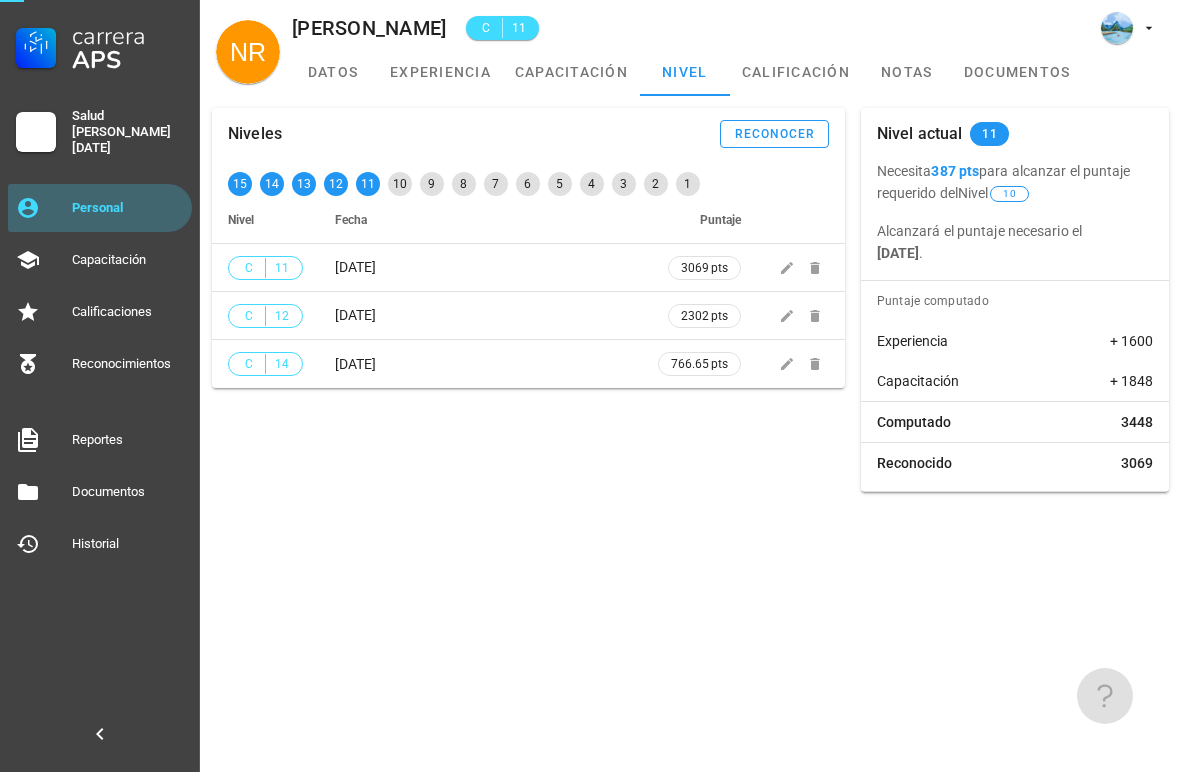 scroll, scrollTop: 0, scrollLeft: 0, axis: both 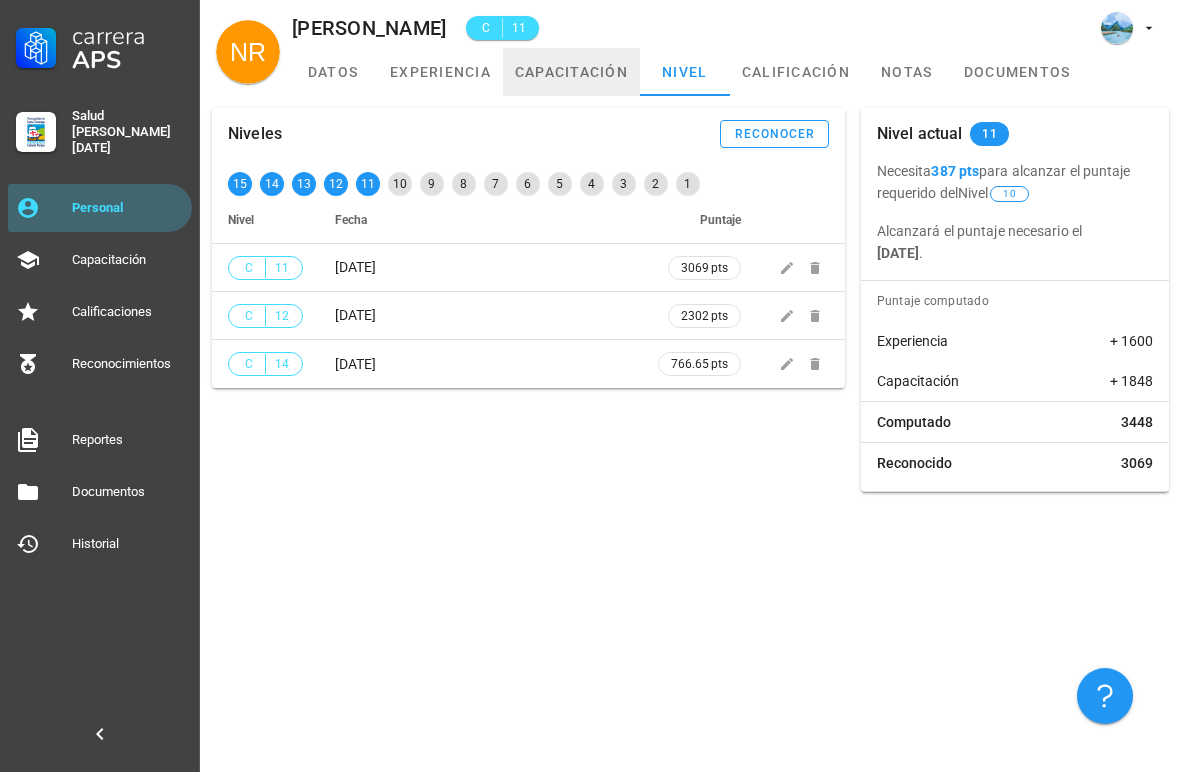 click on "capacitación" at bounding box center [571, 72] 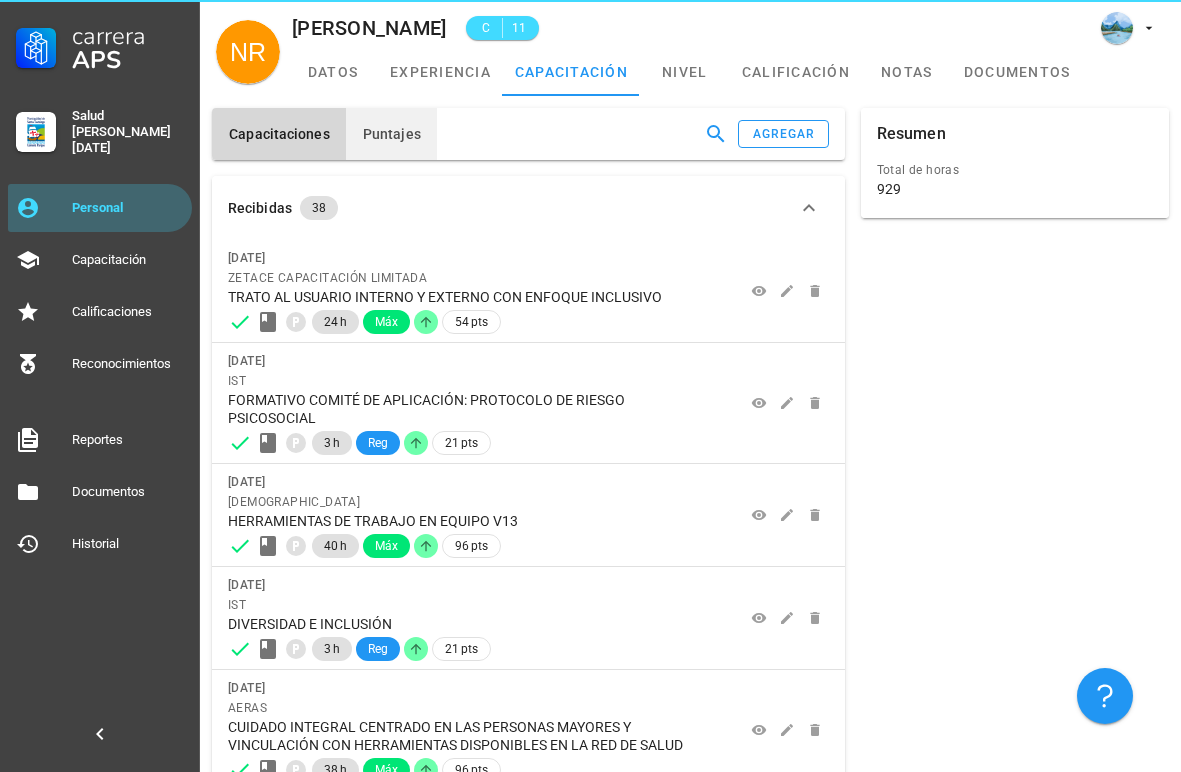 click on "Puntajes" at bounding box center [391, 134] 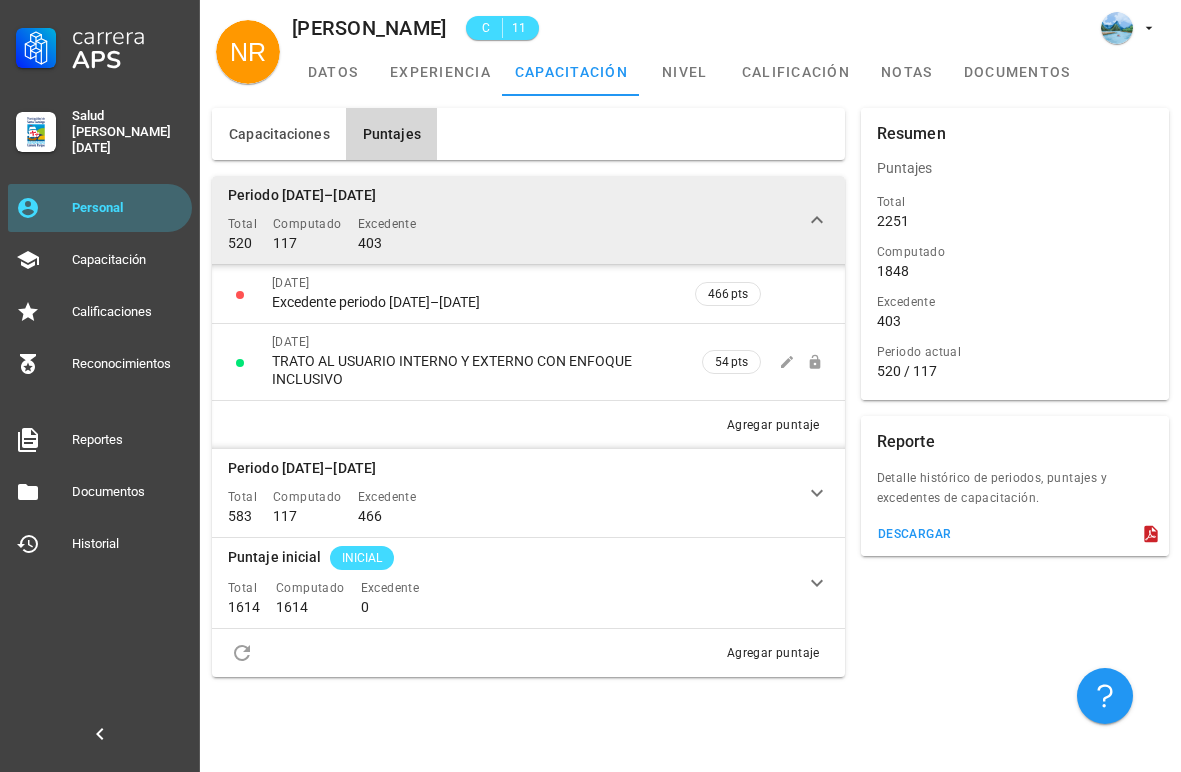 click on "Periodo 2024–2025     Total     520     Computado     117     Excedente     403" at bounding box center (500, 220) 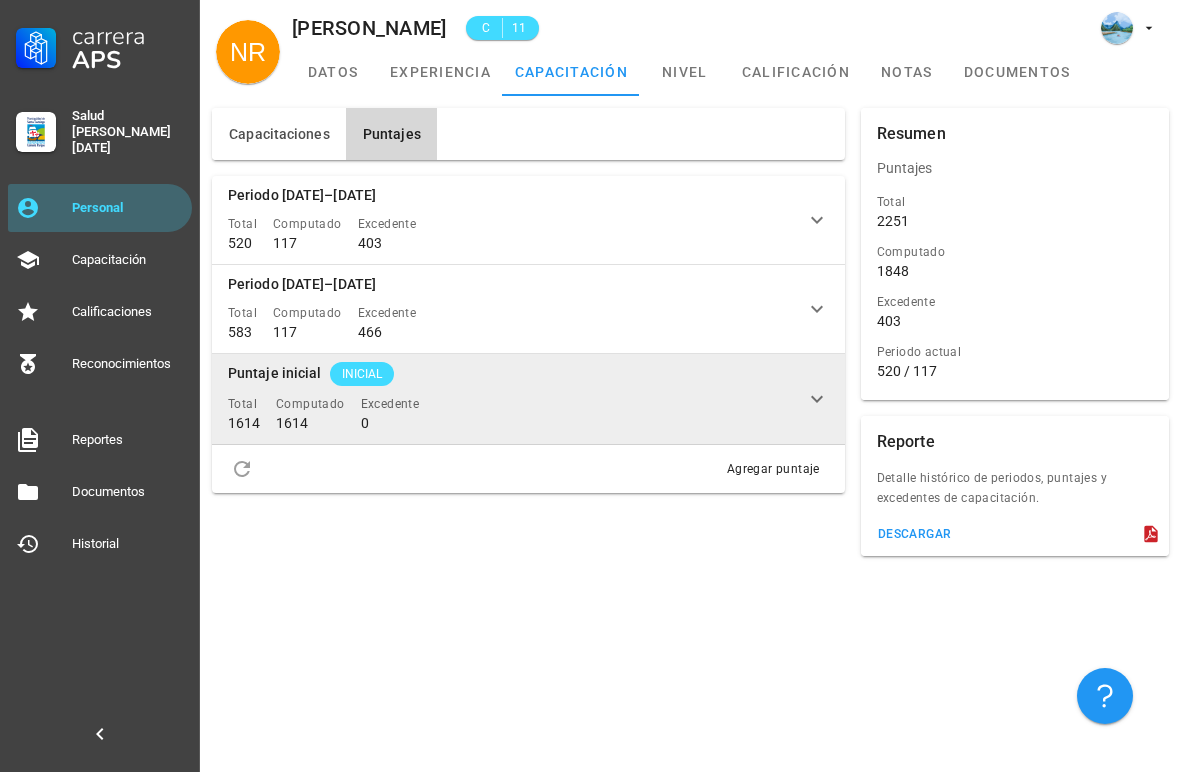 click on "Puntaje inicial
INICIAL
Total     1614     Computado     1614     Excedente     0" at bounding box center [500, 399] 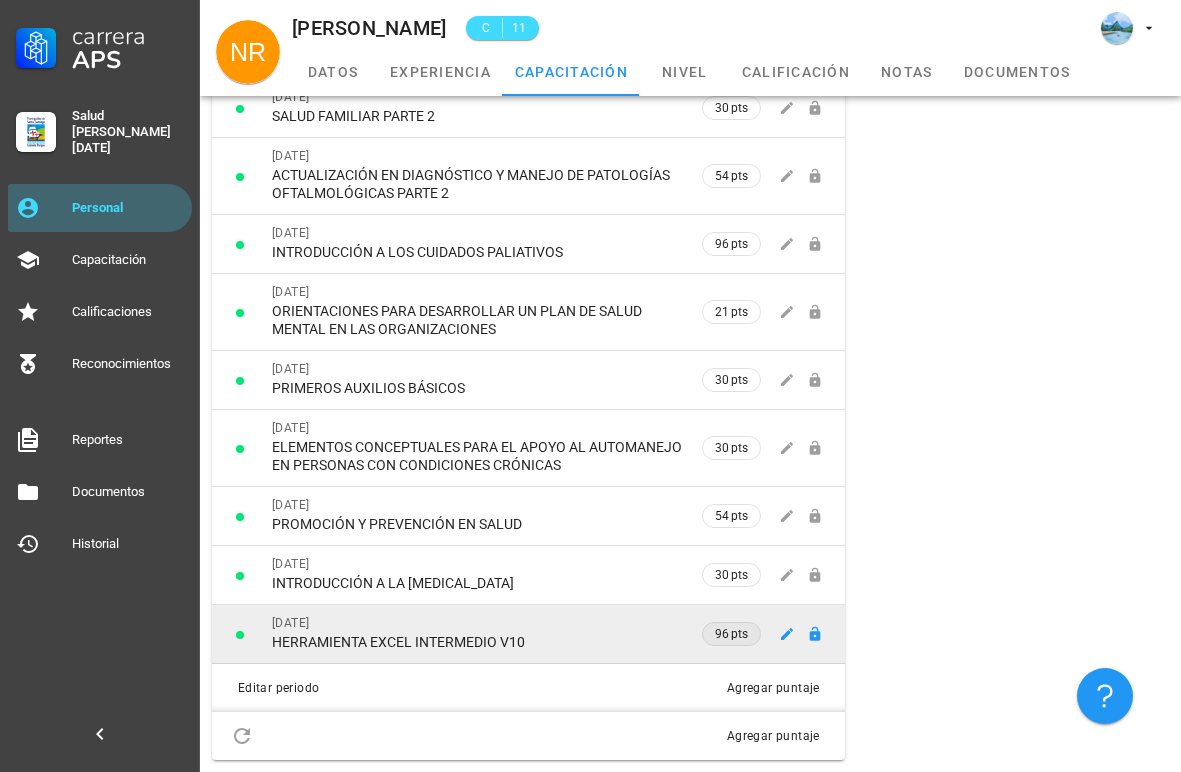 scroll, scrollTop: 1649, scrollLeft: 0, axis: vertical 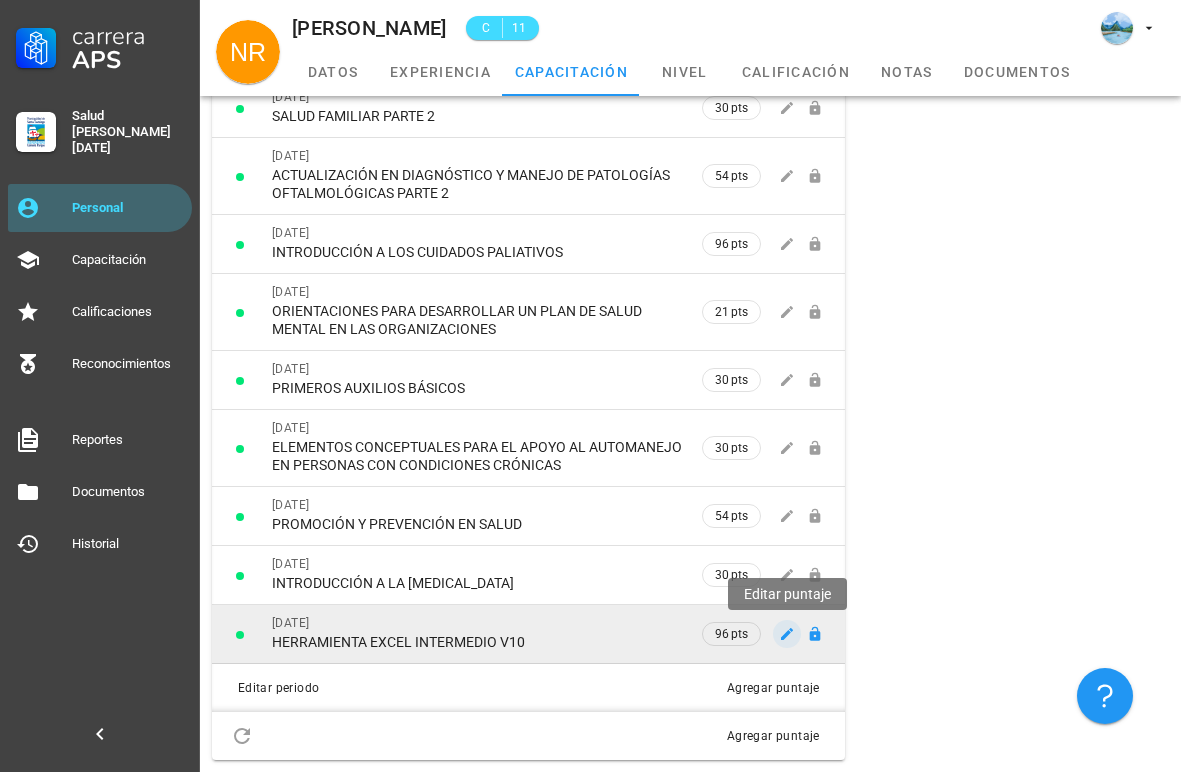 click 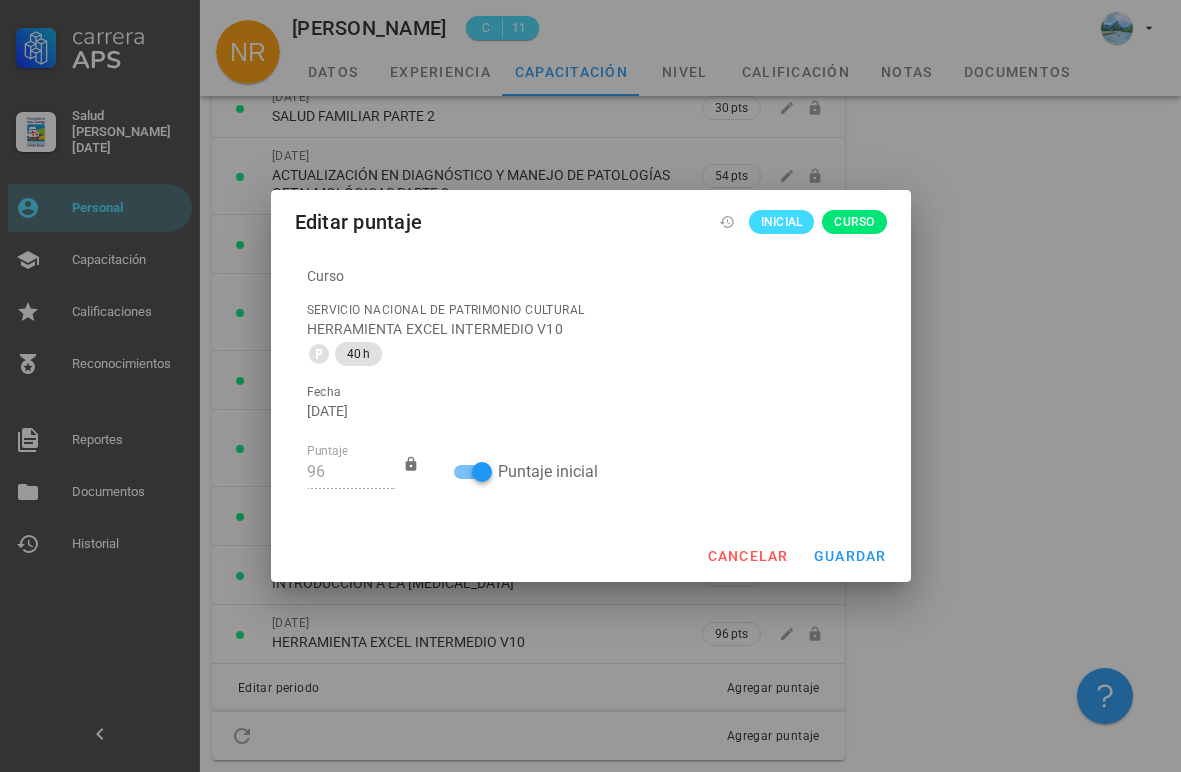 click on "Puntaje inicial" at bounding box center [590, 472] 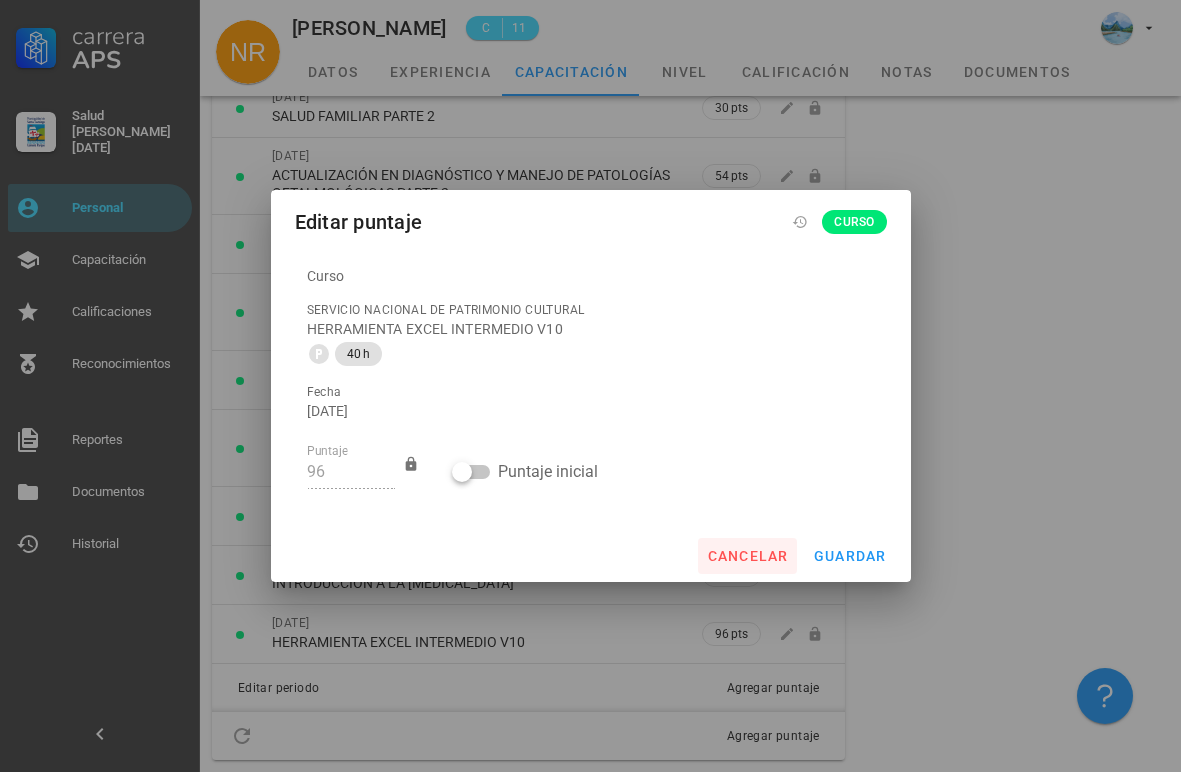 click on "cancelar" at bounding box center [747, 556] 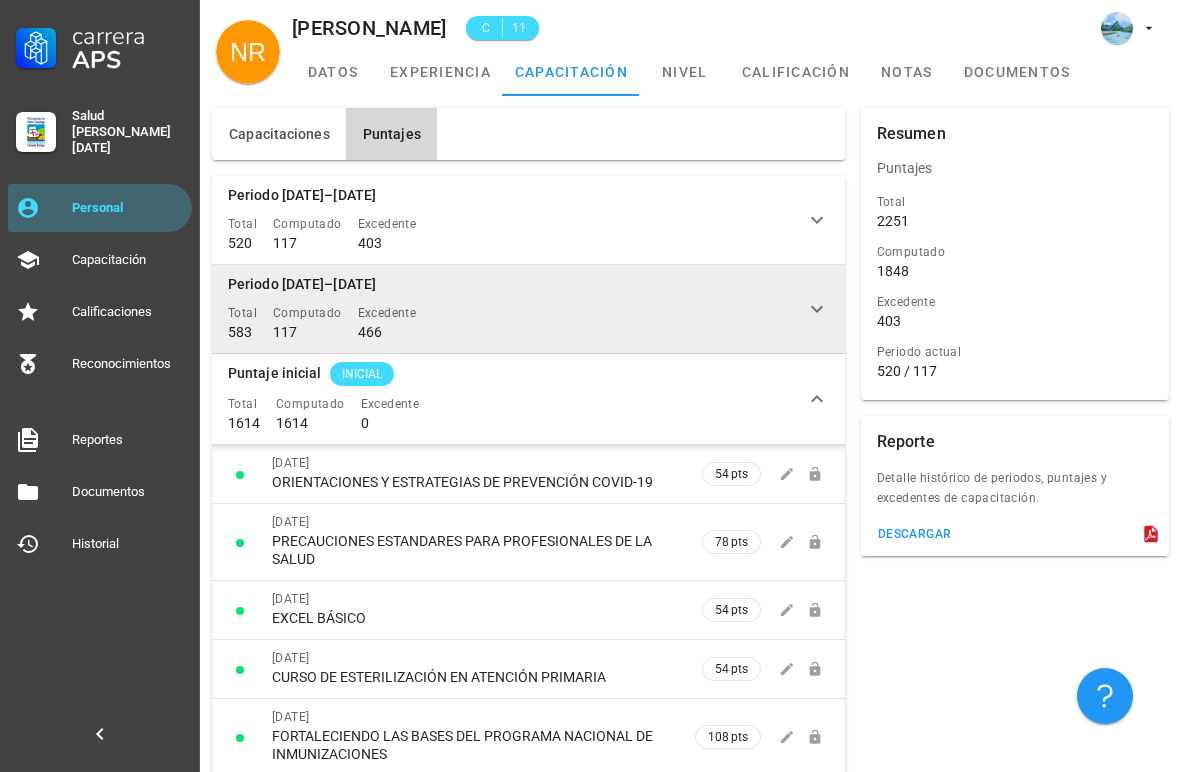 scroll, scrollTop: 0, scrollLeft: 0, axis: both 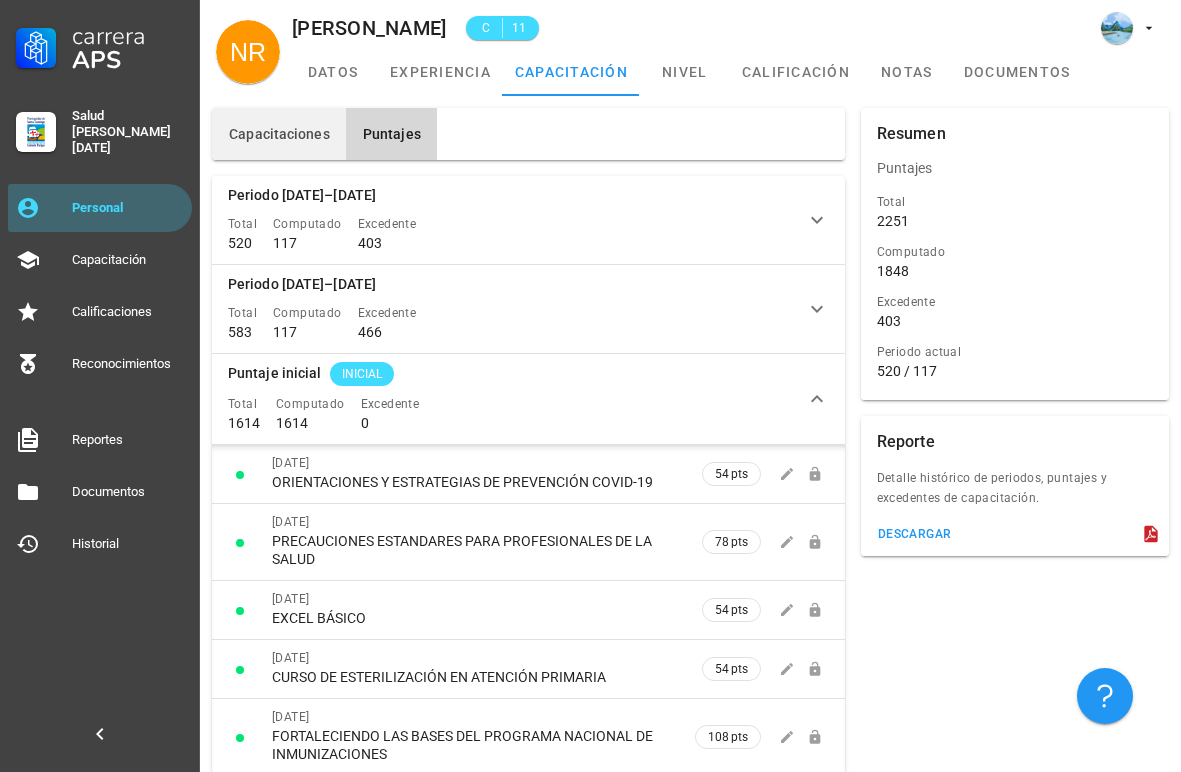 click on "Capacitaciones" at bounding box center [279, 134] 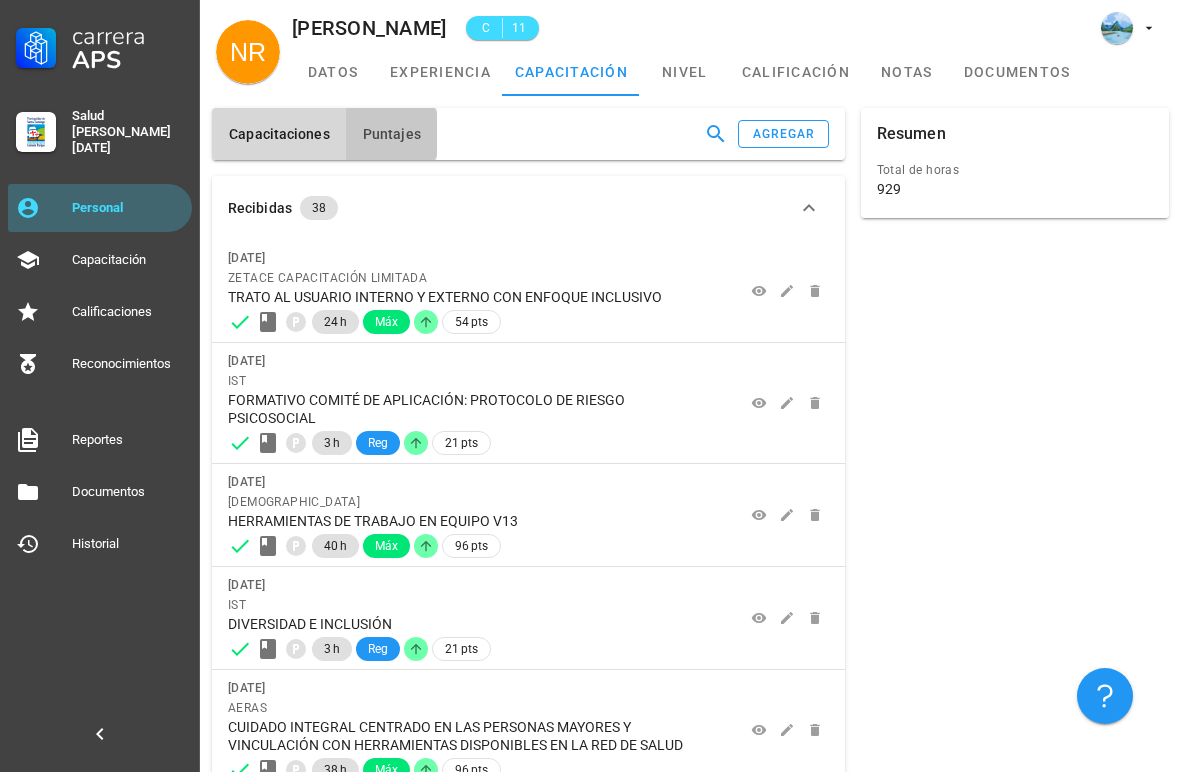 click on "Puntajes" at bounding box center [391, 134] 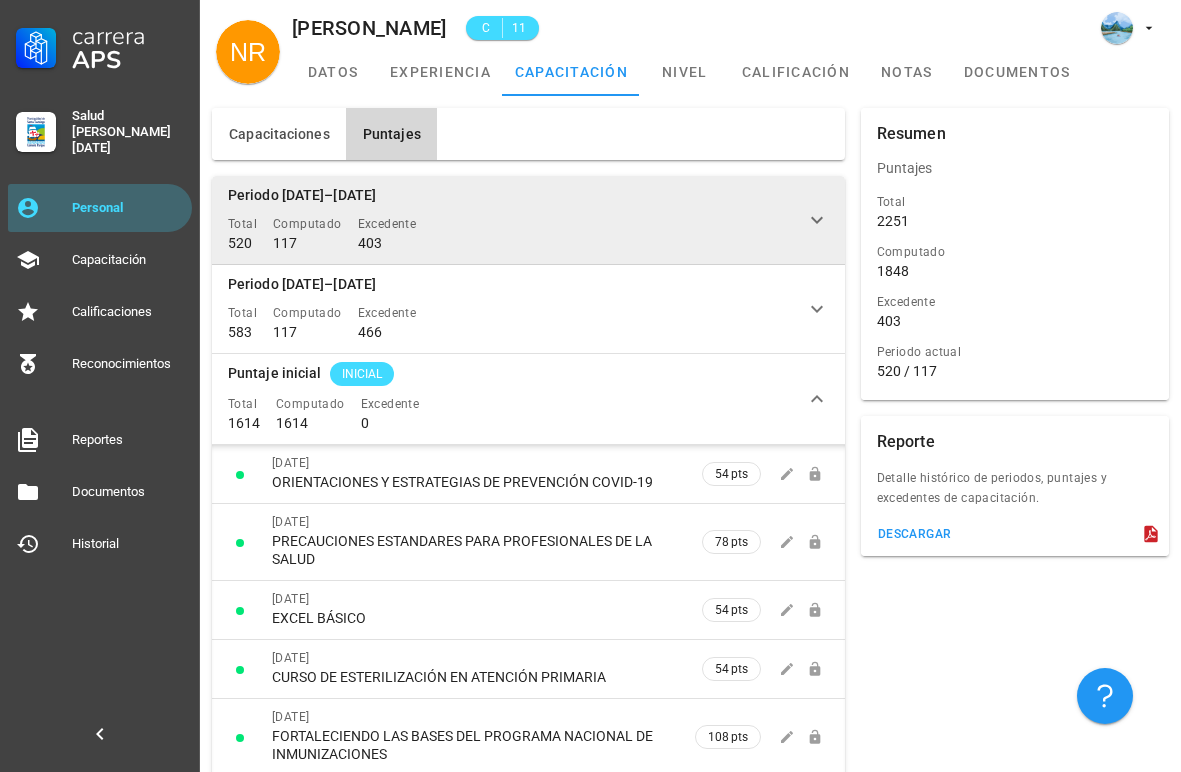 click on "Periodo 2024–2025     Total     520     Computado     117     Excedente     403" at bounding box center (500, 220) 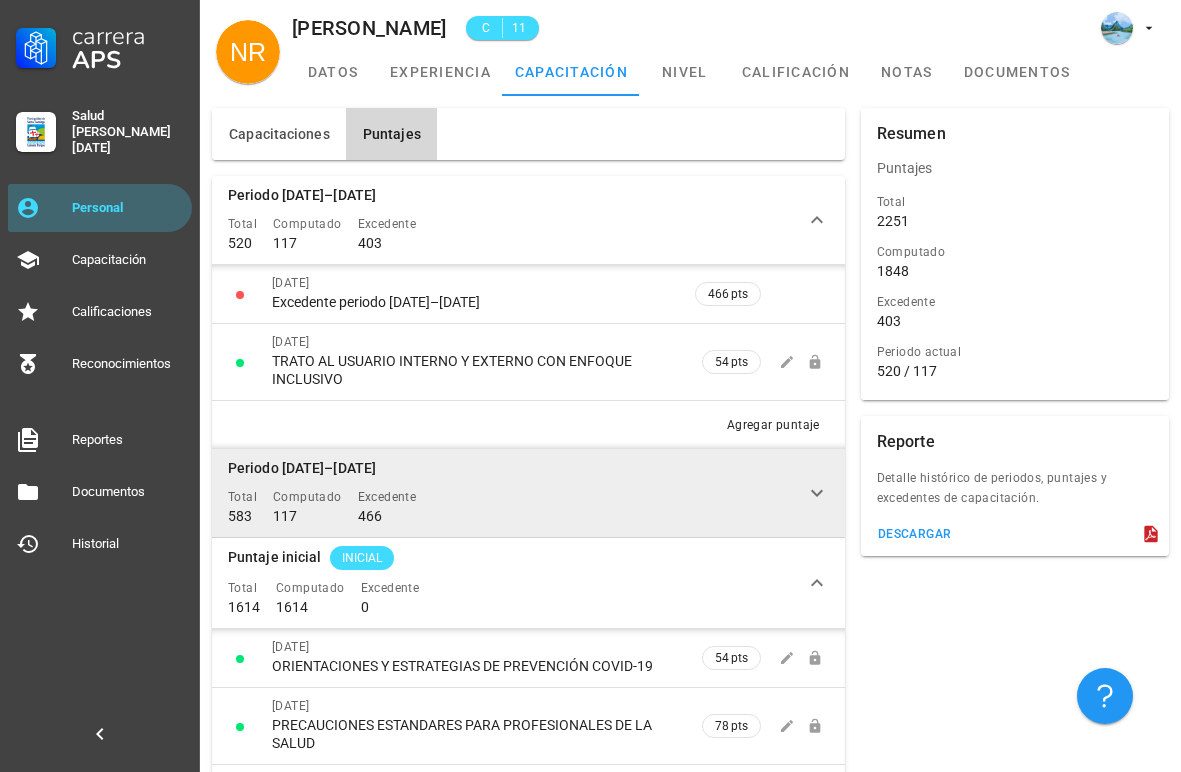 click on "Periodo 2023–2024     Total     583     Computado     117     Excedente     466" at bounding box center (500, 493) 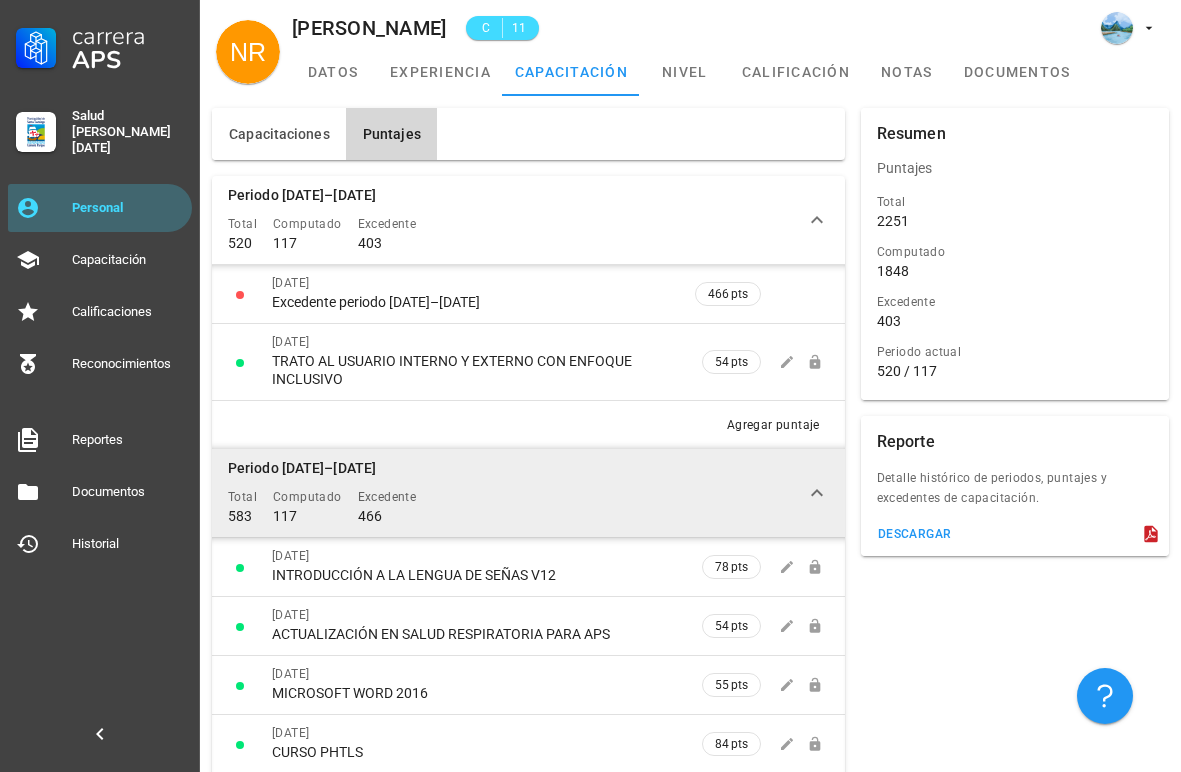 click on "Periodo 2023–2024     Total     583     Computado     117     Excedente     466" at bounding box center (500, 493) 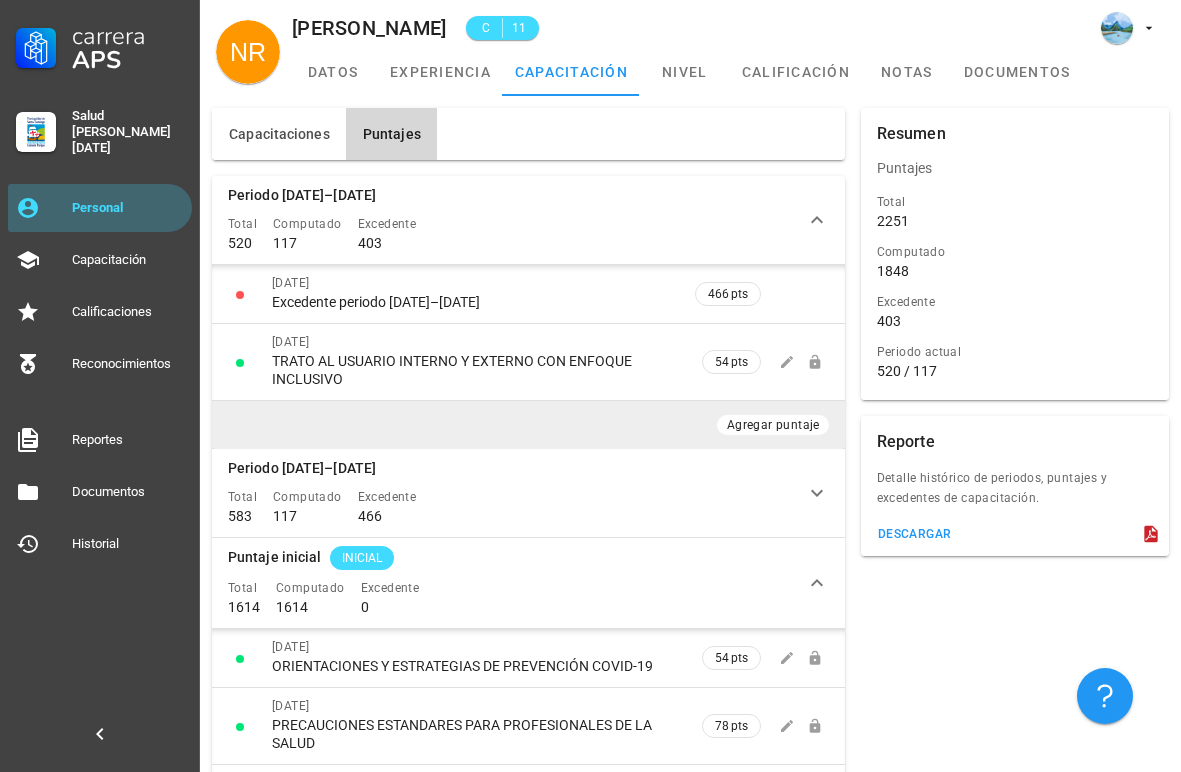 scroll, scrollTop: 0, scrollLeft: 0, axis: both 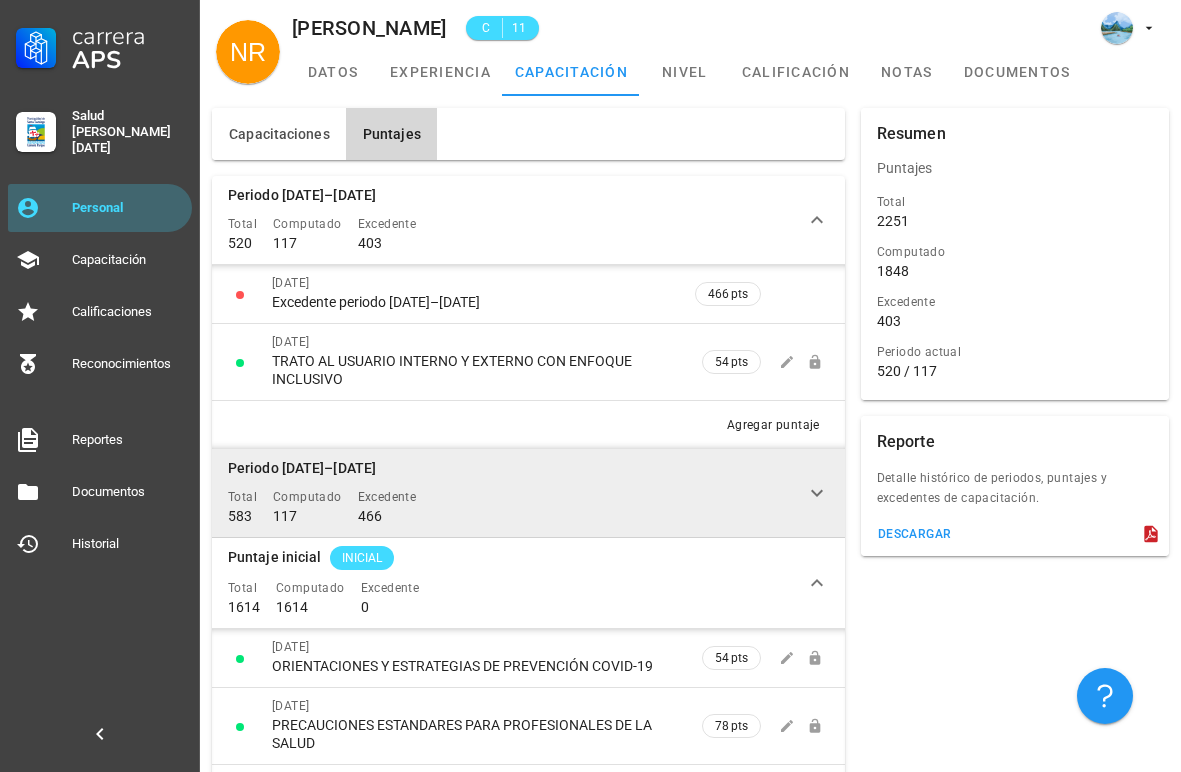 click 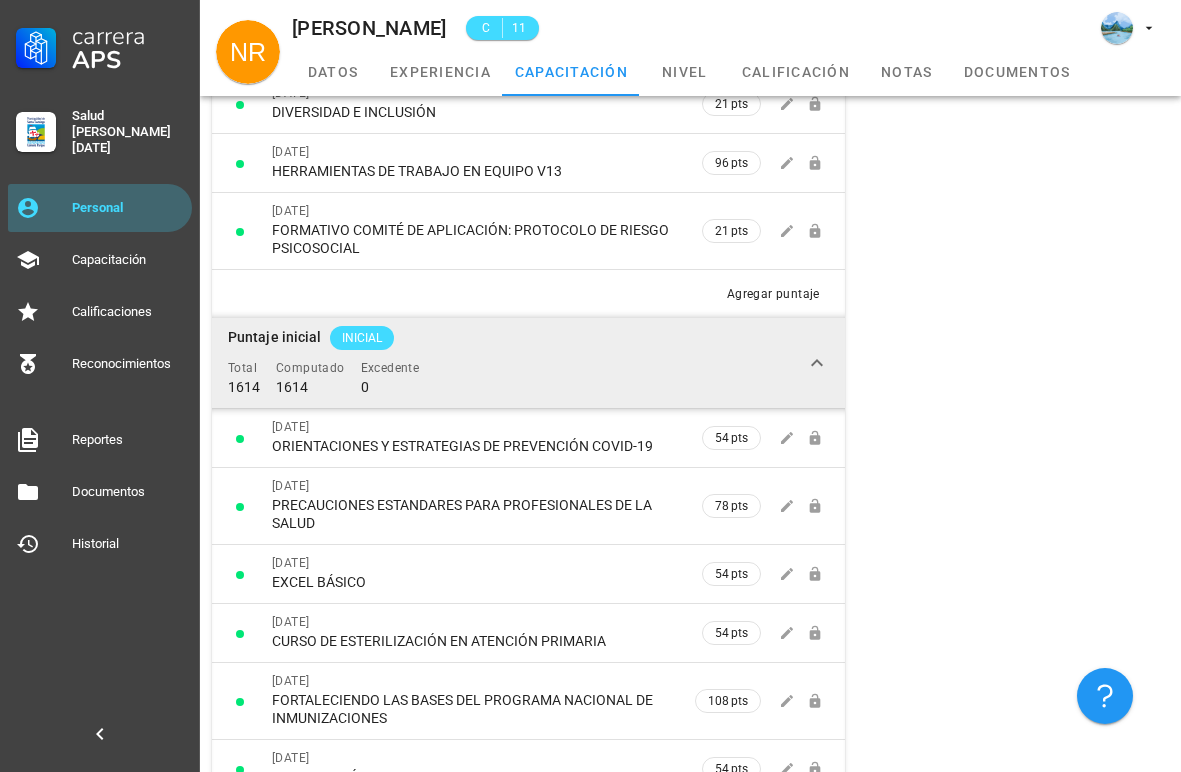 click 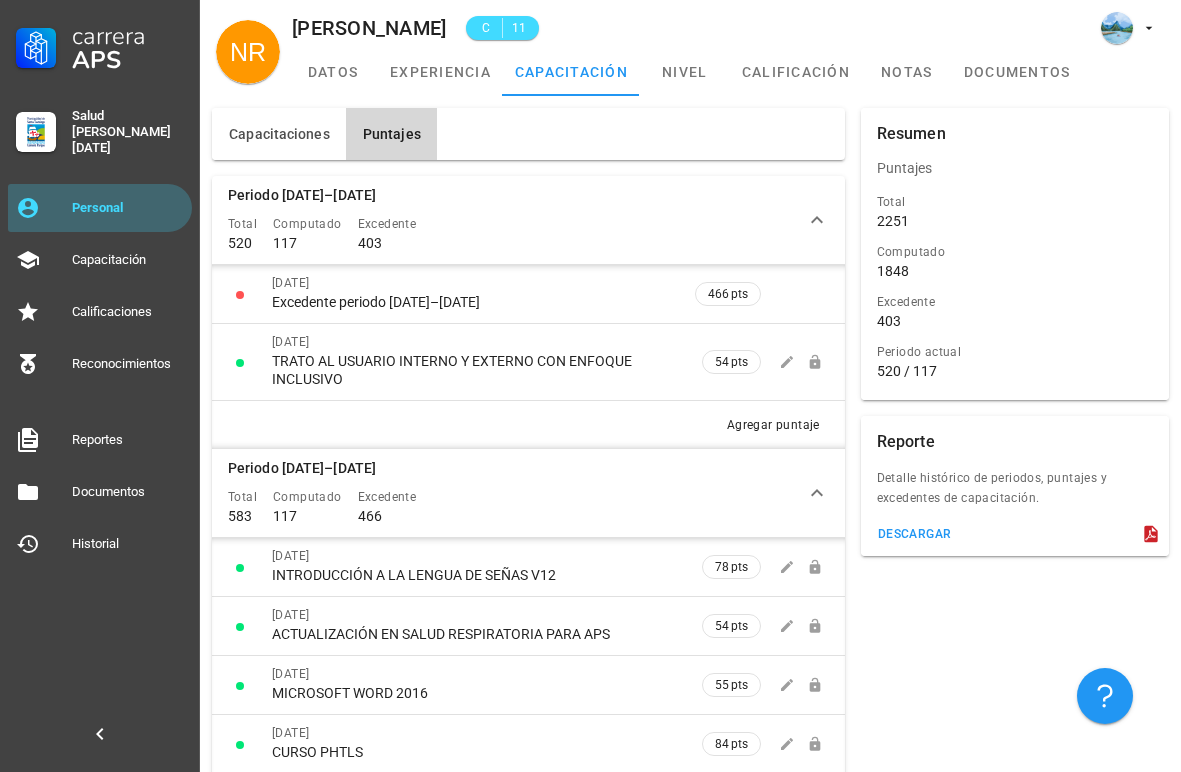 scroll, scrollTop: 0, scrollLeft: 0, axis: both 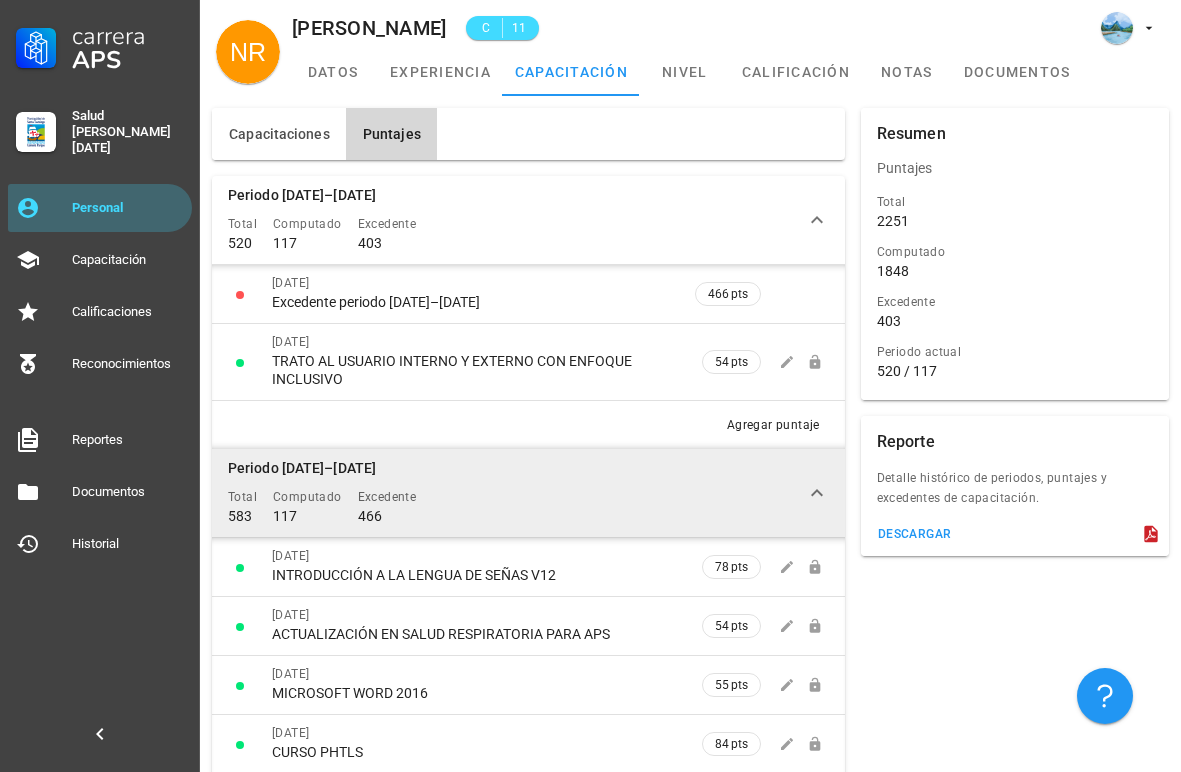 click 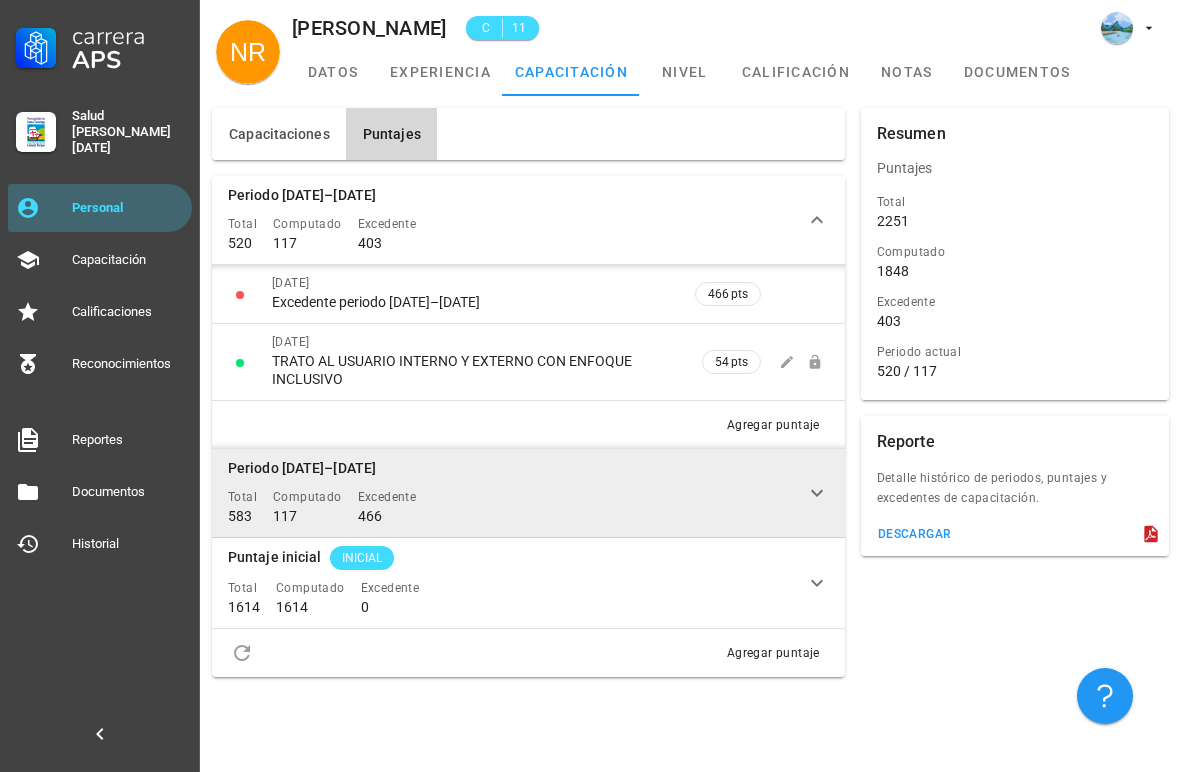 click 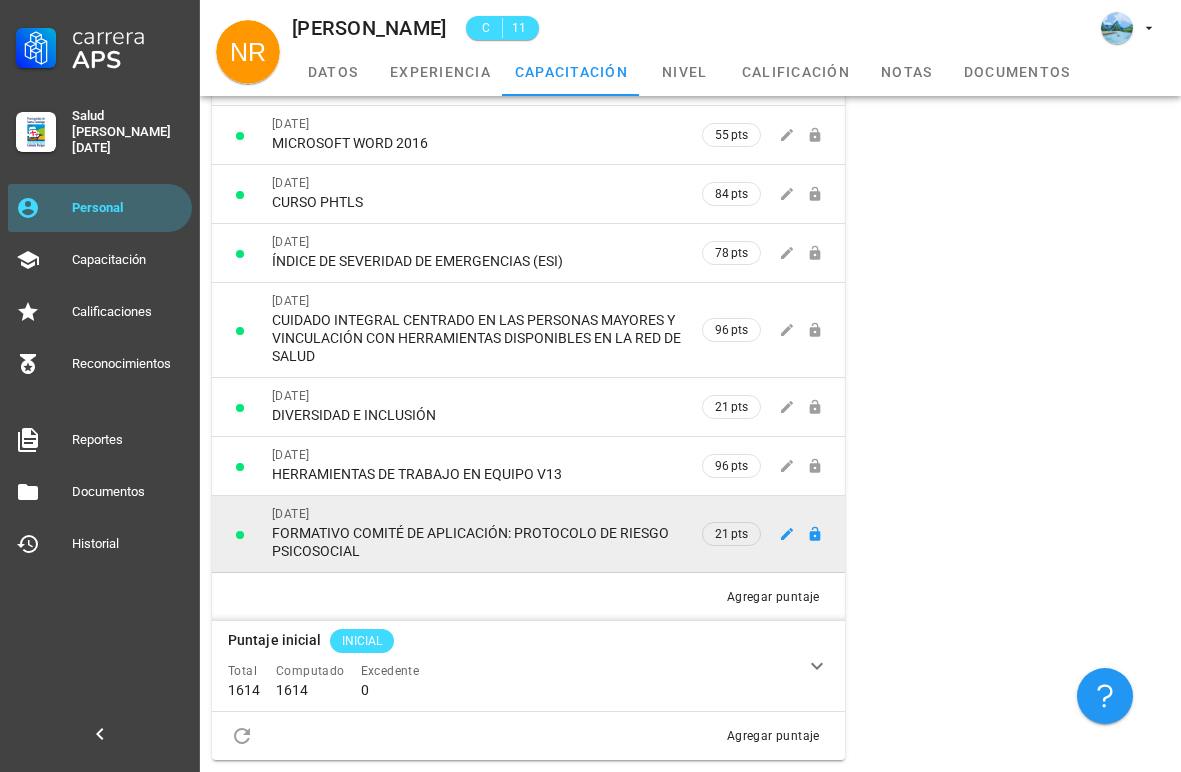 scroll, scrollTop: 550, scrollLeft: 0, axis: vertical 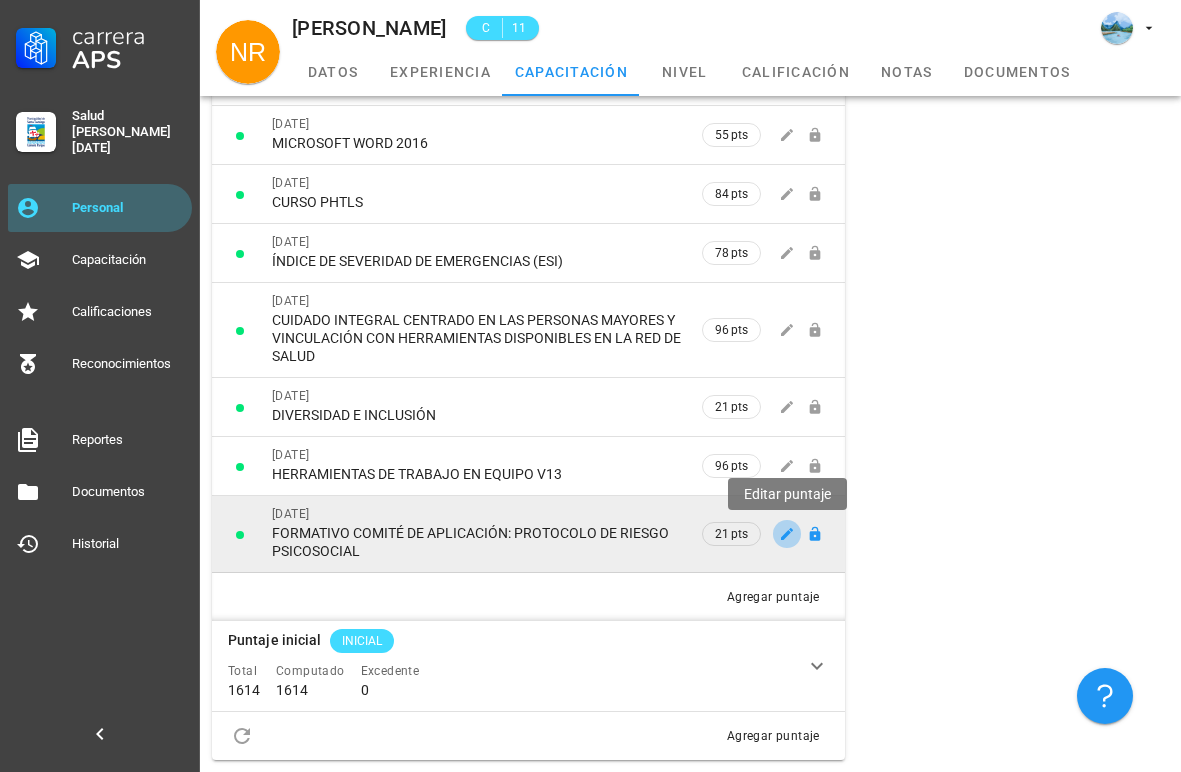 click 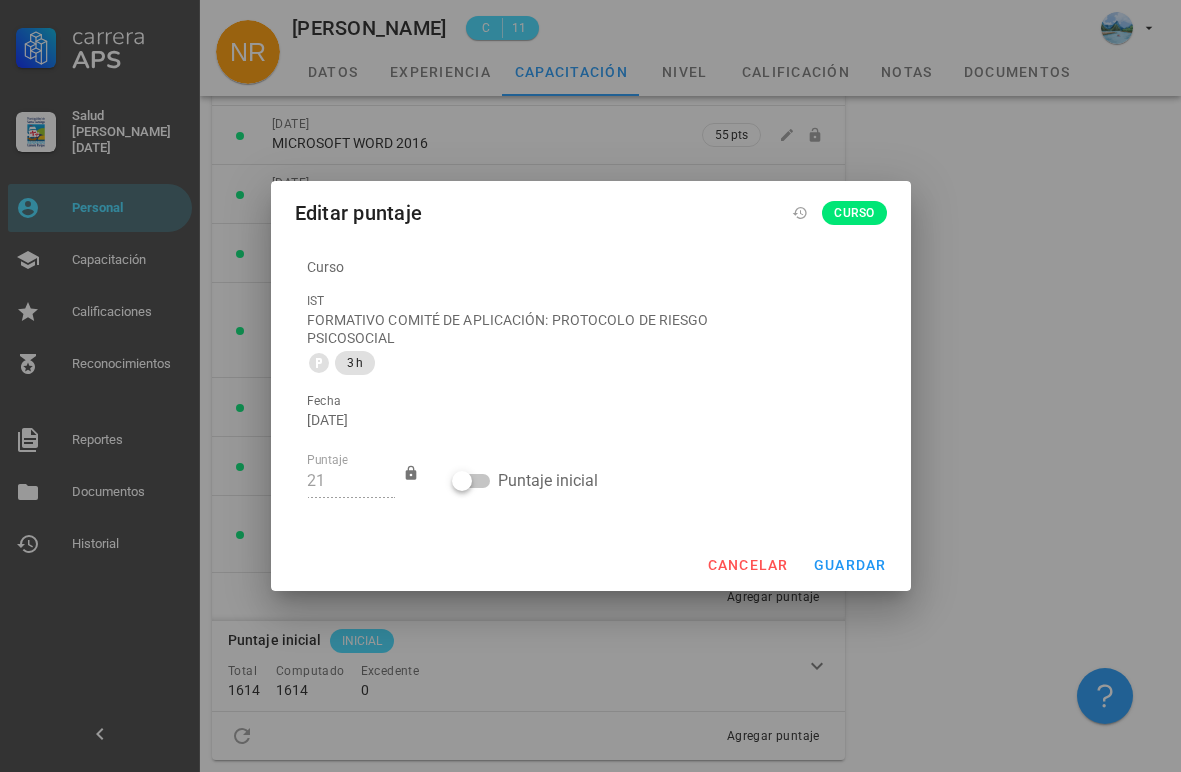 click on "Puntaje inicial" at bounding box center (590, 481) 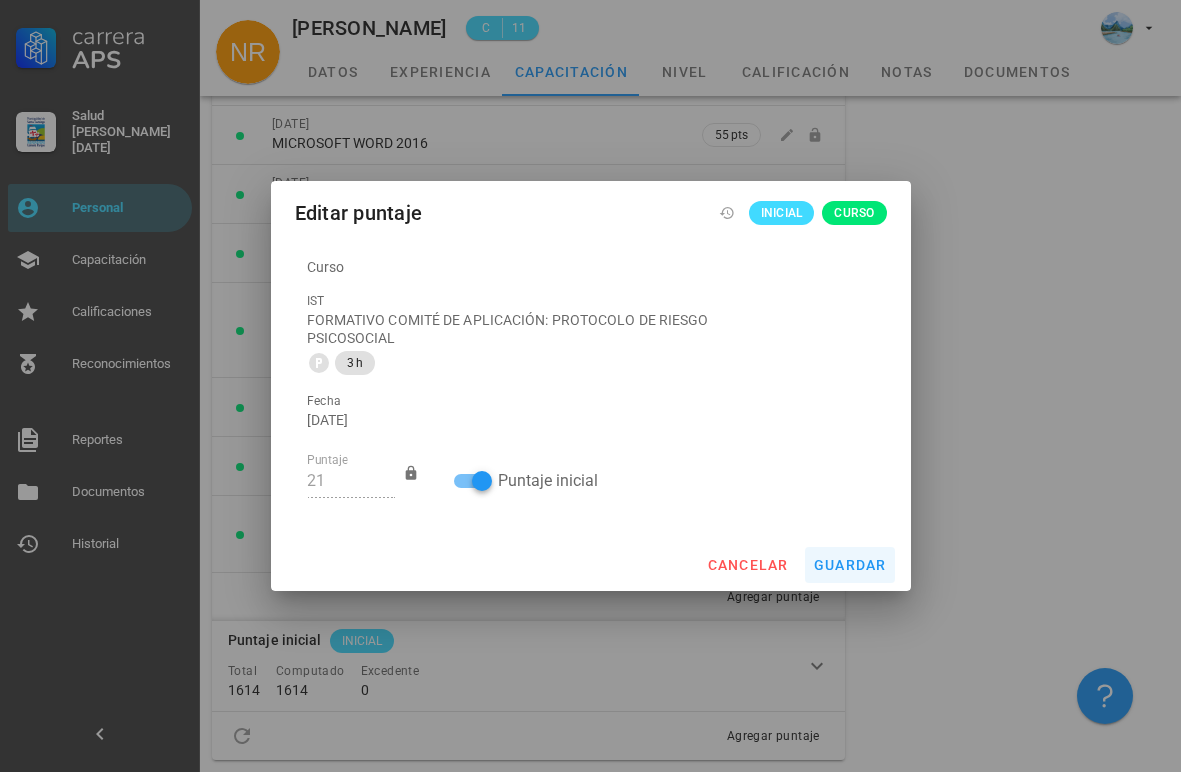 click on "guardar" at bounding box center [850, 565] 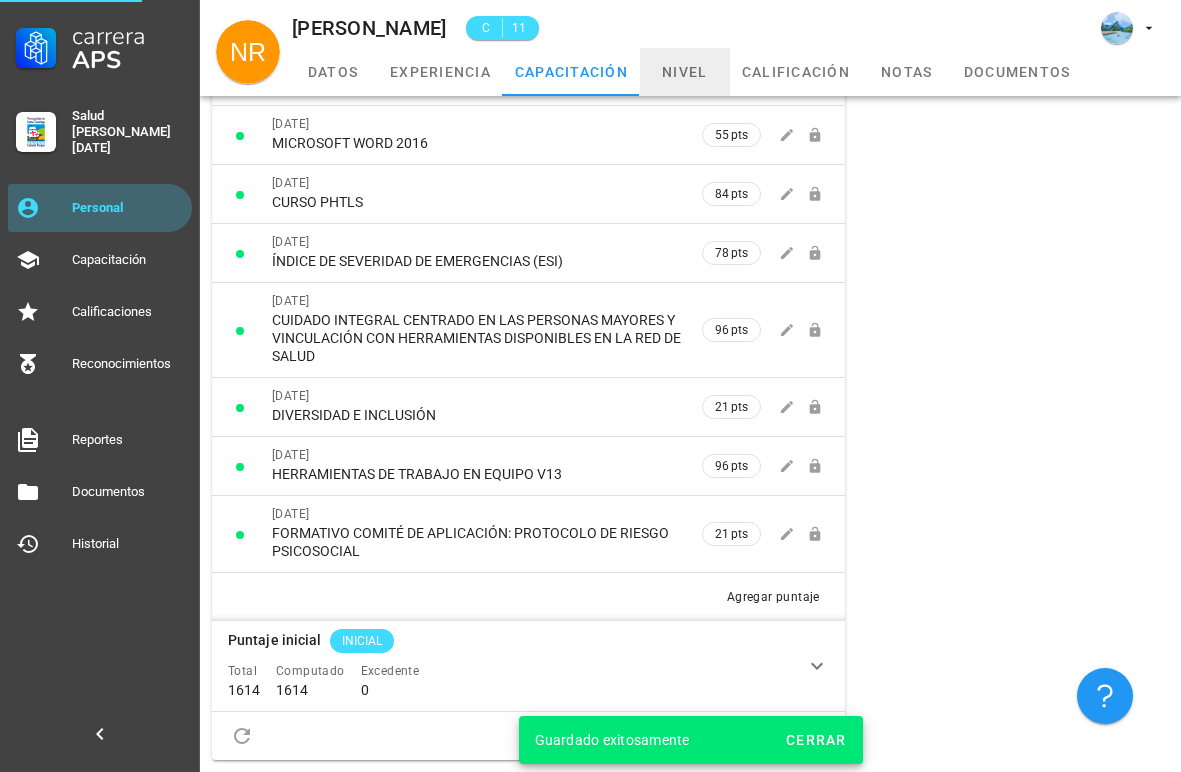 click on "nivel" at bounding box center (685, 72) 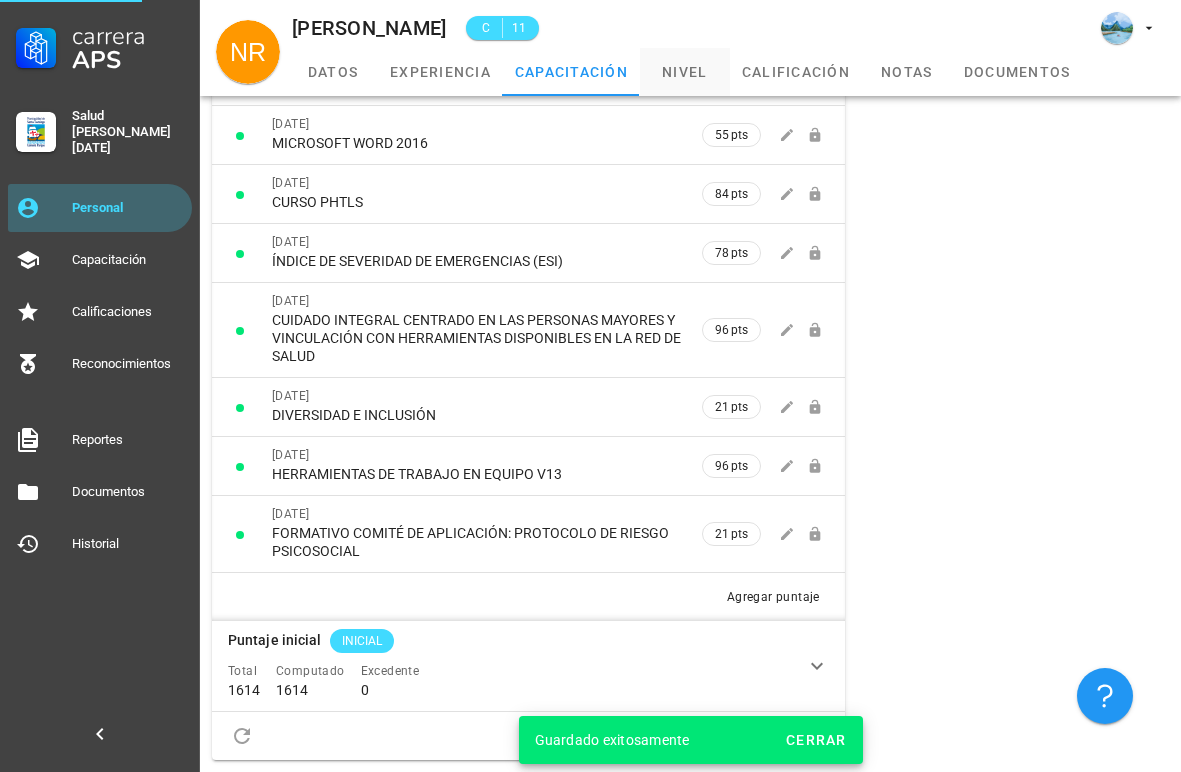 scroll, scrollTop: 0, scrollLeft: 0, axis: both 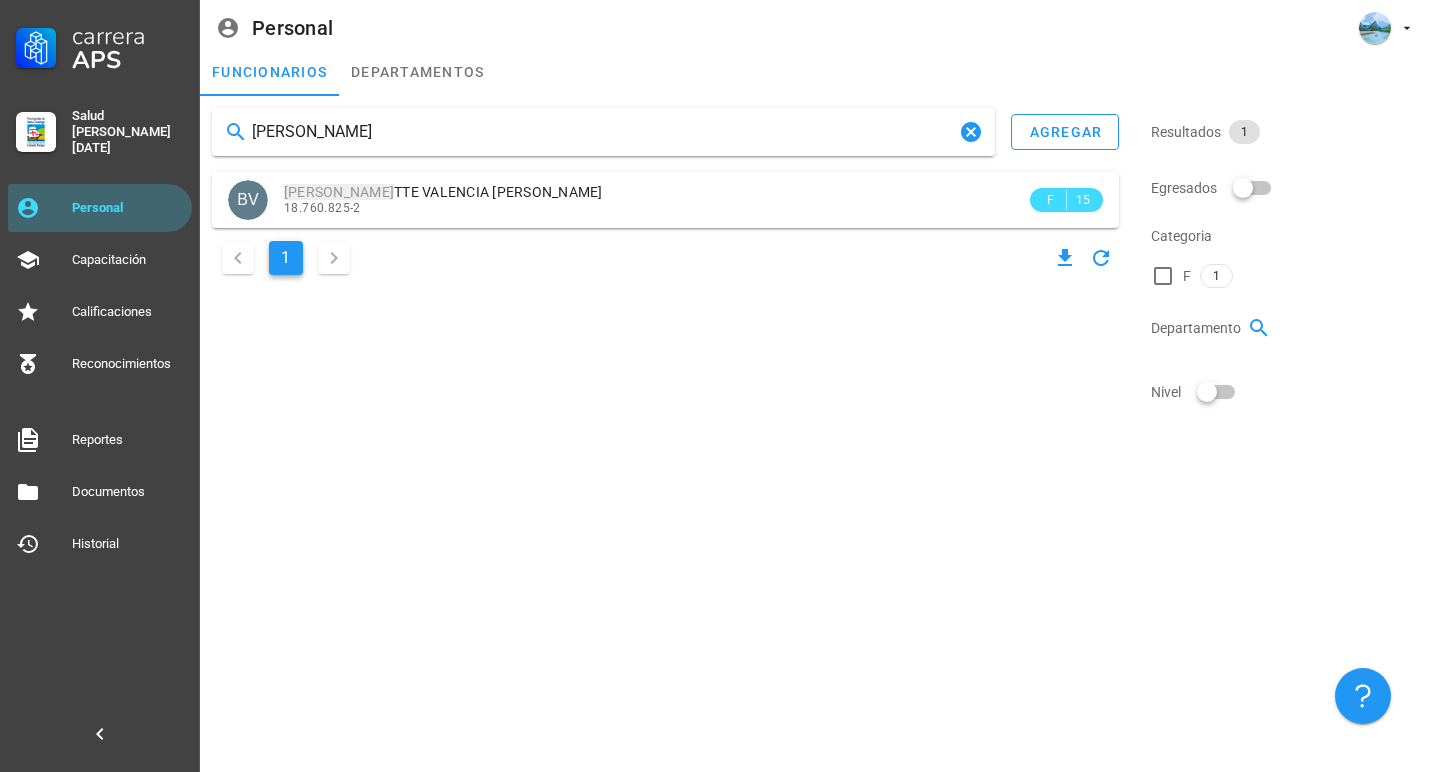 type on "[PERSON_NAME]" 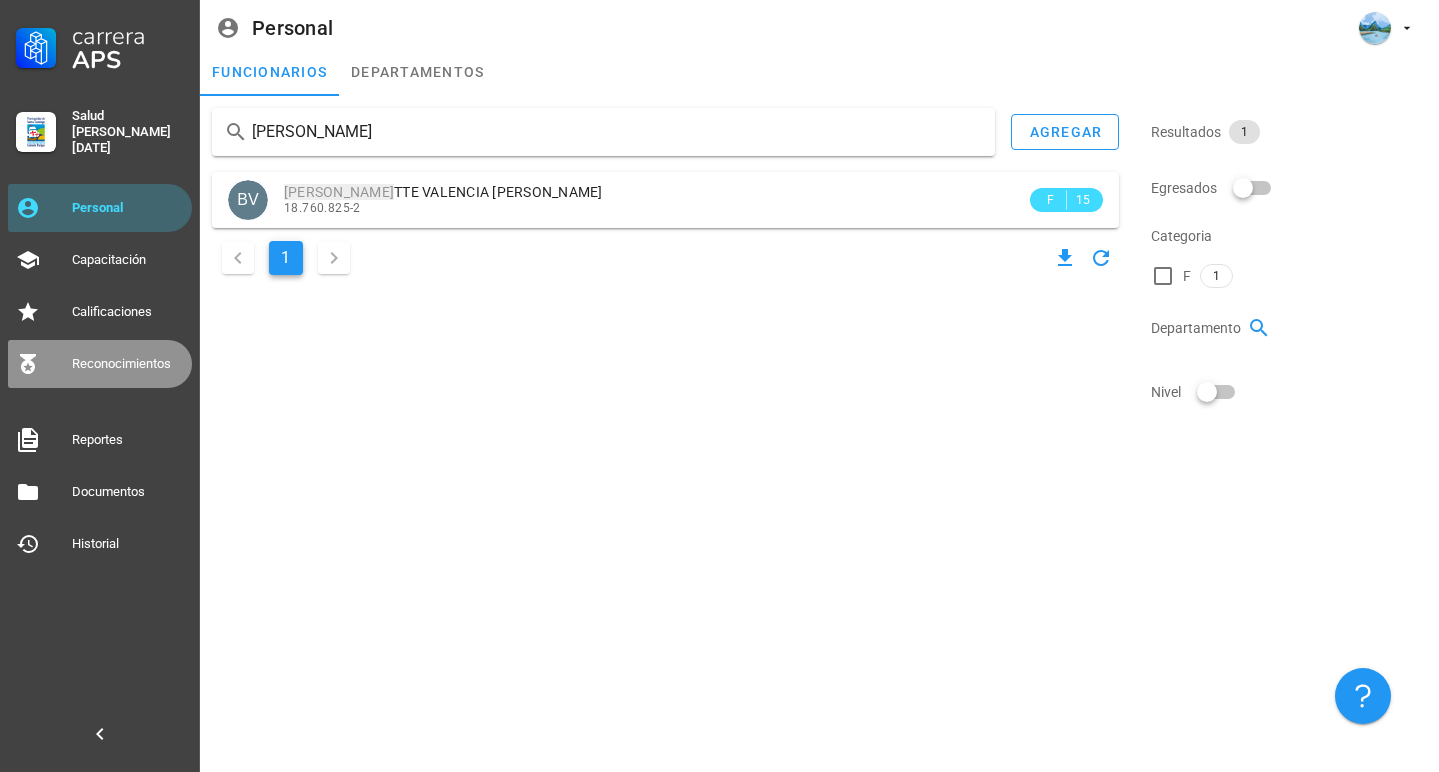 drag, startPoint x: 597, startPoint y: 90, endPoint x: 107, endPoint y: 359, distance: 558.9821 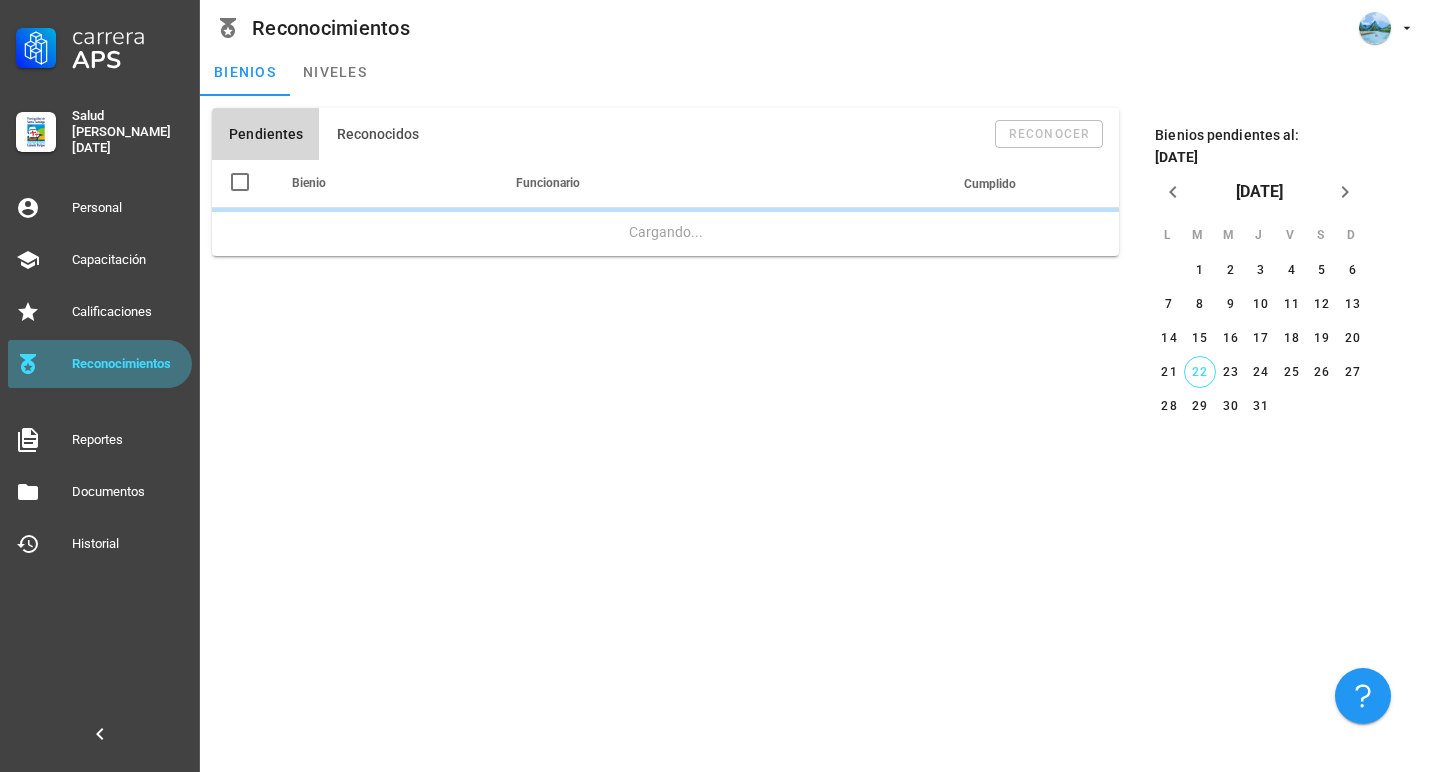 click on "Reconocimientos" at bounding box center (128, 364) 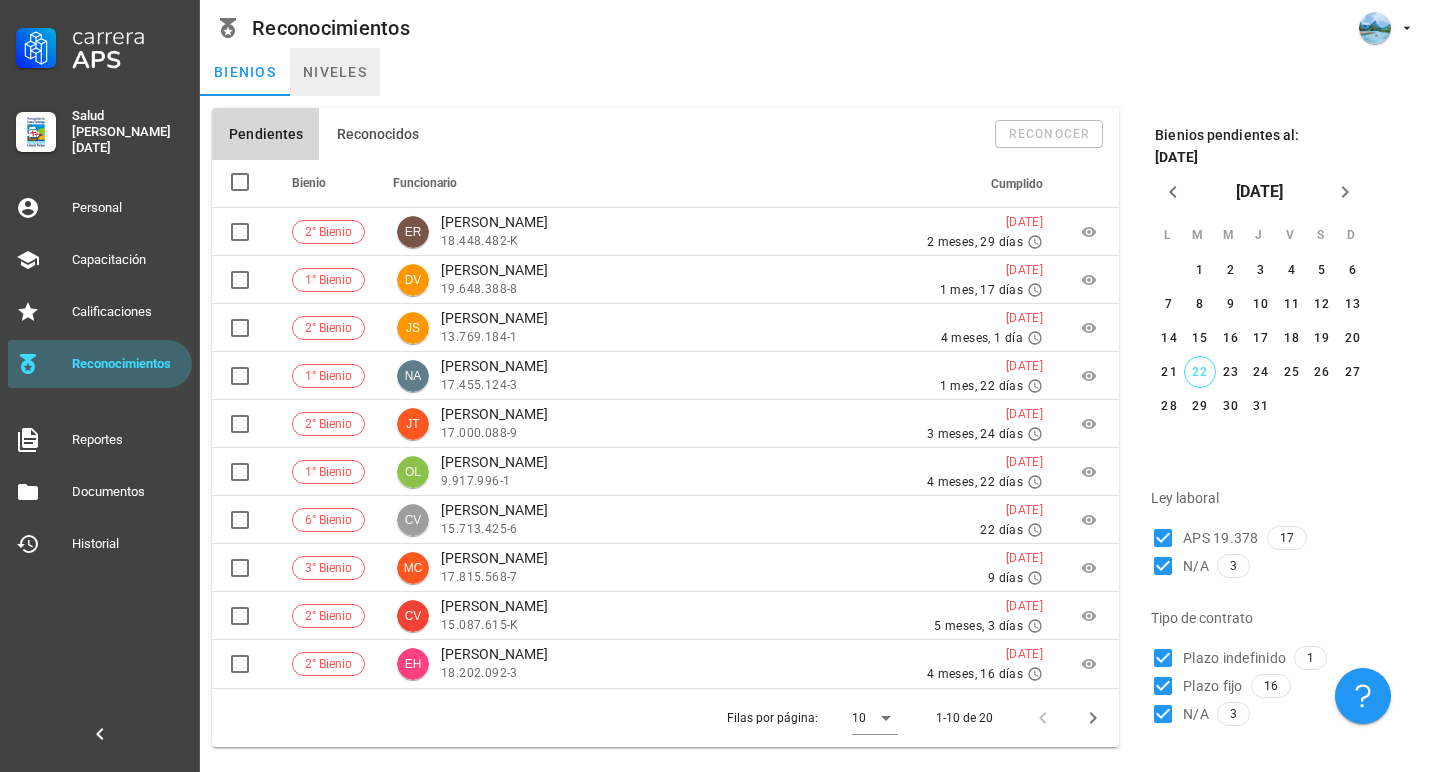 click on "niveles" at bounding box center (335, 72) 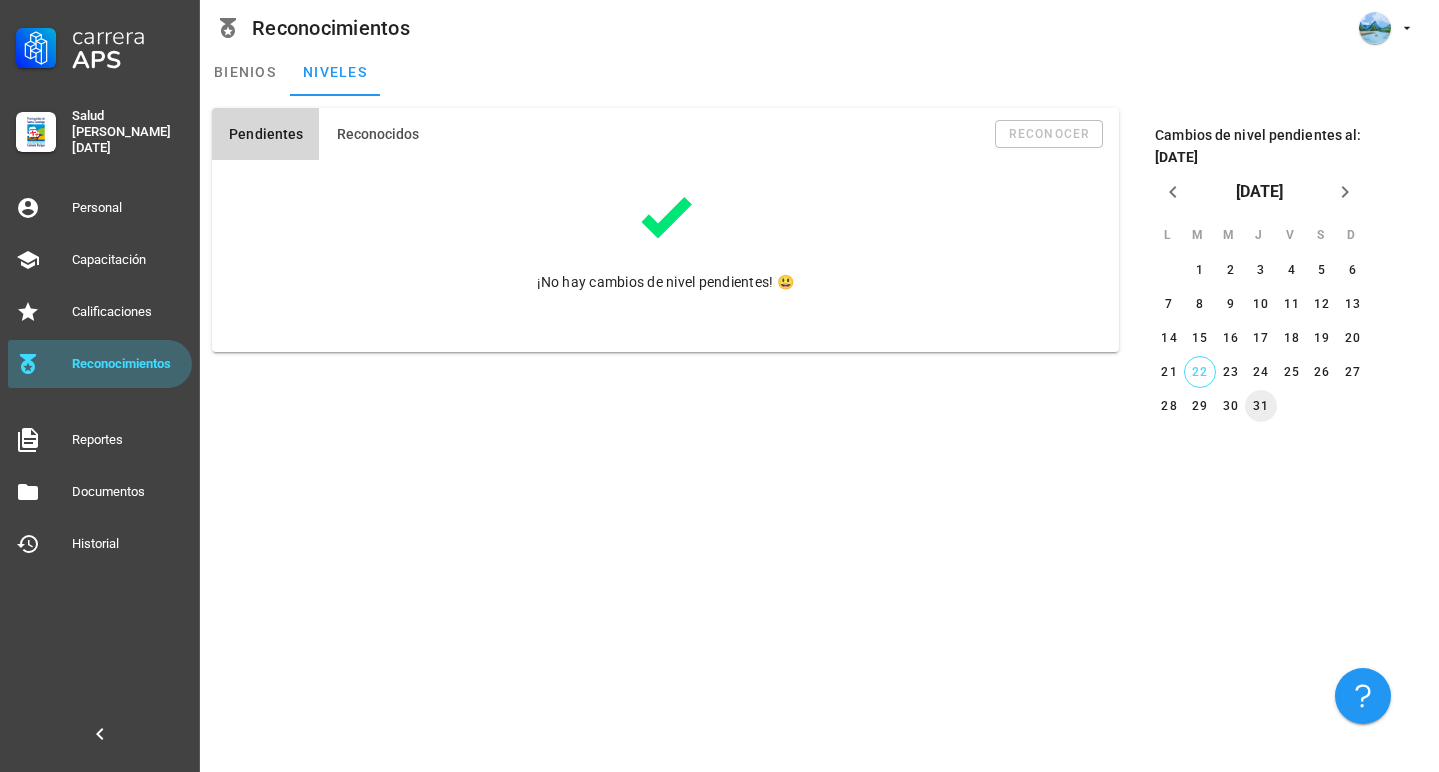 click on "31" at bounding box center [1261, 406] 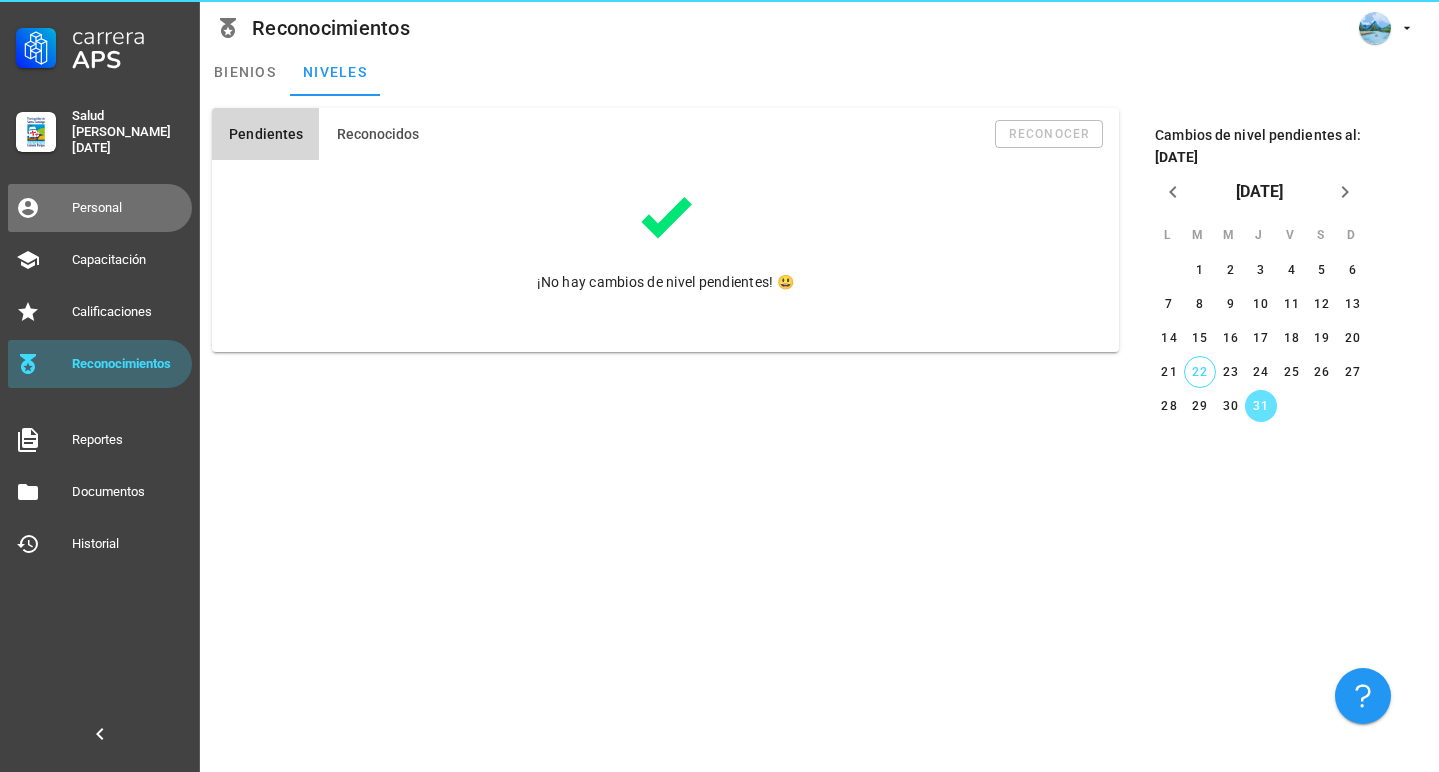 click on "Personal" at bounding box center [128, 208] 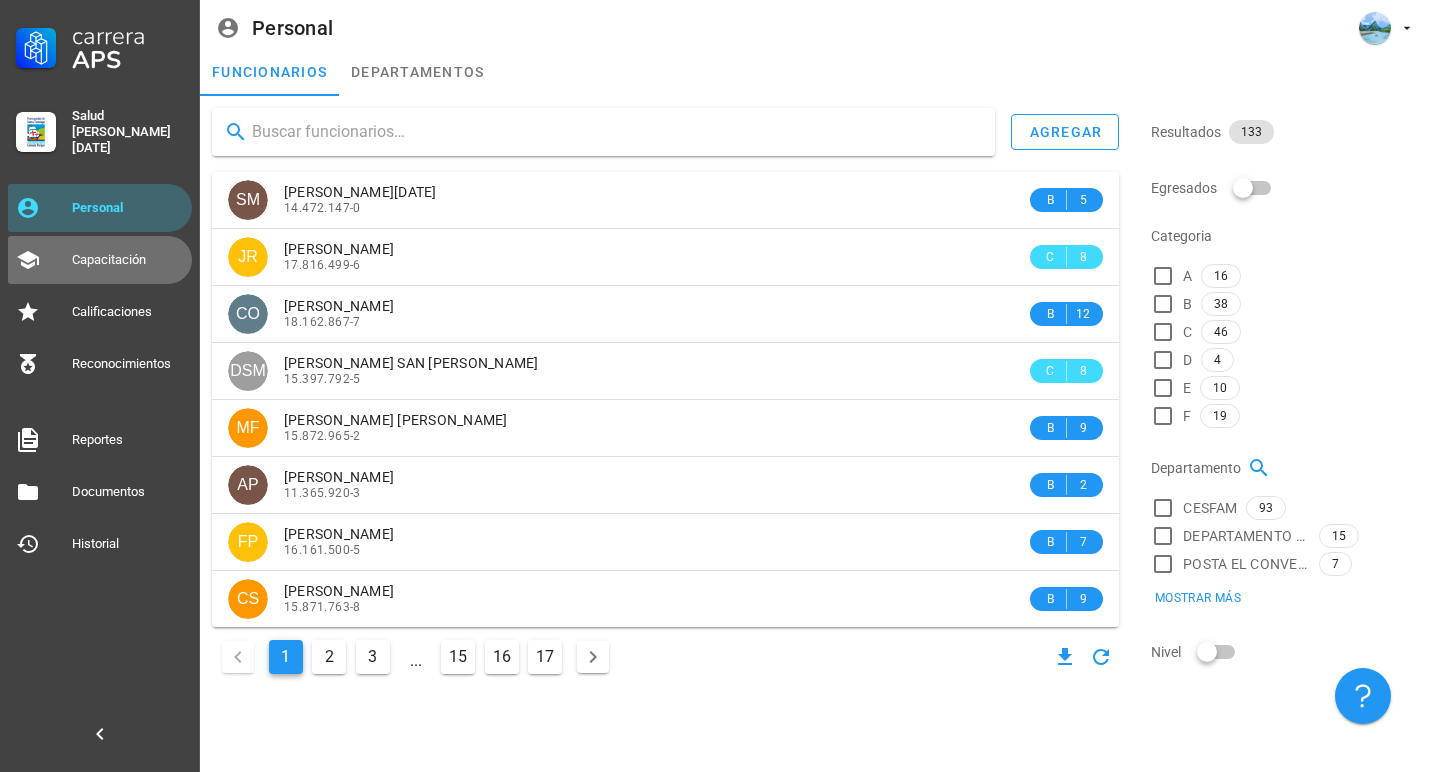 click on "Capacitación" at bounding box center [128, 260] 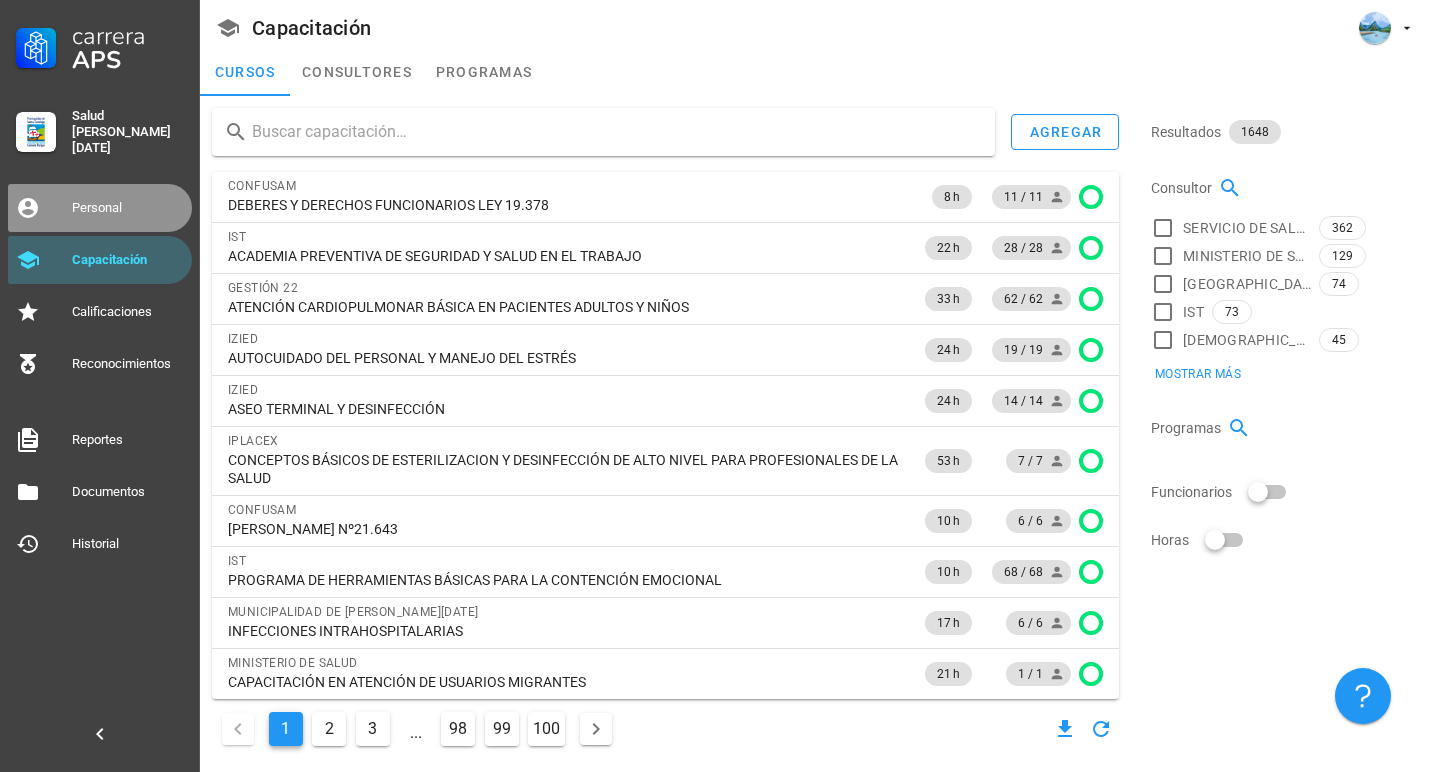 click on "Personal" at bounding box center [128, 208] 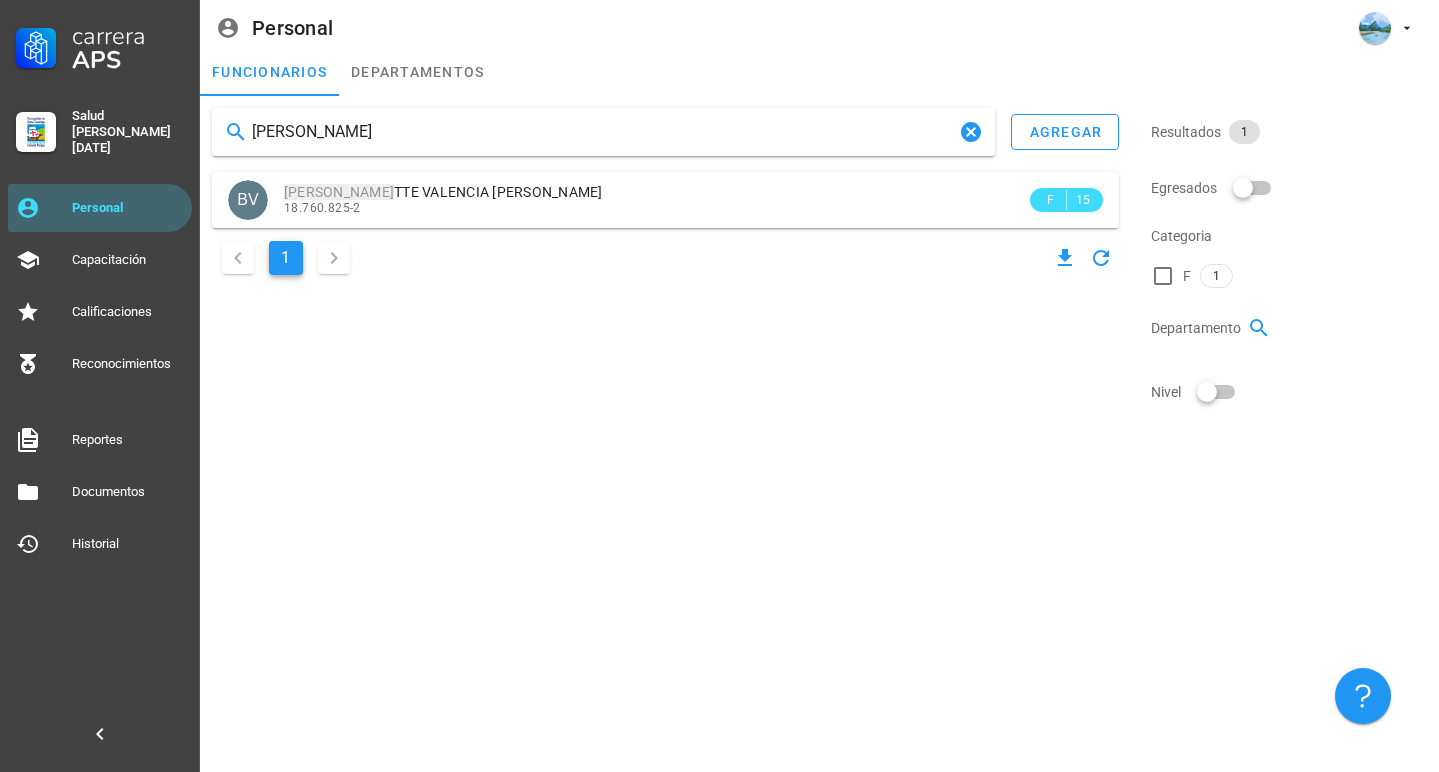 type on "[PERSON_NAME]" 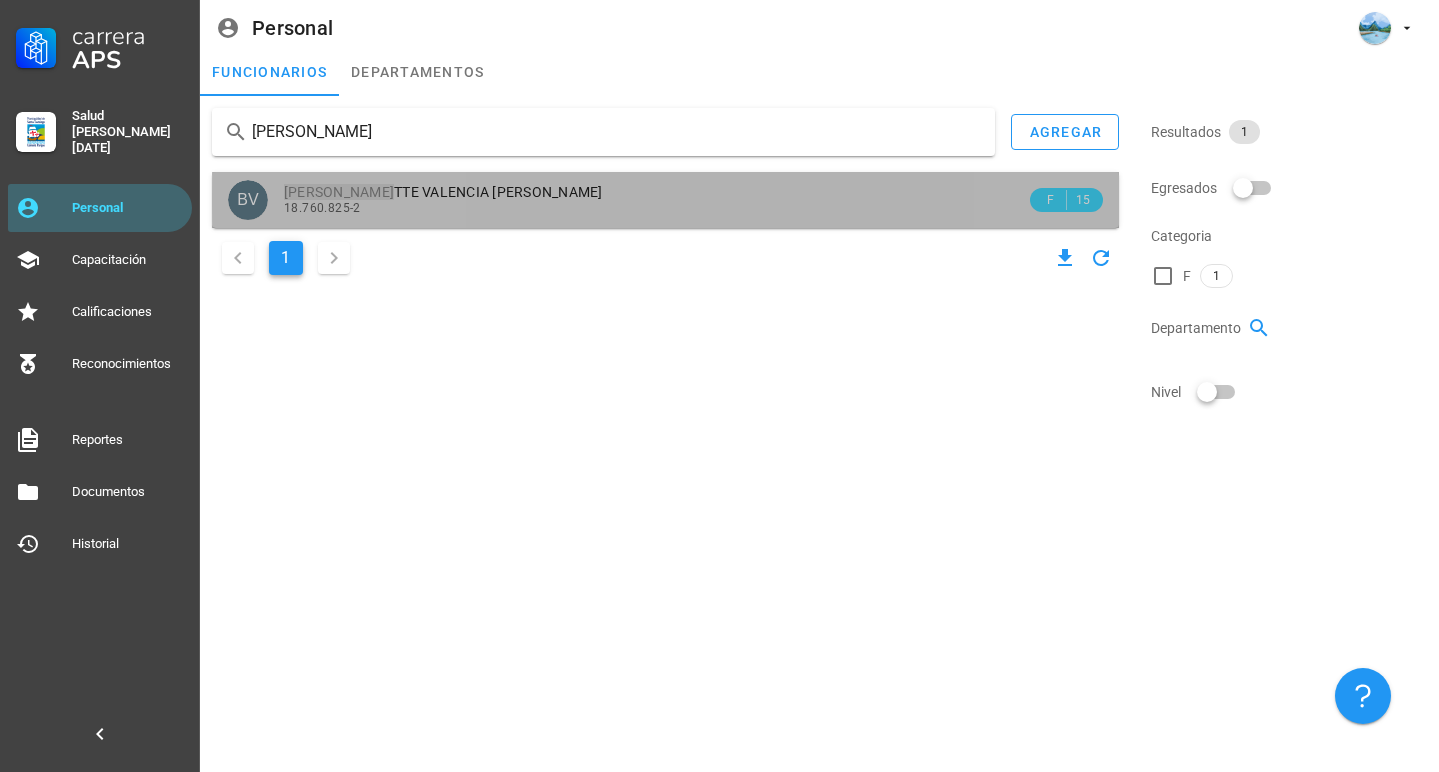 drag, startPoint x: 316, startPoint y: 165, endPoint x: 409, endPoint y: 199, distance: 99.0202 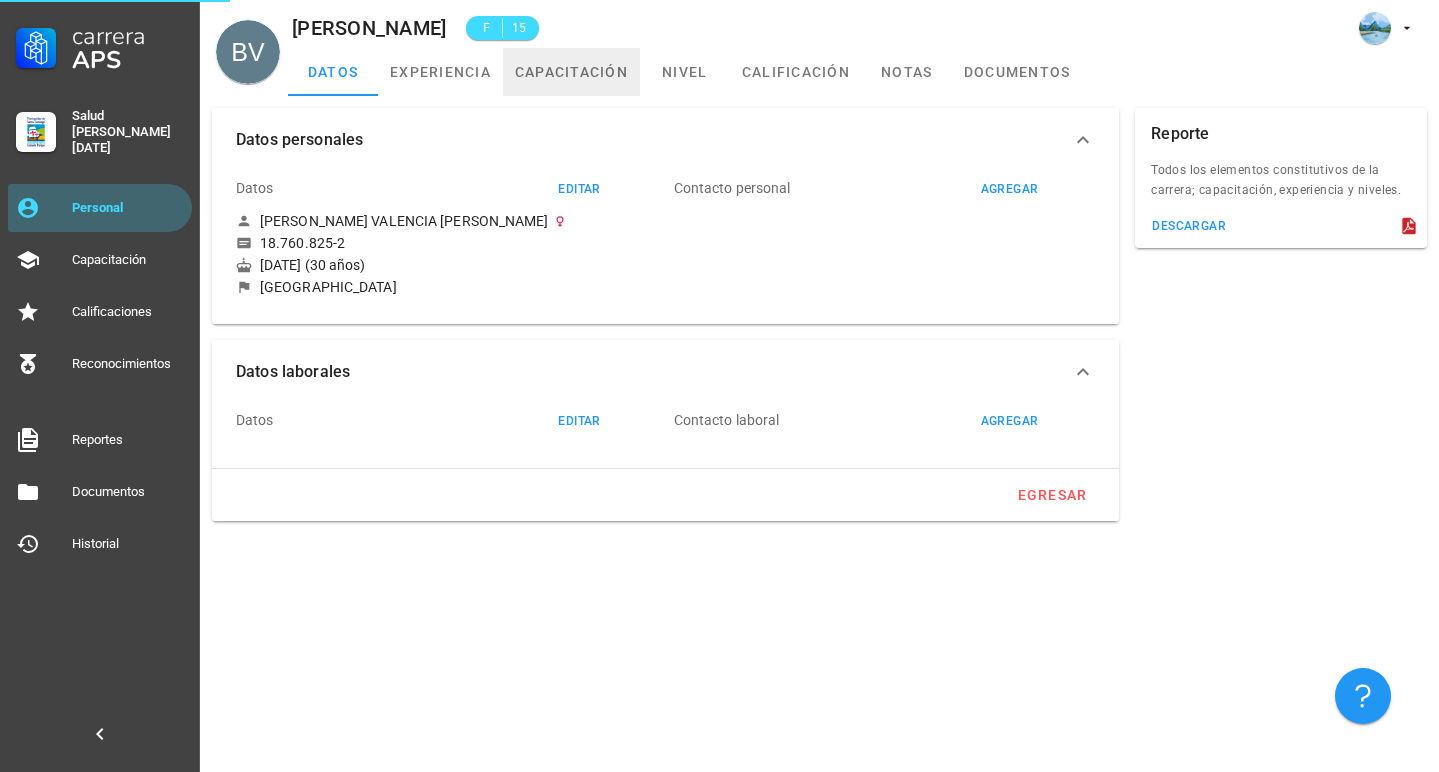 click on "capacitación" at bounding box center (571, 72) 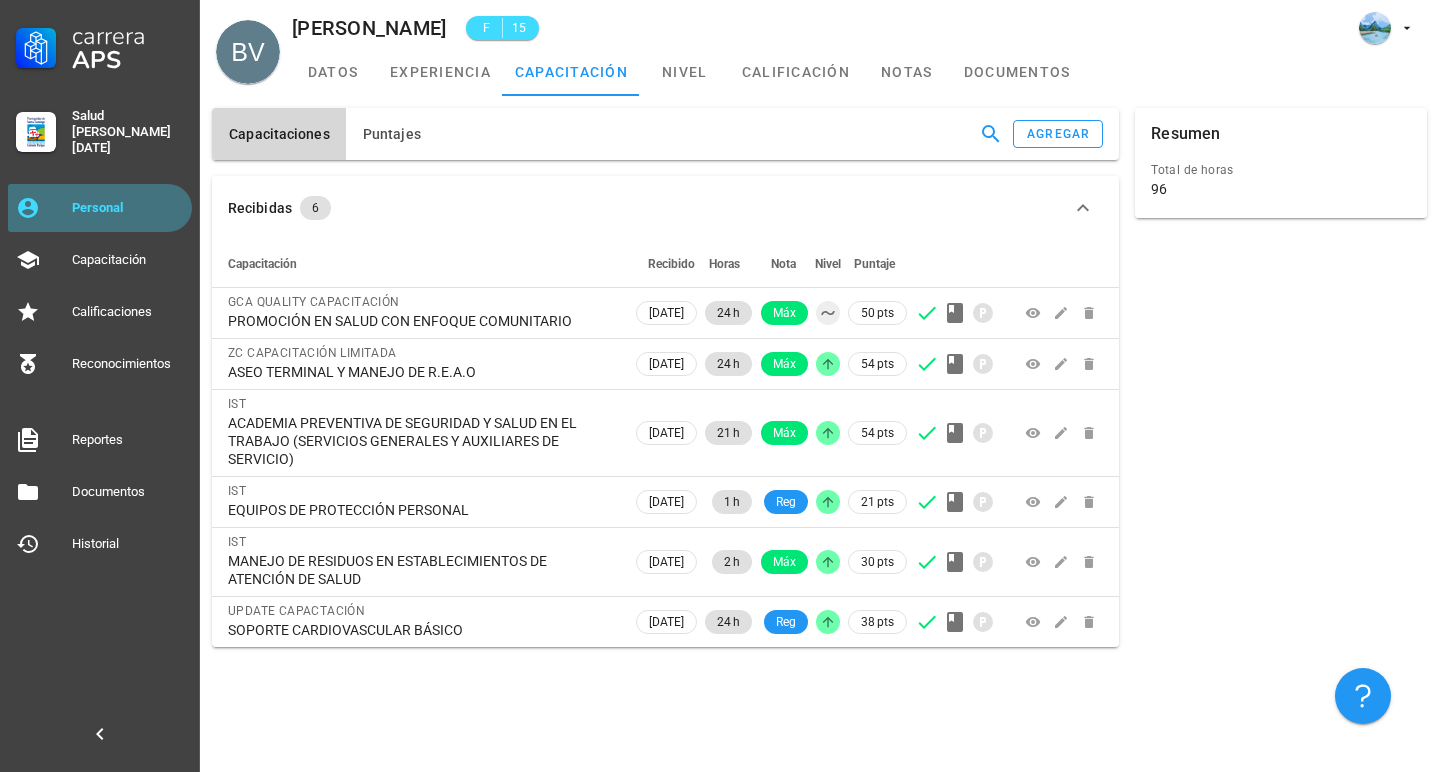 click on "Personal" at bounding box center [128, 208] 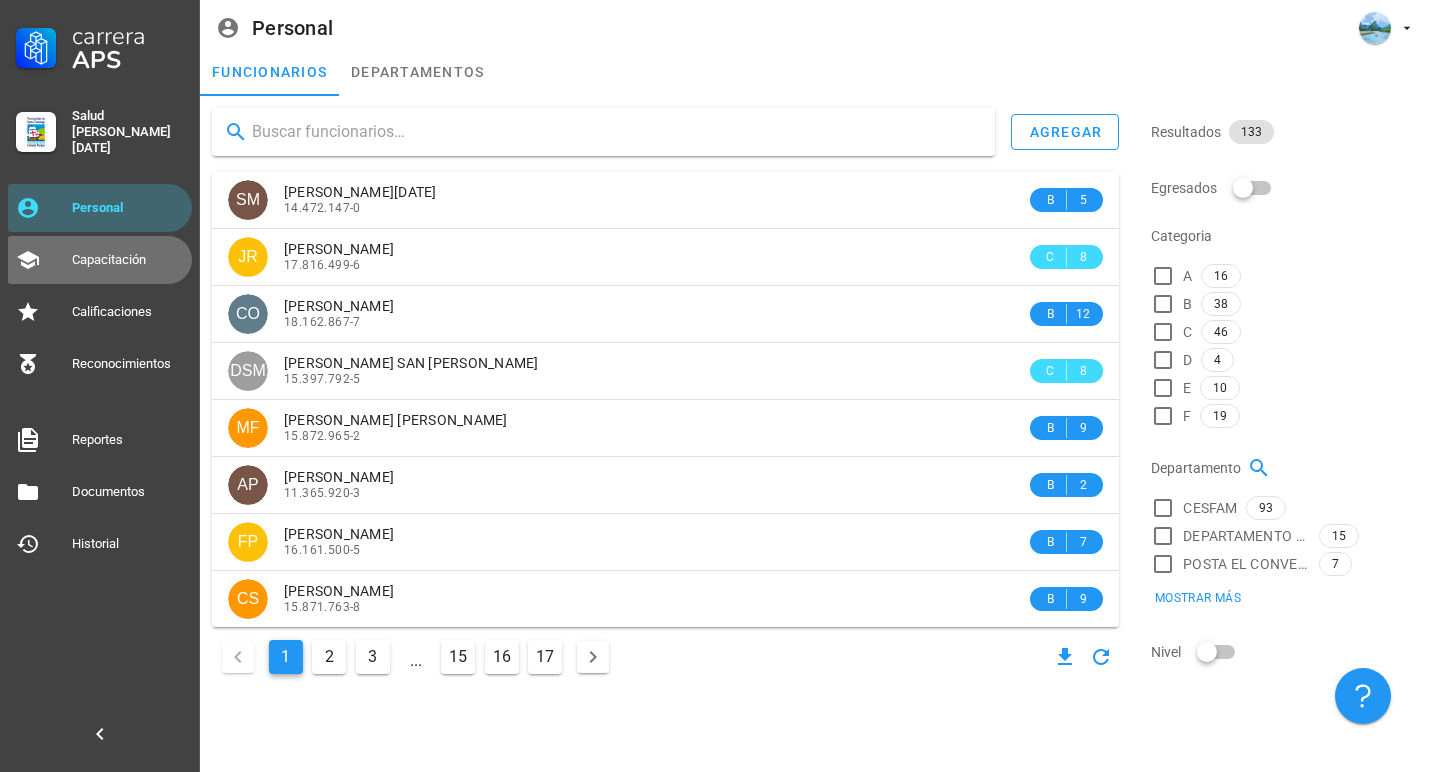 click on "Capacitación" at bounding box center (128, 260) 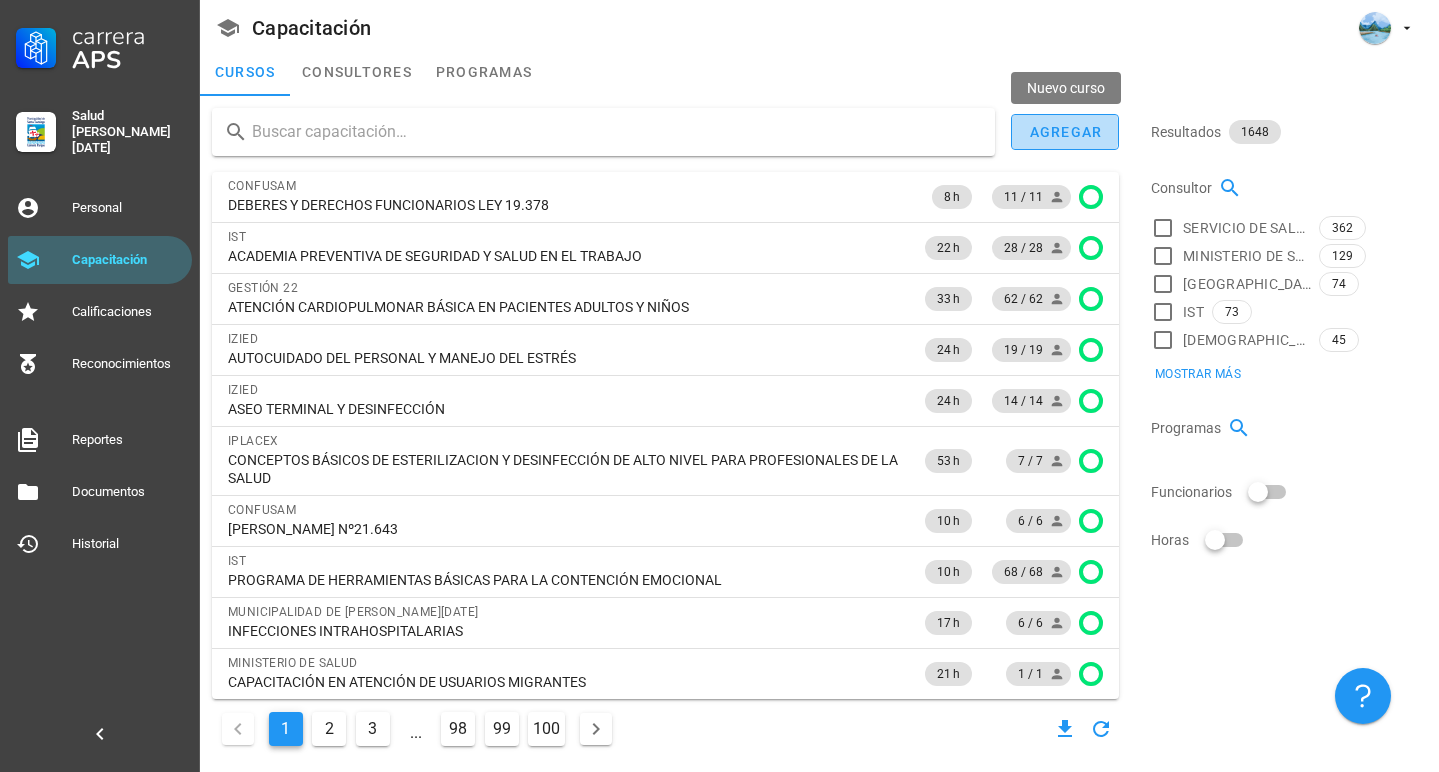 click on "agregar" at bounding box center [1065, 132] 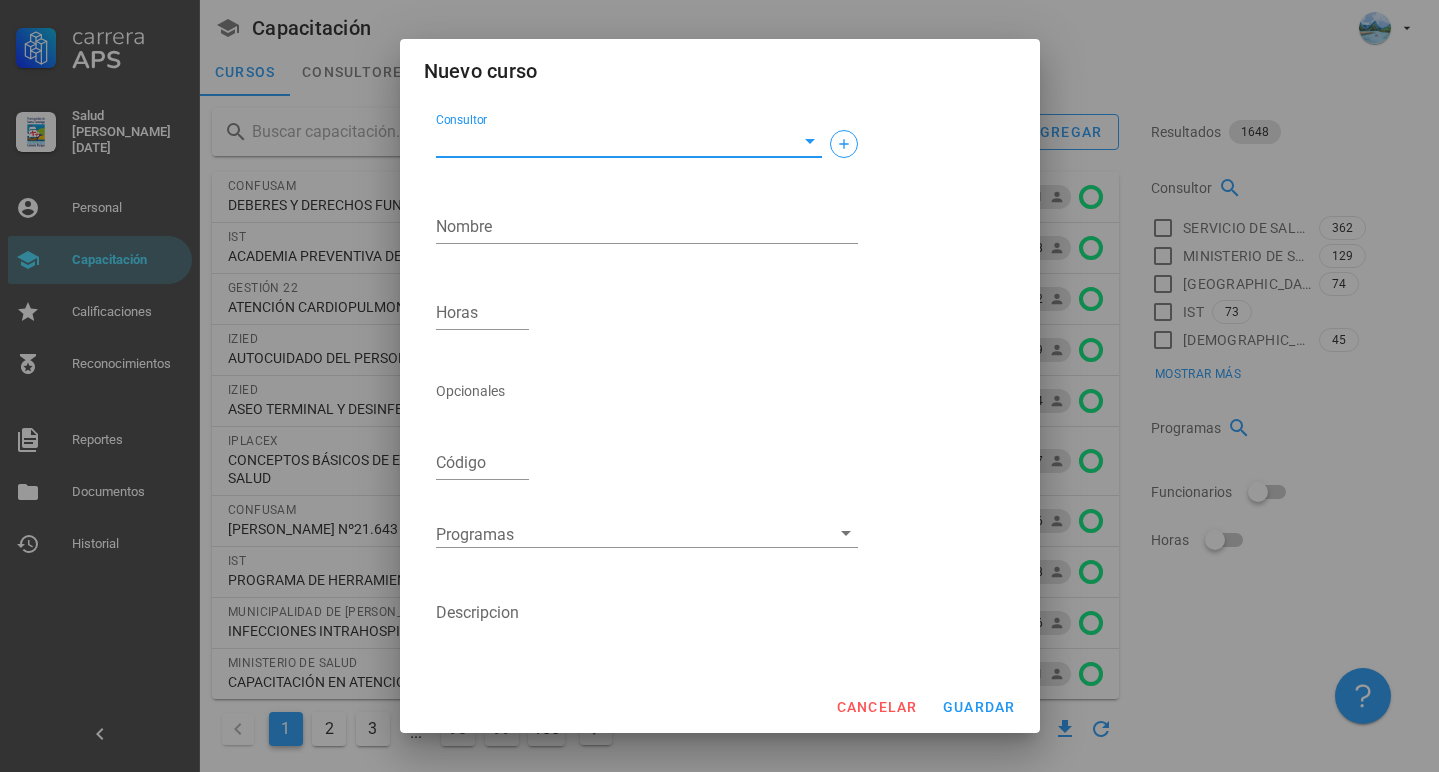 click on "Consultor" at bounding box center [613, 141] 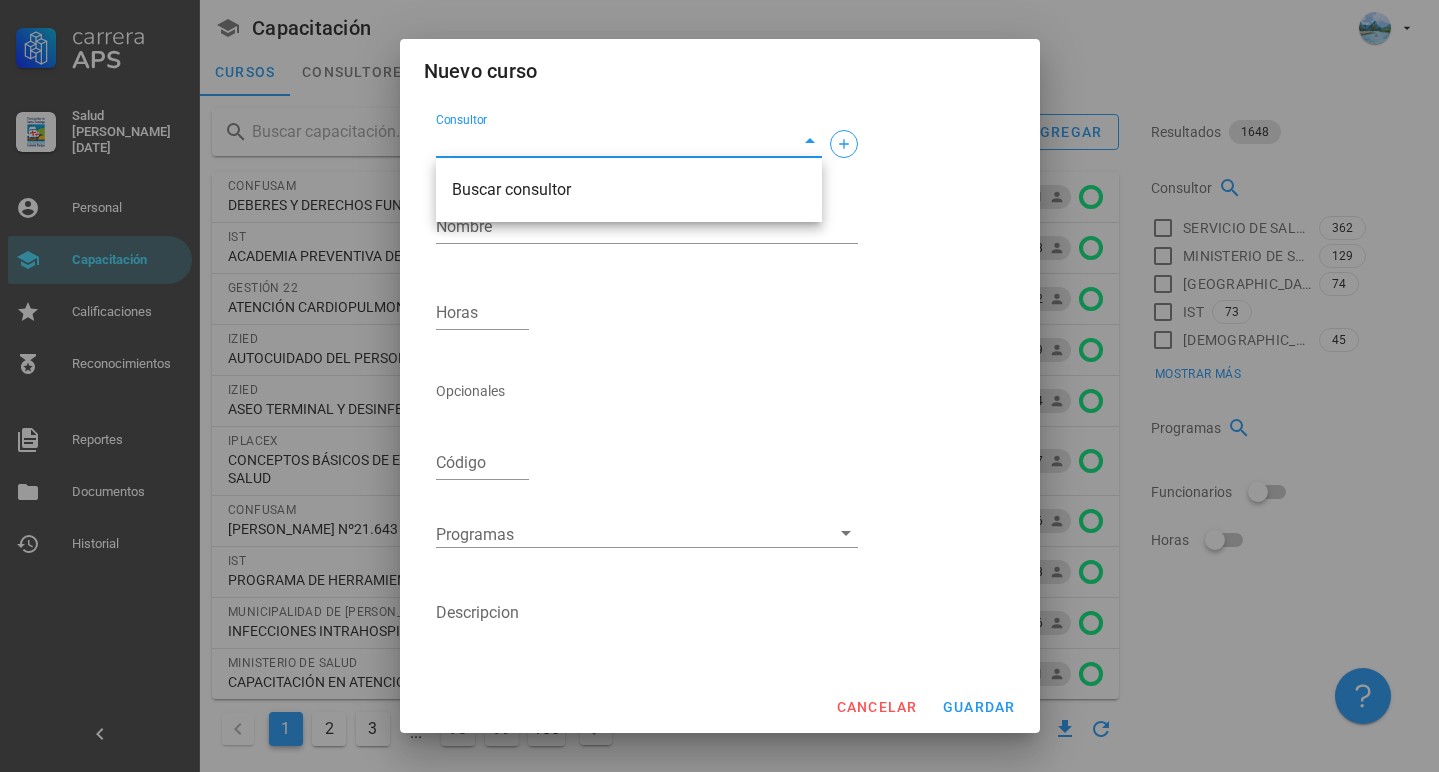 type on "i" 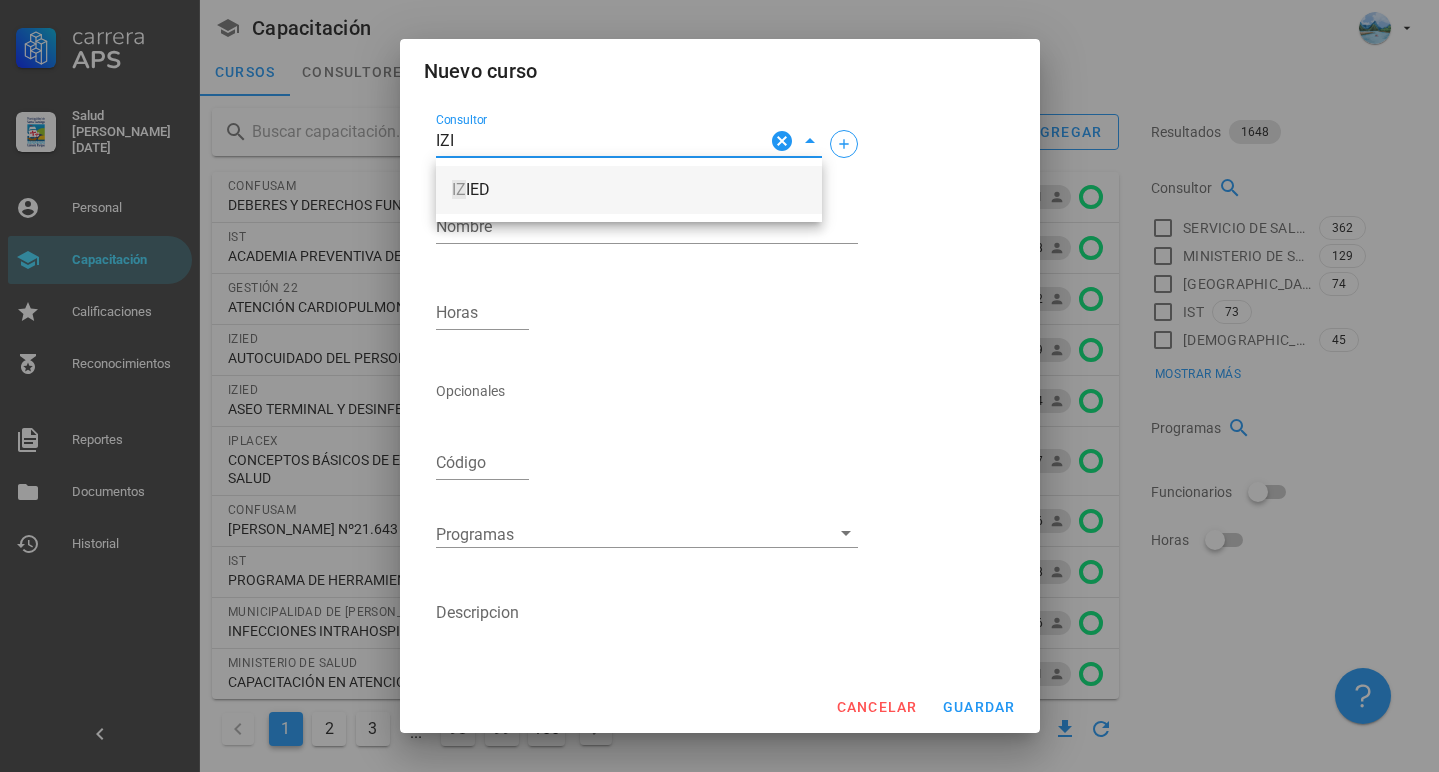click on "IZ IED" at bounding box center [629, 190] 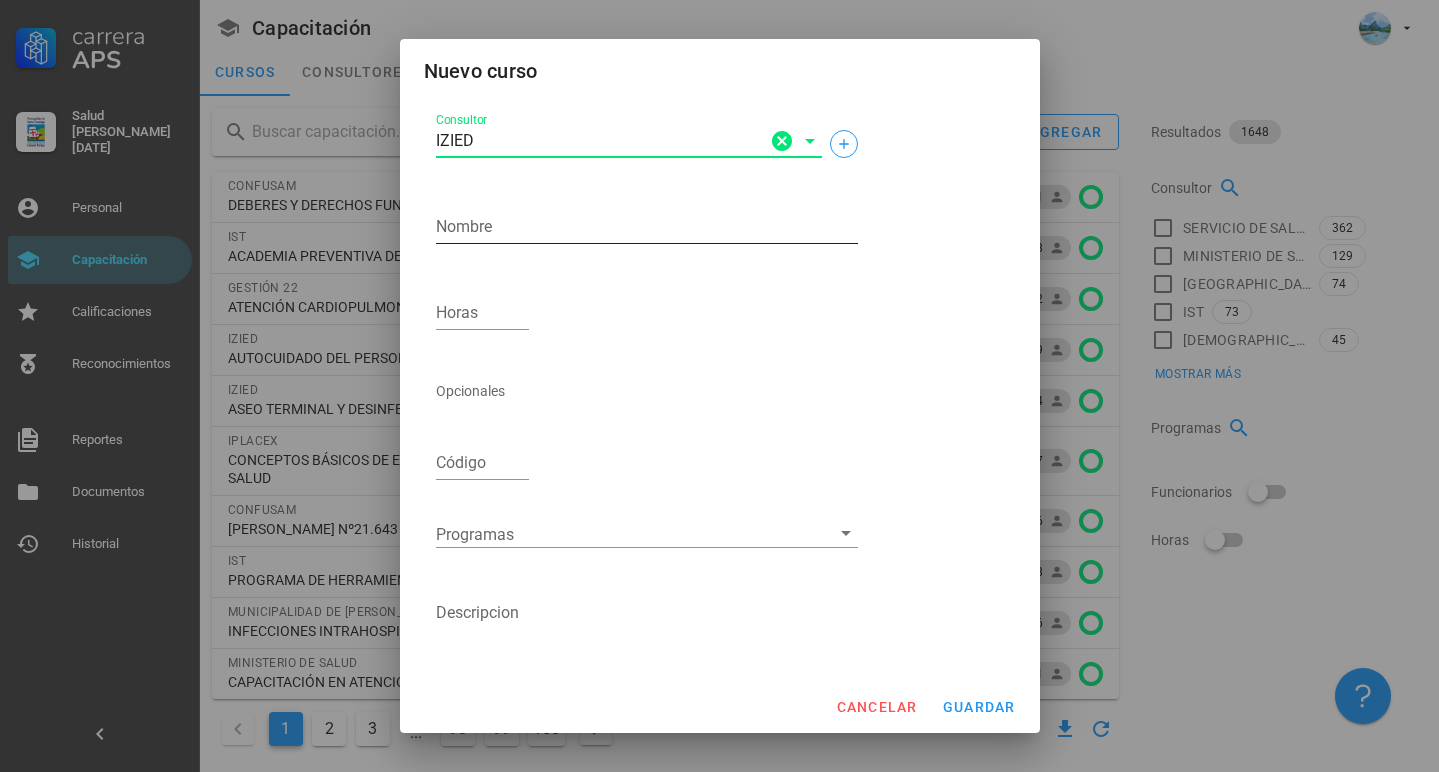 click on "Nombre" at bounding box center (647, 227) 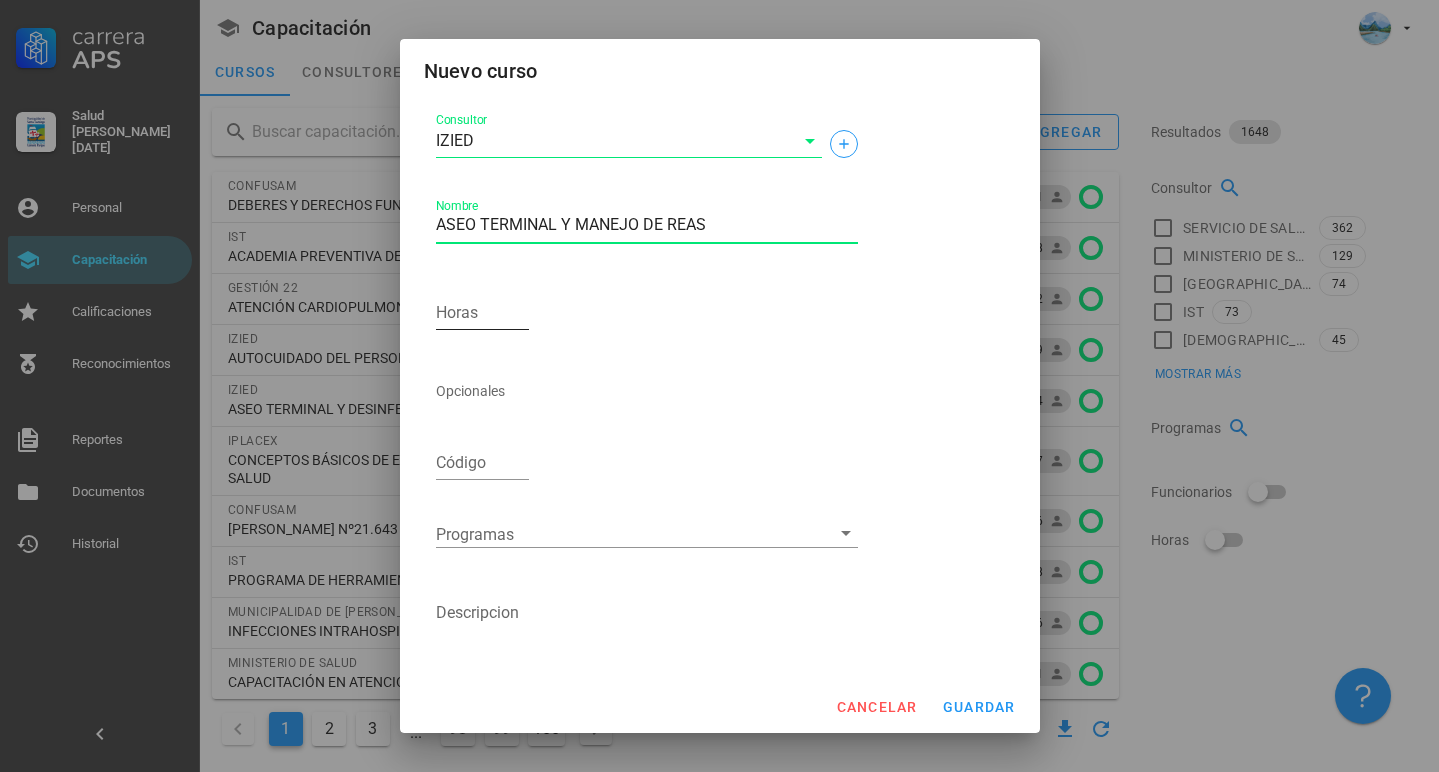 type on "ASEO TERMINAL Y MANEJO DE REAS" 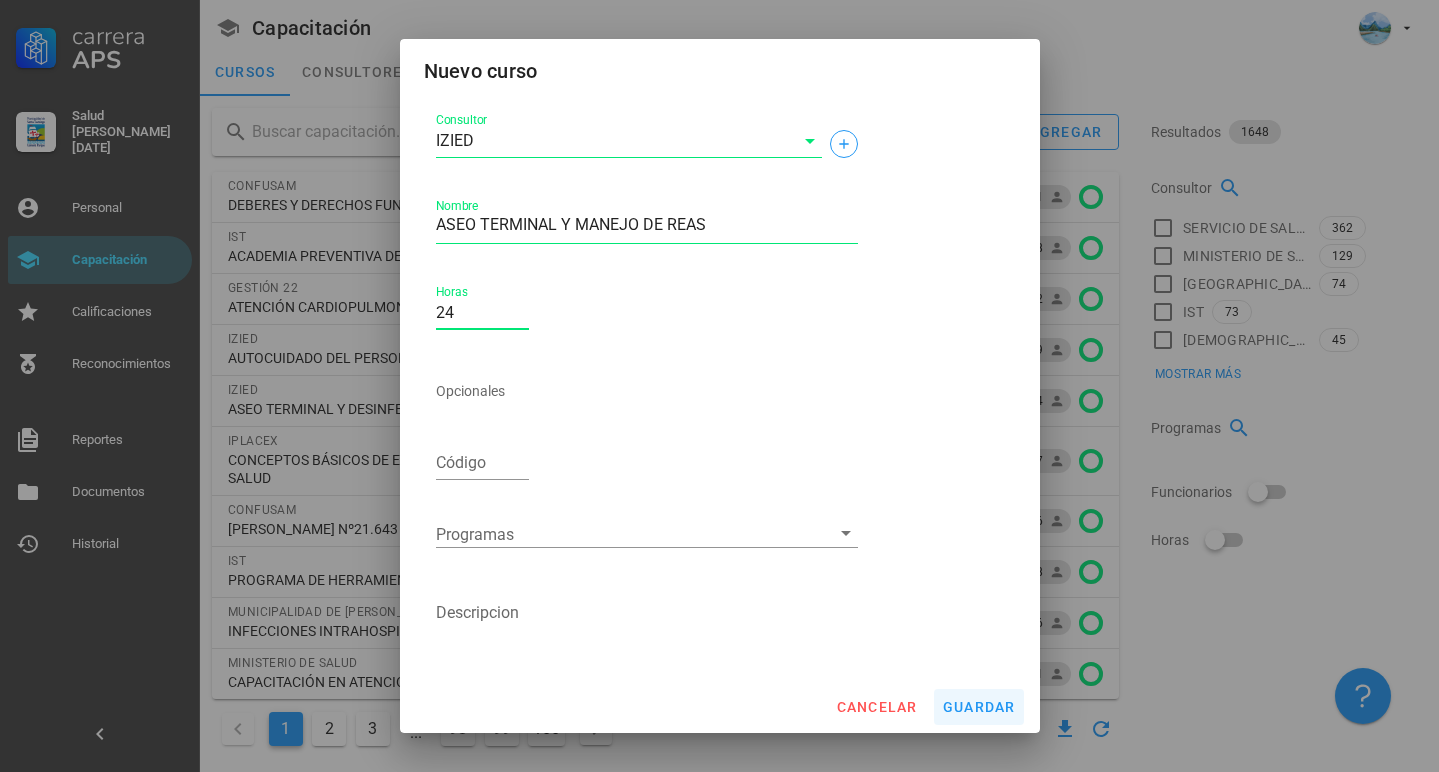 type on "24" 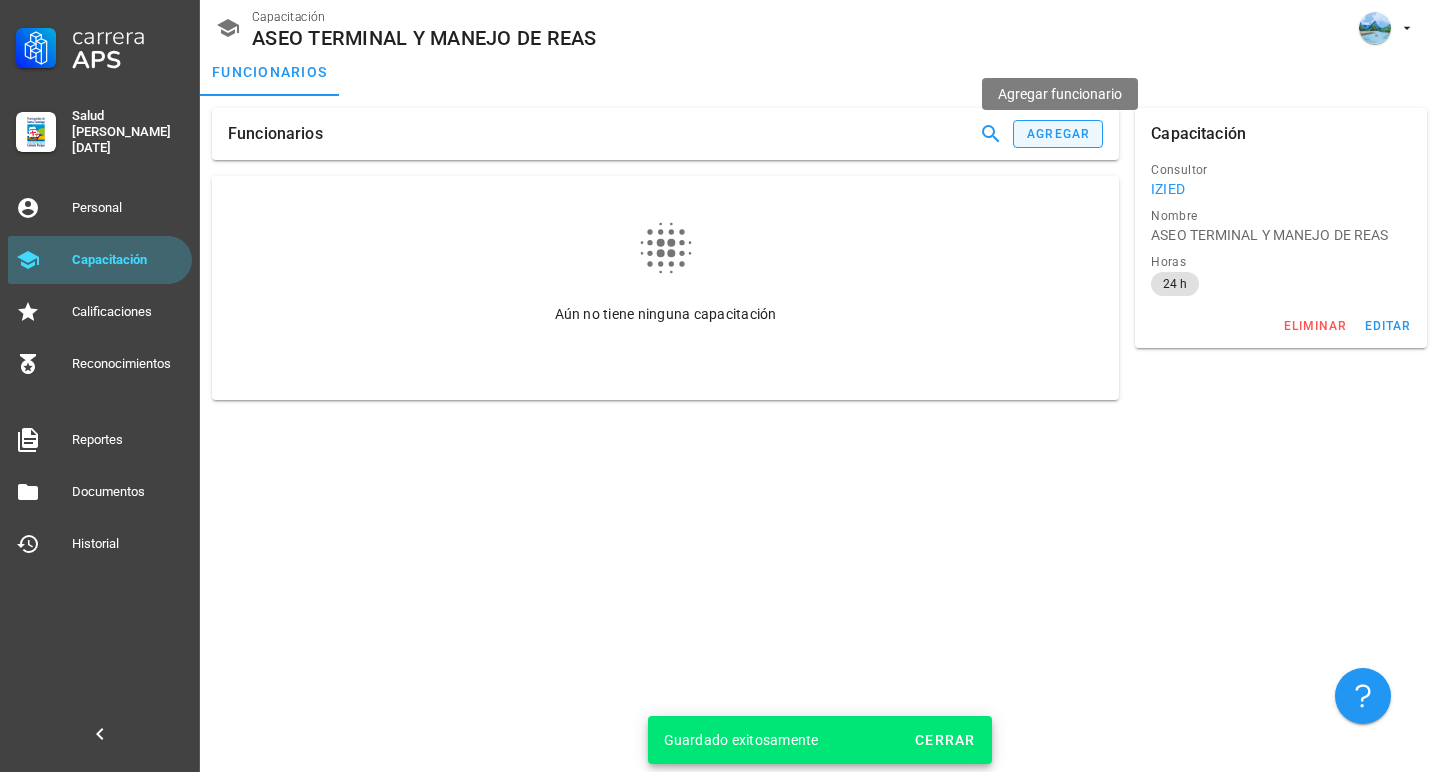 click on "agregar" at bounding box center (1058, 134) 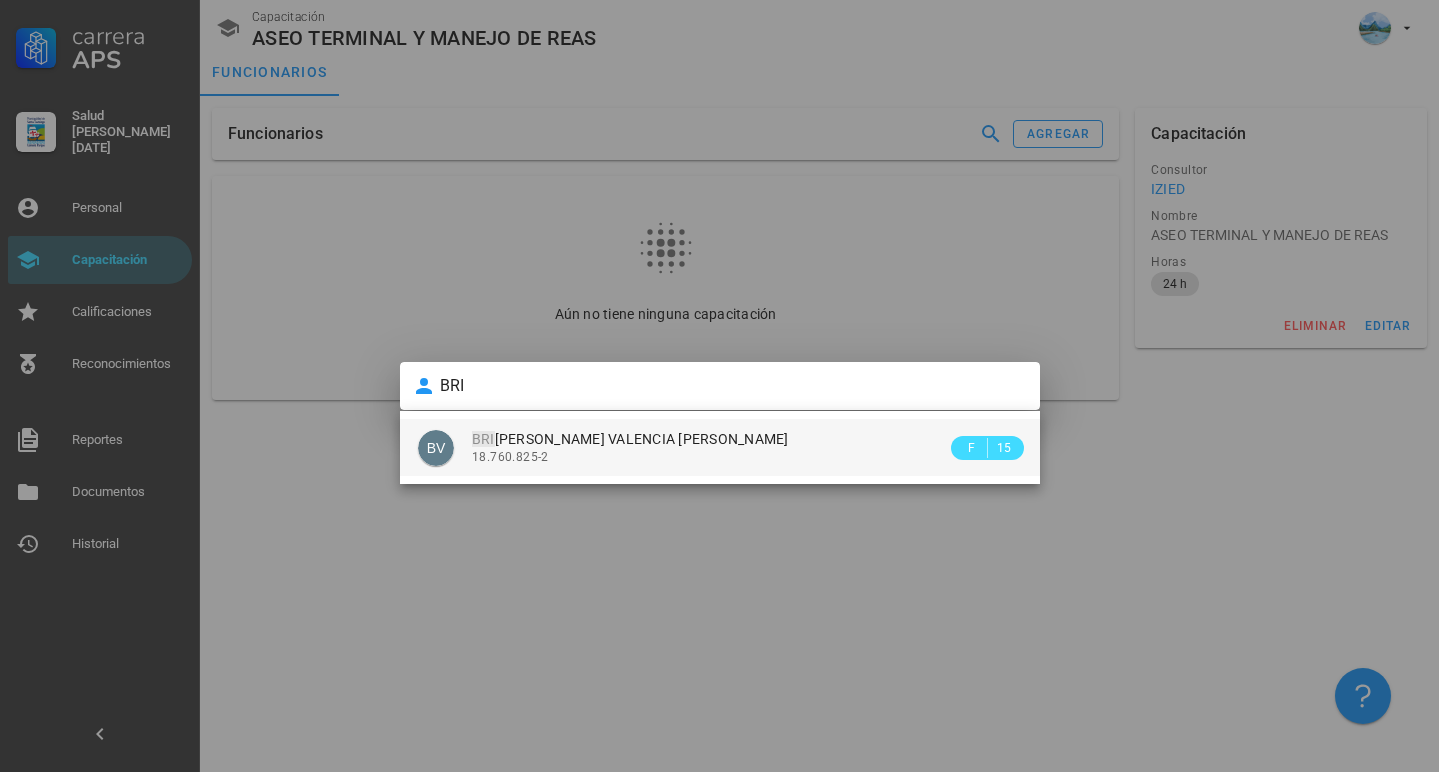 click on "BRI [PERSON_NAME] VALENCIA [PERSON_NAME]" at bounding box center (630, 439) 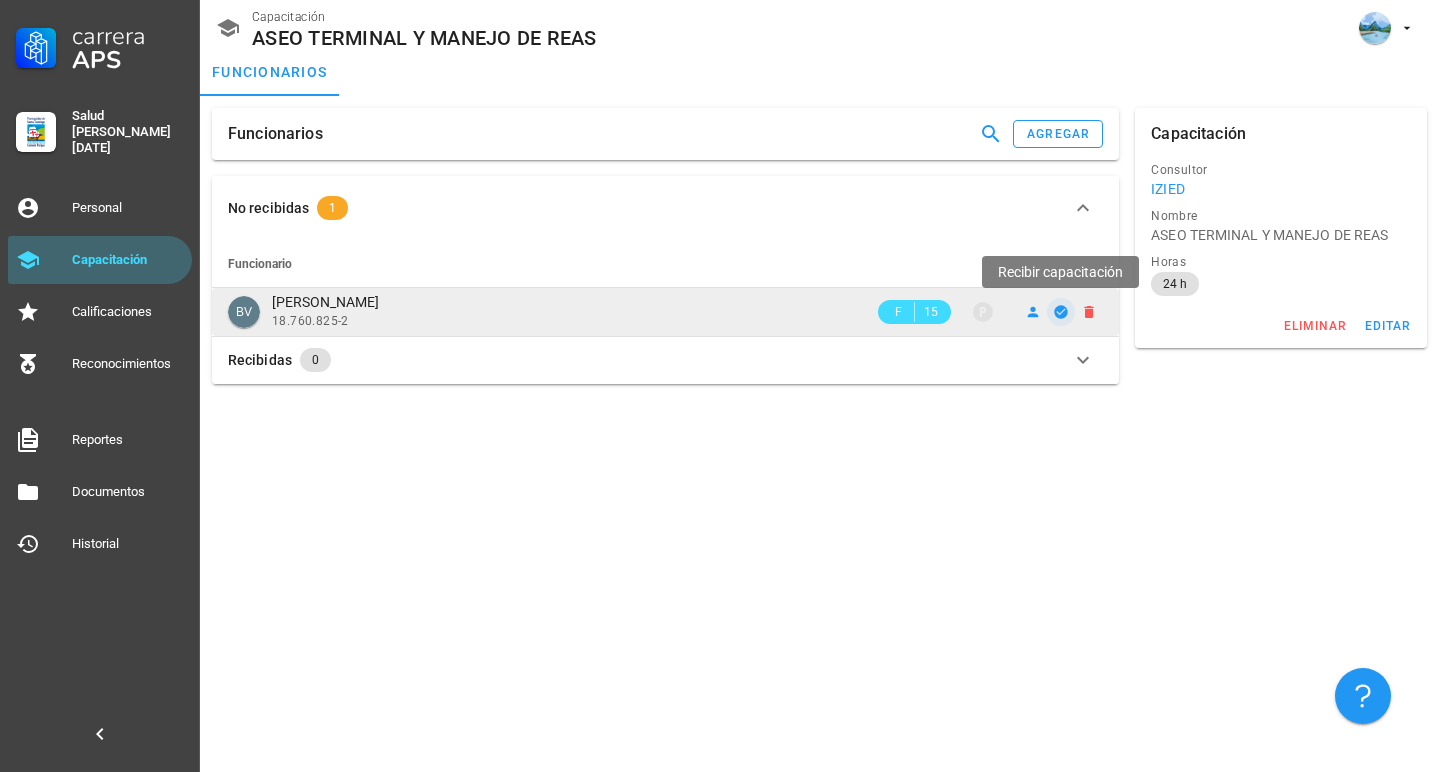 click 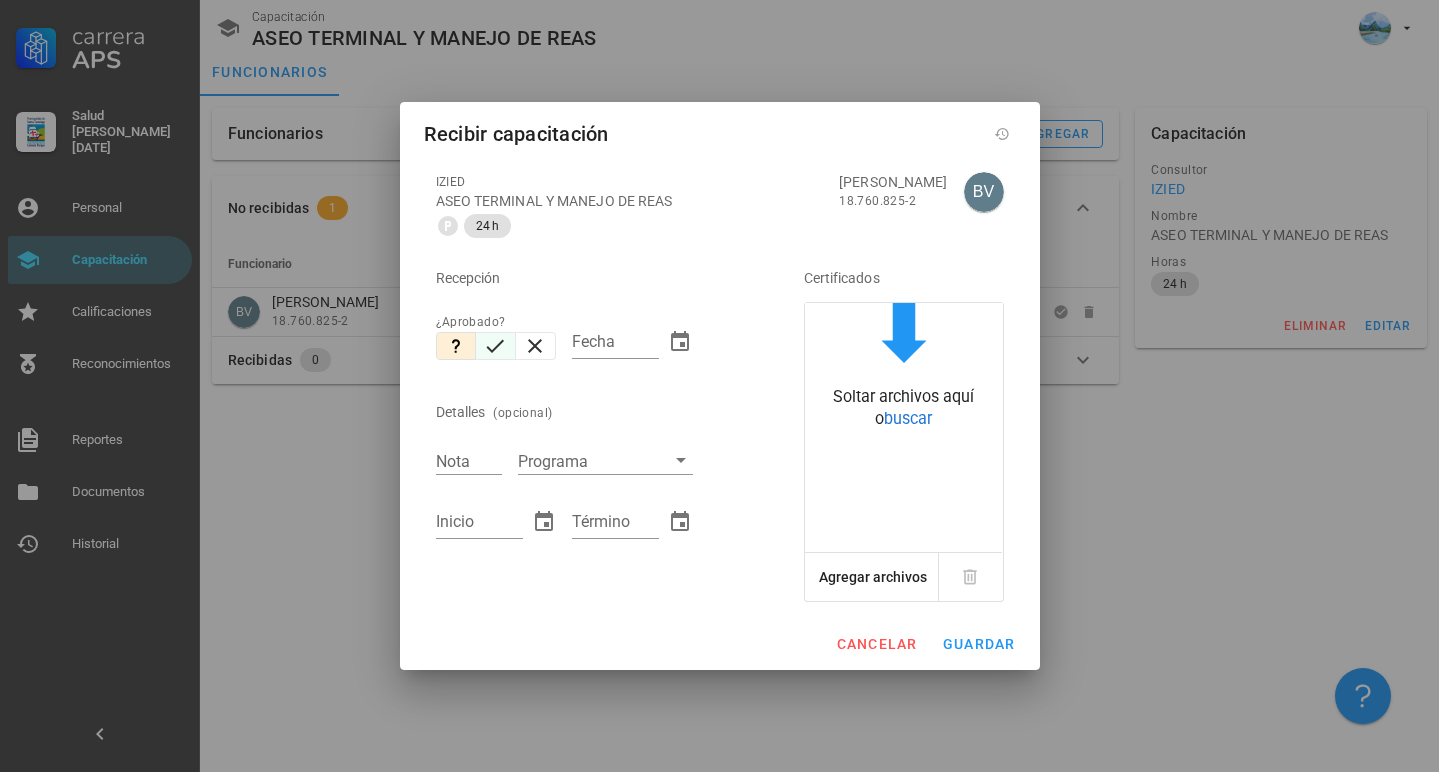 click 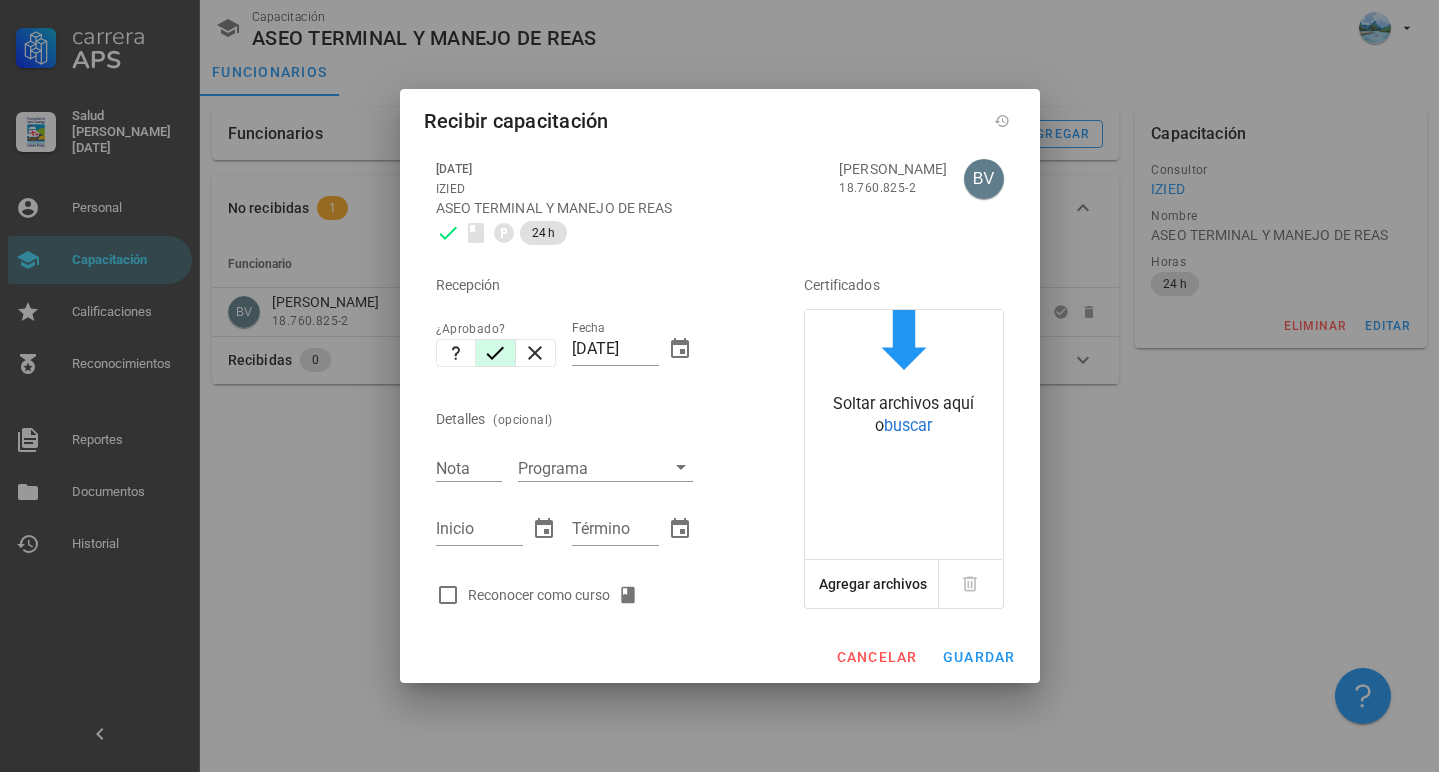 click on "Reconocer como curso" at bounding box center (557, 595) 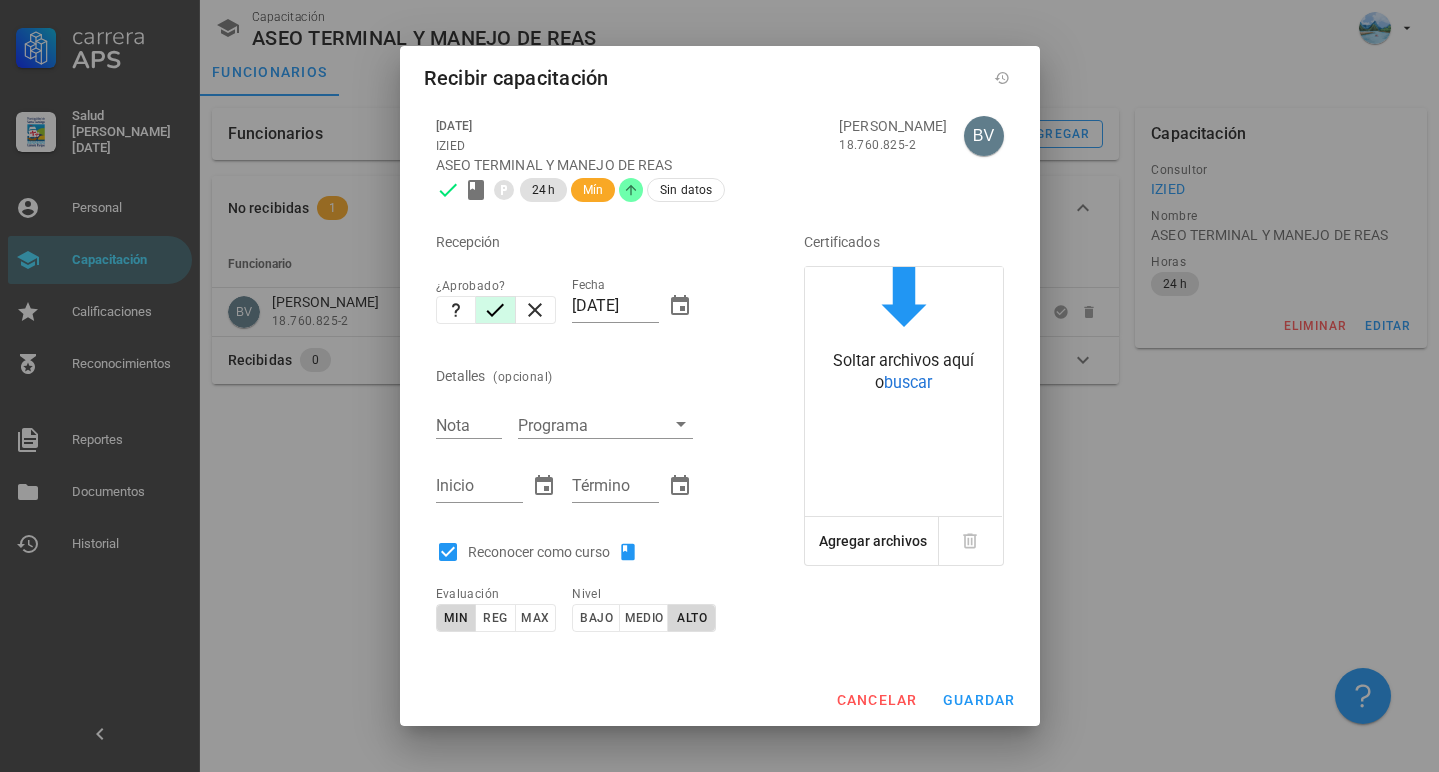 checkbox on "true" 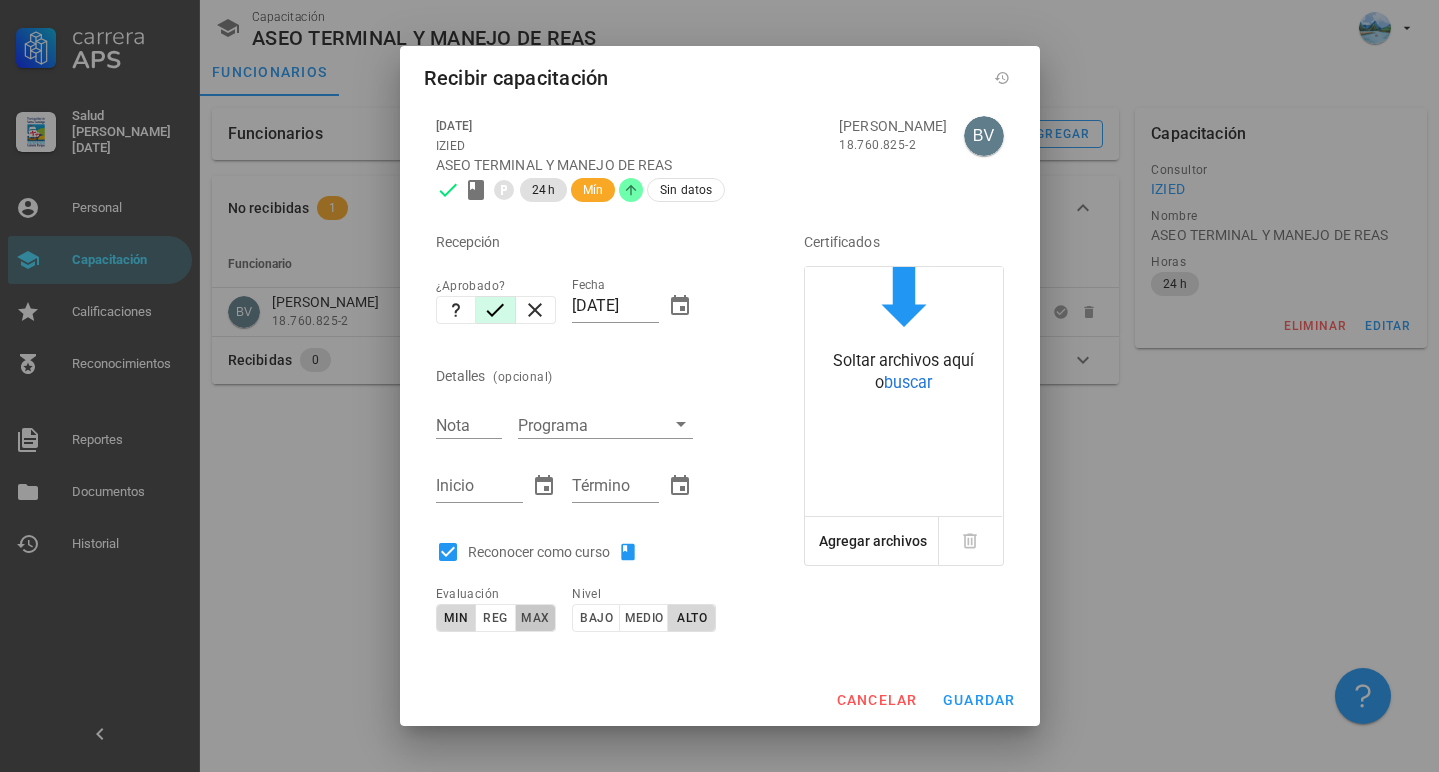 click on "max" at bounding box center (534, 618) 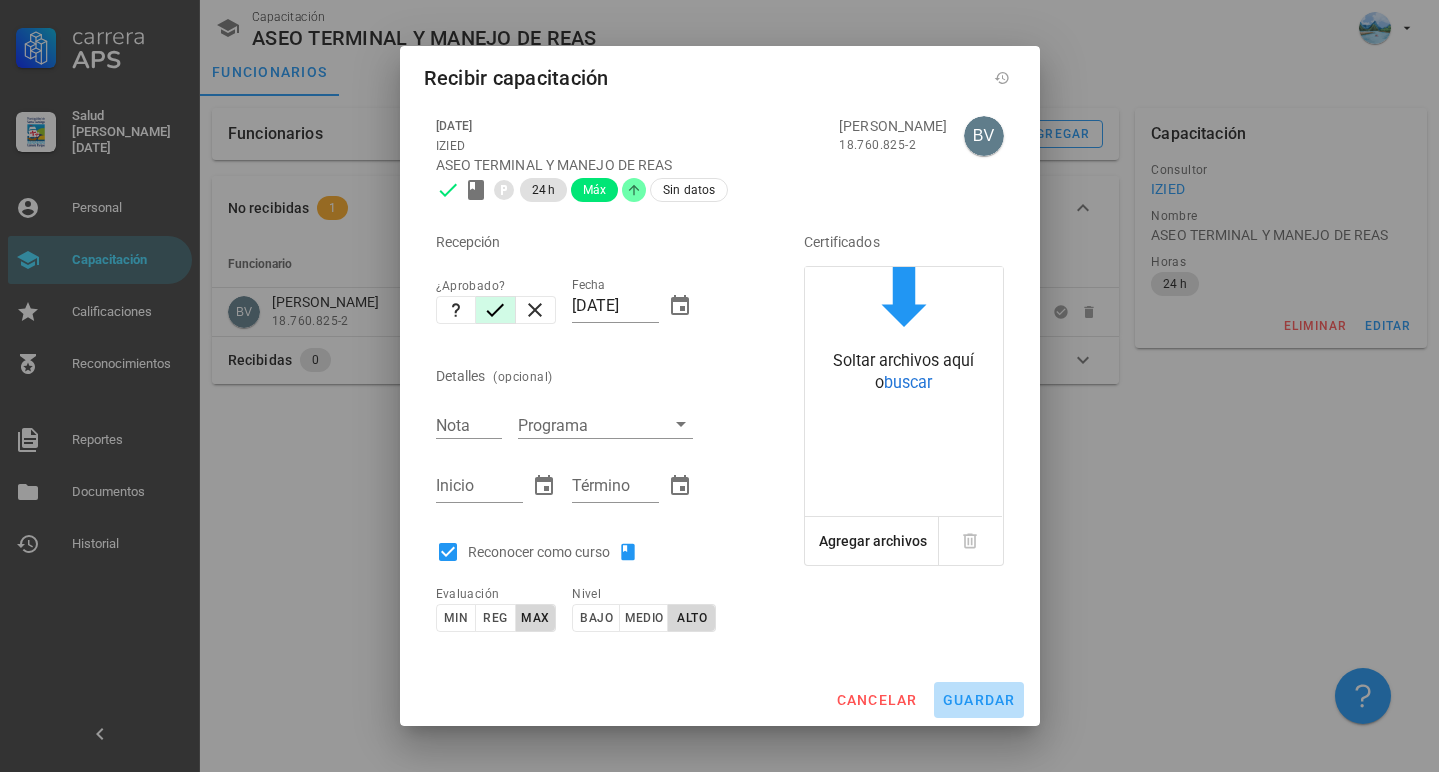 click on "guardar" at bounding box center [979, 700] 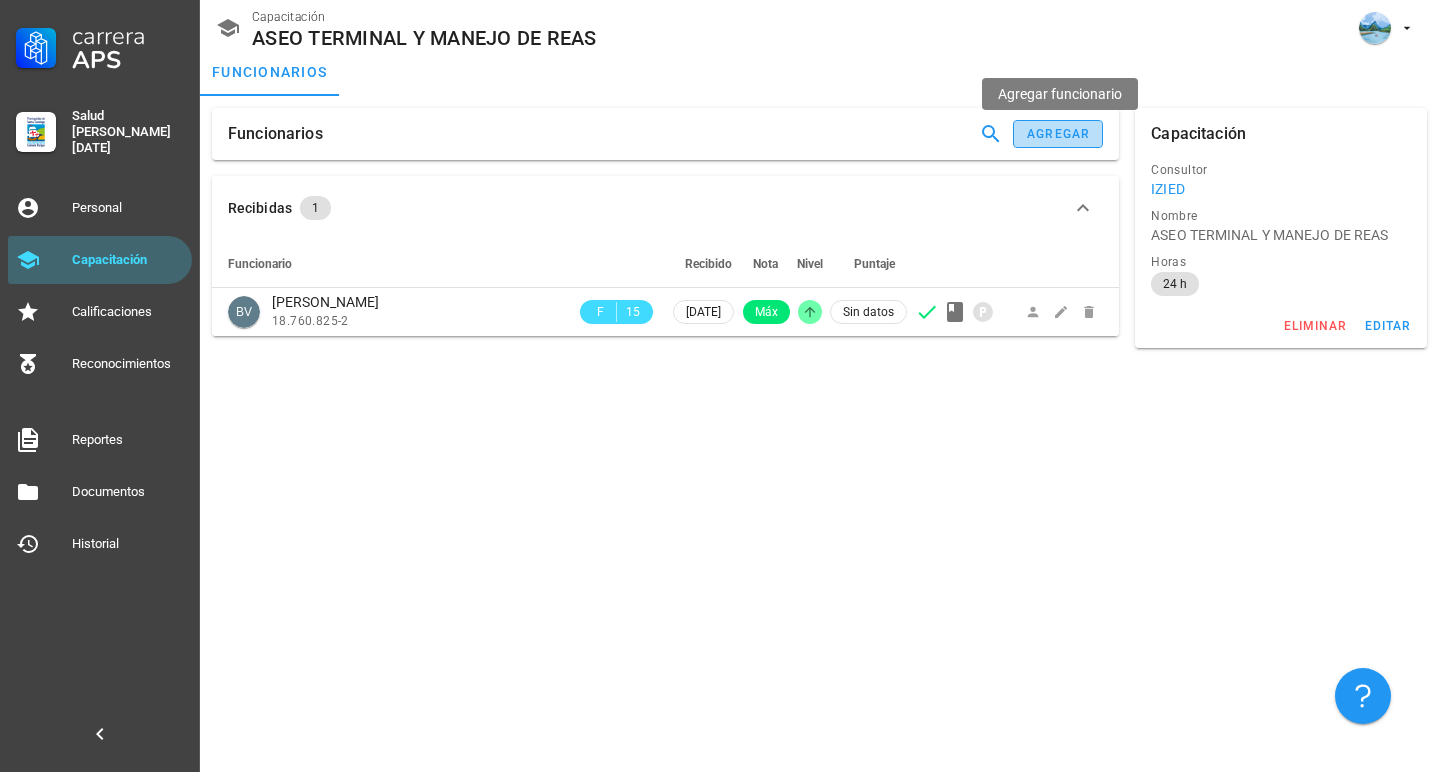 click on "agregar" at bounding box center [1058, 134] 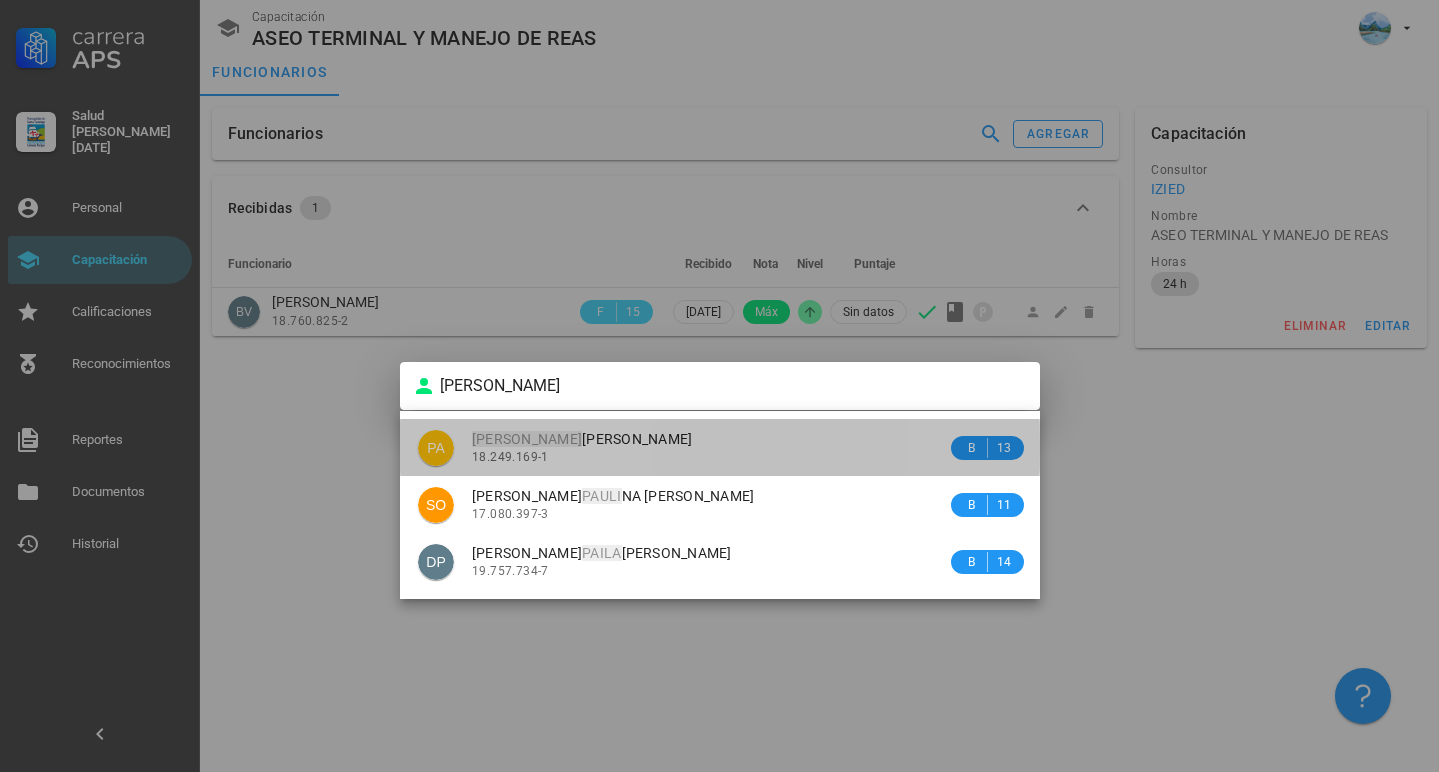 click on "[PERSON_NAME]   18.249.169-1" at bounding box center (709, 447) 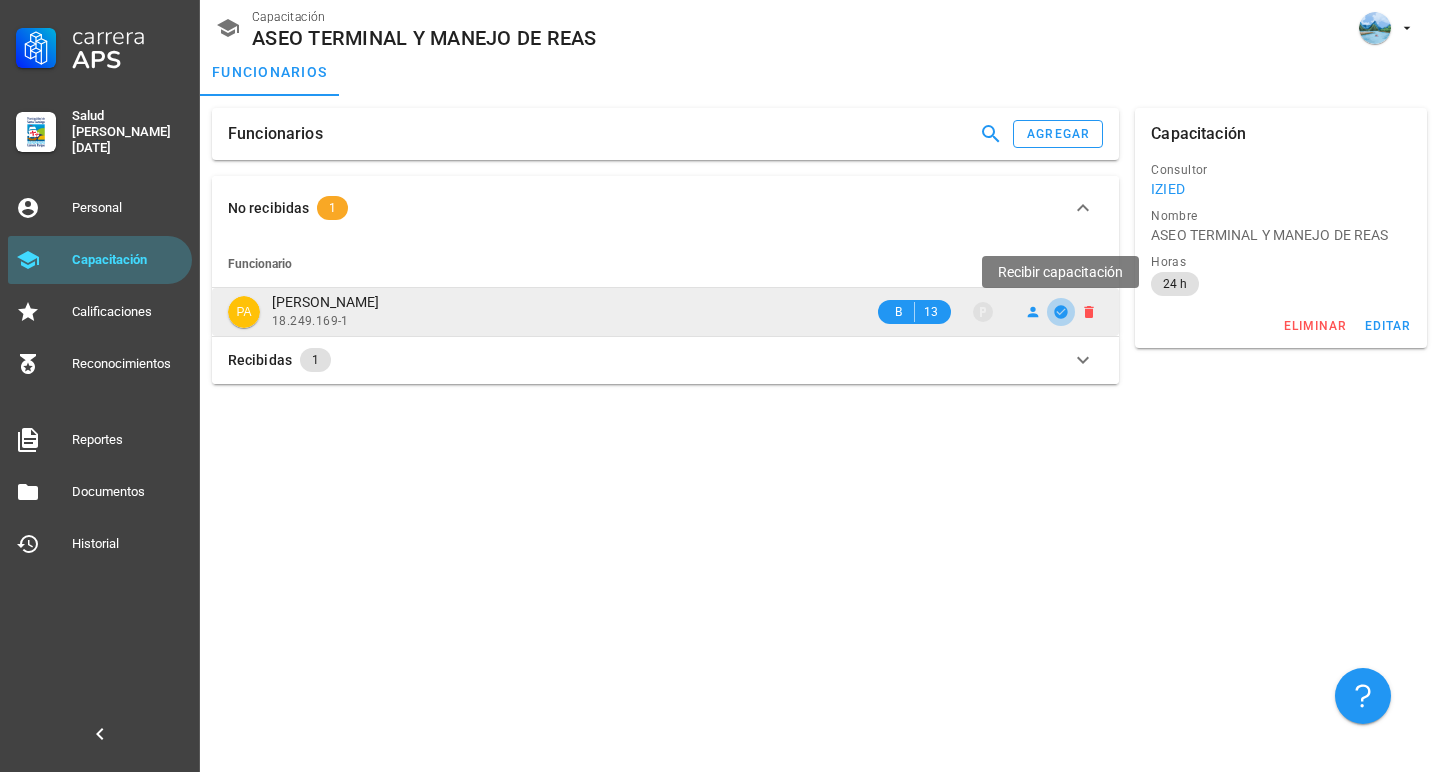 click 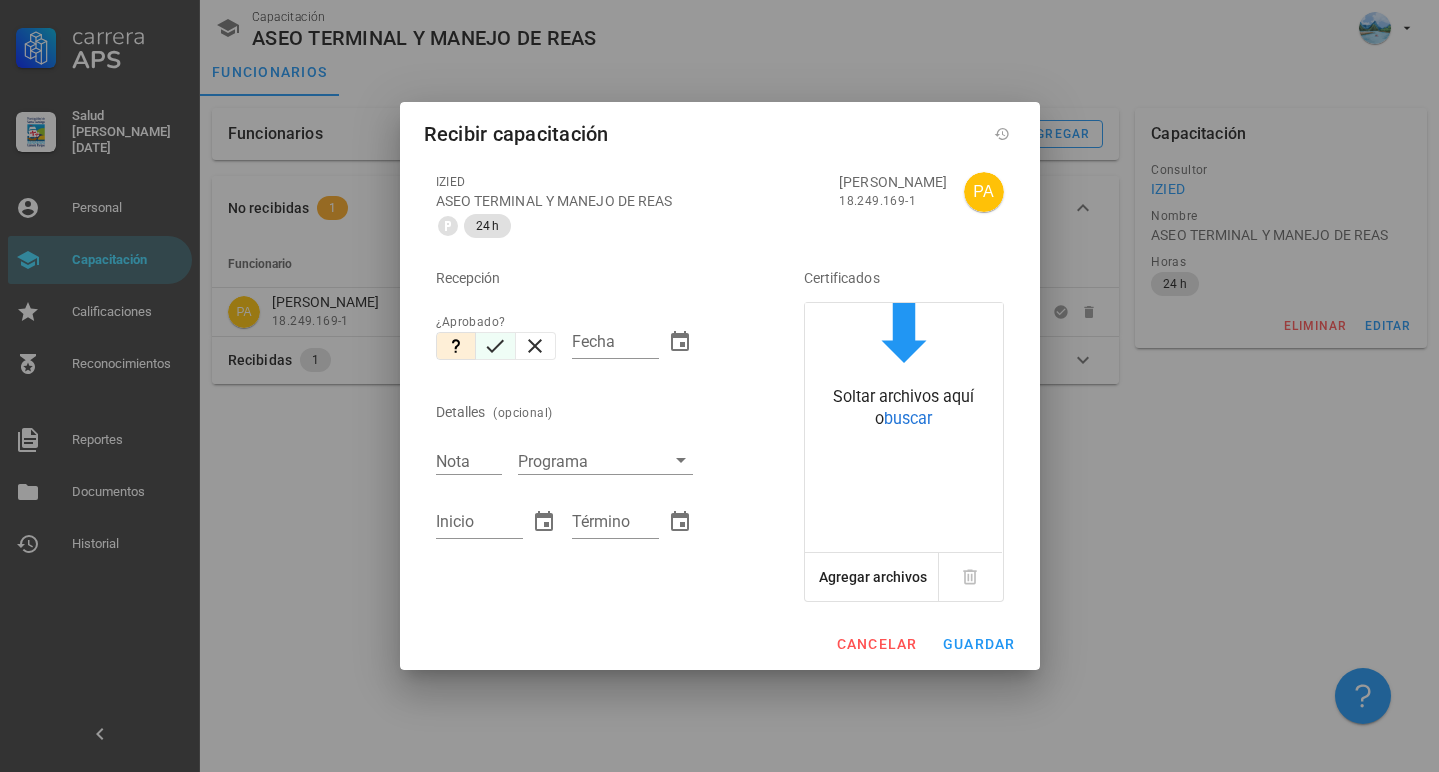 click at bounding box center (496, 346) 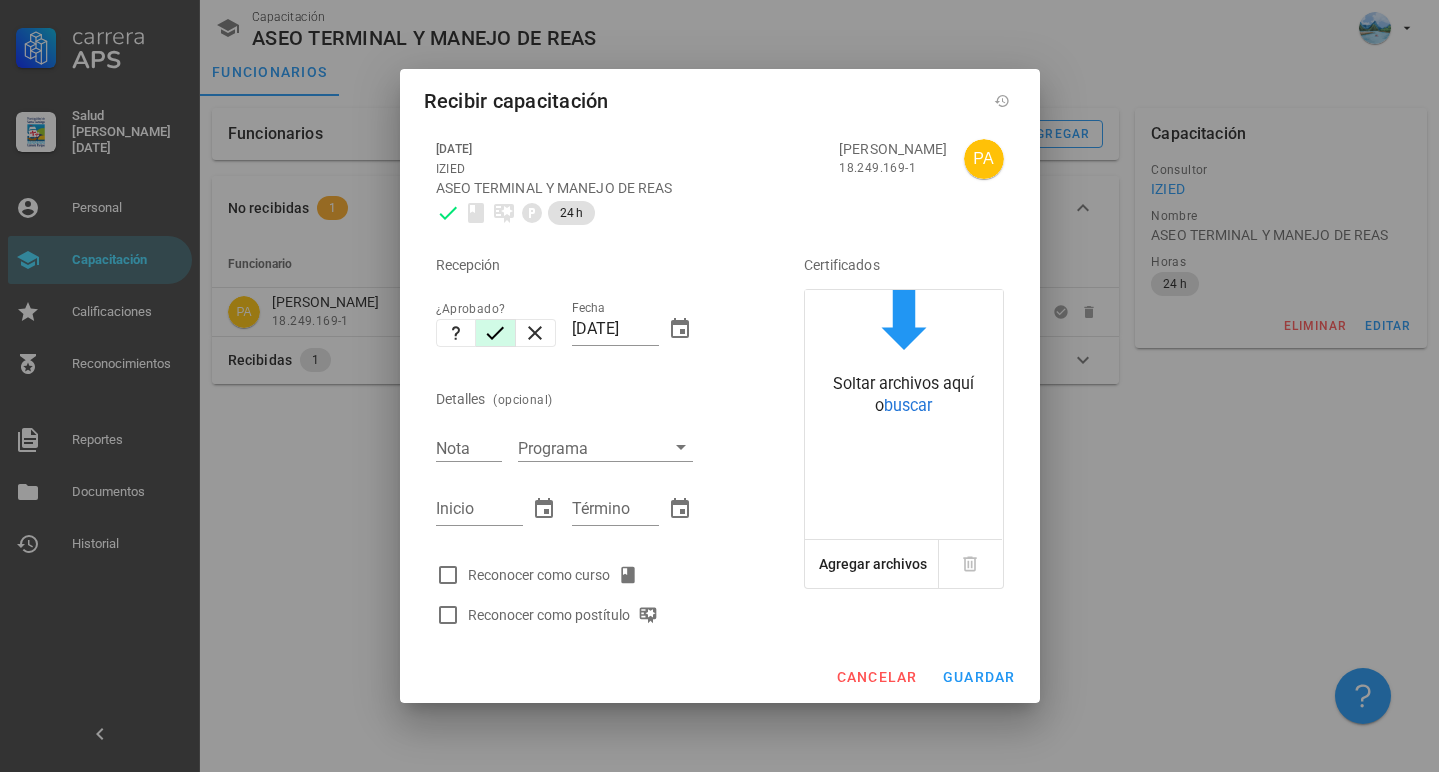 click on "Reconocer como curso" at bounding box center (557, 575) 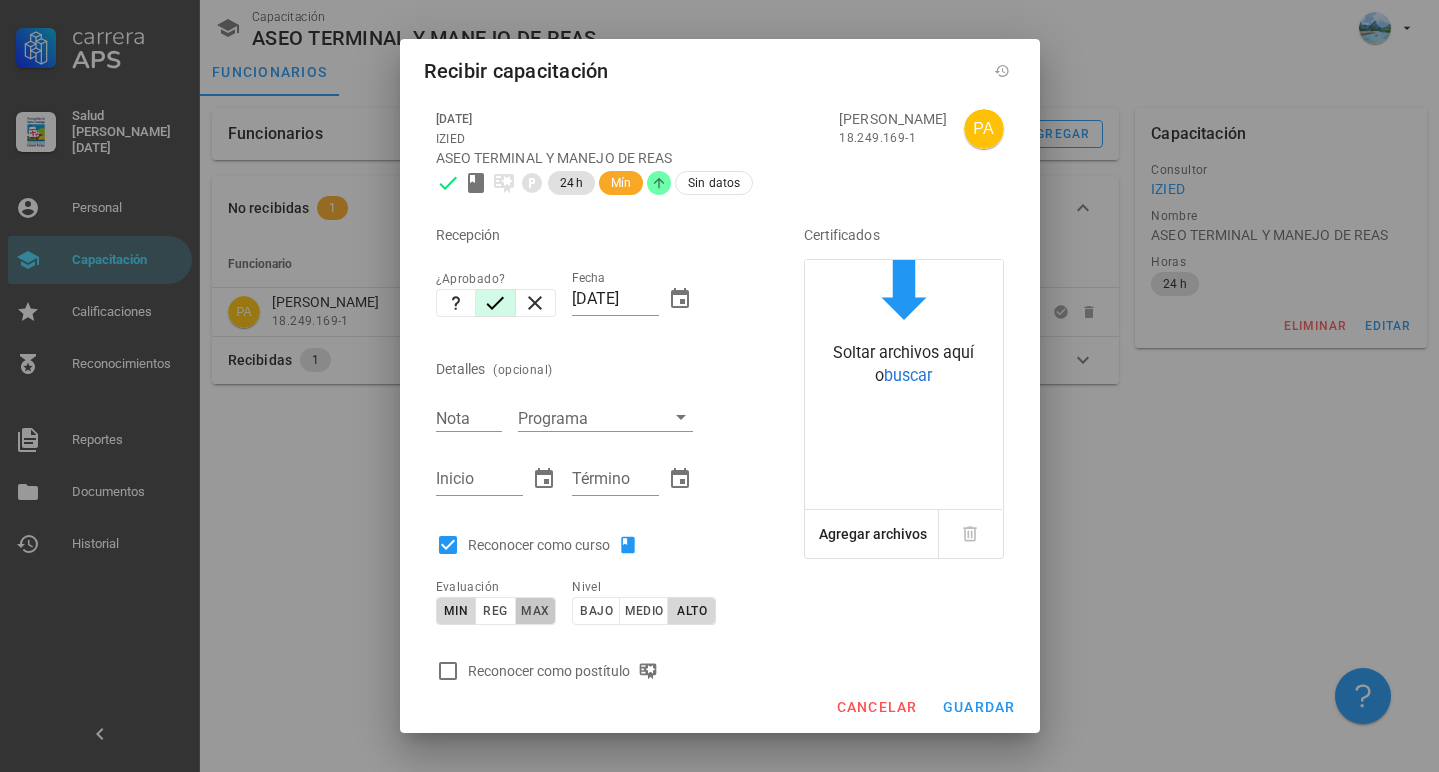 click on "max" at bounding box center (534, 611) 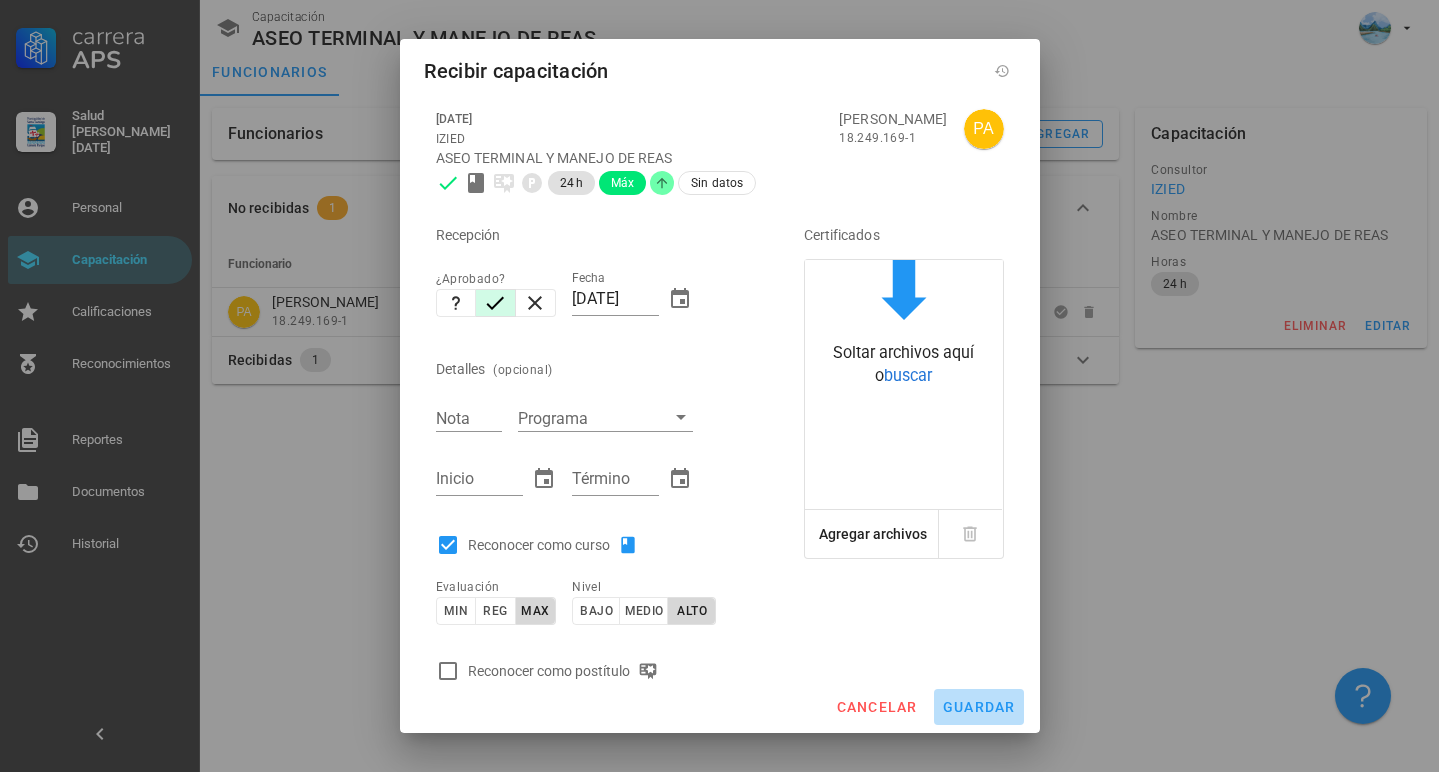 click on "guardar" at bounding box center [979, 707] 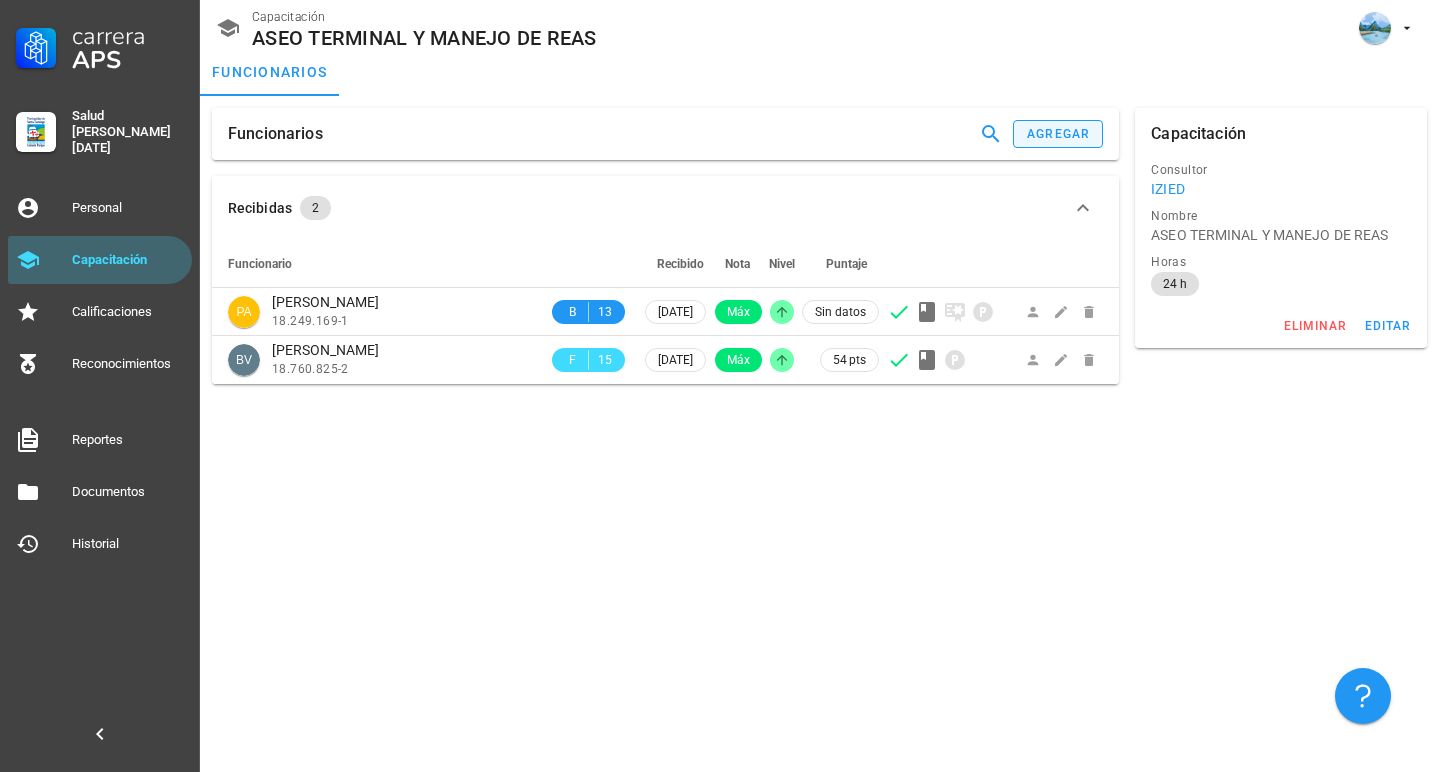 click on "agregar" at bounding box center [1058, 134] 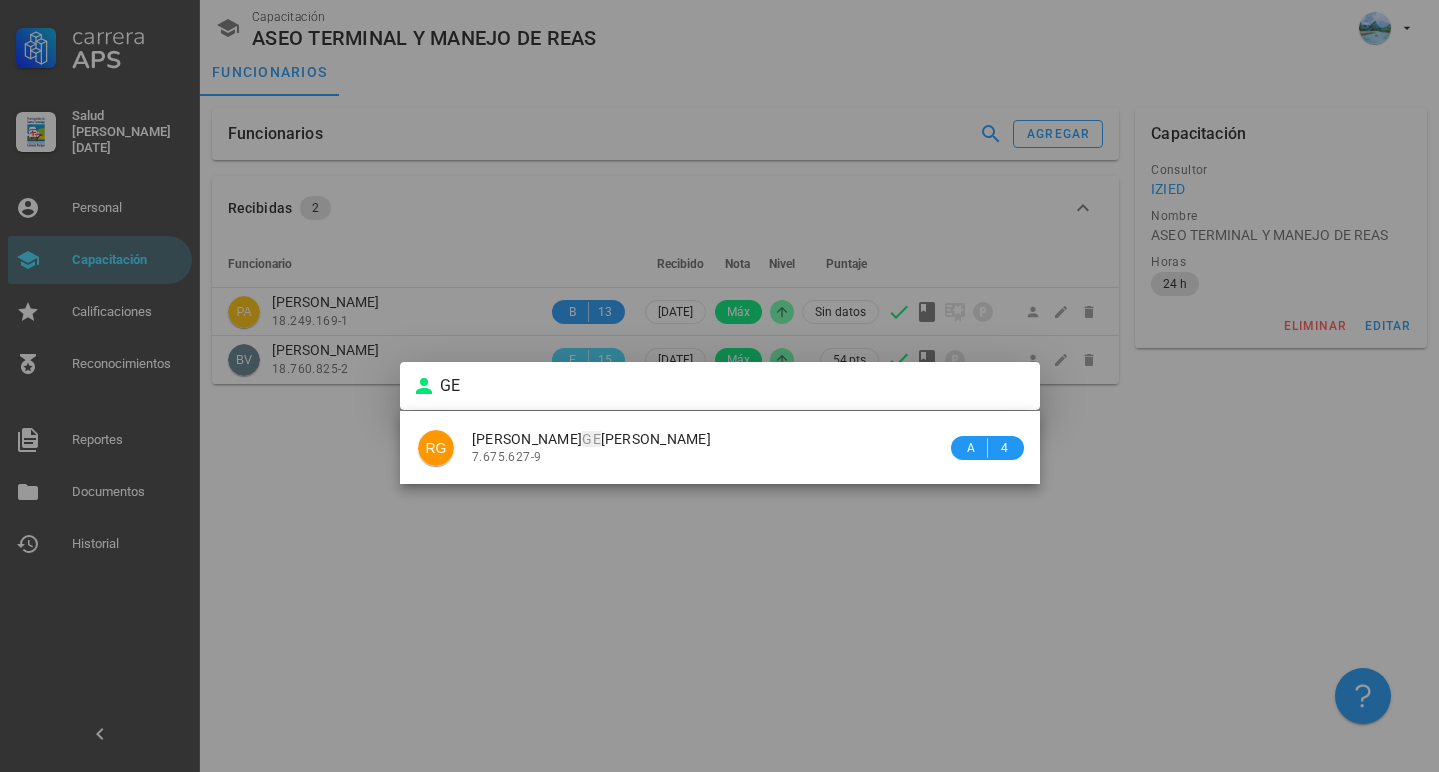 type on "G" 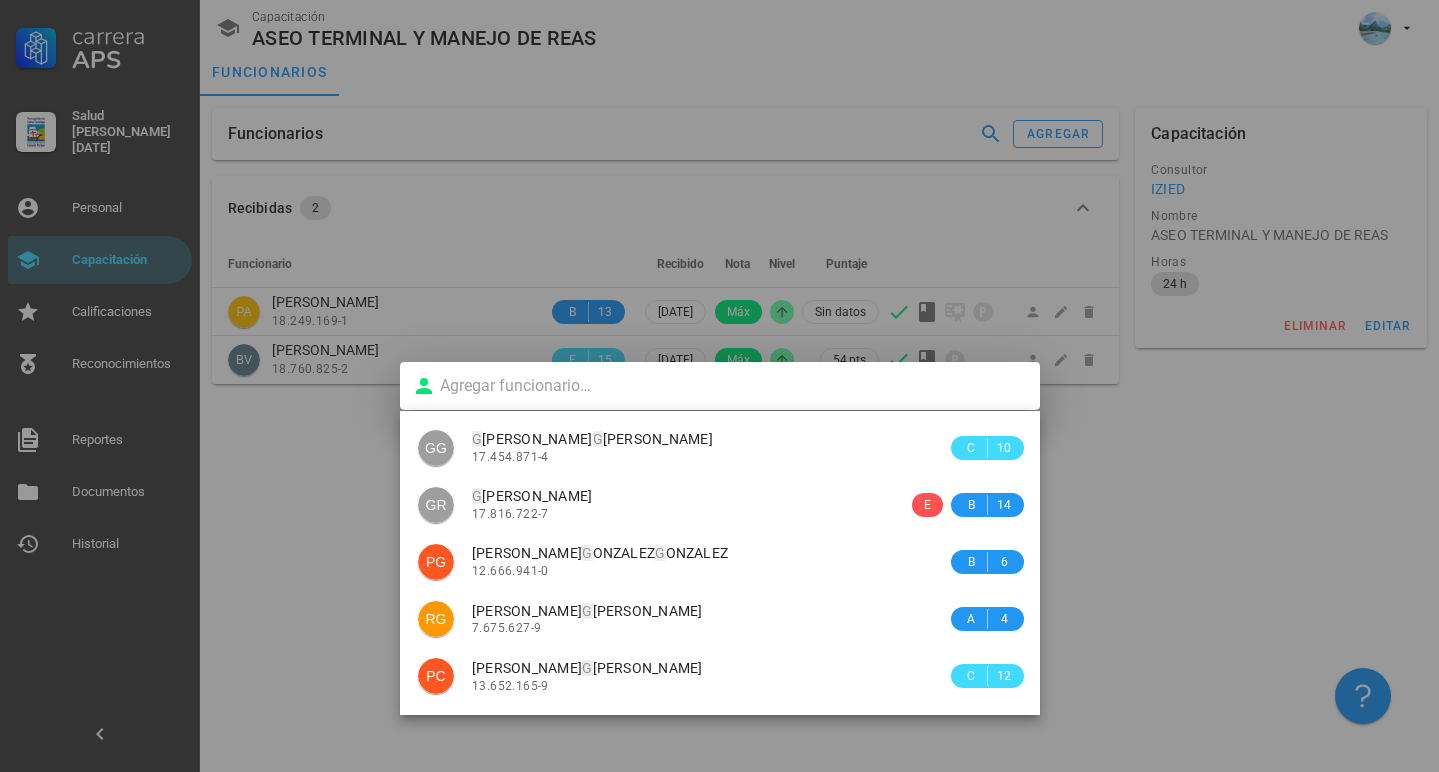 type 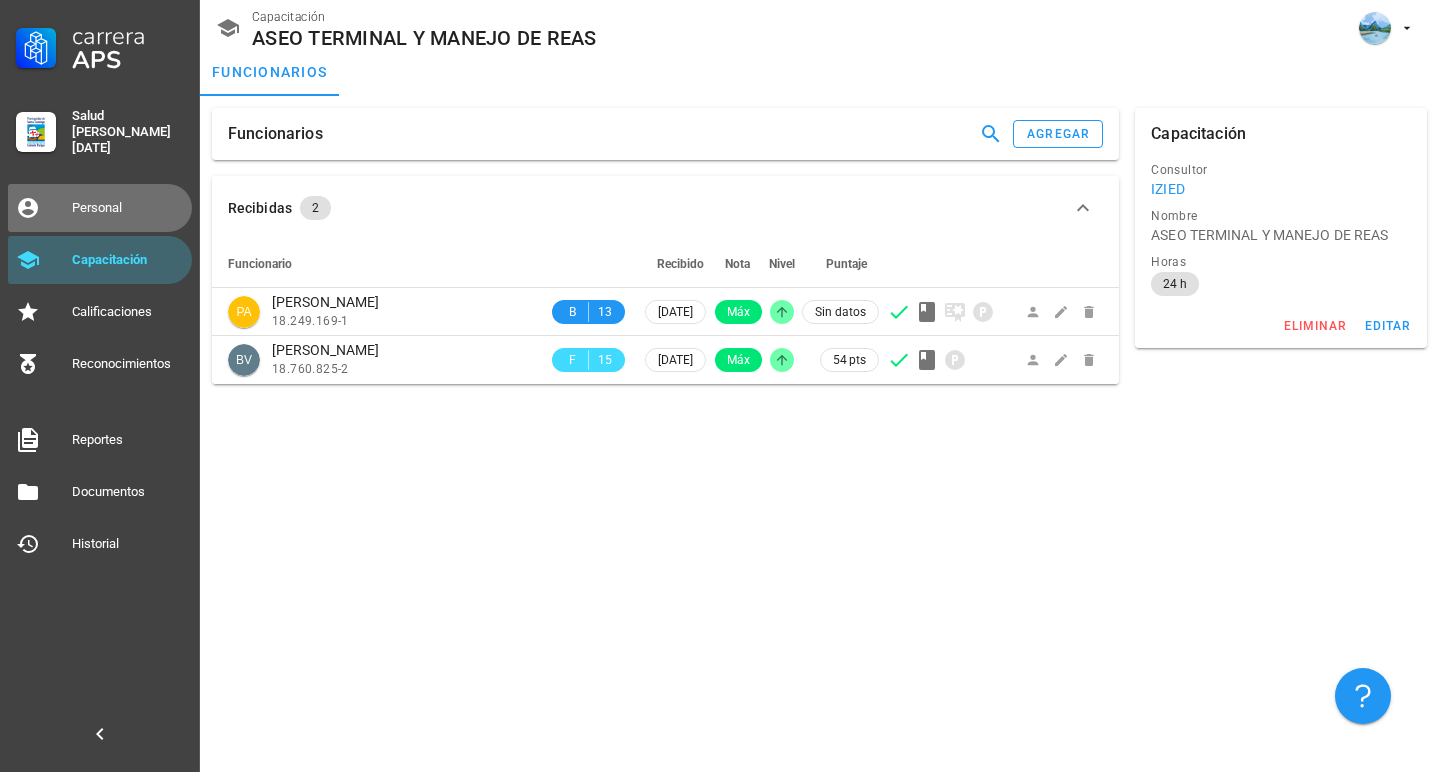 click on "Personal" at bounding box center [128, 208] 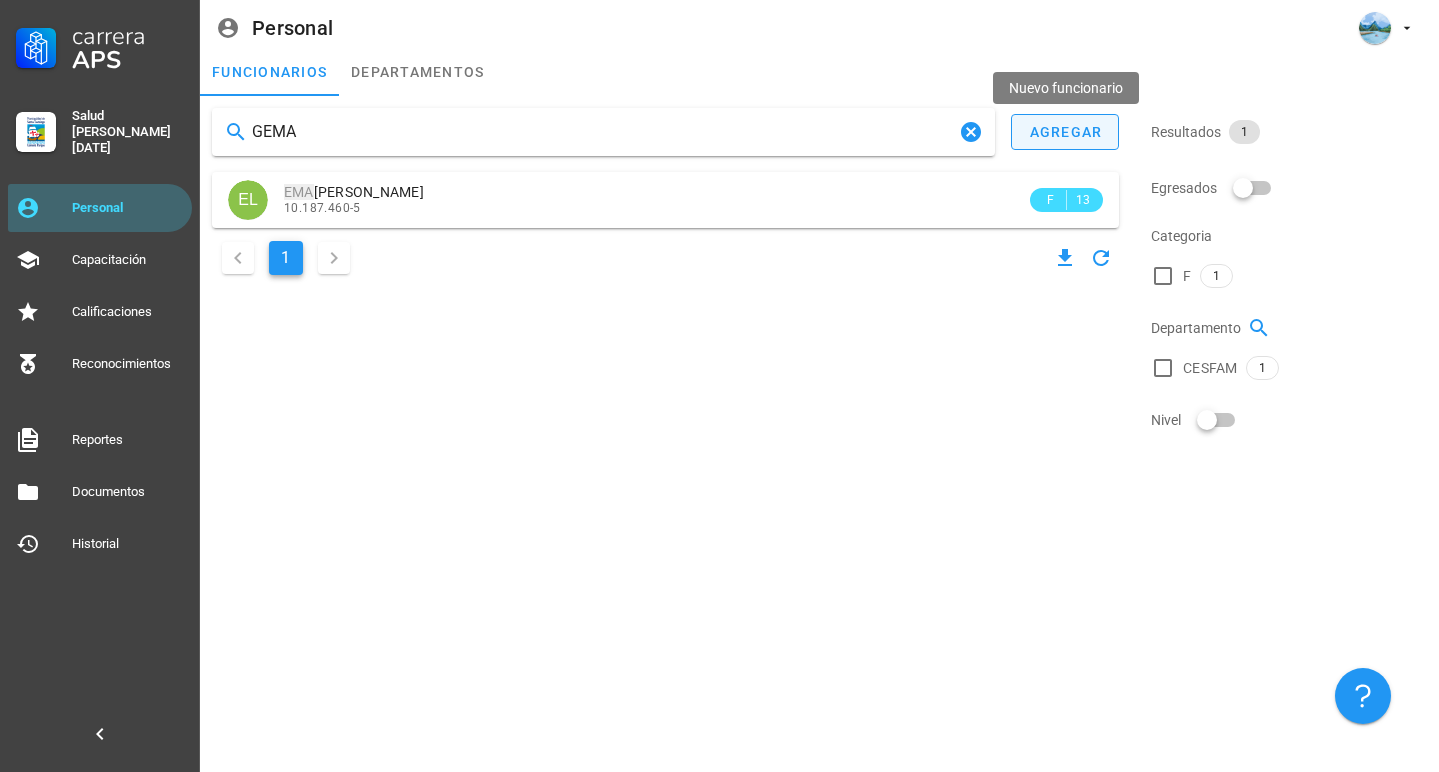 type on "GEMA" 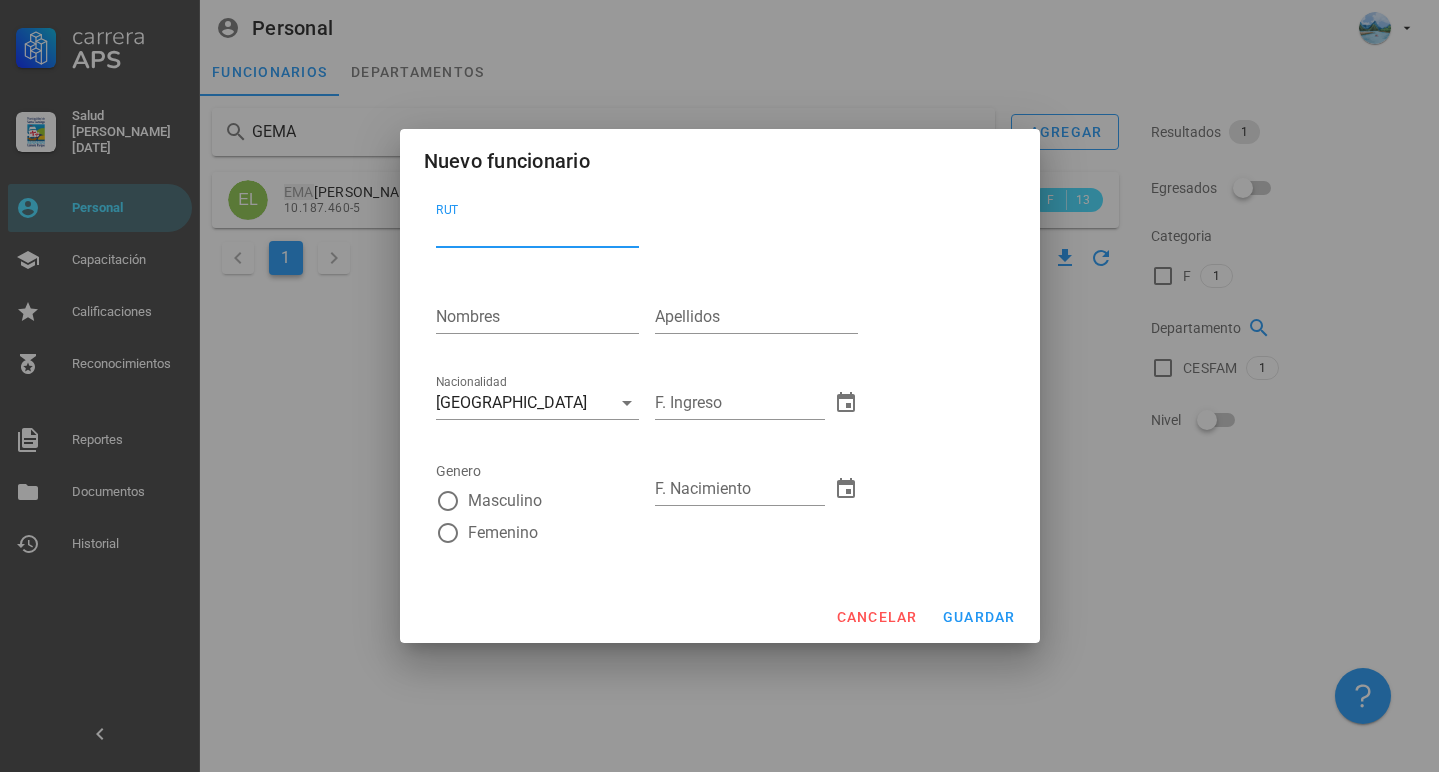 click on "RUT" at bounding box center [537, 231] 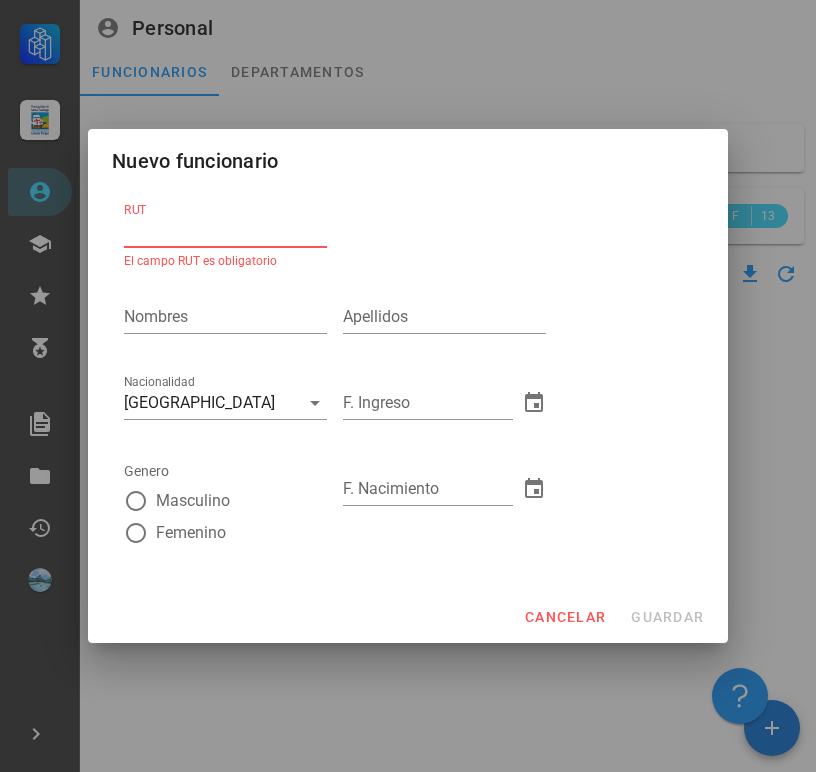 click on "RUT" at bounding box center (225, 231) 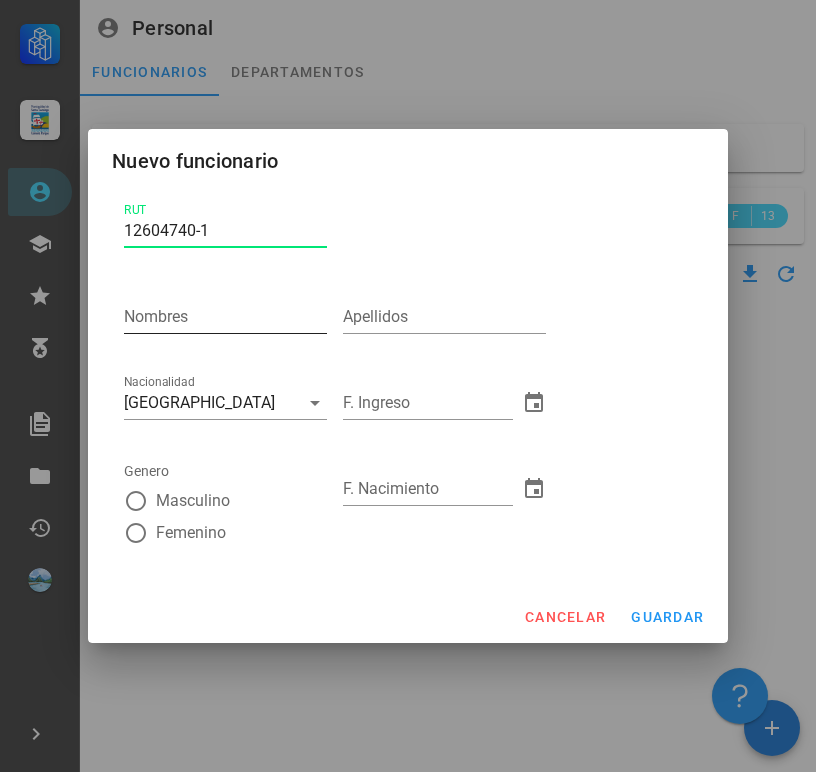 type on "12.604.740-1" 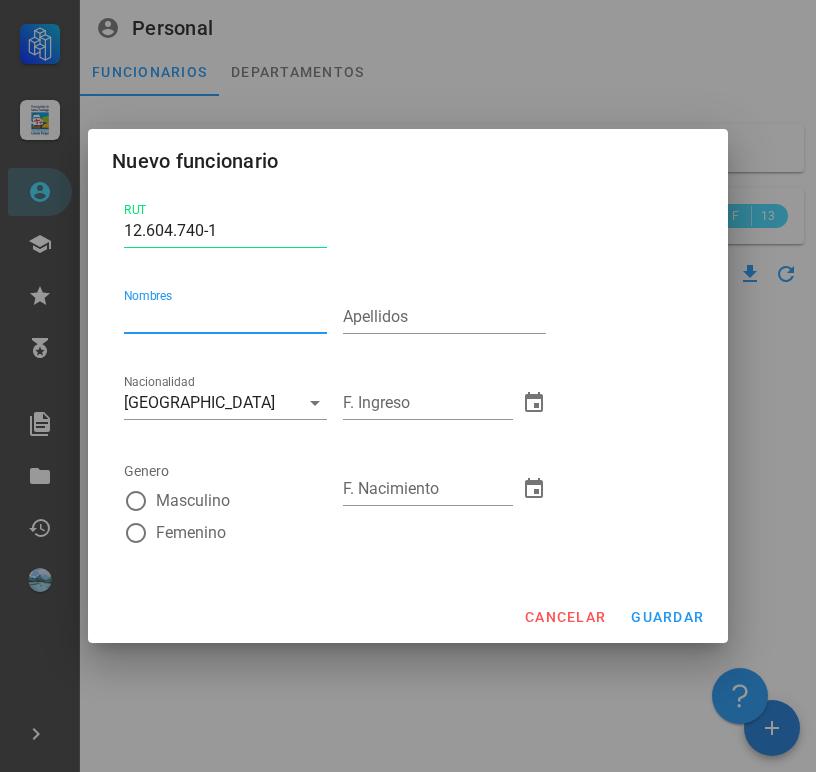 click on "Nombres" at bounding box center [225, 317] 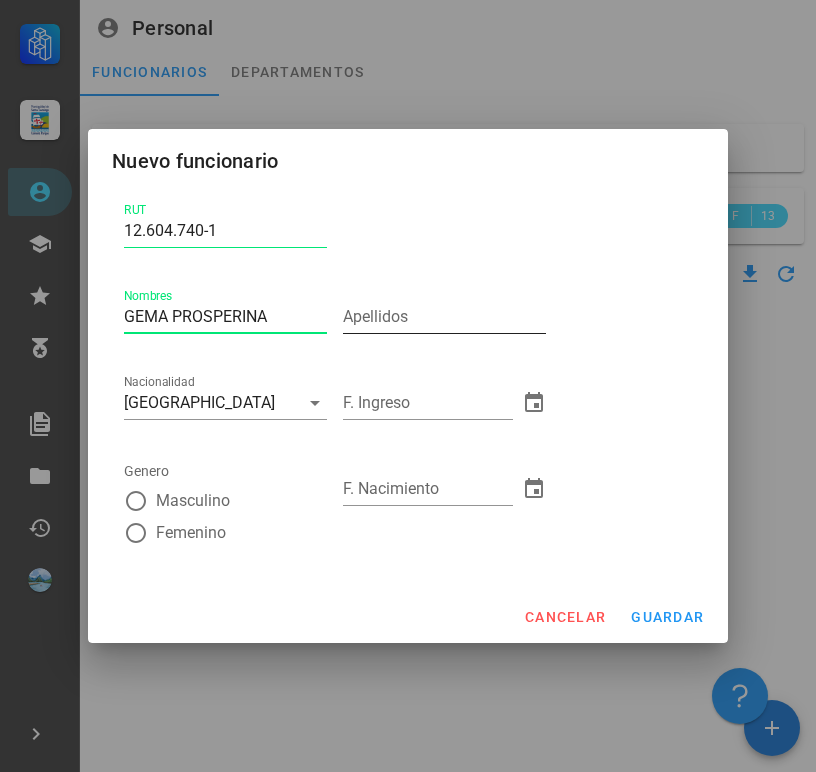 type on "GEMA PROSPERINA" 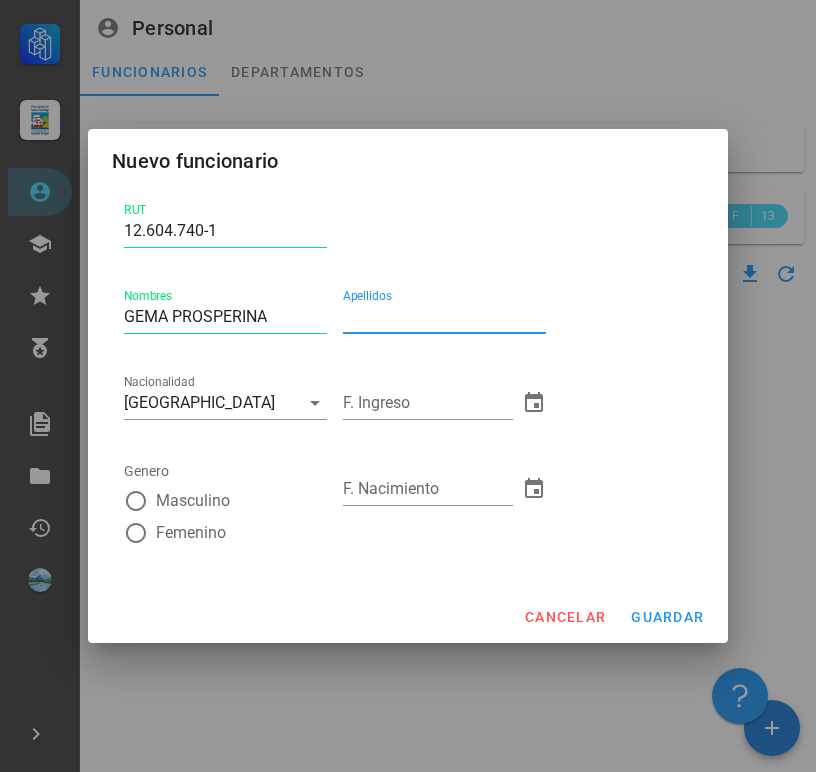 click on "Apellidos" at bounding box center [444, 317] 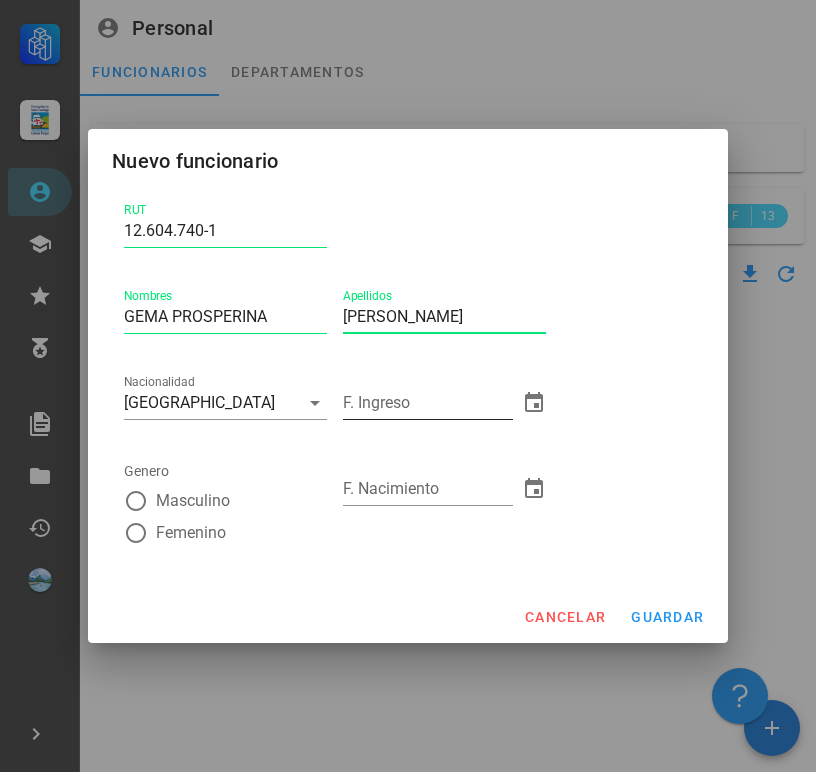 type on "[PERSON_NAME]" 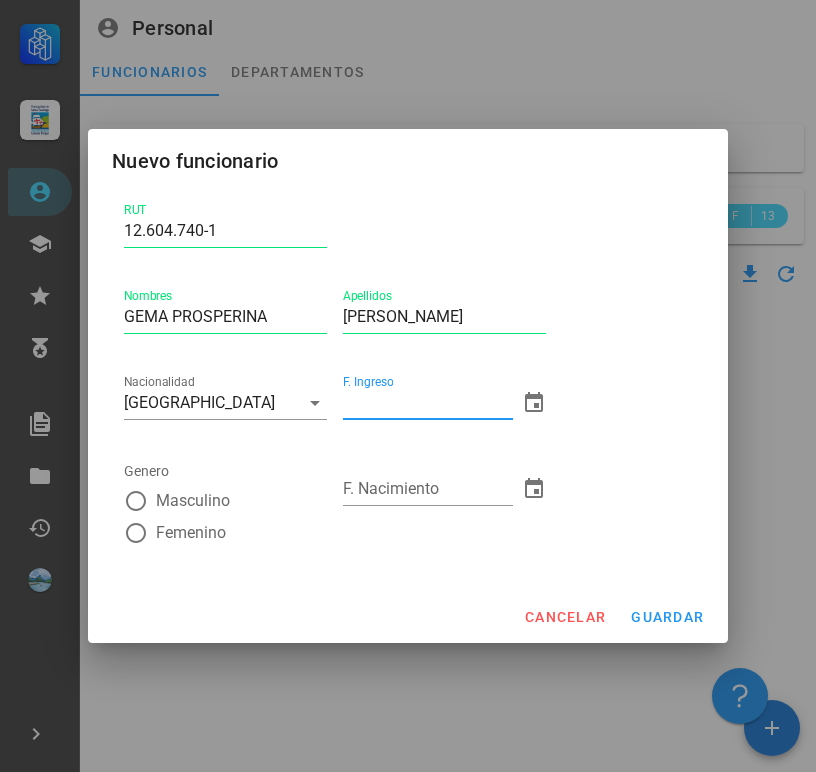 click on "F. Ingreso" at bounding box center (428, 403) 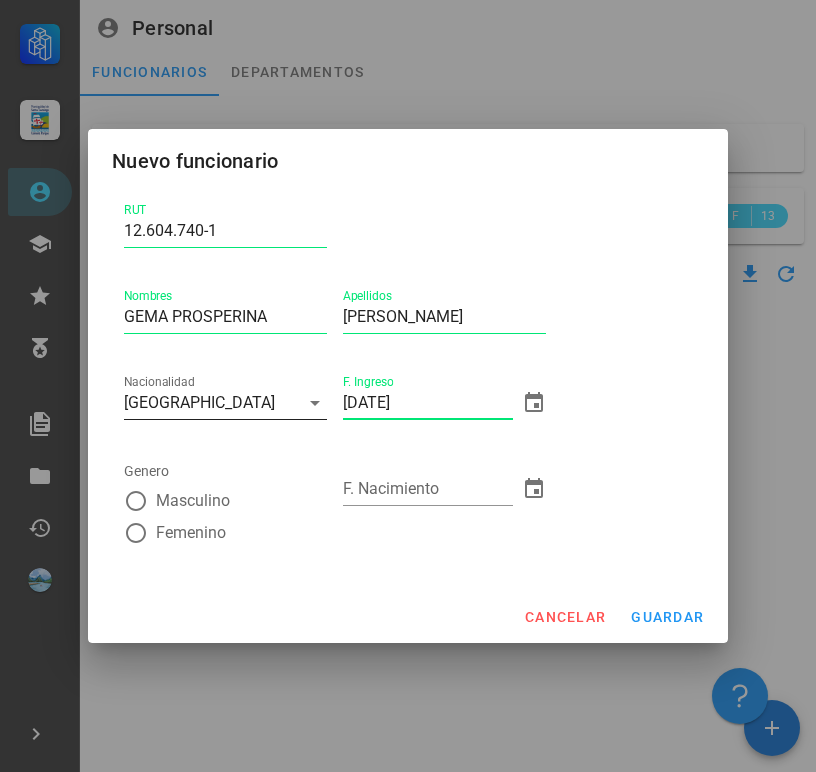 drag, startPoint x: 454, startPoint y: 402, endPoint x: 291, endPoint y: 401, distance: 163.00307 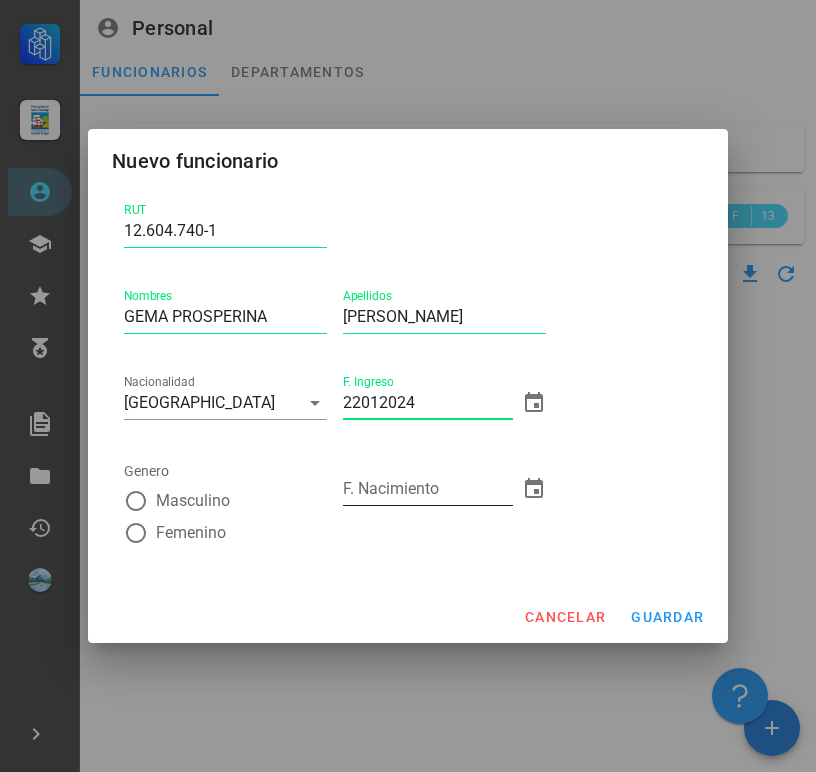type on "[DATE]" 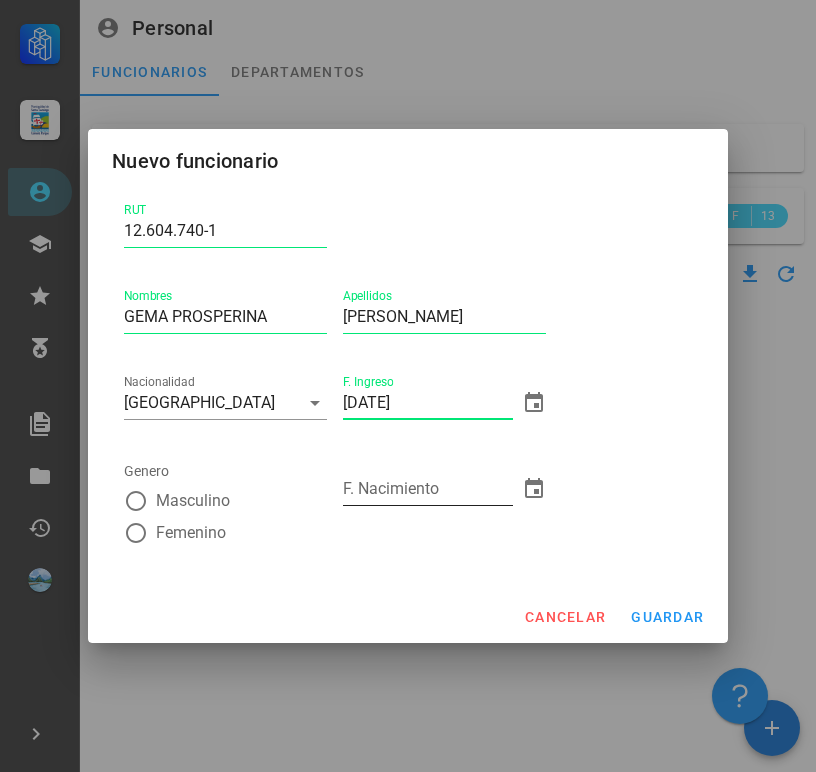 click on "F. Nacimiento" at bounding box center (428, 489) 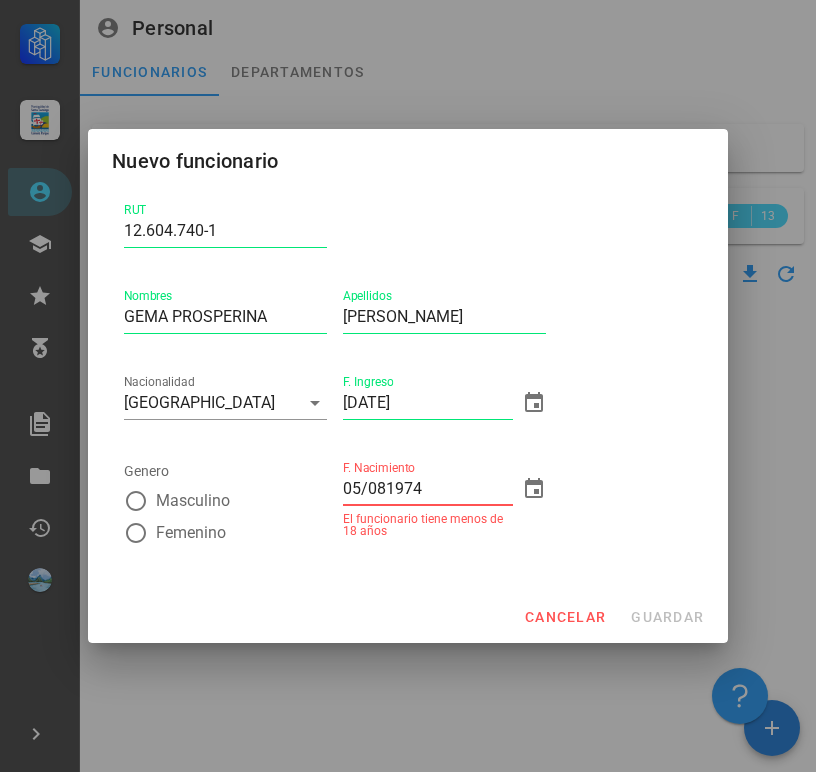type on "[DATE]" 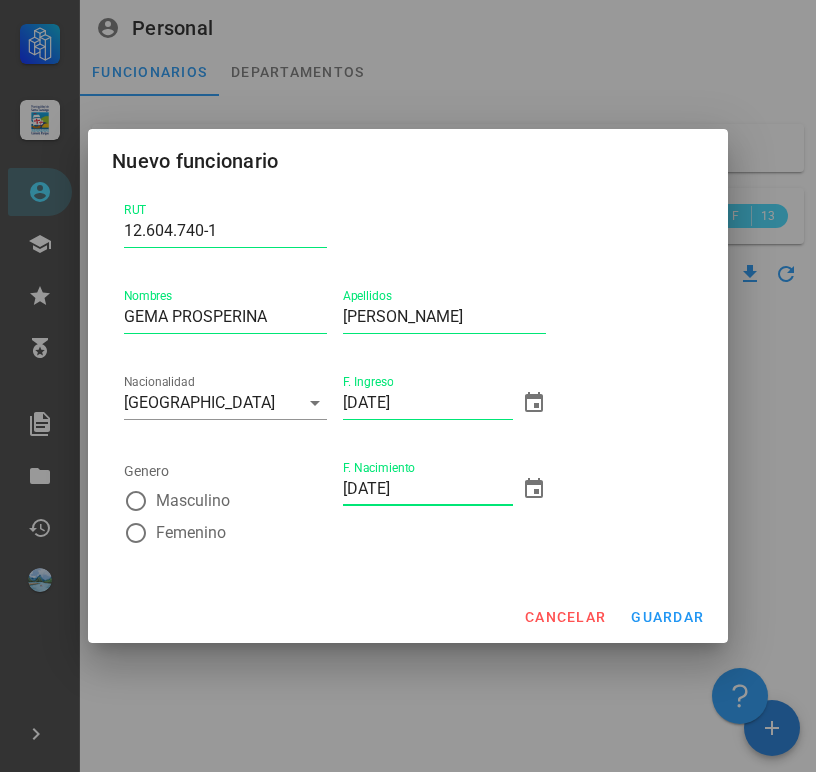 click on "Femenino" at bounding box center (241, 533) 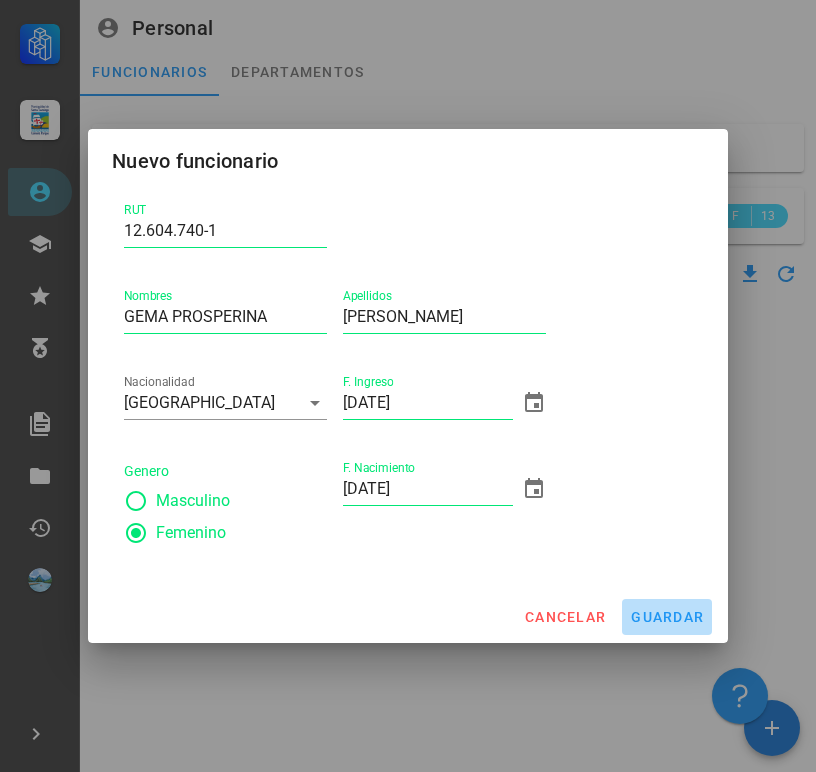 click on "guardar" at bounding box center [667, 617] 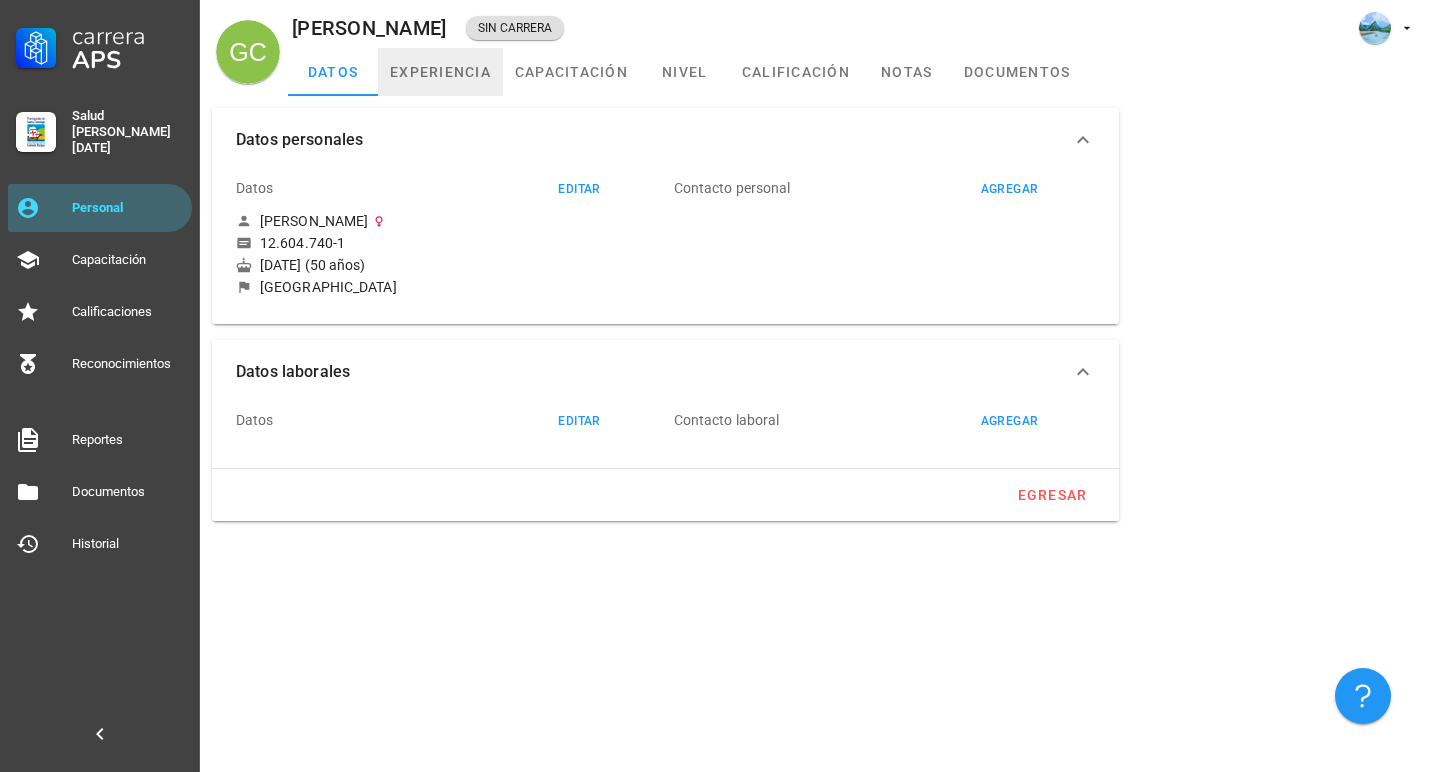 click on "experiencia" at bounding box center [440, 72] 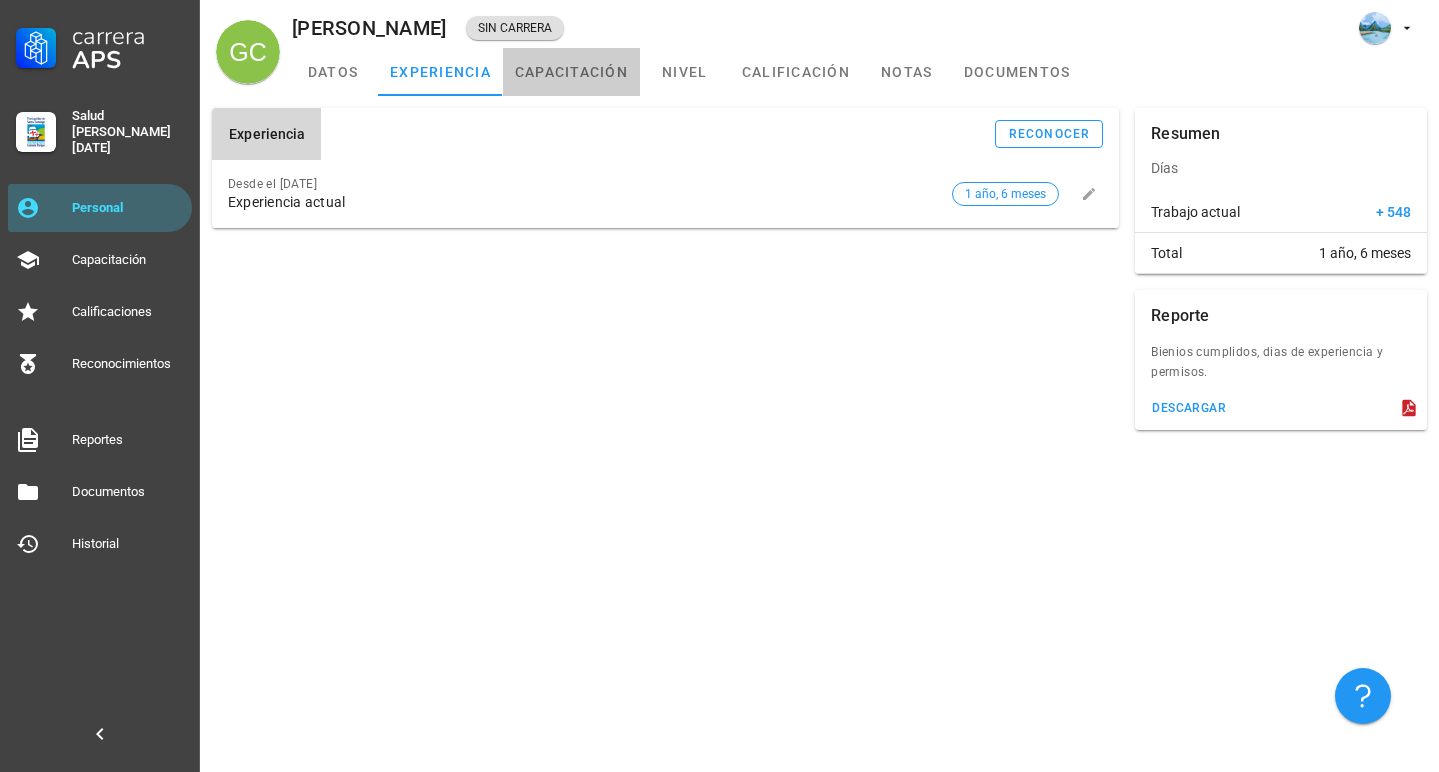 click on "capacitación" at bounding box center (571, 72) 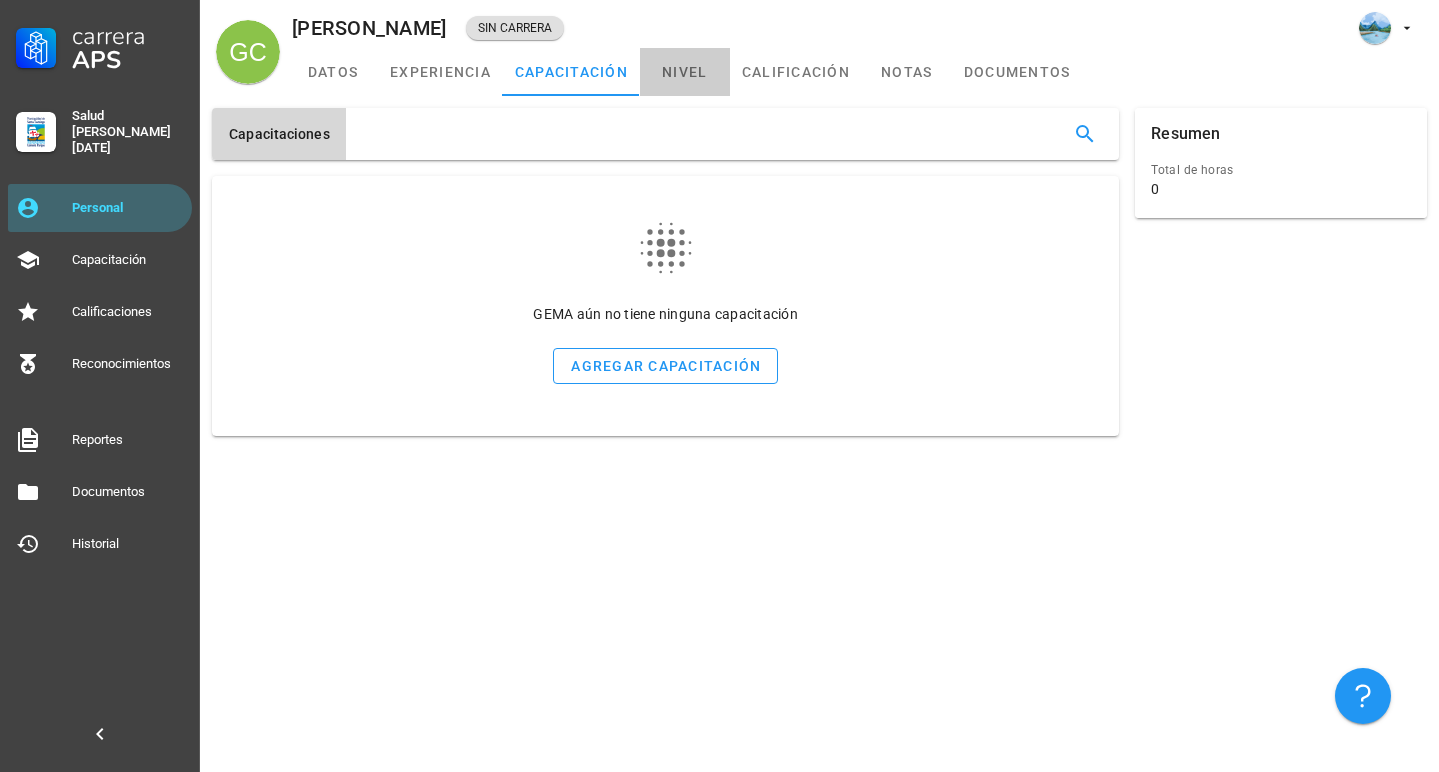click on "nivel" at bounding box center [685, 72] 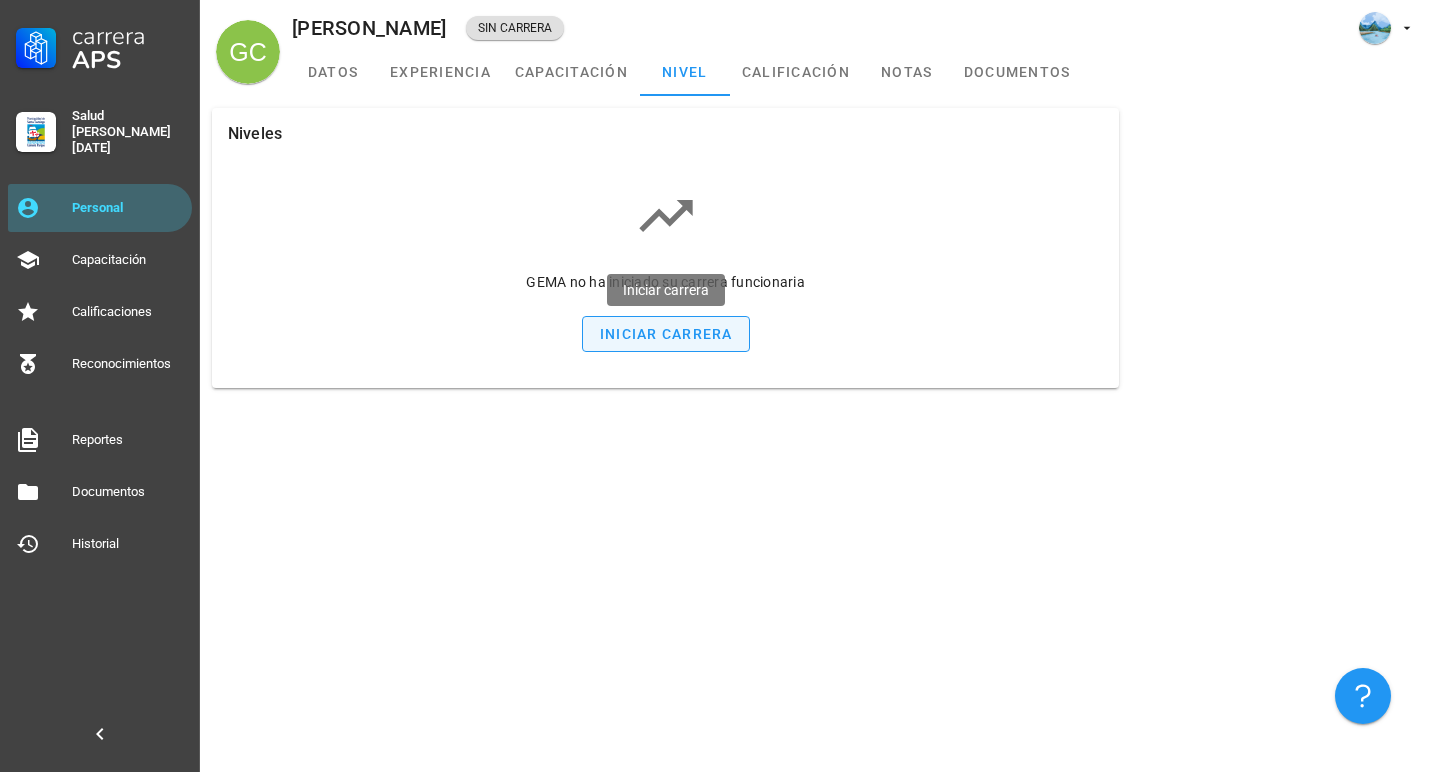 click on "iniciar carrera" at bounding box center (666, 334) 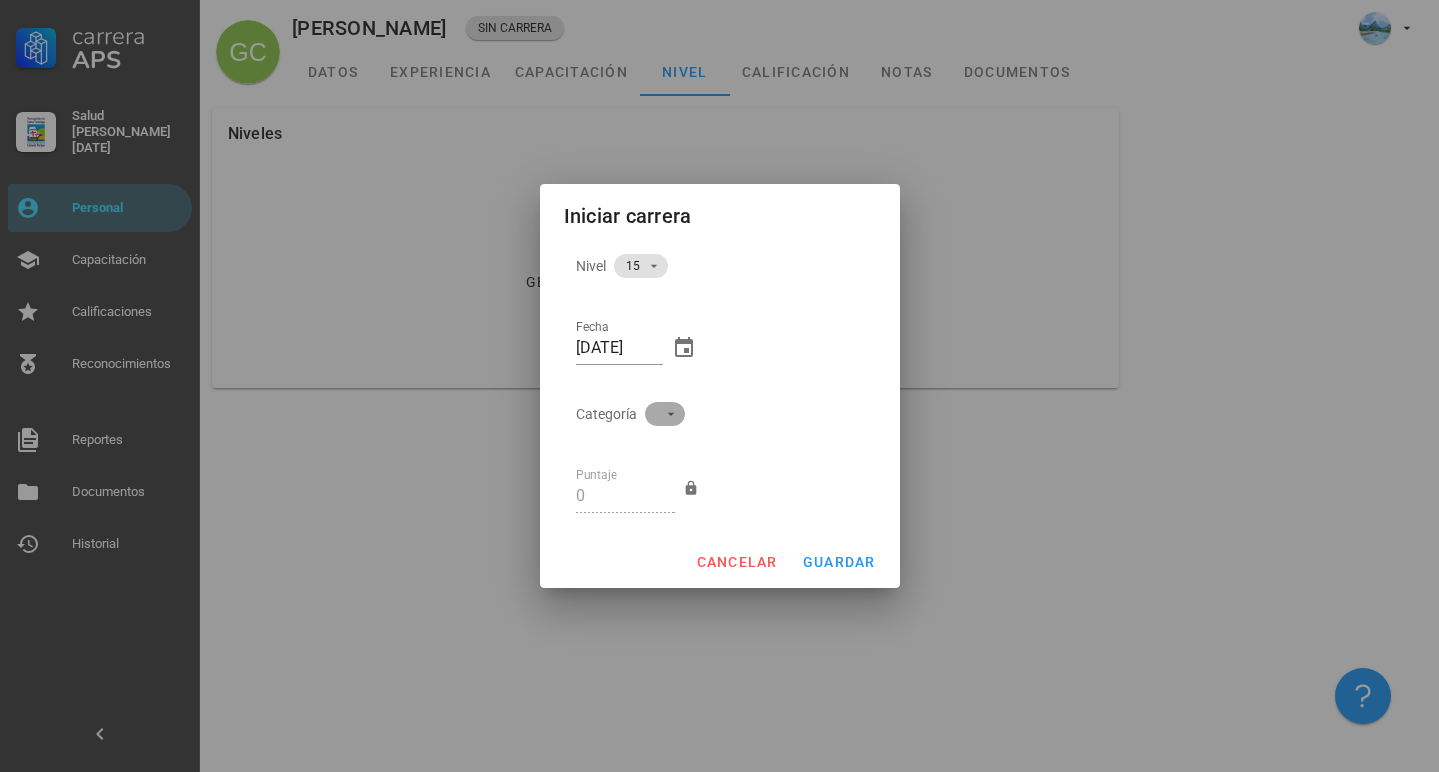 click 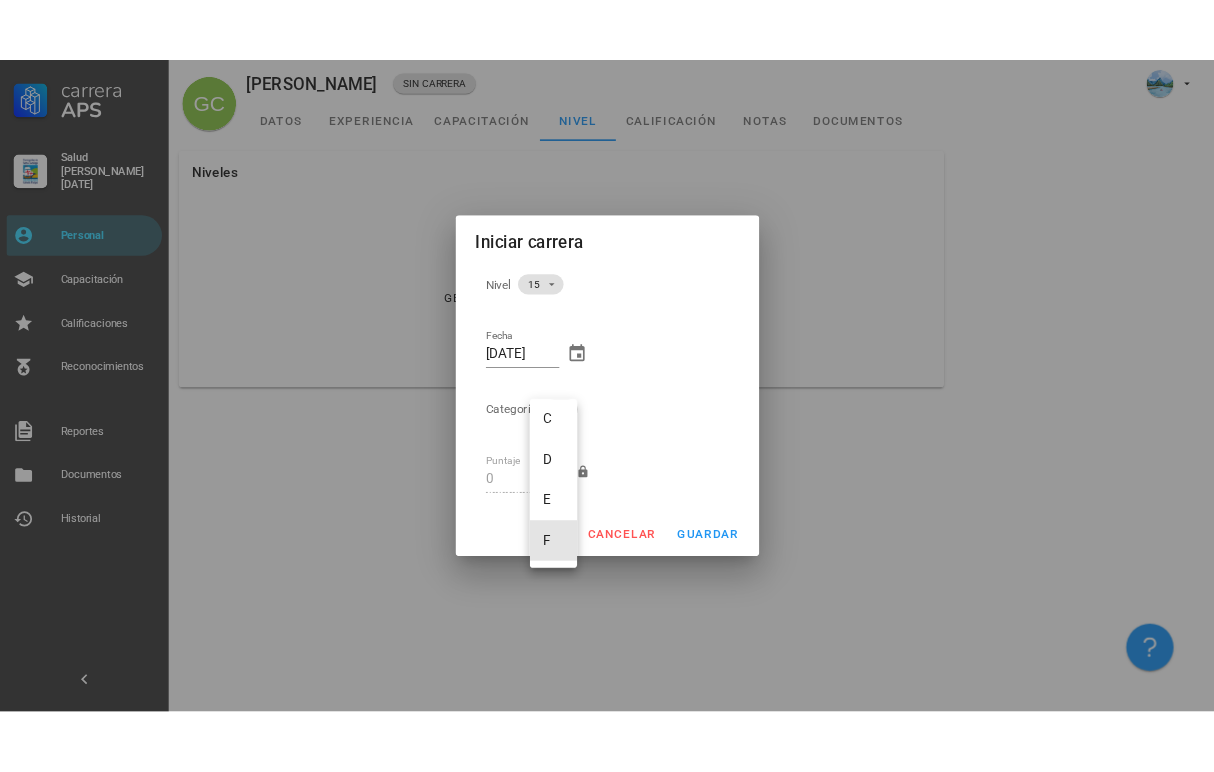 scroll, scrollTop: 104, scrollLeft: 0, axis: vertical 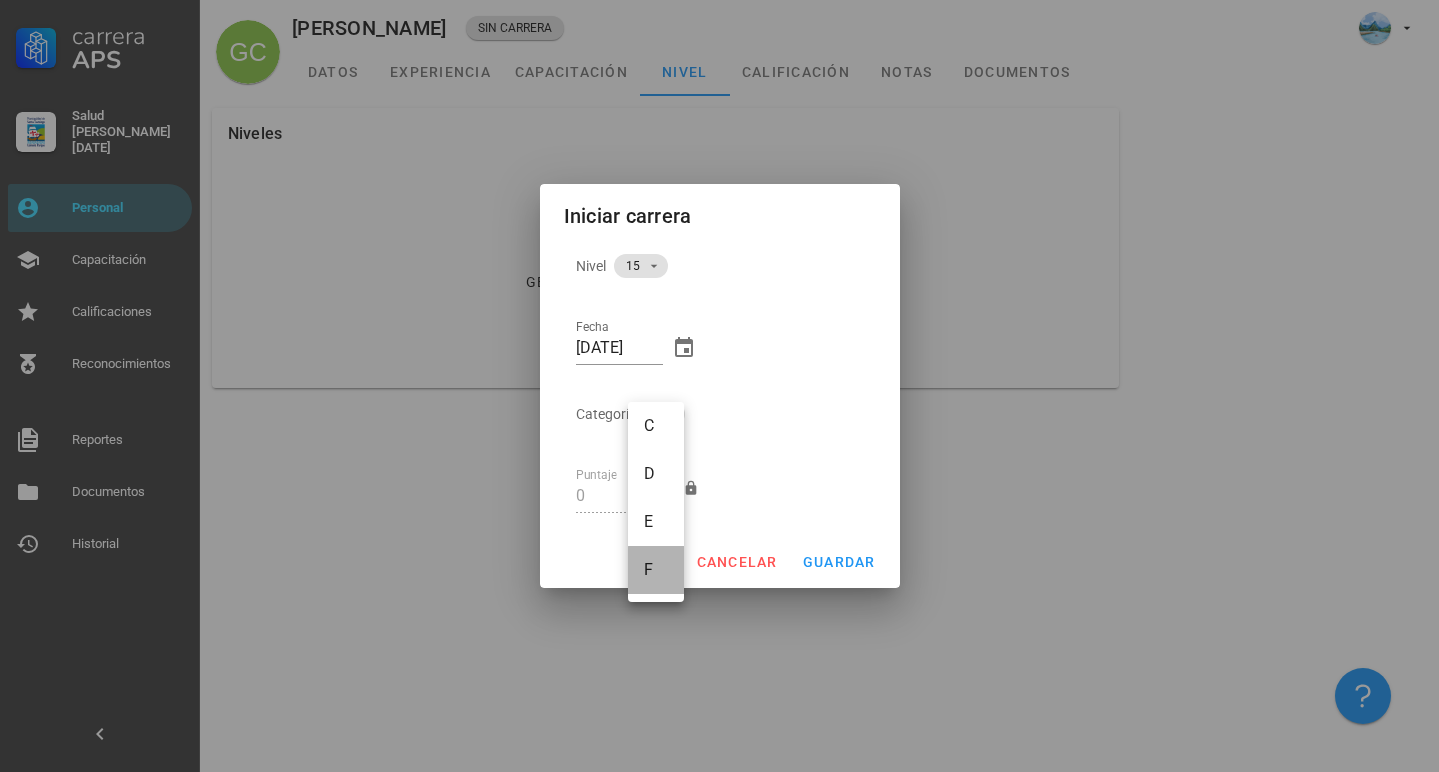 click on "F" at bounding box center (656, 569) 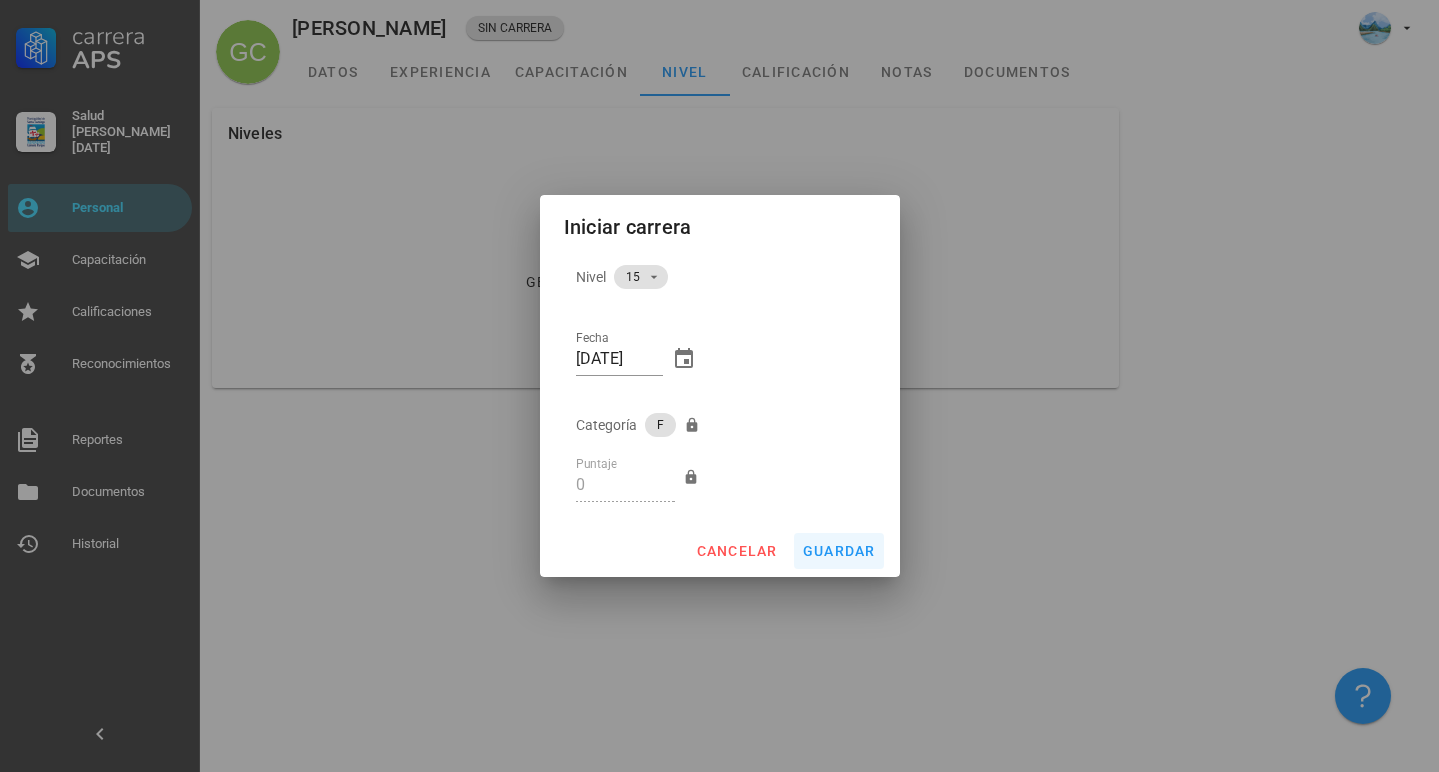 click on "guardar" at bounding box center [839, 551] 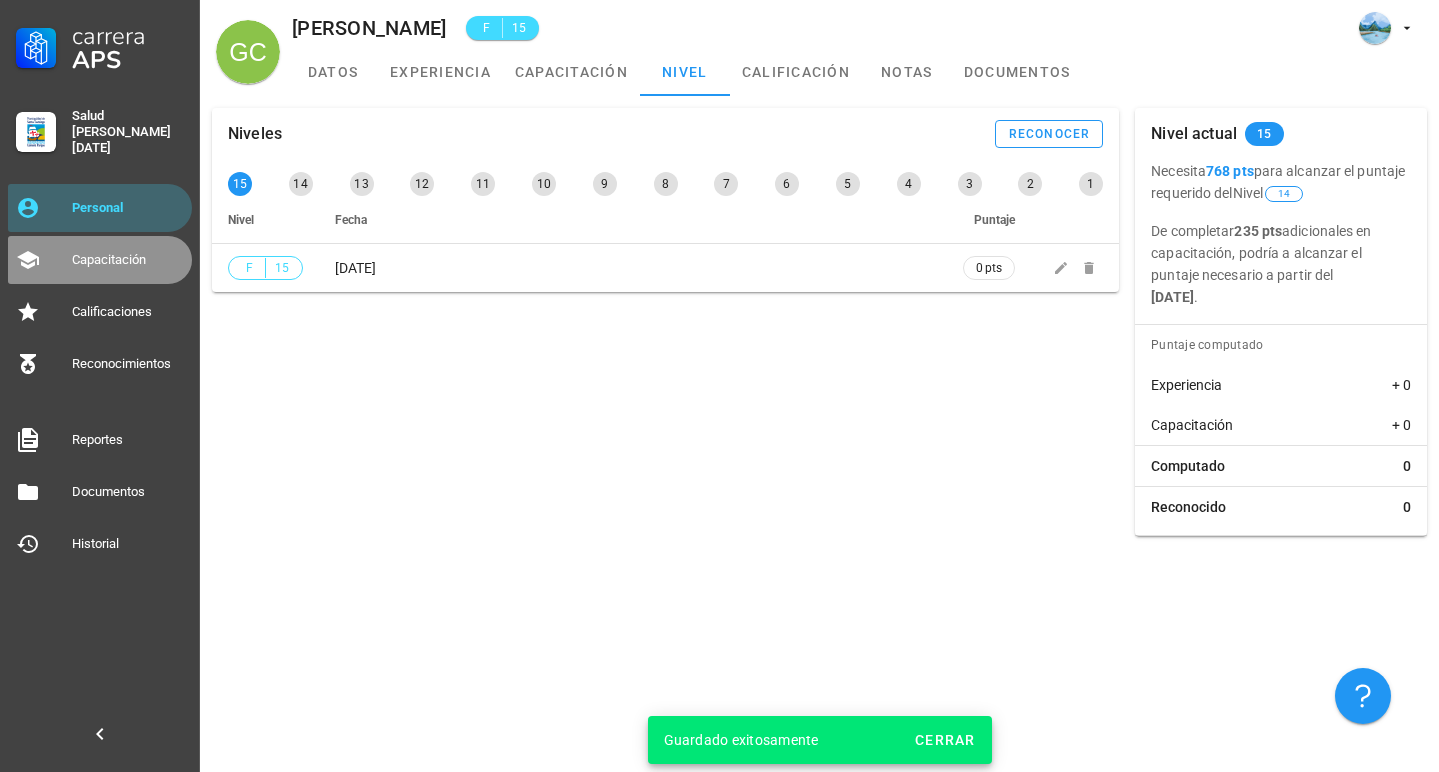 click on "Capacitación" at bounding box center [128, 260] 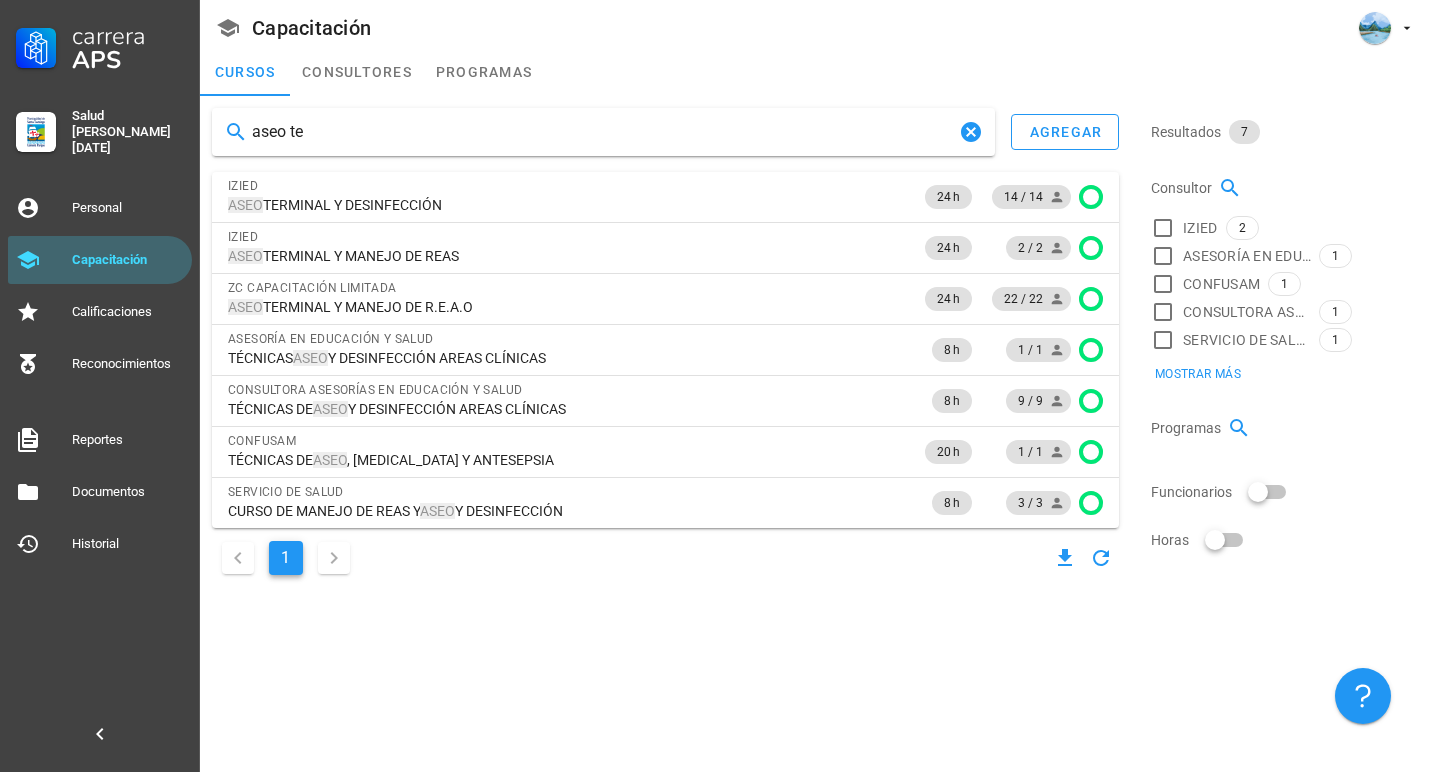 type on "aseo ter" 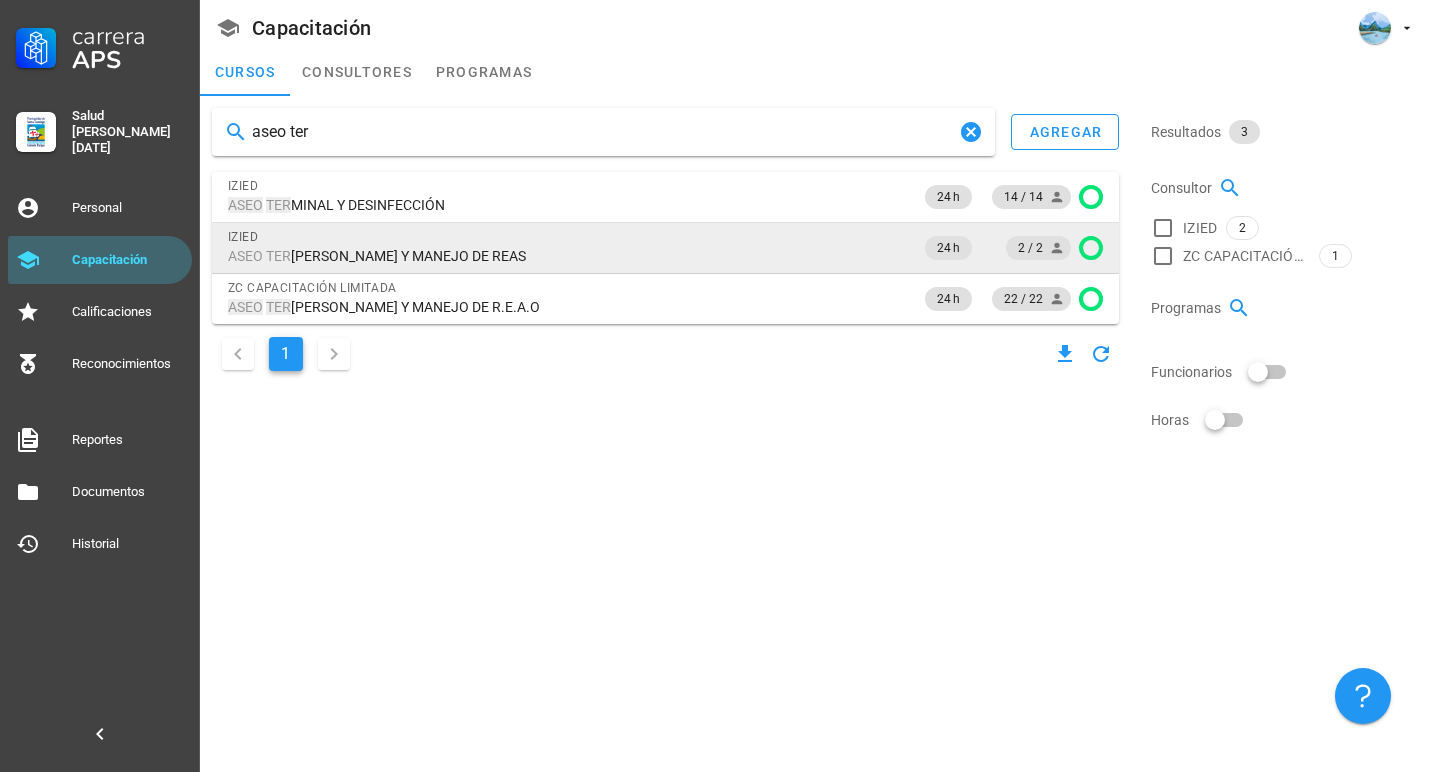 click on "ASEO   [PERSON_NAME] Y MANEJO DE REAS" at bounding box center (377, 256) 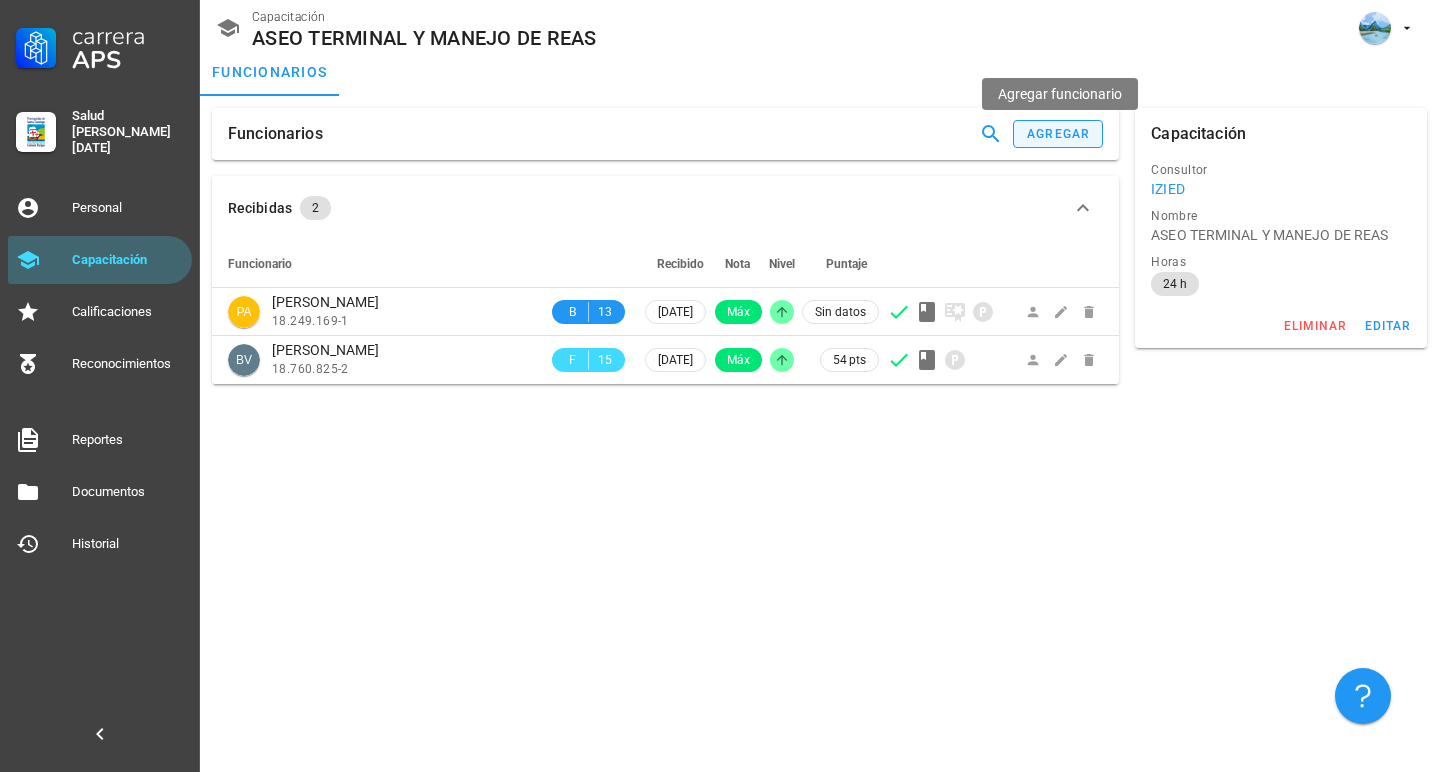 click on "agregar" at bounding box center [1058, 134] 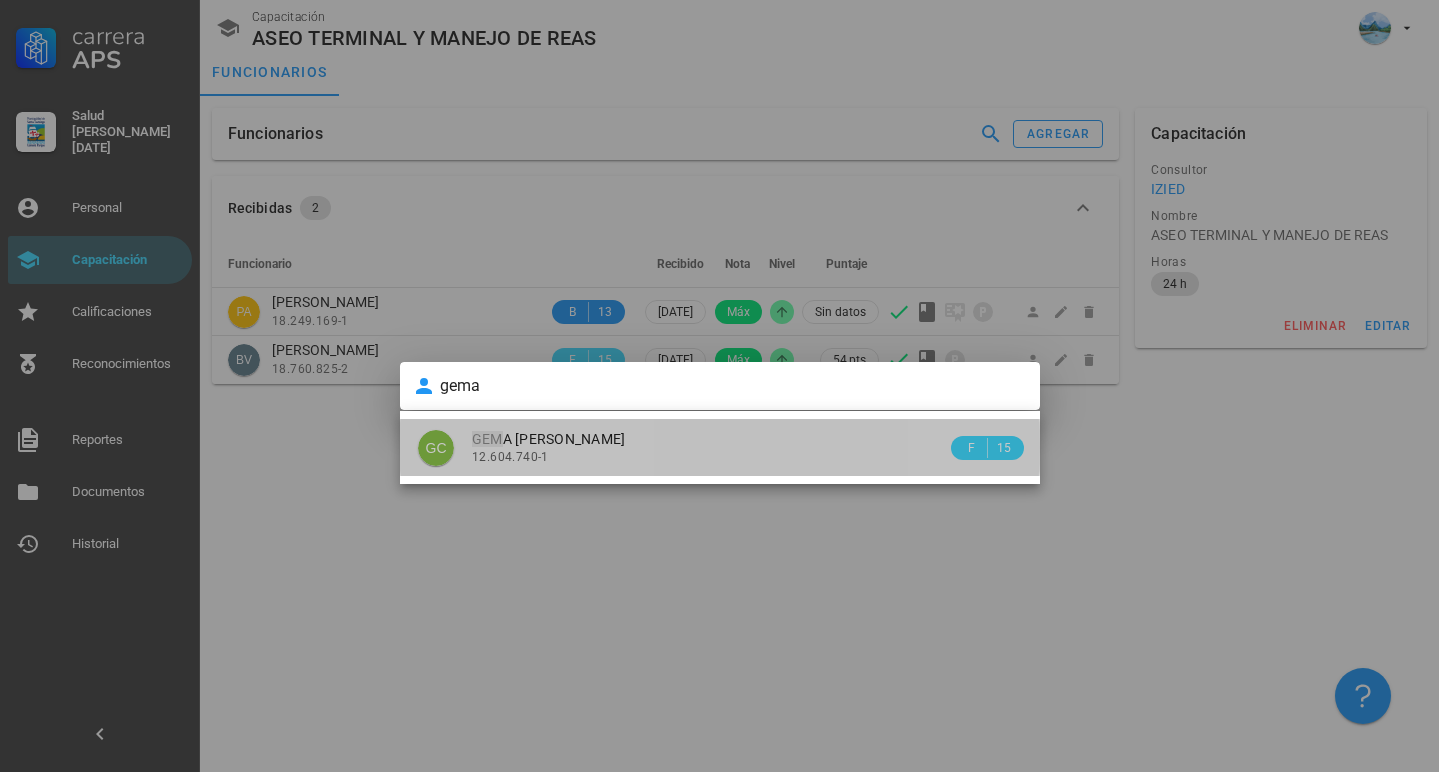 click on "GEM A [PERSON_NAME]" at bounding box center (549, 439) 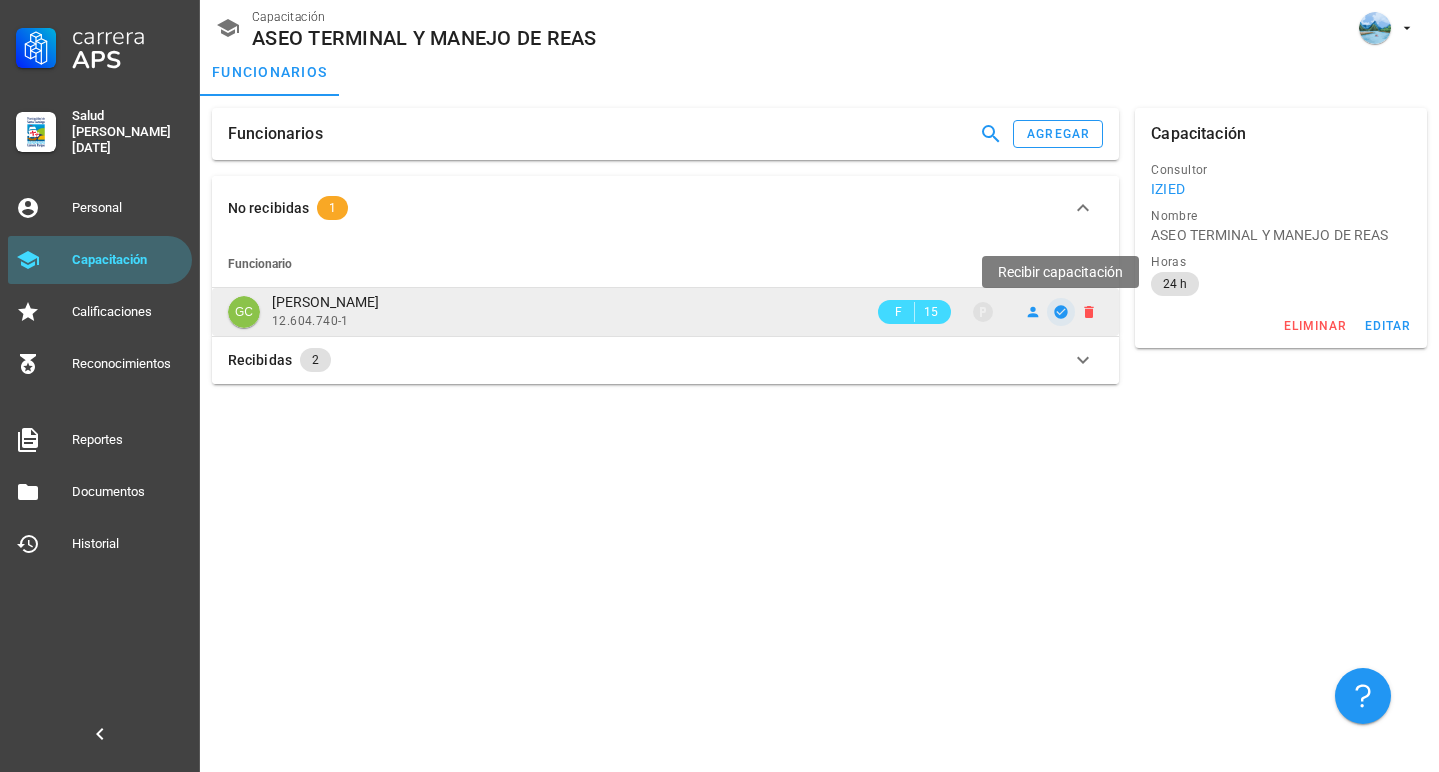 click 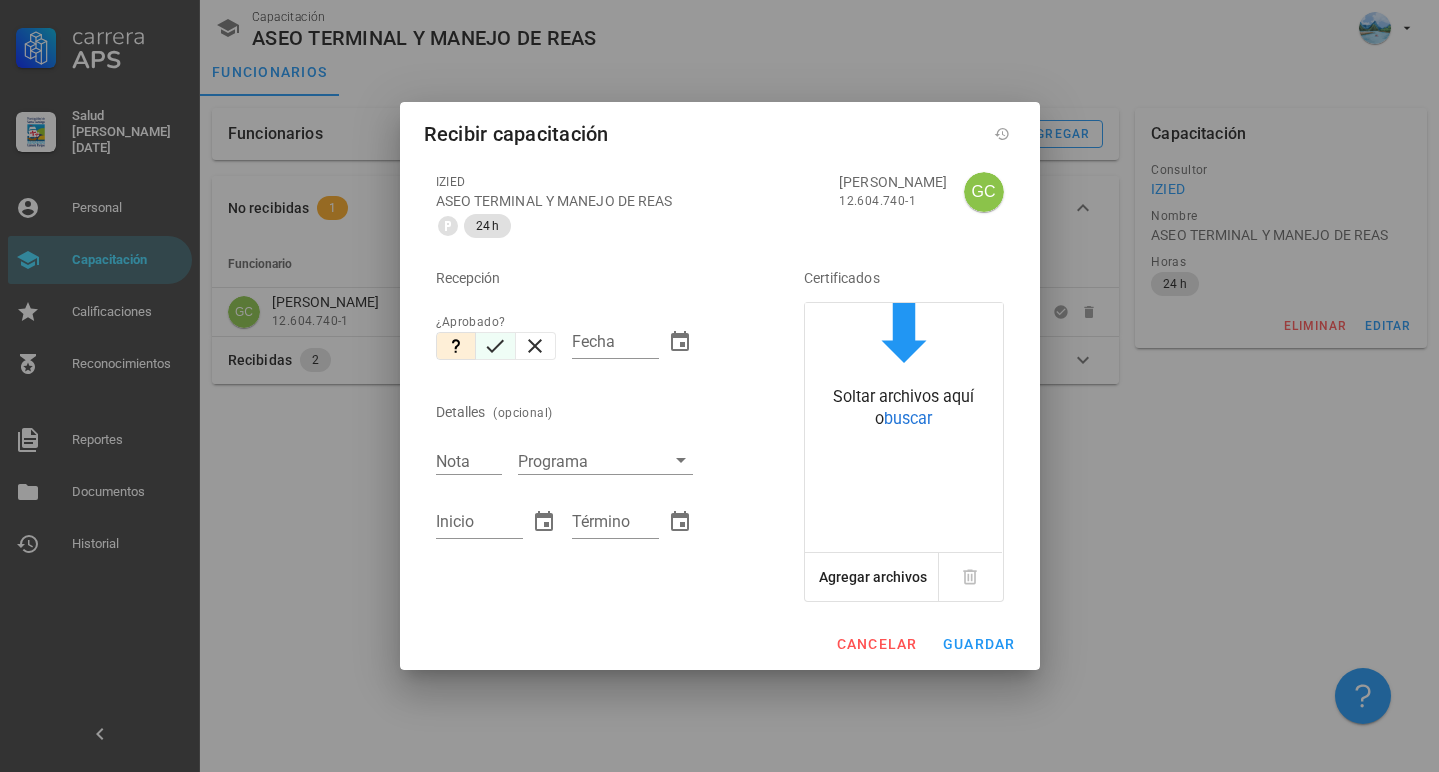 click 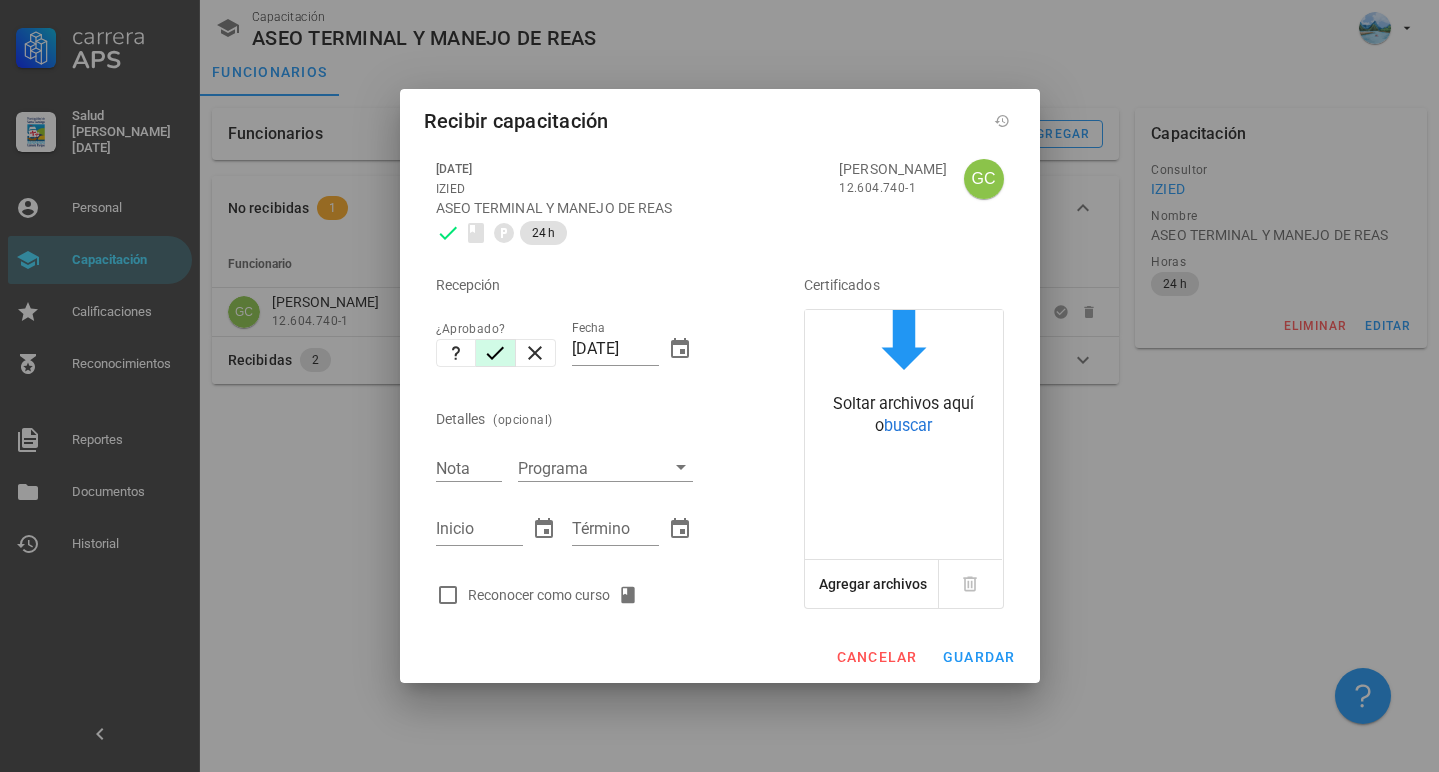 click on "Reconocer como curso" at bounding box center (557, 595) 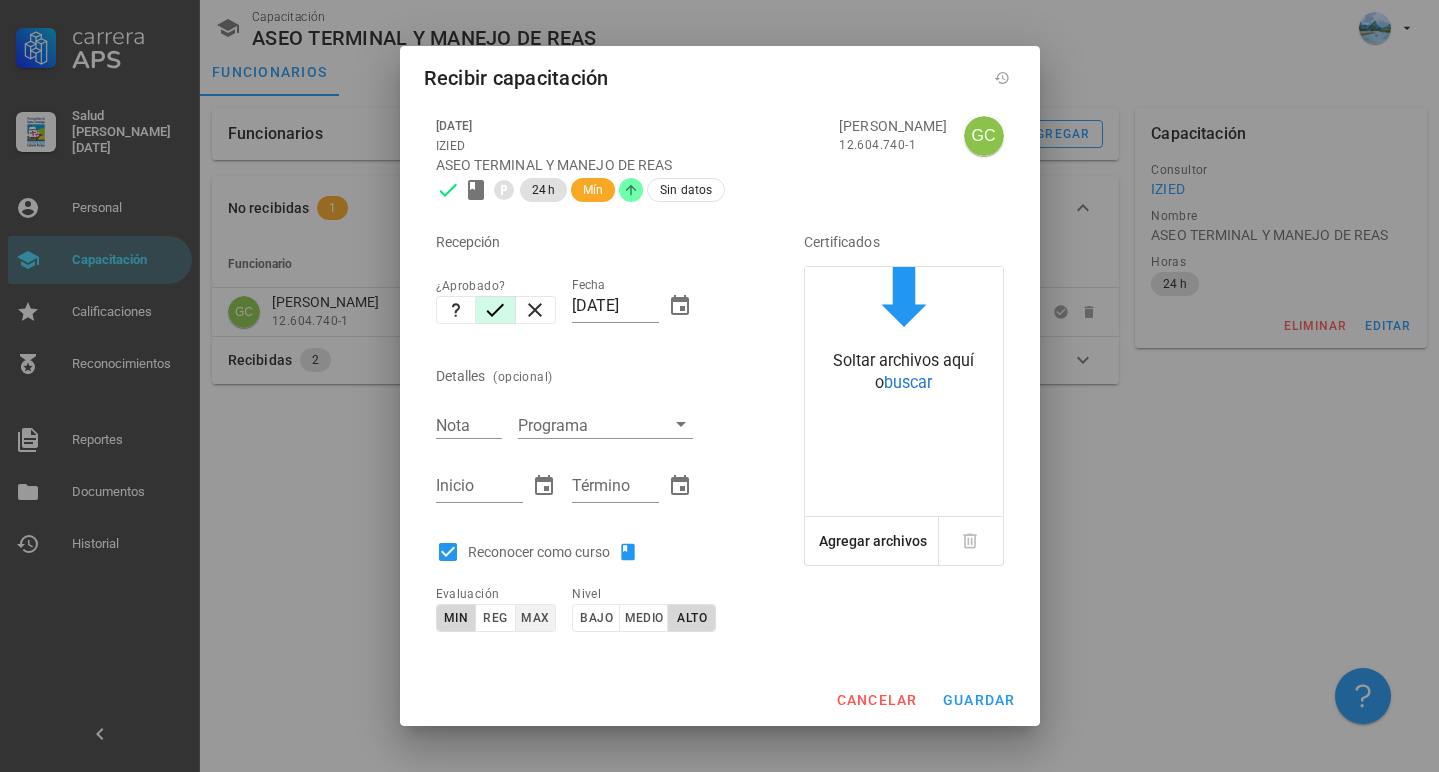 click on "max" at bounding box center (534, 618) 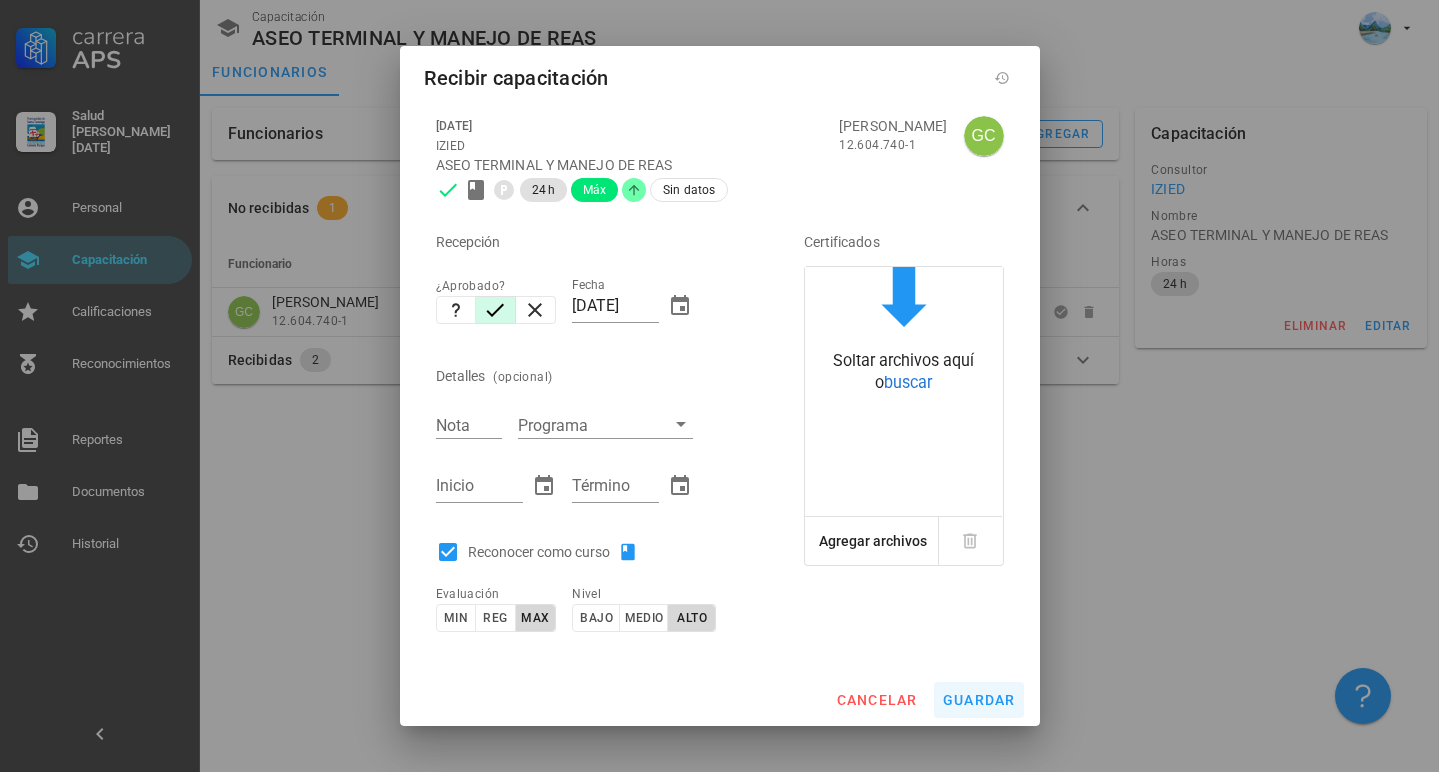 click on "guardar" at bounding box center (979, 700) 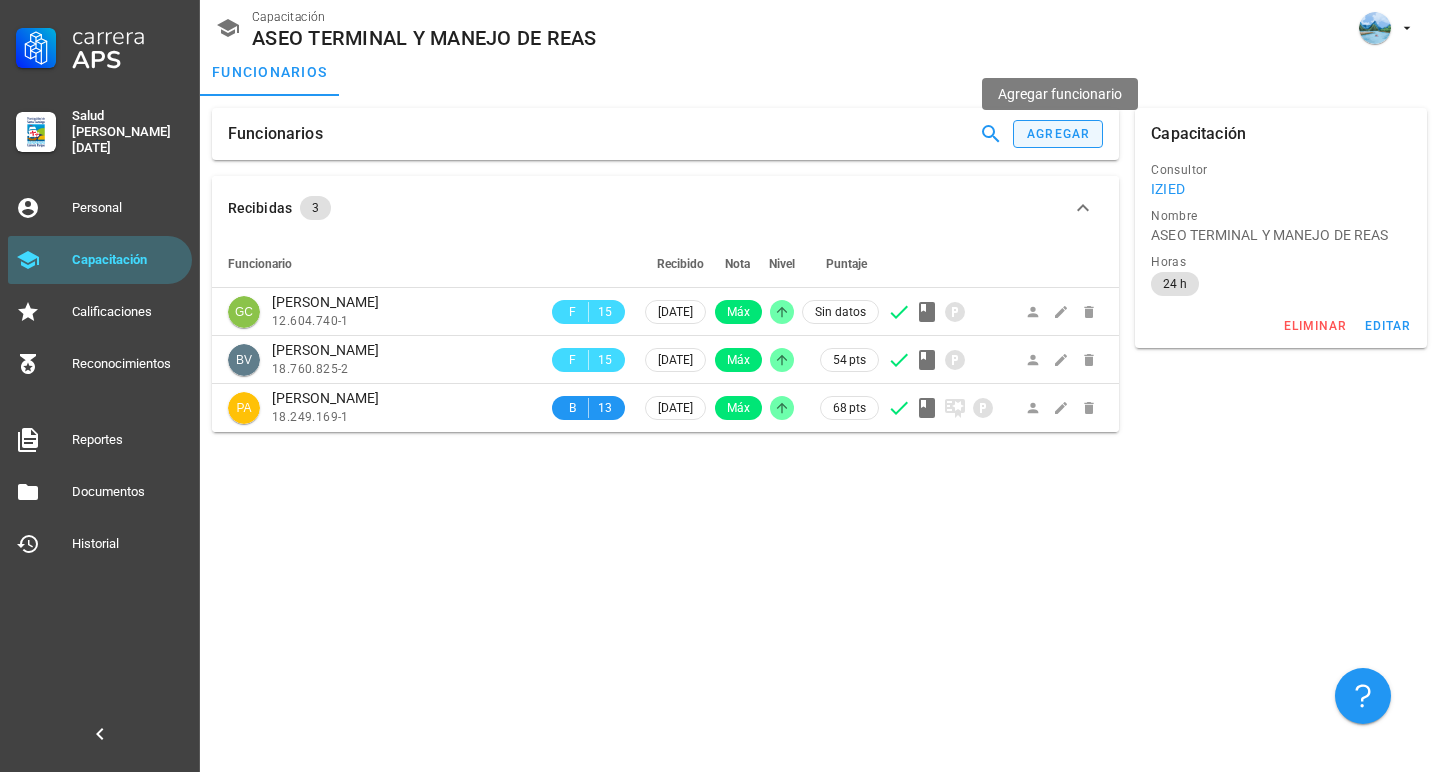 click on "agregar" at bounding box center (1058, 134) 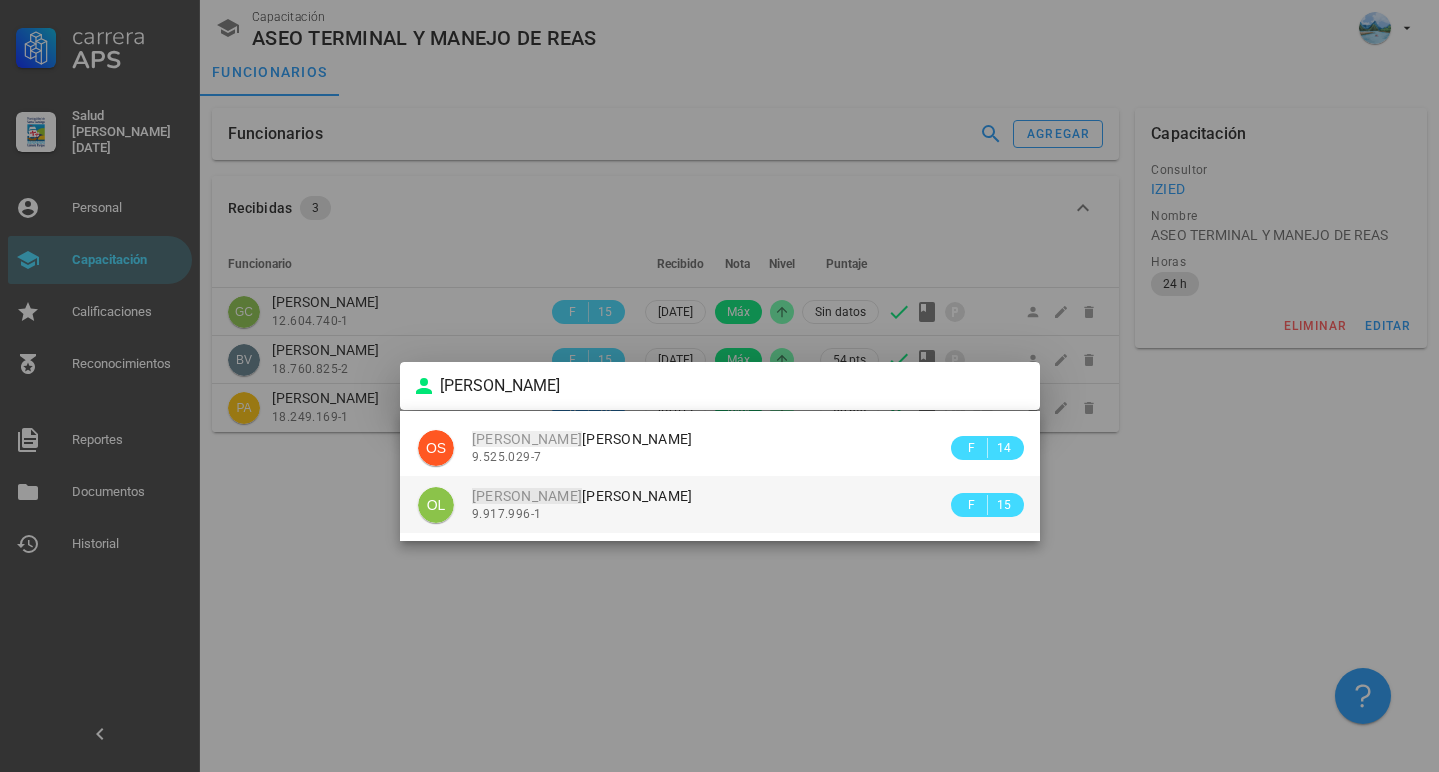 click on "9.917.996-1" at bounding box center (709, 514) 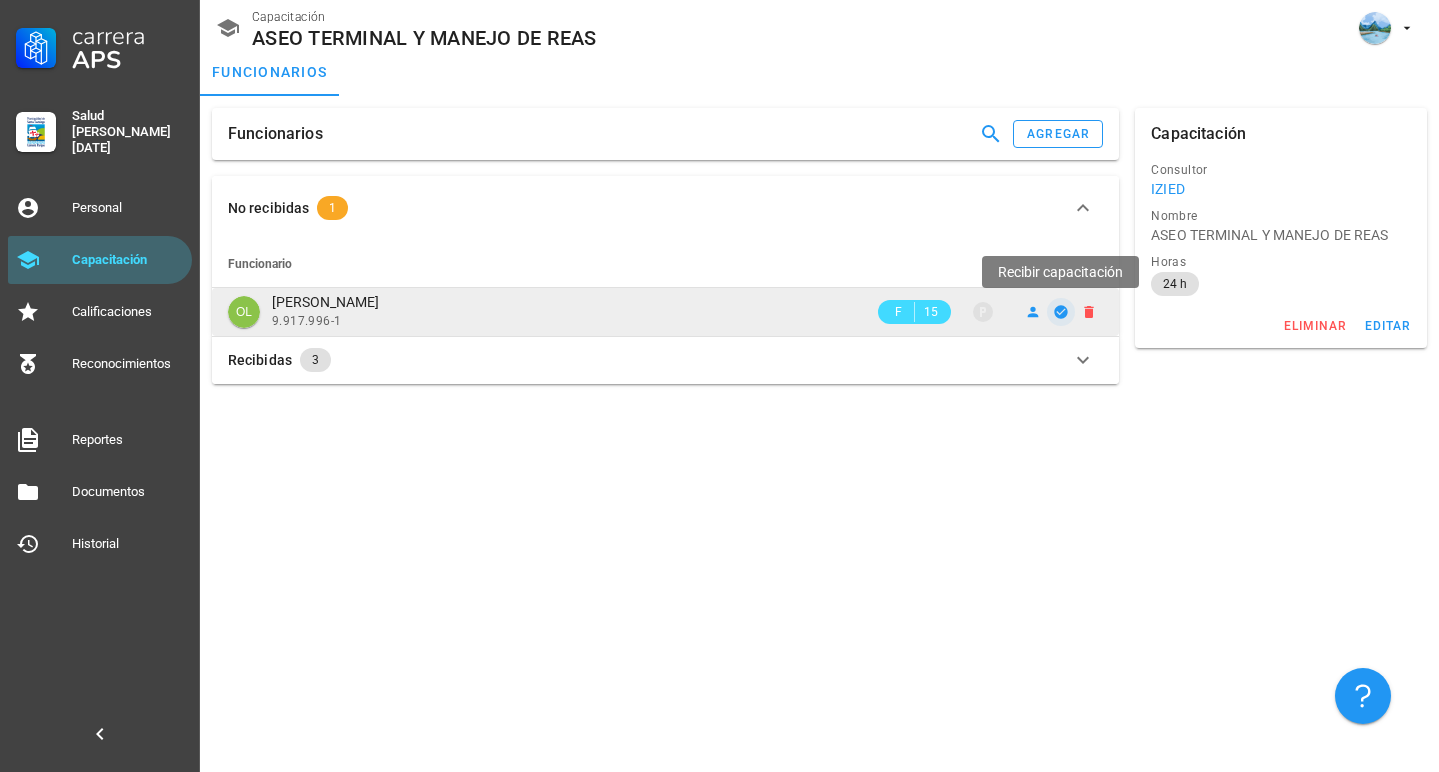 click 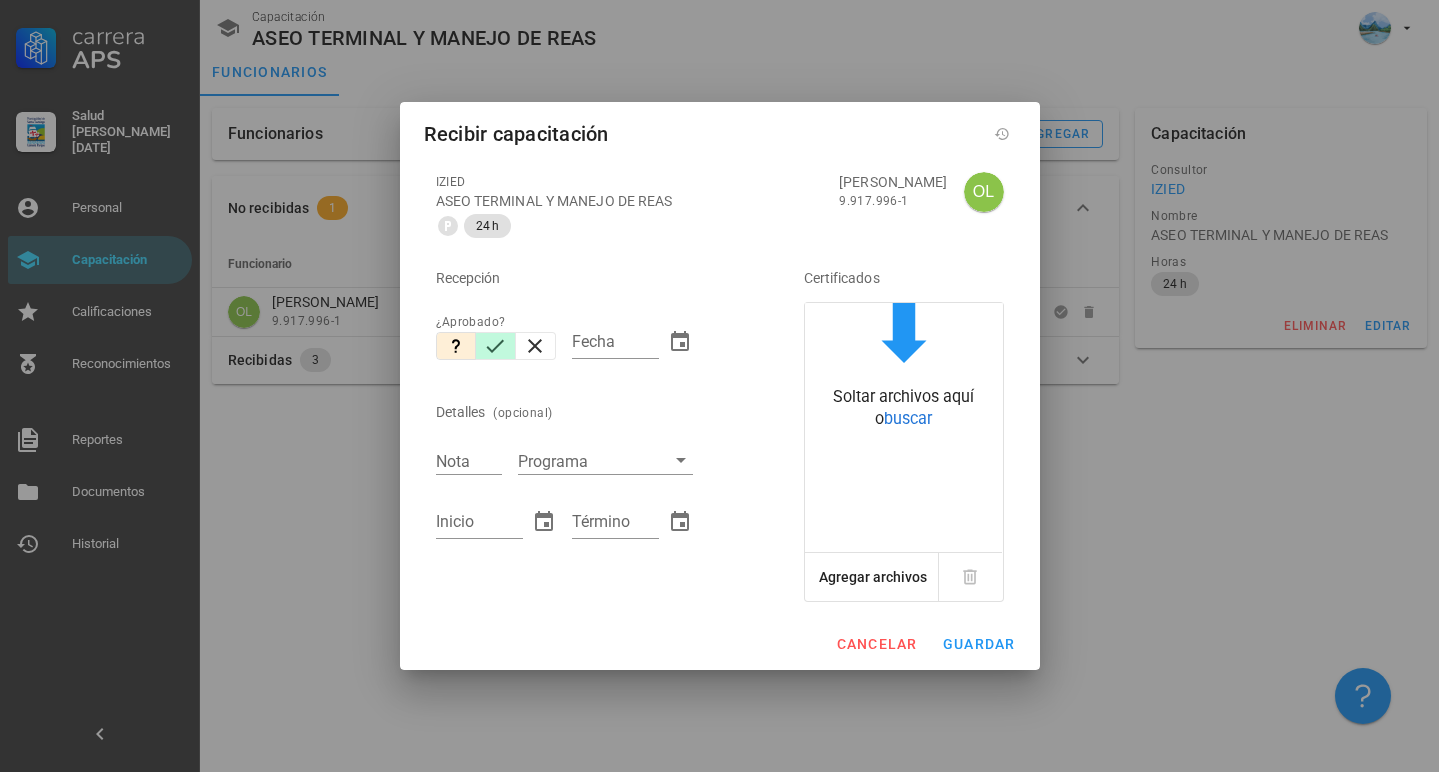 click 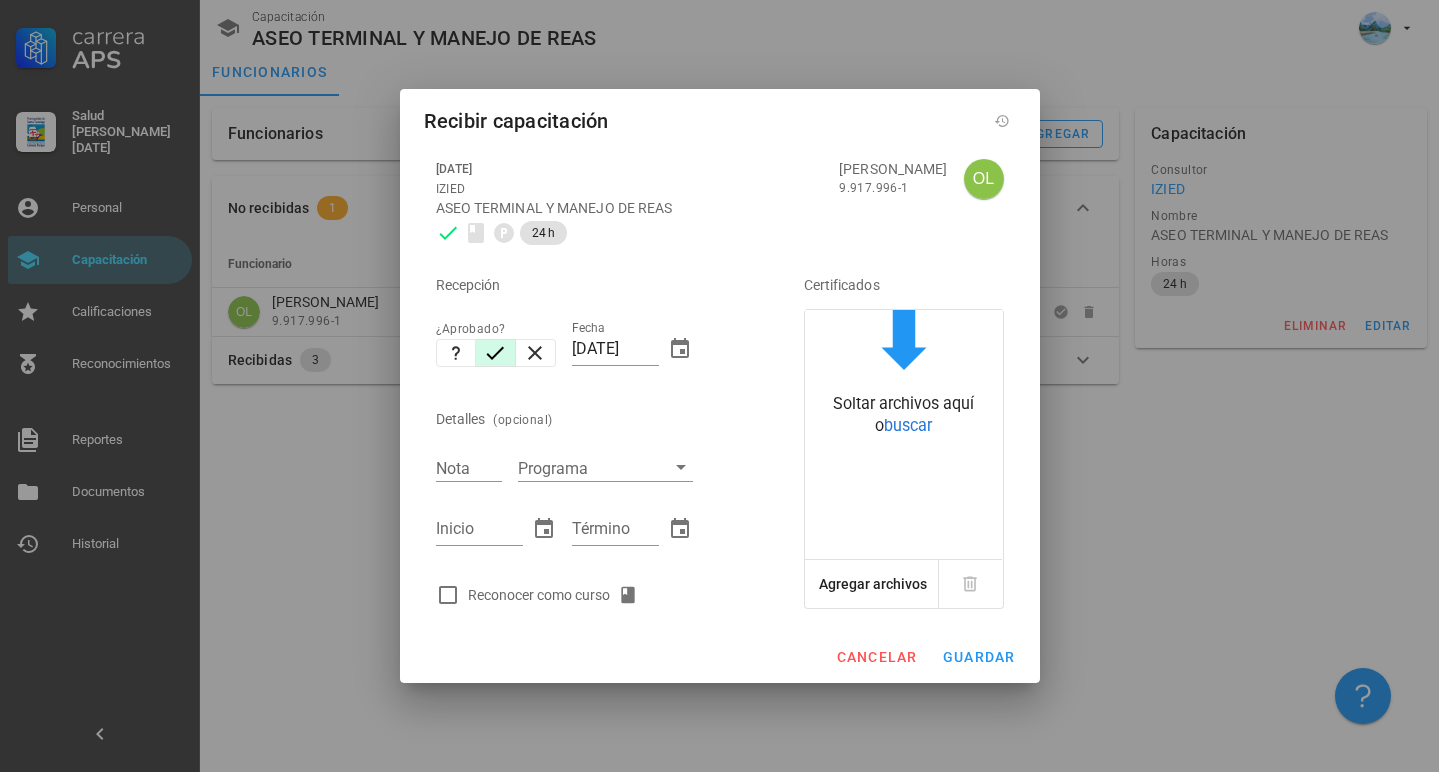 click on "Reconocer como curso" at bounding box center [557, 595] 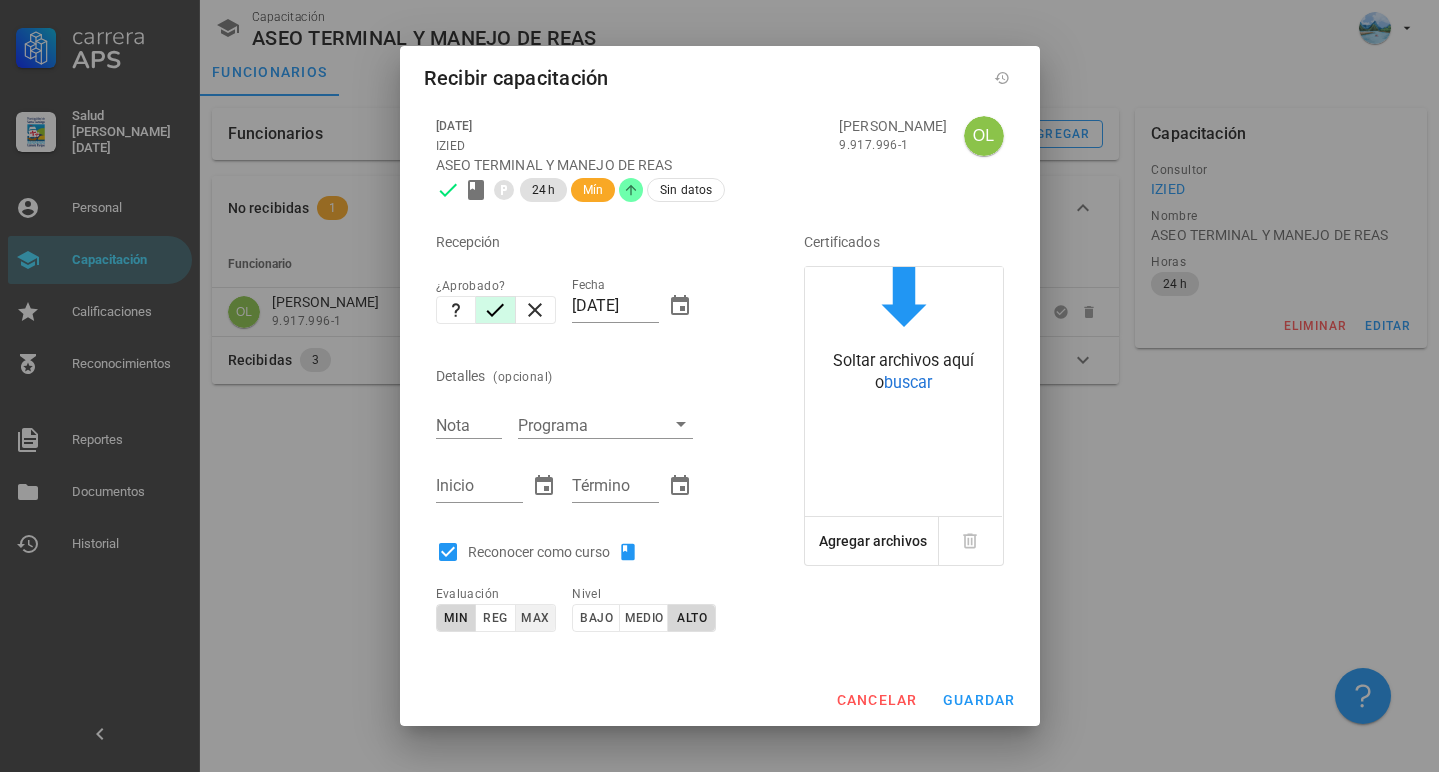 click on "max" at bounding box center (534, 618) 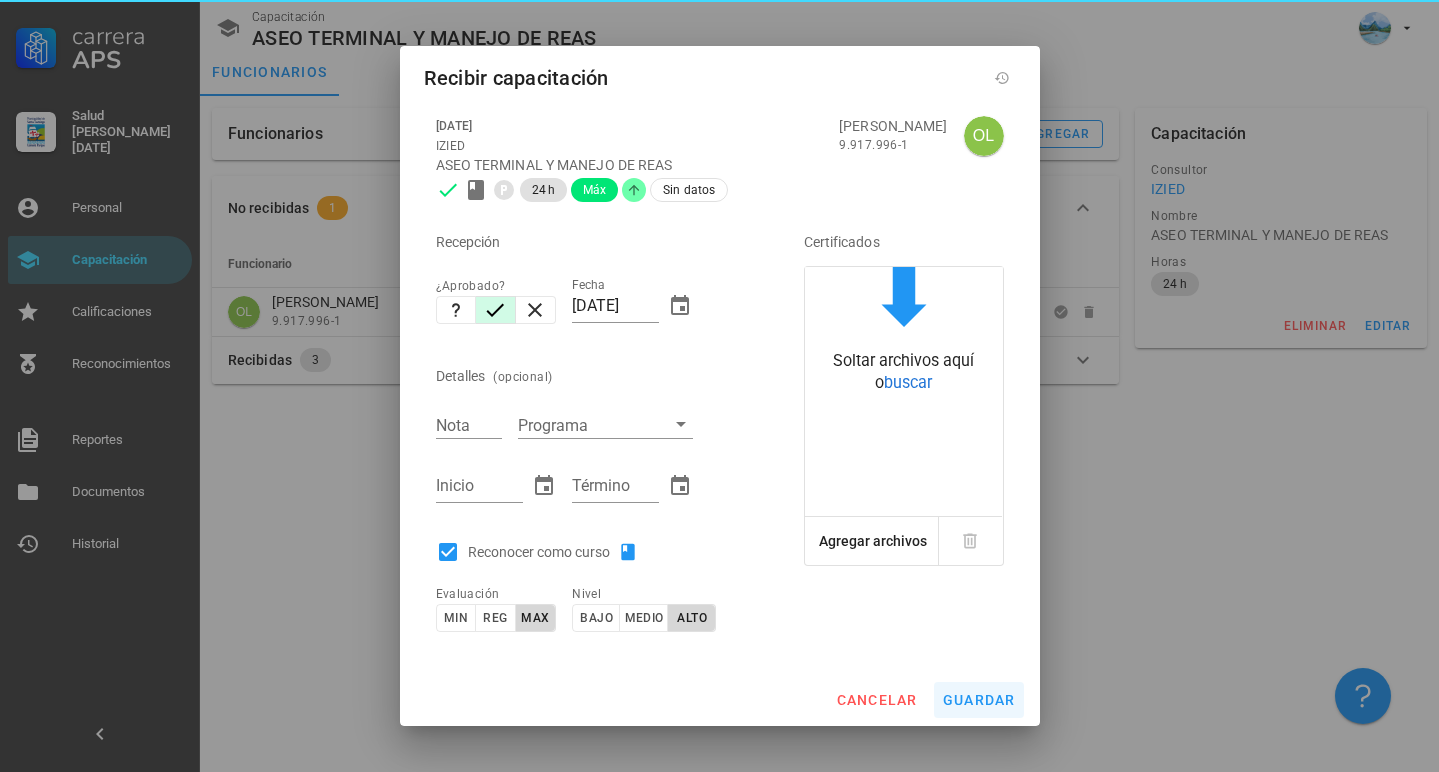 click on "guardar" at bounding box center (979, 700) 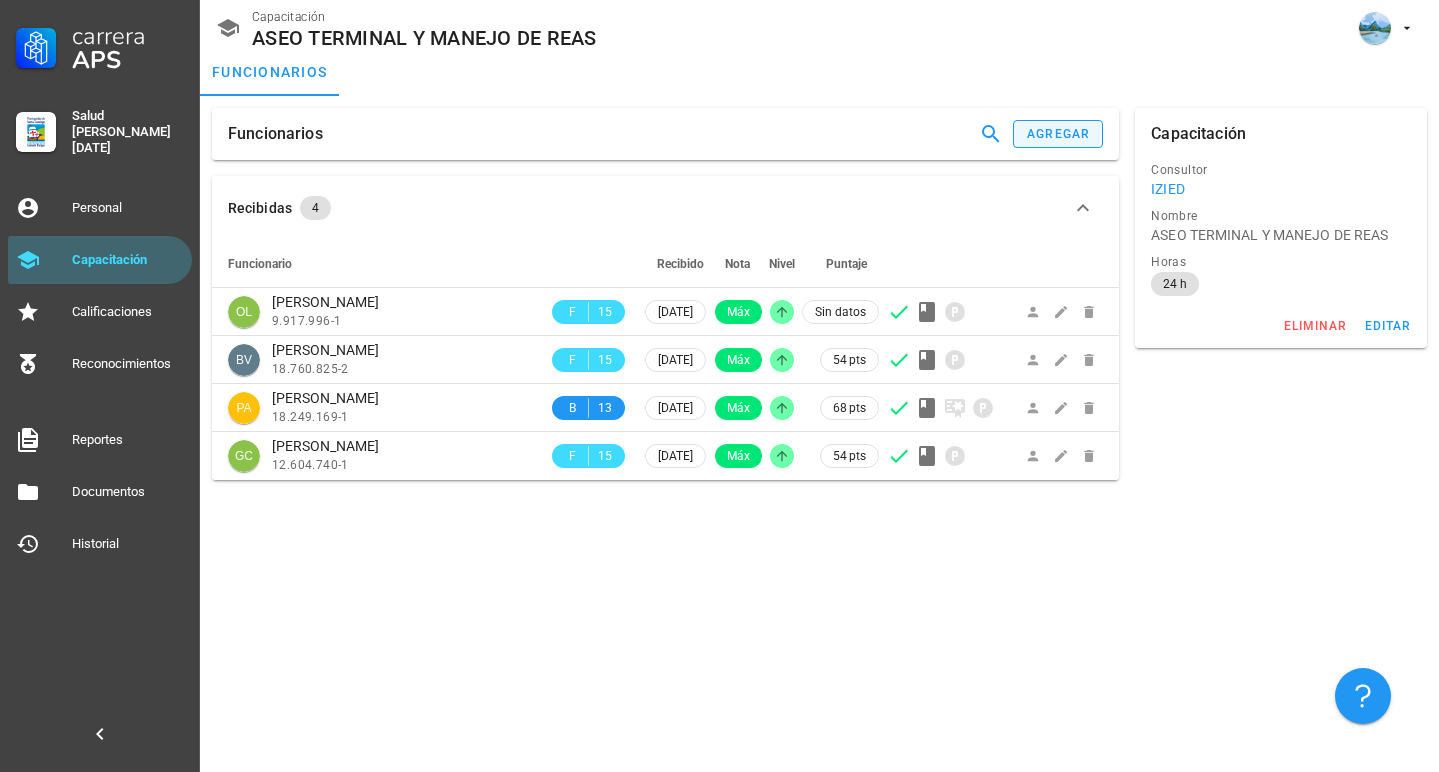 click on "agregar" at bounding box center (1058, 134) 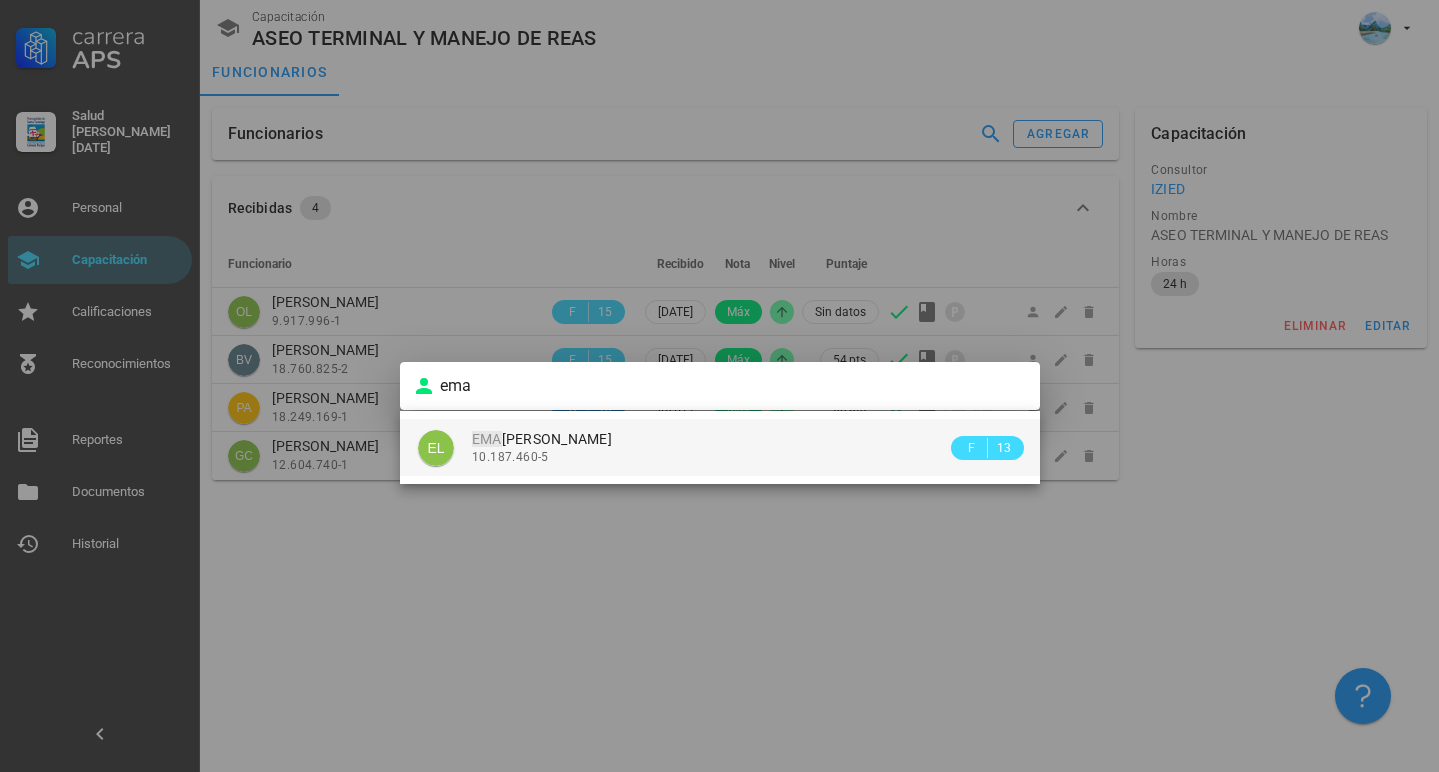 click on "[PERSON_NAME]" at bounding box center (709, 439) 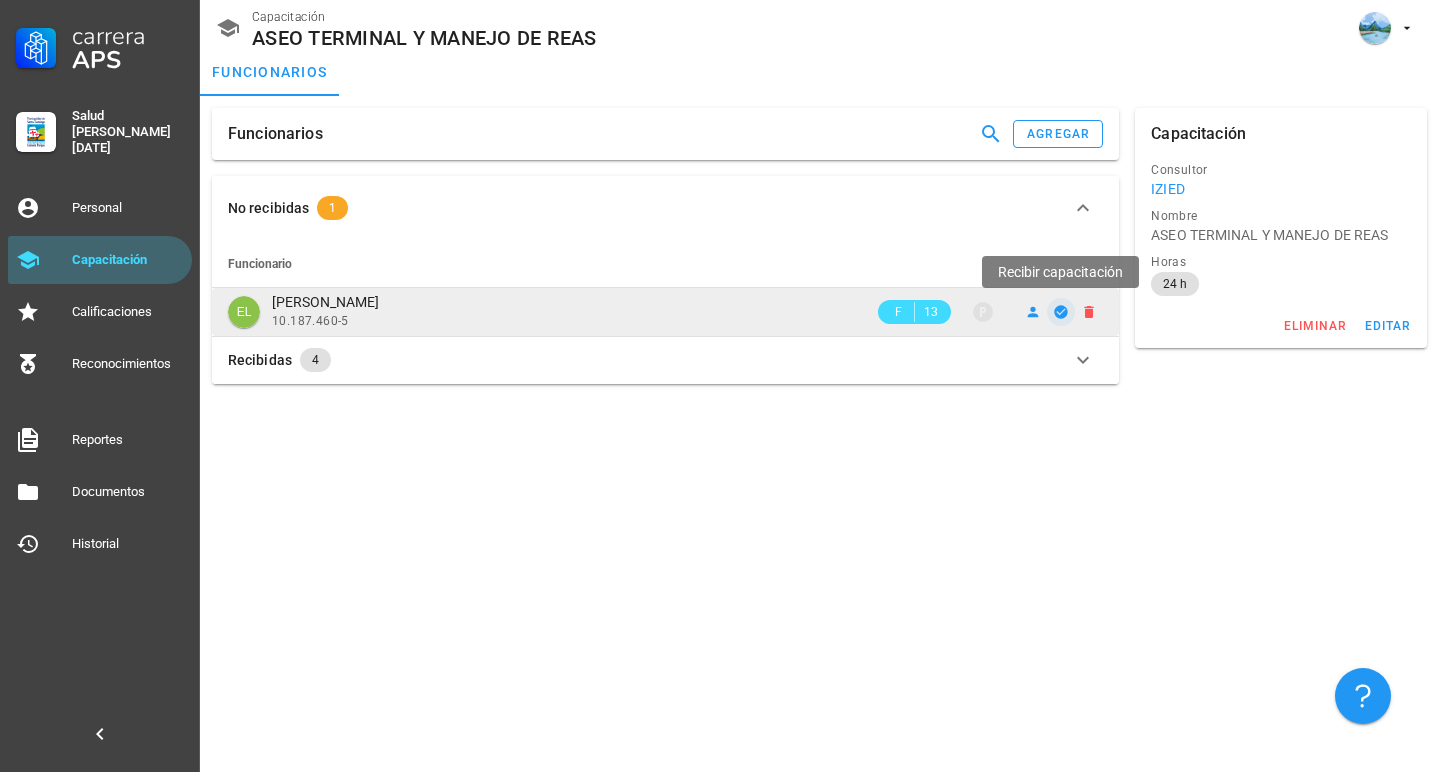 click at bounding box center [1061, 312] 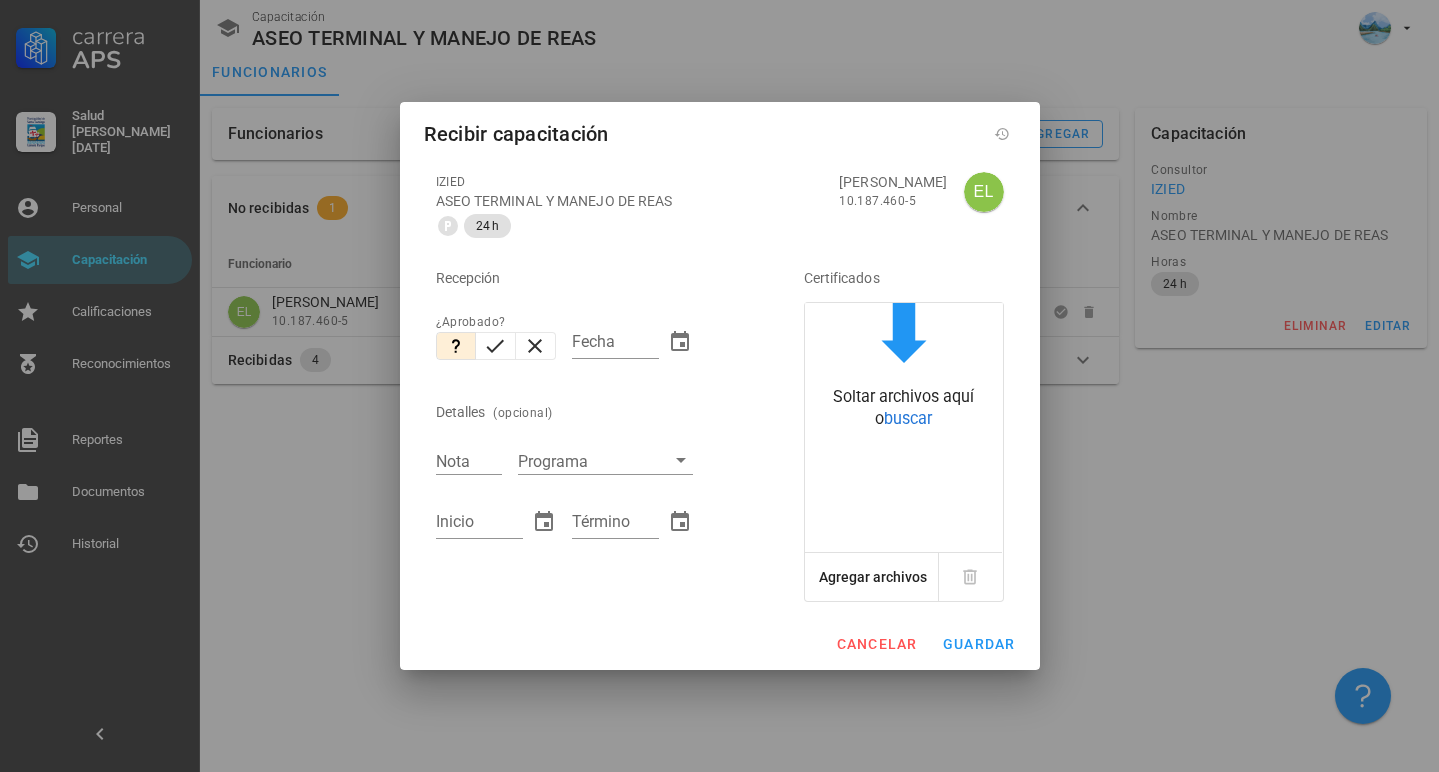 click at bounding box center [496, 371] 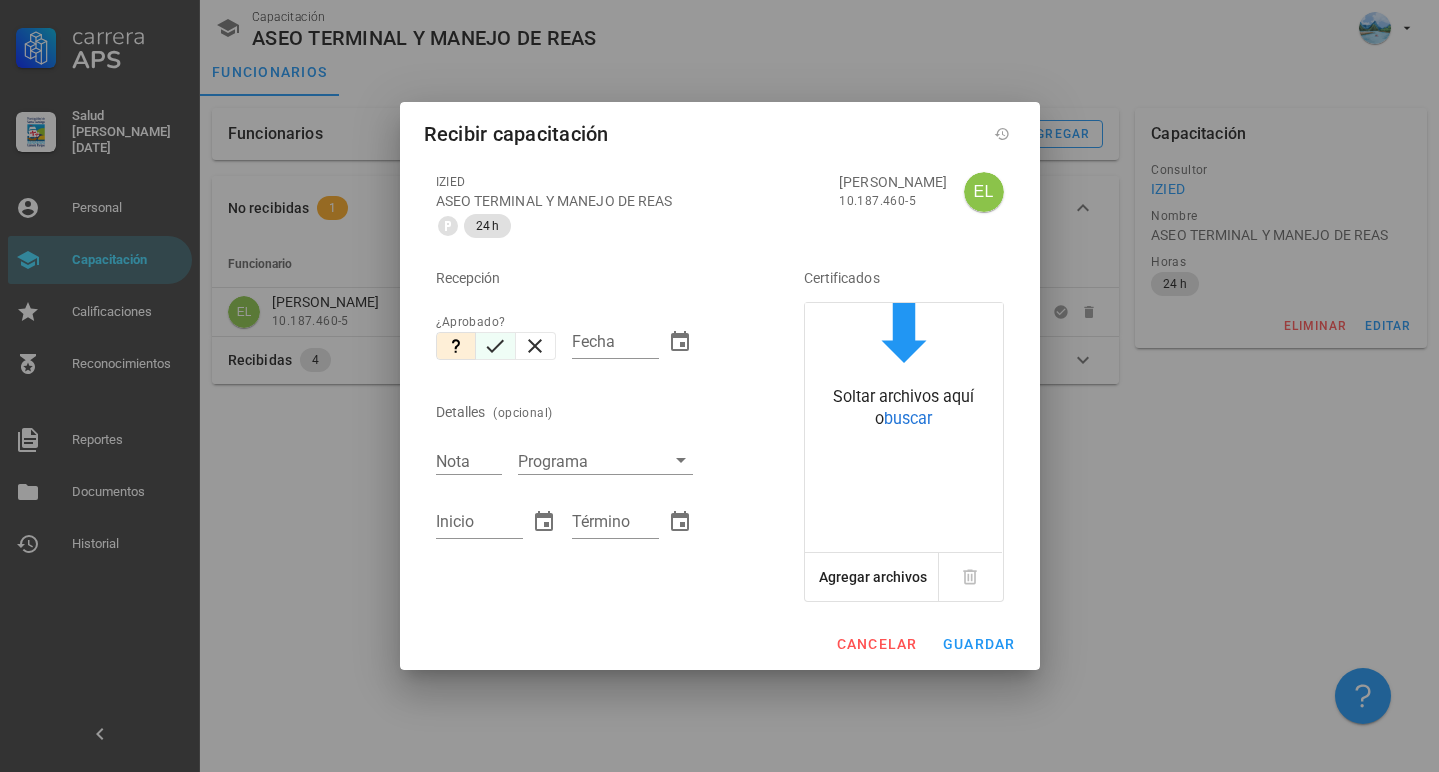 click 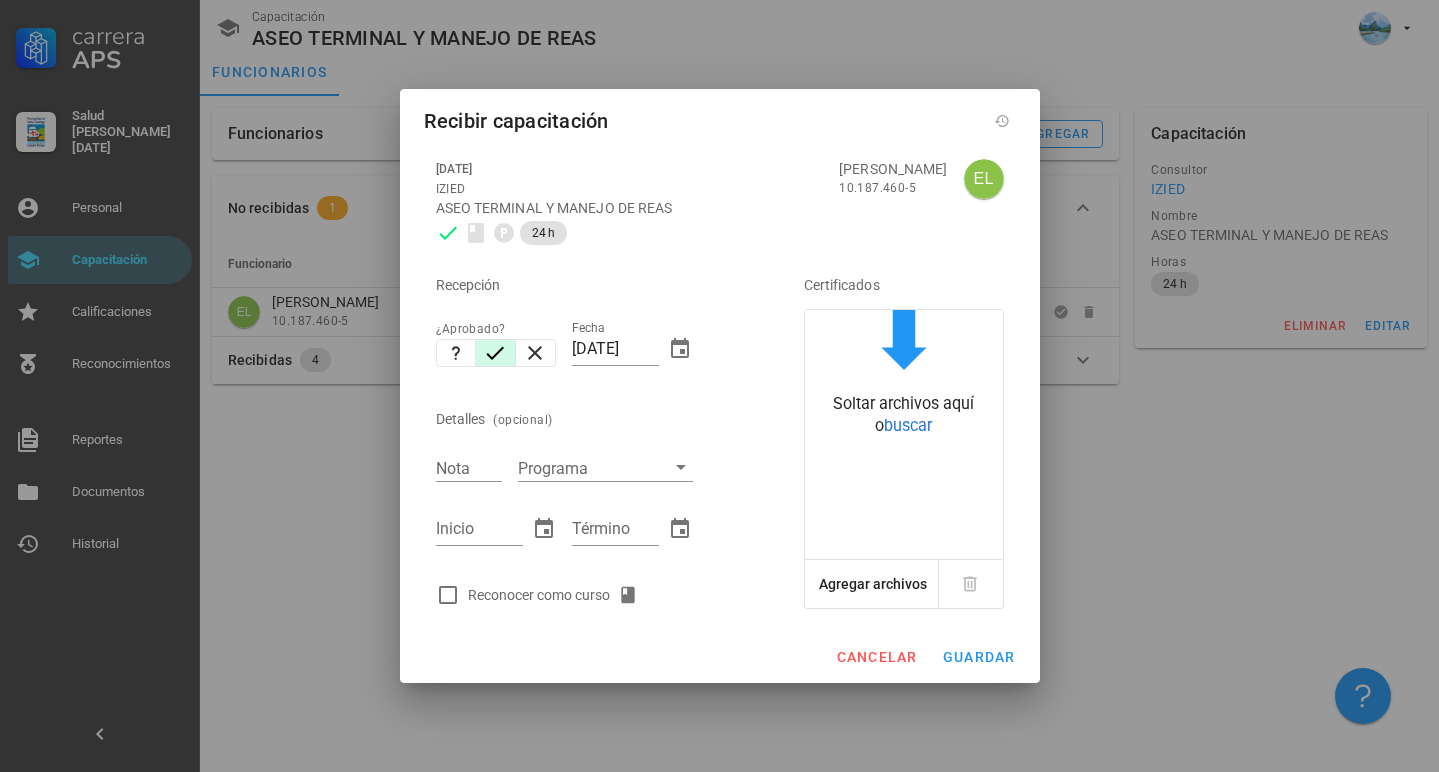 click on "Reconocer como curso" at bounding box center [557, 595] 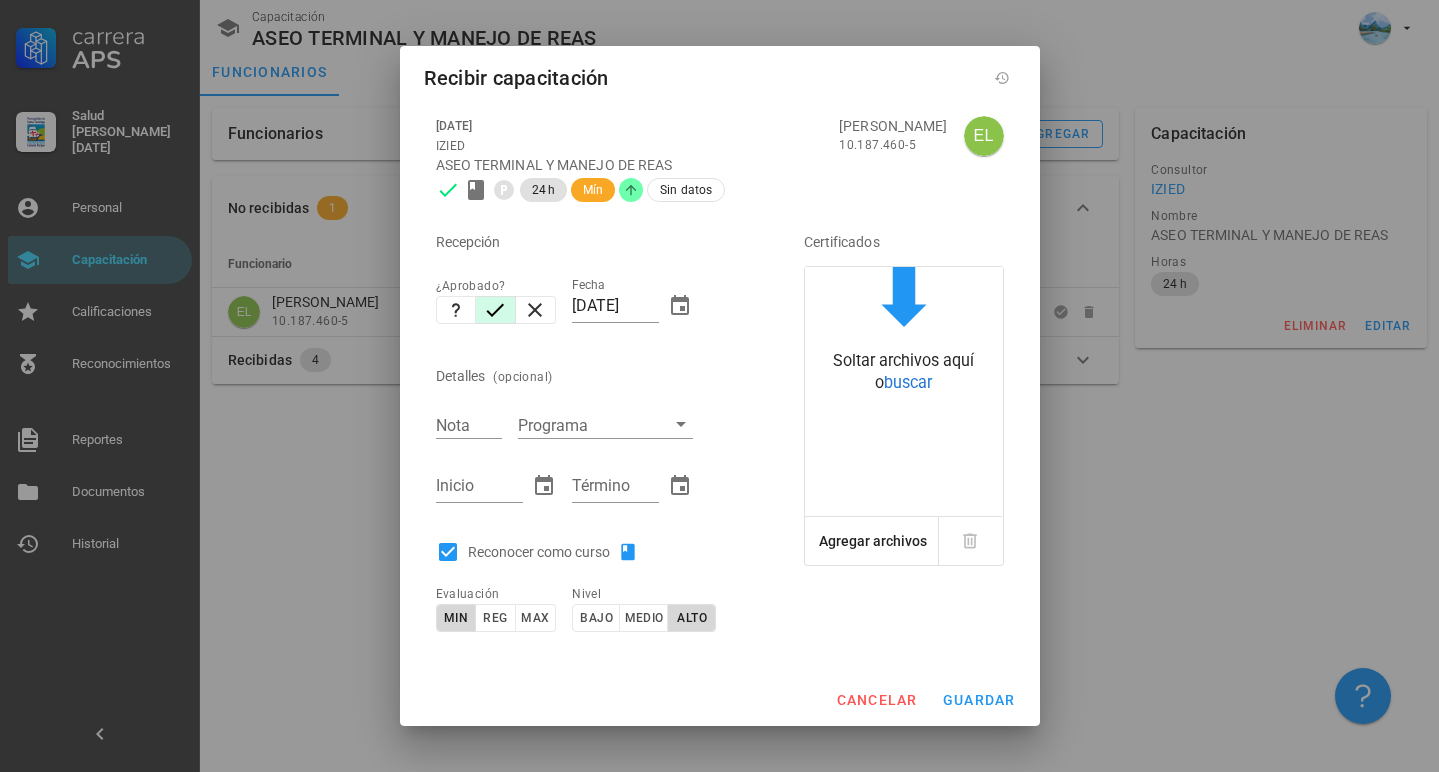 click on "Evaluación" at bounding box center (496, 594) 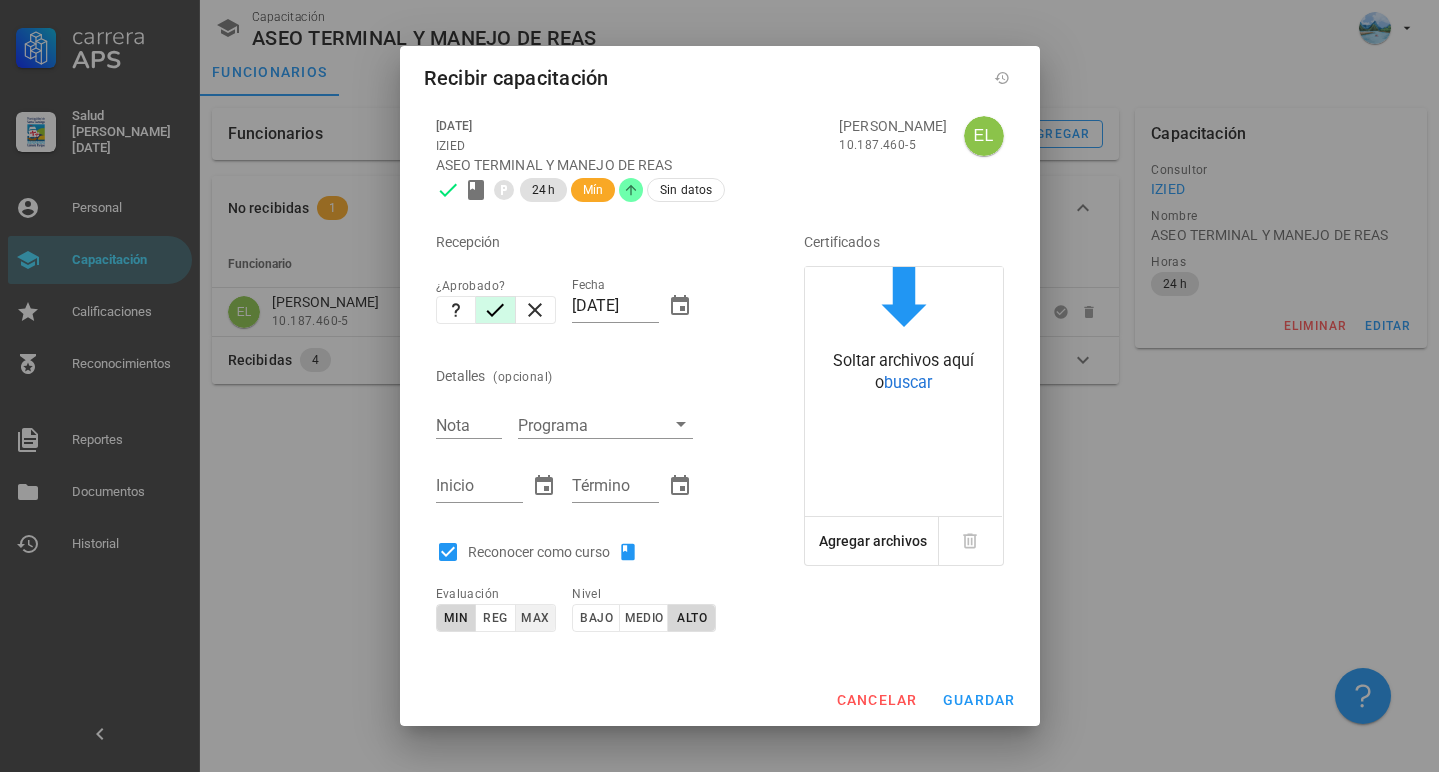 click on "max" at bounding box center [534, 618] 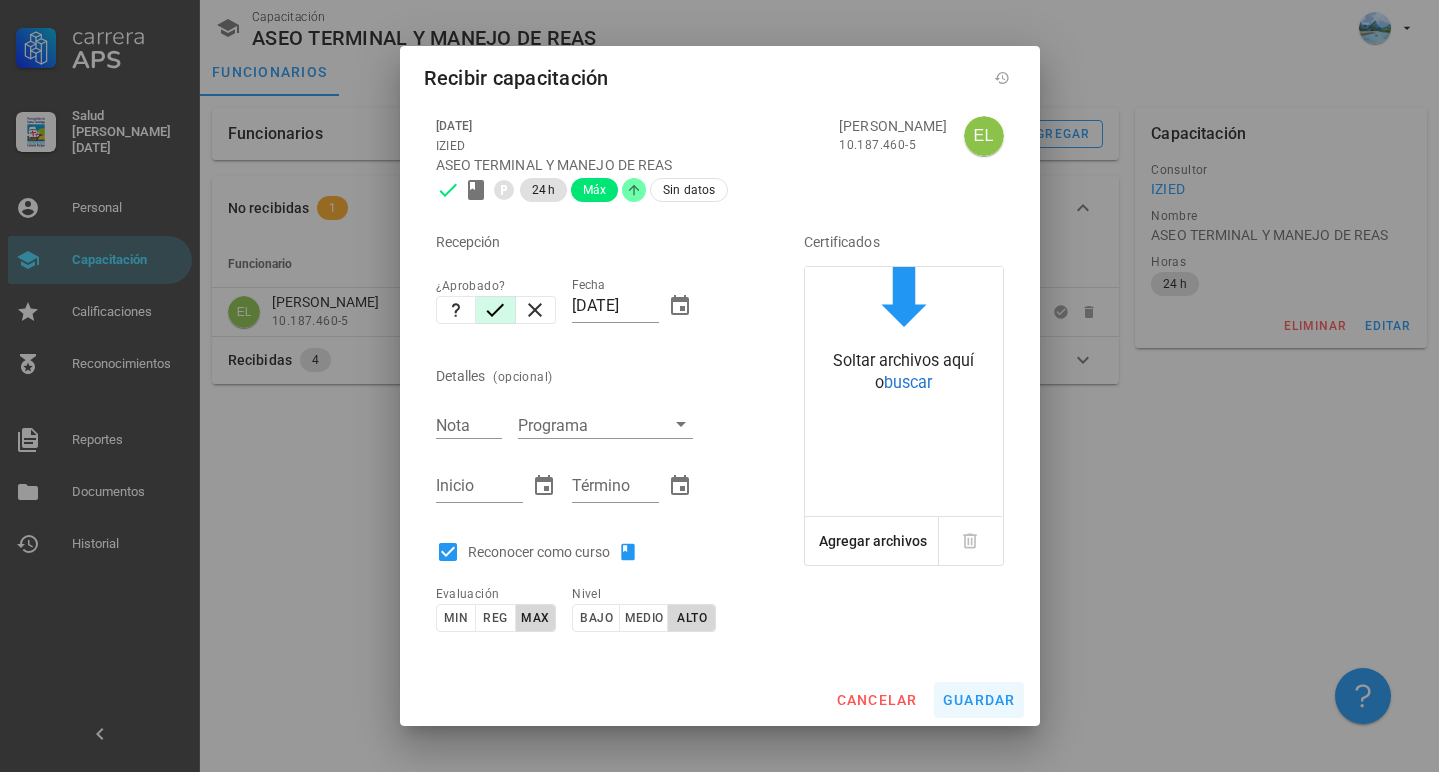 click on "guardar" at bounding box center (979, 700) 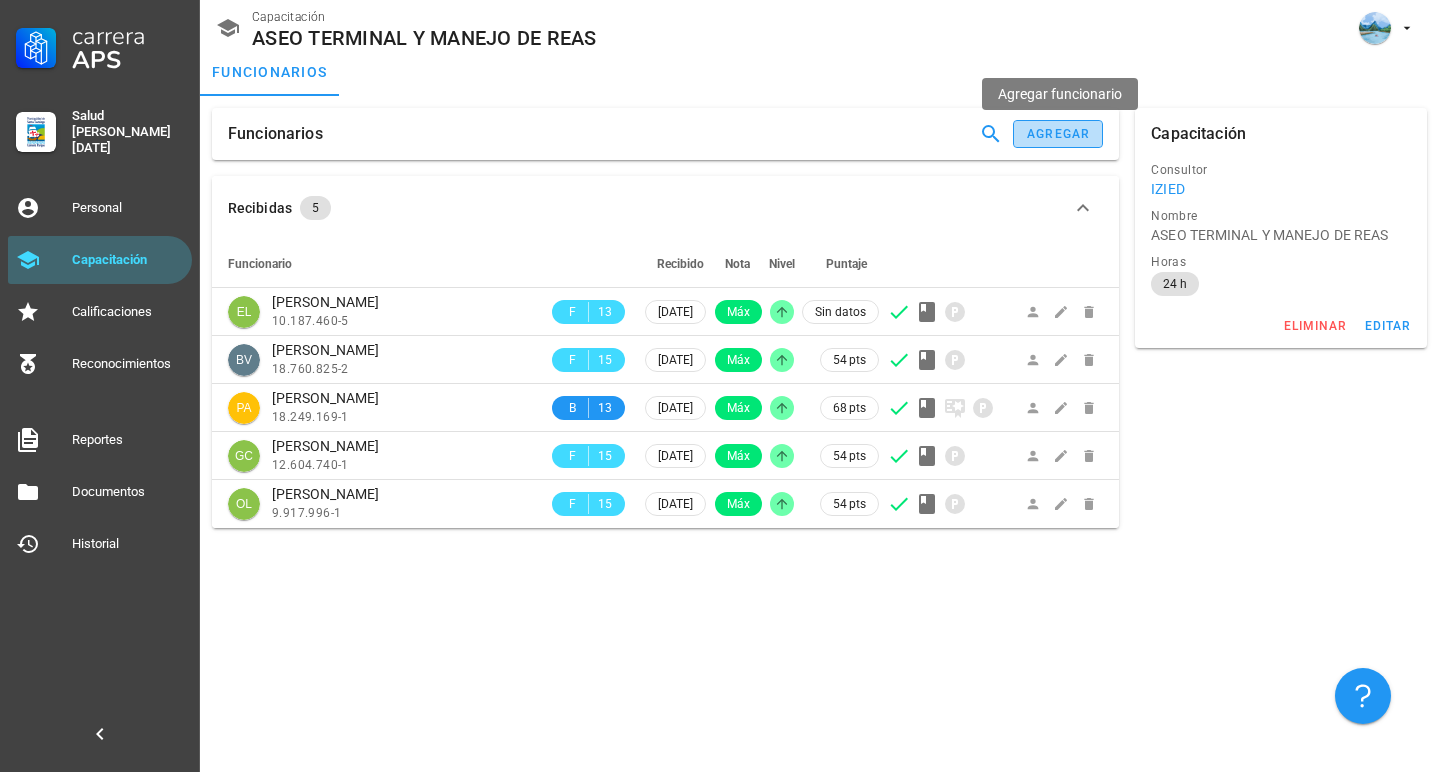 click on "agregar" at bounding box center [1058, 134] 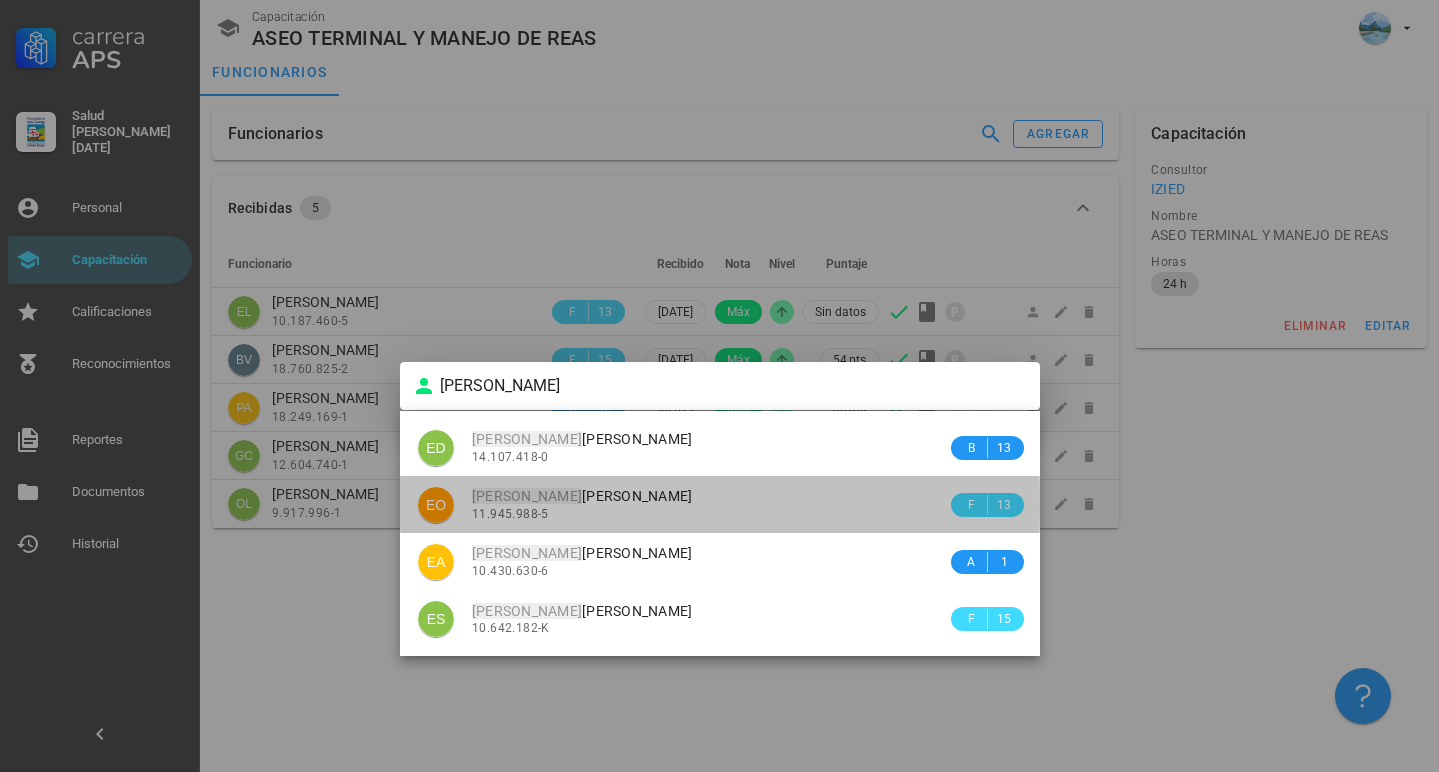 click on "[PERSON_NAME]   11.945.988-5" at bounding box center [709, 504] 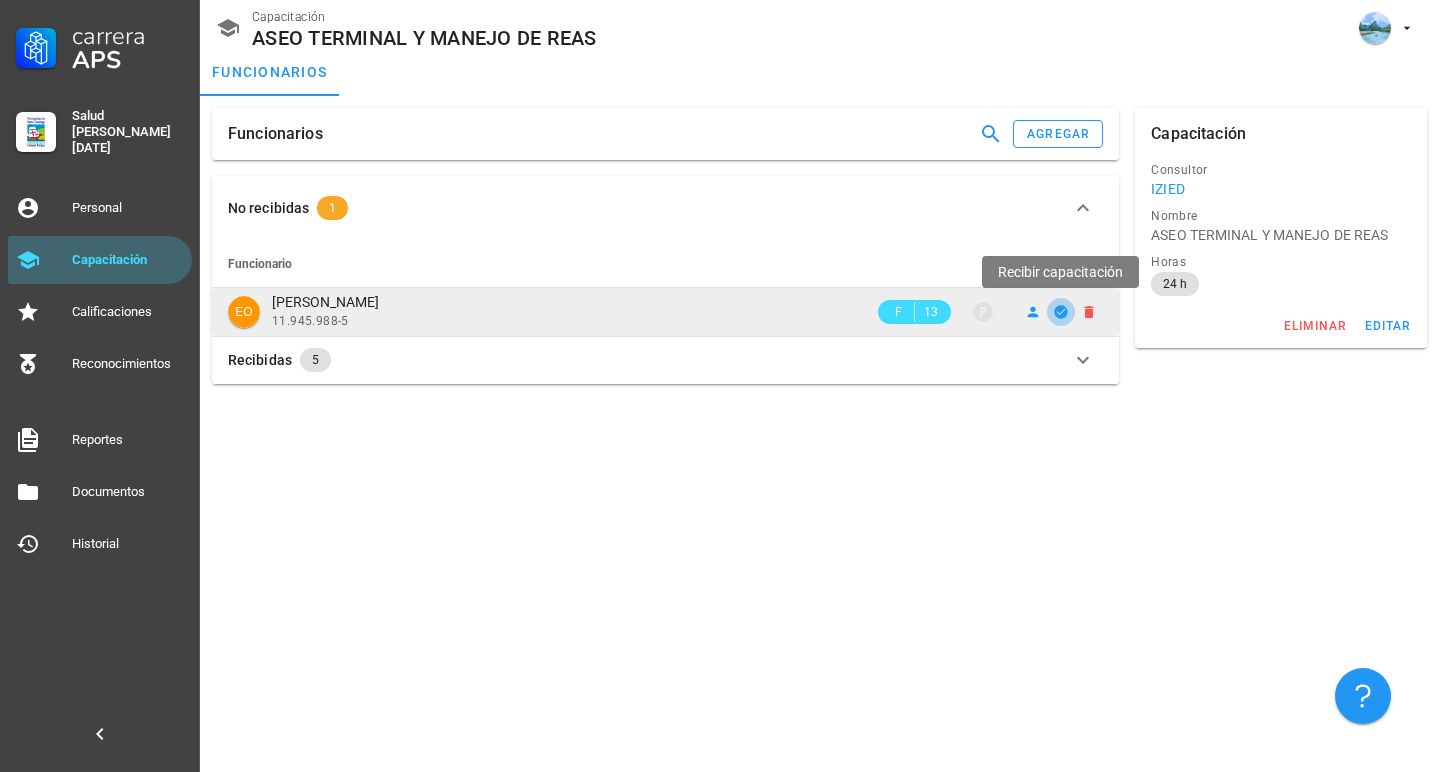 click 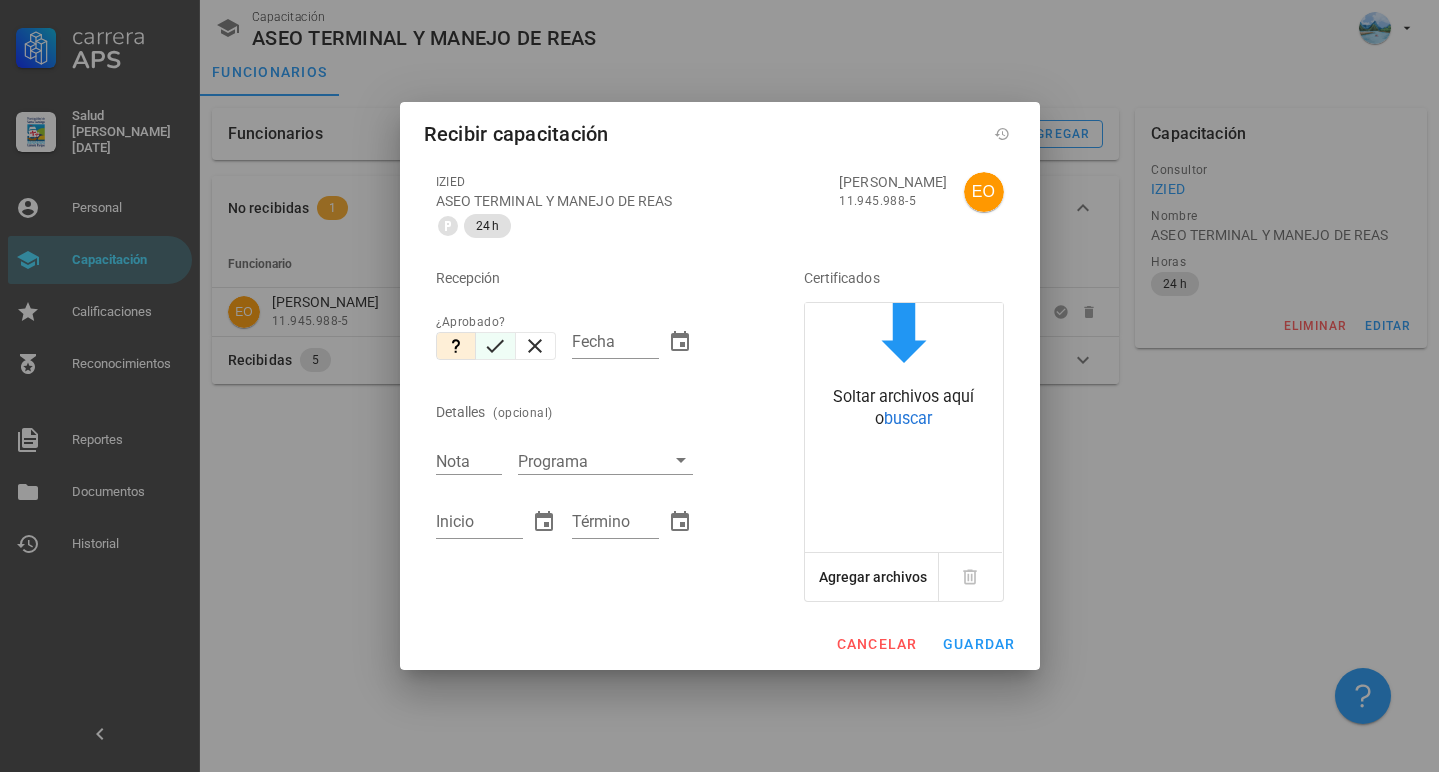 click at bounding box center (496, 346) 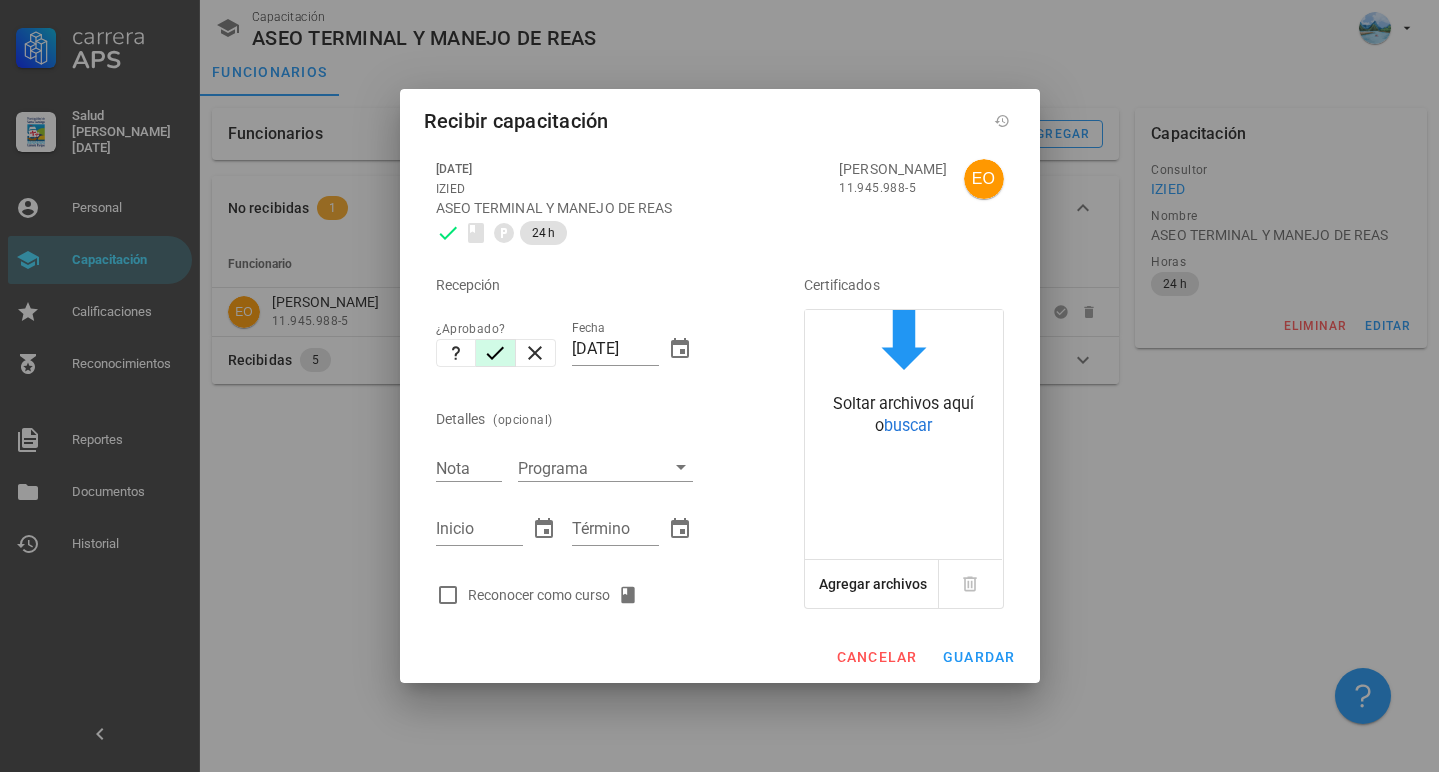 click on "Reconocer como curso" at bounding box center (592, 595) 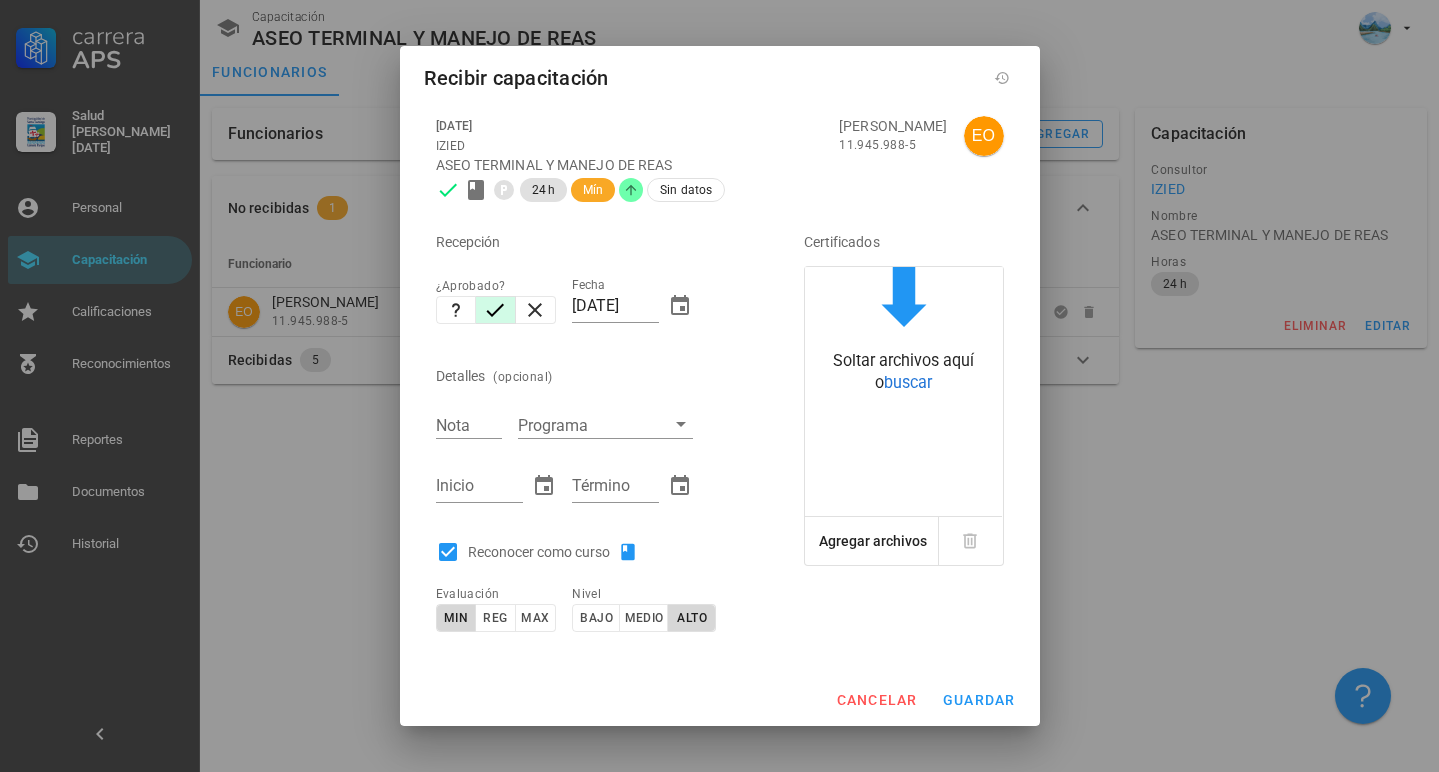 click on "Evaluación" at bounding box center [496, 594] 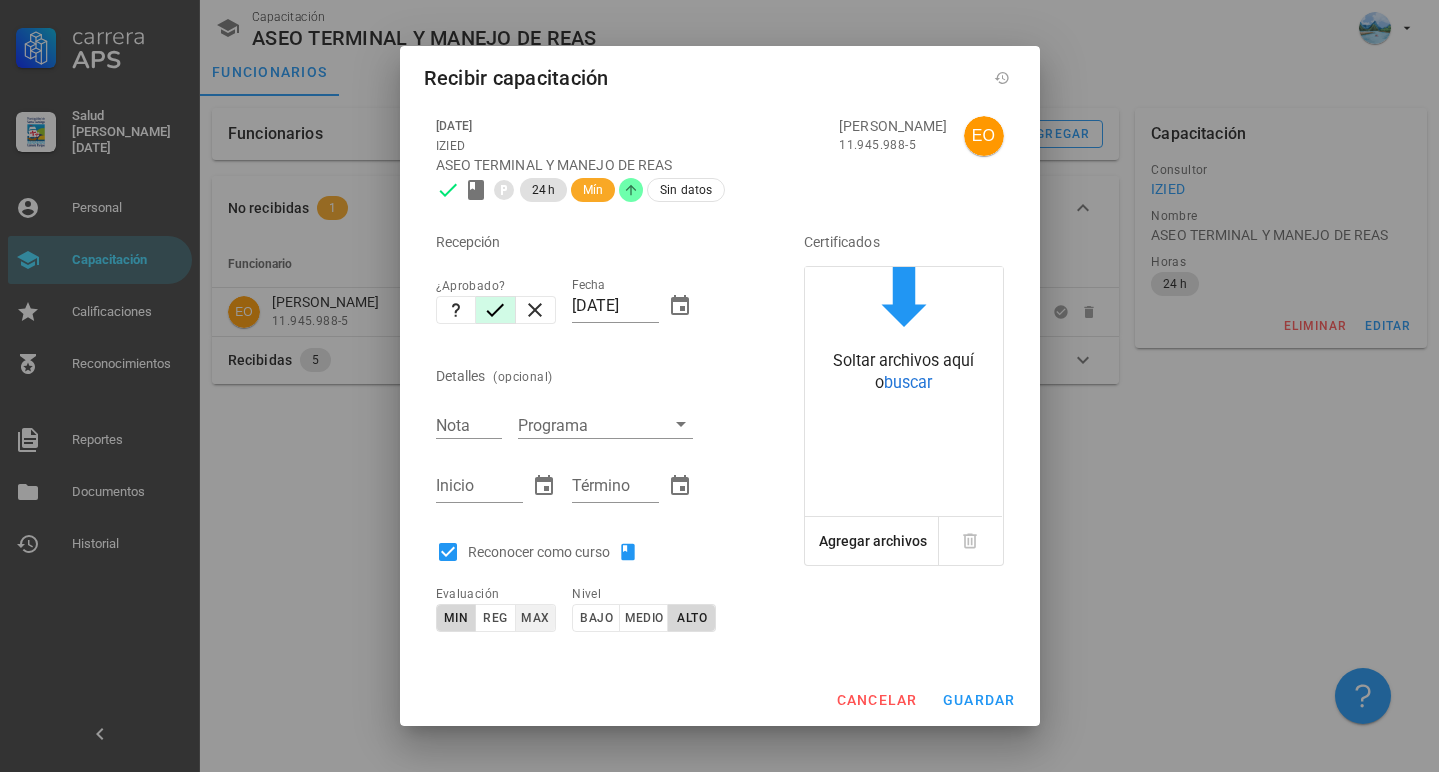 click on "max" at bounding box center [536, 618] 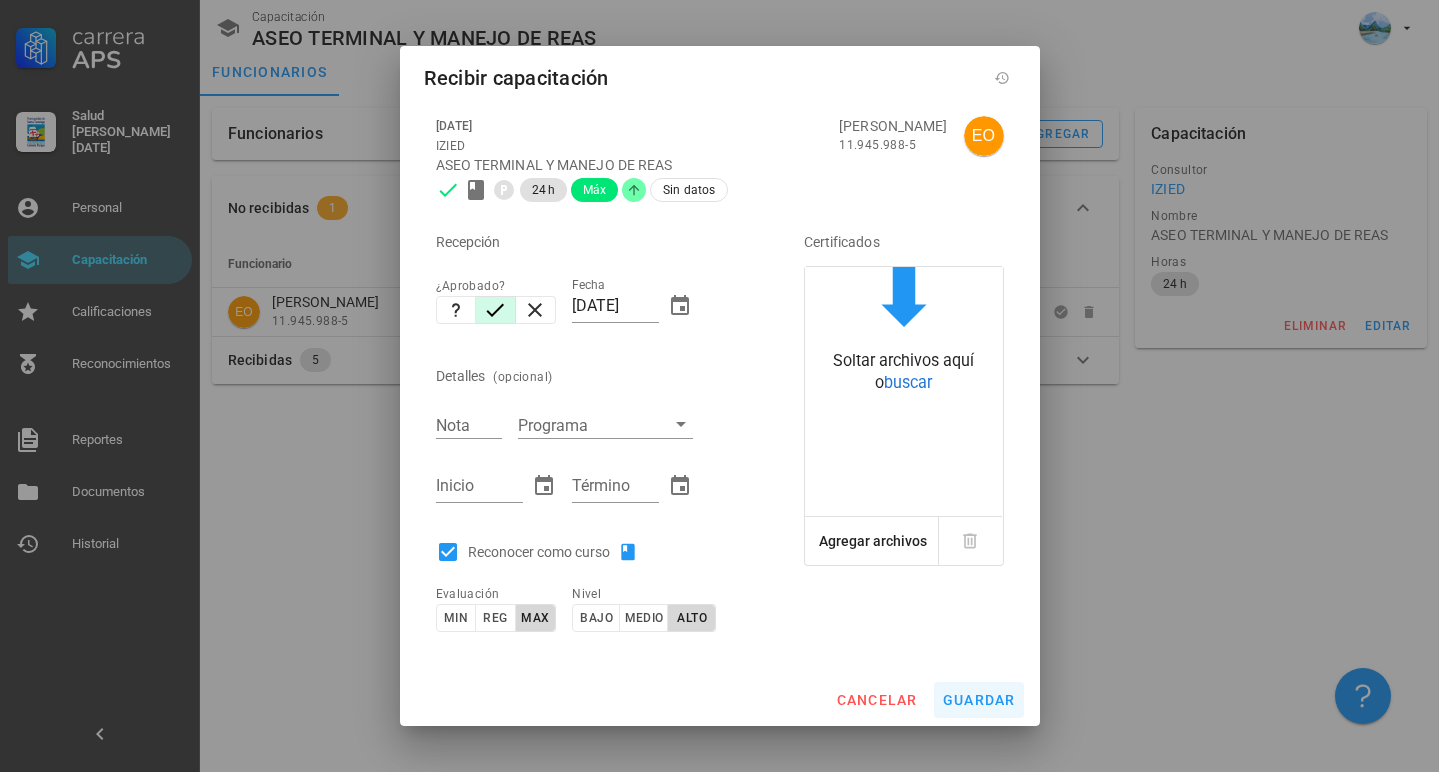 click on "guardar" at bounding box center [979, 700] 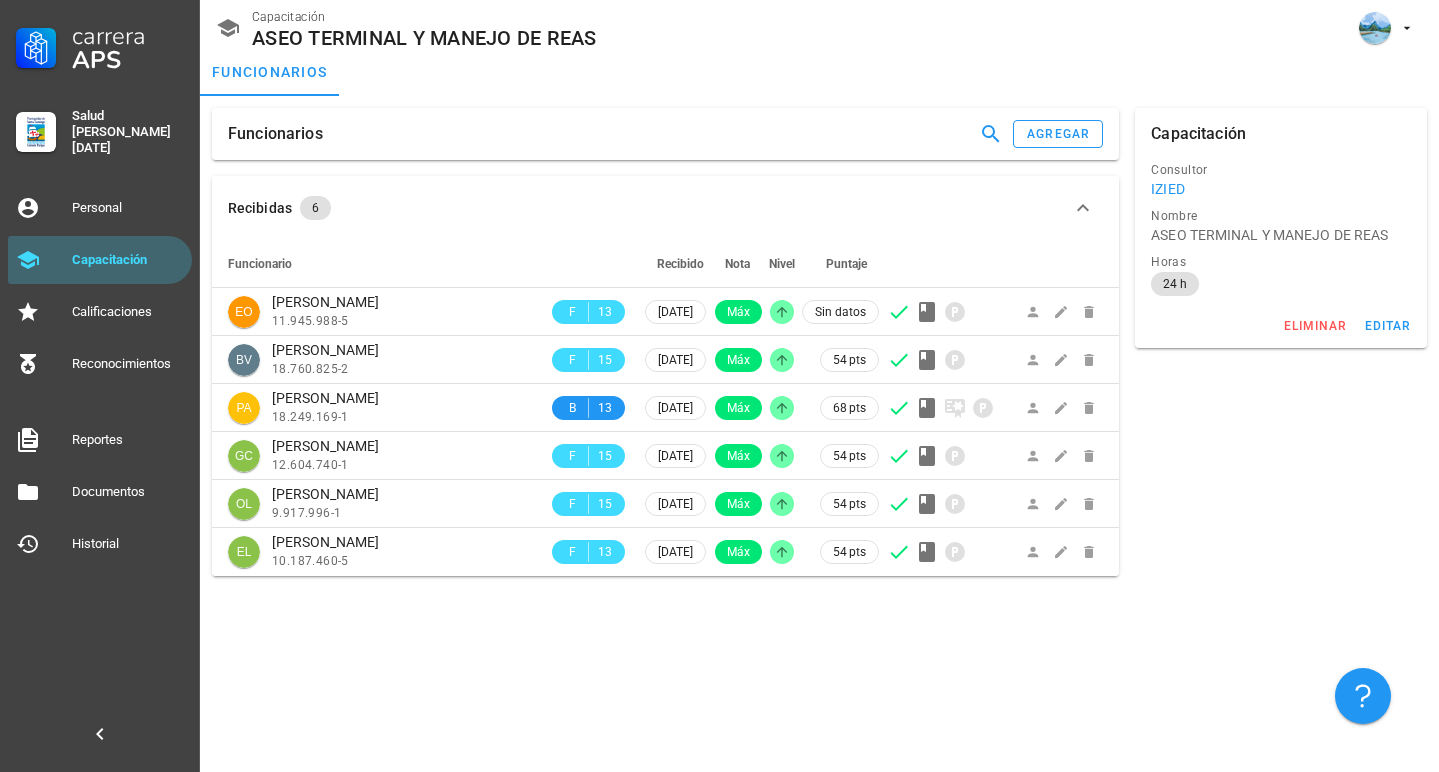 click on "Funcionarios
agregar" at bounding box center (665, 134) 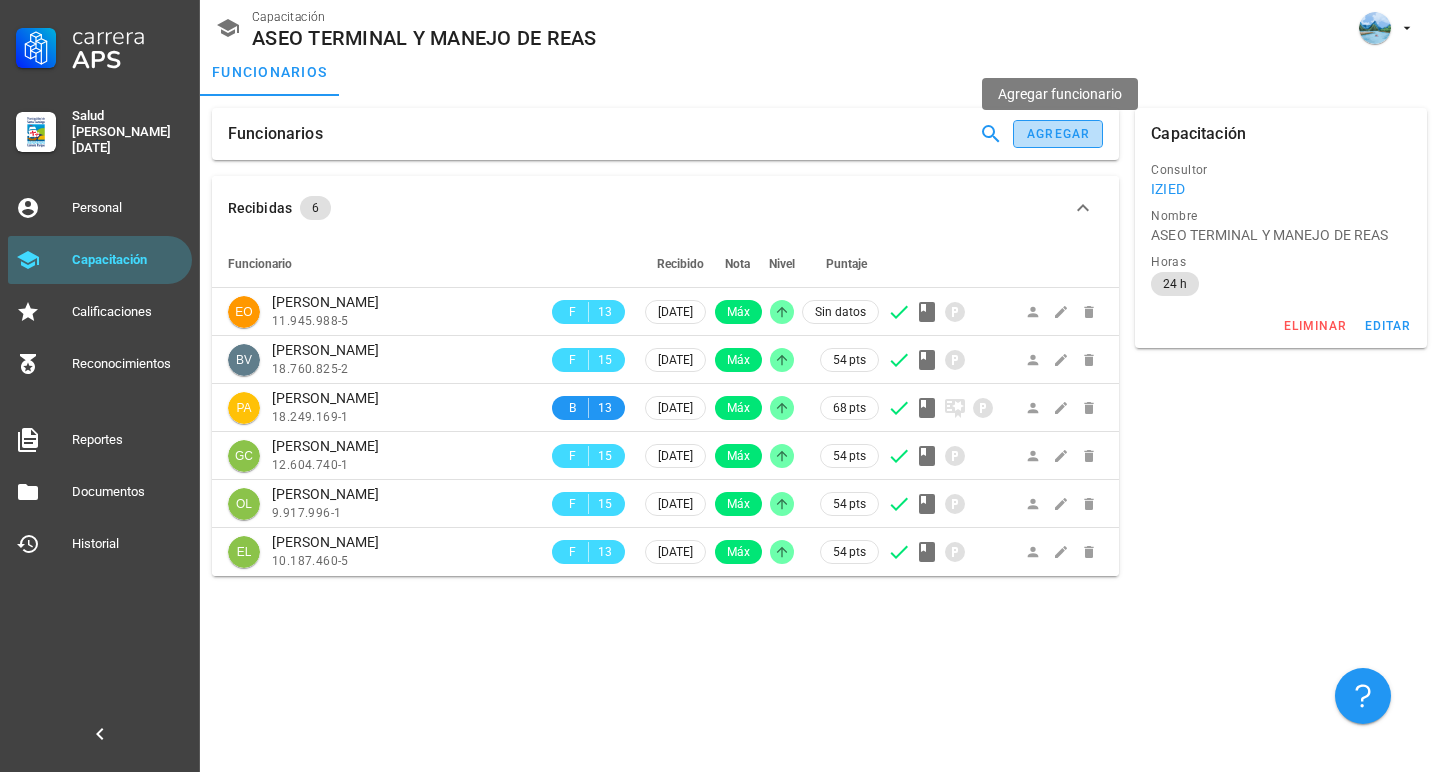 click on "agregar" at bounding box center [1058, 134] 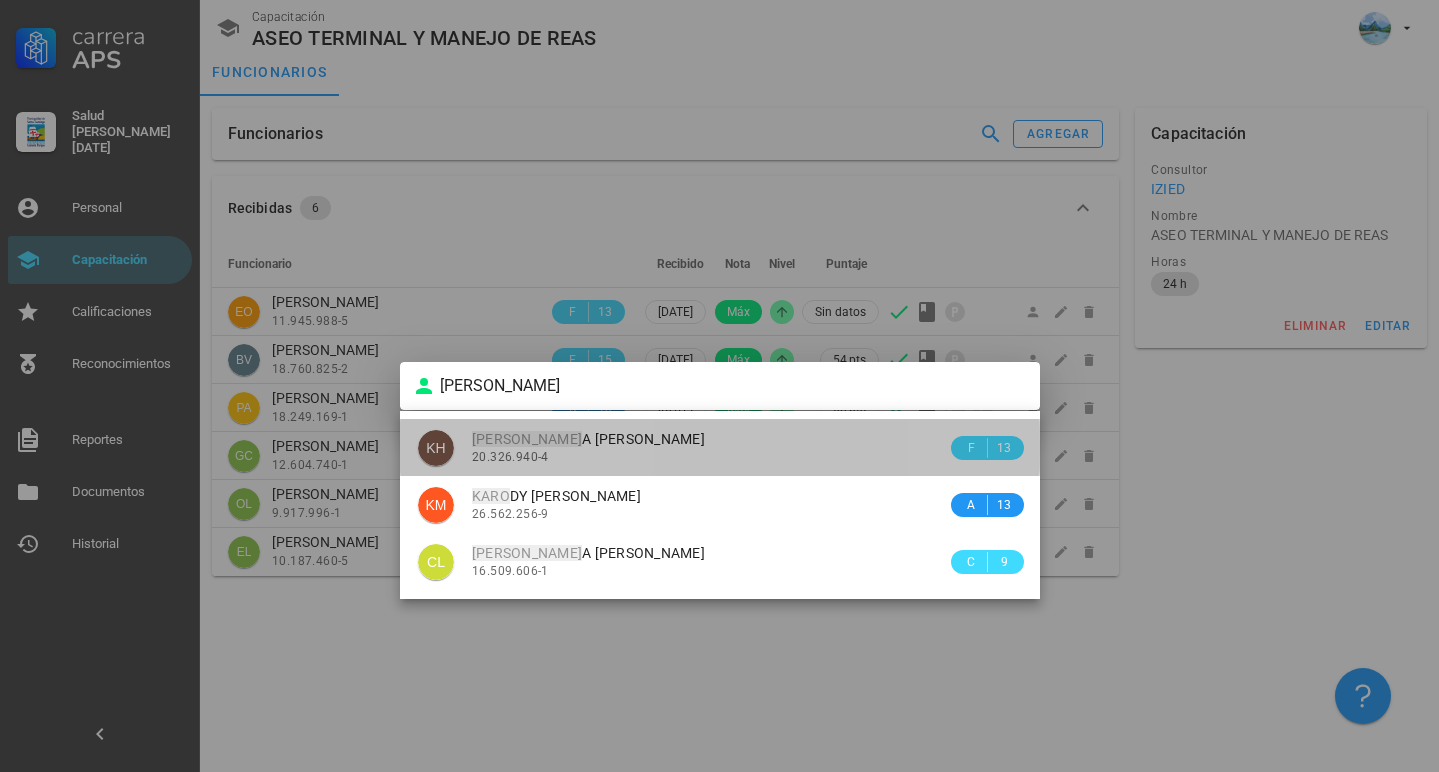 click on "20.326.940-4" at bounding box center (709, 457) 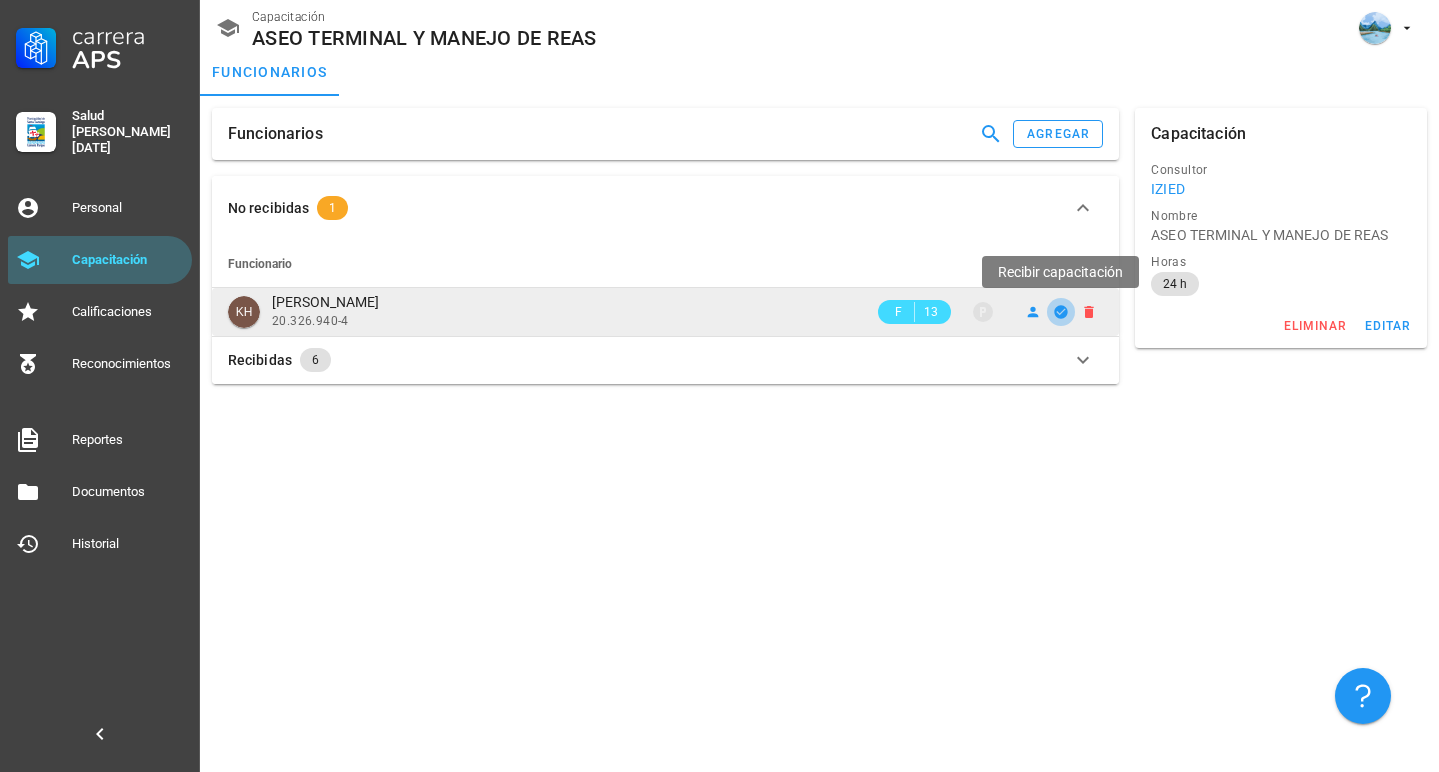 click 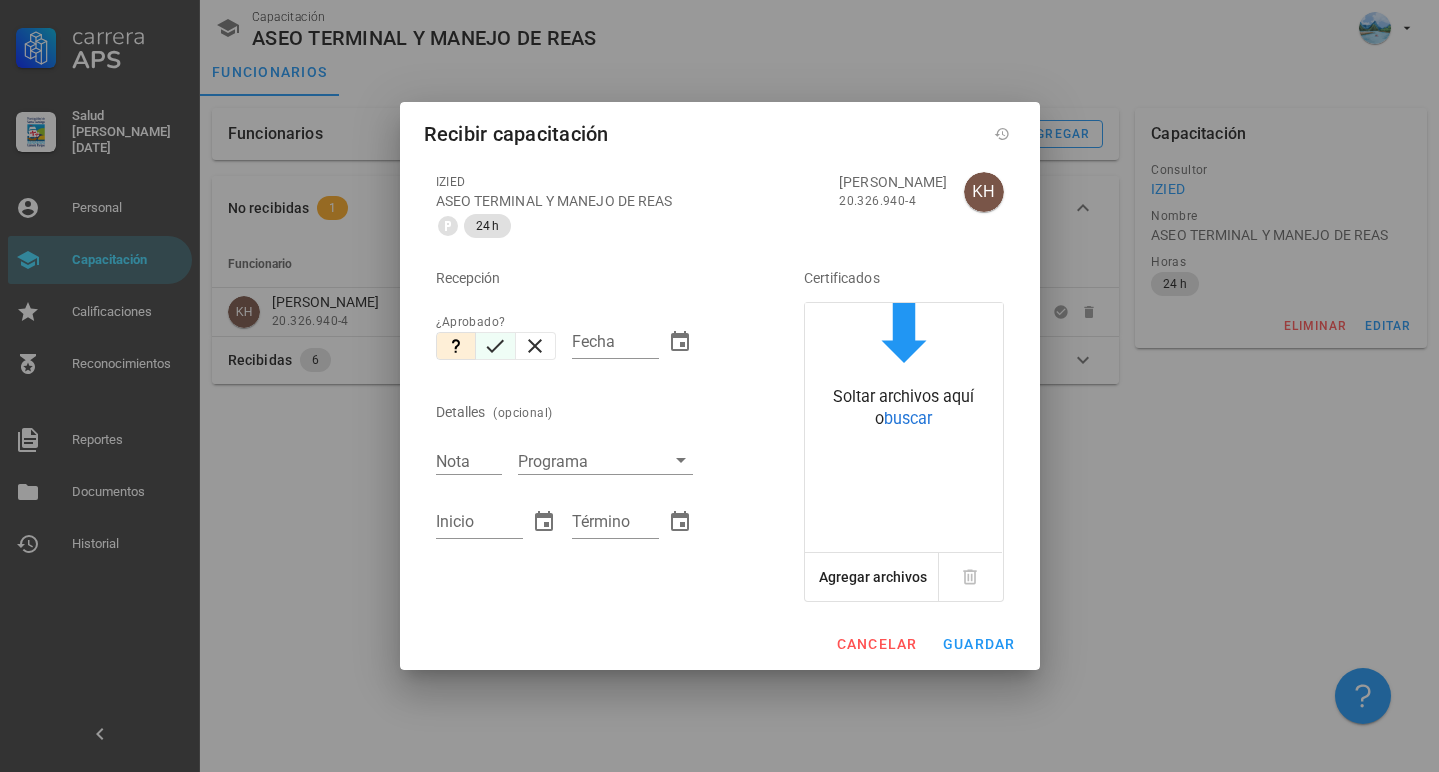 click 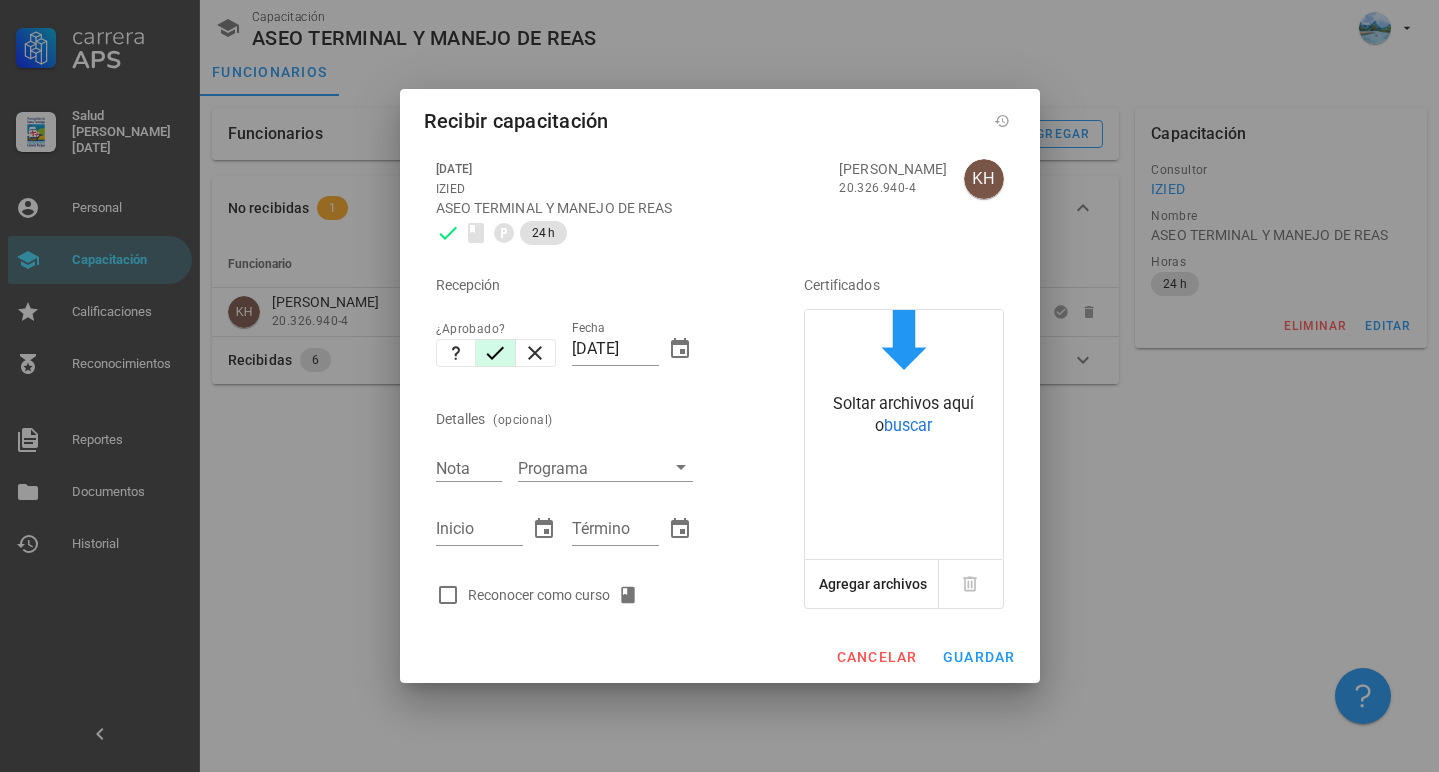 click on "Reconocer como curso" at bounding box center [592, 595] 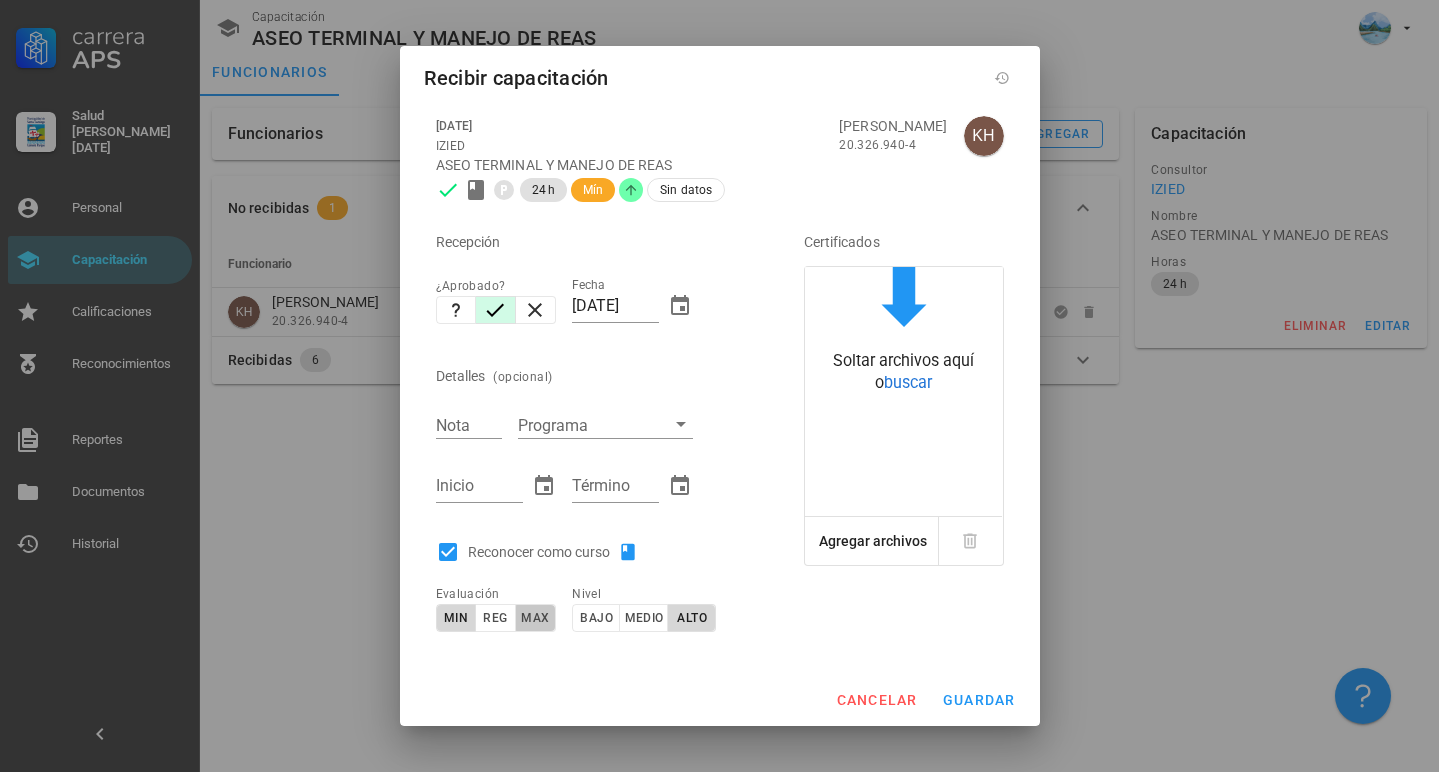 click on "max" at bounding box center (536, 618) 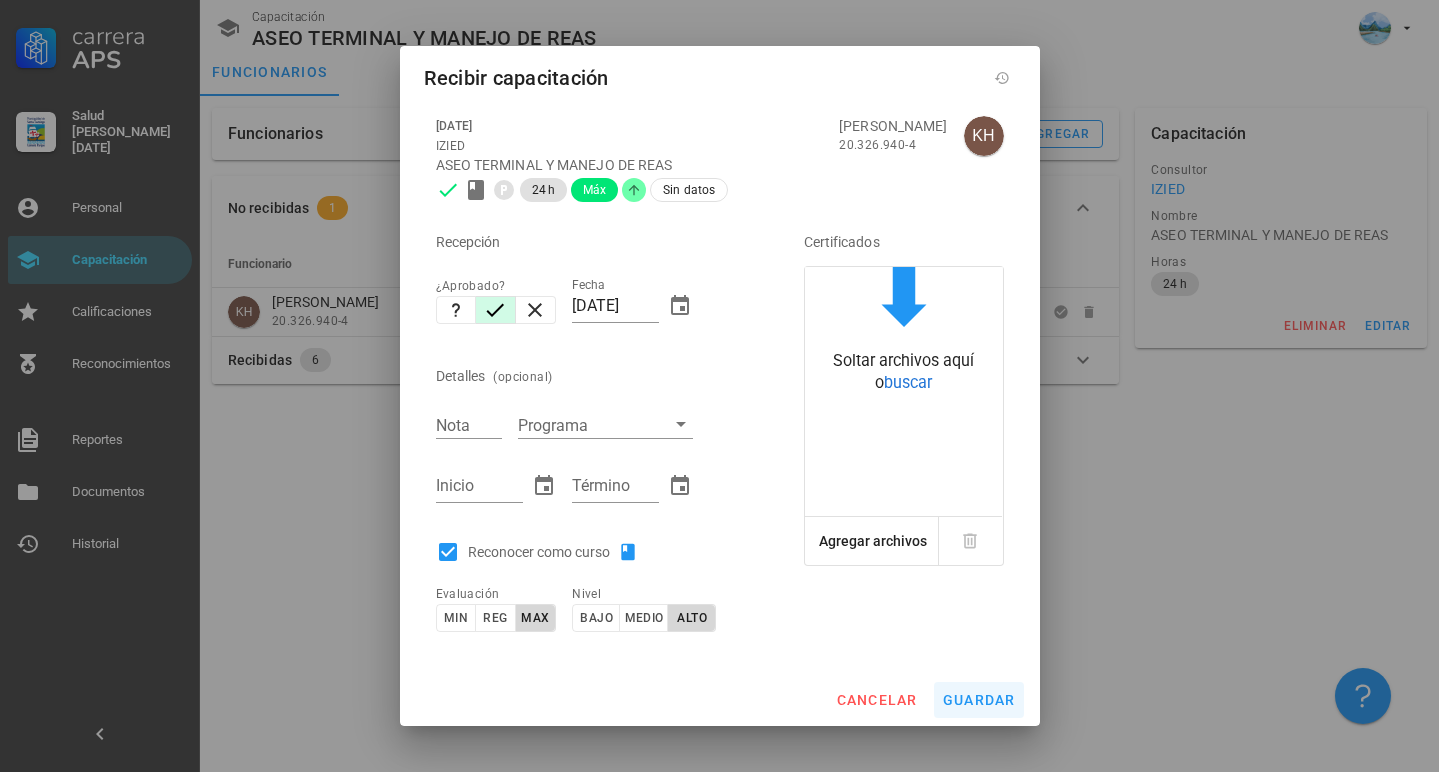 click on "guardar" at bounding box center [979, 700] 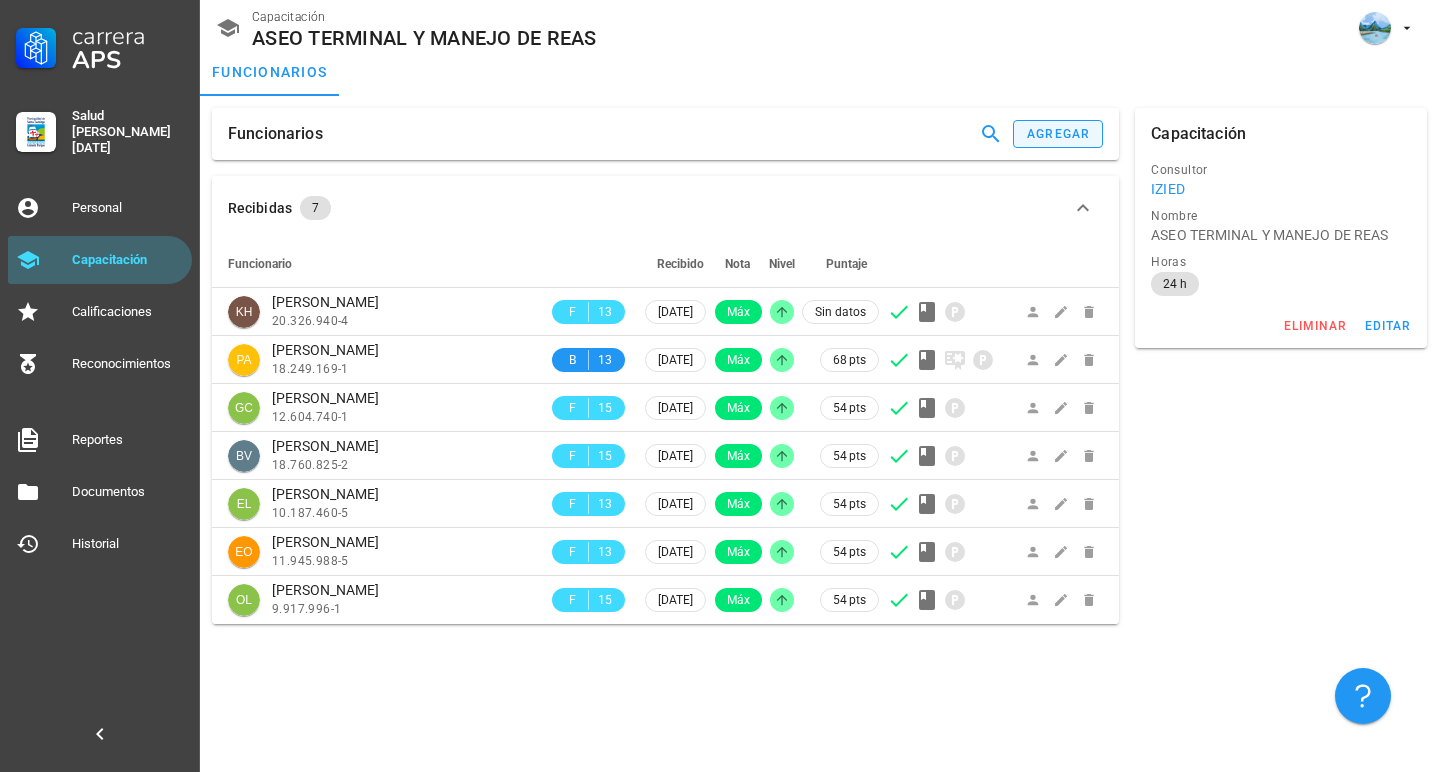 click on "agregar" at bounding box center [1058, 134] 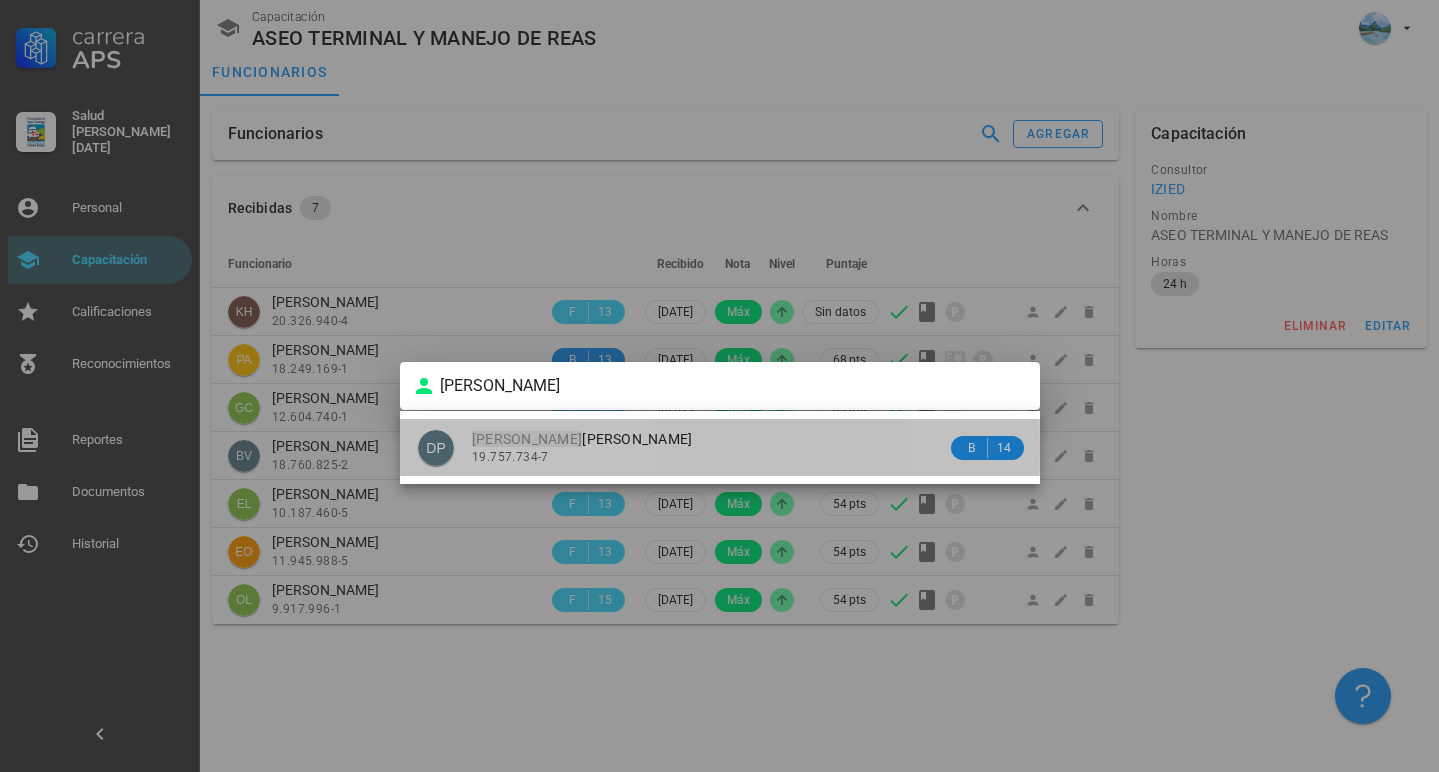 click on "[PERSON_NAME]" at bounding box center (582, 439) 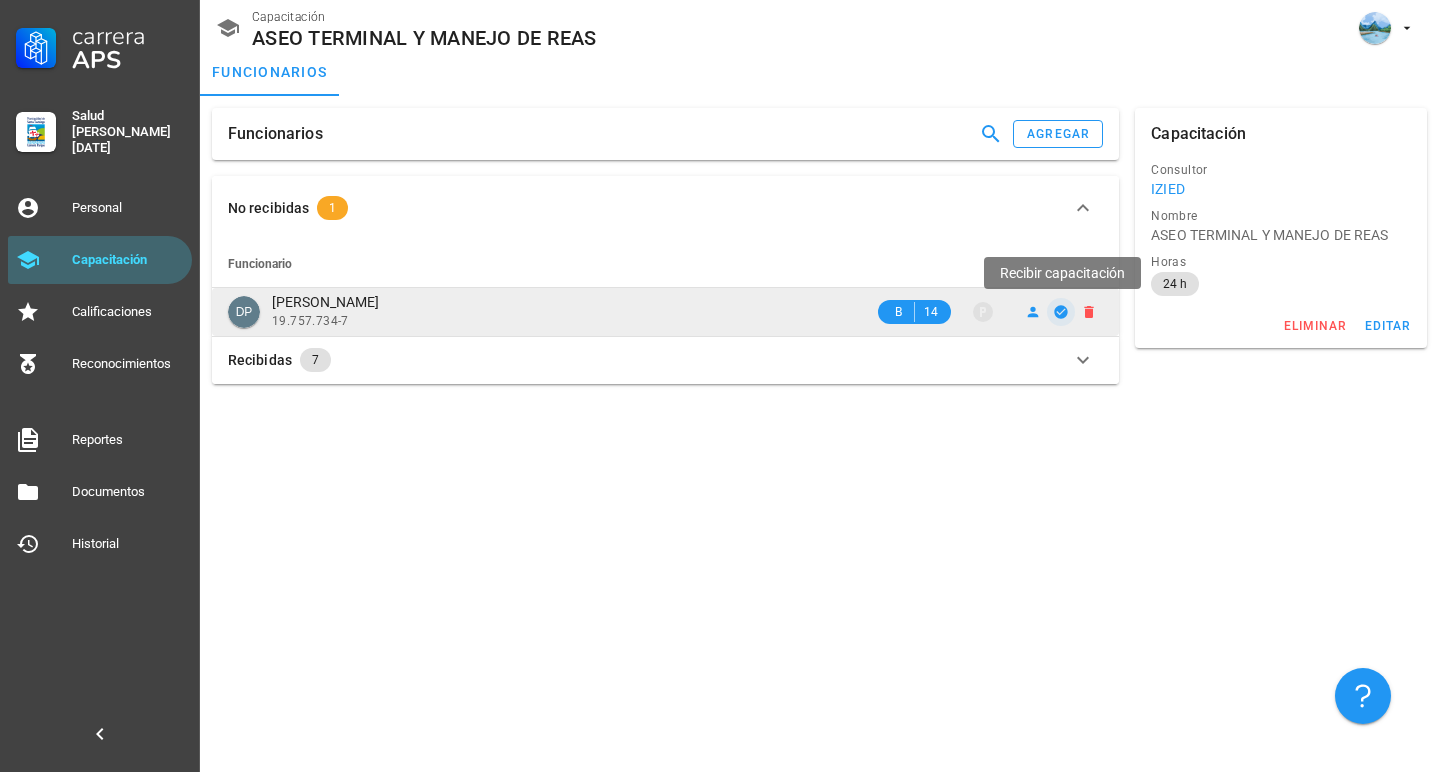 click 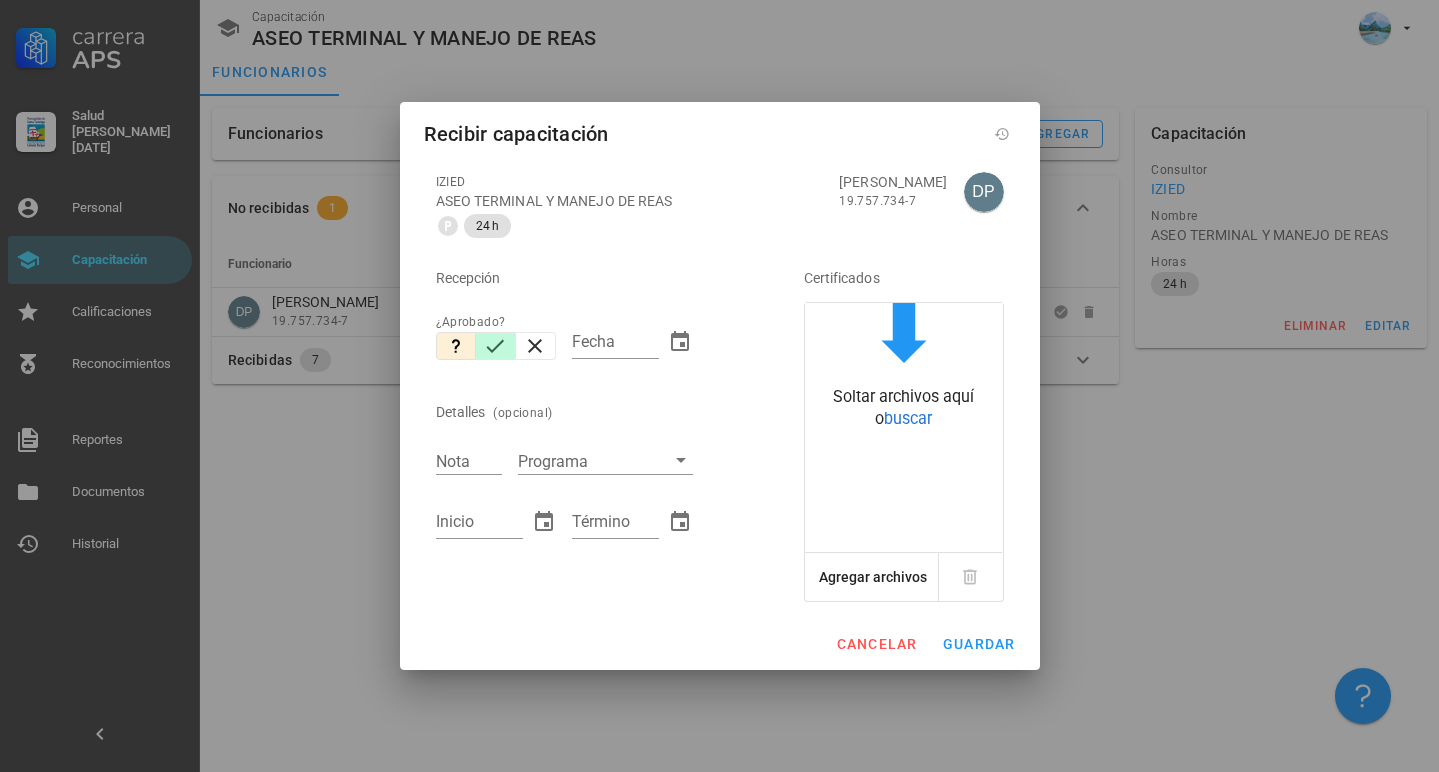 click 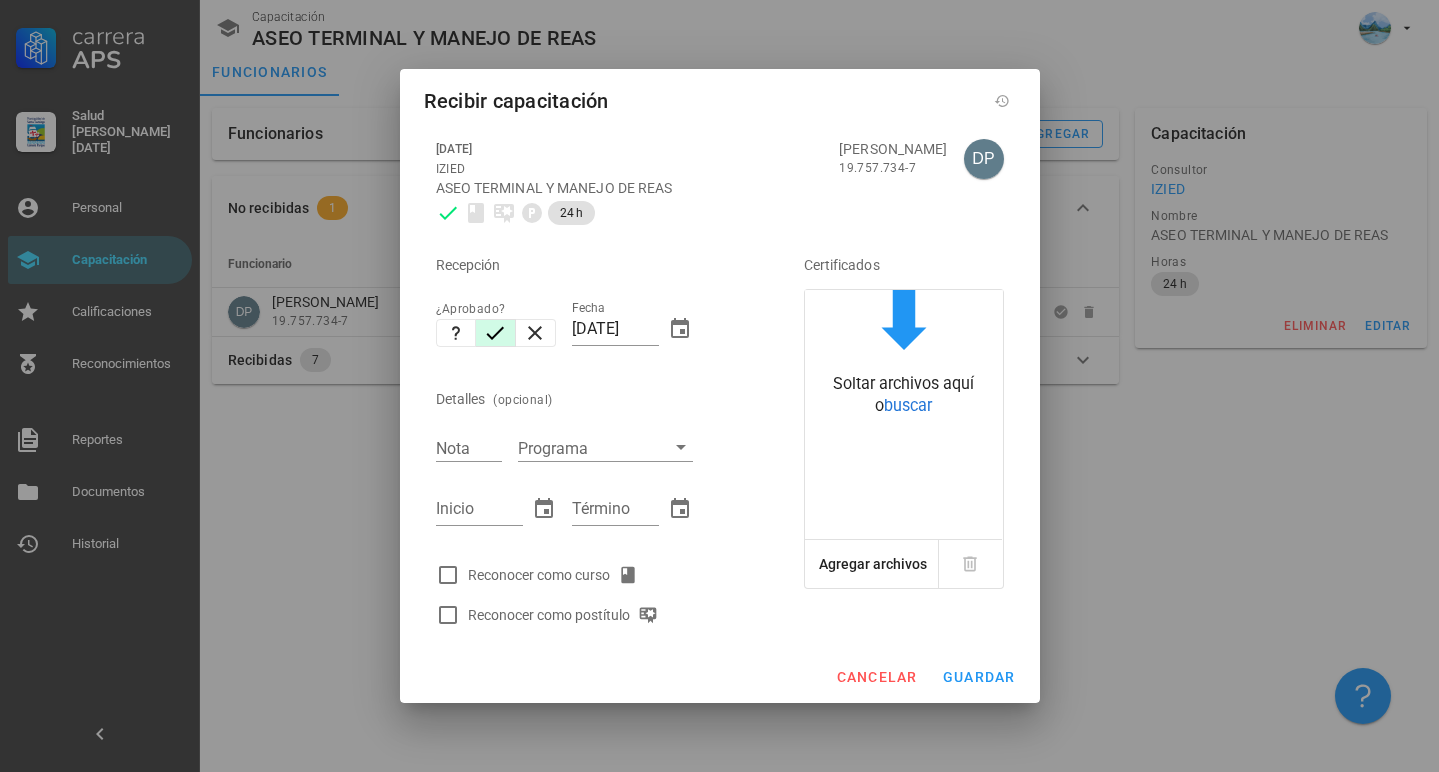 click on "Reconocer como curso" at bounding box center [557, 575] 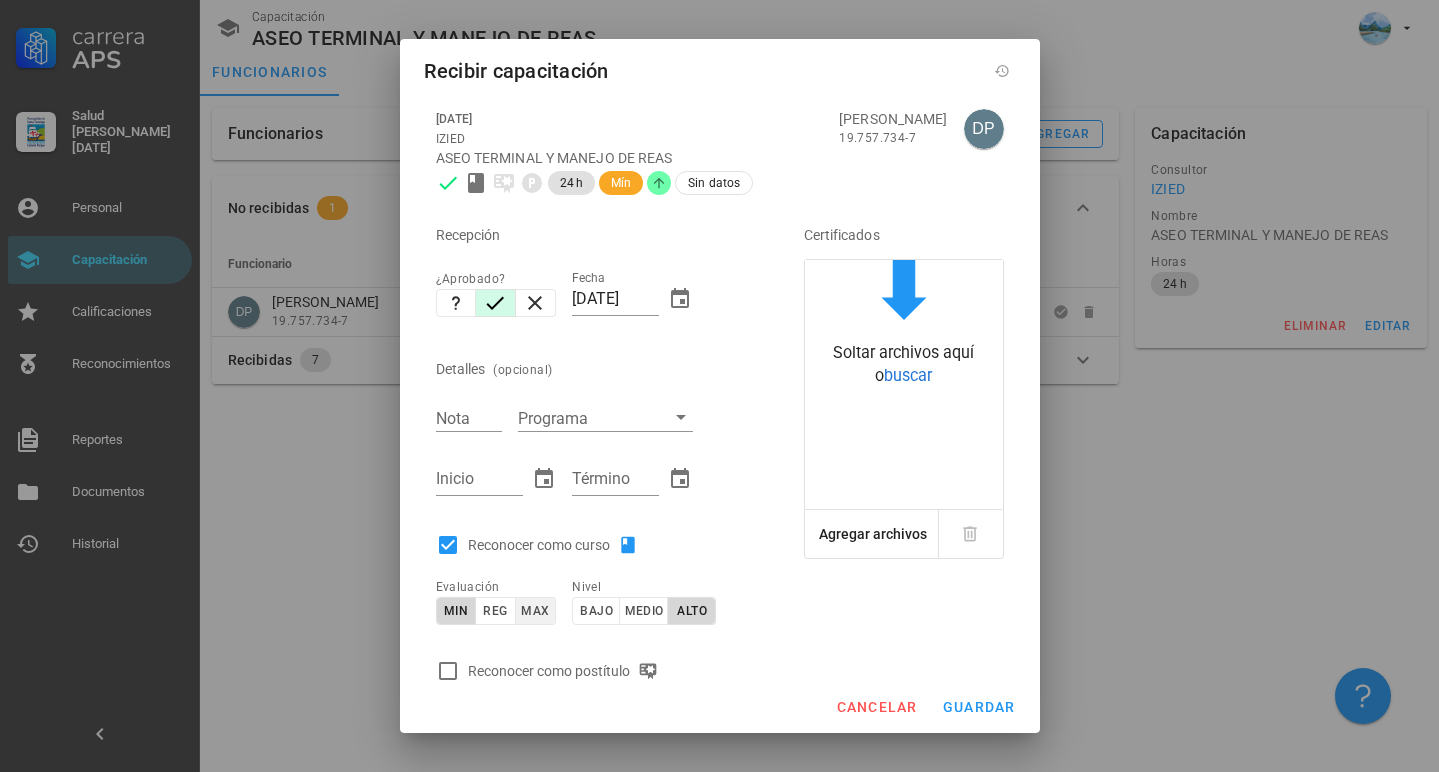 click on "max" at bounding box center [534, 611] 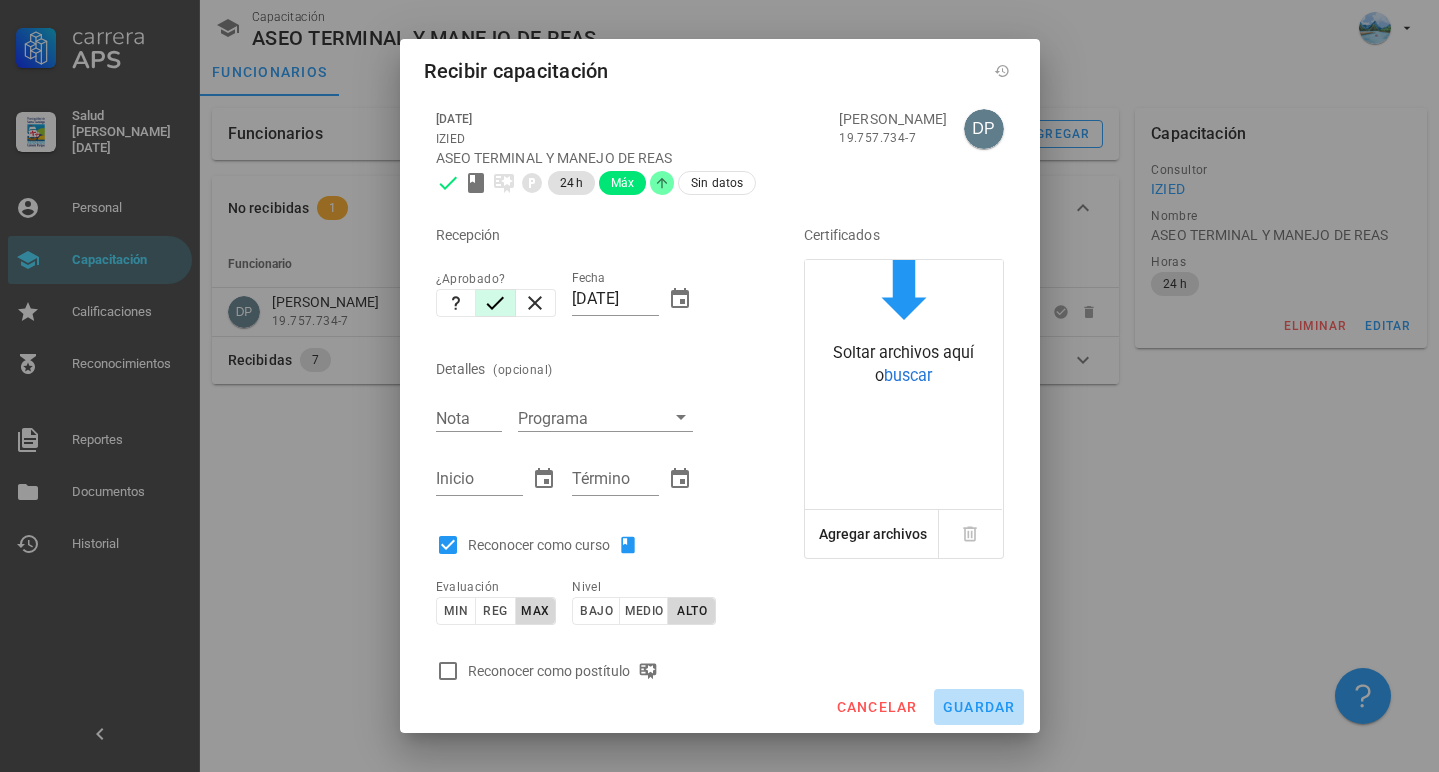 click on "guardar" at bounding box center [979, 707] 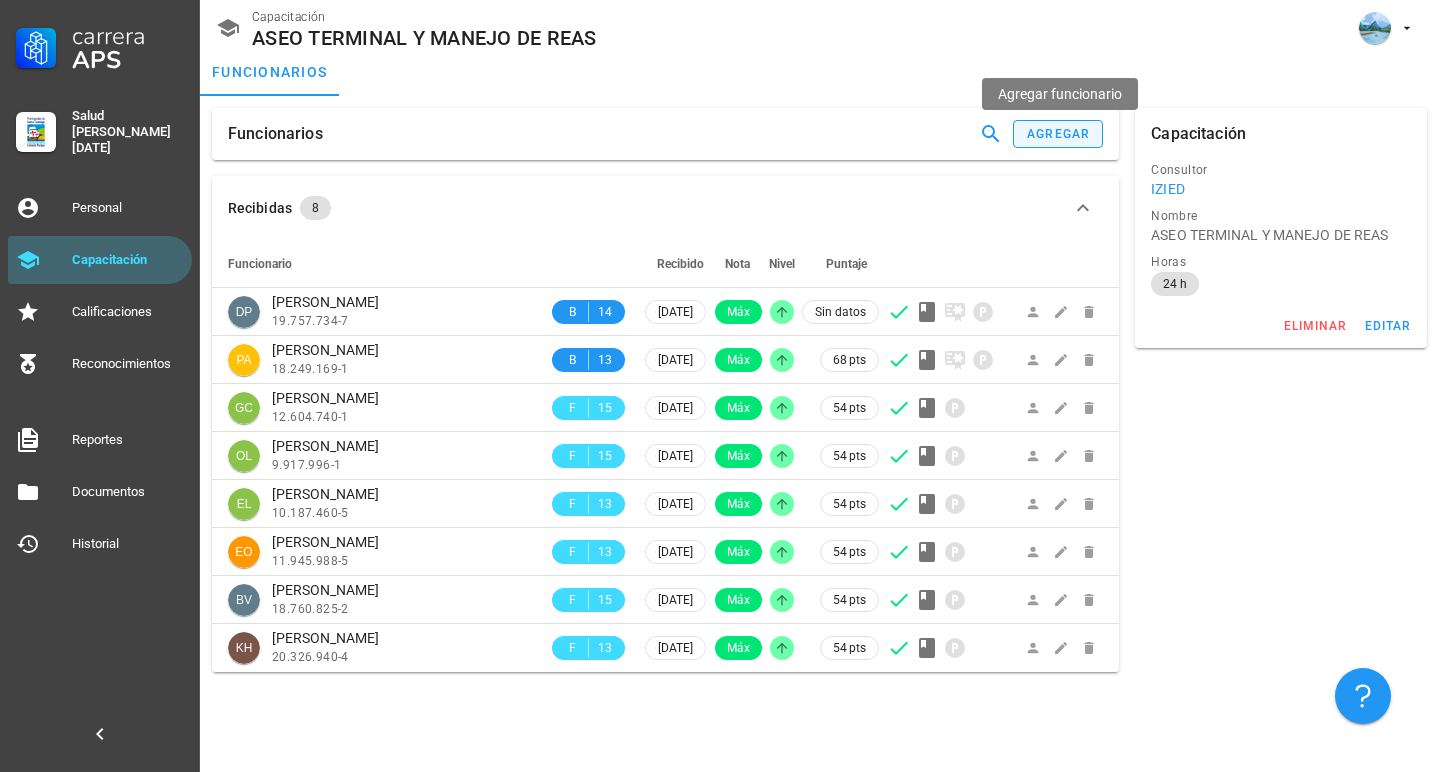 click on "agregar" at bounding box center [1058, 134] 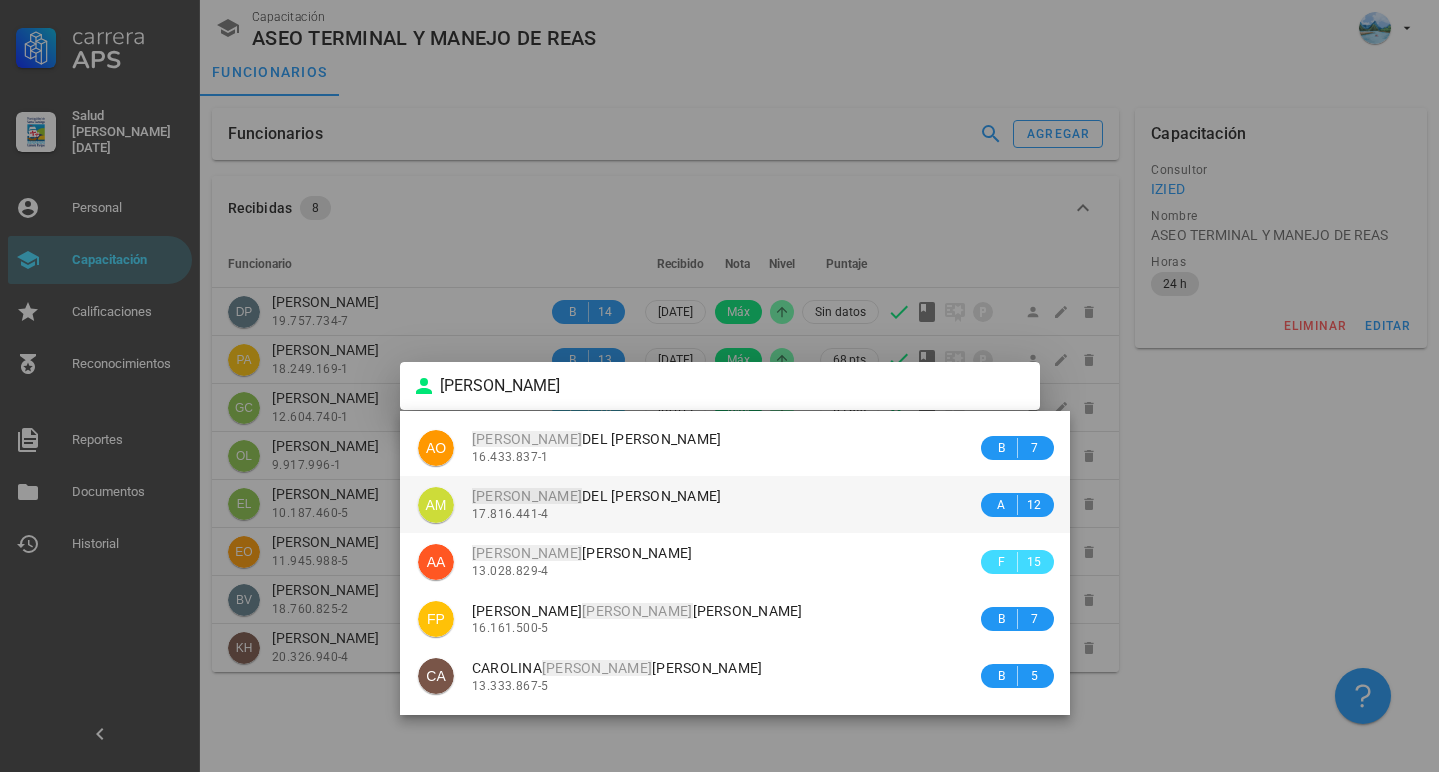 click on "17.816.441-4" at bounding box center (724, 514) 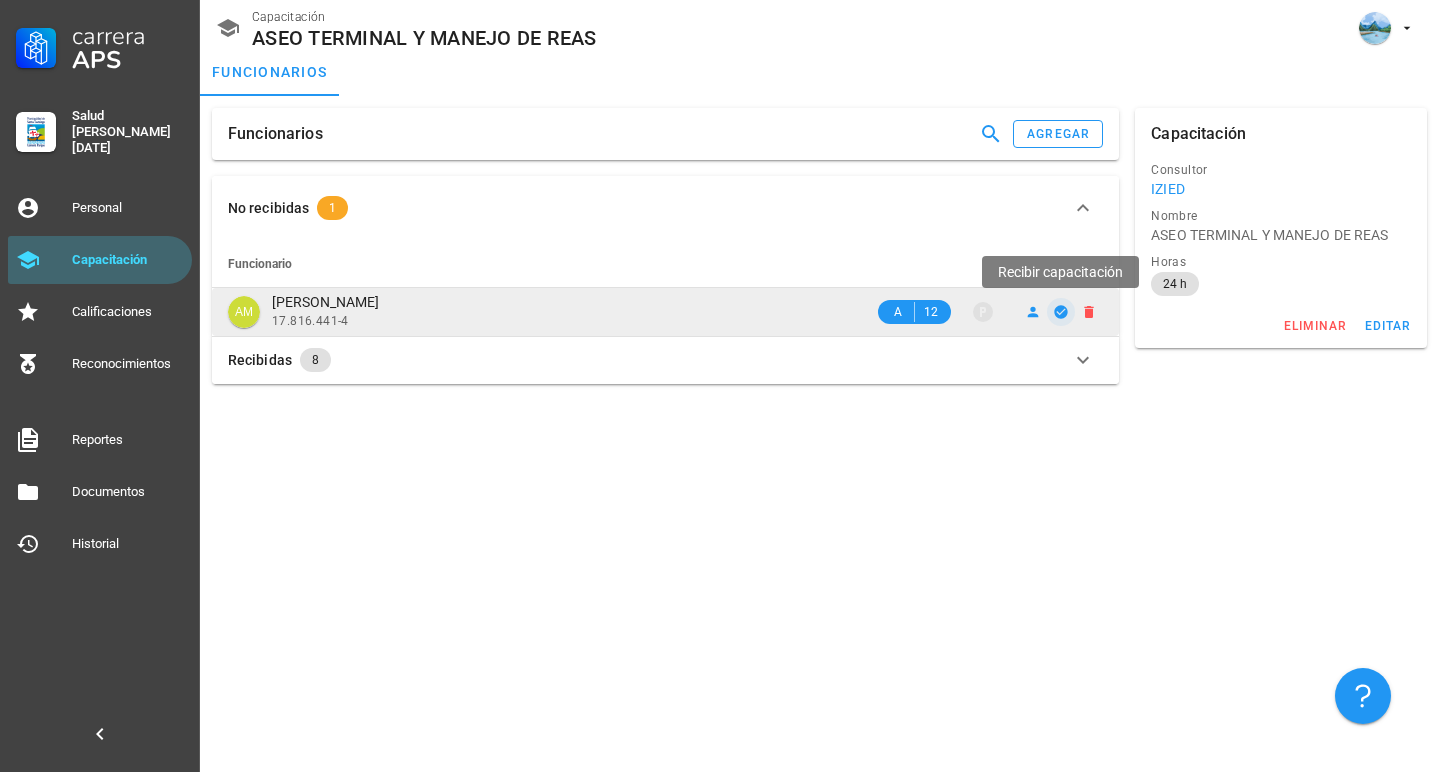 click 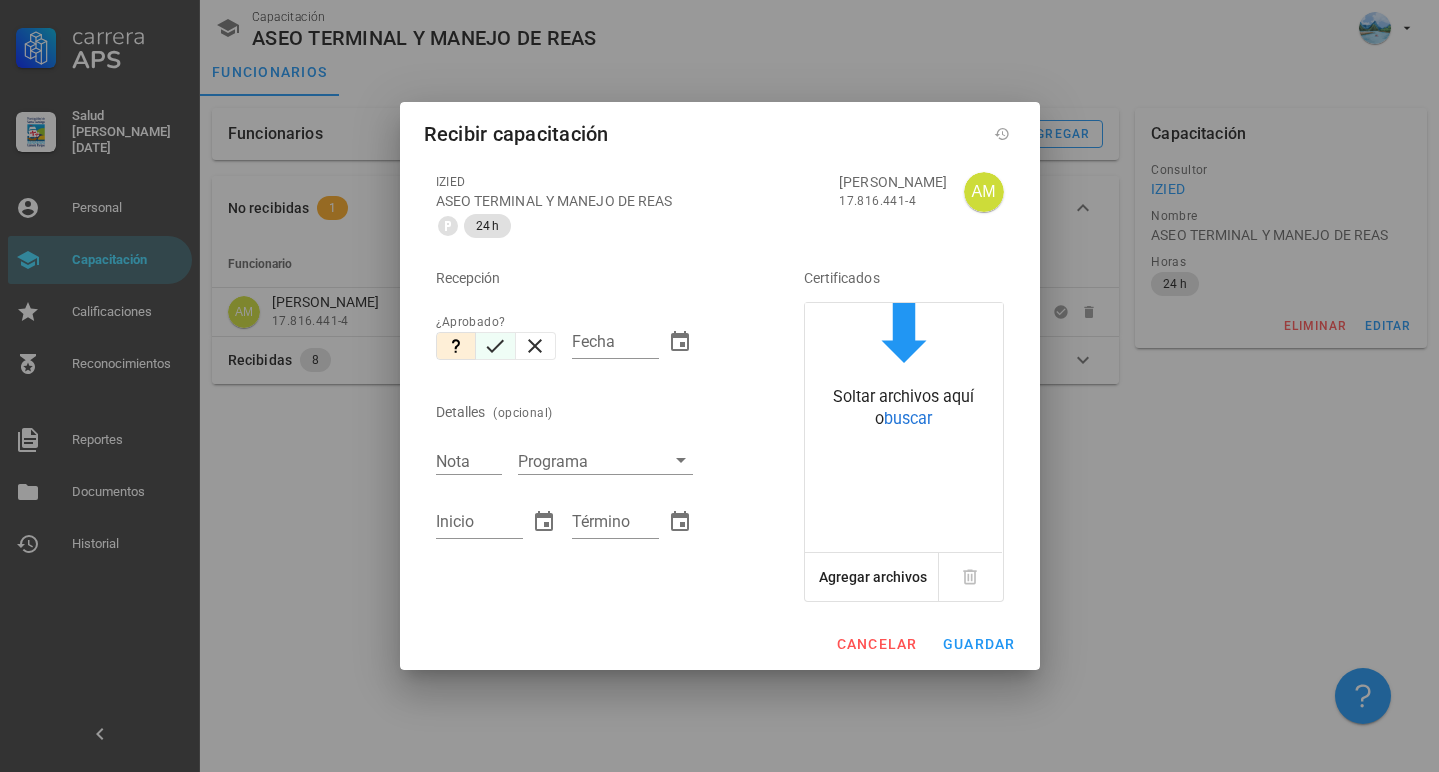 click 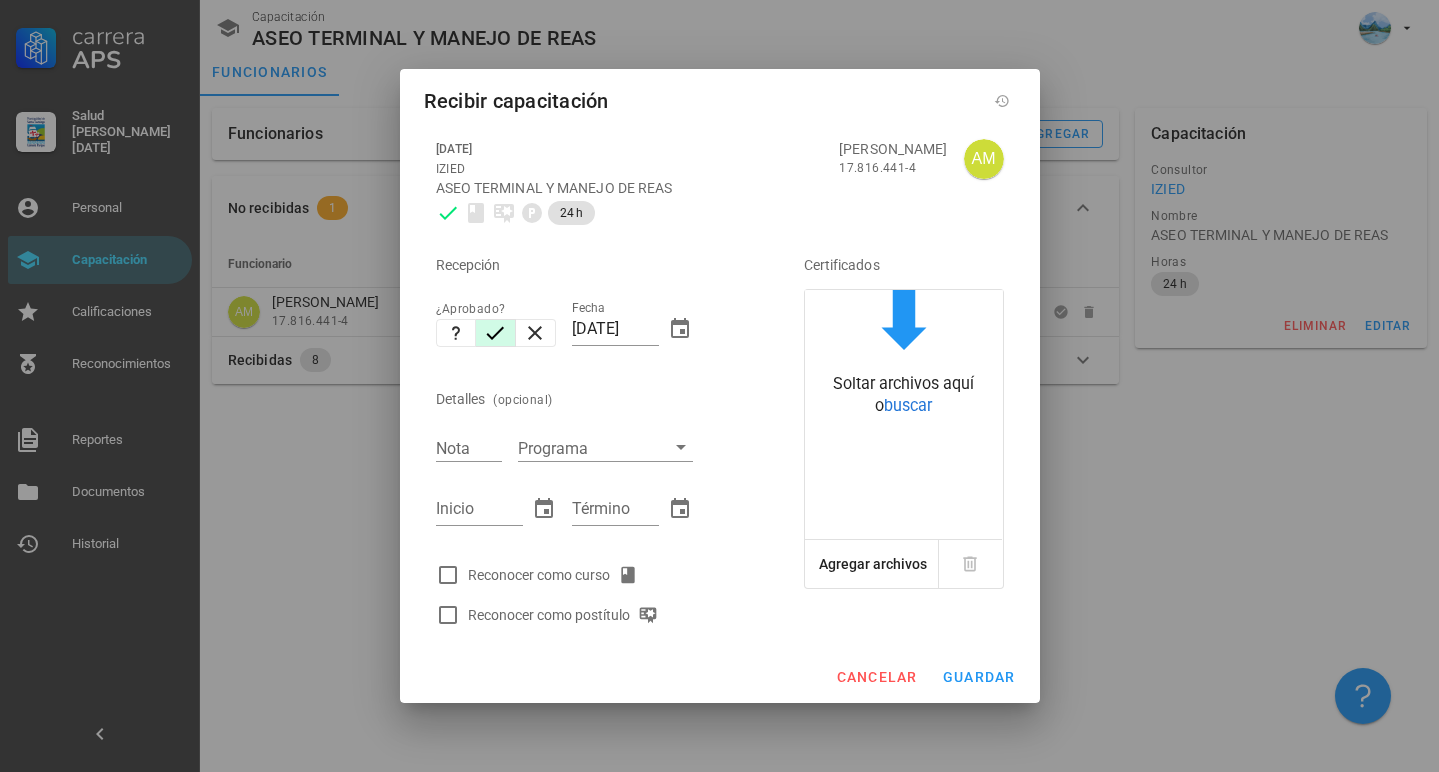 click on "Reconocer como curso" at bounding box center (557, 575) 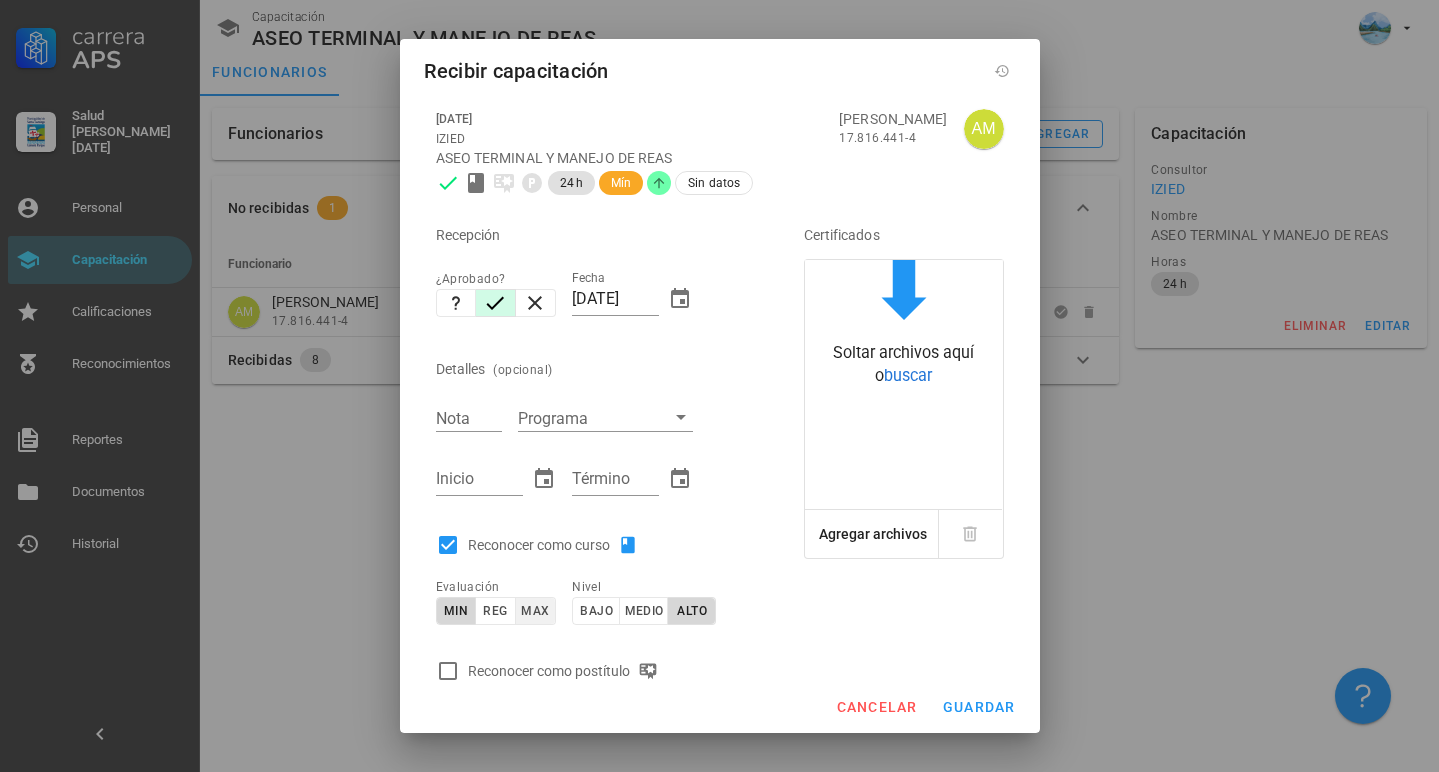 click on "max" at bounding box center [534, 611] 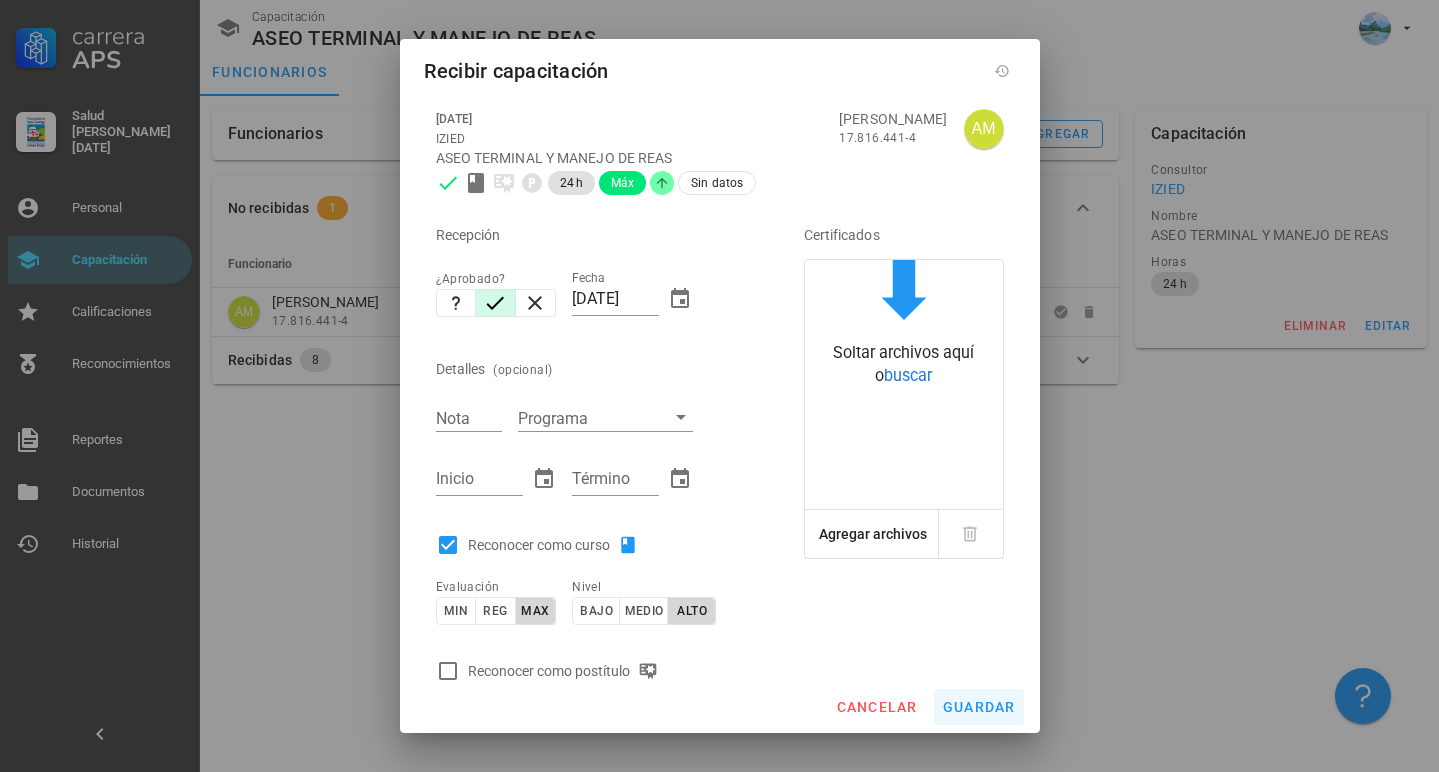 click on "guardar" at bounding box center (979, 707) 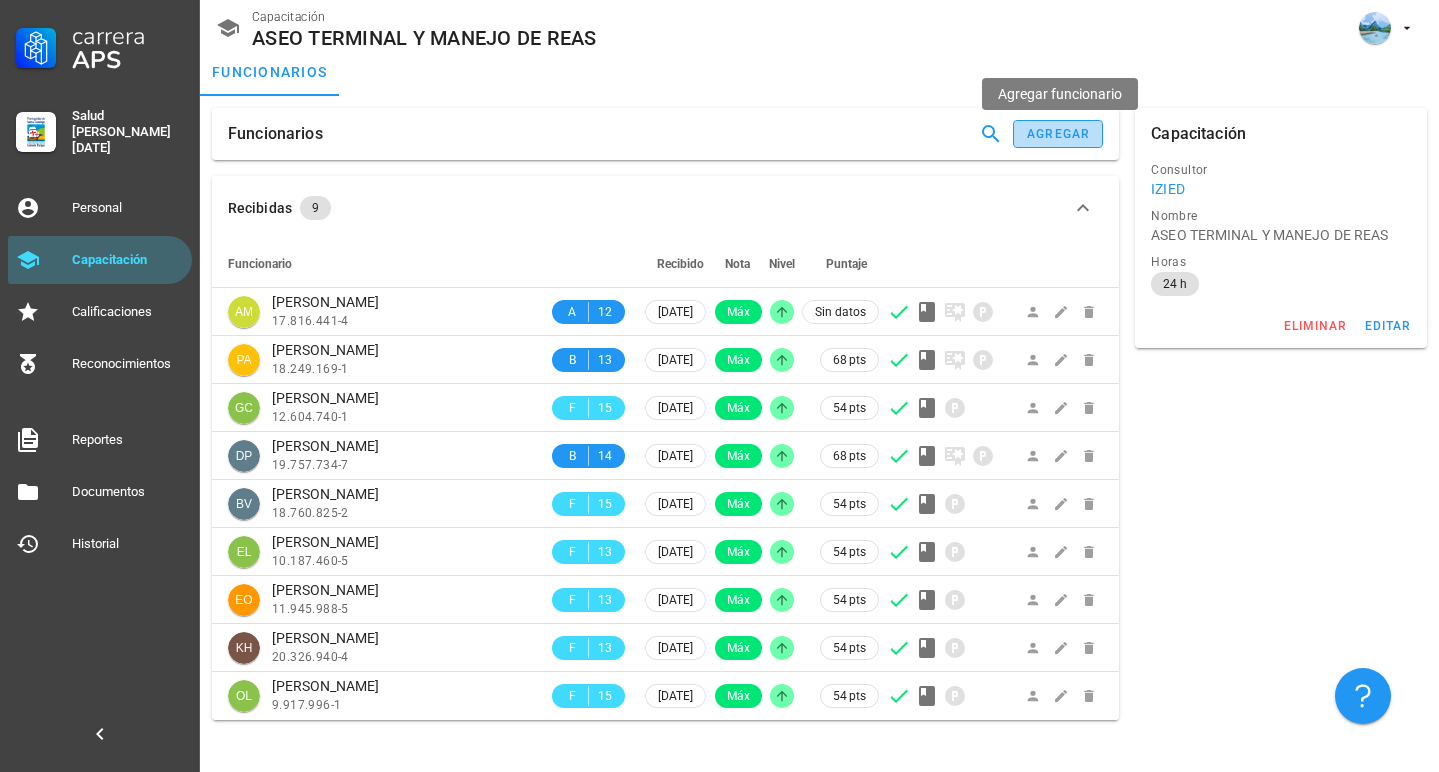 click on "agregar" at bounding box center [1058, 134] 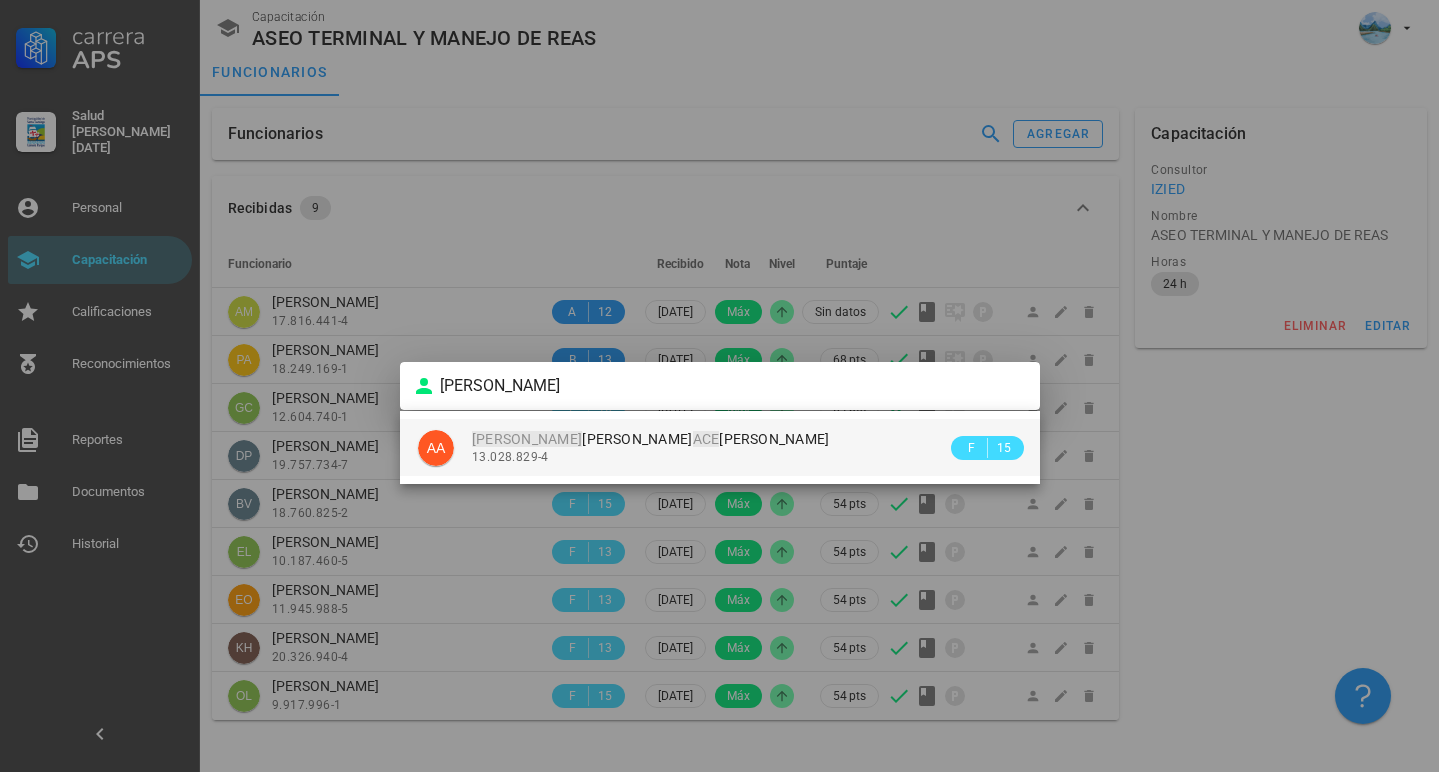 click on "13.028.829-4" at bounding box center (709, 457) 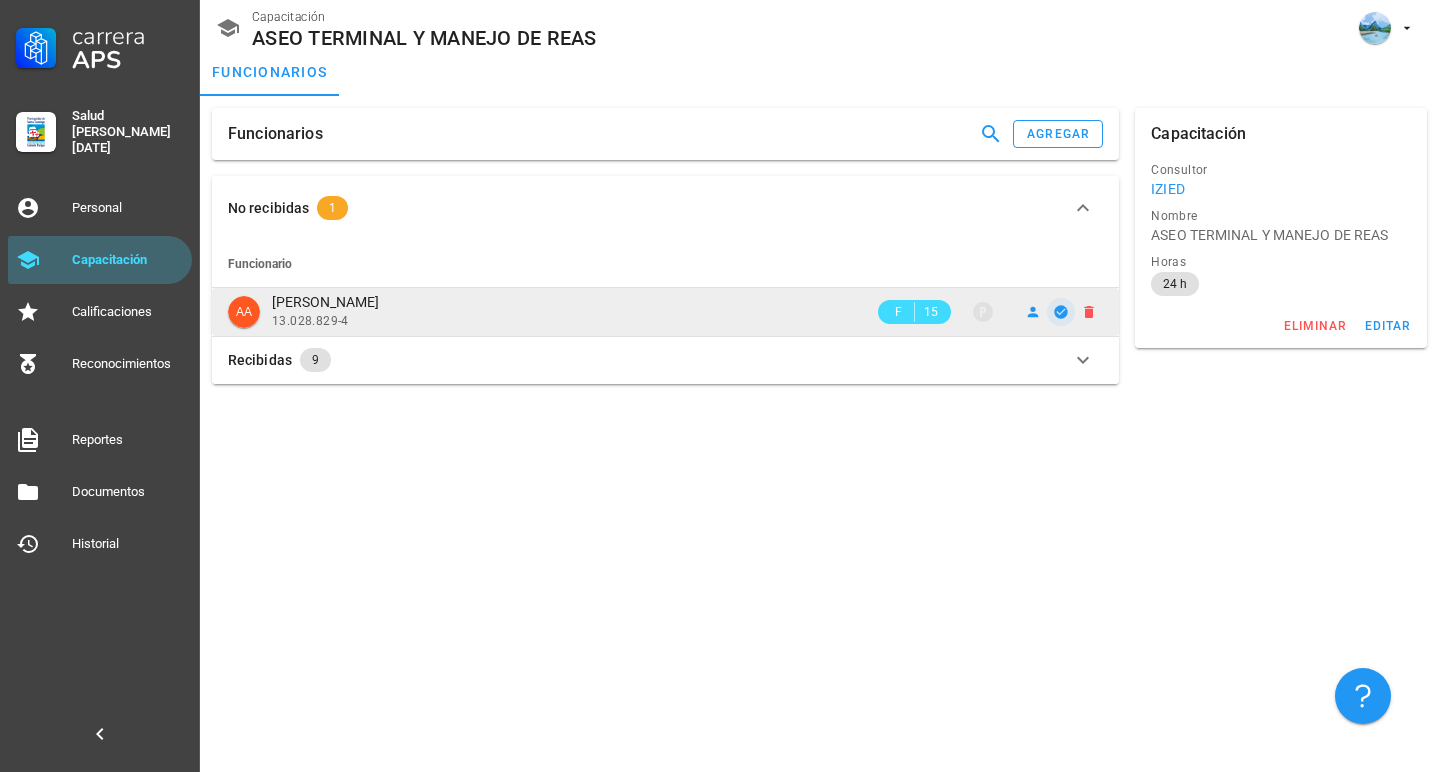 click 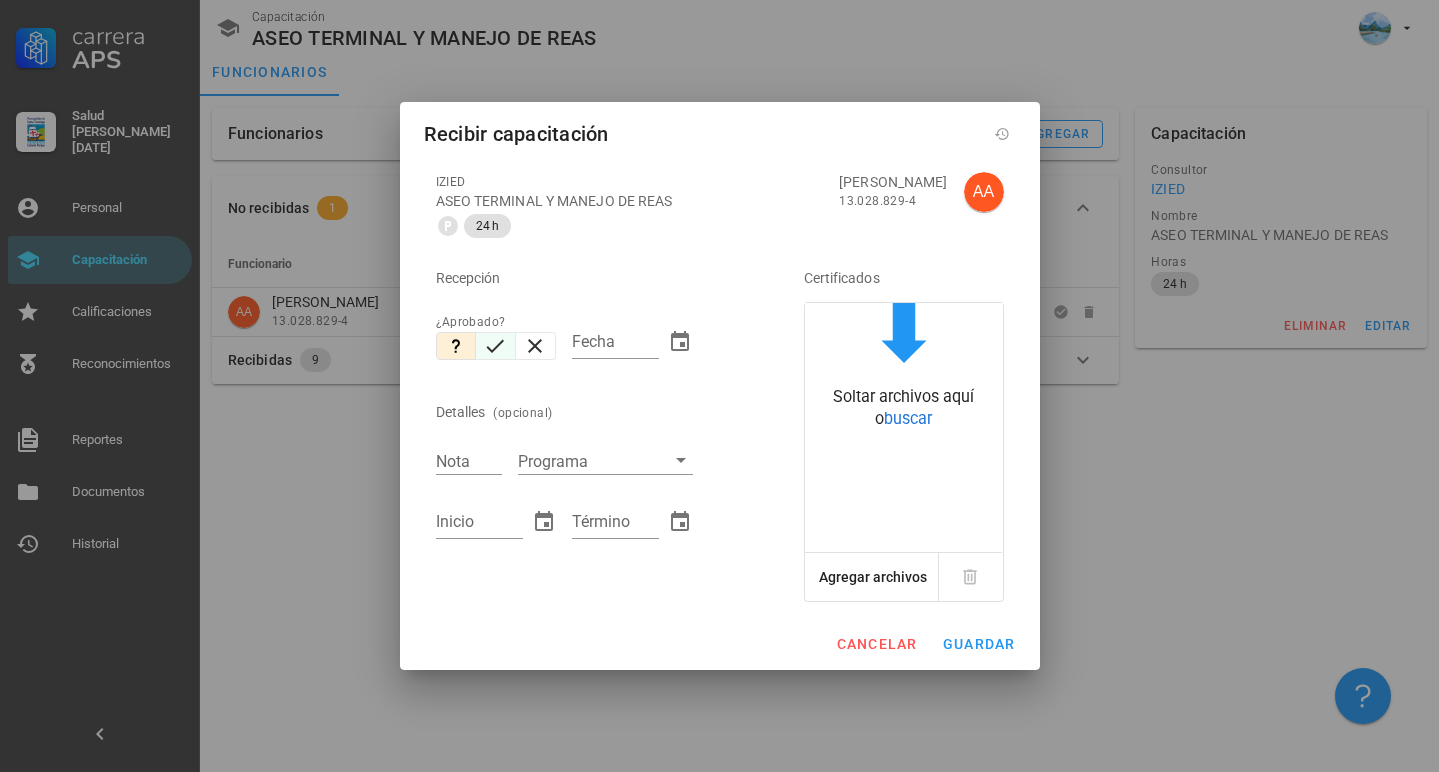 click 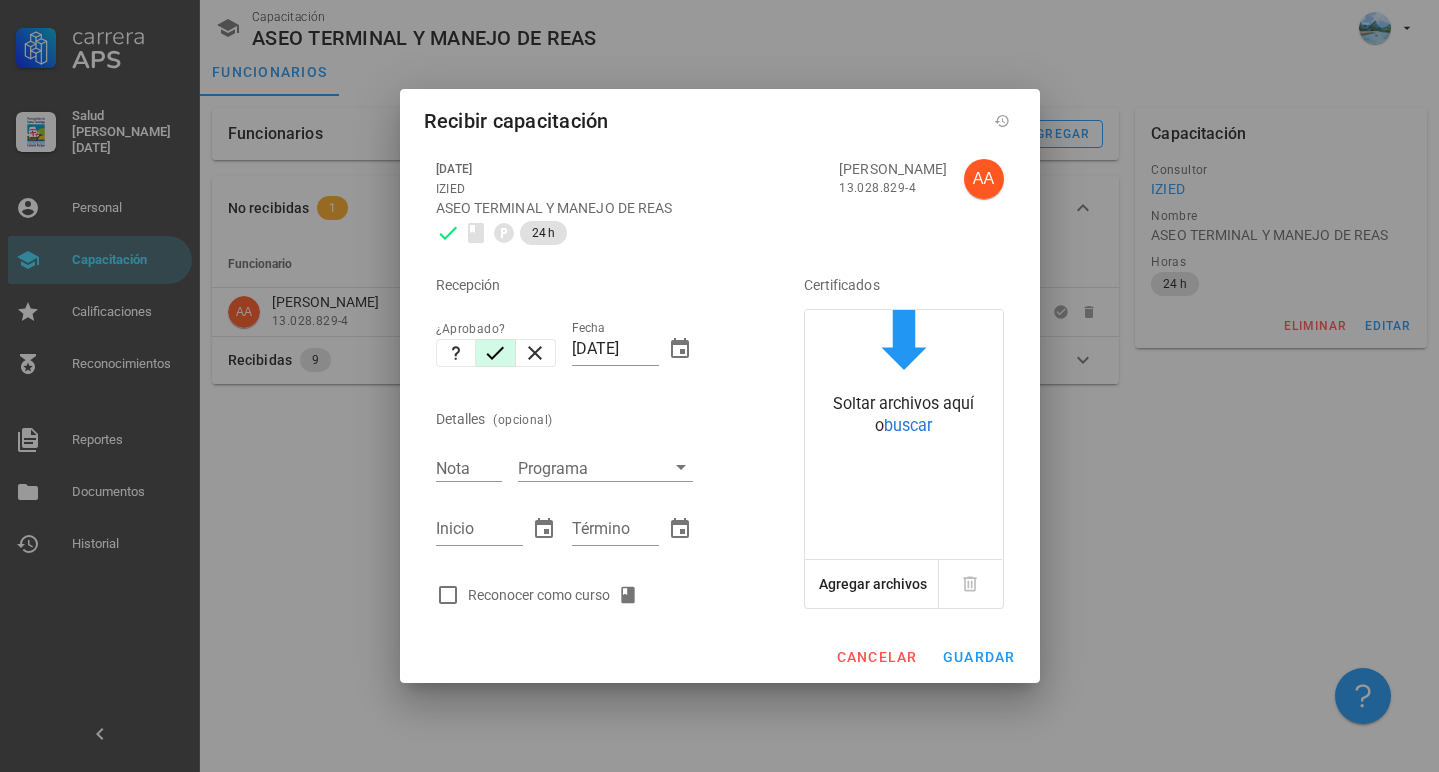 click on "Reconocer como curso" at bounding box center [557, 595] 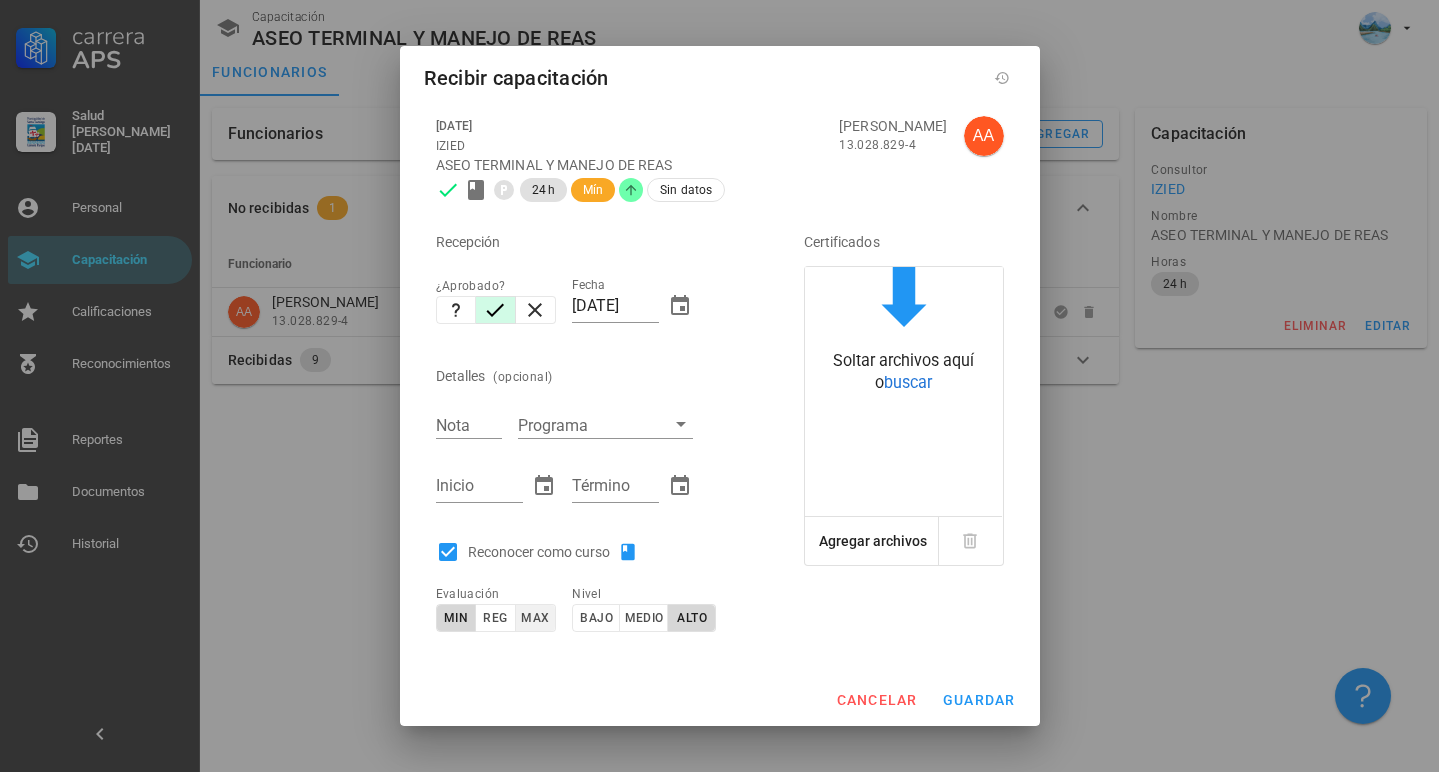 click on "max" at bounding box center (534, 618) 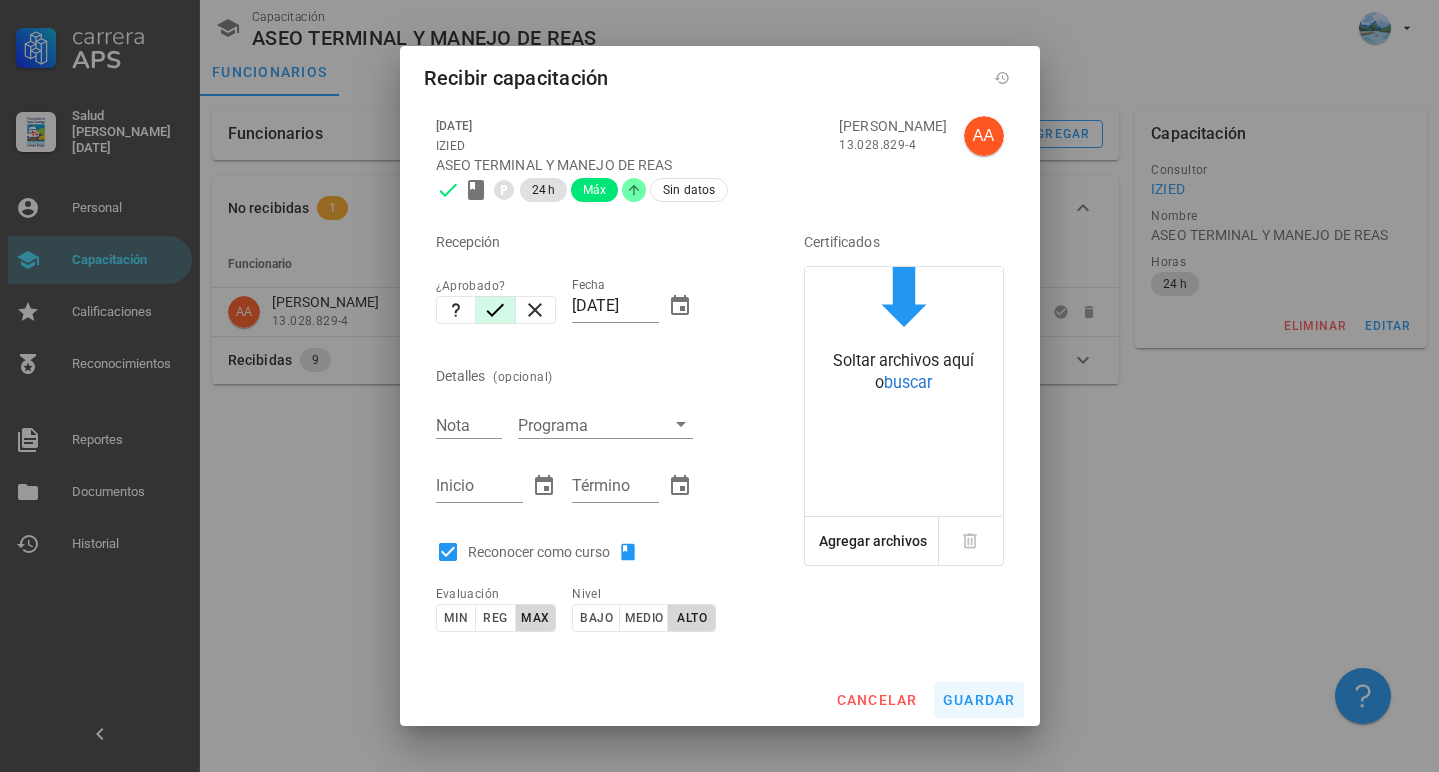 click on "guardar" at bounding box center (979, 700) 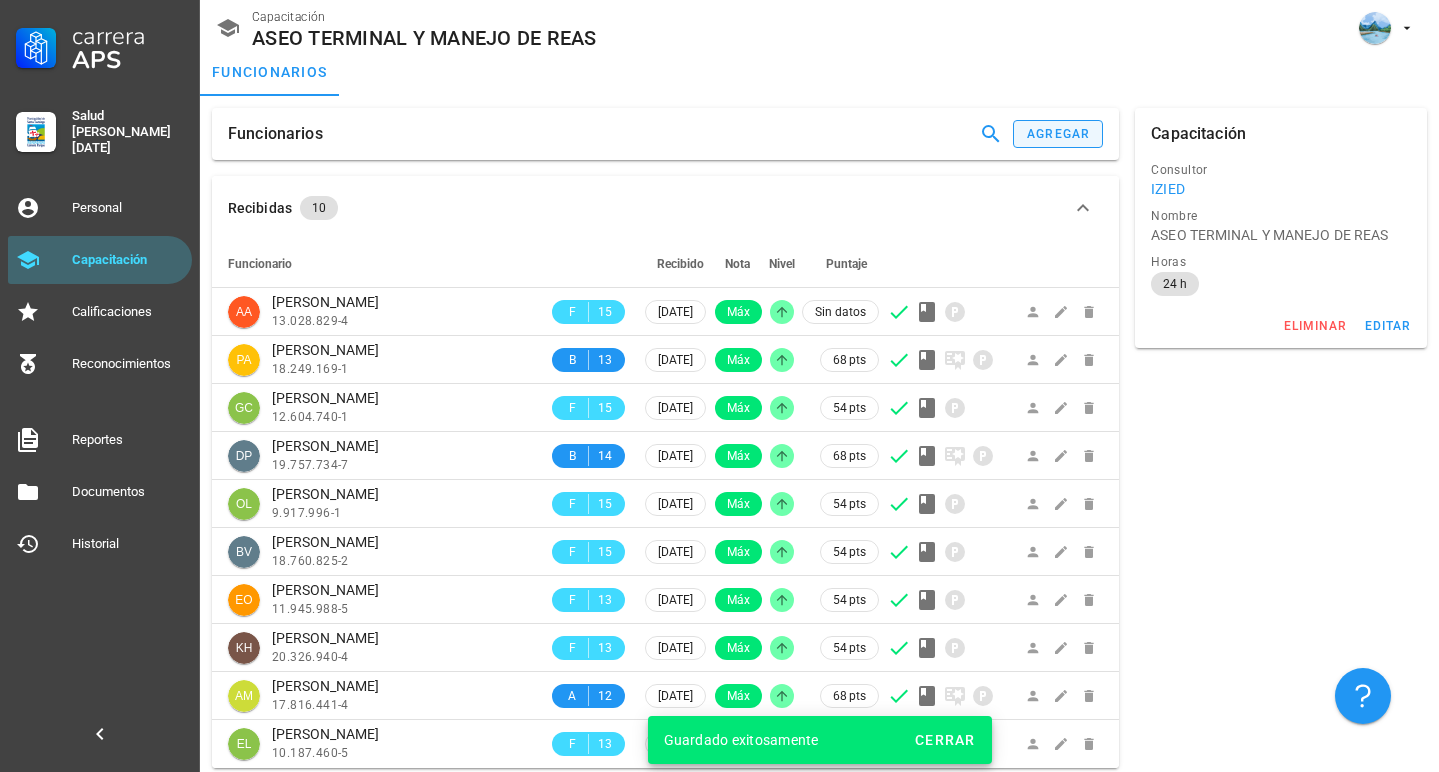 click on "agregar" at bounding box center (1058, 134) 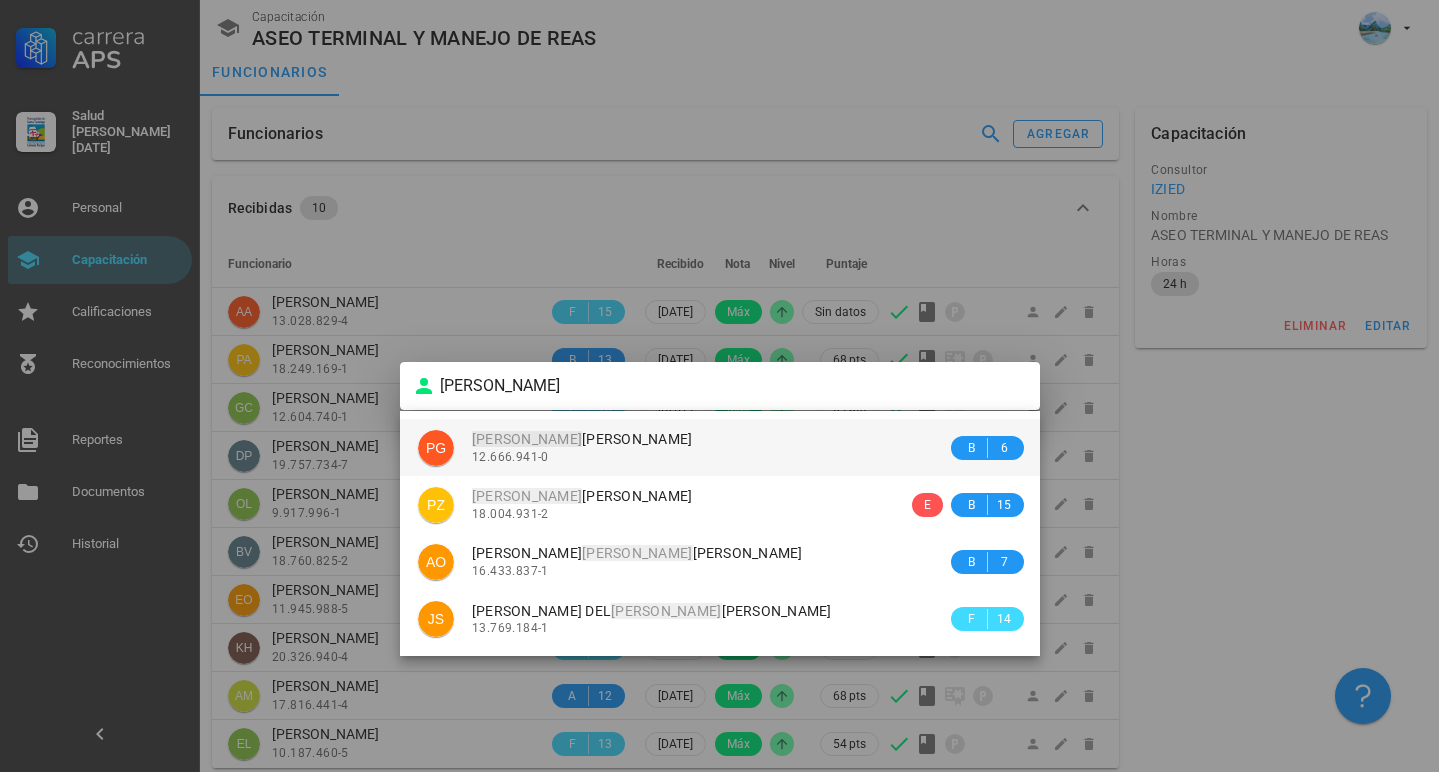 click on "[PERSON_NAME]" at bounding box center (582, 439) 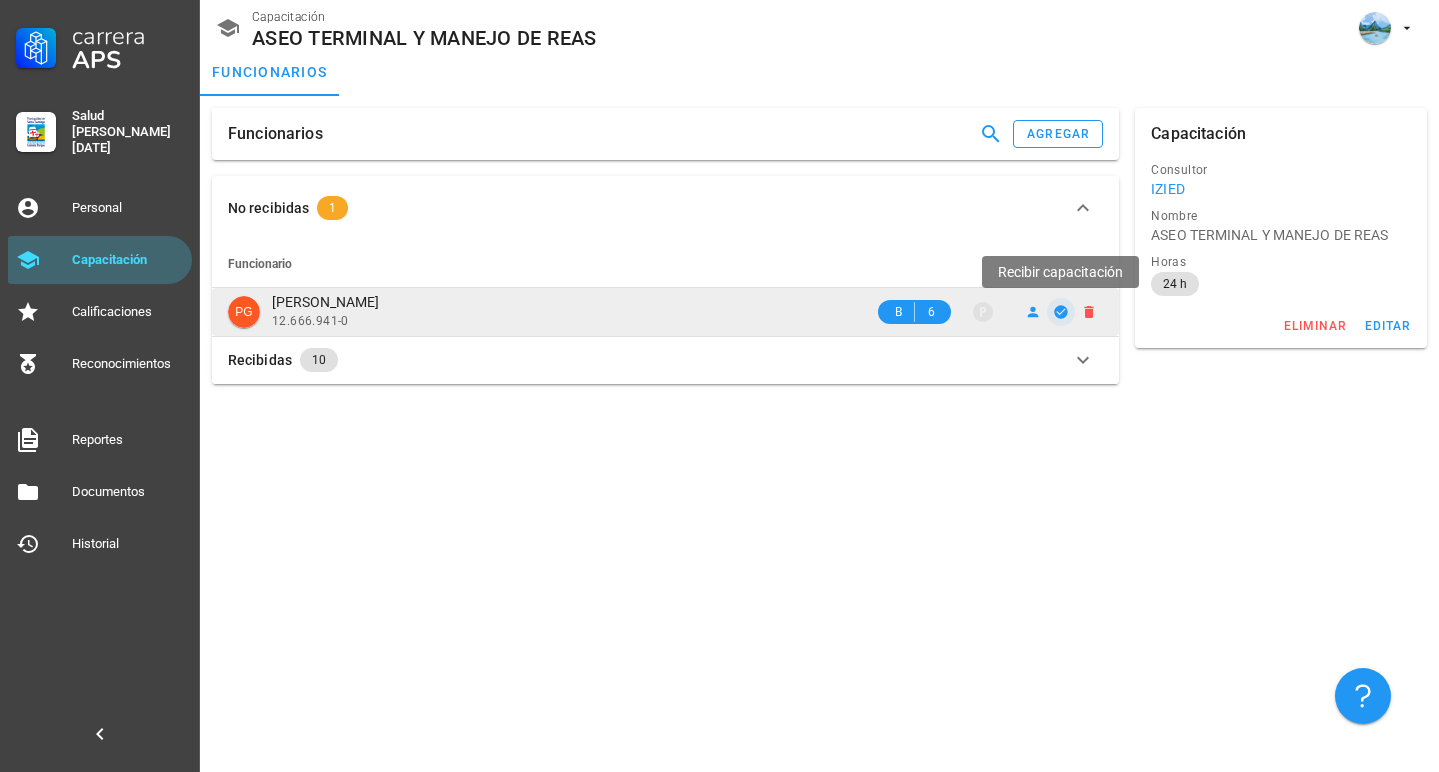 click 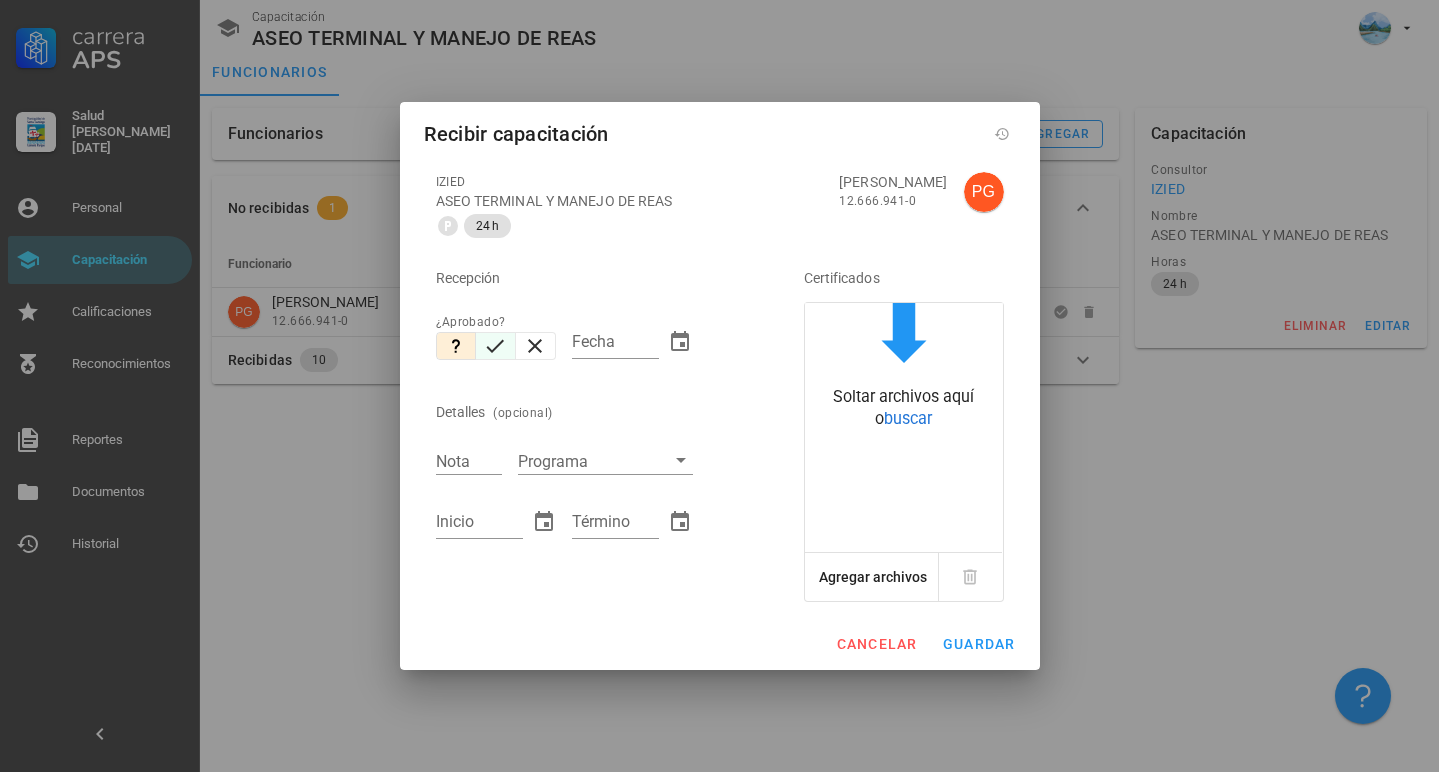 click 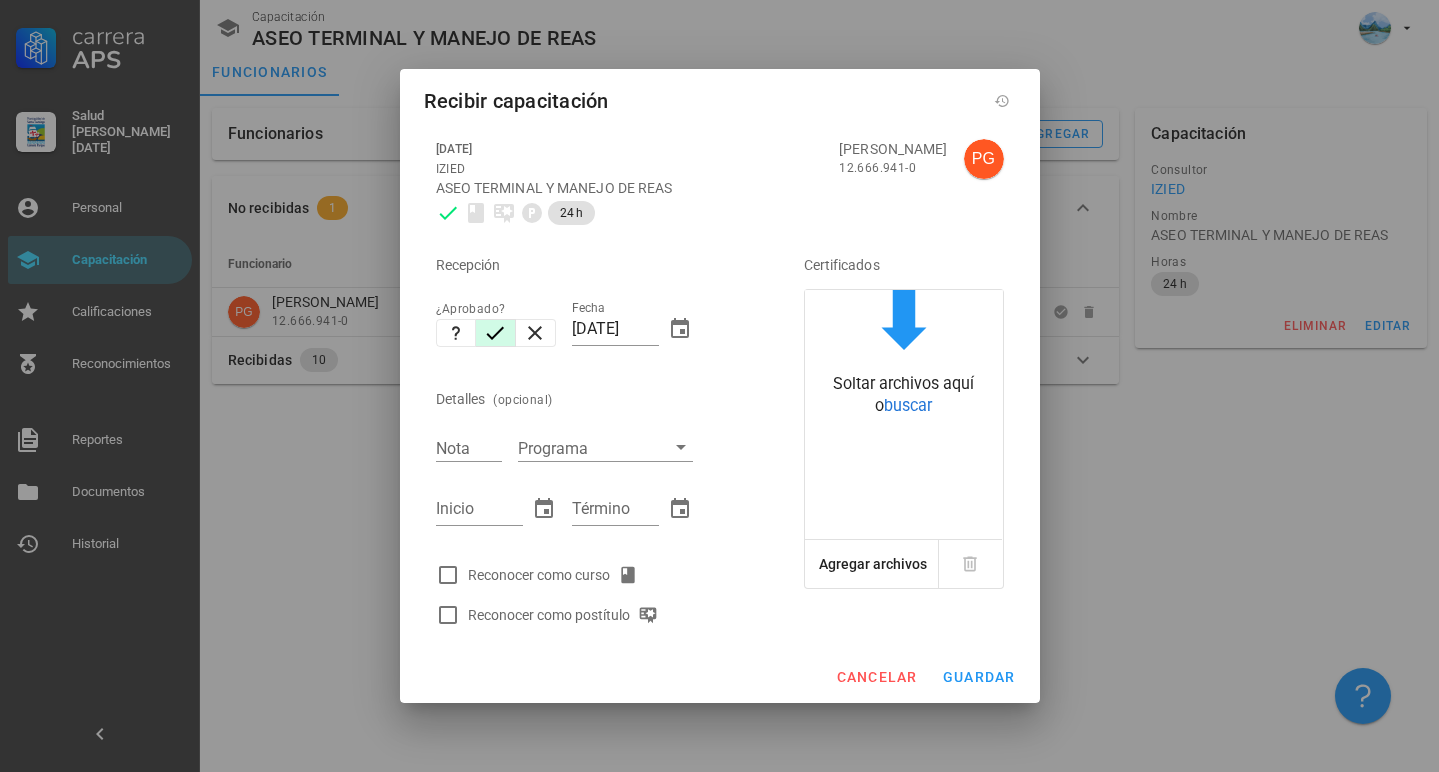click on "Reconocer como curso" at bounding box center [557, 575] 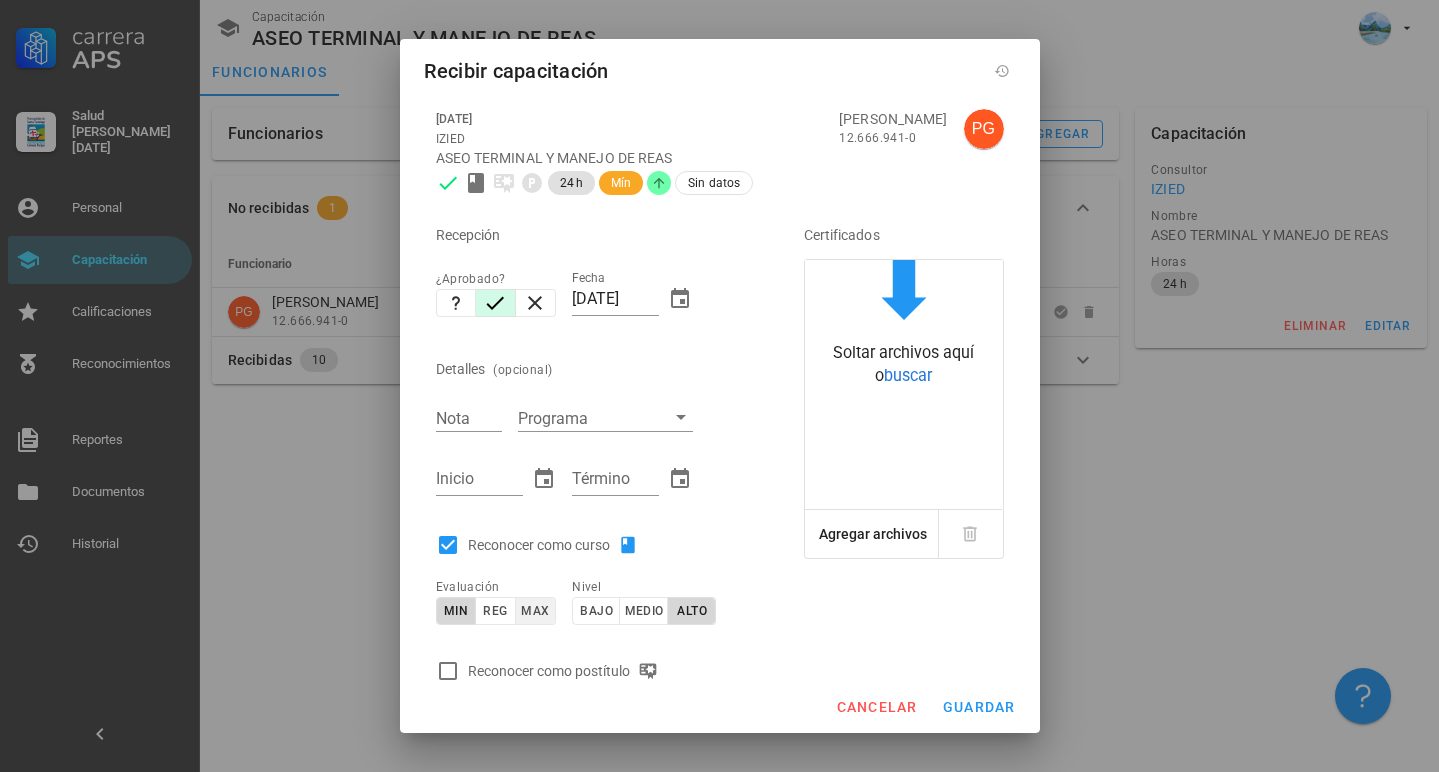 click on "max" at bounding box center (534, 611) 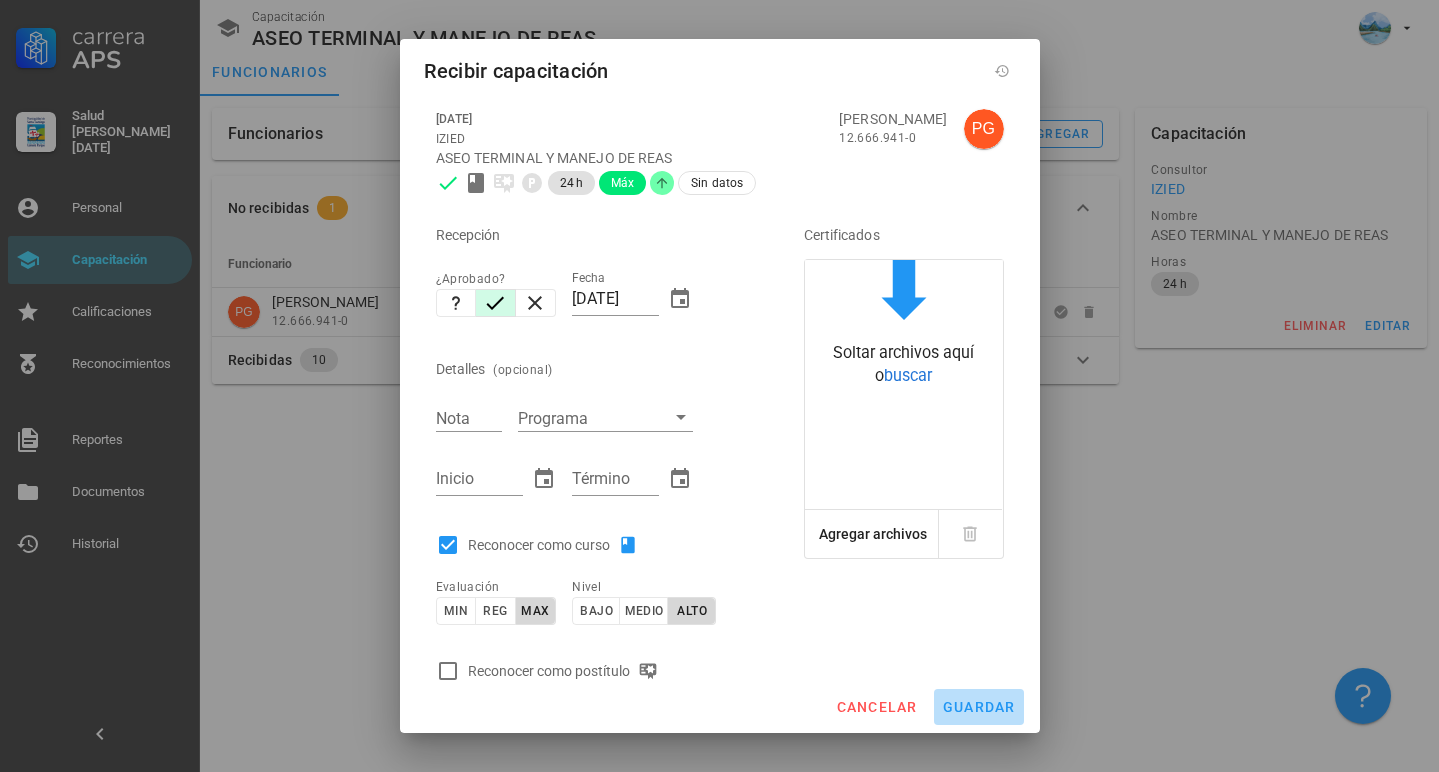 click on "guardar" at bounding box center (979, 707) 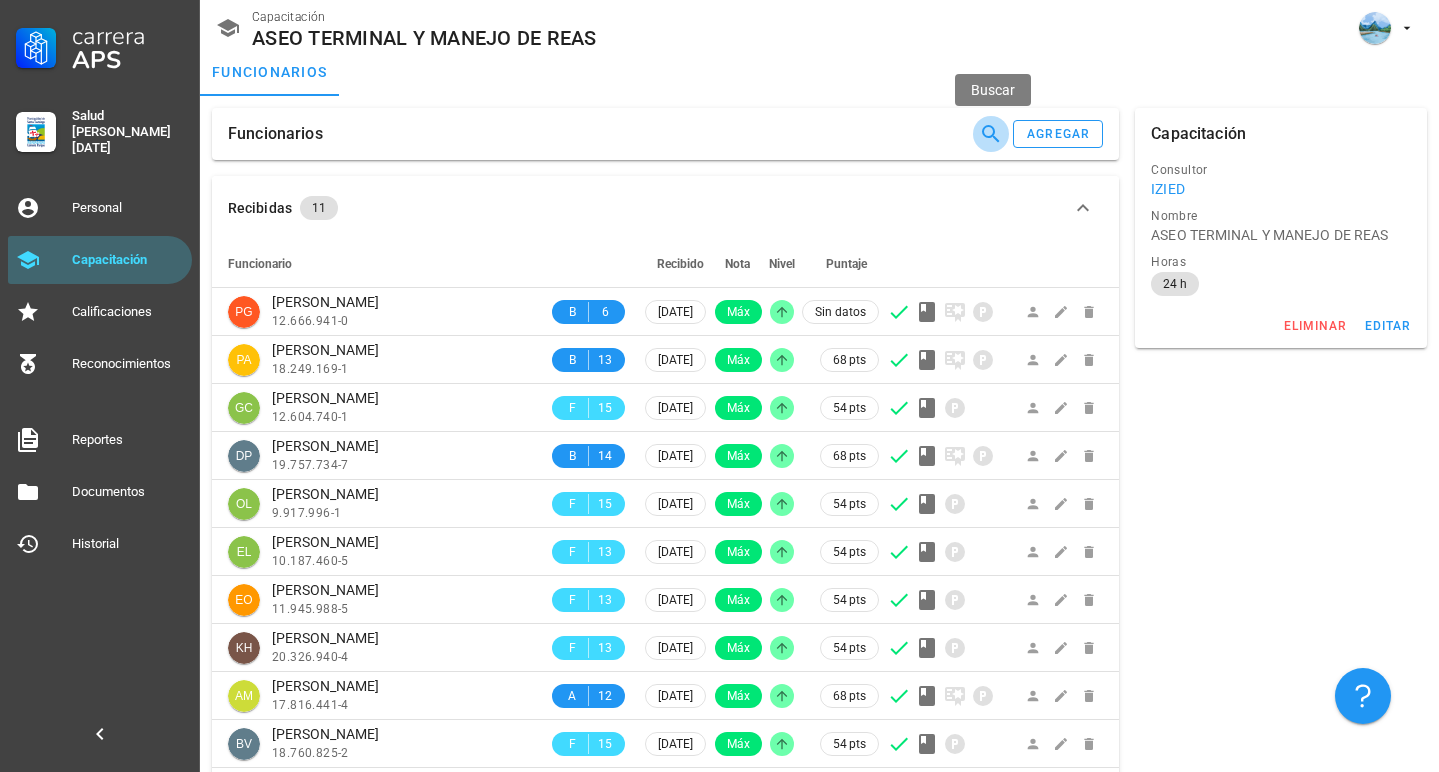 click 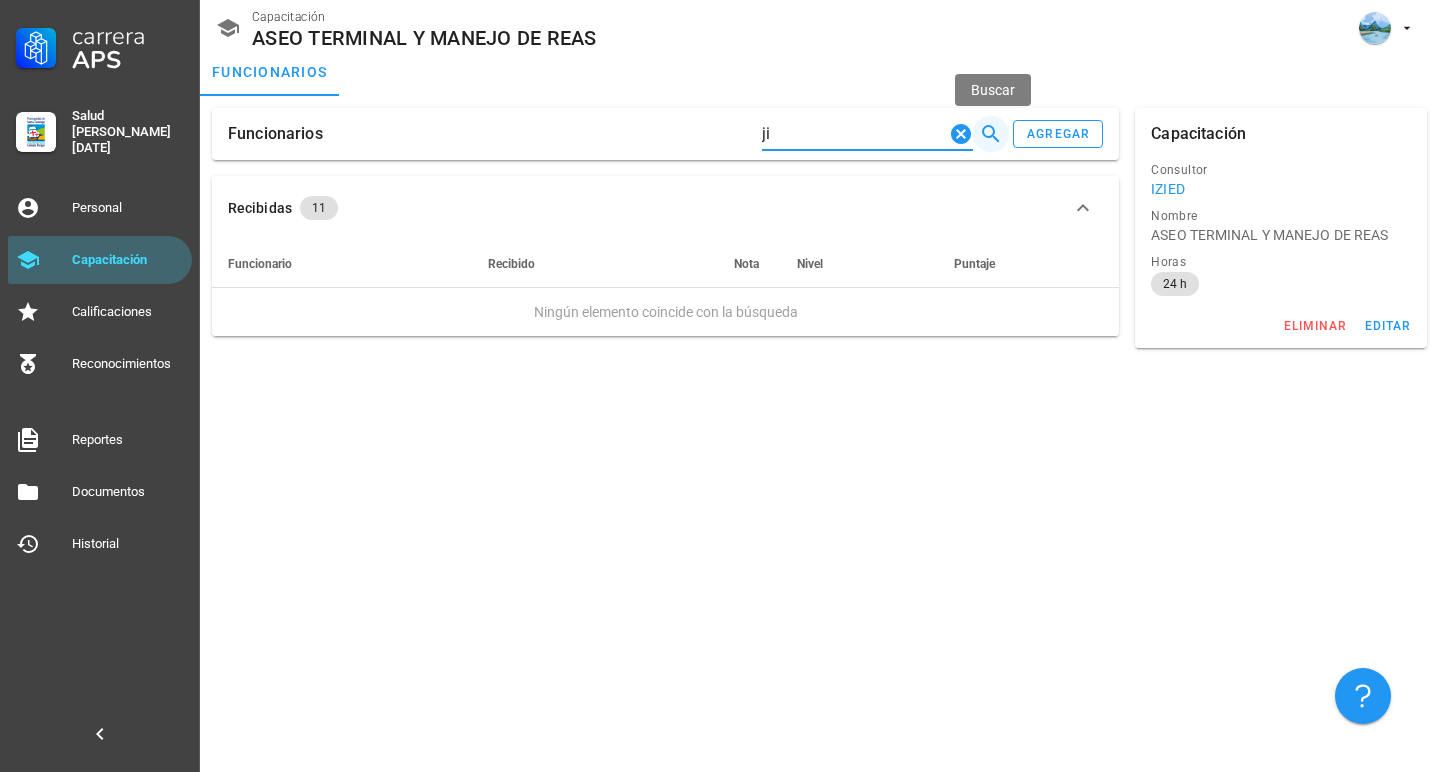 type on "j" 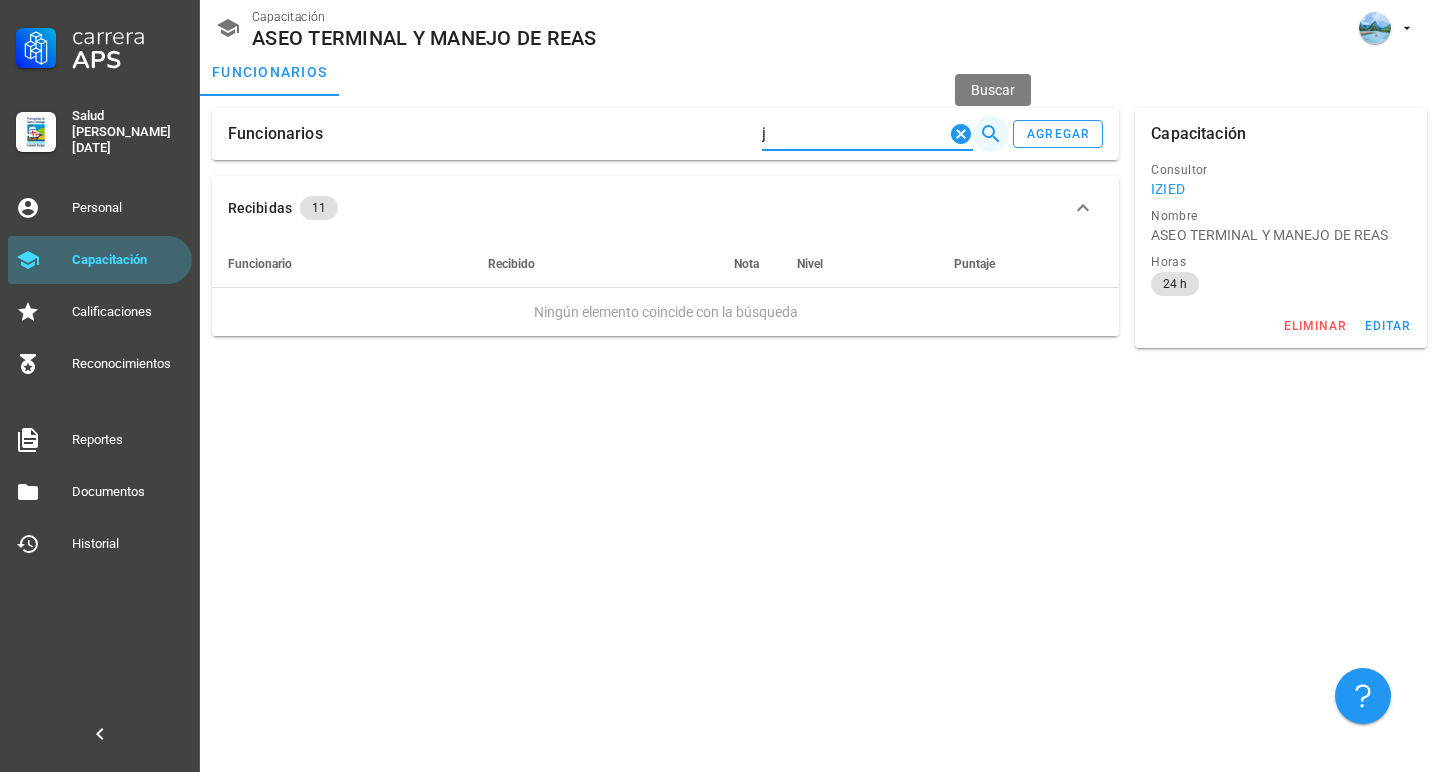 type 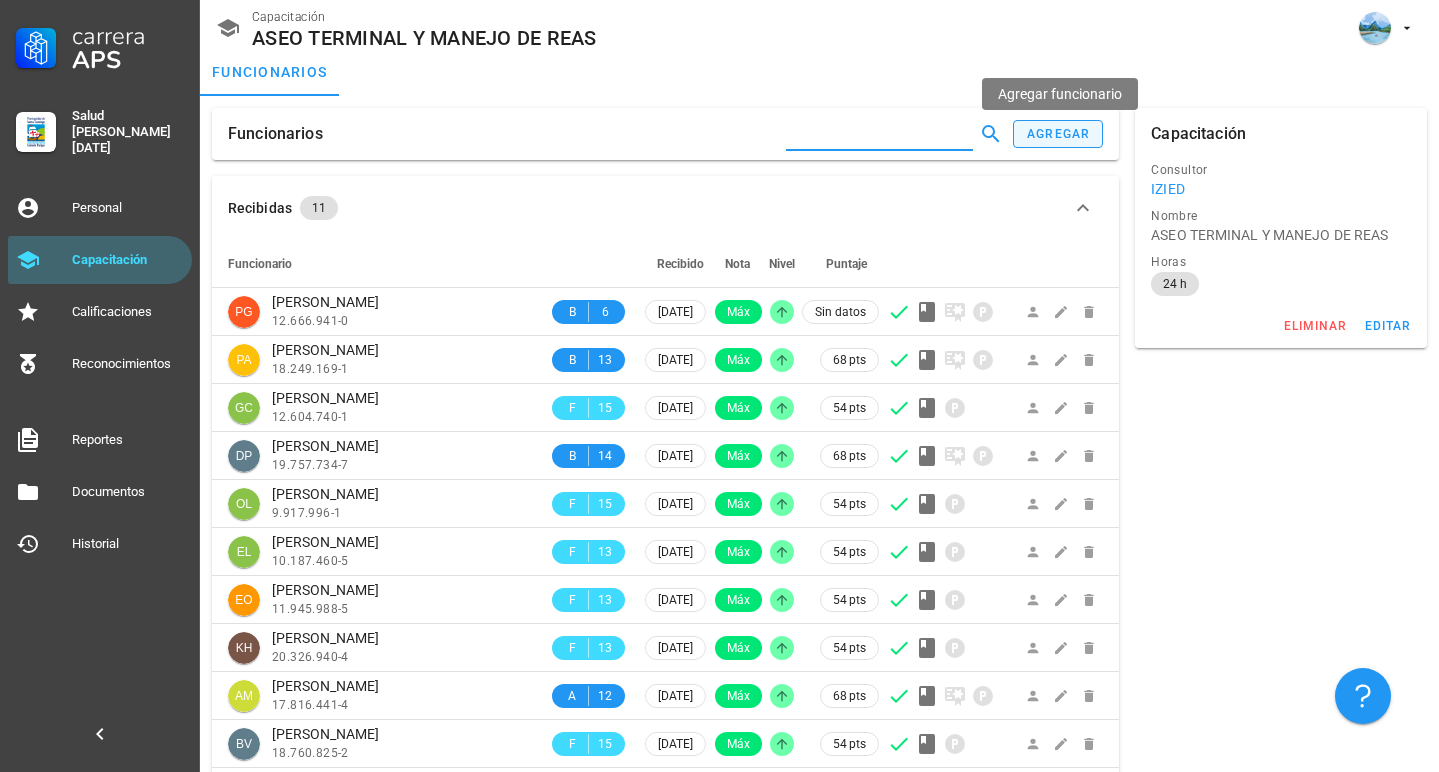 click on "agregar" at bounding box center [1058, 134] 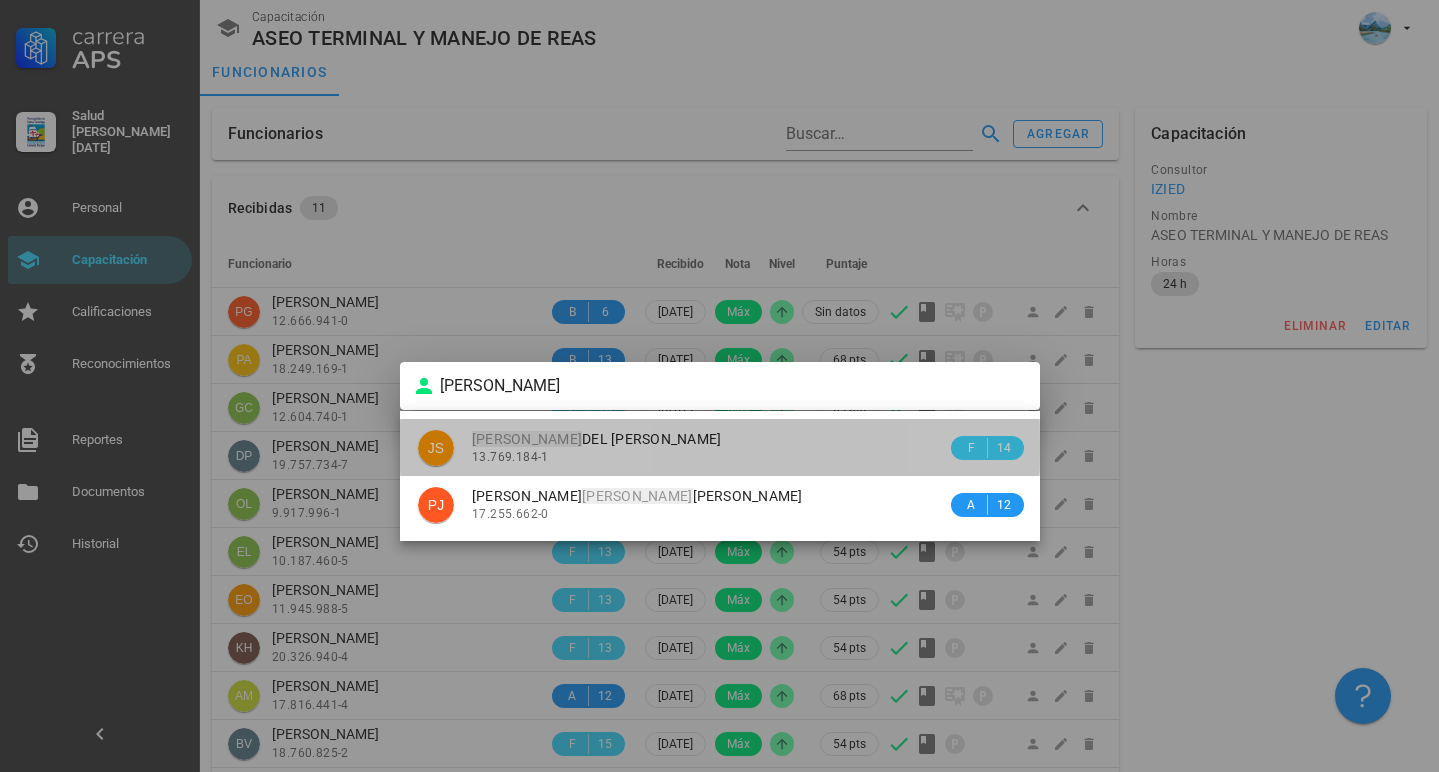 click on "13.769.184-1" at bounding box center (709, 457) 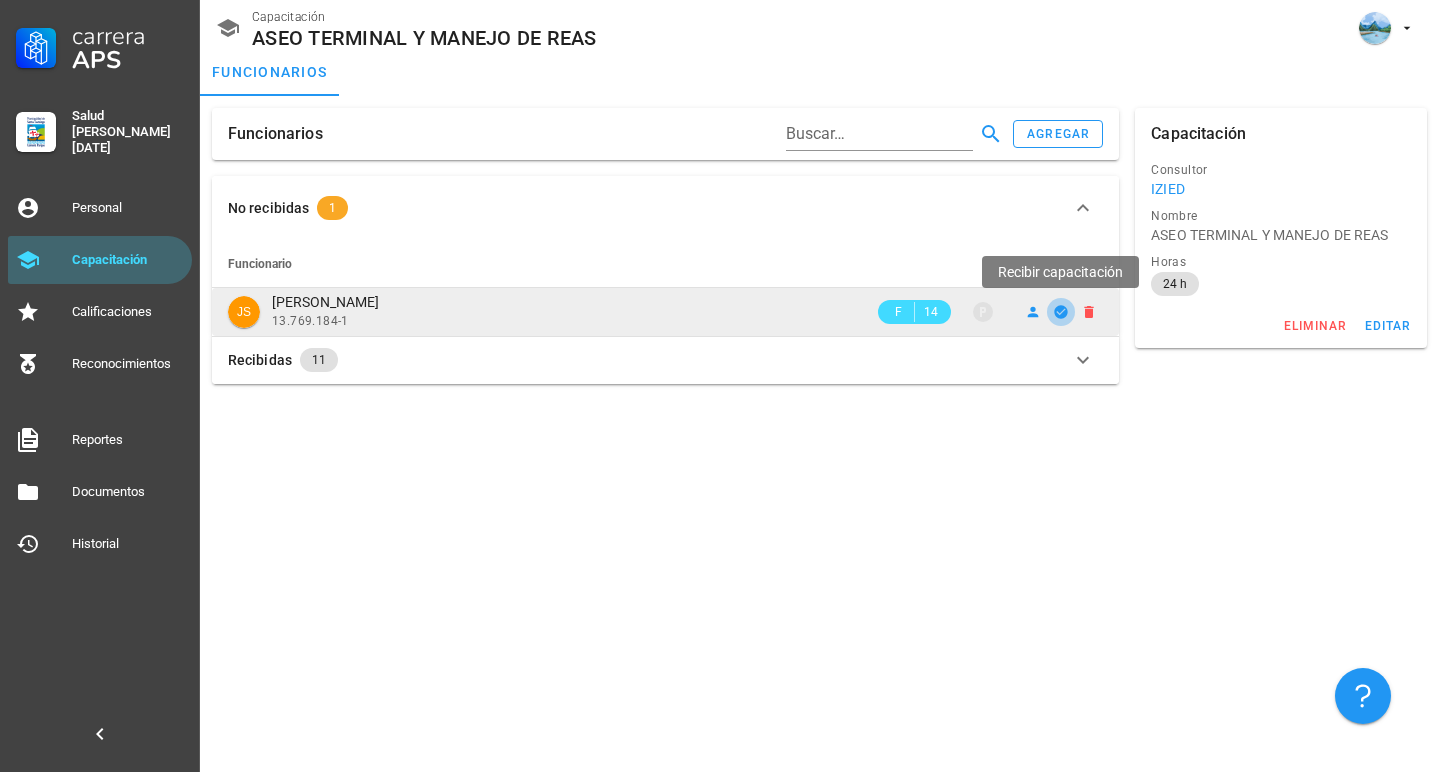 click 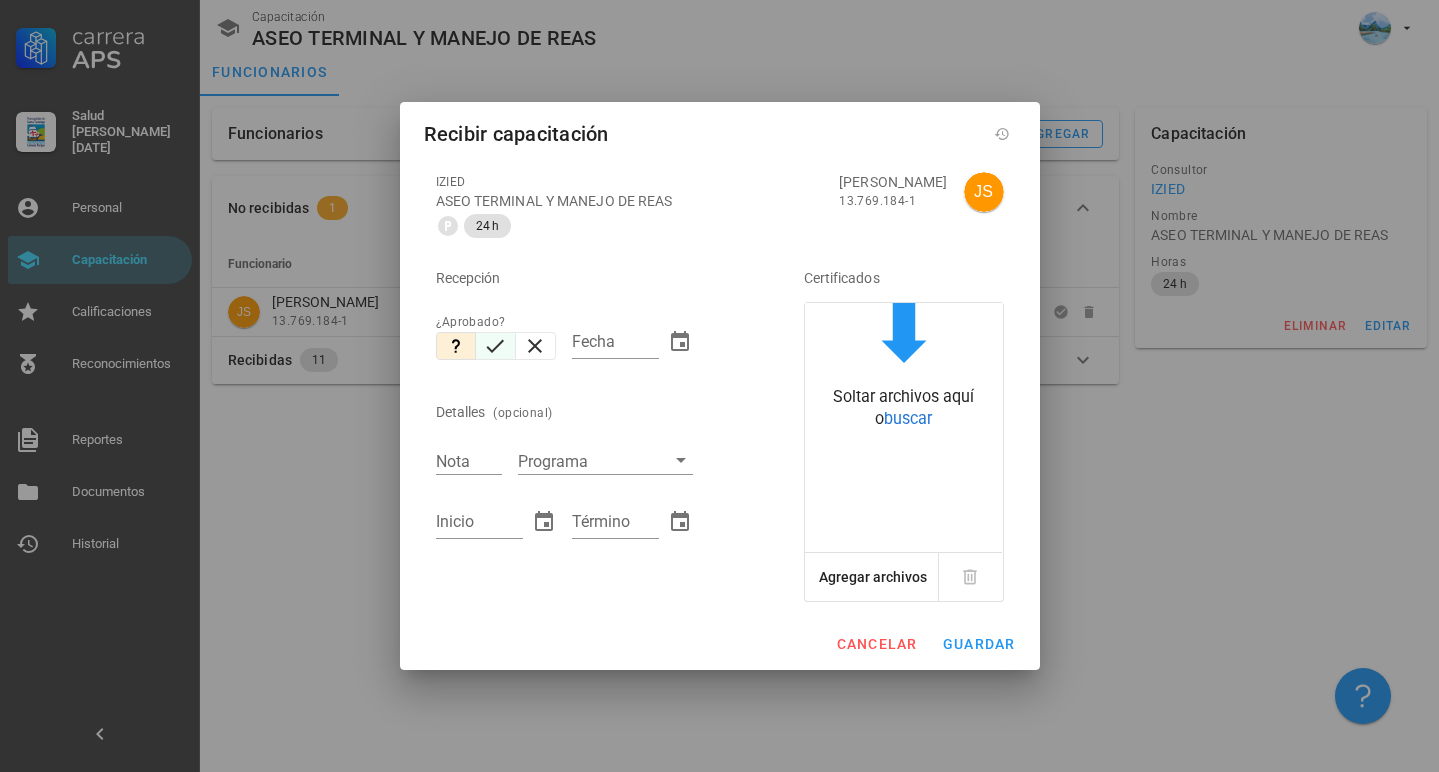 click 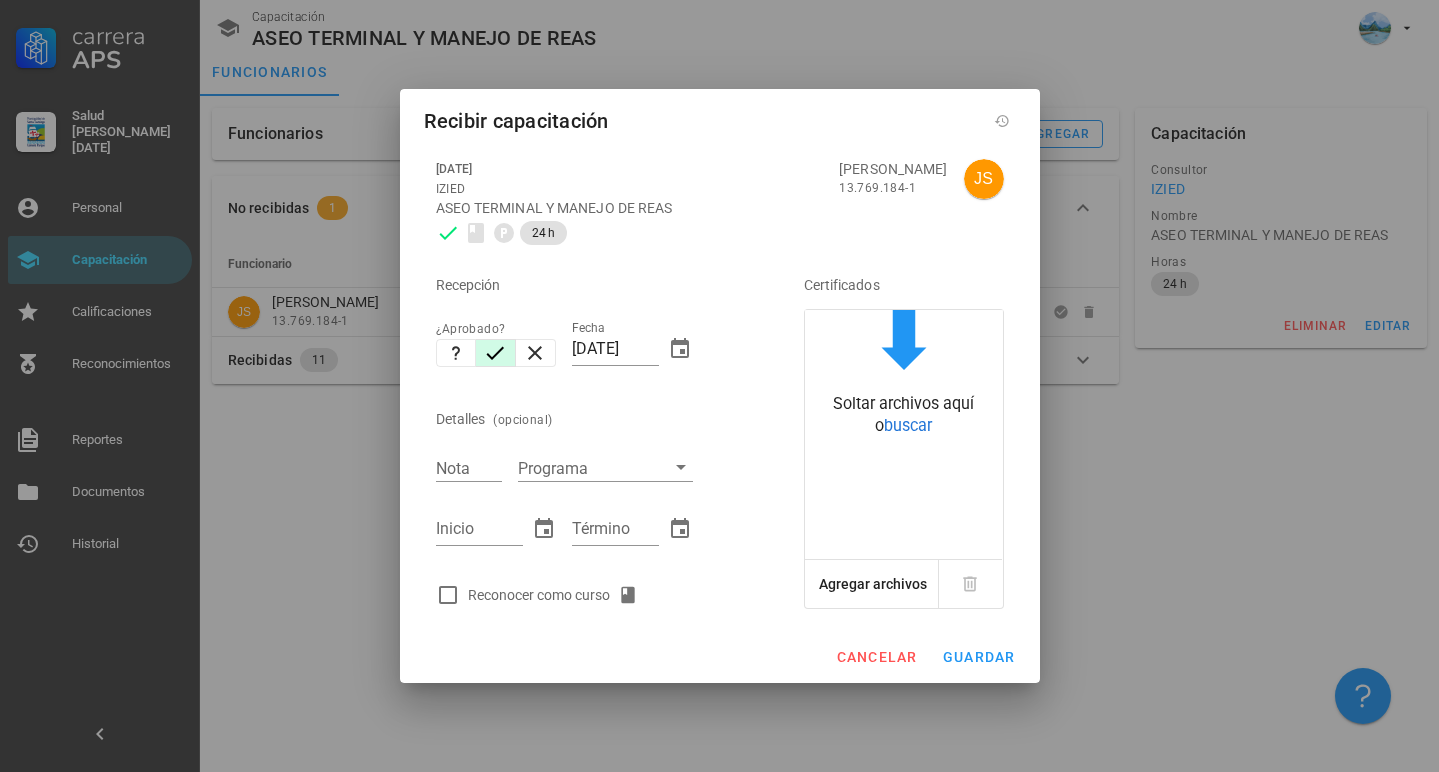 click on "Reconocer como curso" at bounding box center [557, 595] 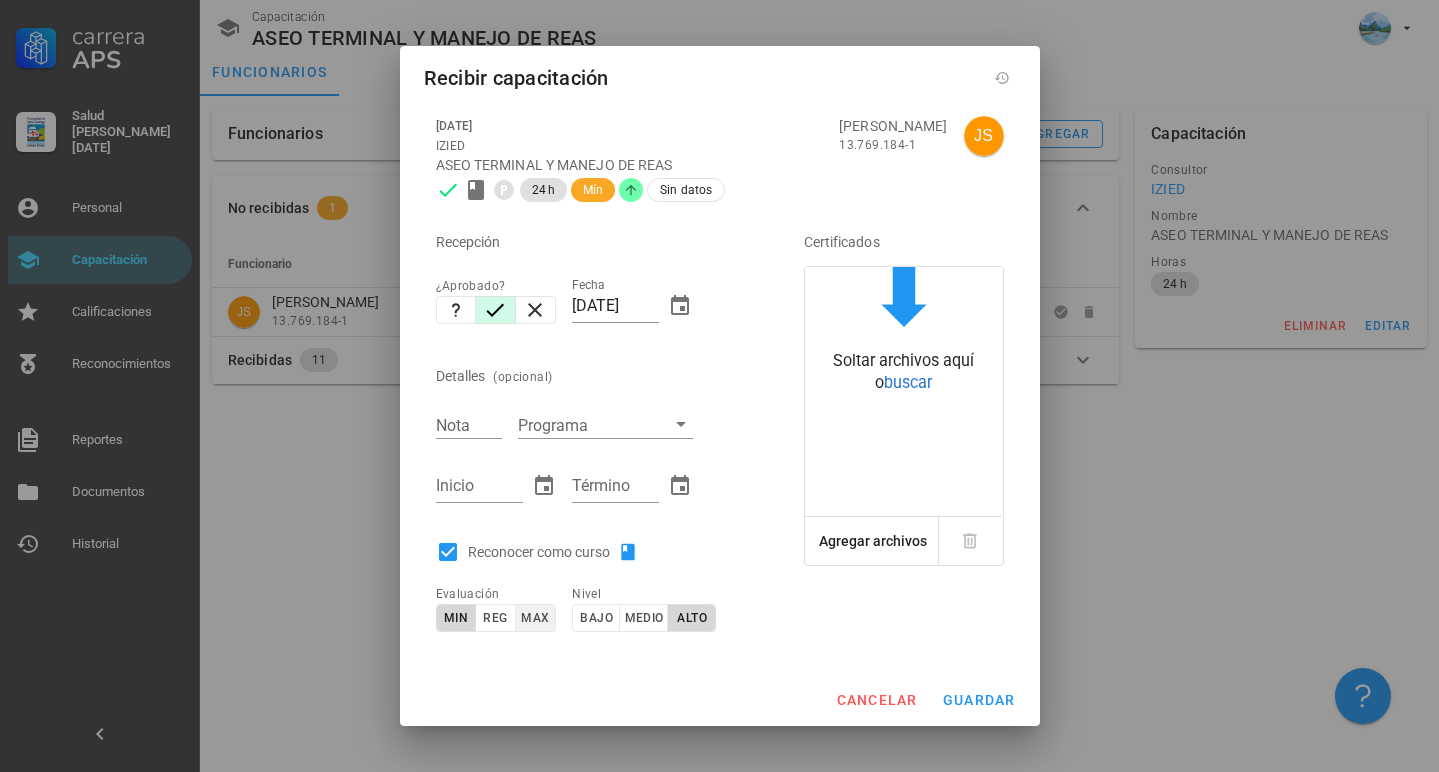 click on "max" at bounding box center (534, 618) 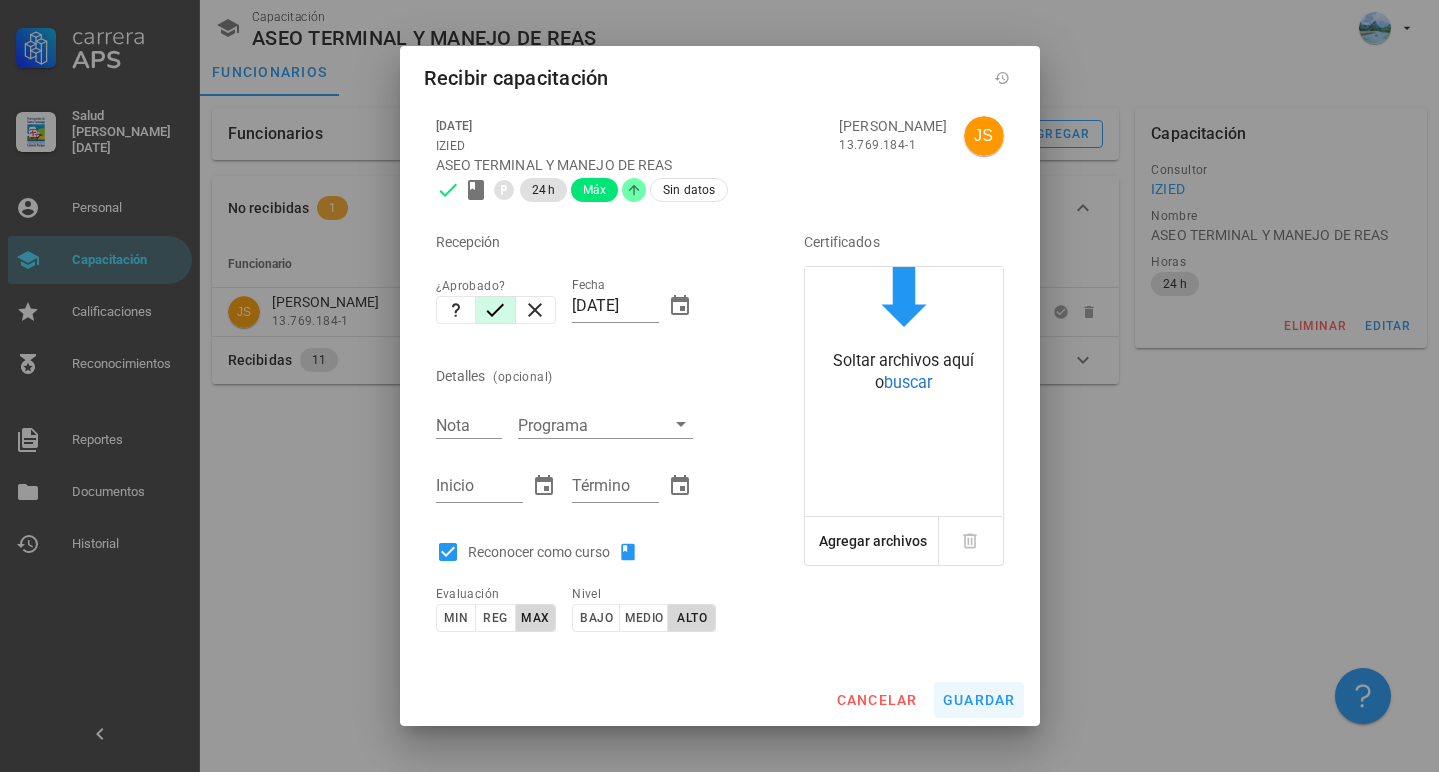 click on "guardar" at bounding box center [979, 700] 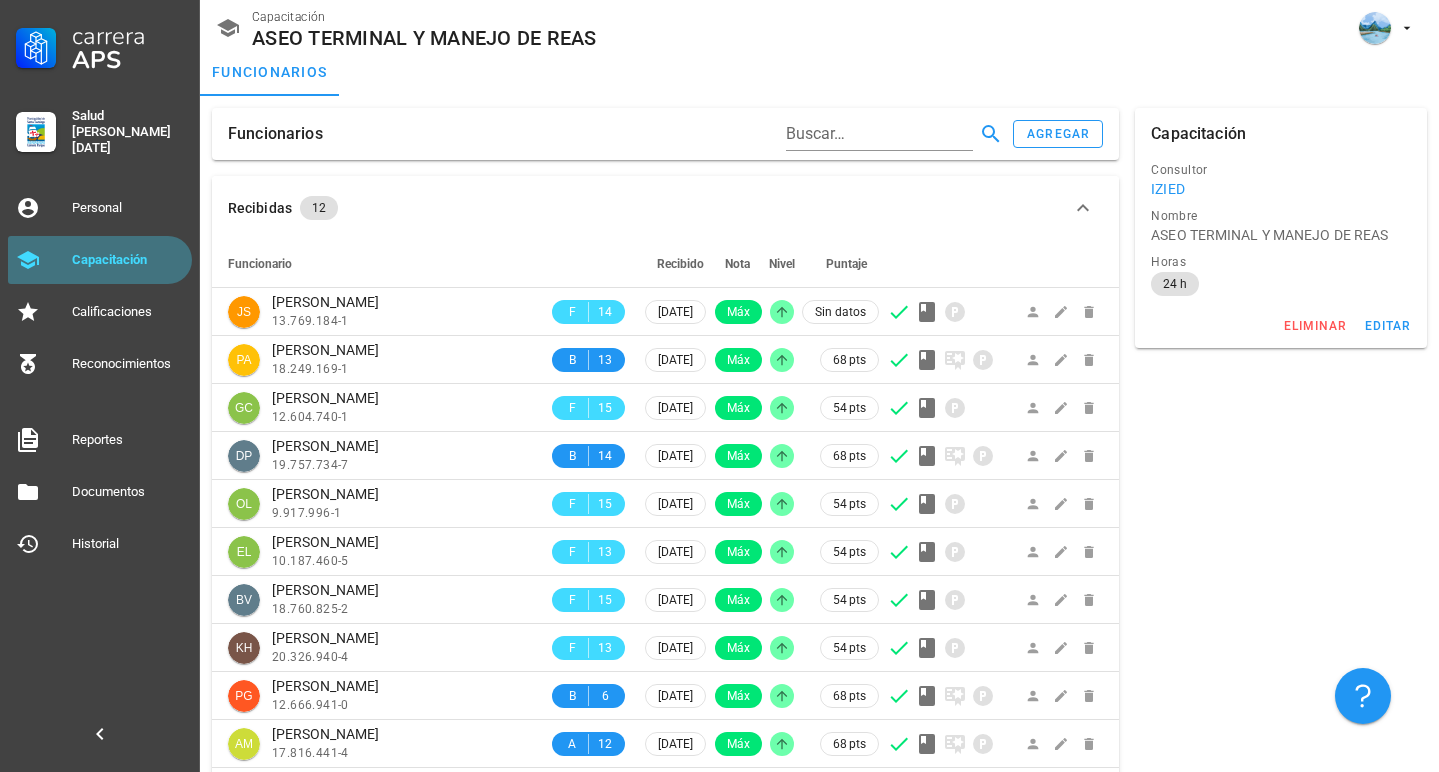 click on "Capacitación" at bounding box center (128, 260) 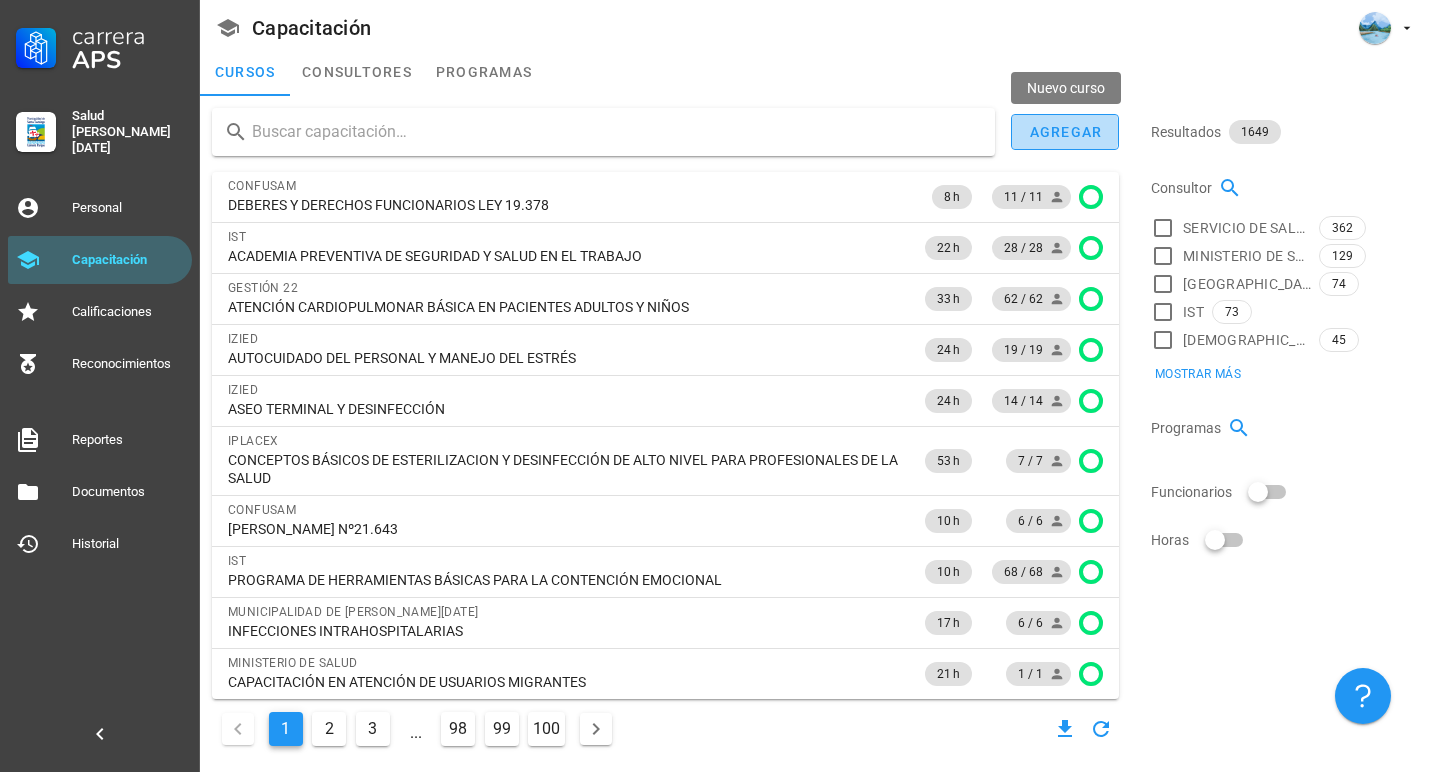 click on "agregar" at bounding box center (1065, 132) 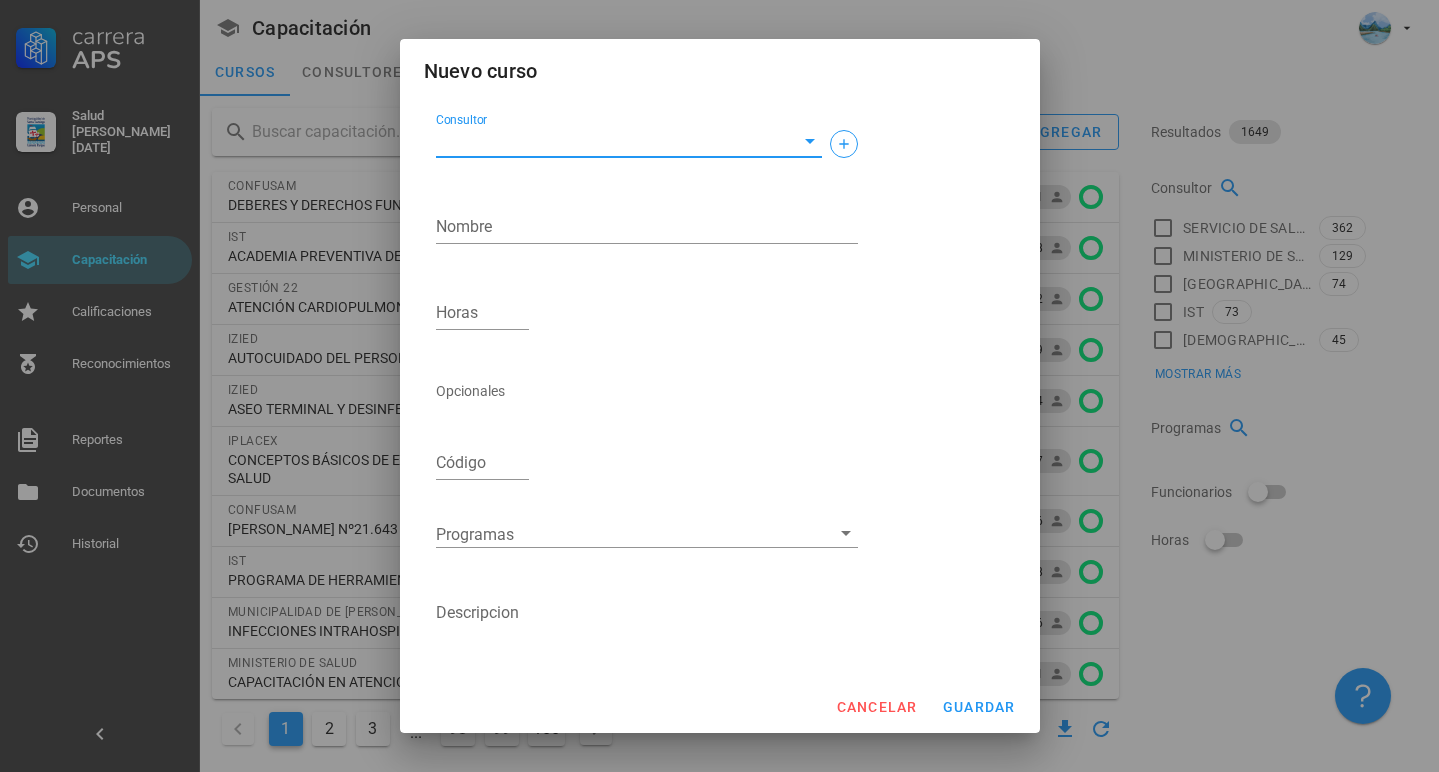 click on "Consultor" at bounding box center (613, 141) 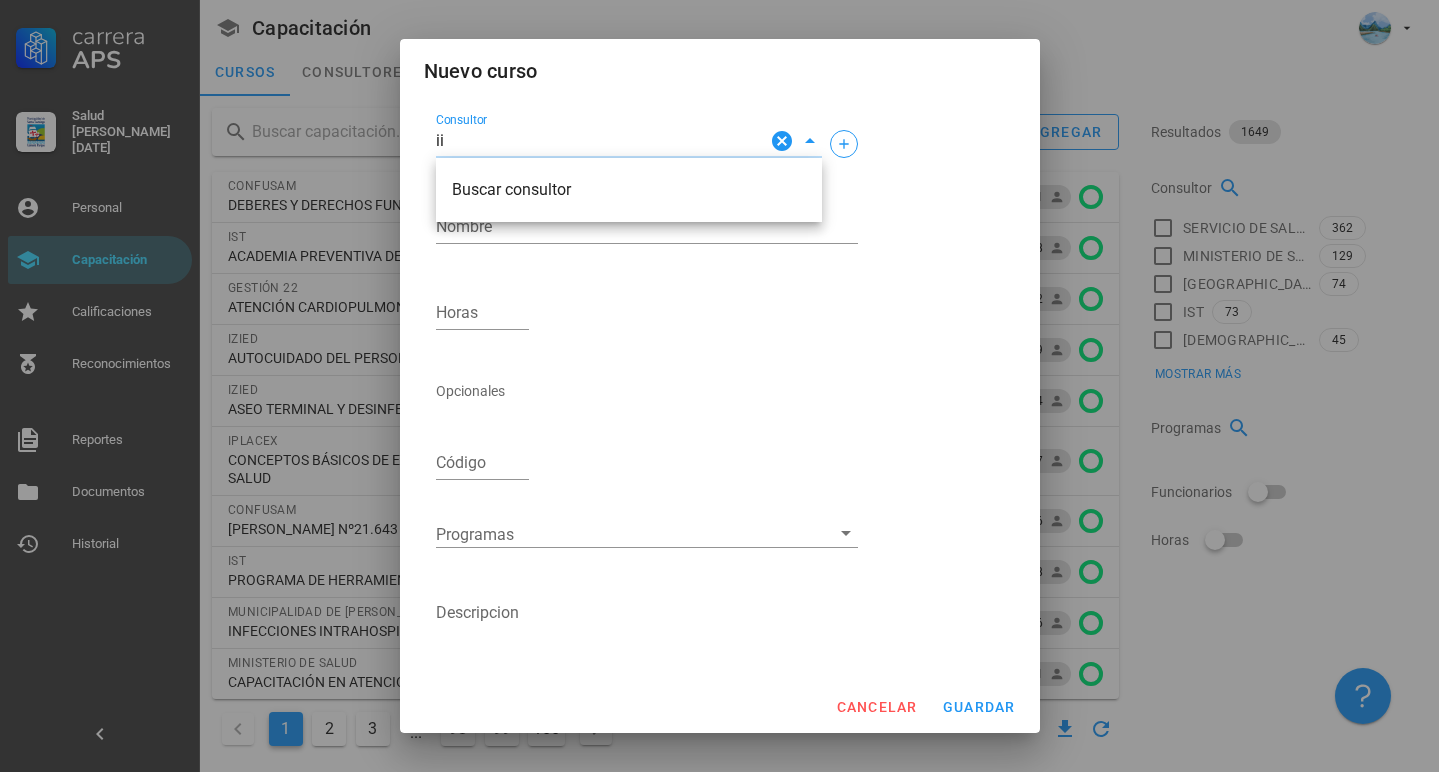 type on "i" 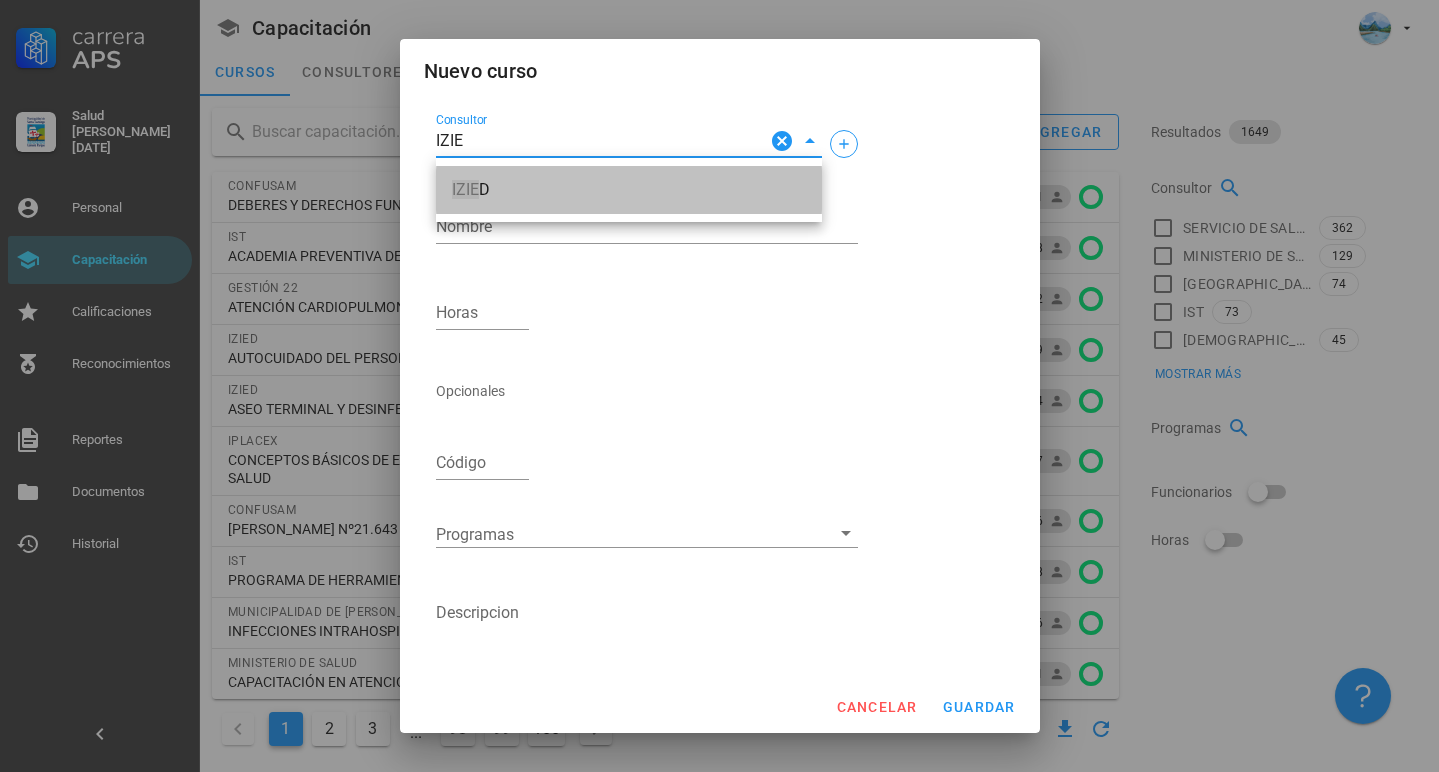click on "IZIE D" at bounding box center [629, 190] 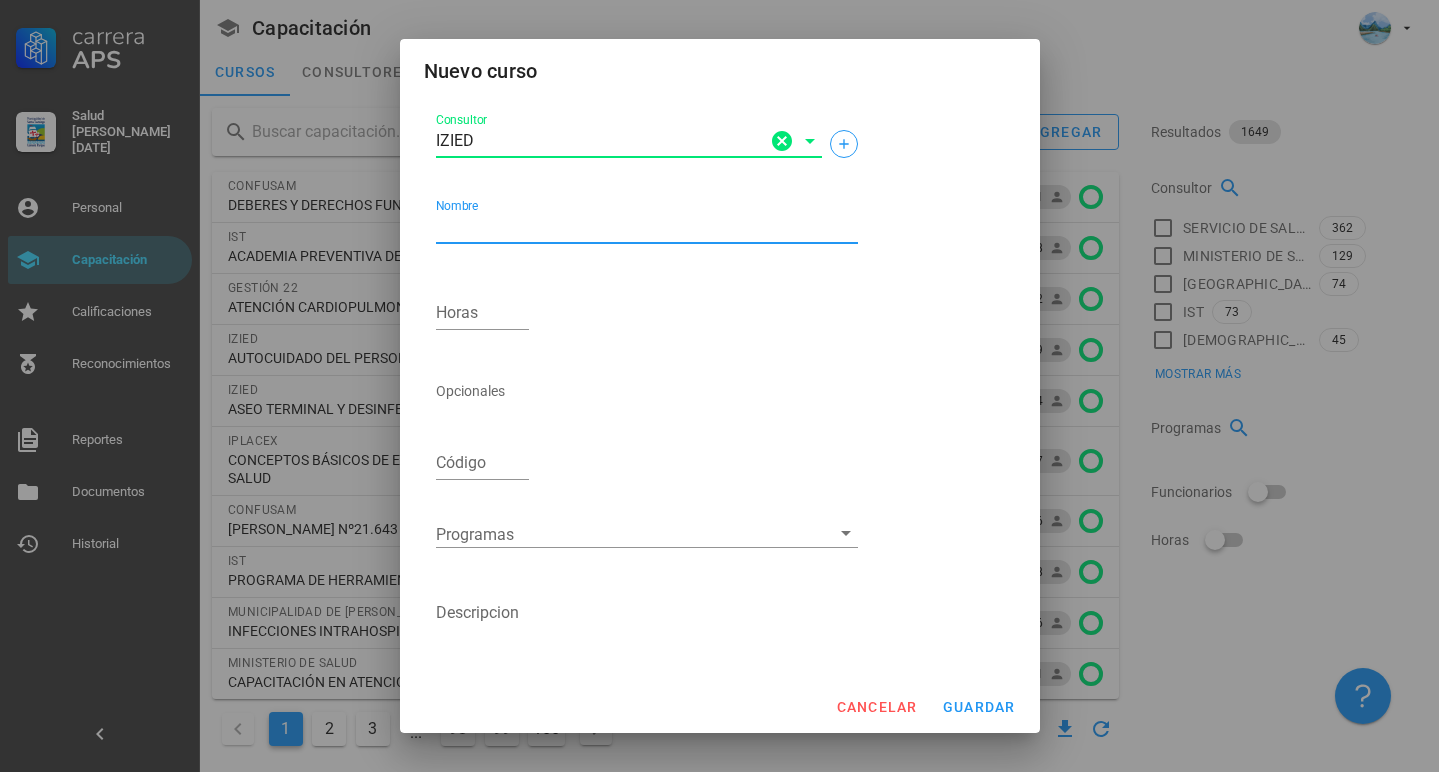 click on "Nombre" at bounding box center [647, 227] 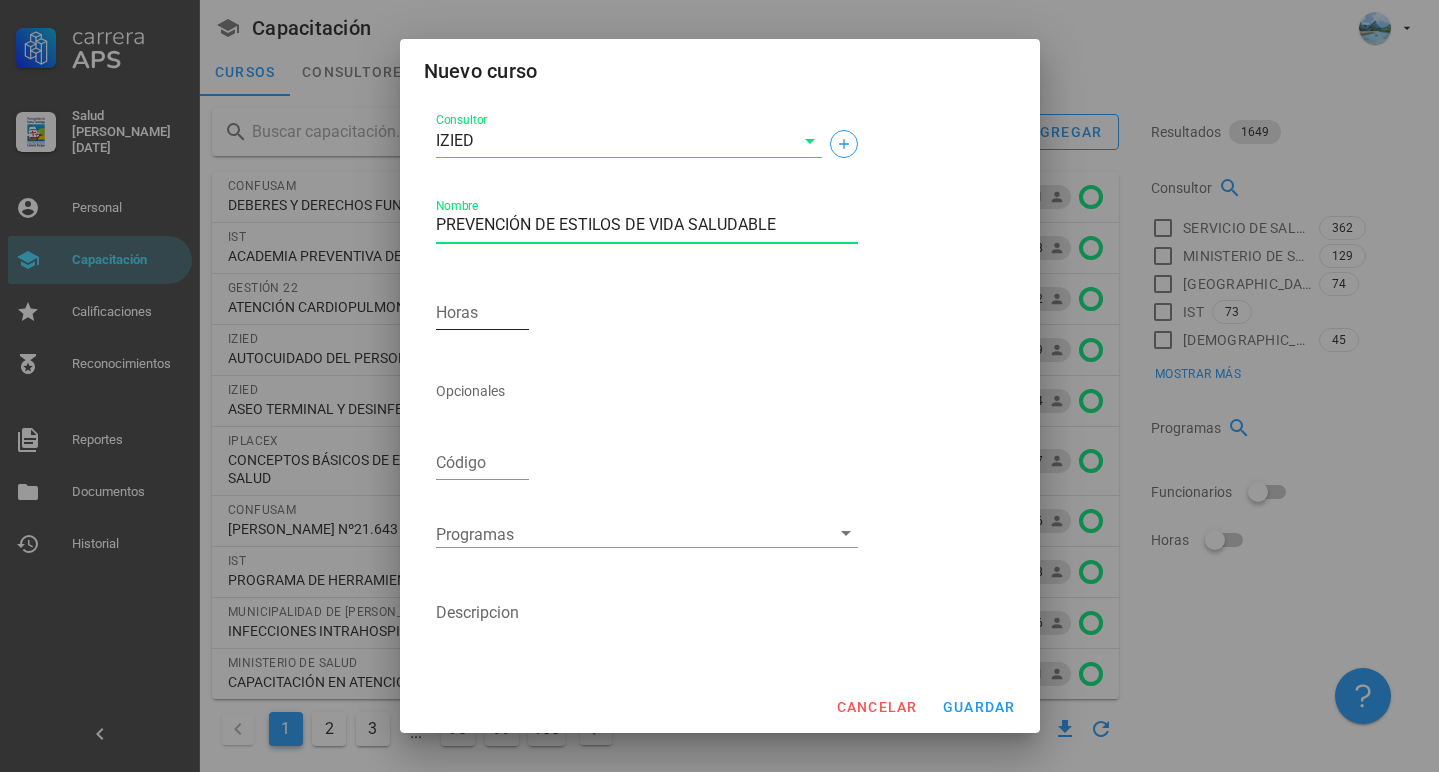 type on "PREVENCIÓN DE ESTILOS DE VIDA SALUDABLE" 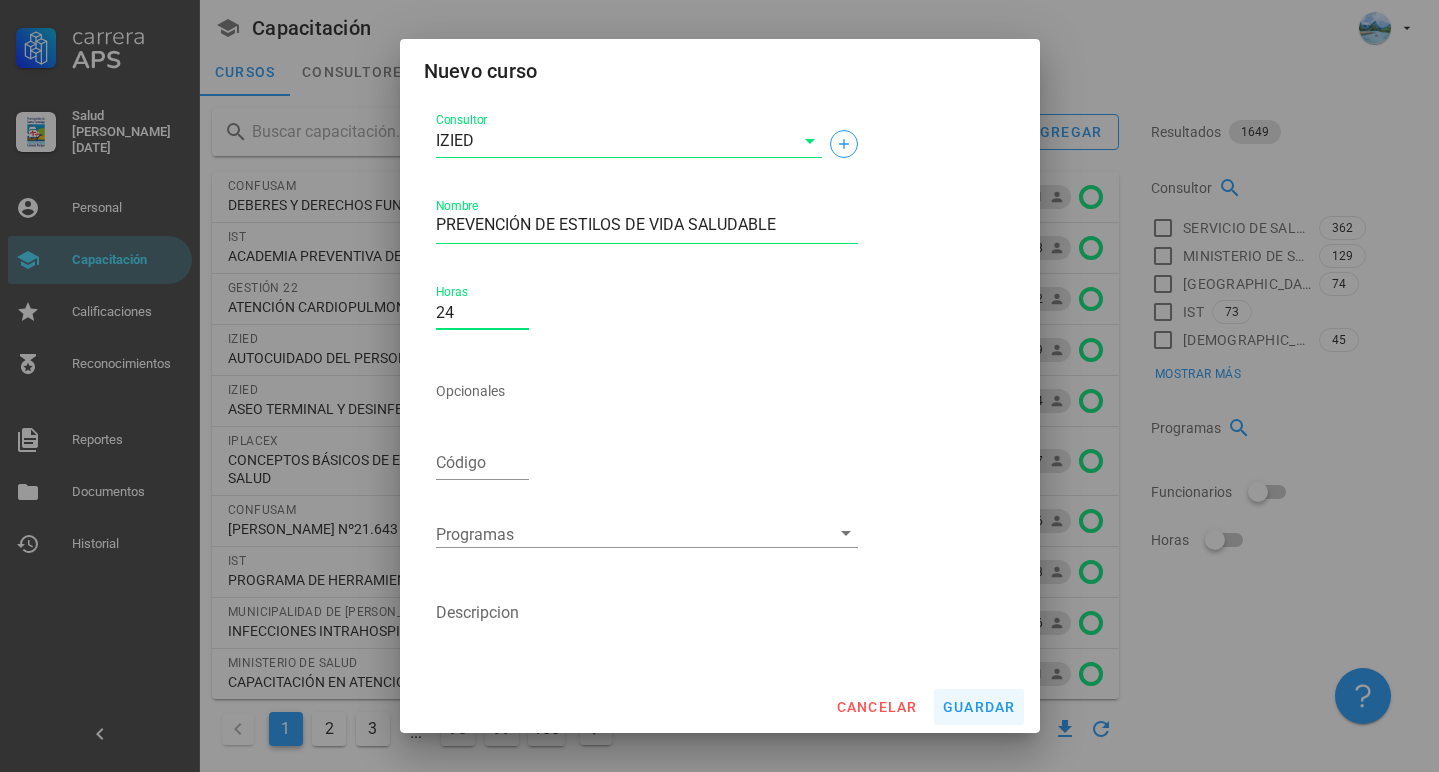 type on "24" 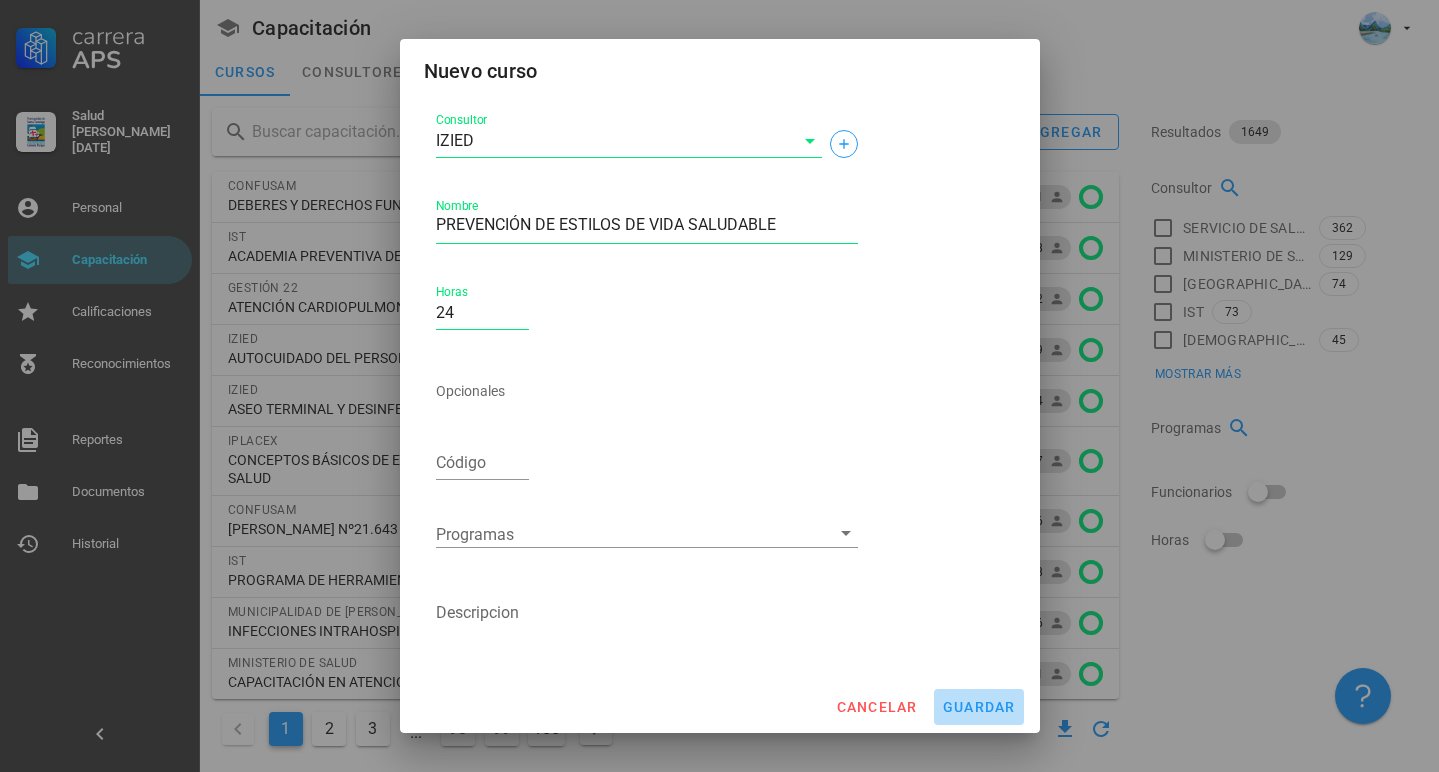 click on "guardar" at bounding box center (979, 707) 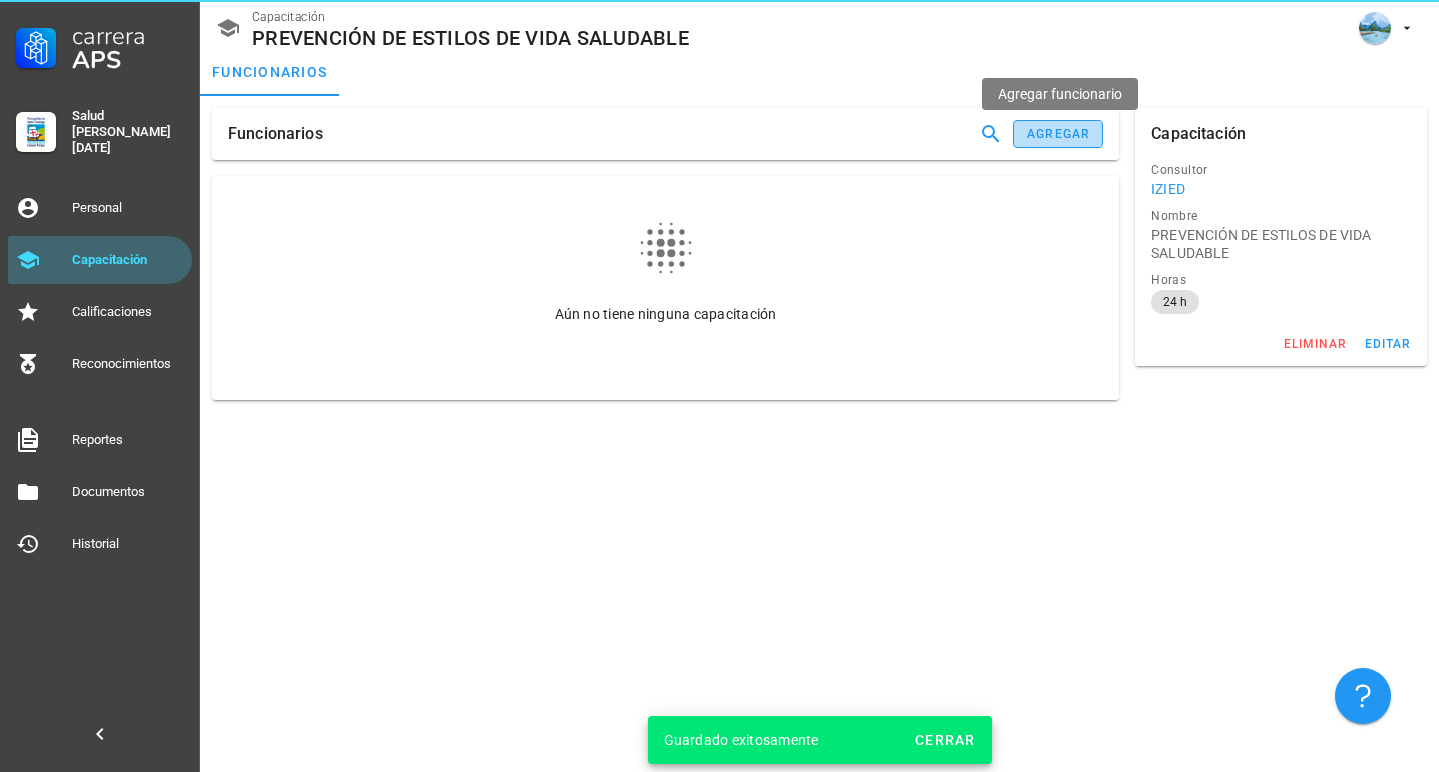 click on "agregar" at bounding box center (1058, 134) 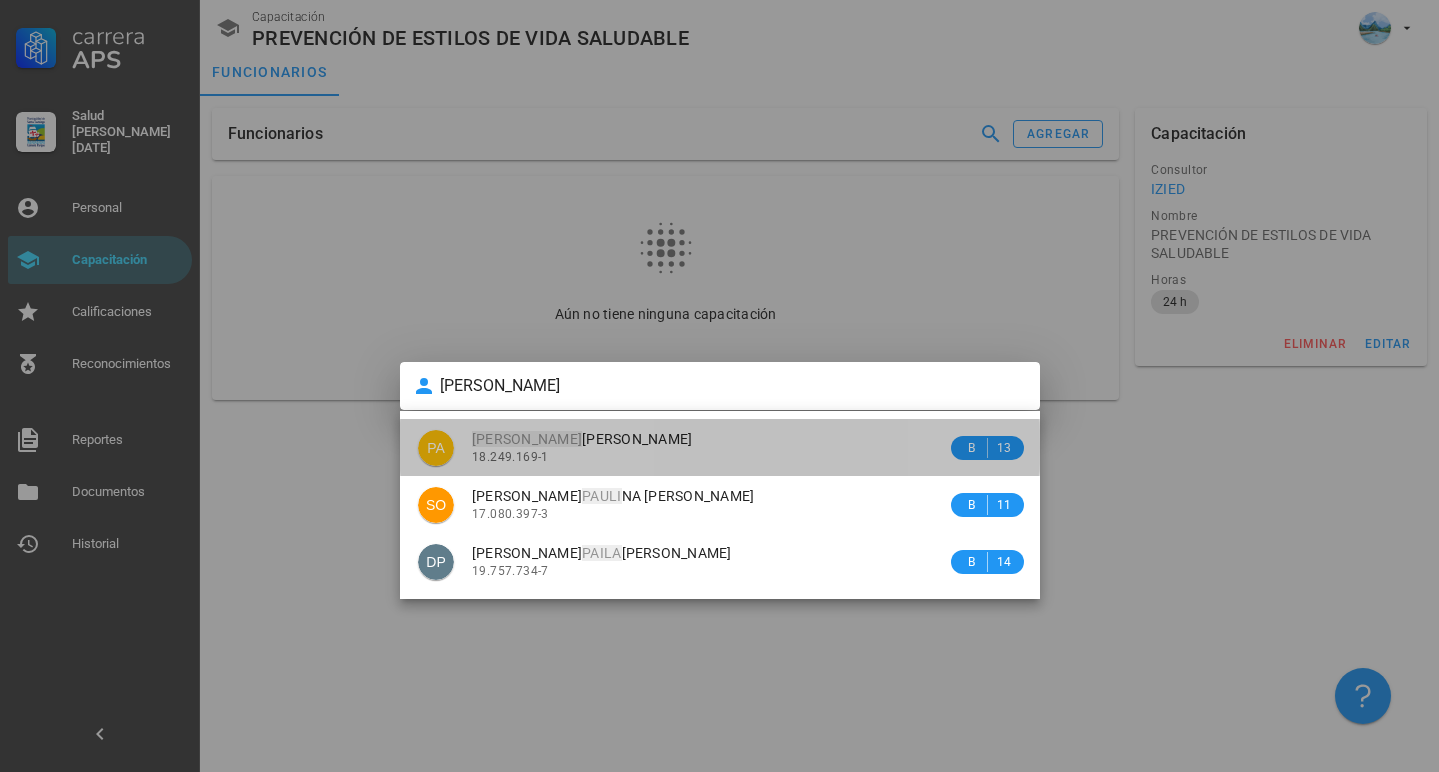 click on "18.249.169-1" at bounding box center (510, 457) 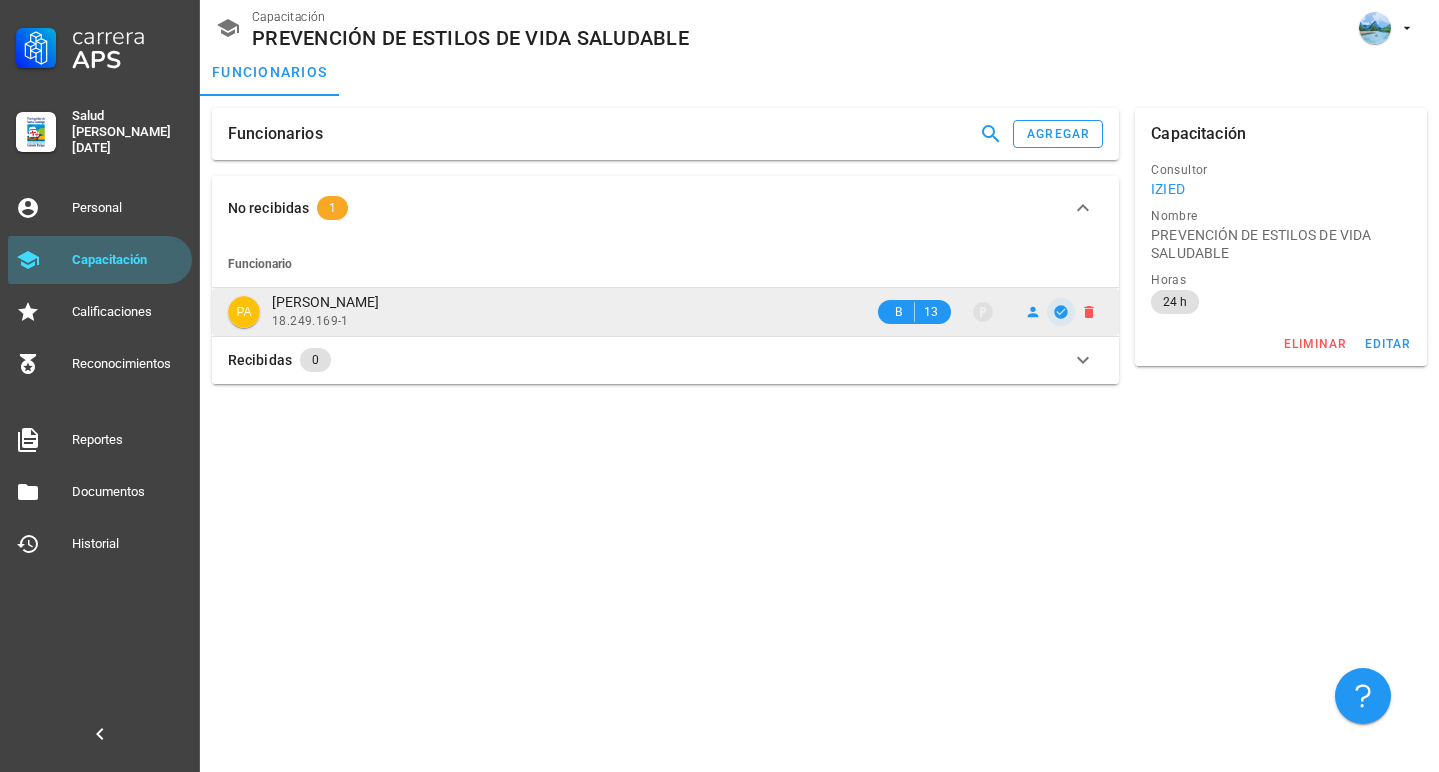 click 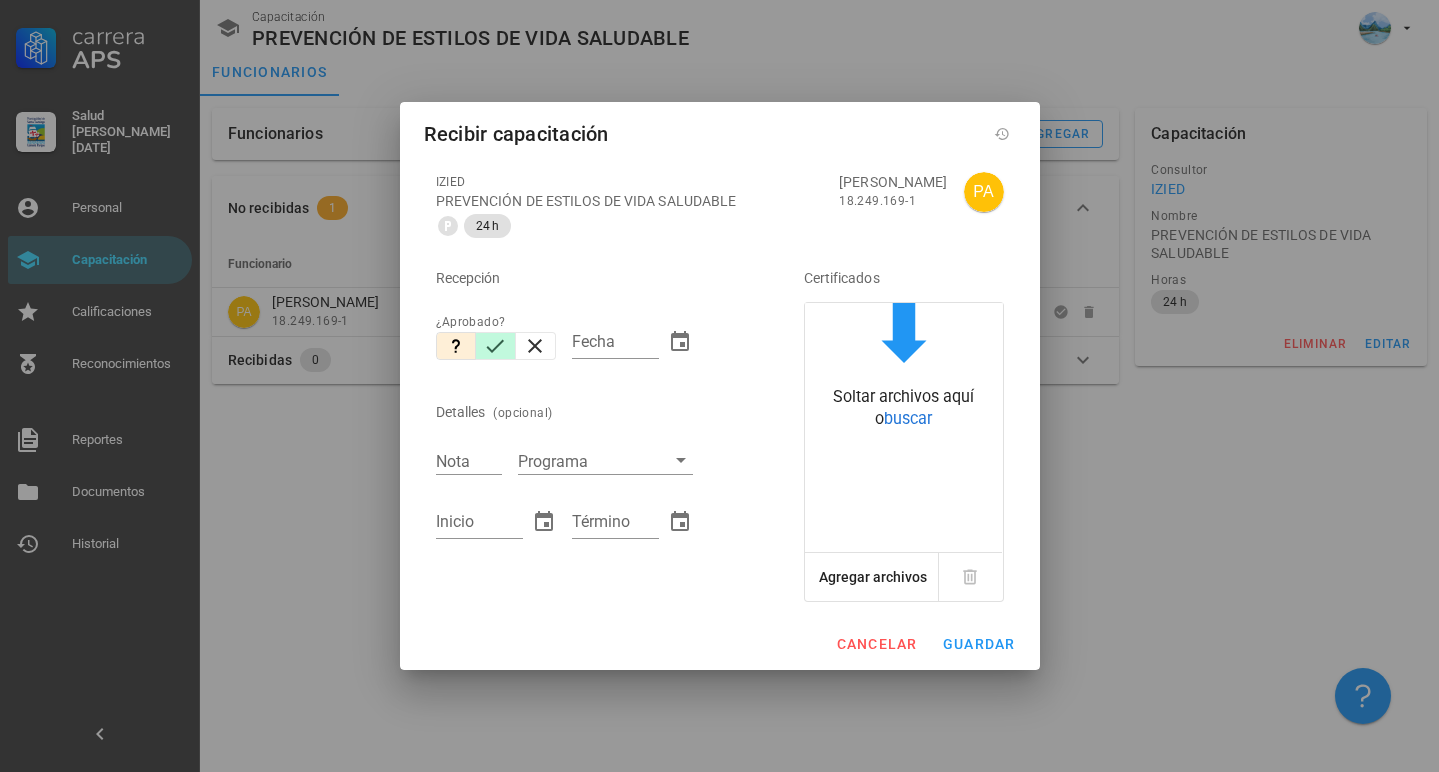 click 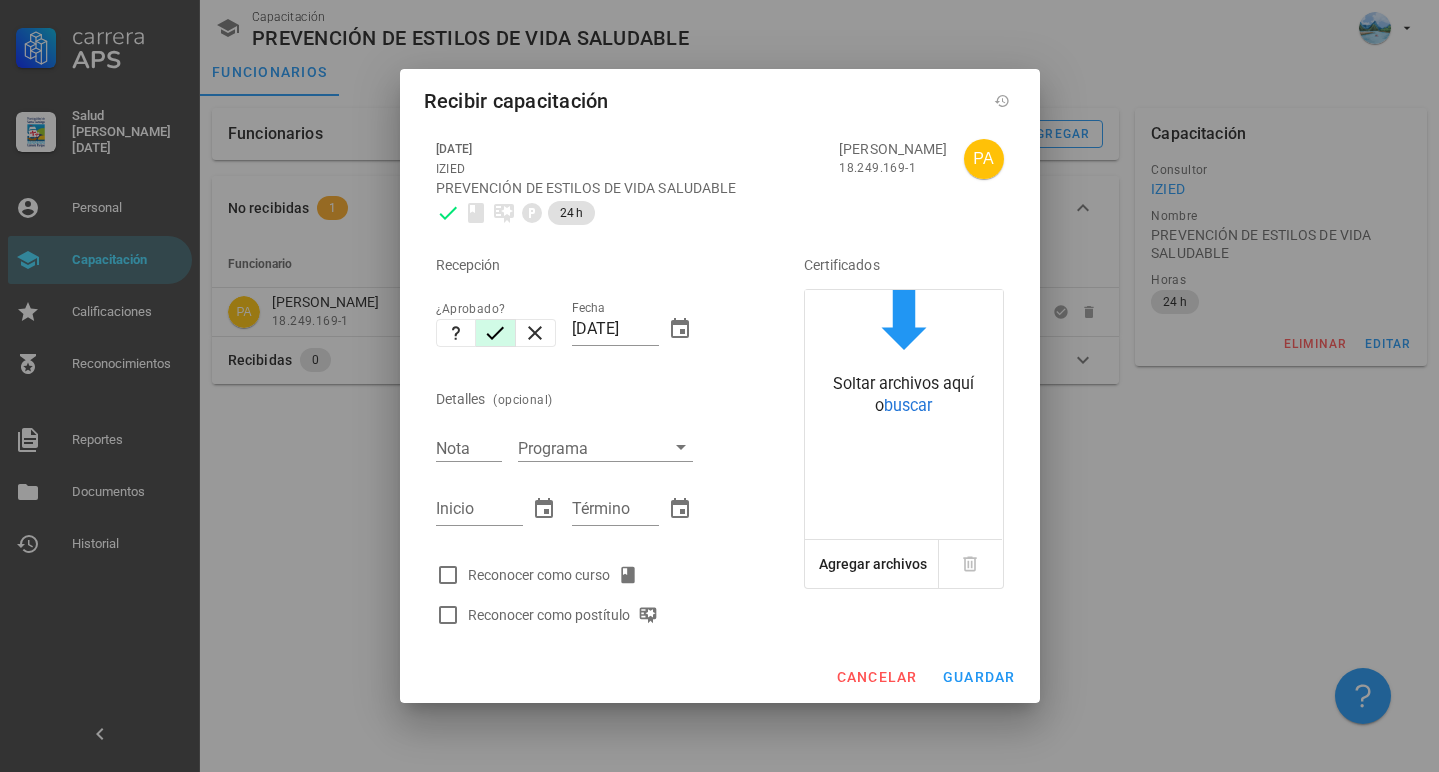 click on "Reconocer como curso" at bounding box center [592, 575] 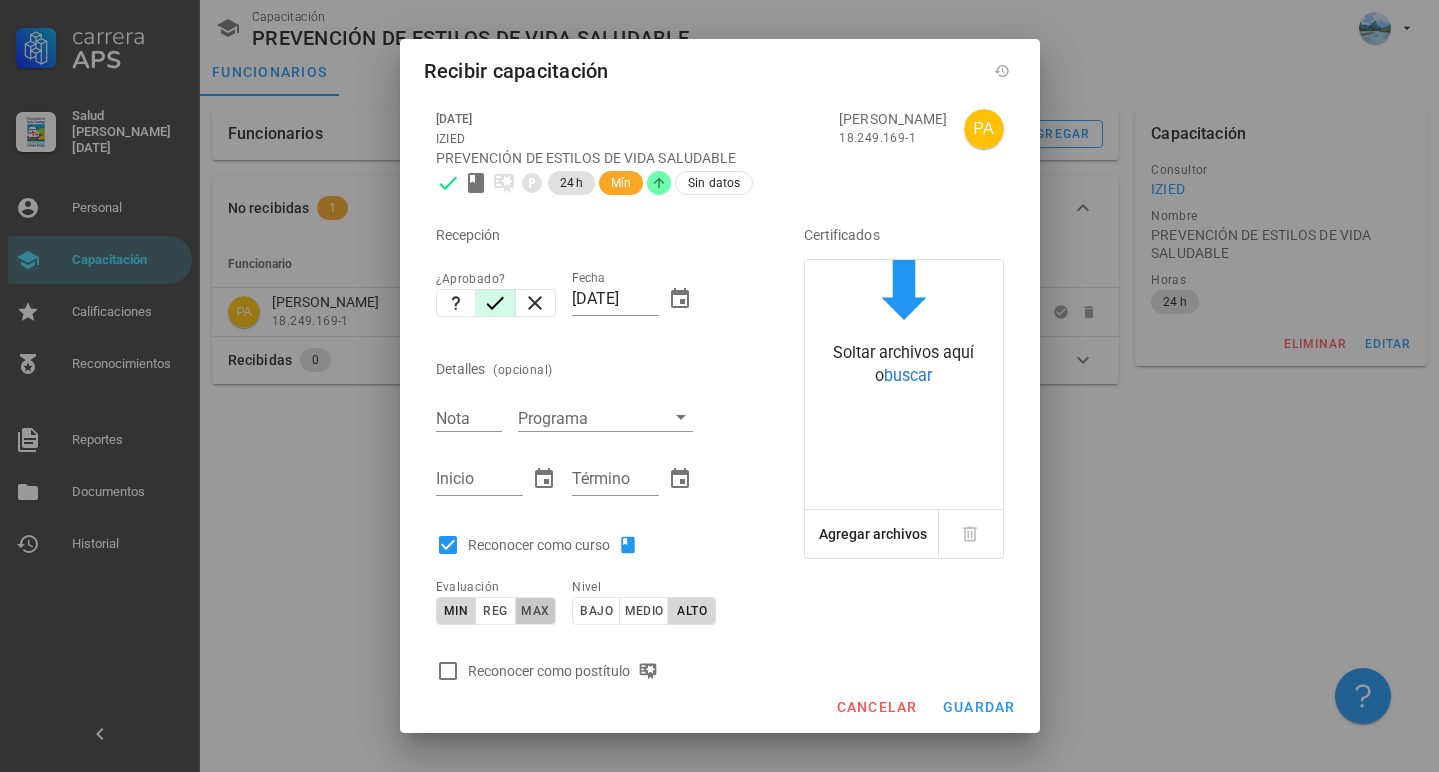 click on "max" at bounding box center [534, 611] 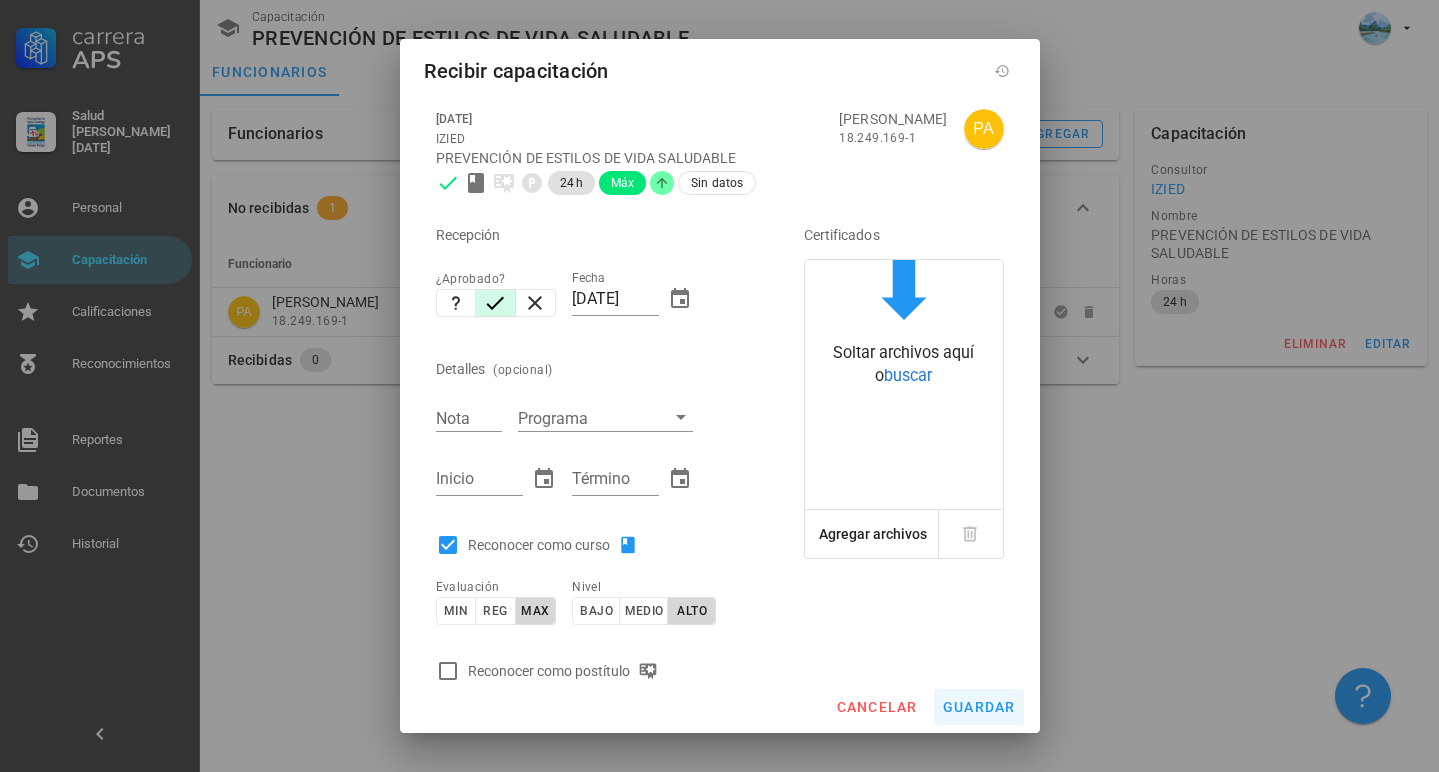 click on "guardar" at bounding box center [979, 707] 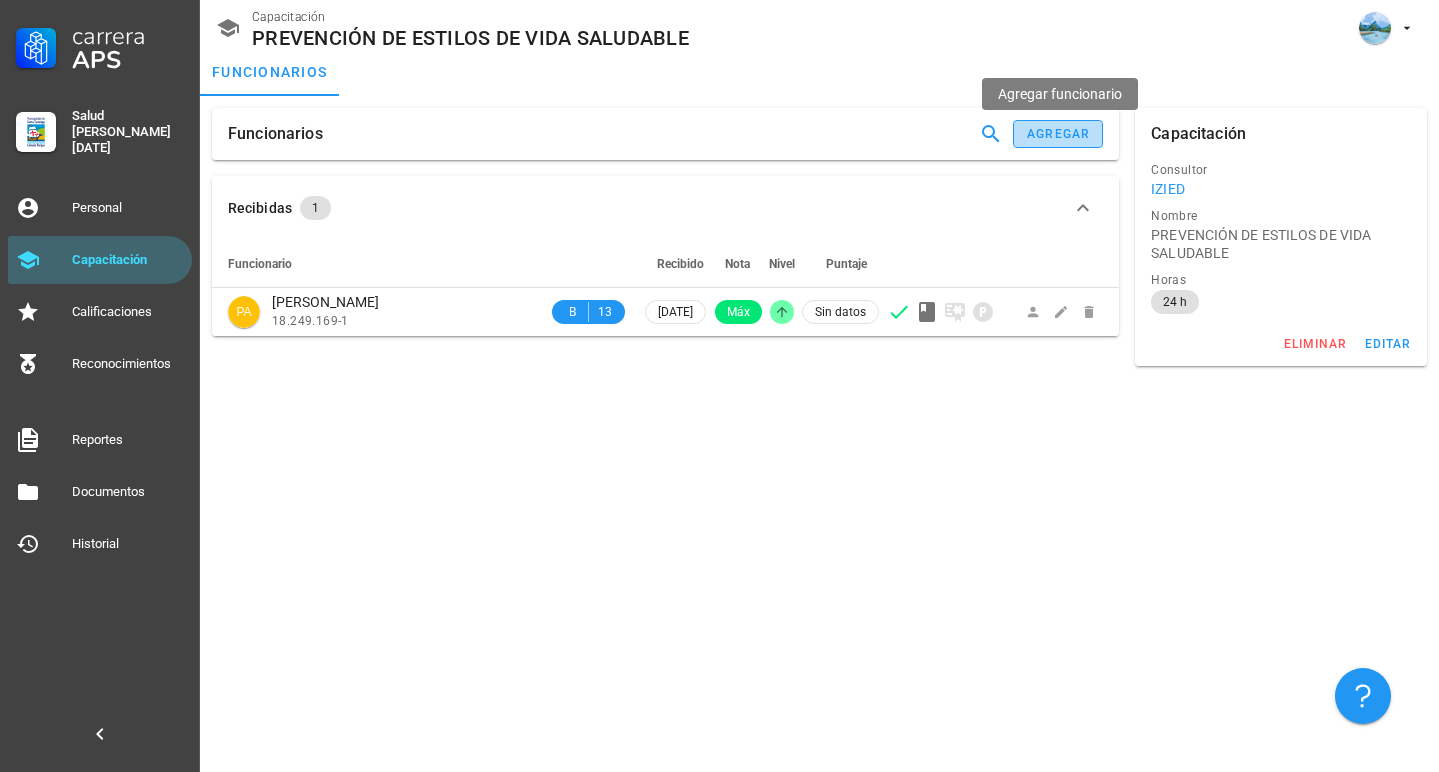 click on "agregar" at bounding box center [1058, 134] 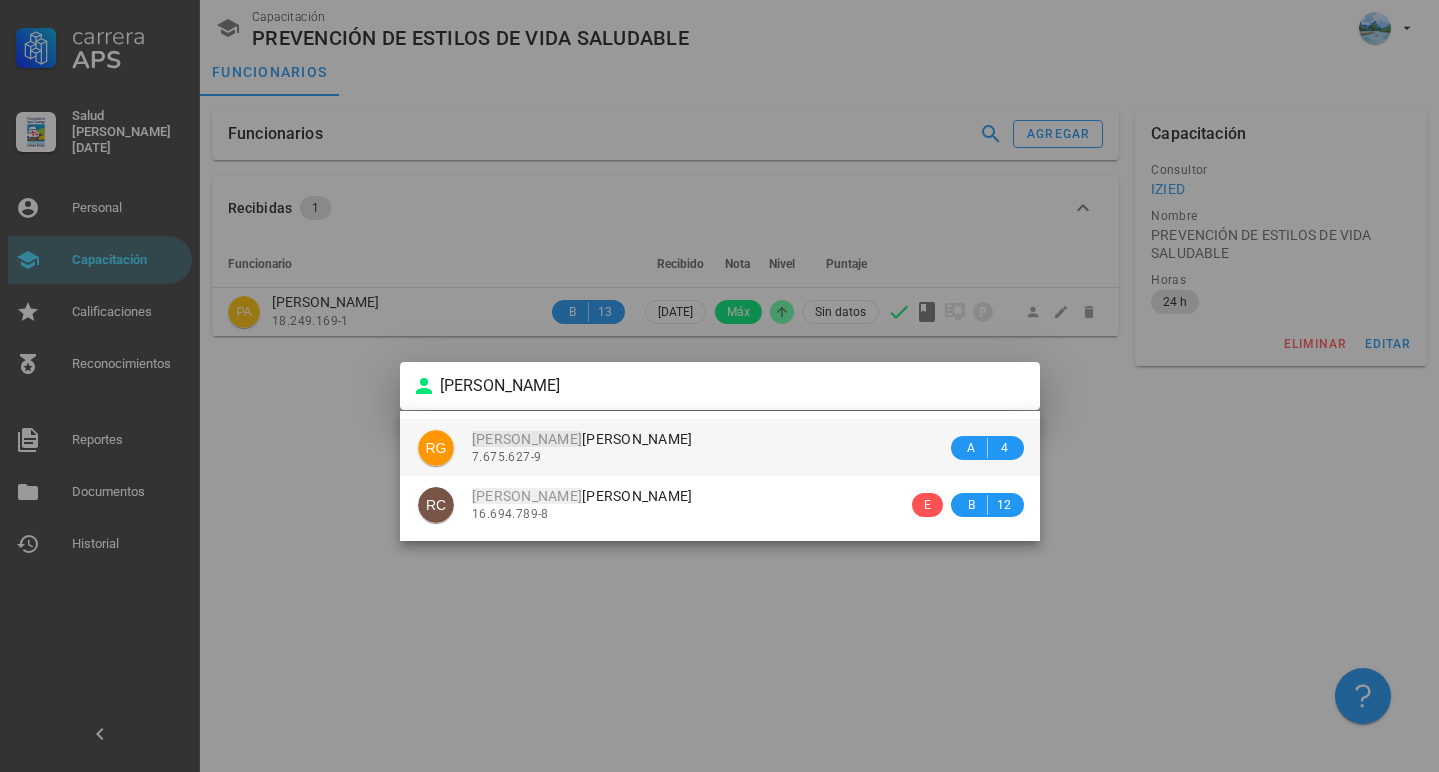 click on "[PERSON_NAME]" at bounding box center (709, 439) 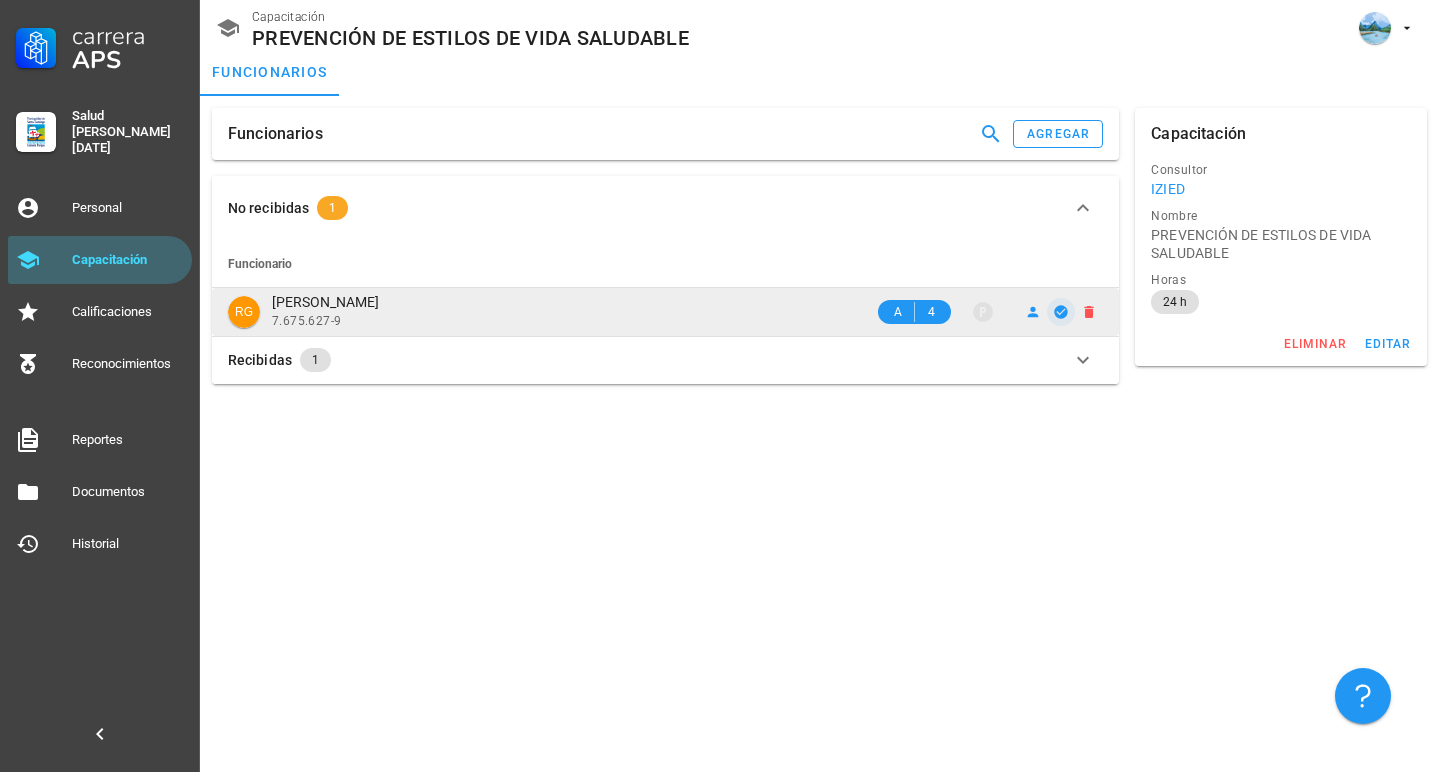 click 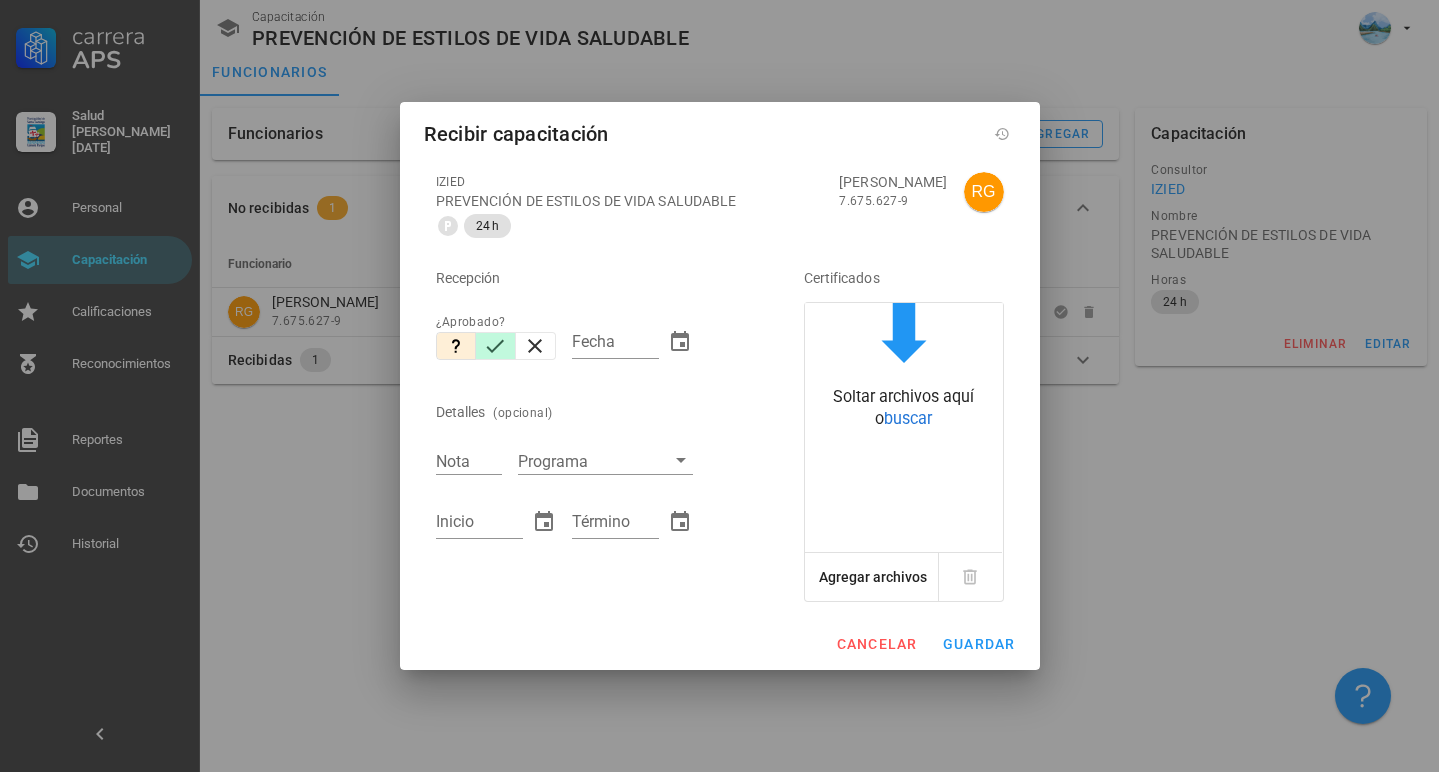 click 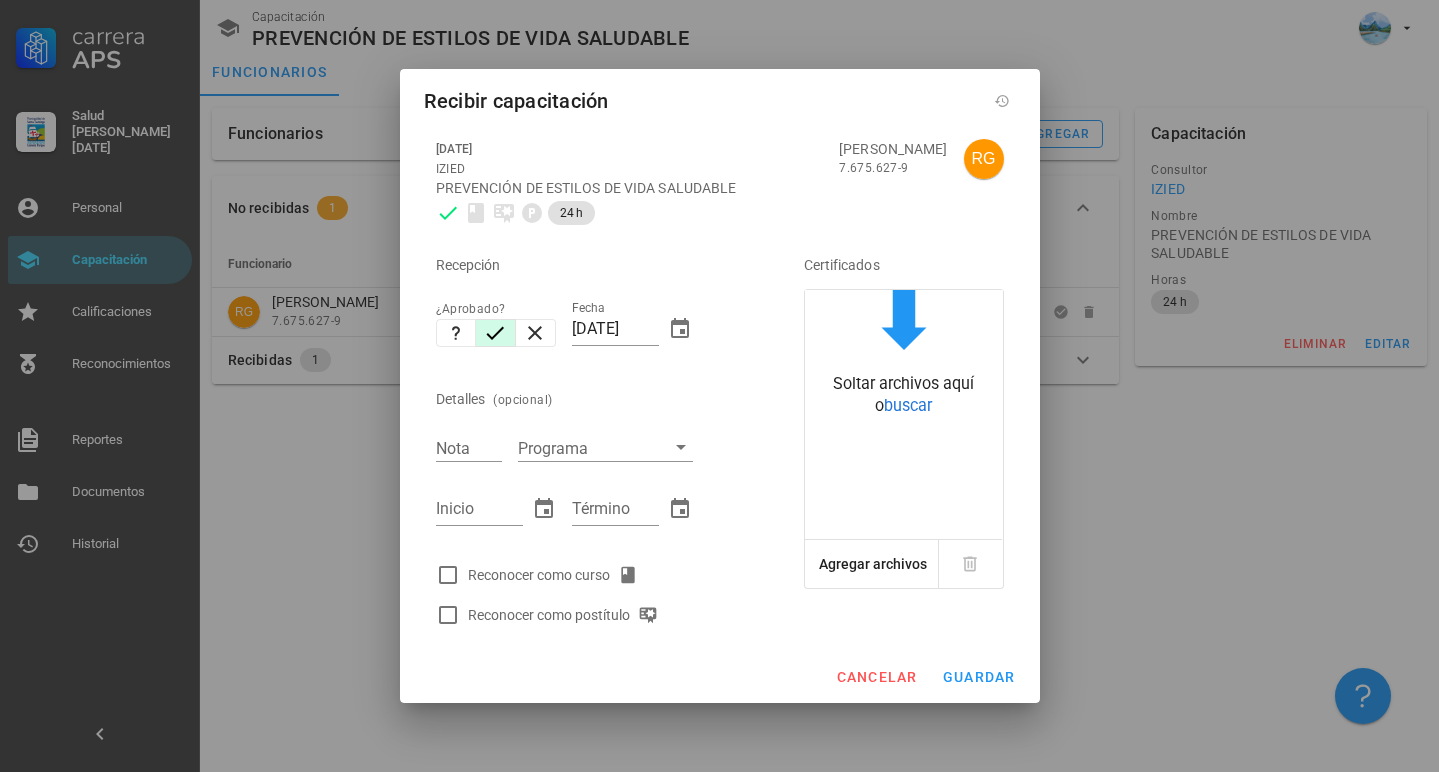 click on "Reconocer como curso" at bounding box center (557, 575) 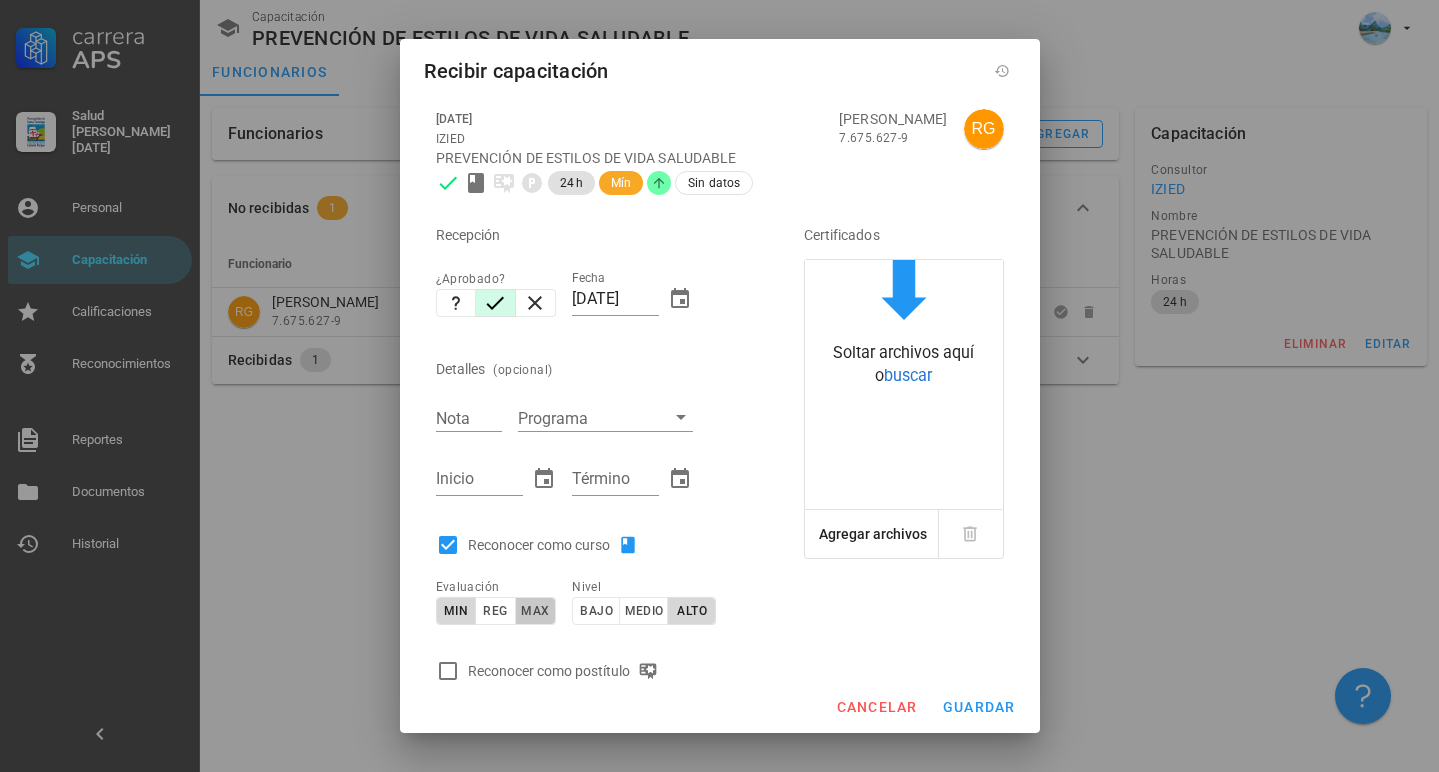 click on "max" at bounding box center (534, 611) 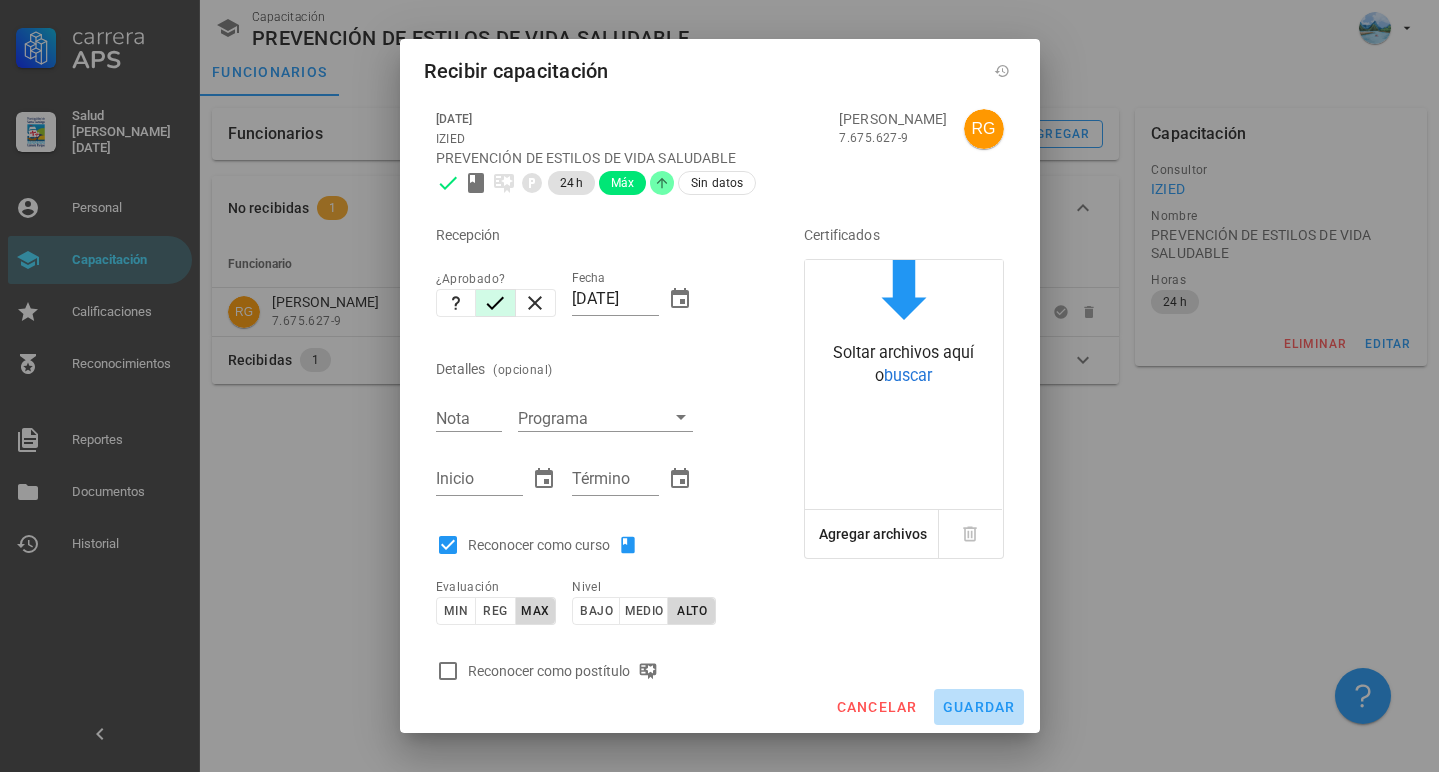 click on "guardar" at bounding box center (979, 707) 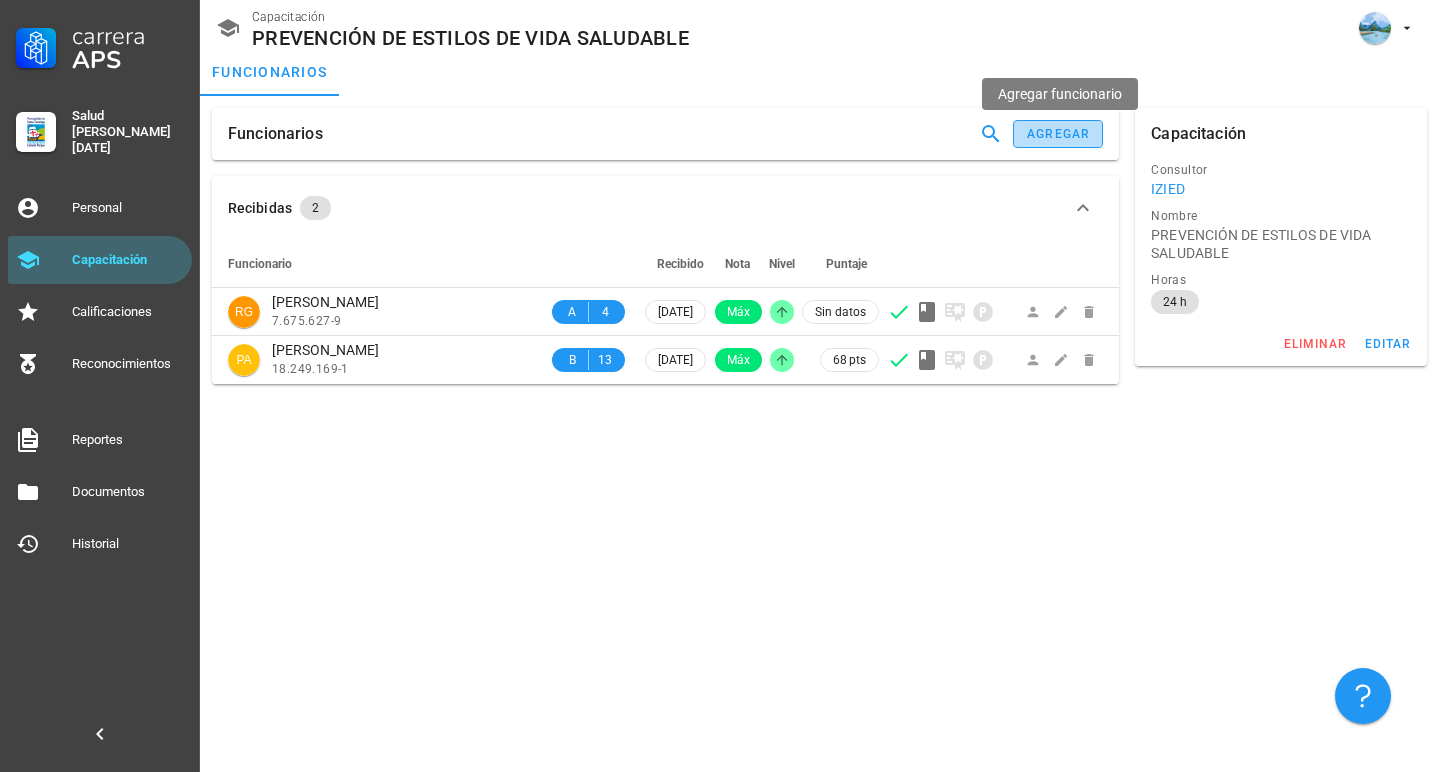 click on "agregar" at bounding box center [1058, 134] 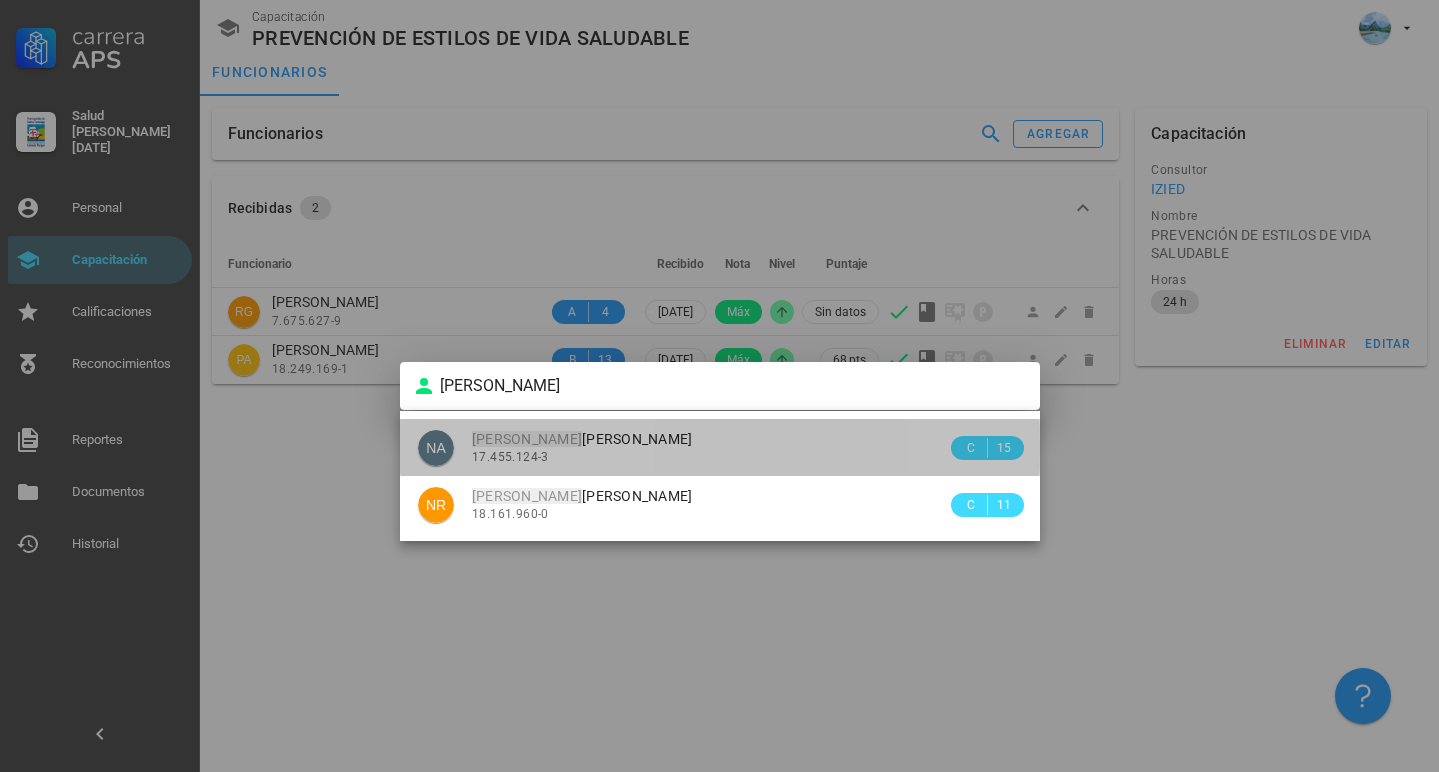 click on "[PERSON_NAME]" at bounding box center [582, 439] 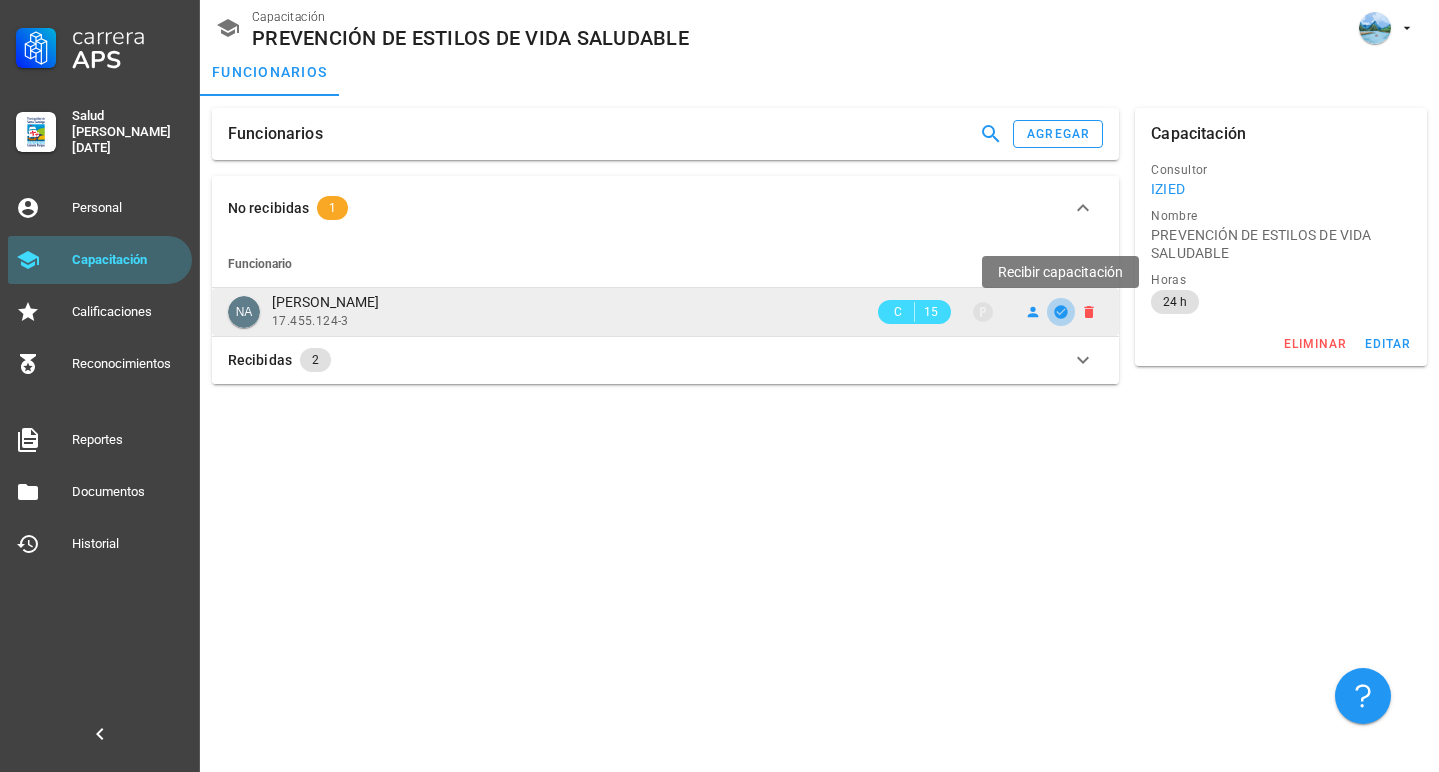 click 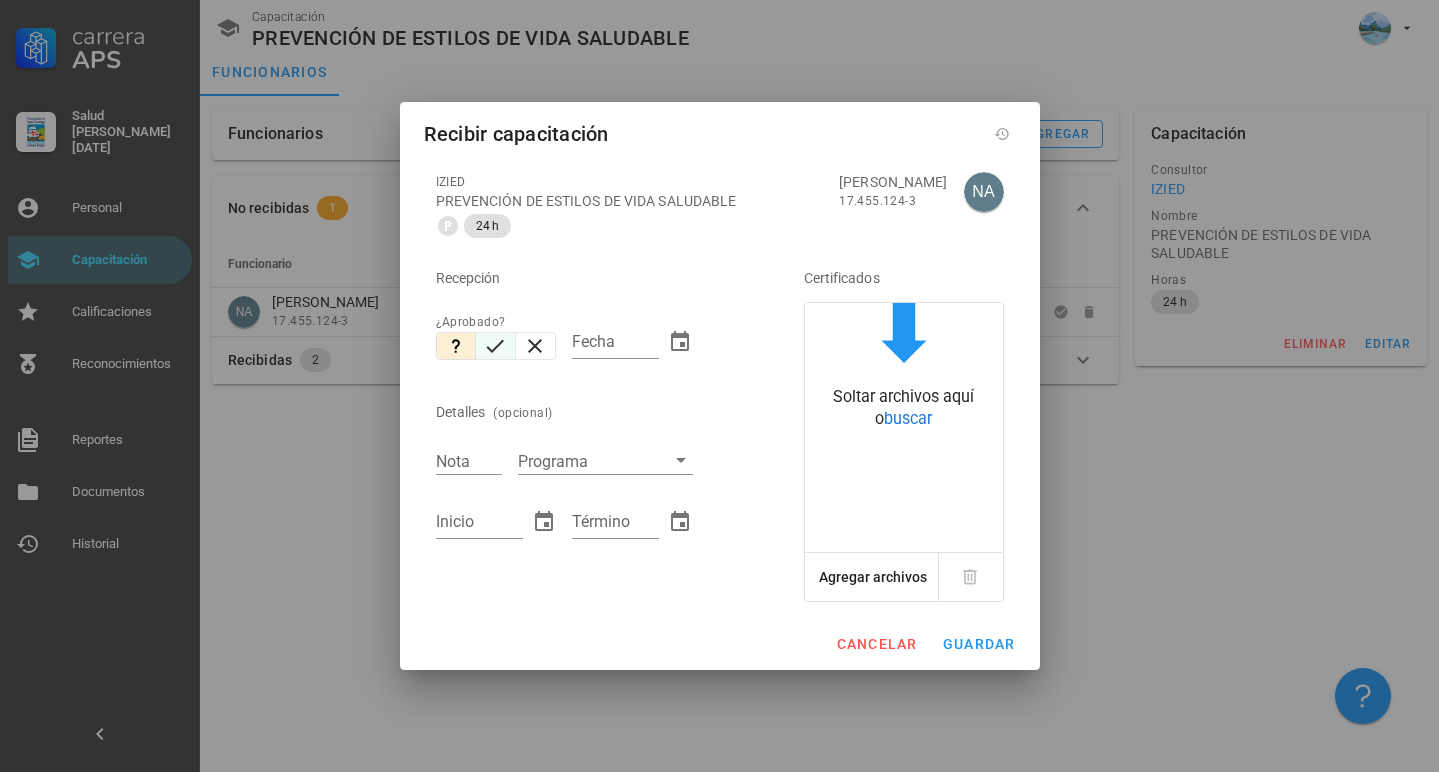 click 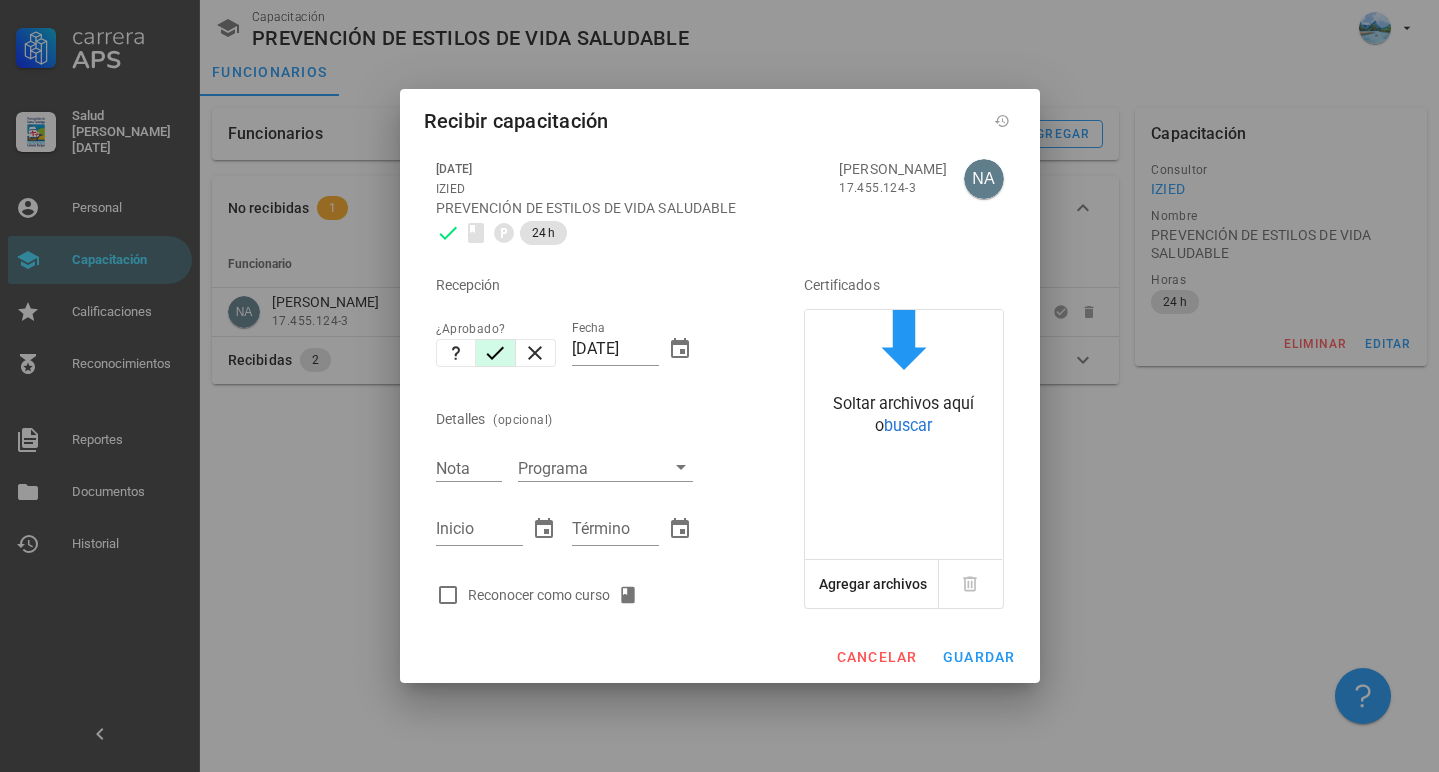 click on "Reconocer como curso" at bounding box center [557, 595] 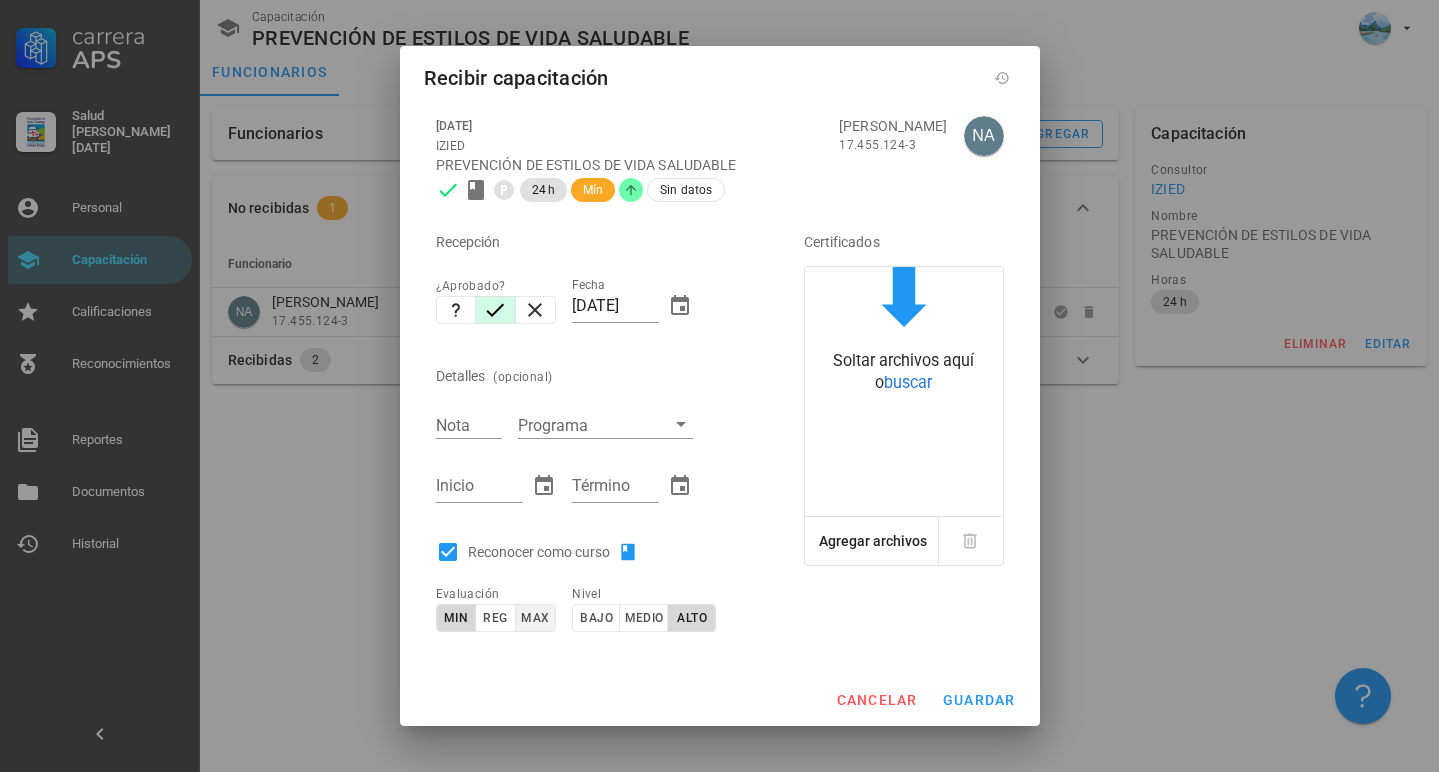 click on "max" at bounding box center [534, 618] 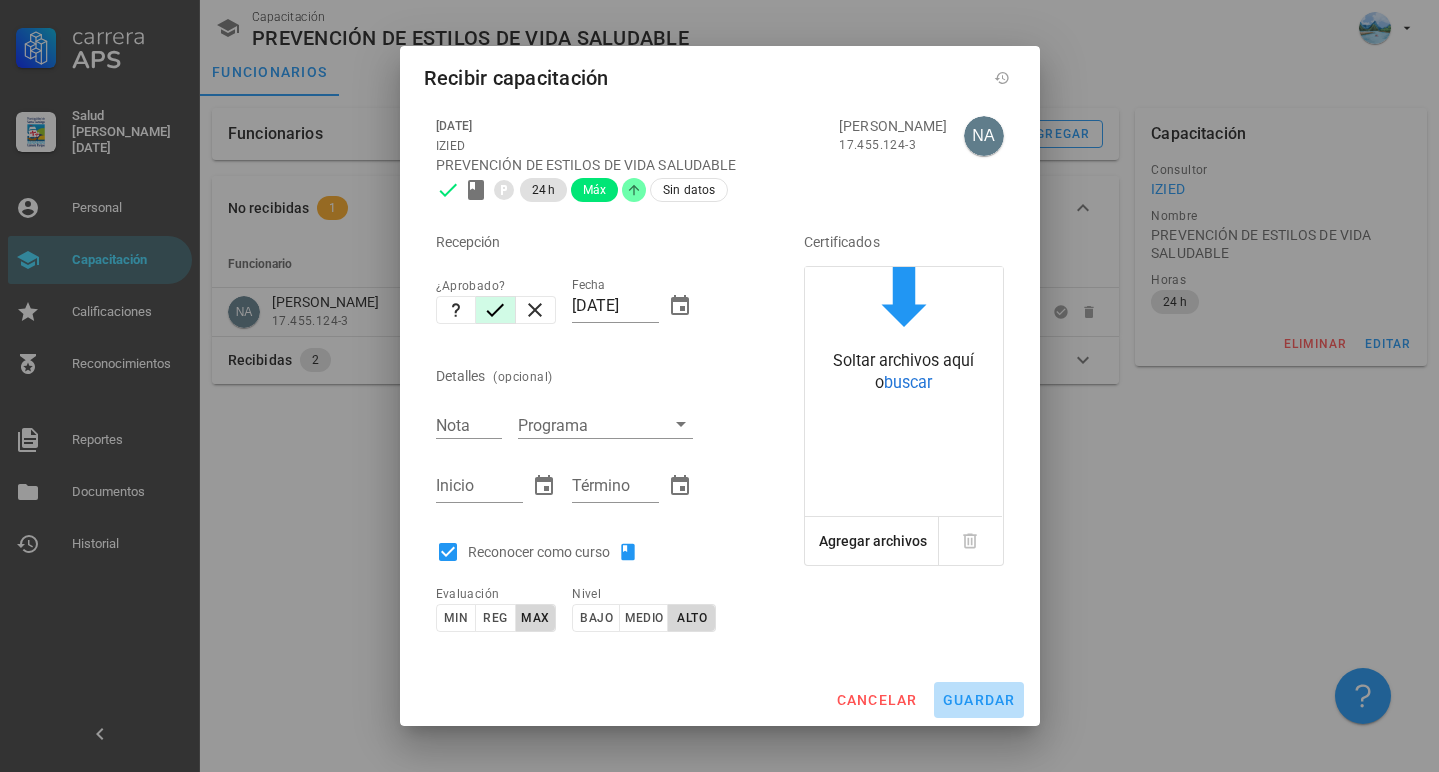 click on "guardar" at bounding box center (979, 700) 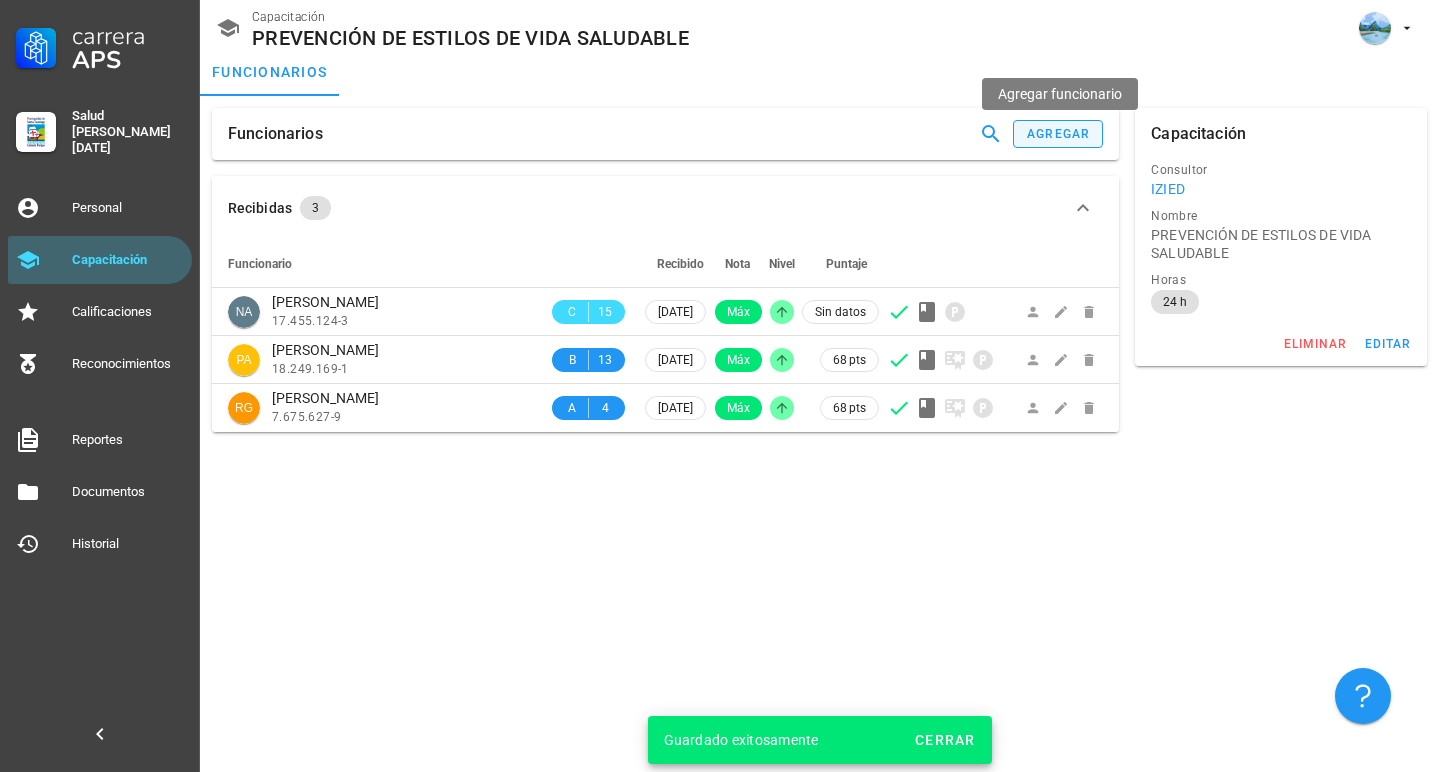 click on "agregar" at bounding box center (1058, 134) 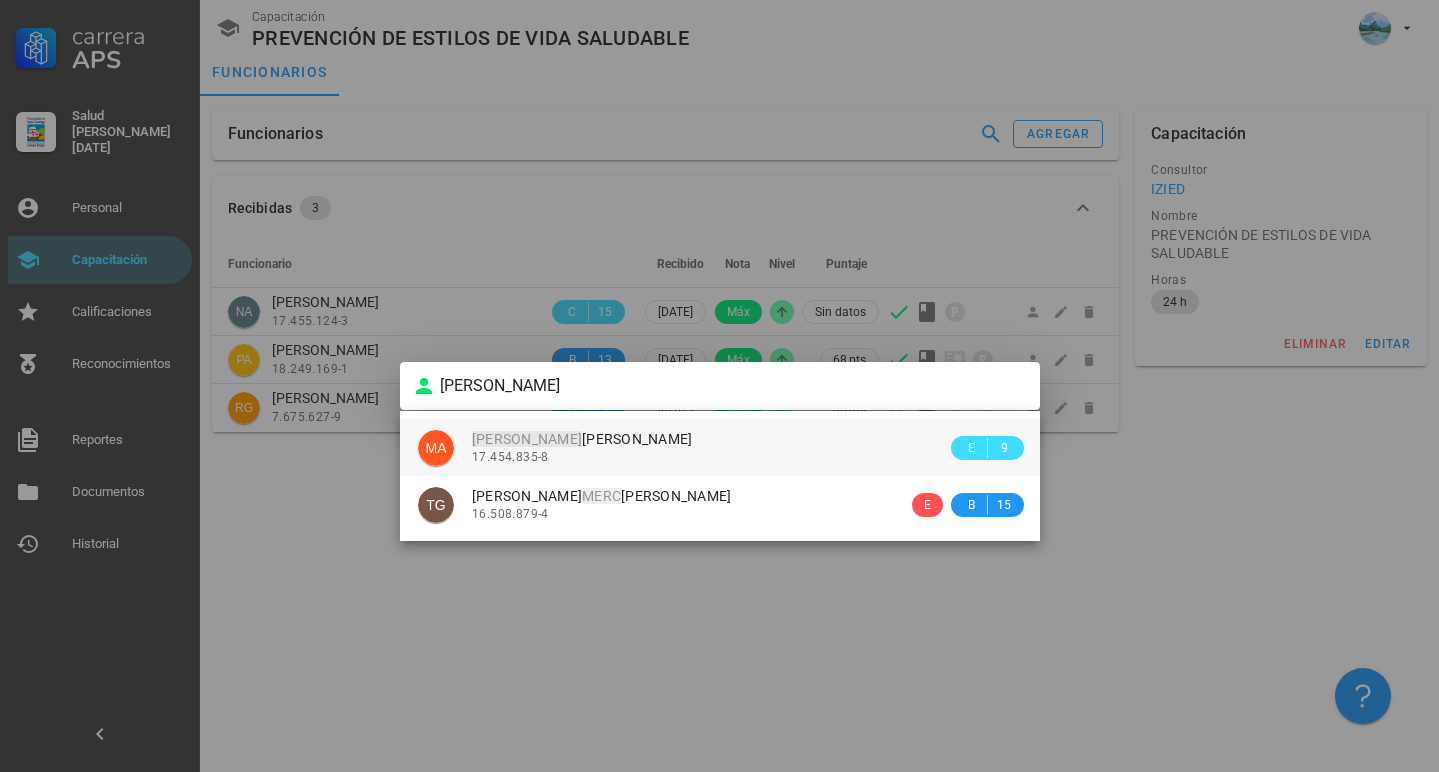 click on "[PERSON_NAME]" at bounding box center [582, 439] 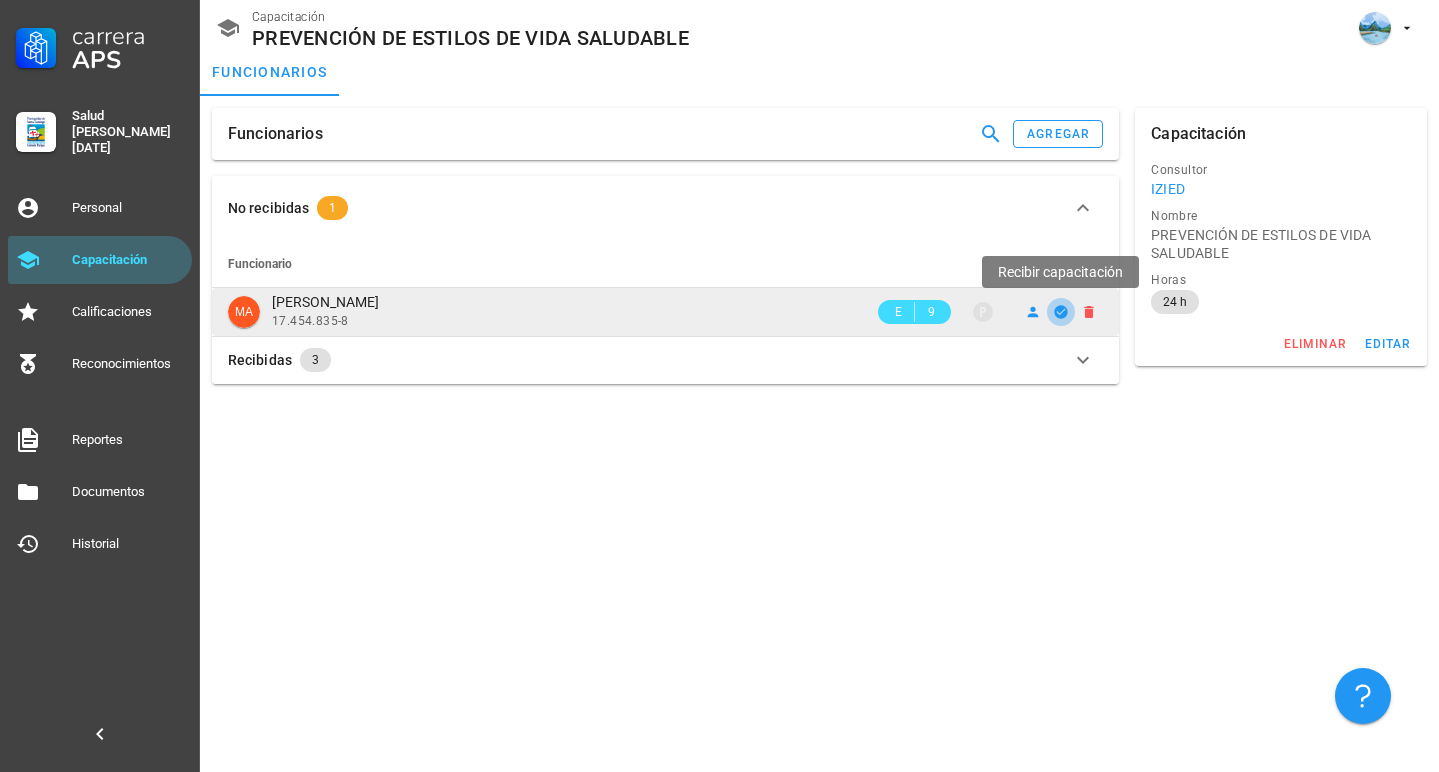 click 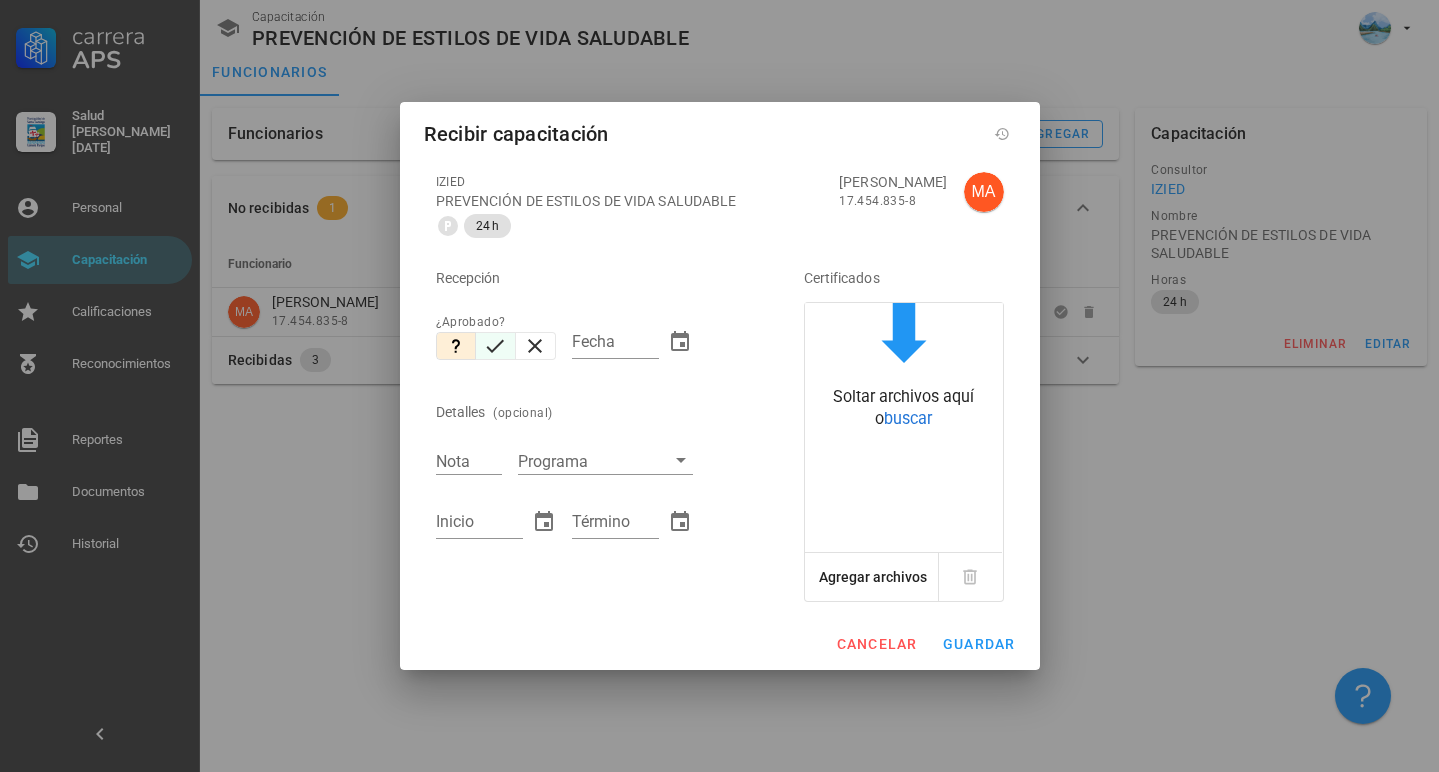 click 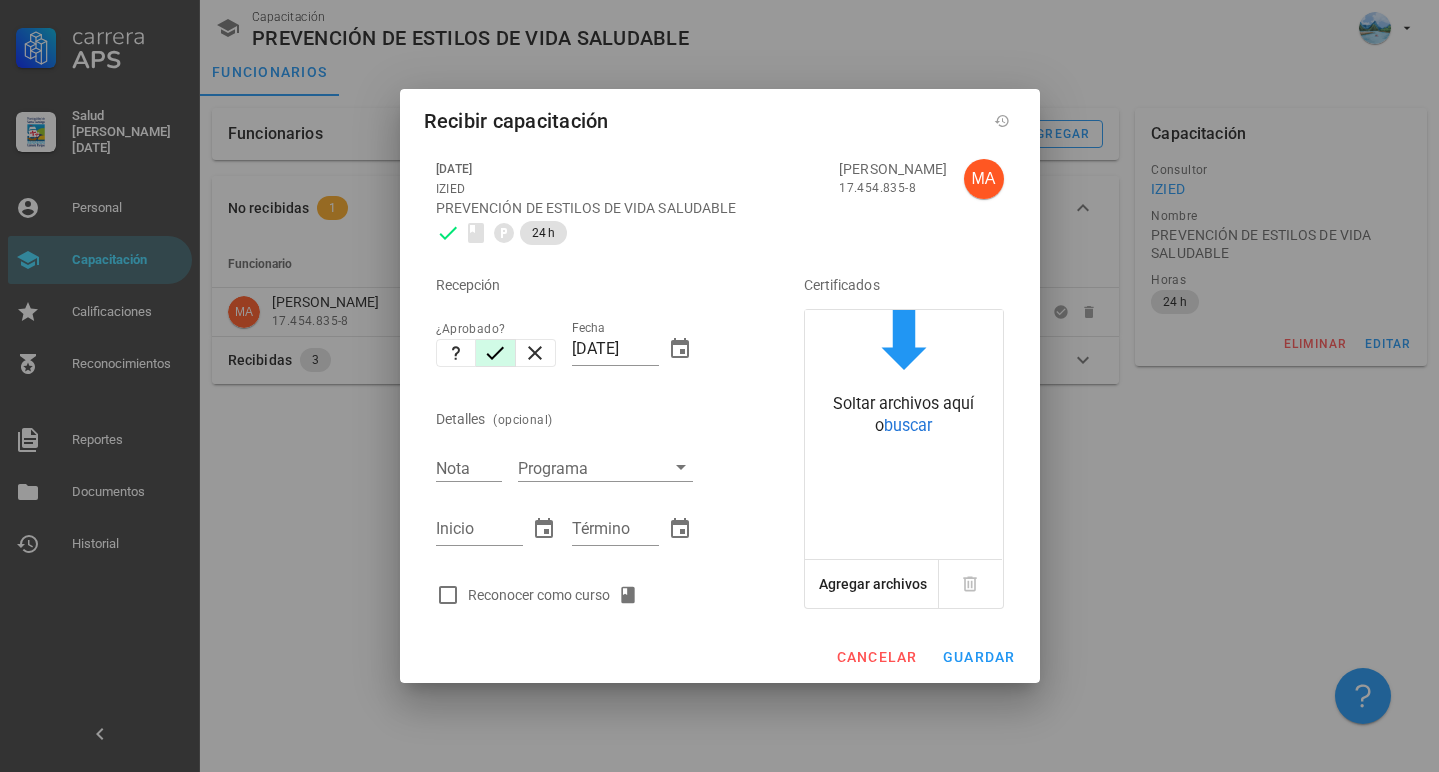 click on "Reconocer como curso" at bounding box center [557, 595] 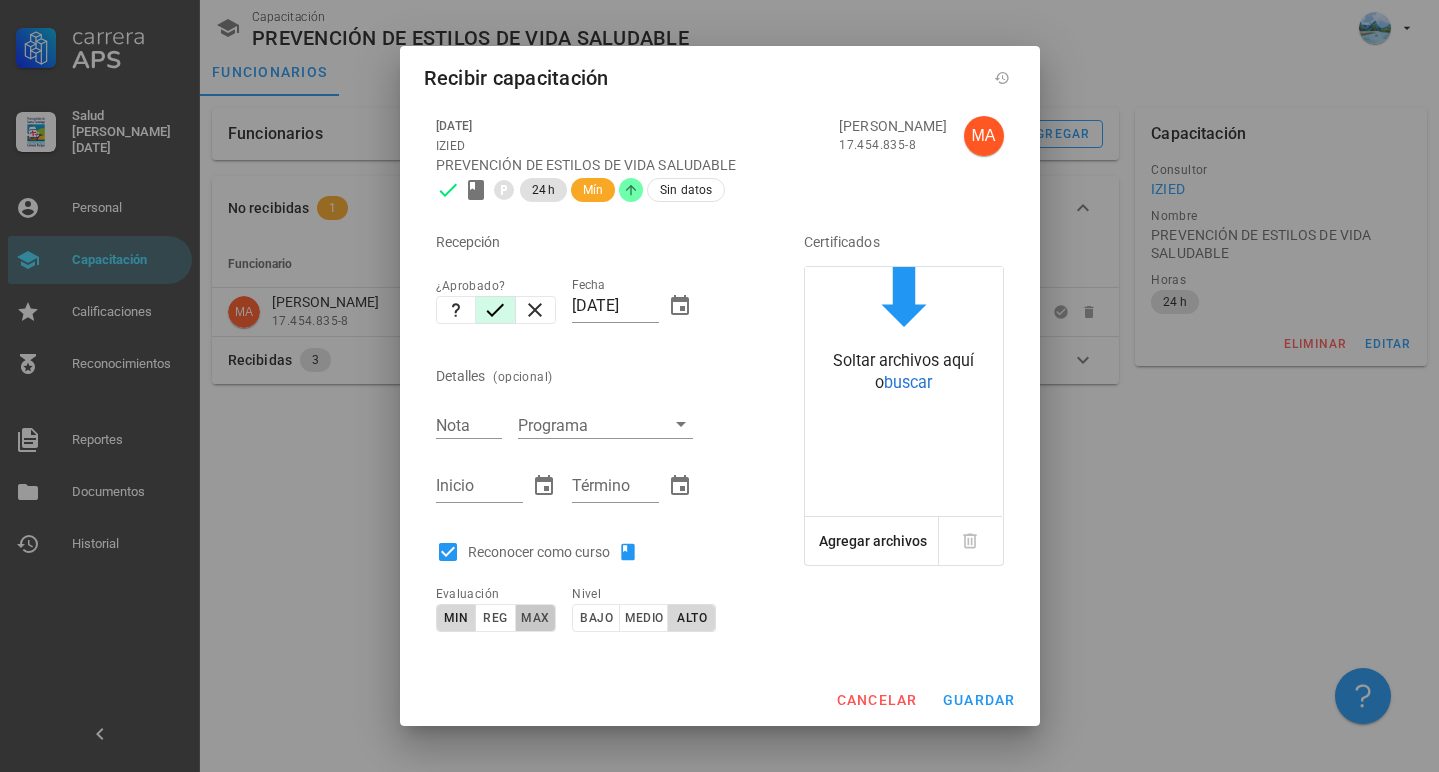 click on "max" at bounding box center (534, 618) 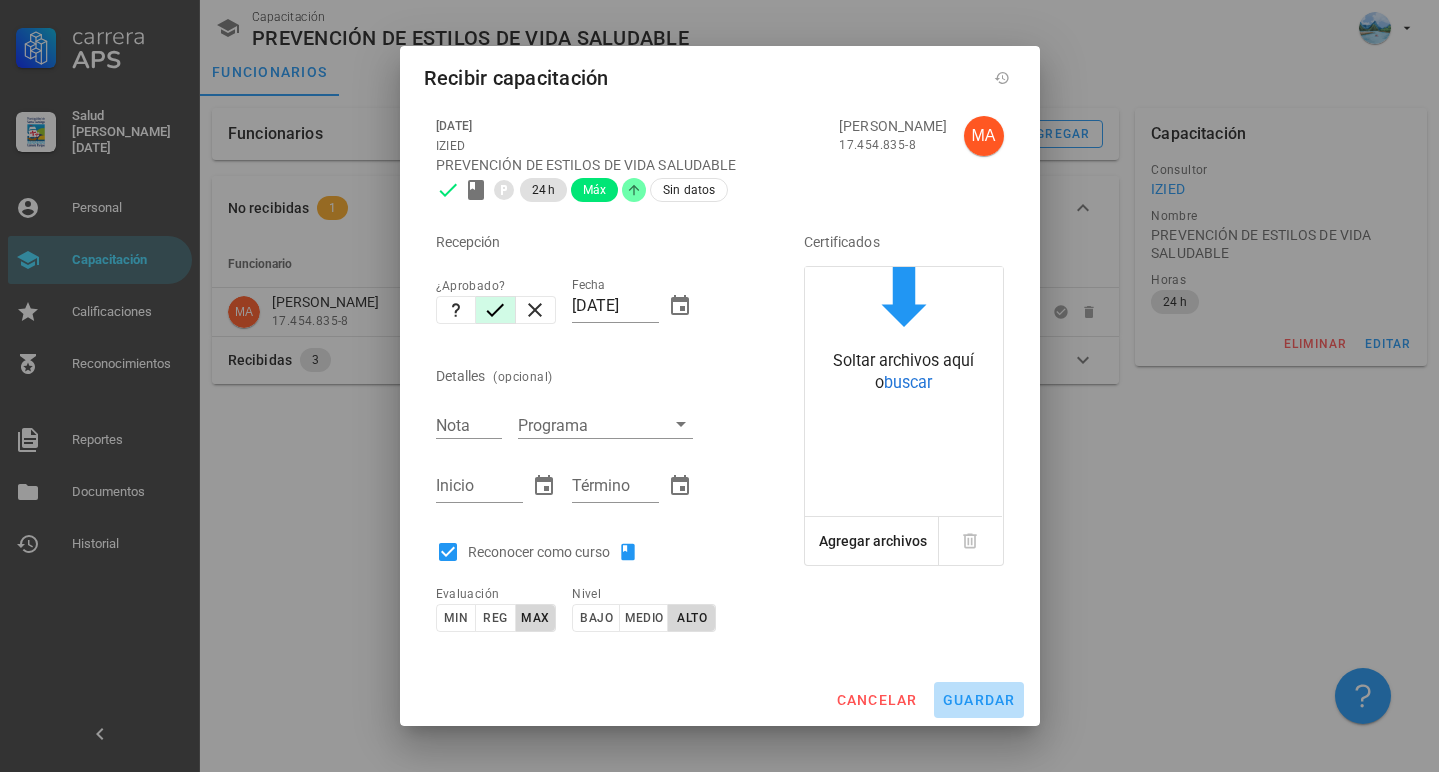 click on "guardar" at bounding box center [979, 700] 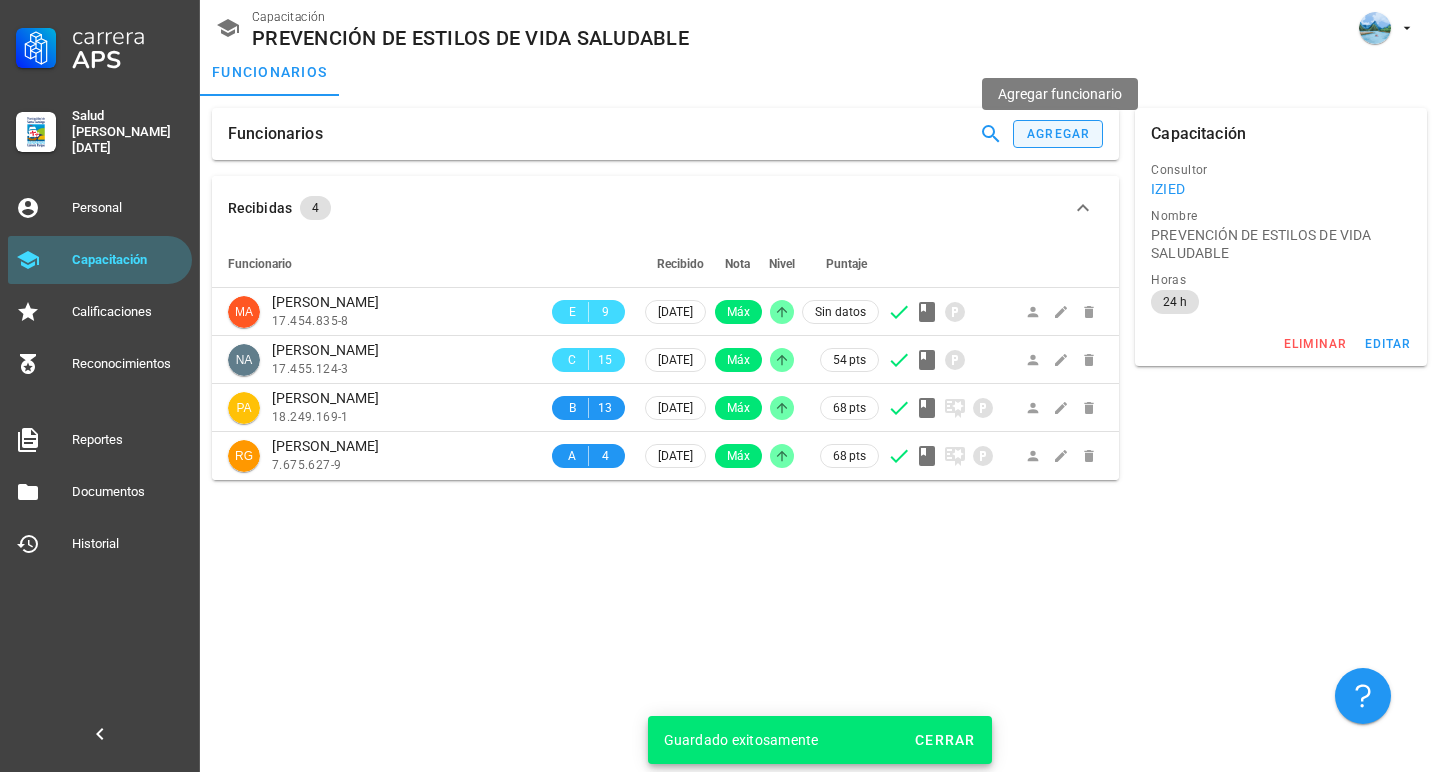 click on "agregar" at bounding box center (1058, 134) 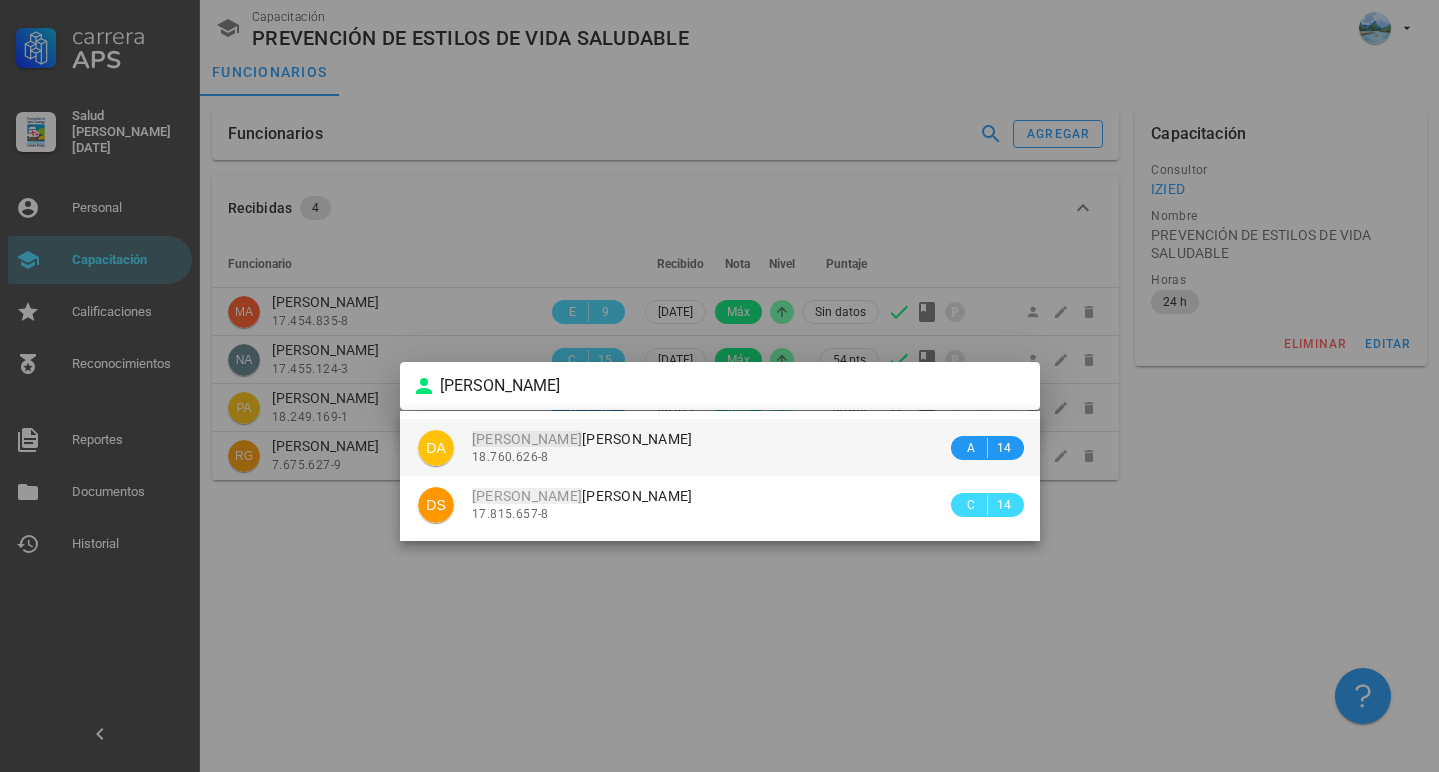 click on "[PERSON_NAME]" at bounding box center (582, 439) 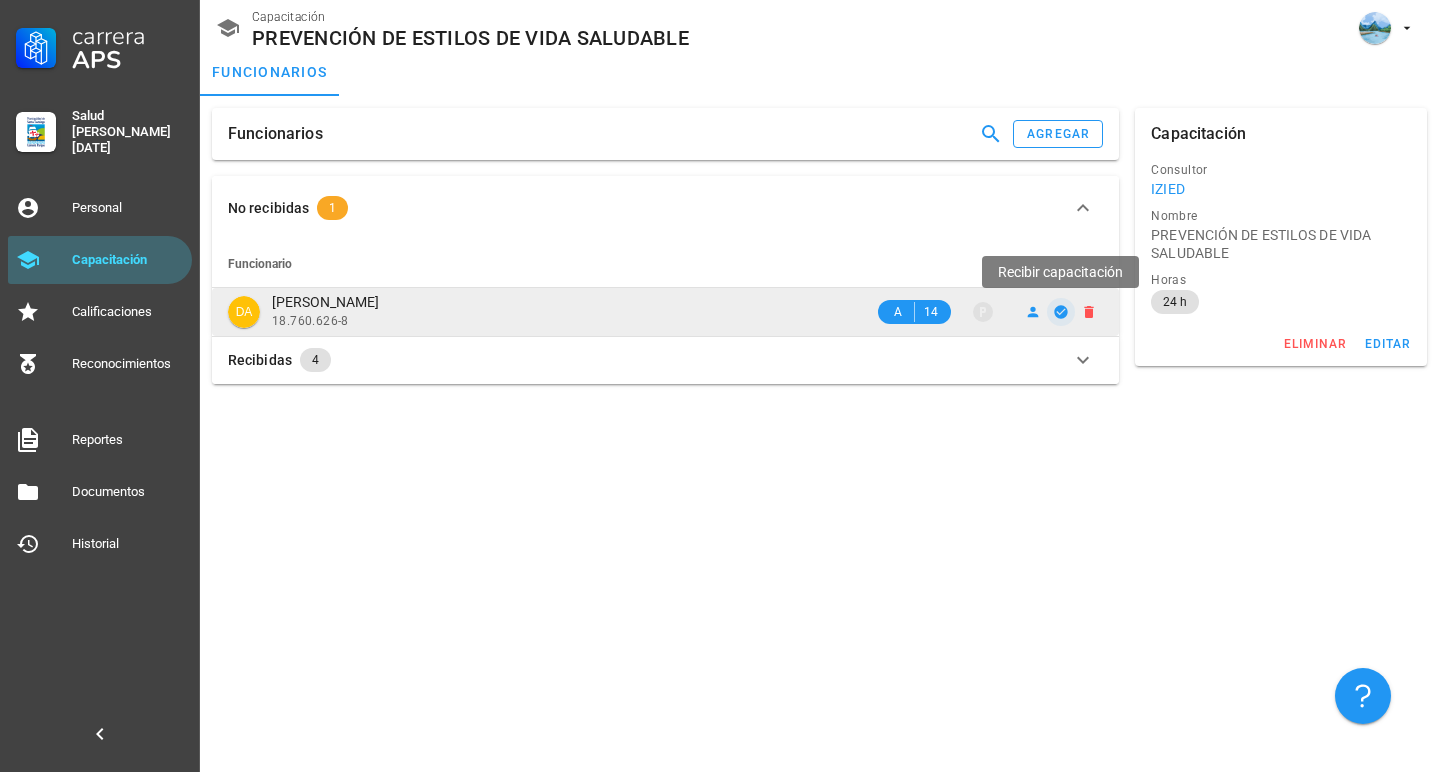 click 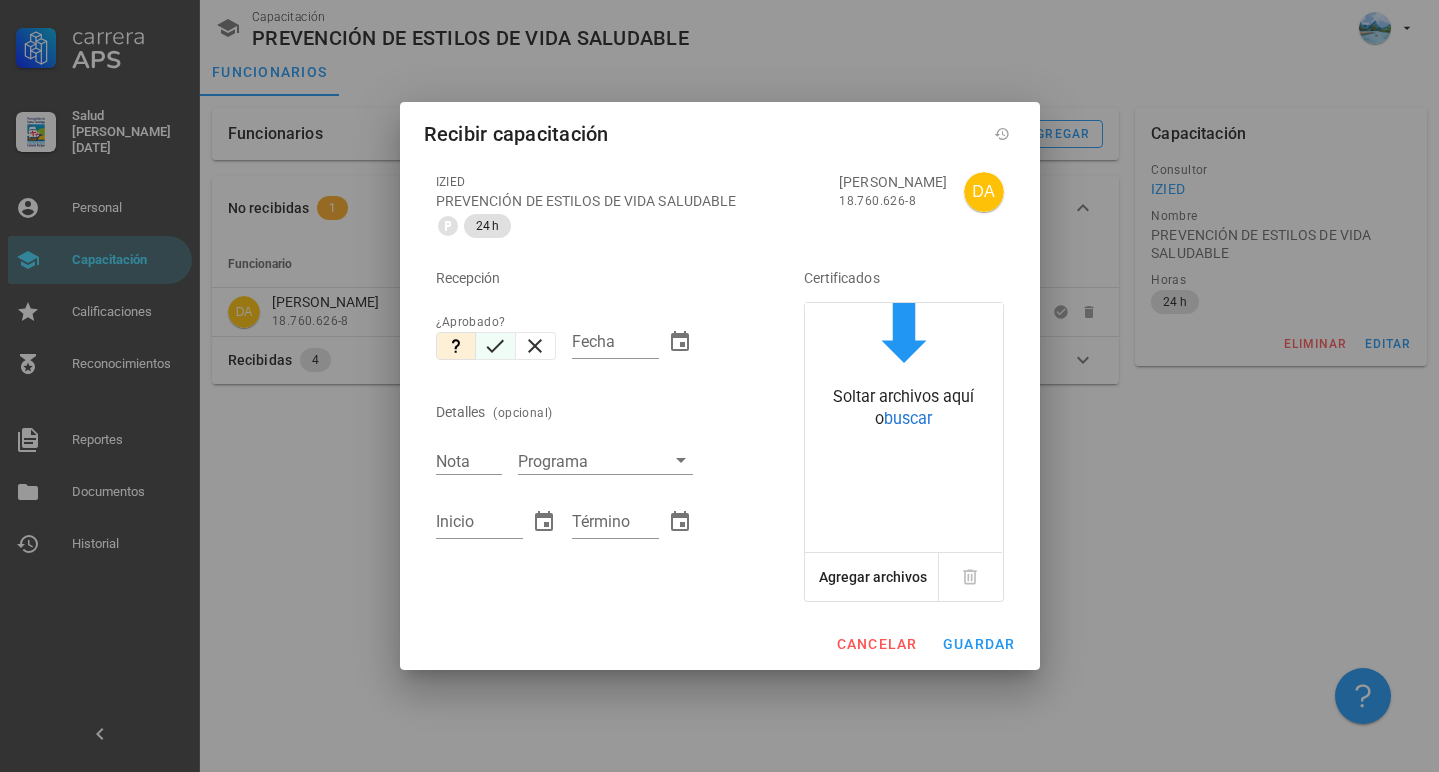 click 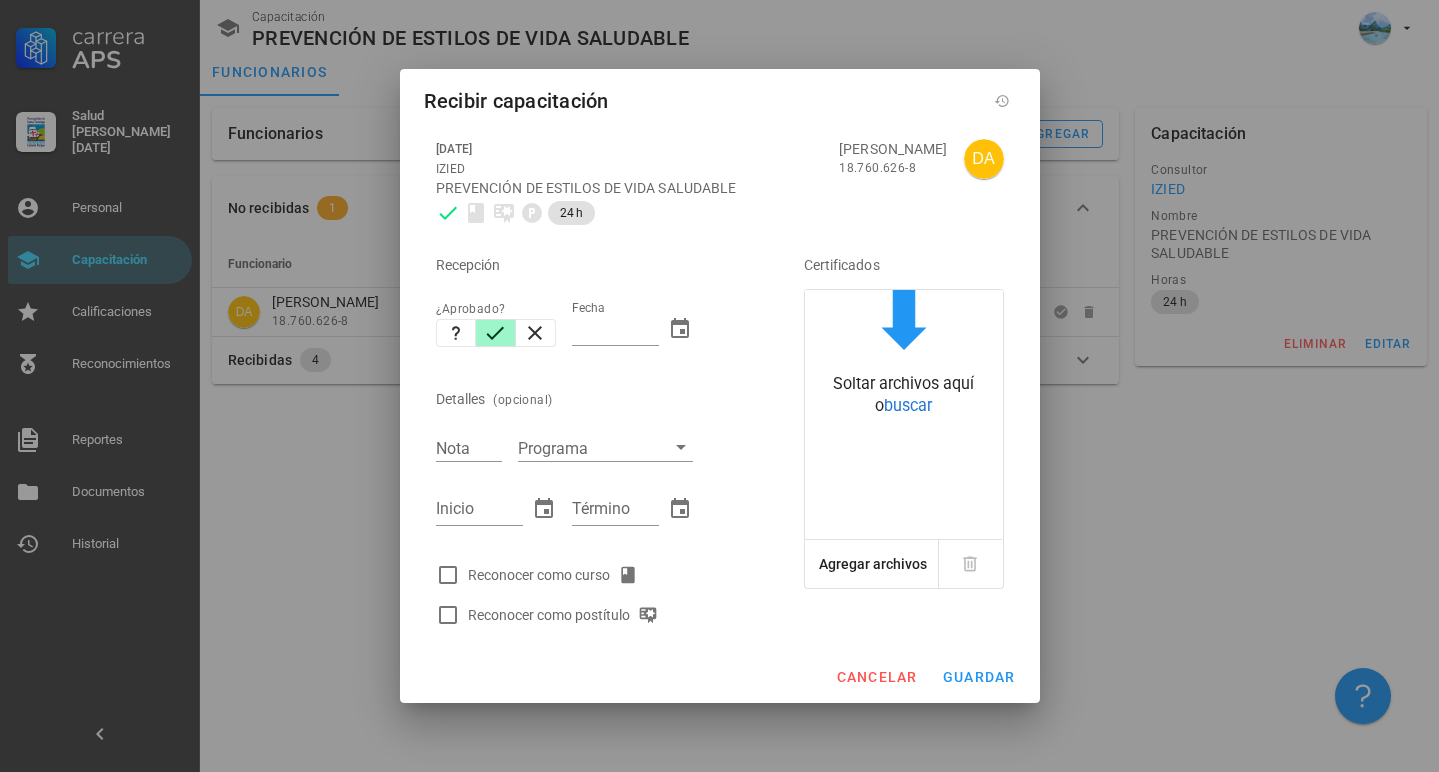 type on "[DATE]" 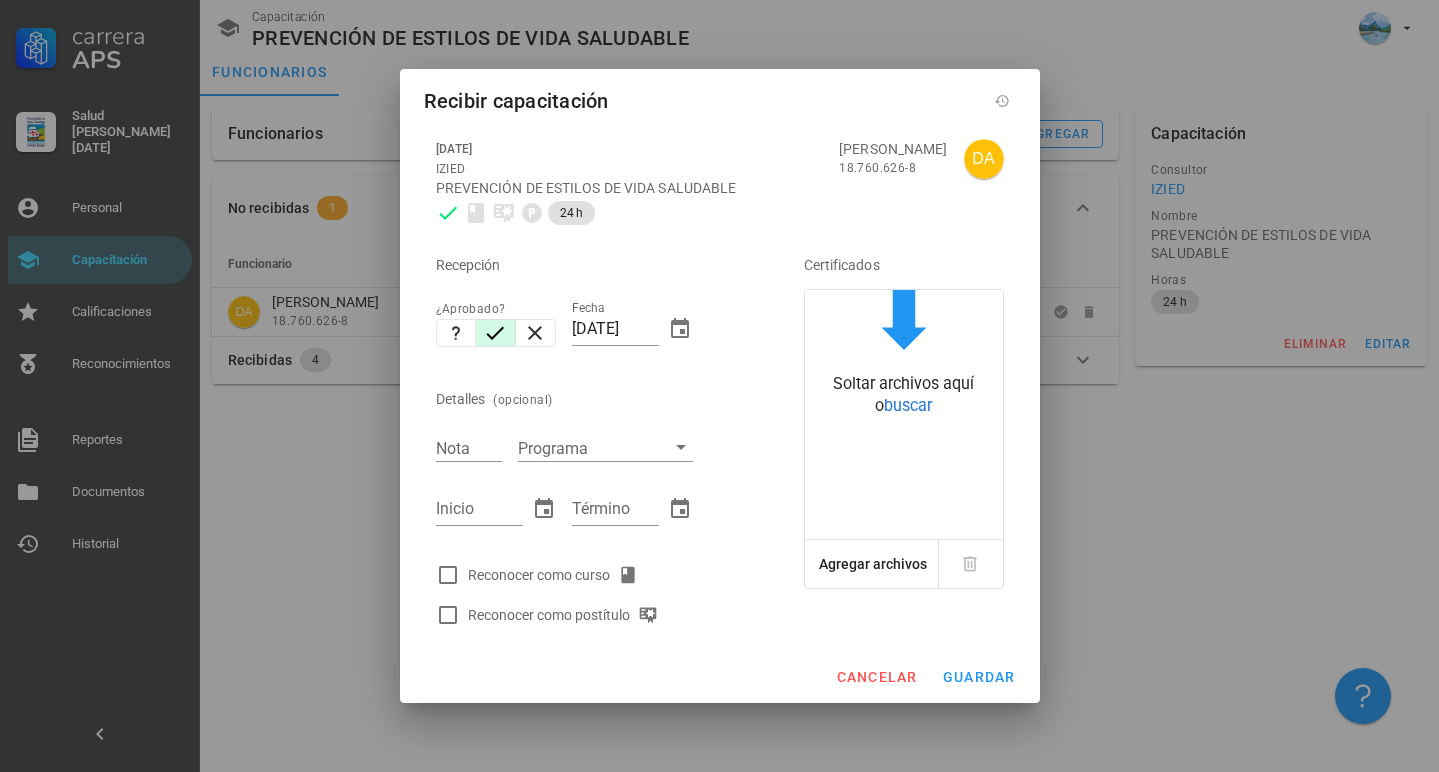 click on "Reconocer como curso" at bounding box center [557, 575] 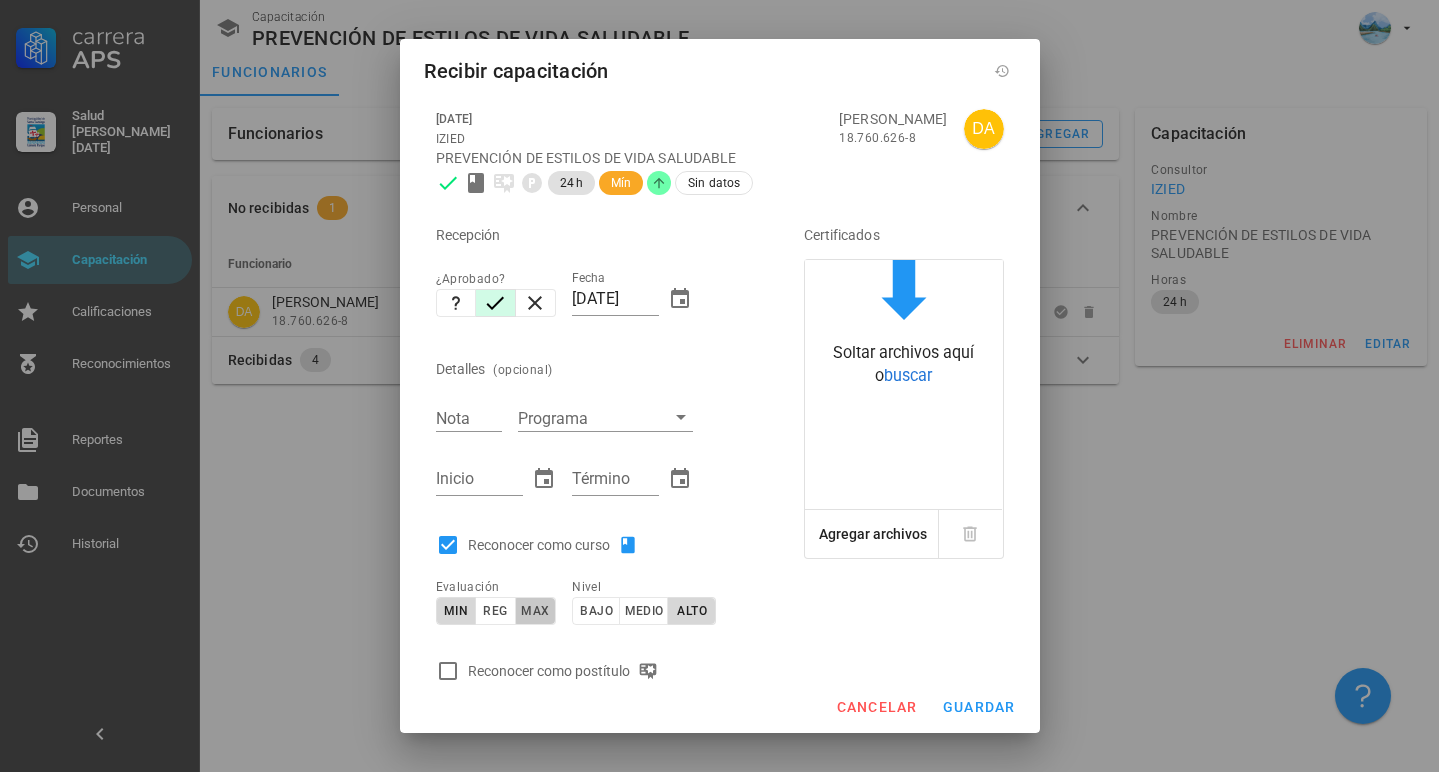 click on "max" at bounding box center (534, 611) 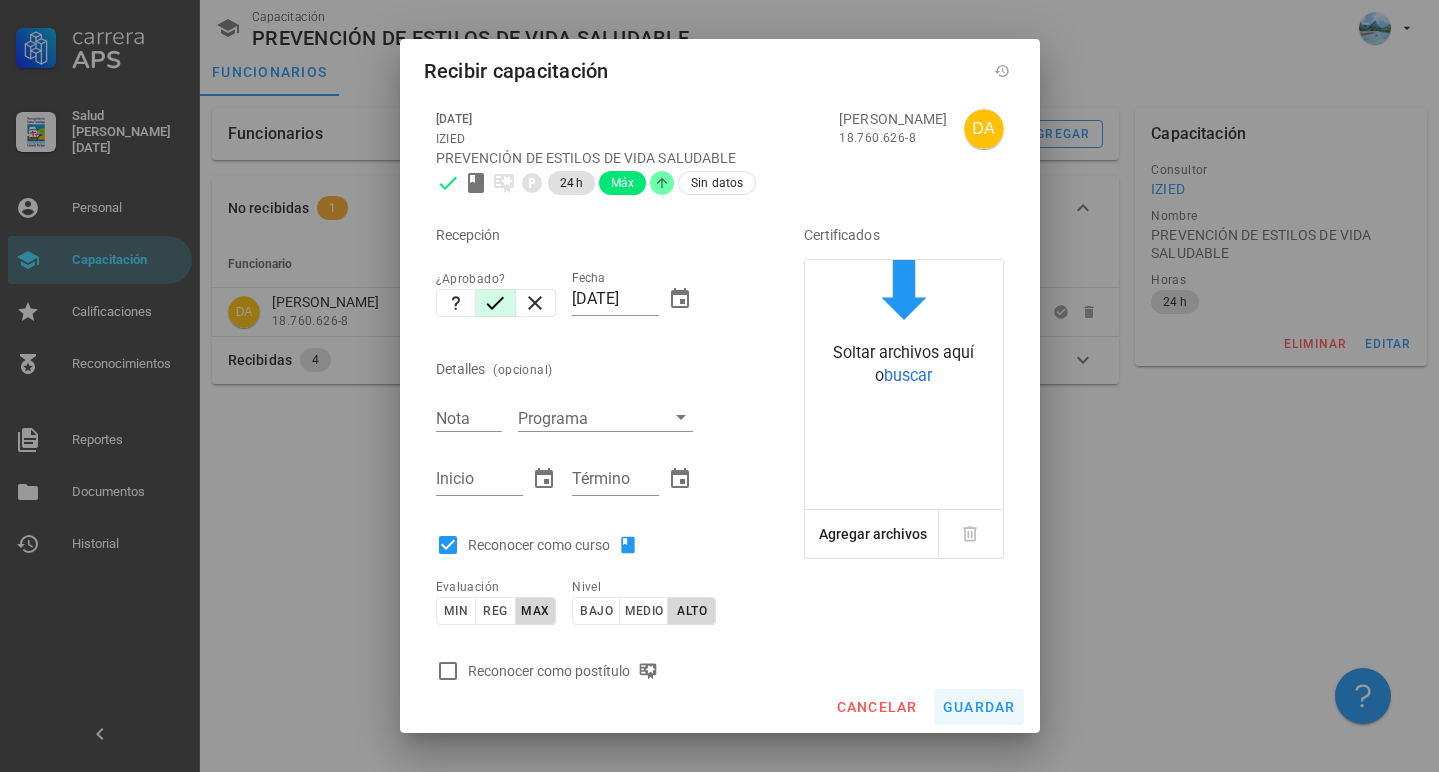 click on "guardar" at bounding box center (979, 707) 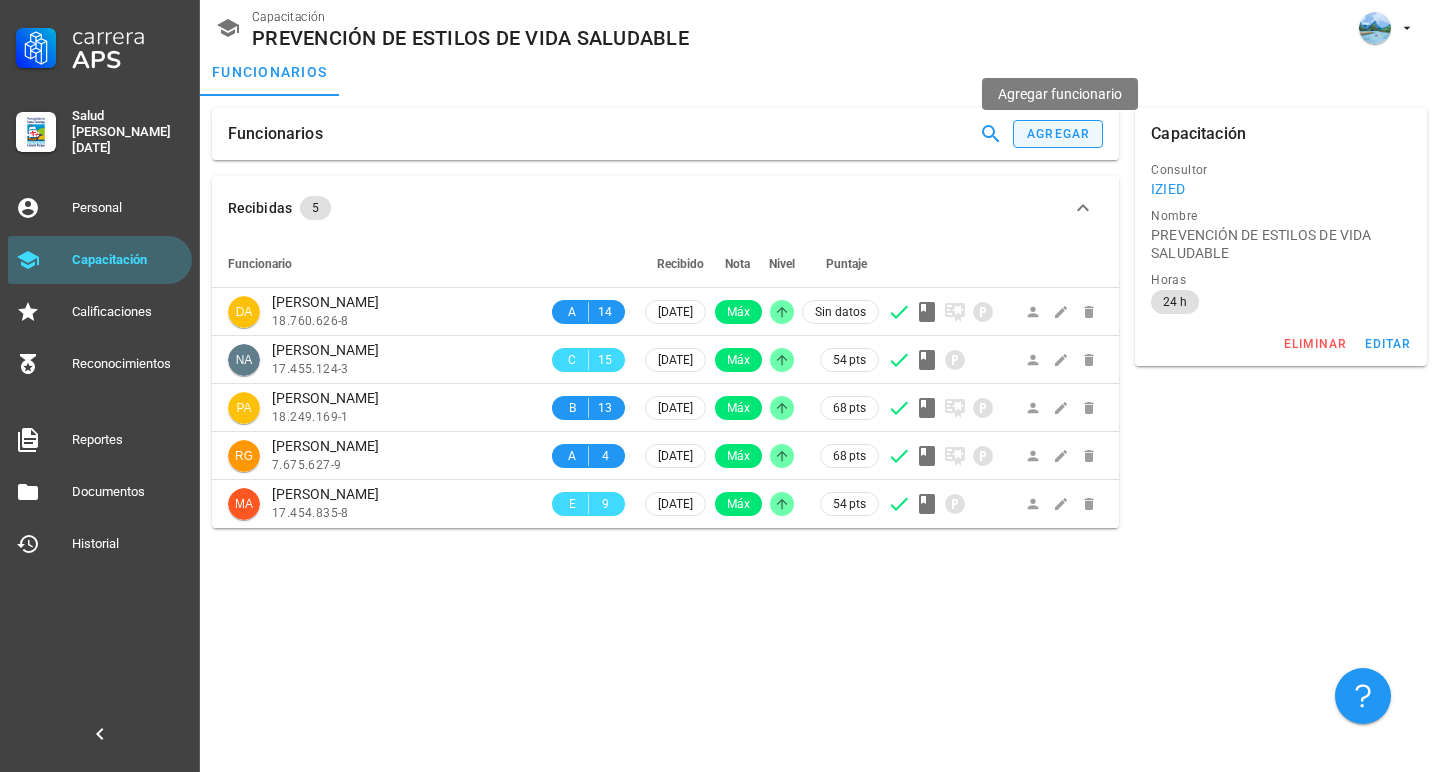 click on "agregar" at bounding box center (1058, 134) 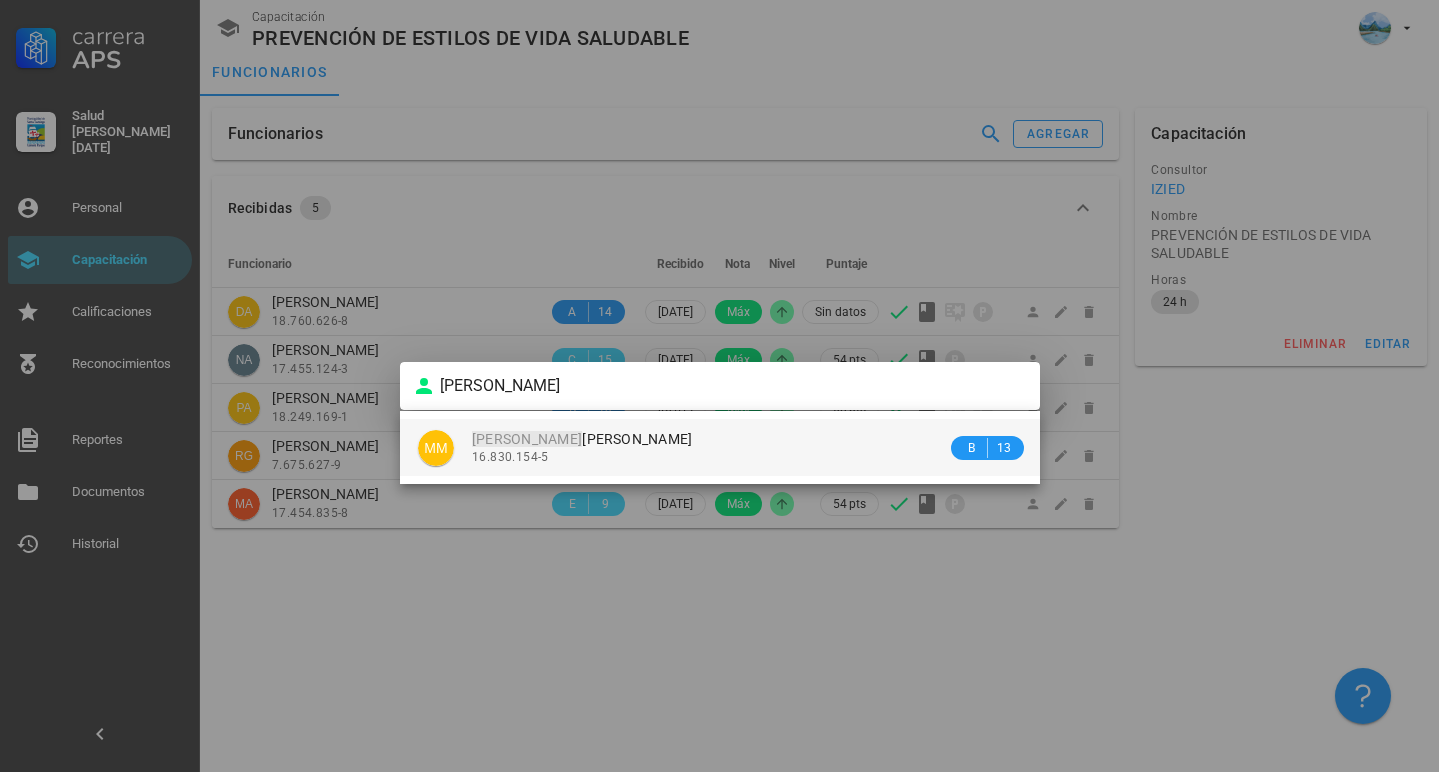 click on "[PERSON_NAME]" at bounding box center (582, 439) 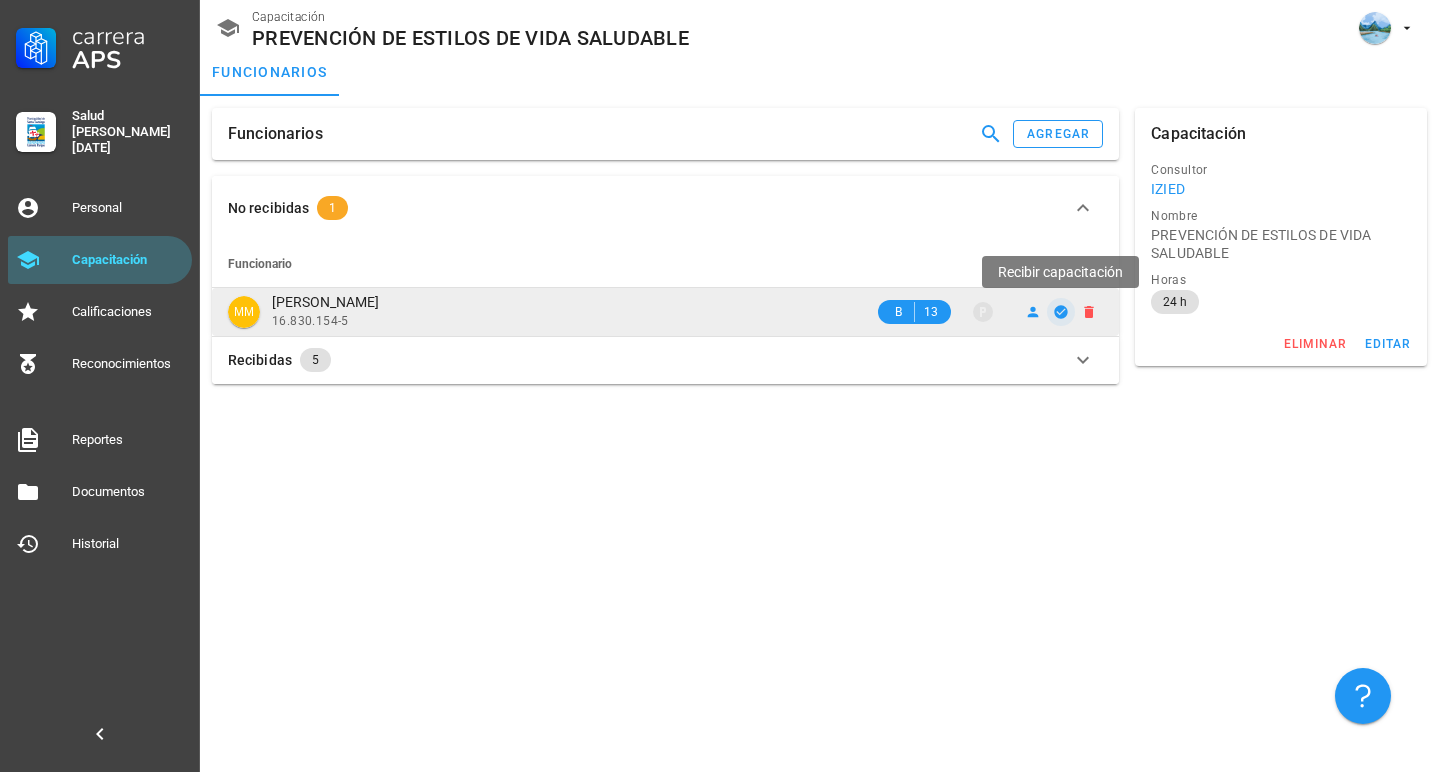 click 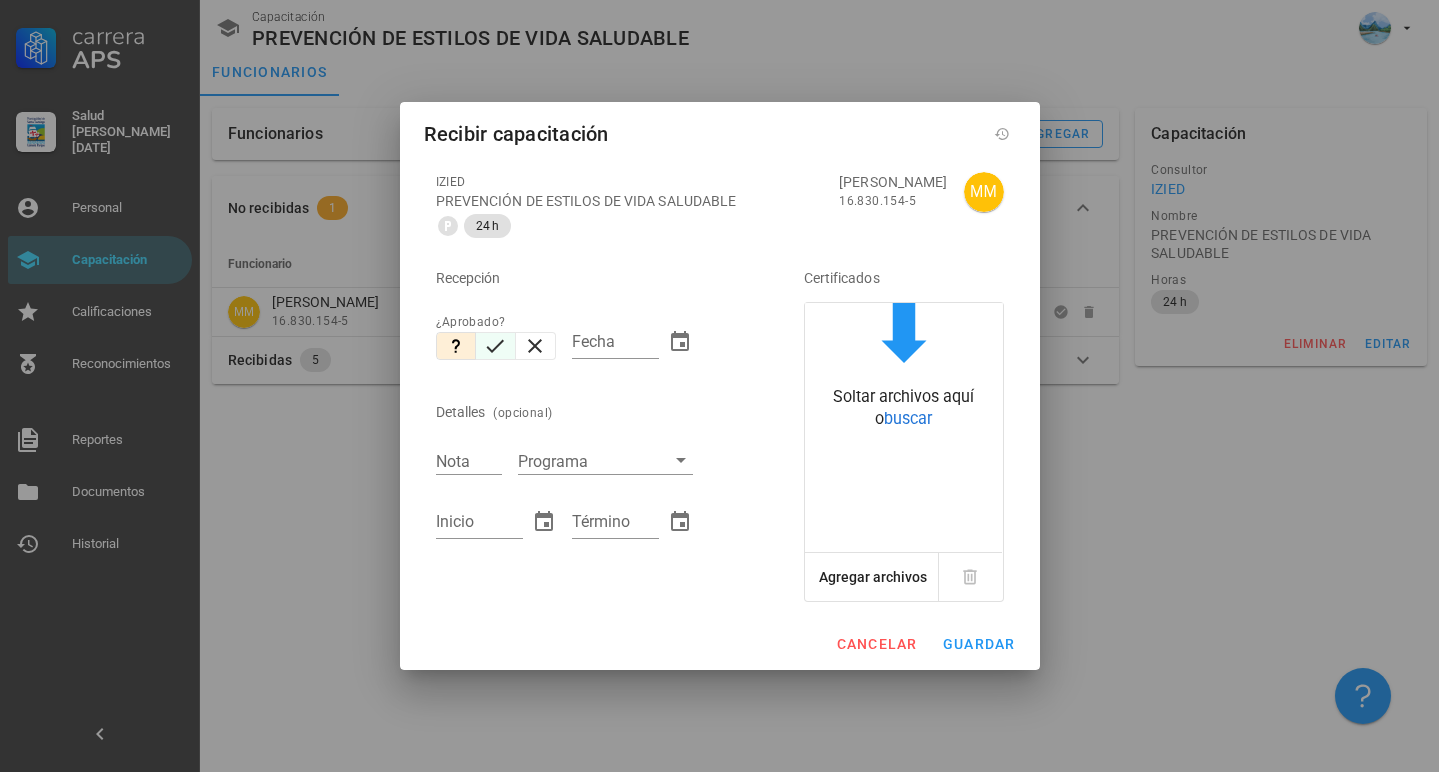 click 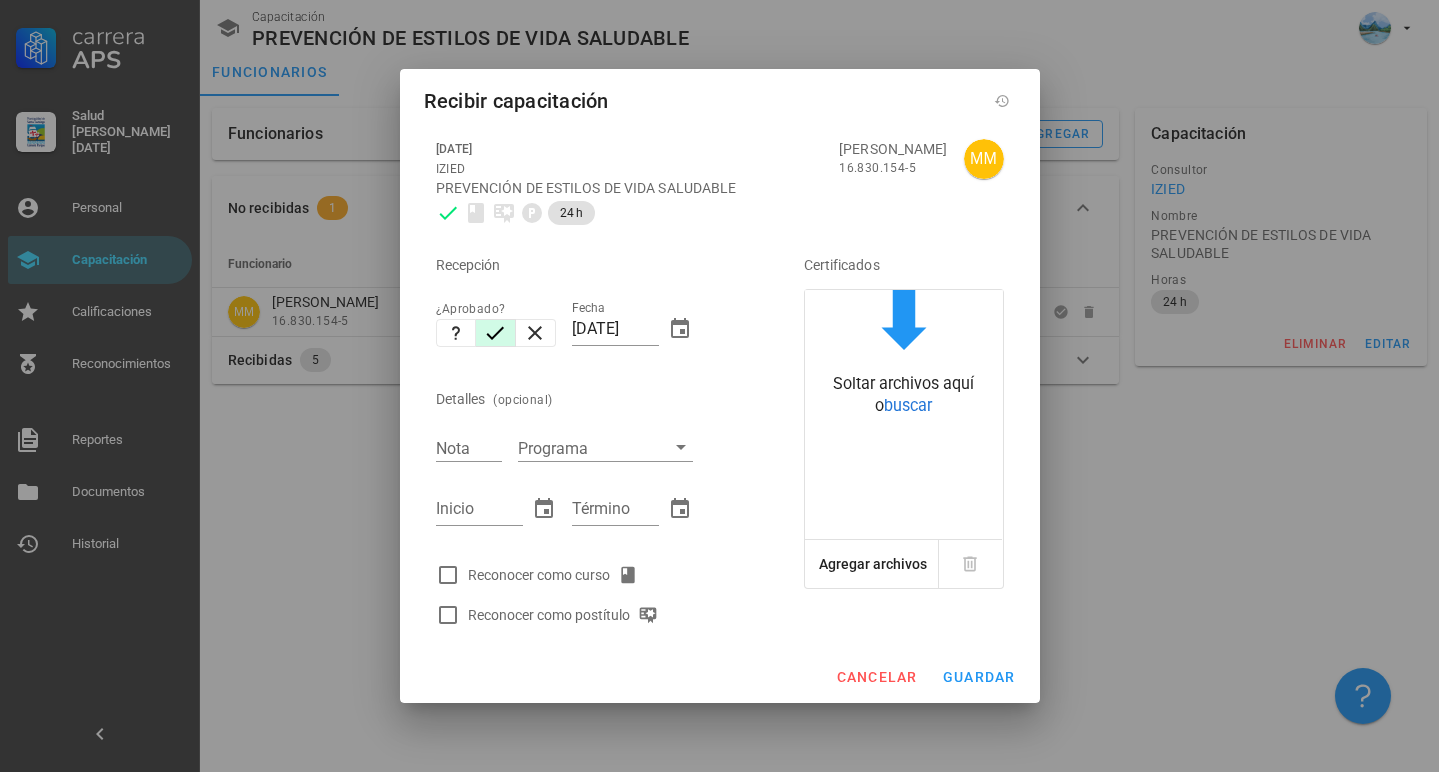 click on "Reconocer como curso" at bounding box center (557, 575) 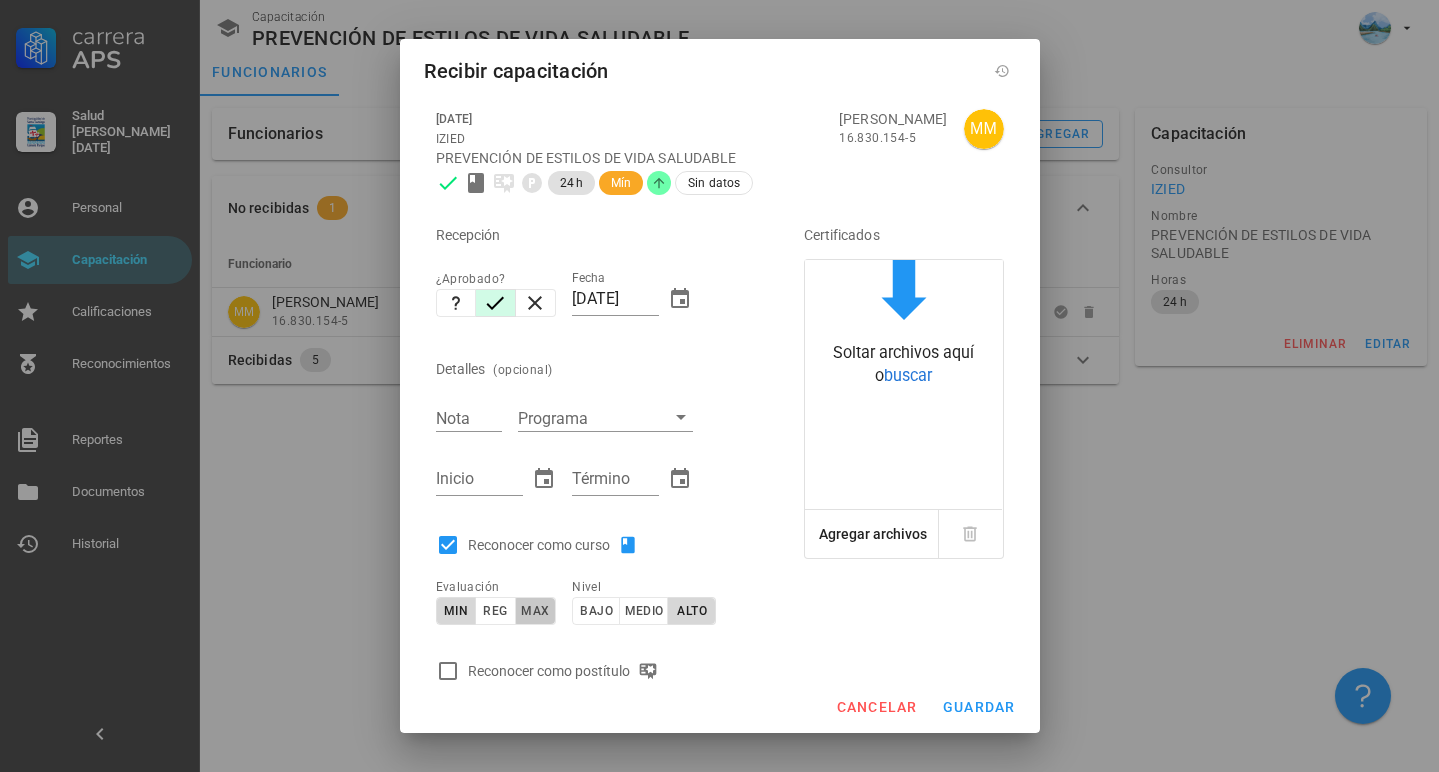 click on "max" at bounding box center [536, 611] 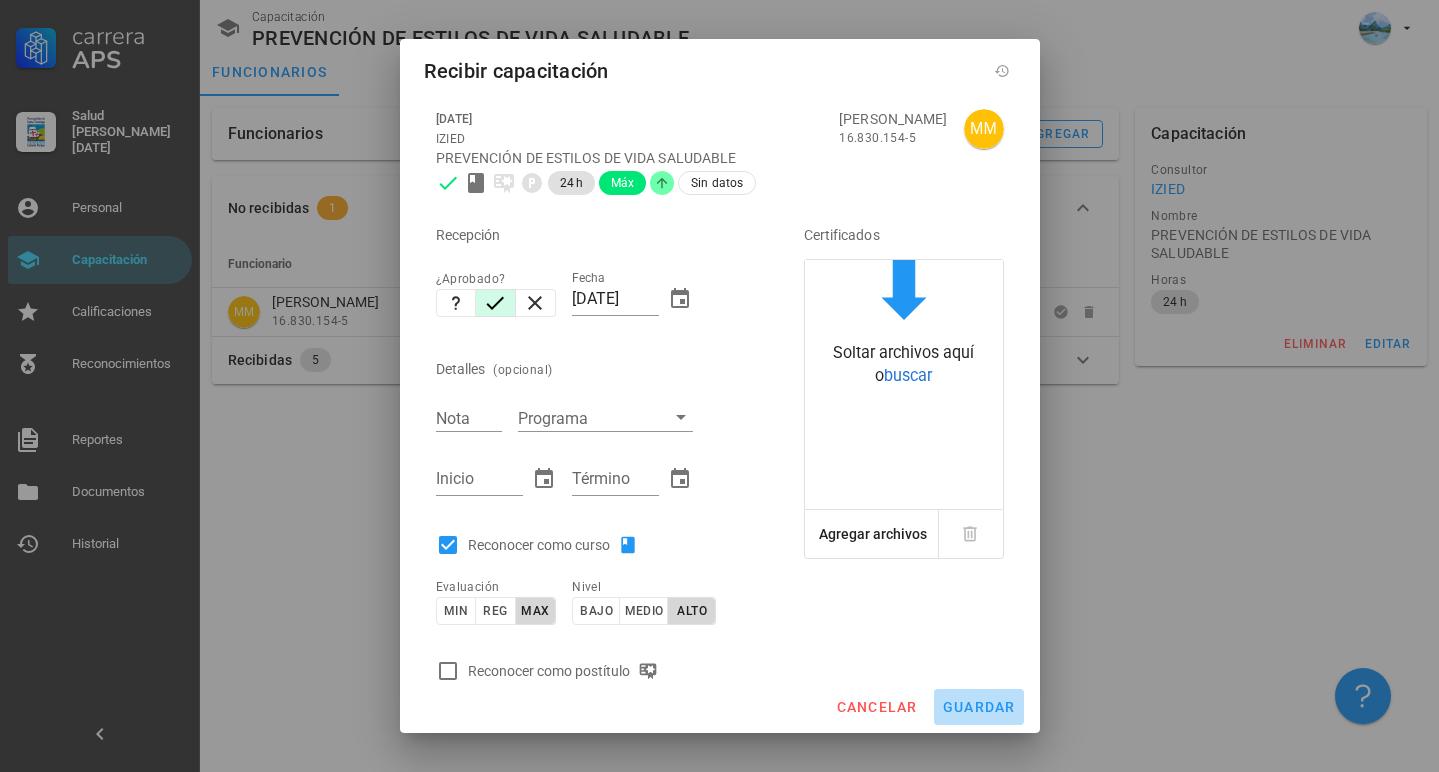 click on "guardar" at bounding box center (979, 707) 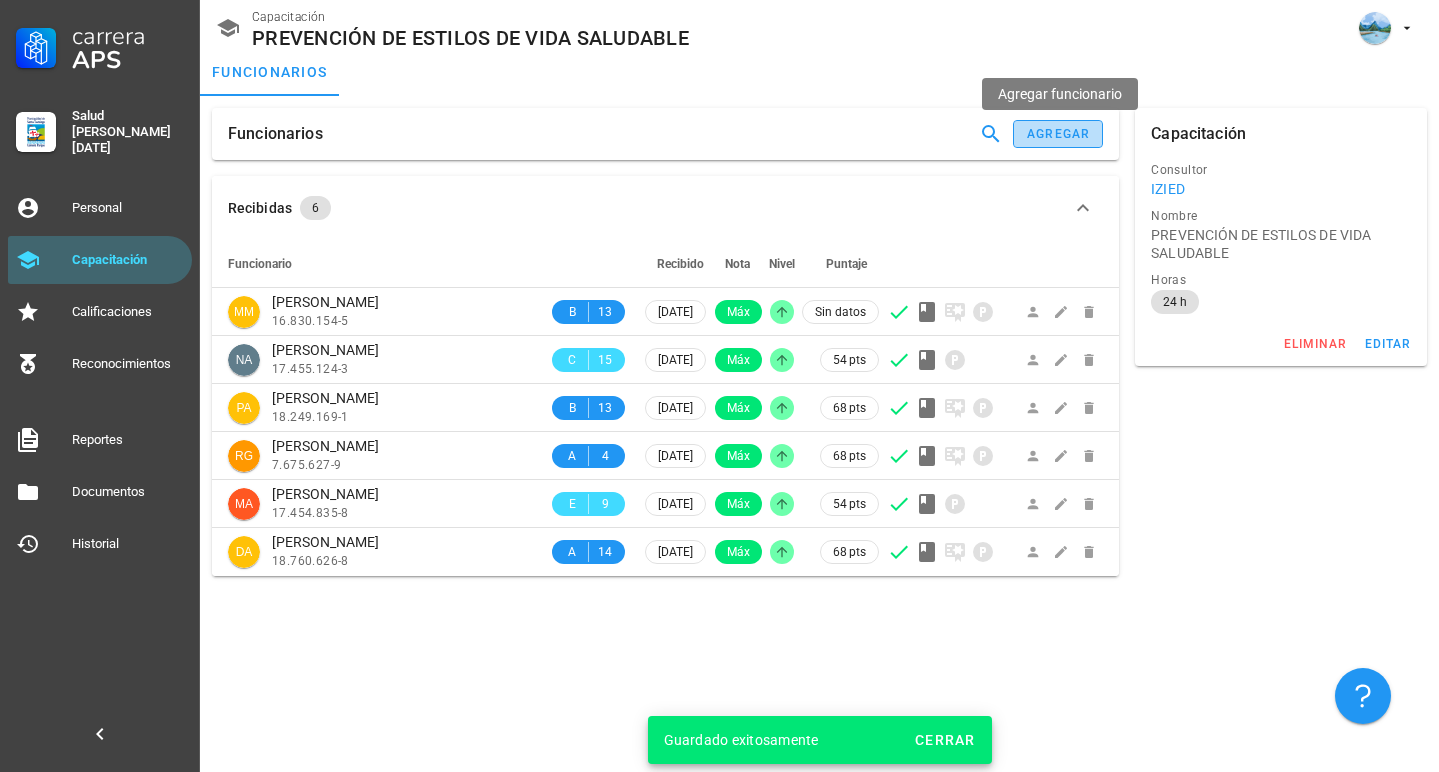 click on "agregar" at bounding box center [1058, 134] 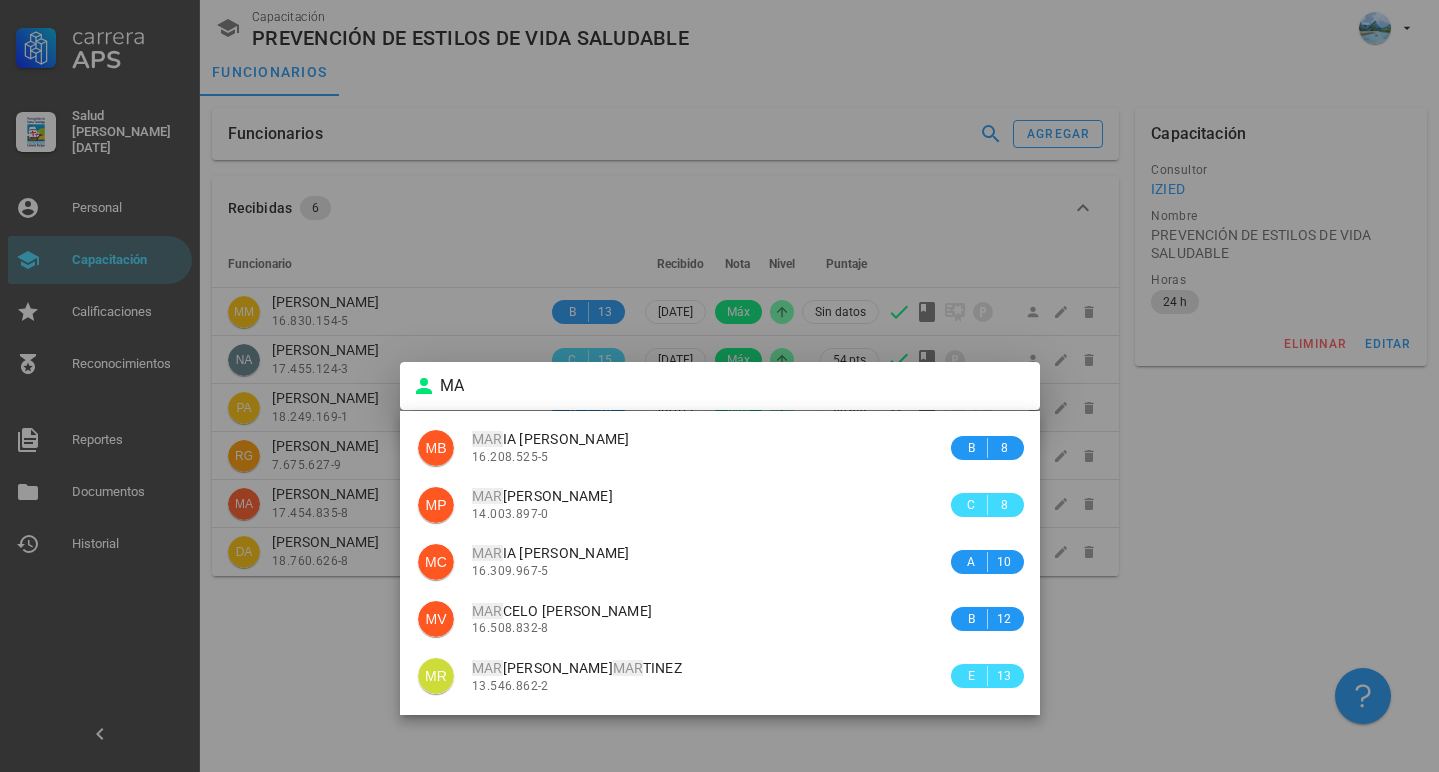 type on "M" 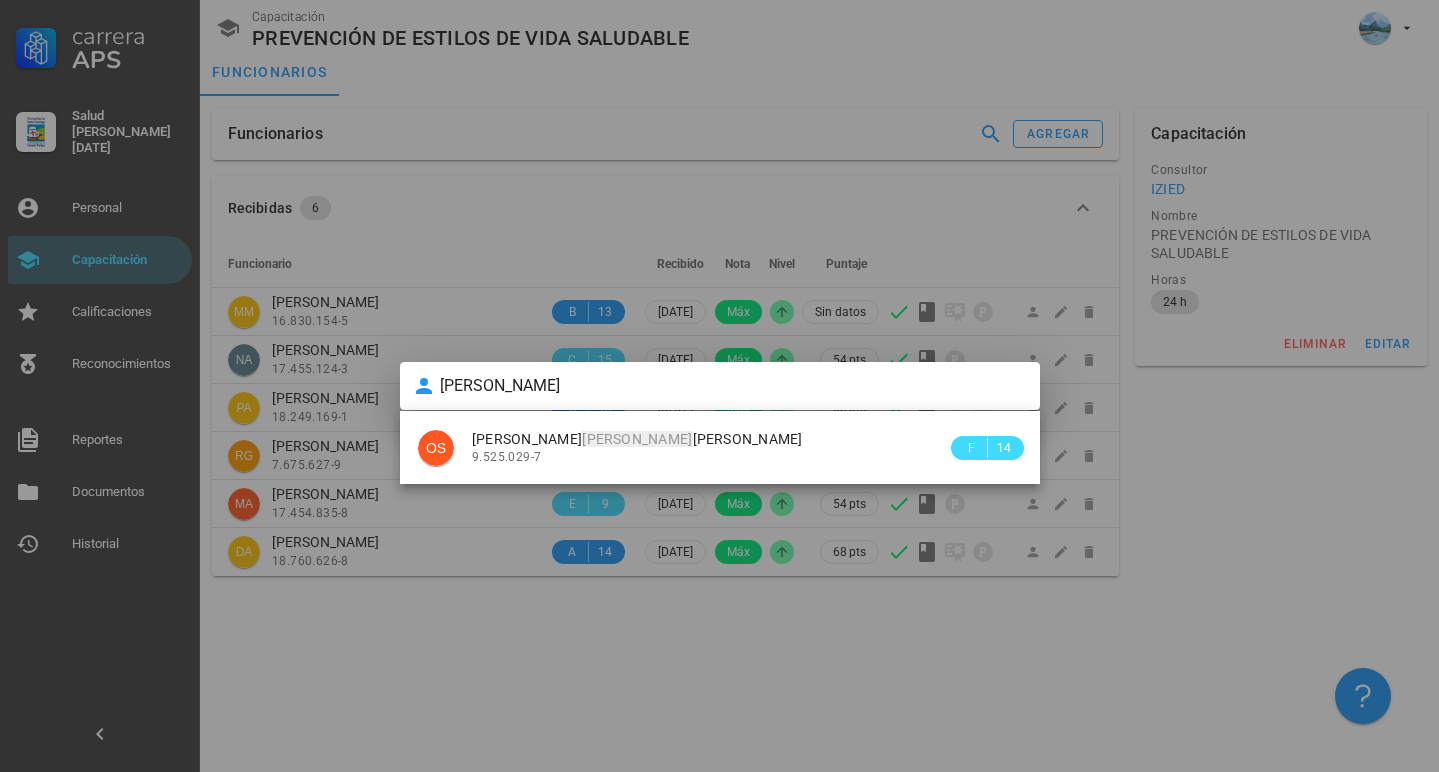 drag, startPoint x: 705, startPoint y: 442, endPoint x: 682, endPoint y: 383, distance: 63.324562 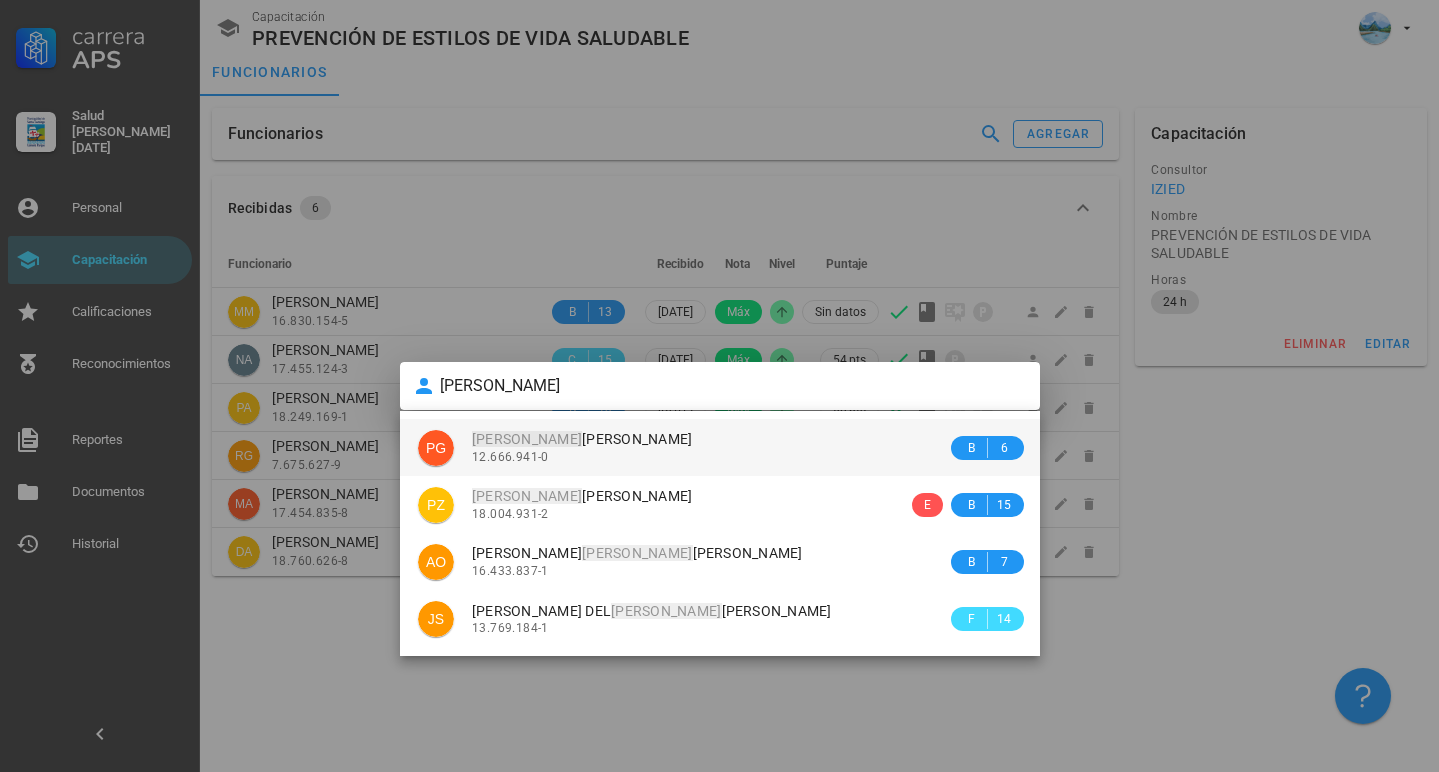 click on "[PERSON_NAME]" at bounding box center (582, 439) 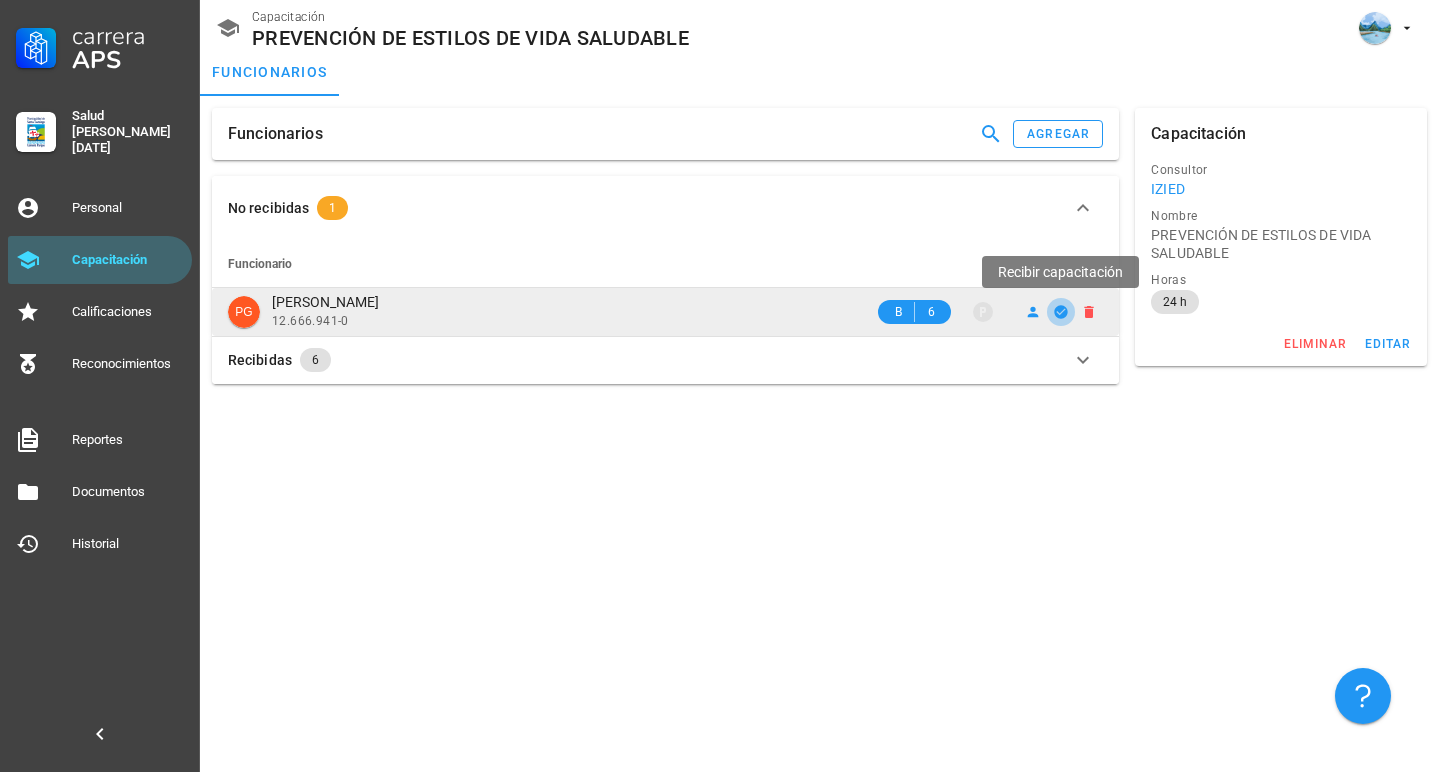 click at bounding box center [1061, 312] 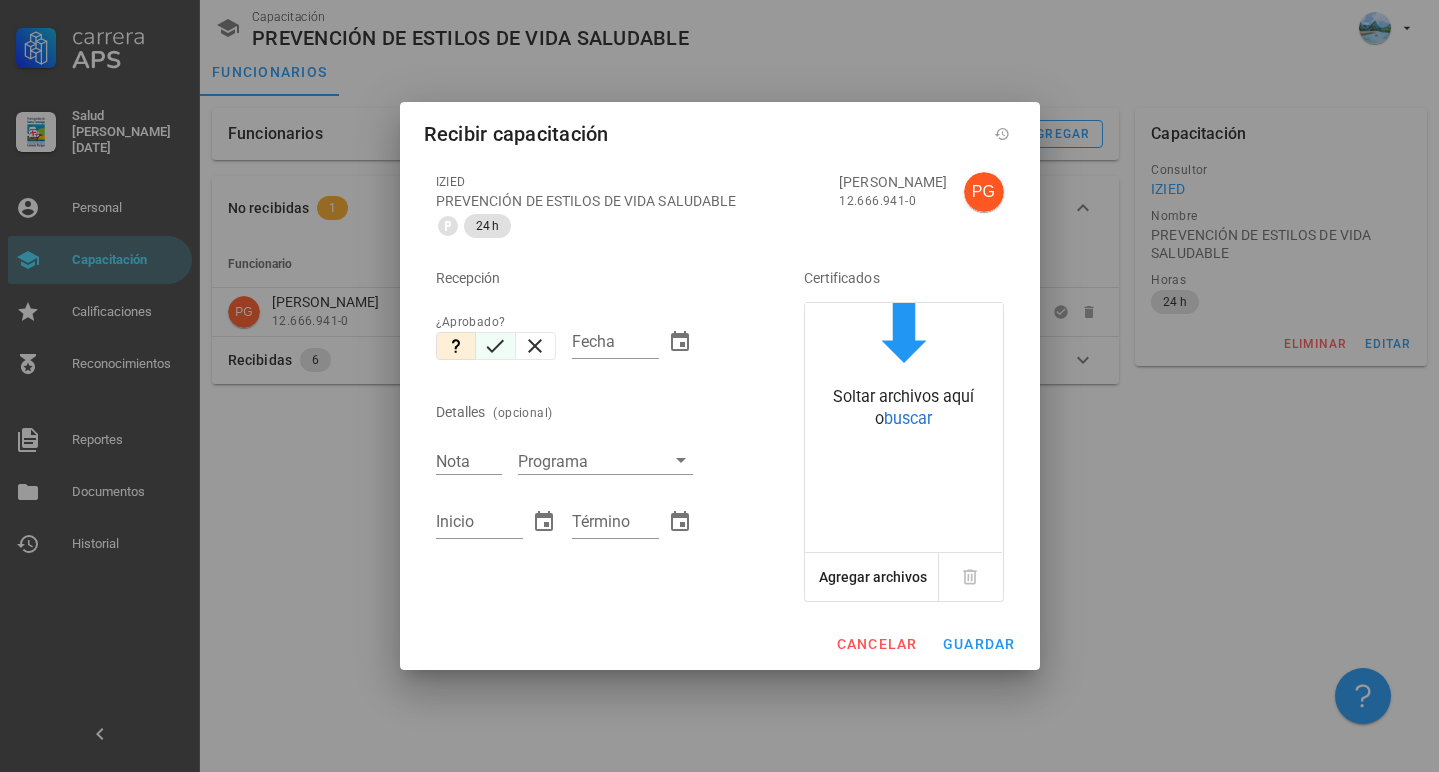 click 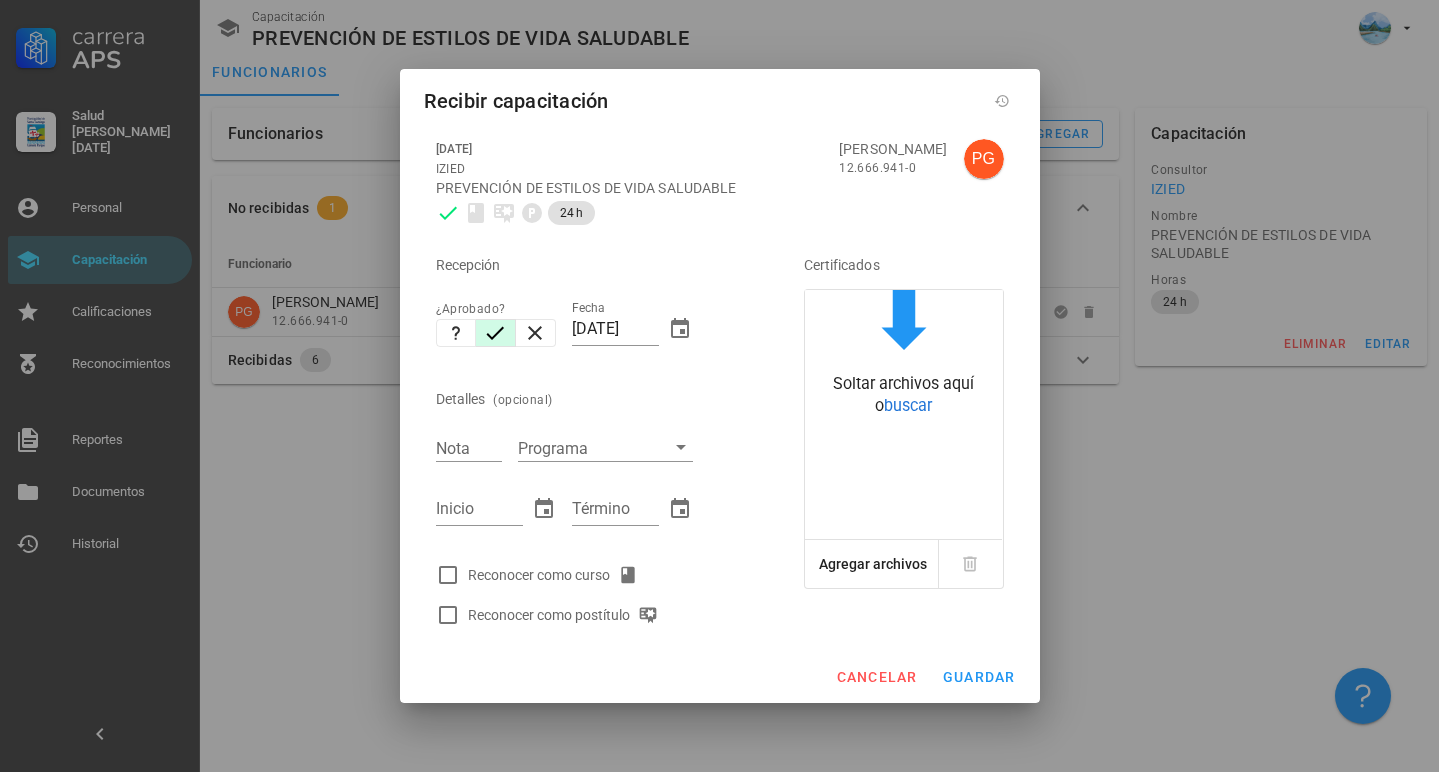 click on "Reconocer como curso" at bounding box center [557, 575] 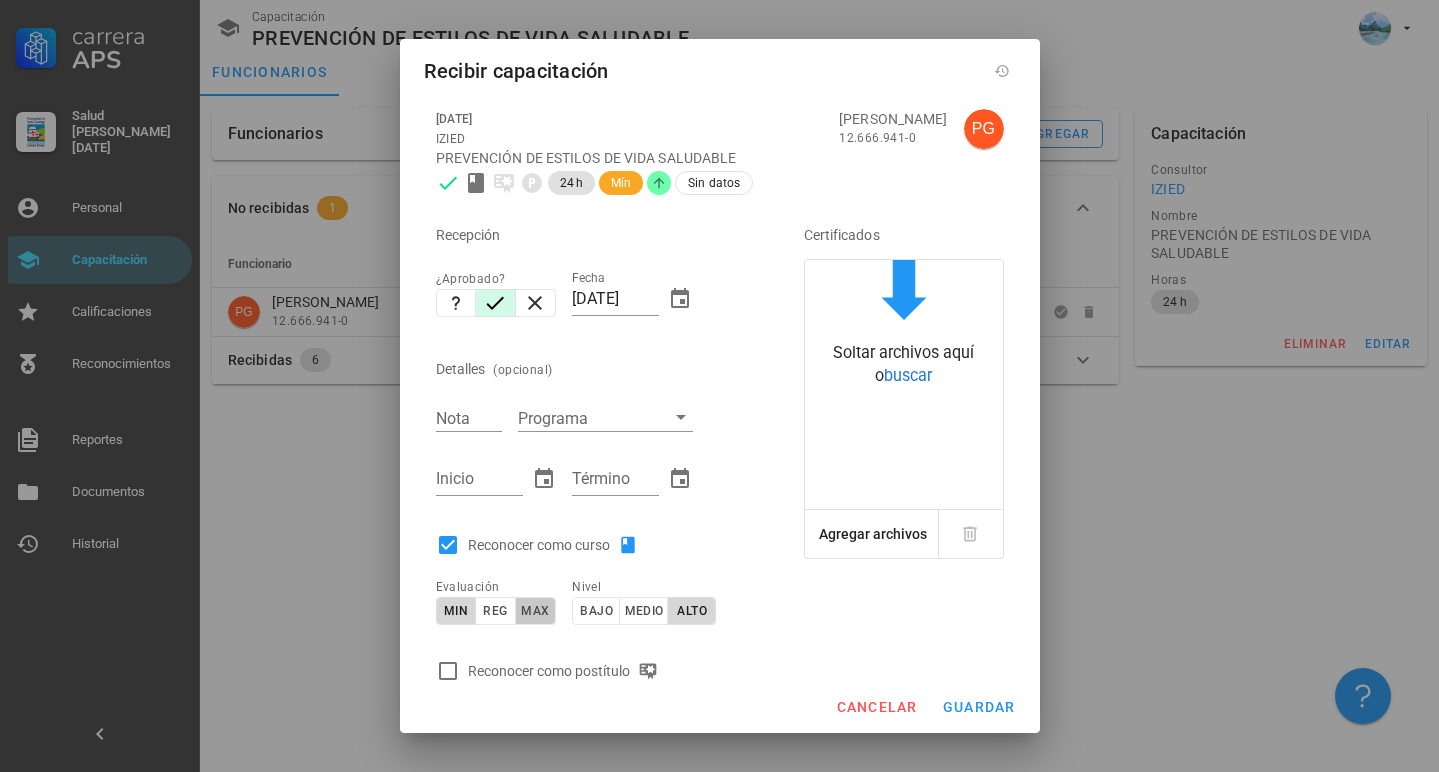 click on "max" at bounding box center (534, 611) 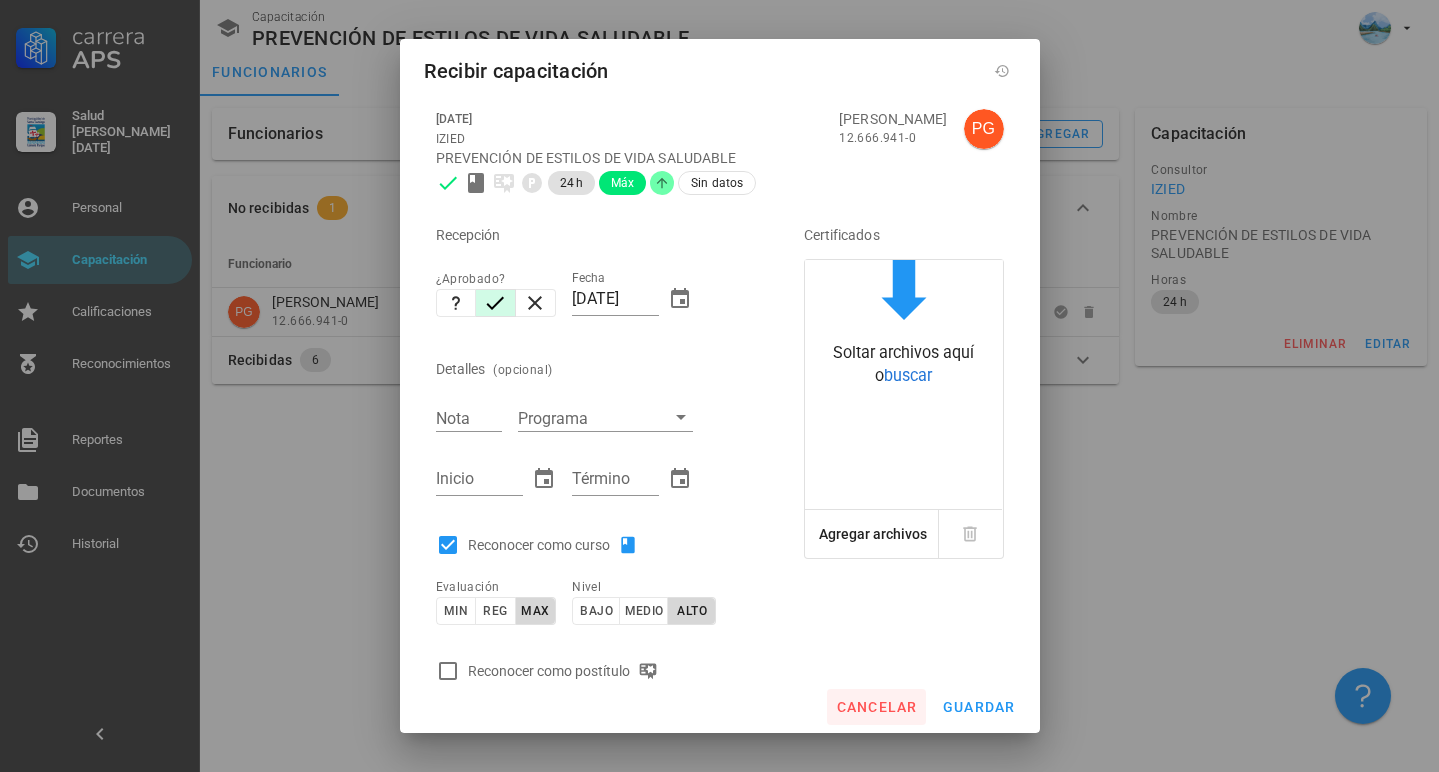 click on "cancelar" at bounding box center (876, 707) 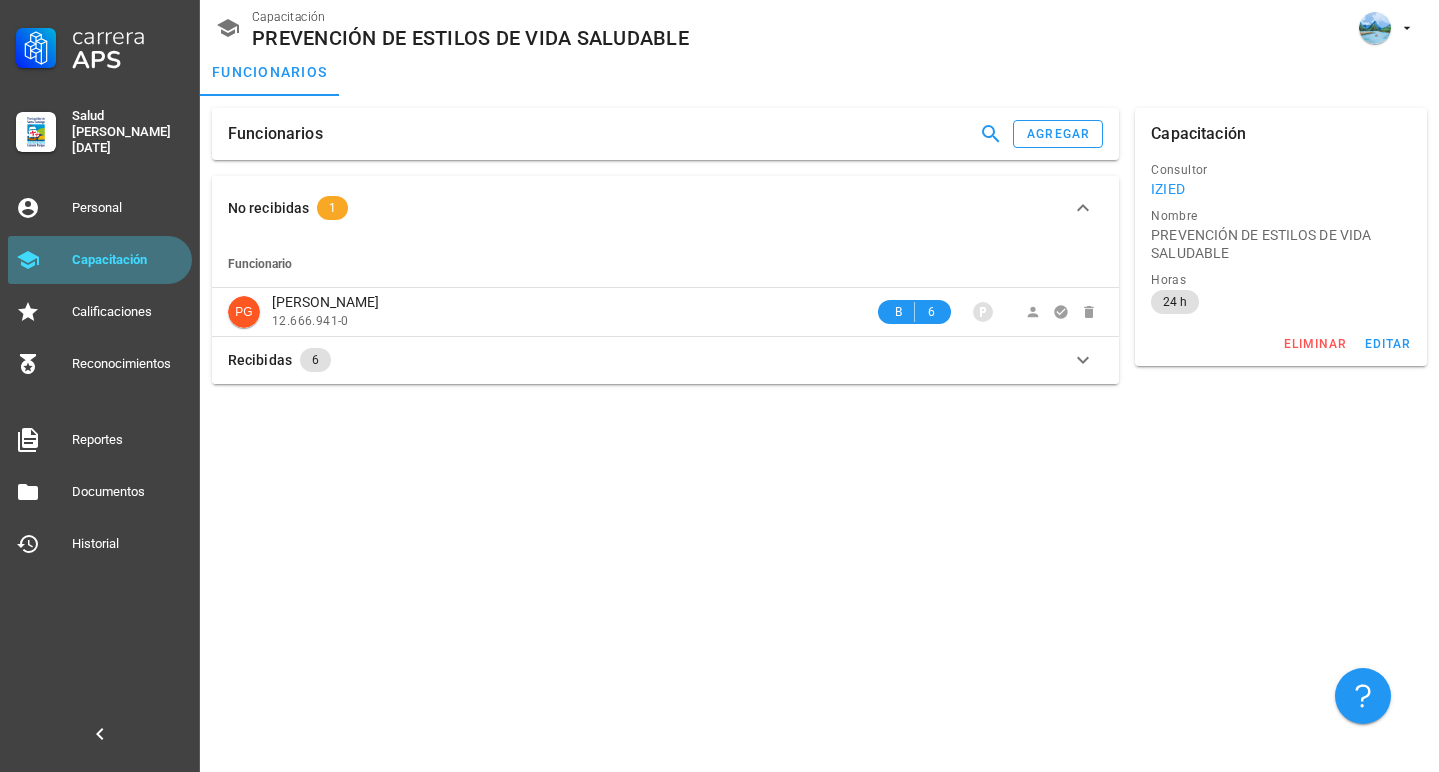 click on "Capacitación" at bounding box center [128, 260] 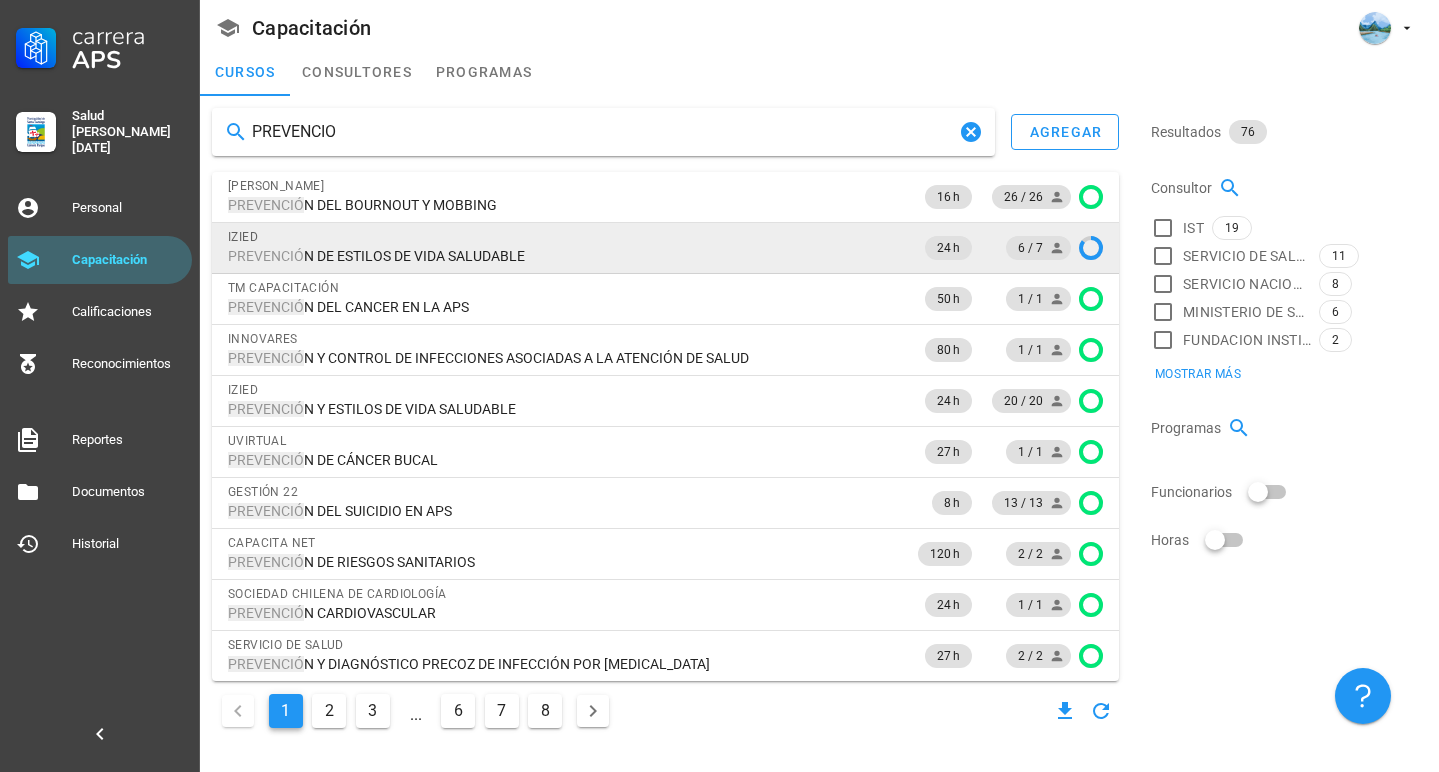 type on "PREVENCIO" 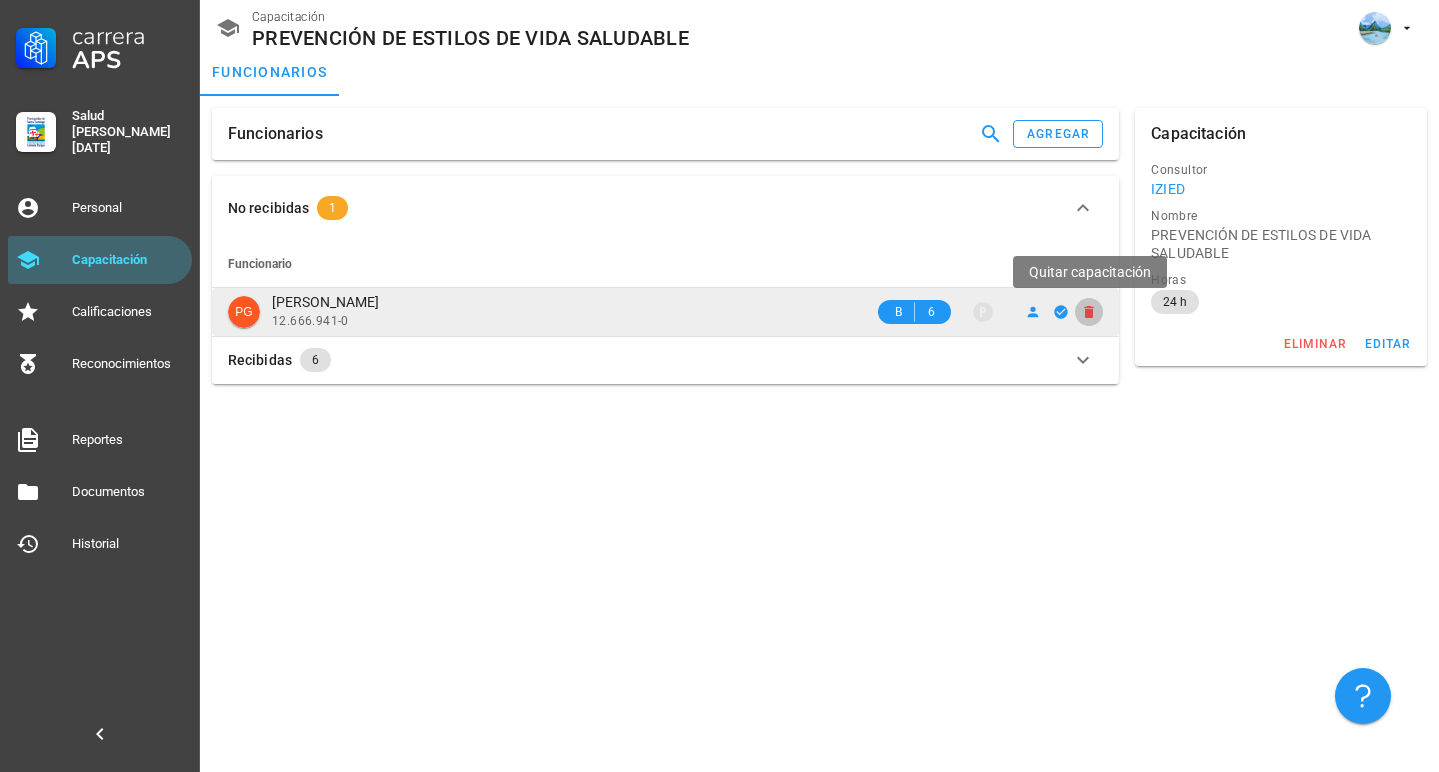 click 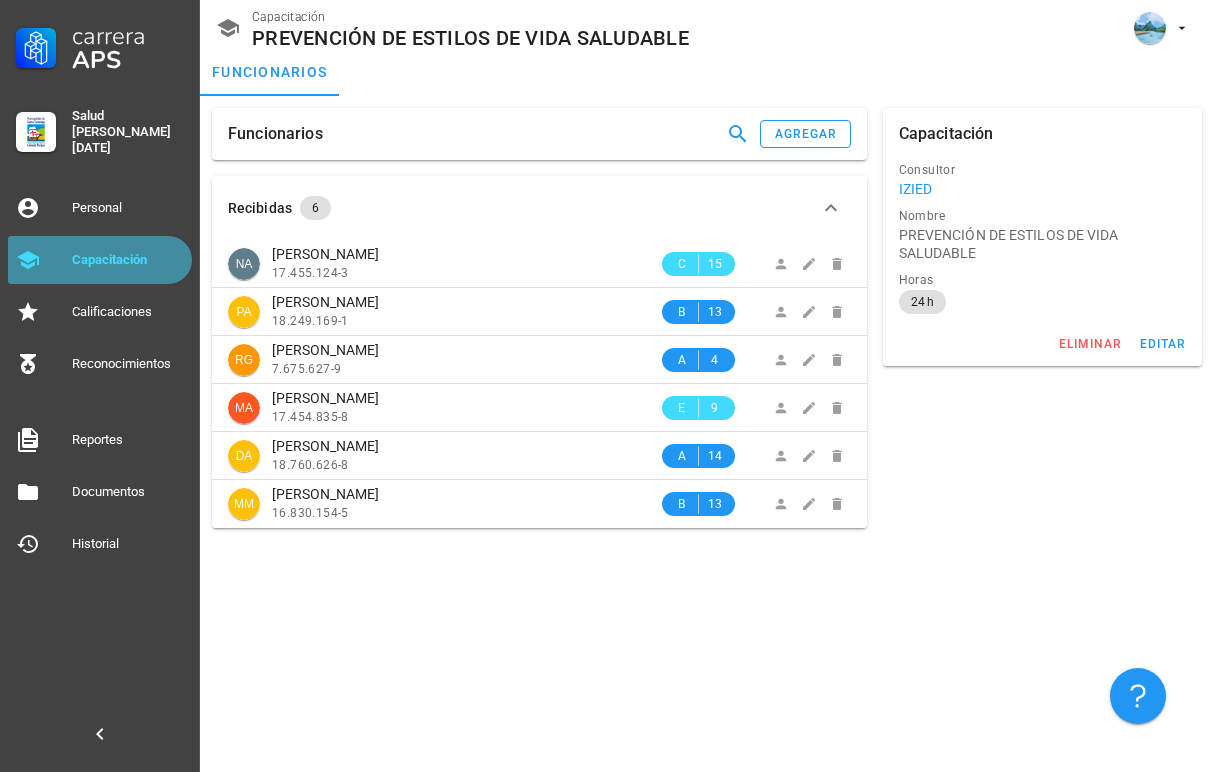 click on "Capacitación" at bounding box center [128, 260] 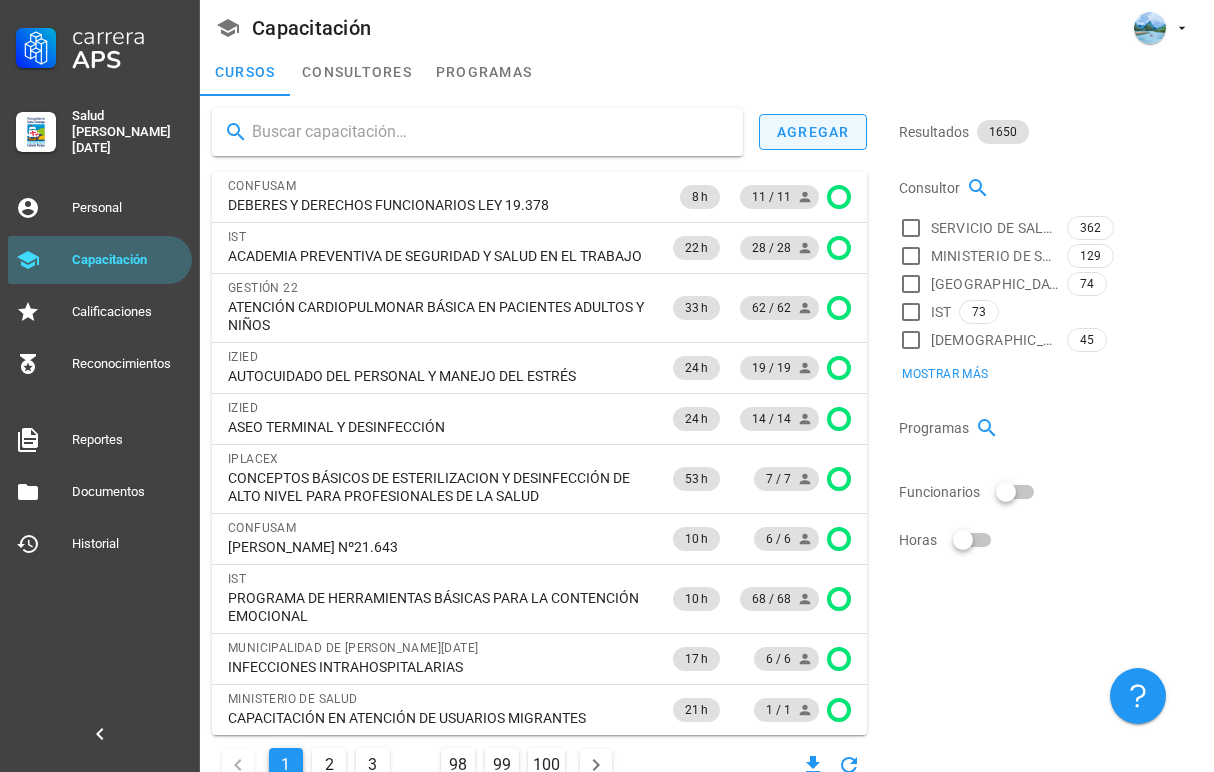 click on "agregar" at bounding box center (813, 132) 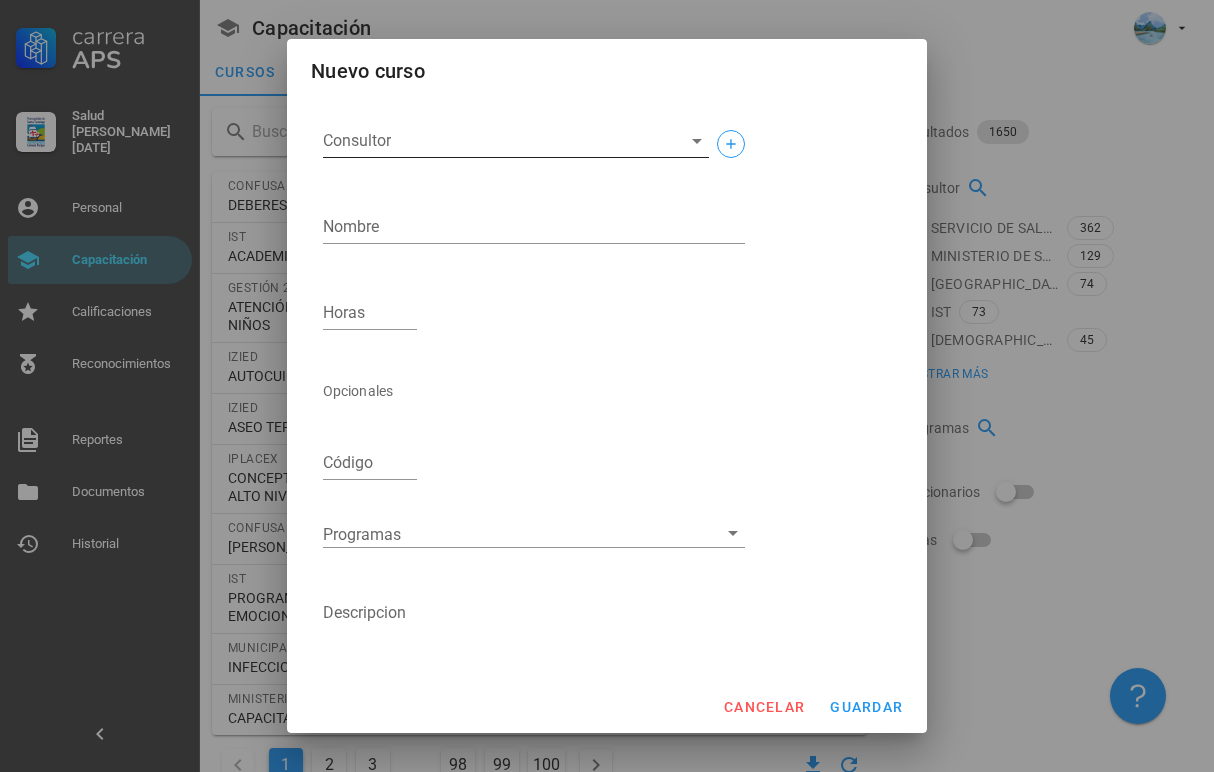 click 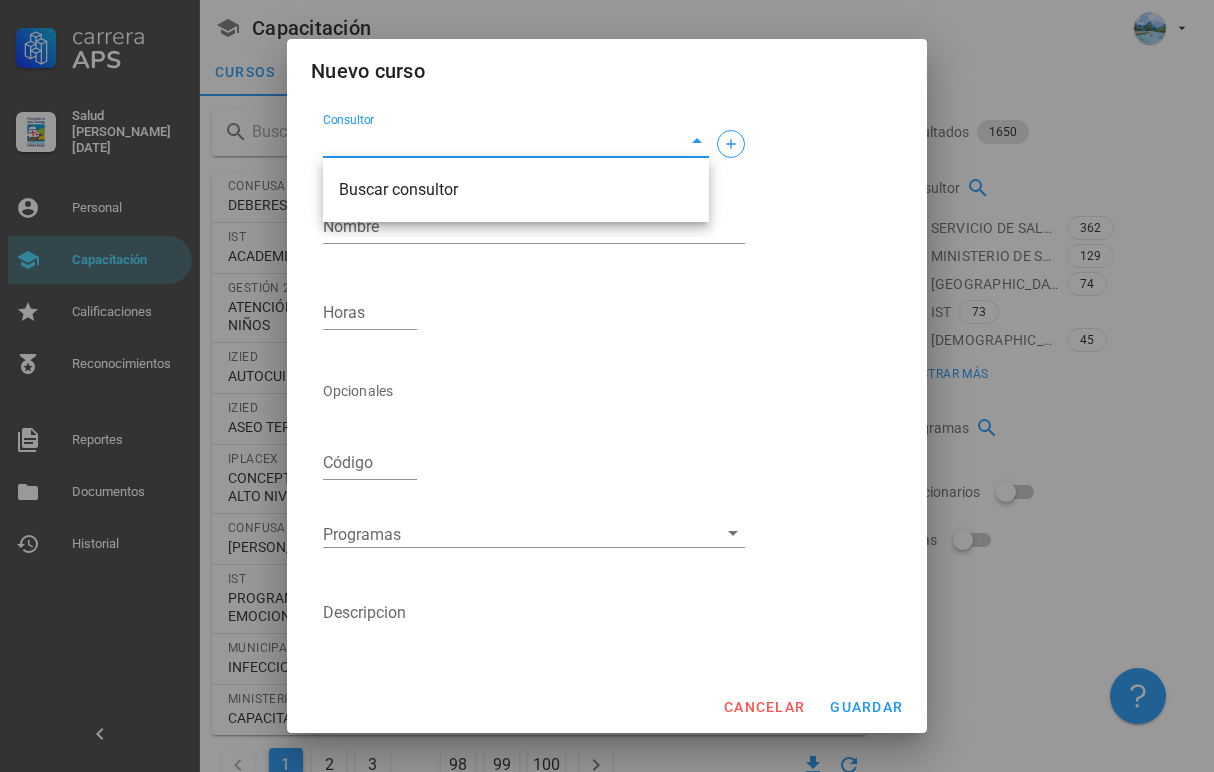 click on "Consultor" at bounding box center (500, 141) 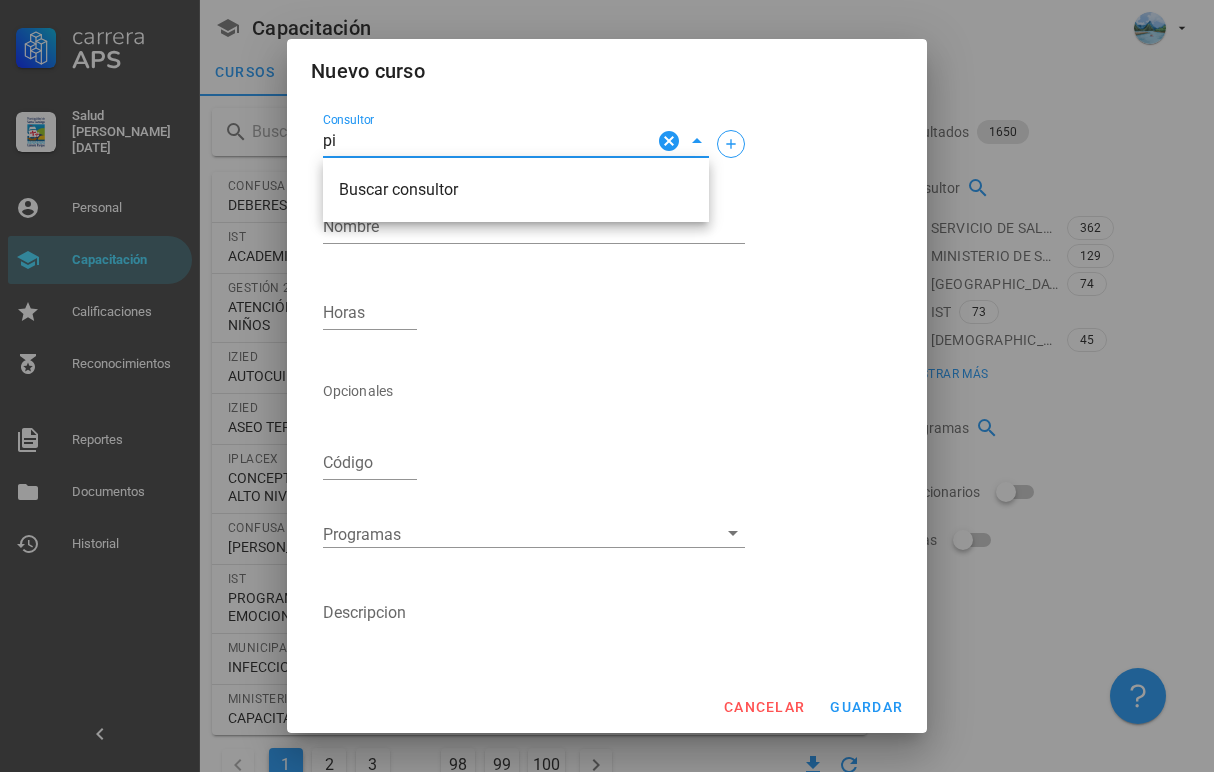 type on "p" 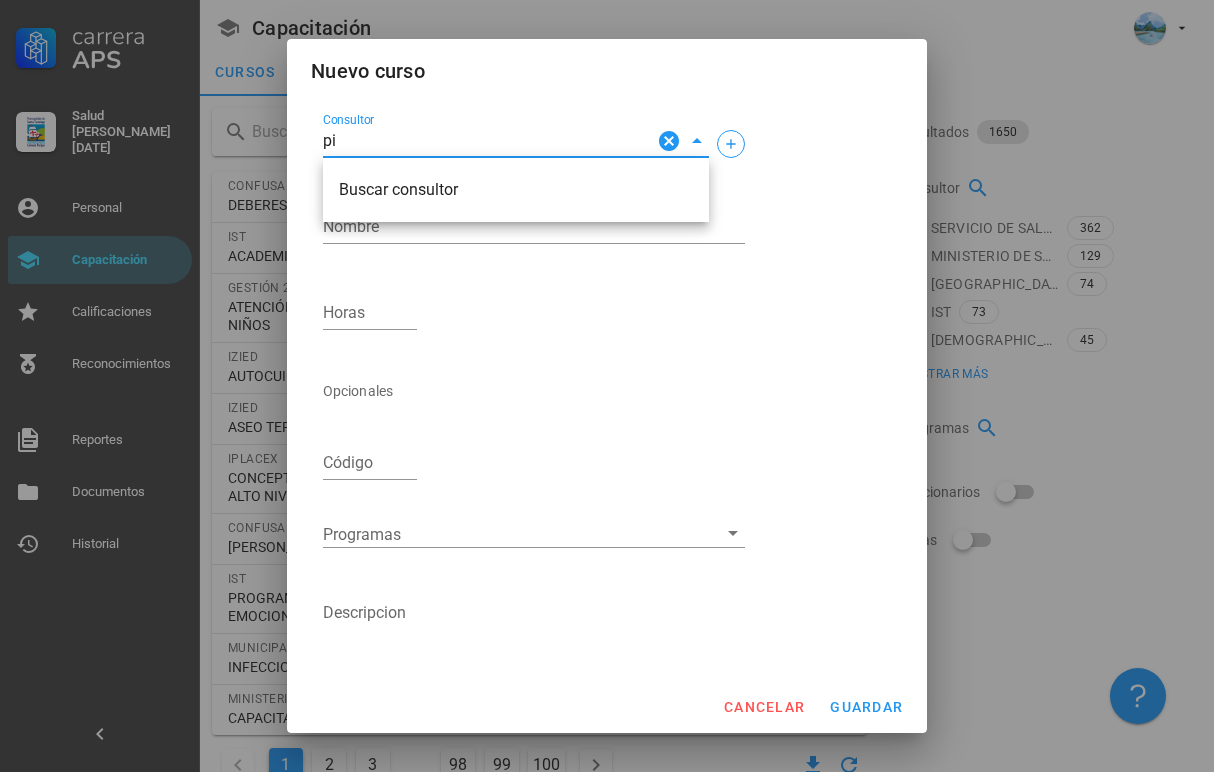 type on "p" 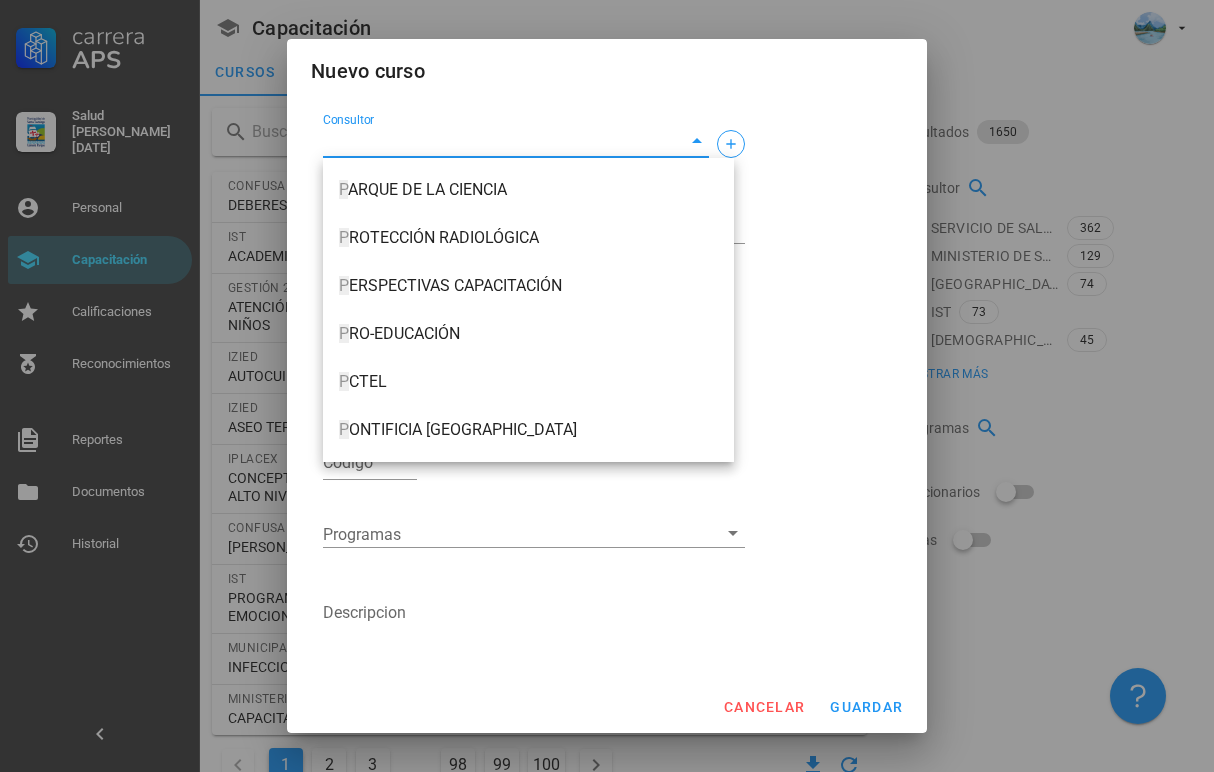 click on "Consultor     Nombre   Horas     Opcionales   Código   Programas   Descripcion" at bounding box center [607, 434] 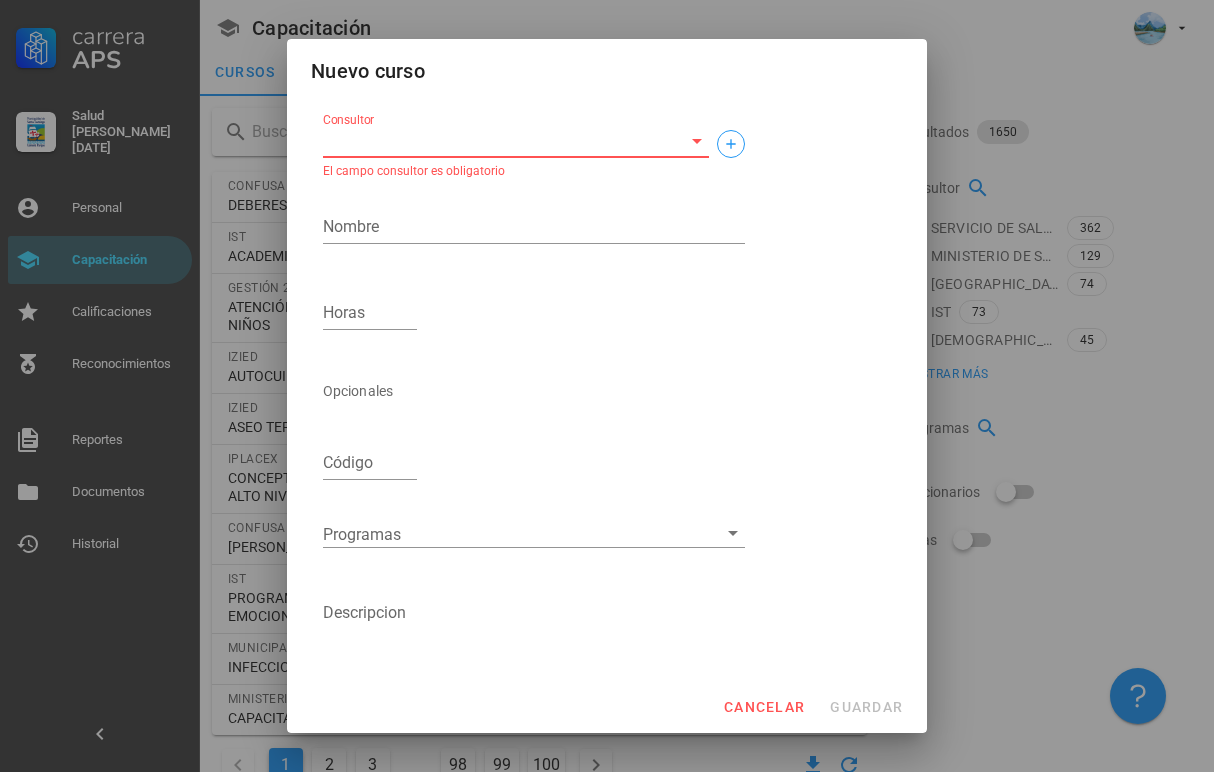 click on "Consultor" at bounding box center [500, 141] 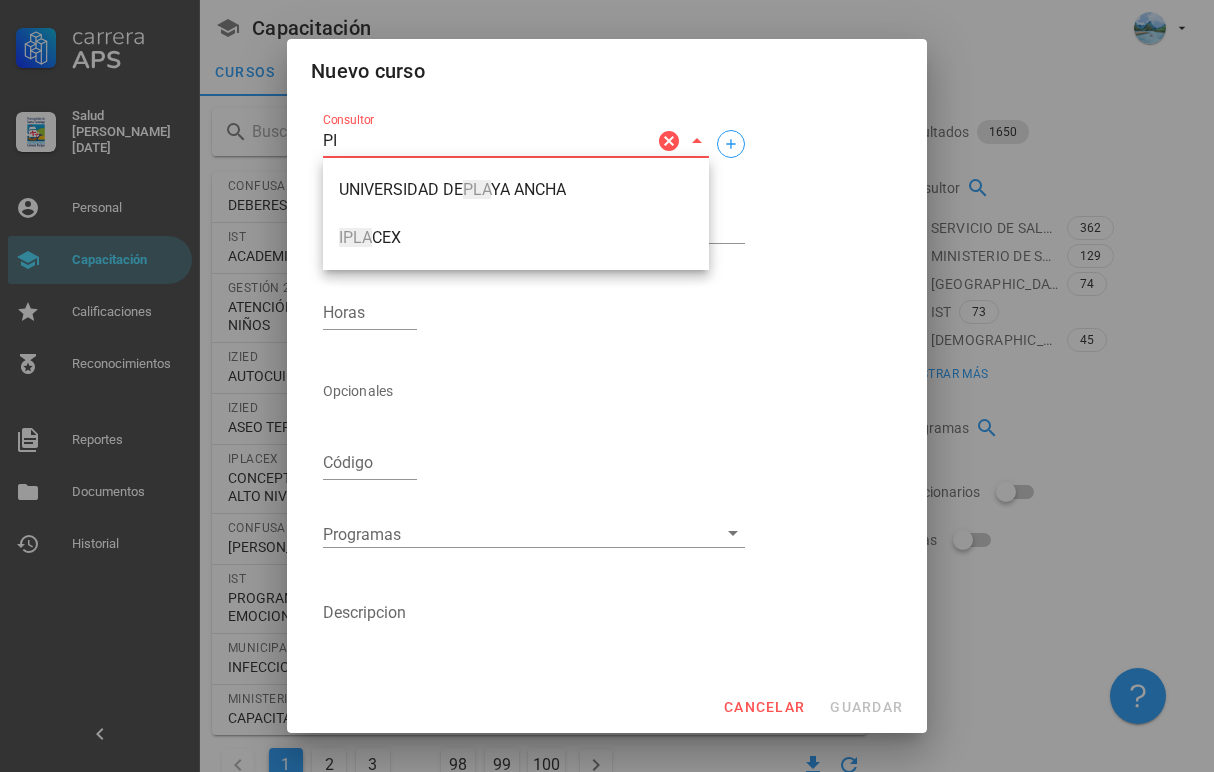 type on "P" 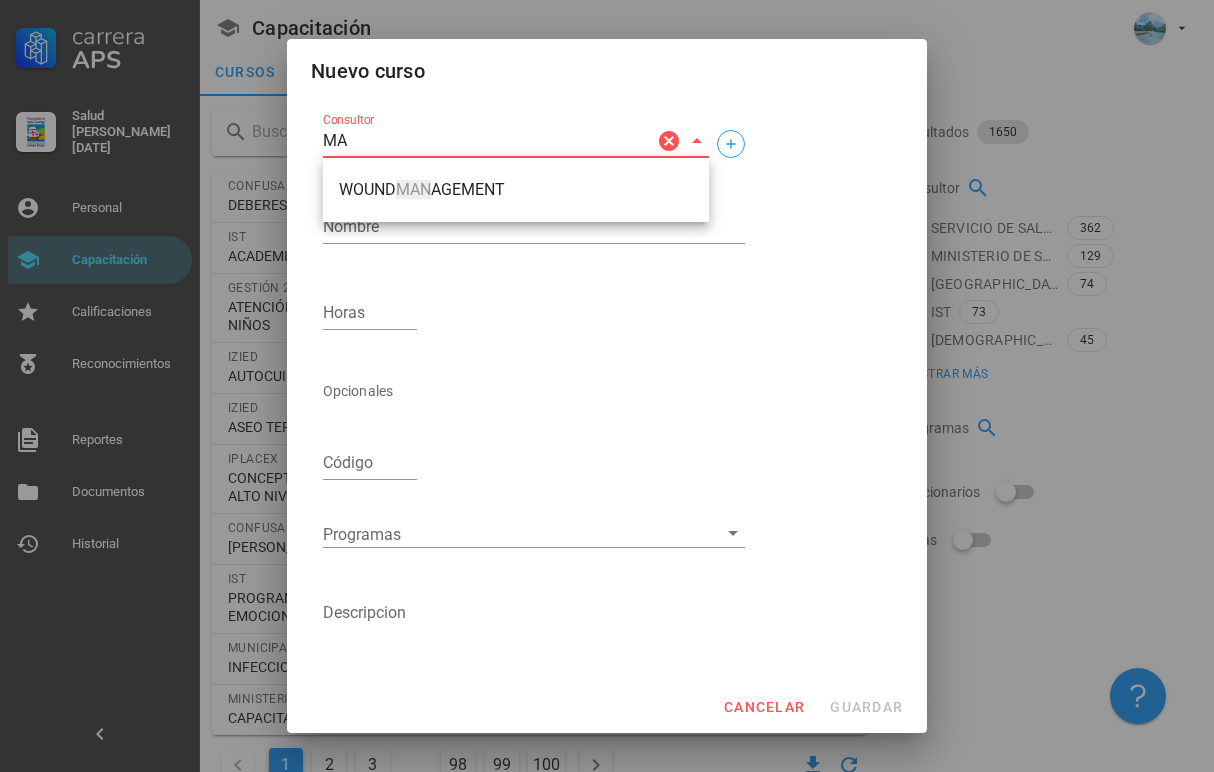 type on "M" 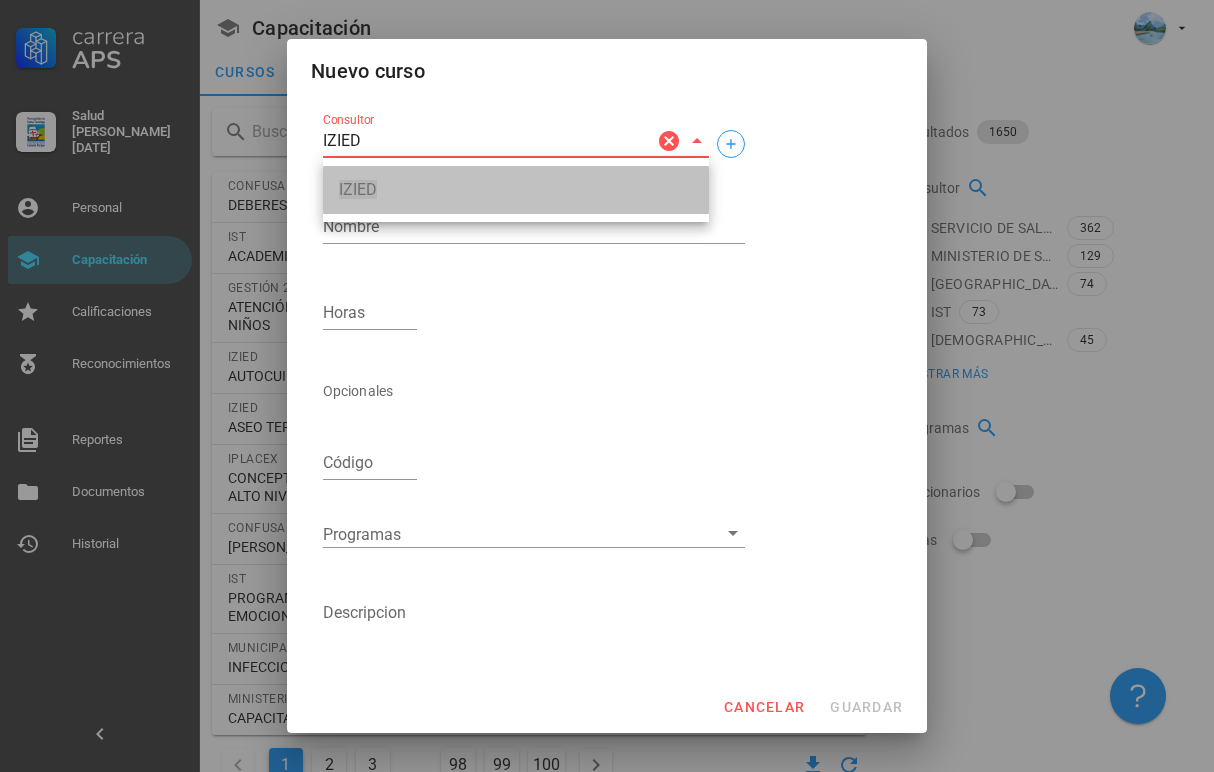 click on "IZIED" at bounding box center [516, 190] 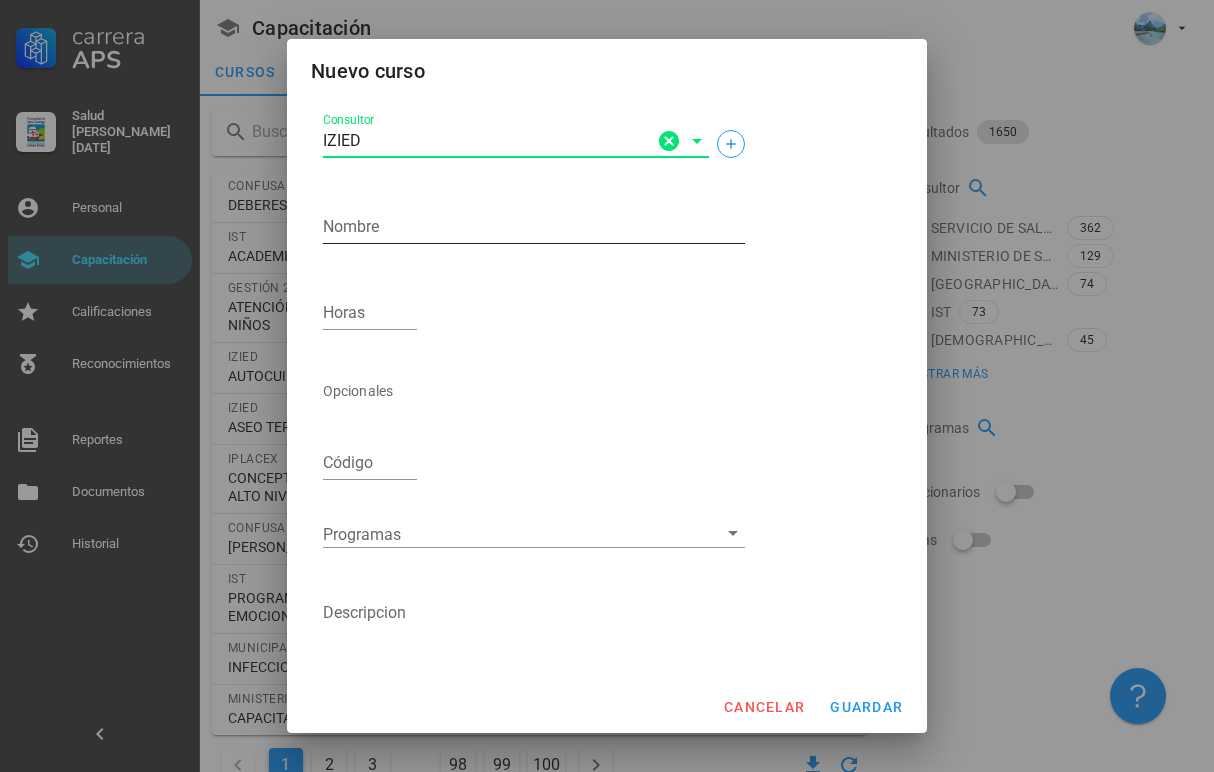 type on "IZIED" 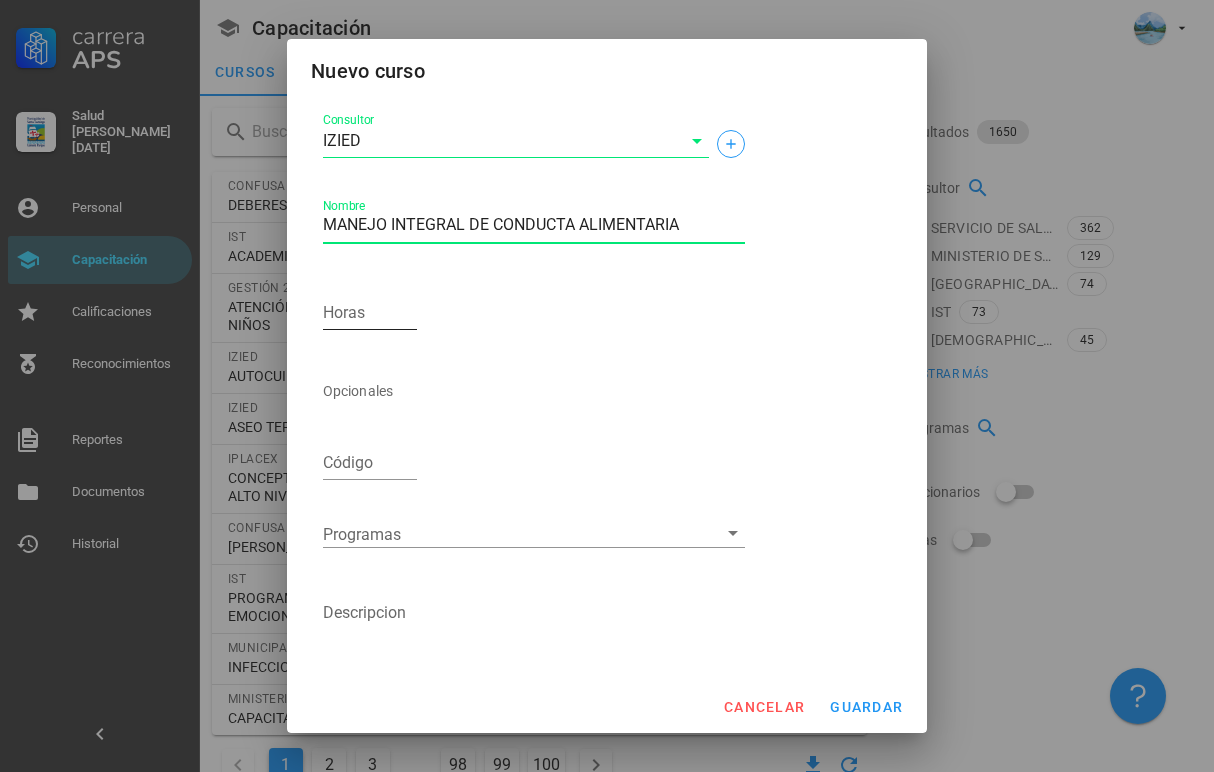 type on "MANEJO INTEGRAL DE CONDUCTA ALIMENTARIA" 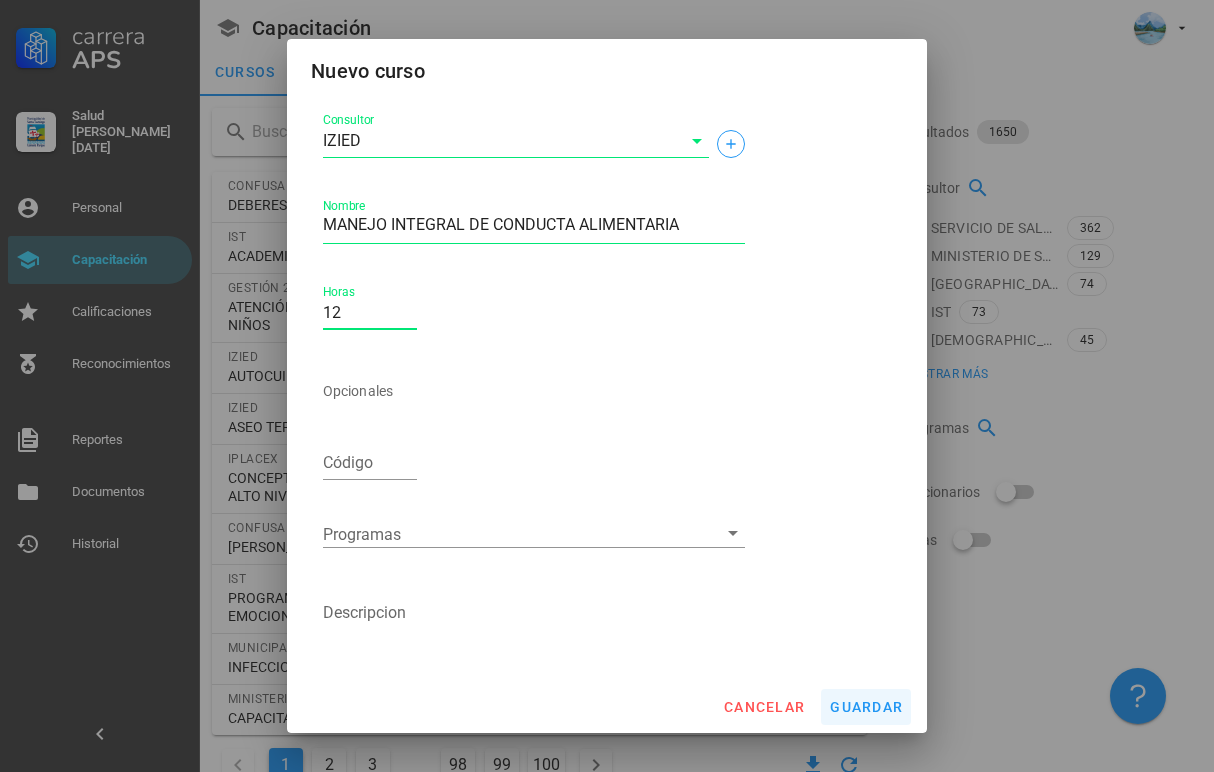 type on "12" 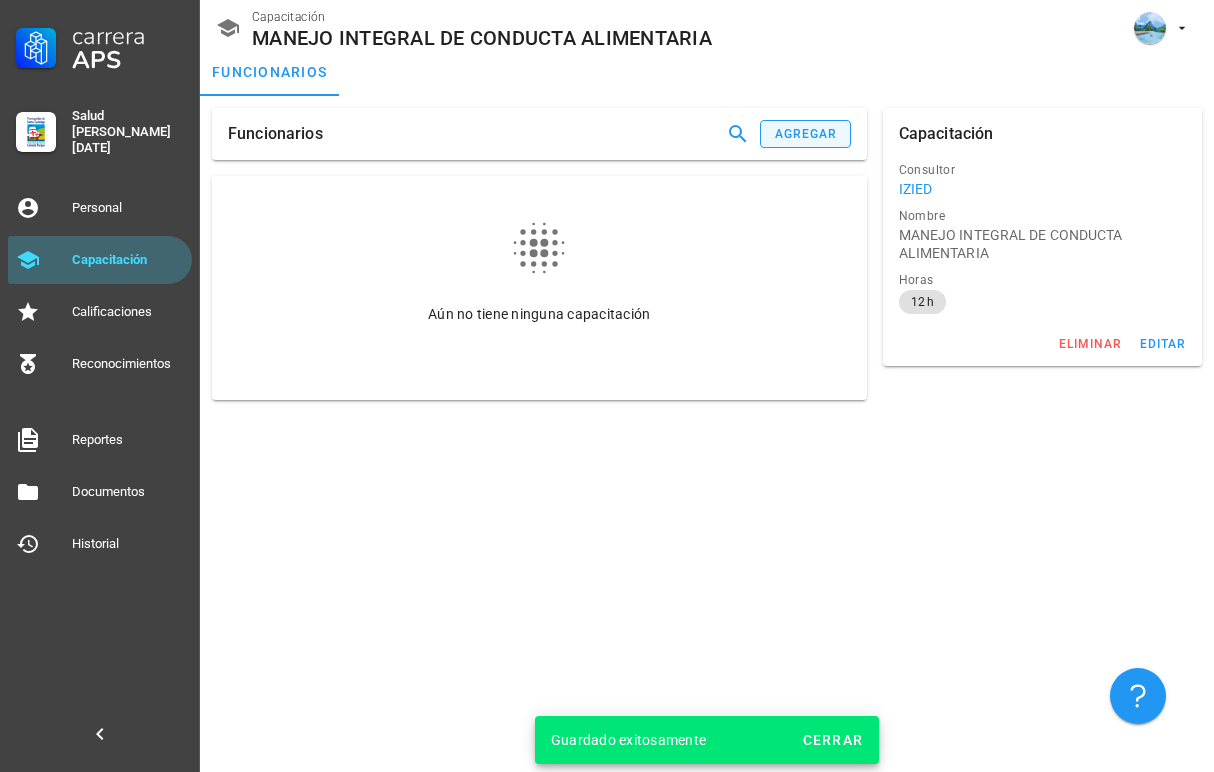 click on "agregar" at bounding box center (806, 134) 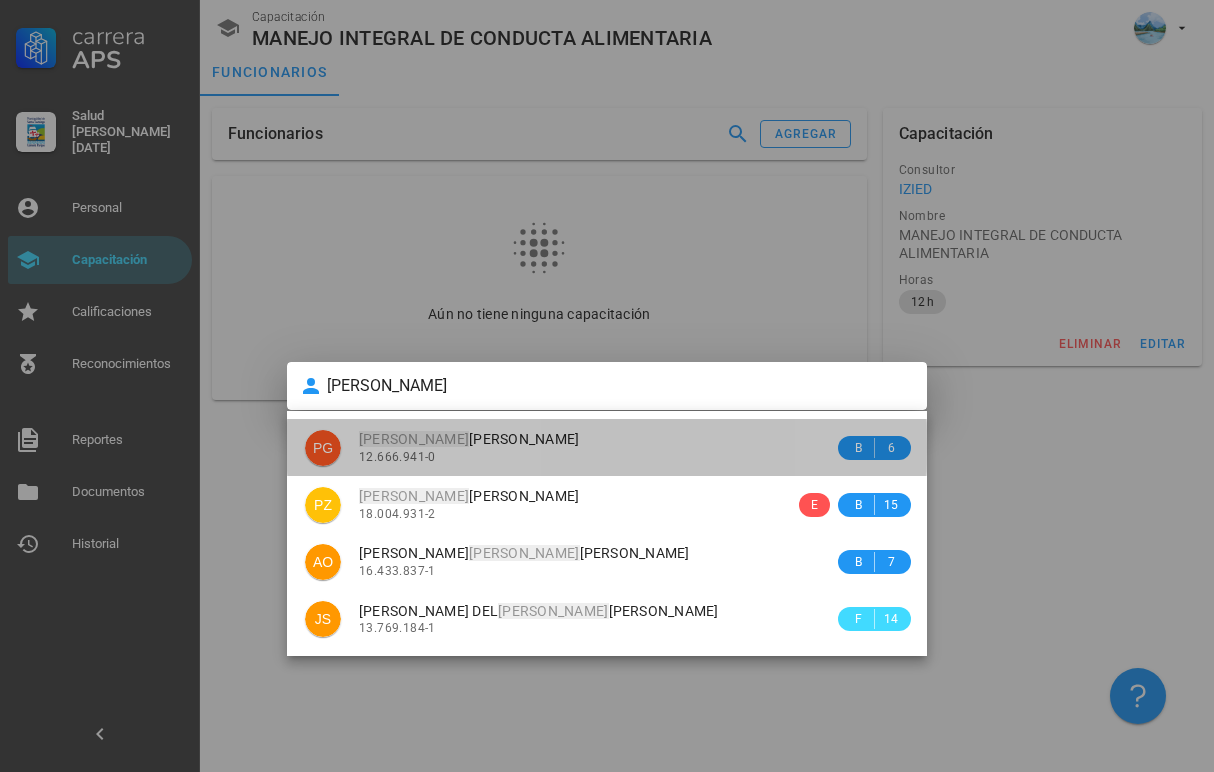 click on "12.666.941-0" at bounding box center [596, 457] 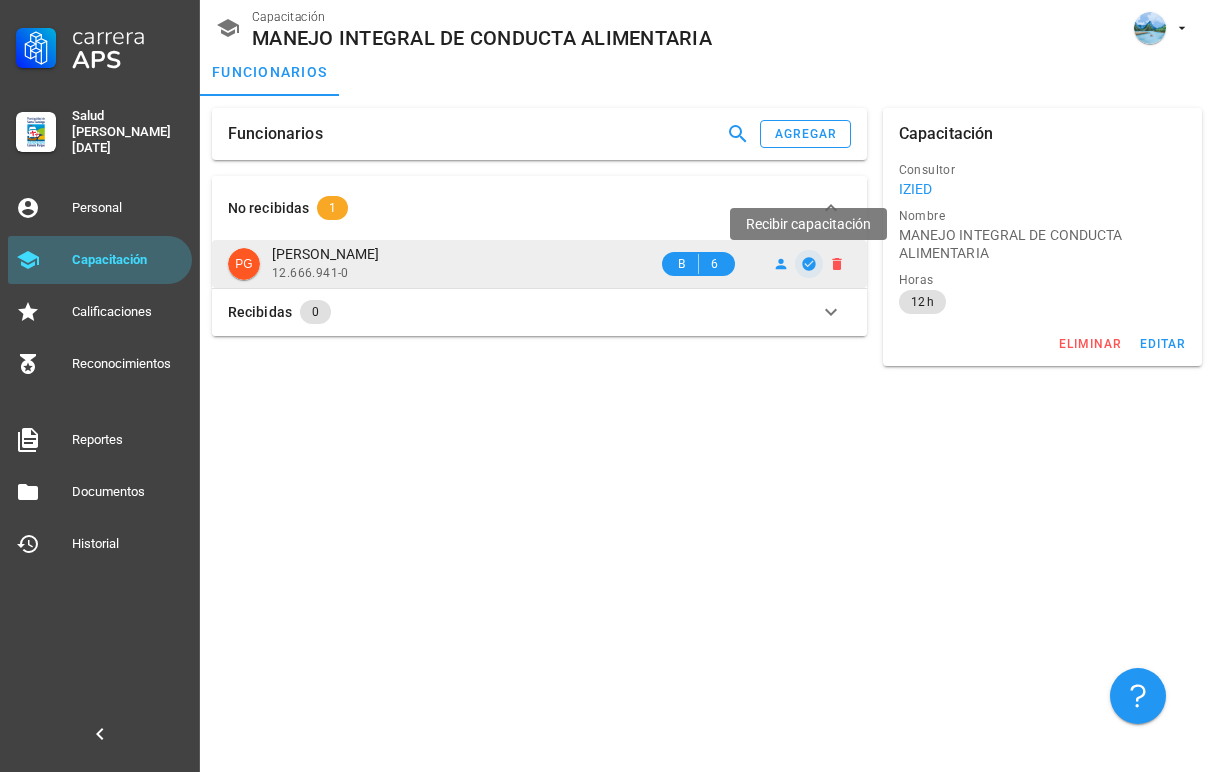 click 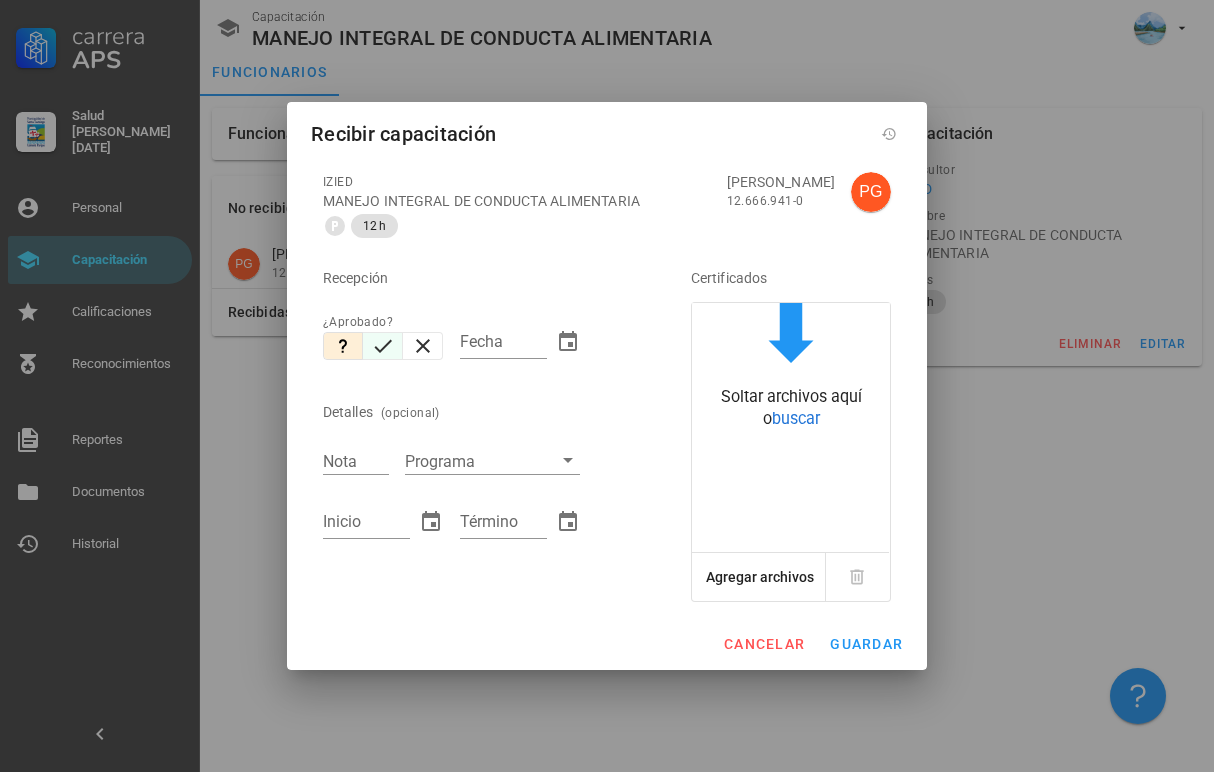 click 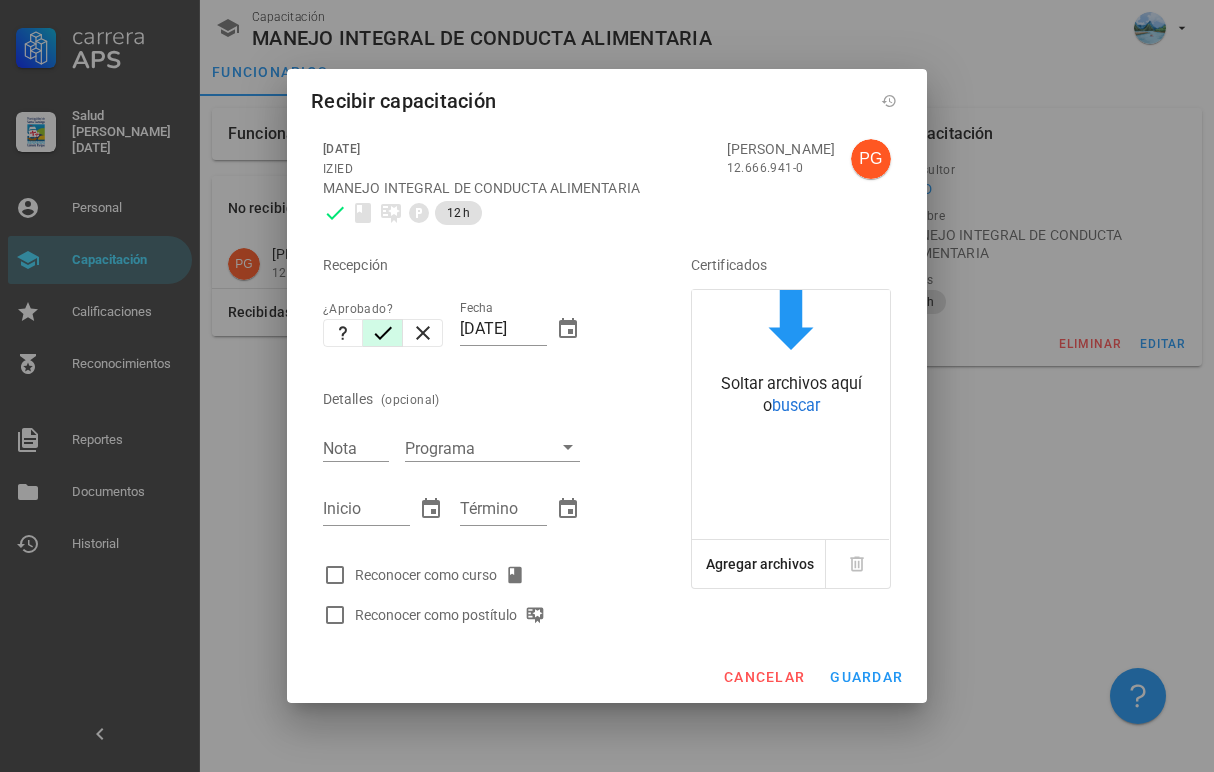 click on "Reconocer como curso" at bounding box center [444, 575] 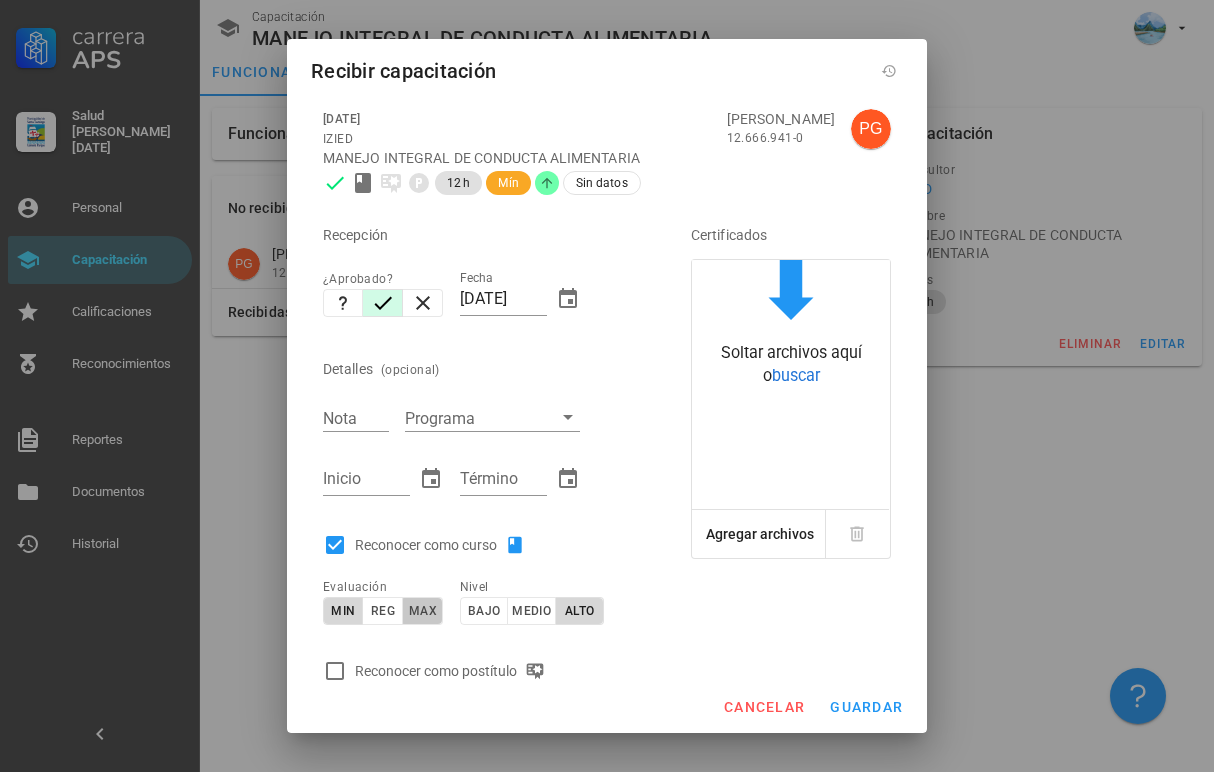 click on "max" at bounding box center [423, 611] 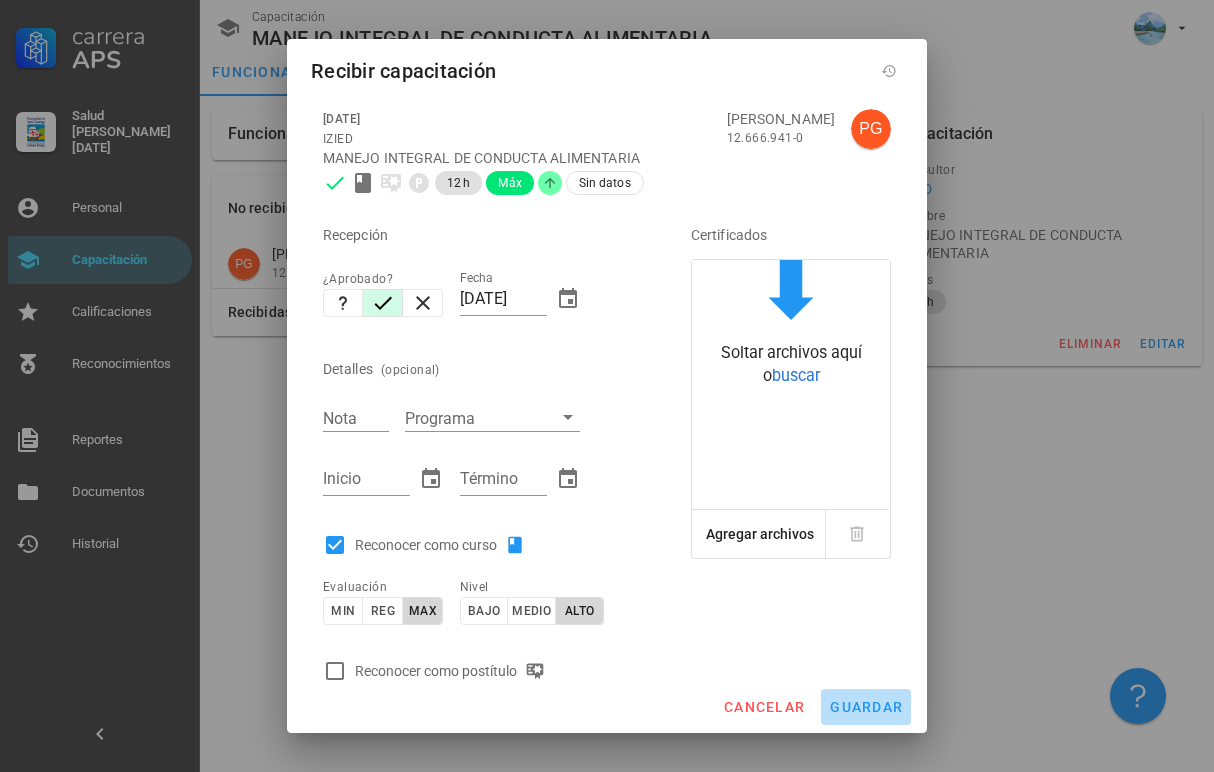 click on "guardar" at bounding box center [866, 707] 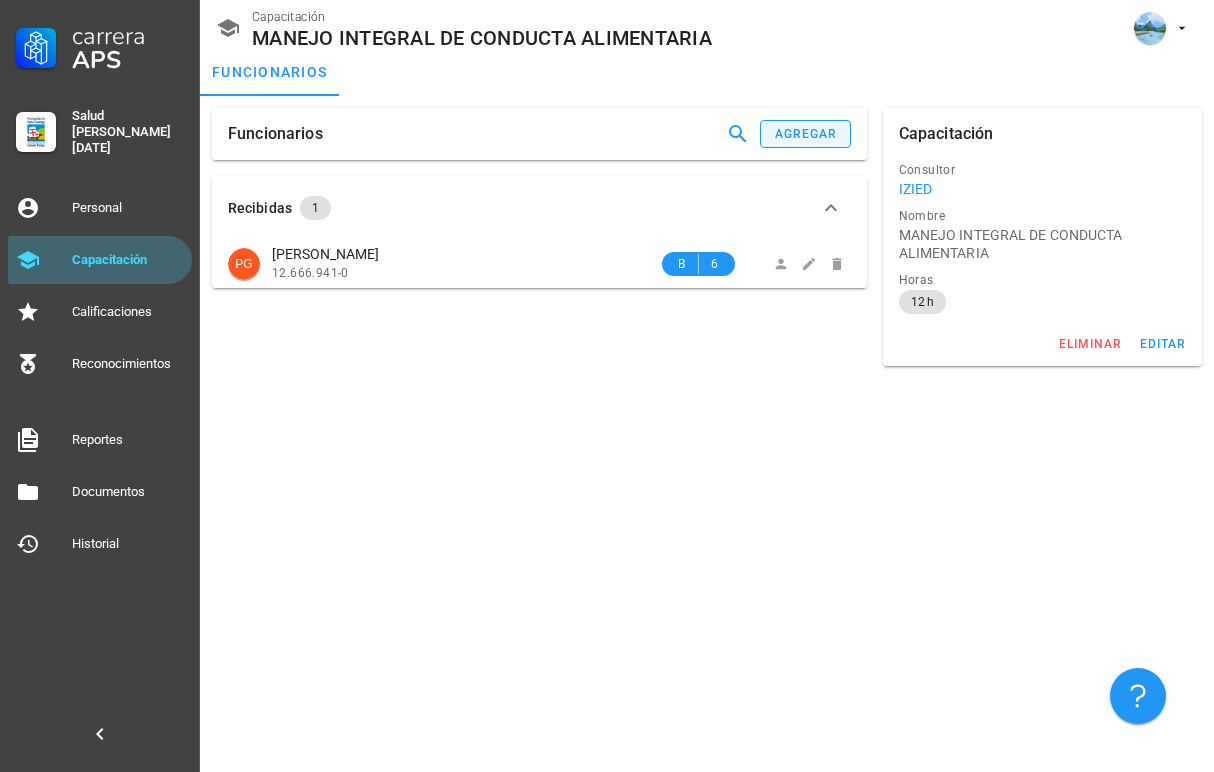 click on "agregar" at bounding box center [806, 134] 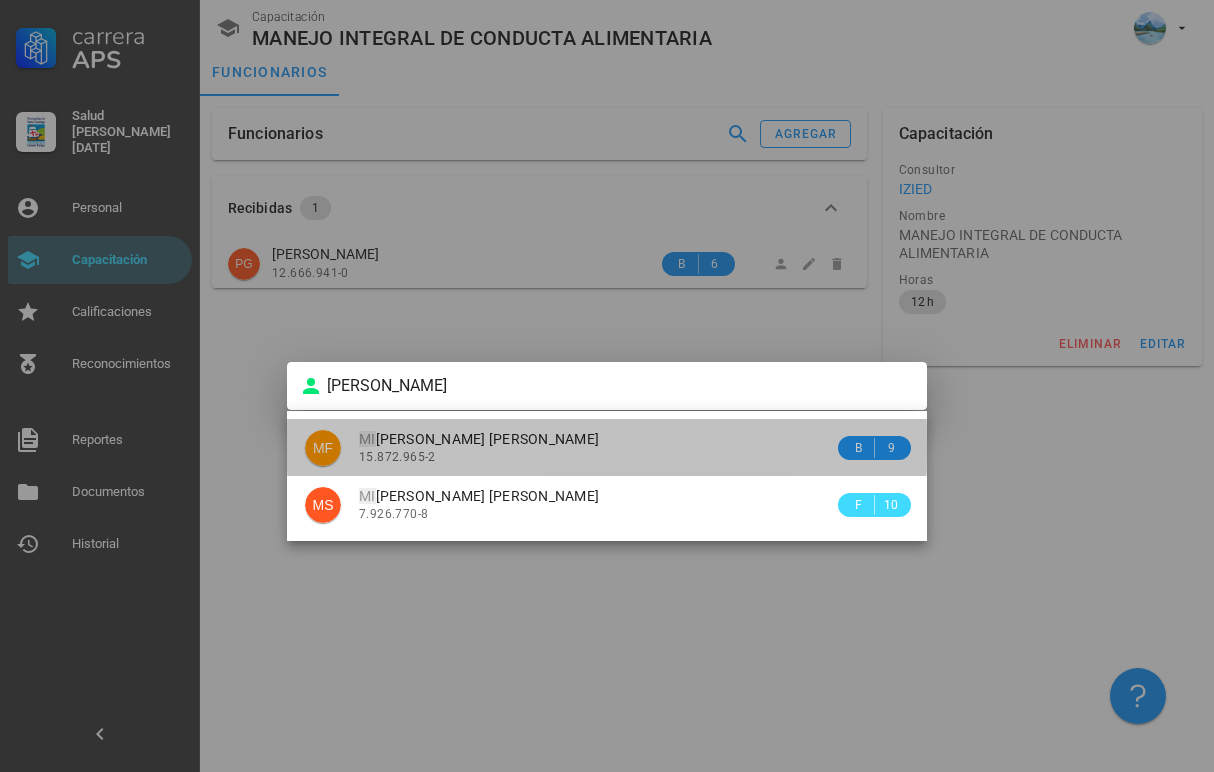 click on "15.872.965-2" at bounding box center [596, 457] 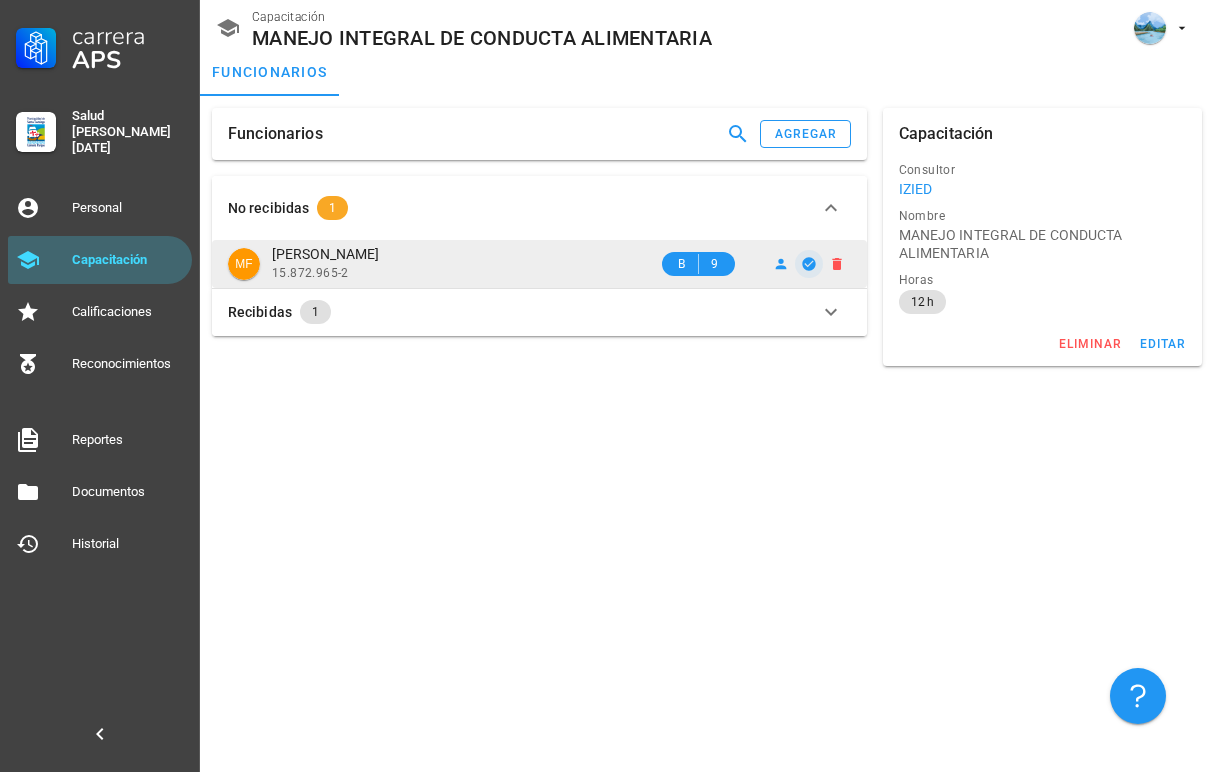 click 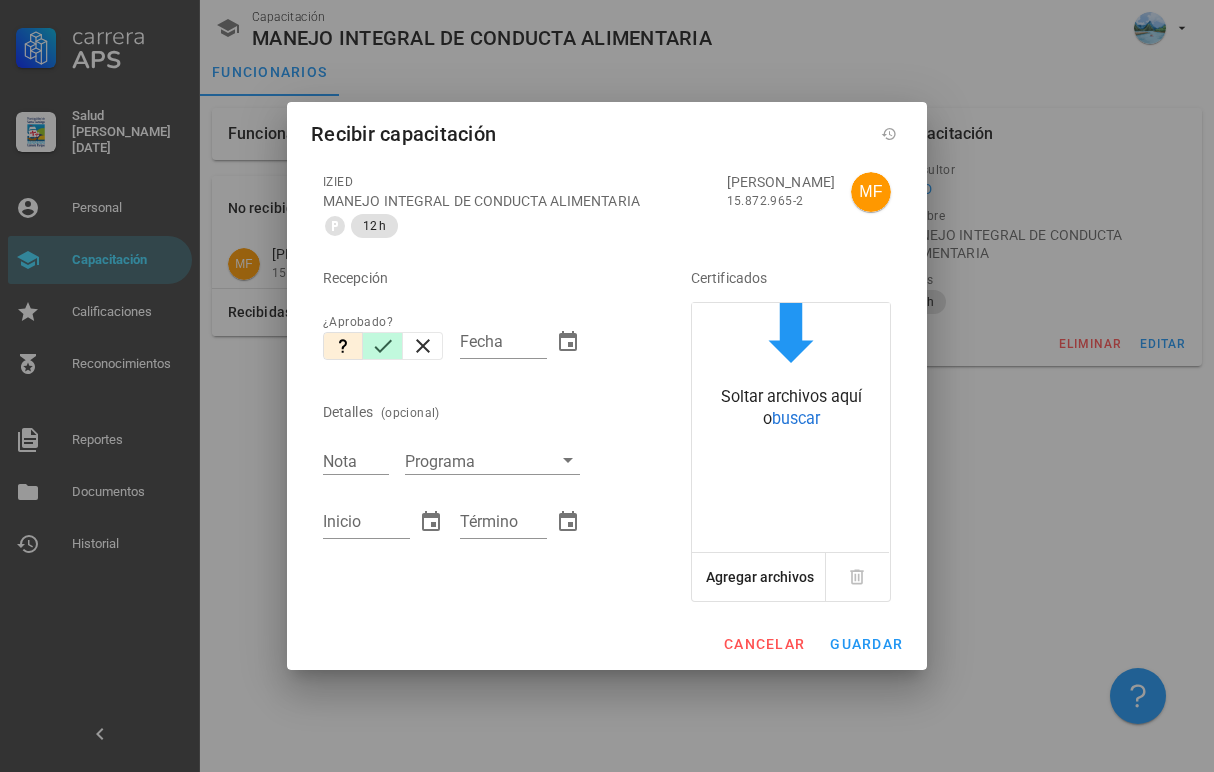 click 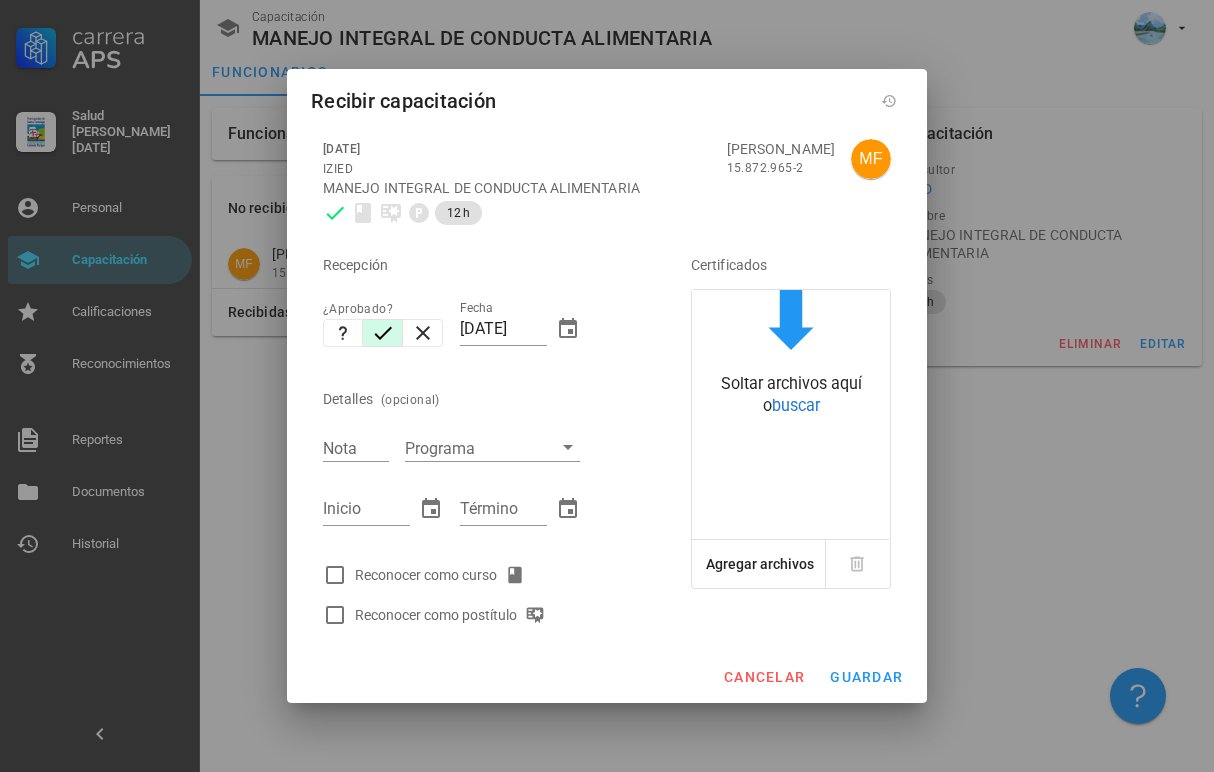 click on "Reconocer como curso" at bounding box center [444, 575] 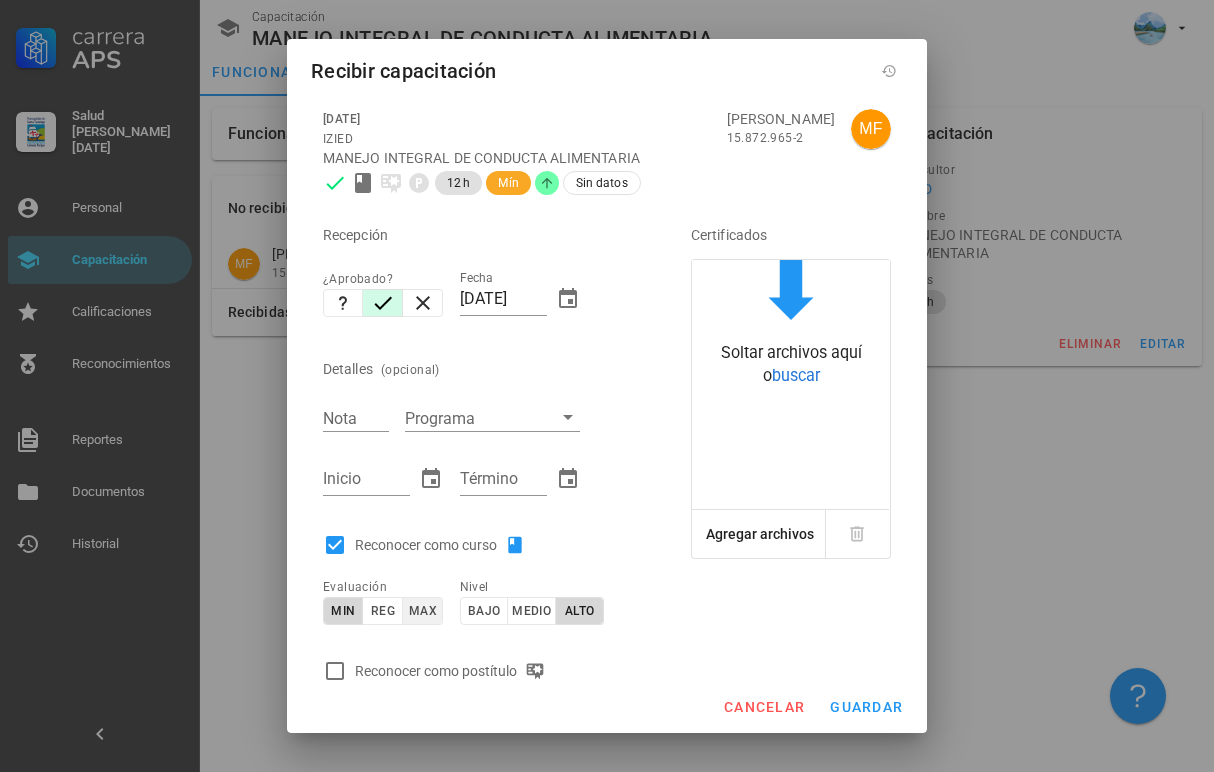 click on "max" at bounding box center (422, 611) 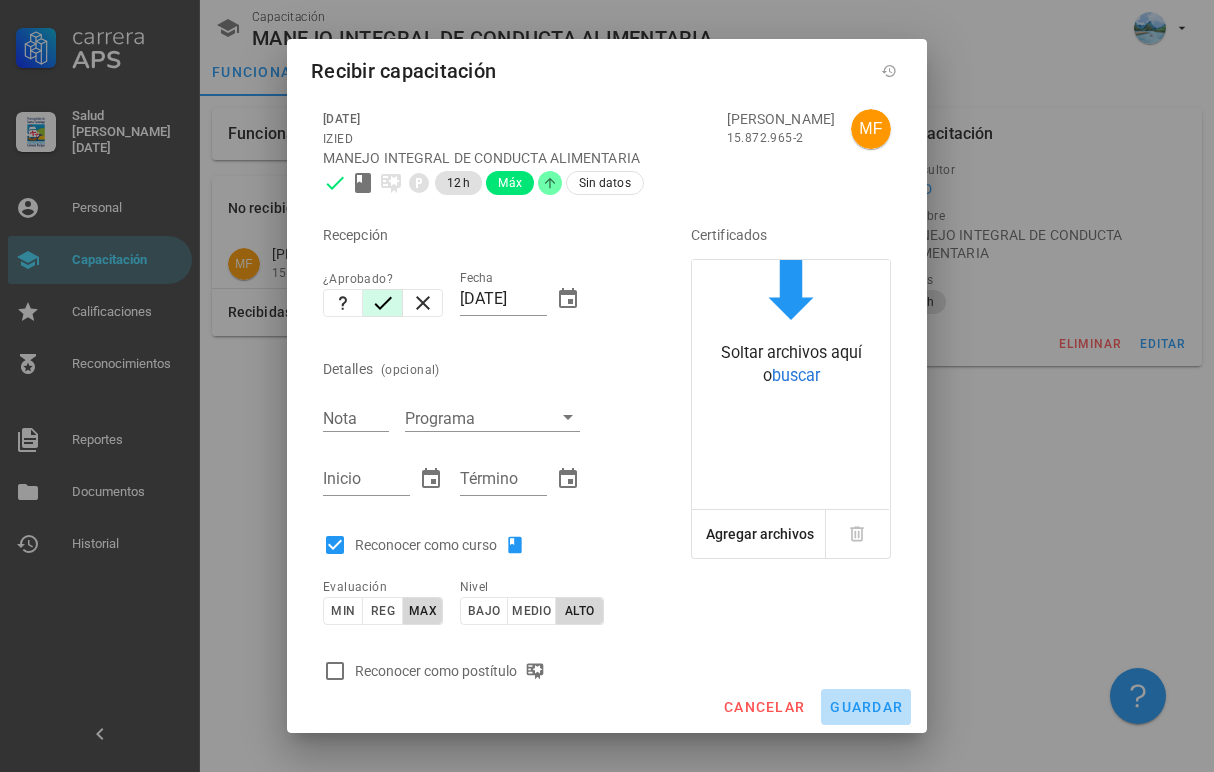 click on "guardar" at bounding box center [866, 707] 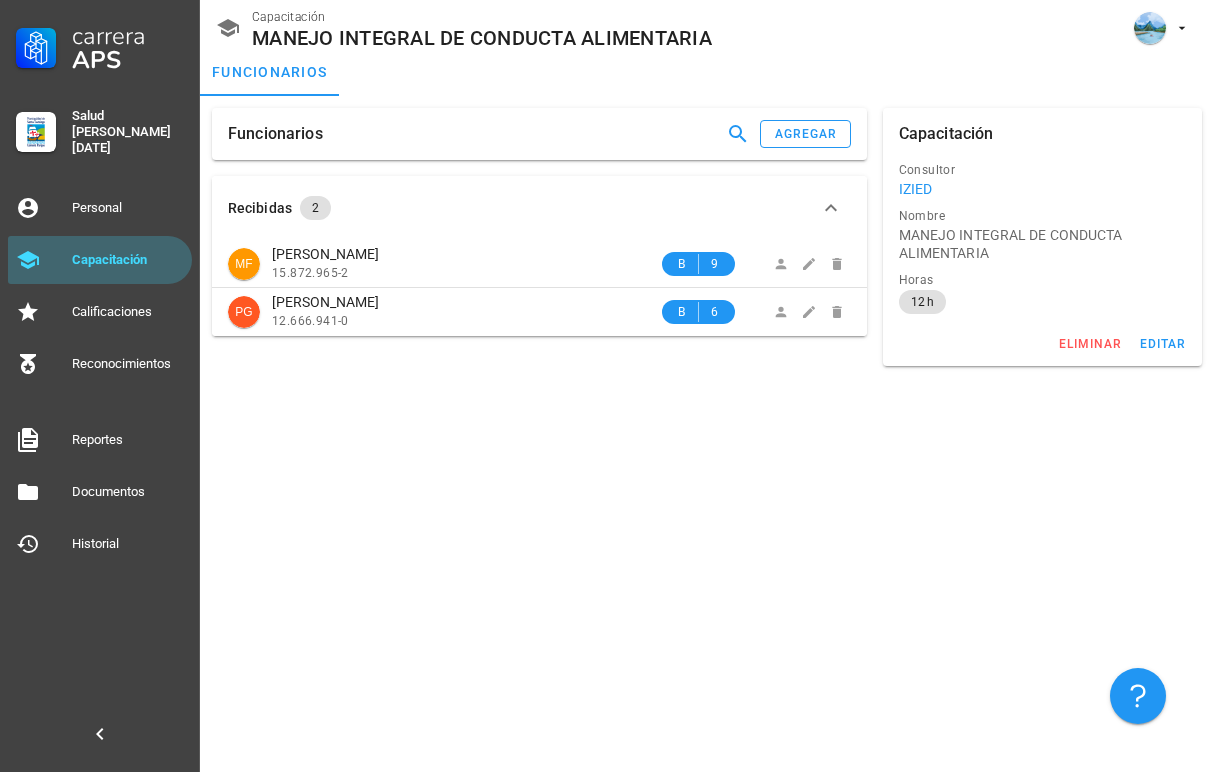 drag, startPoint x: 898, startPoint y: 226, endPoint x: 801, endPoint y: 106, distance: 154.30165 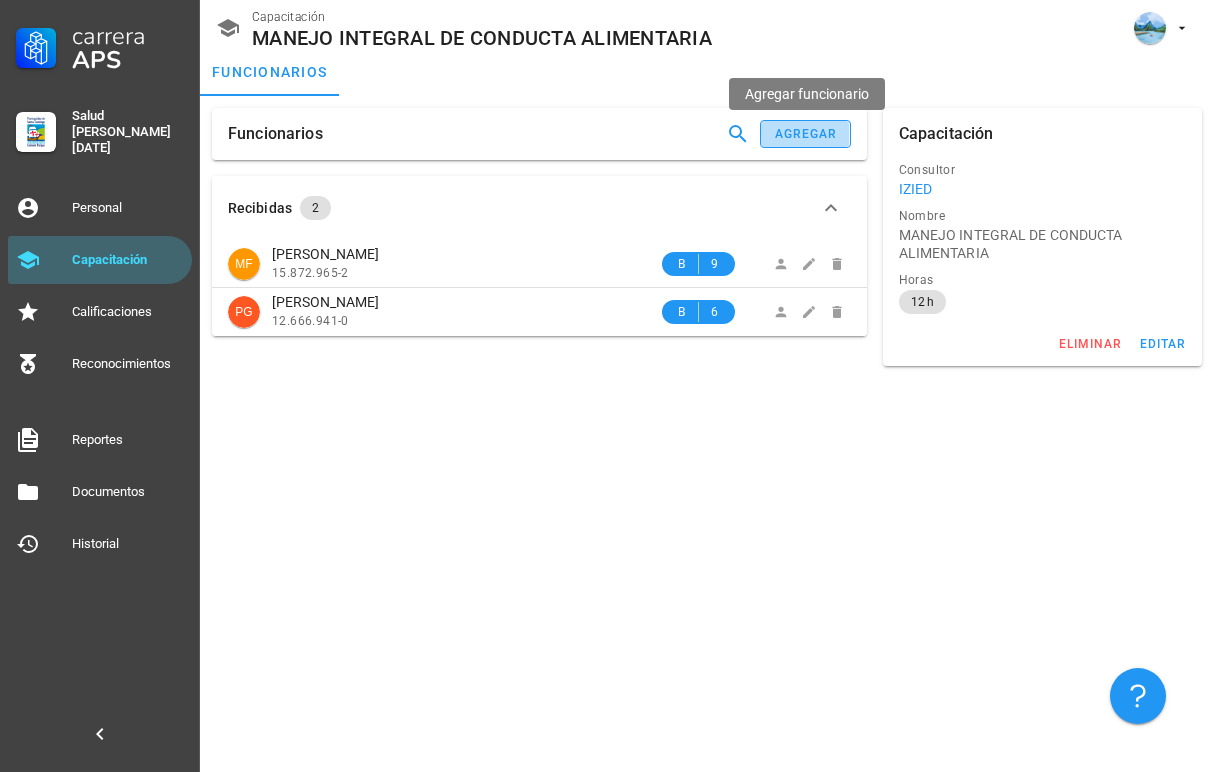 click on "agregar" at bounding box center [805, 134] 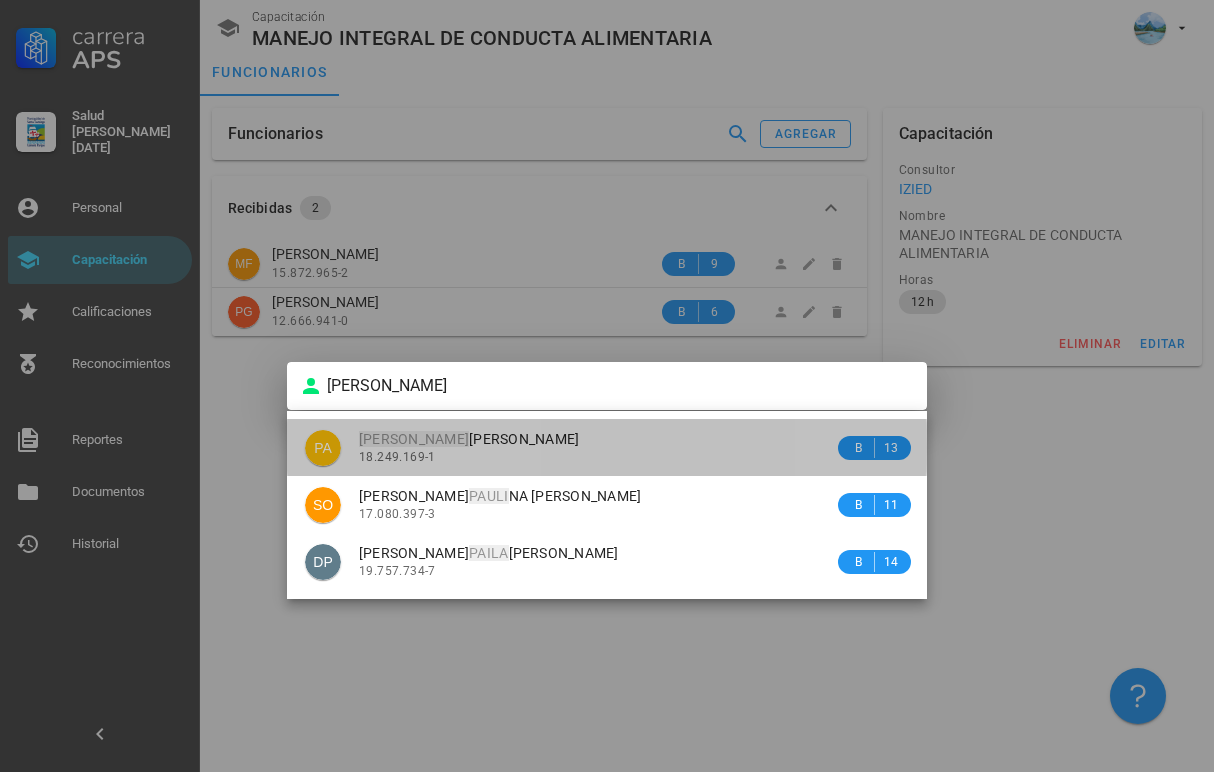 click on "[PERSON_NAME]   18.249.169-1" at bounding box center [596, 447] 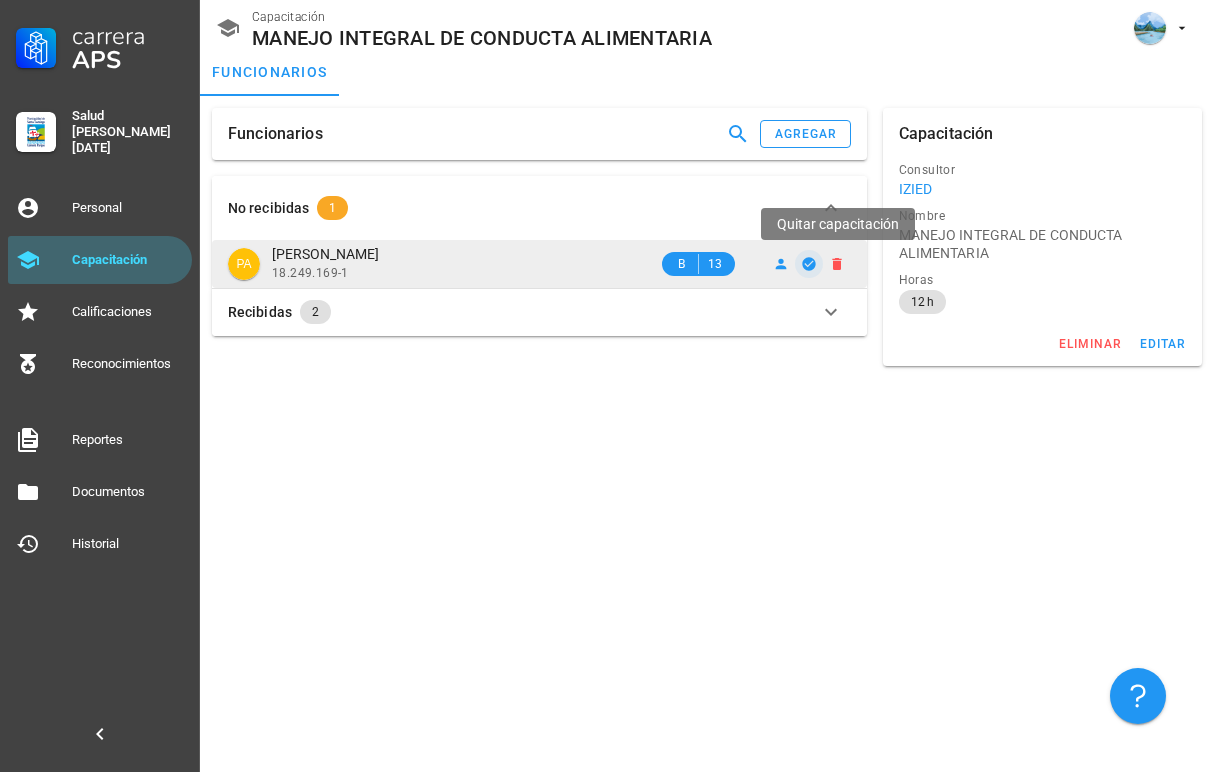 click 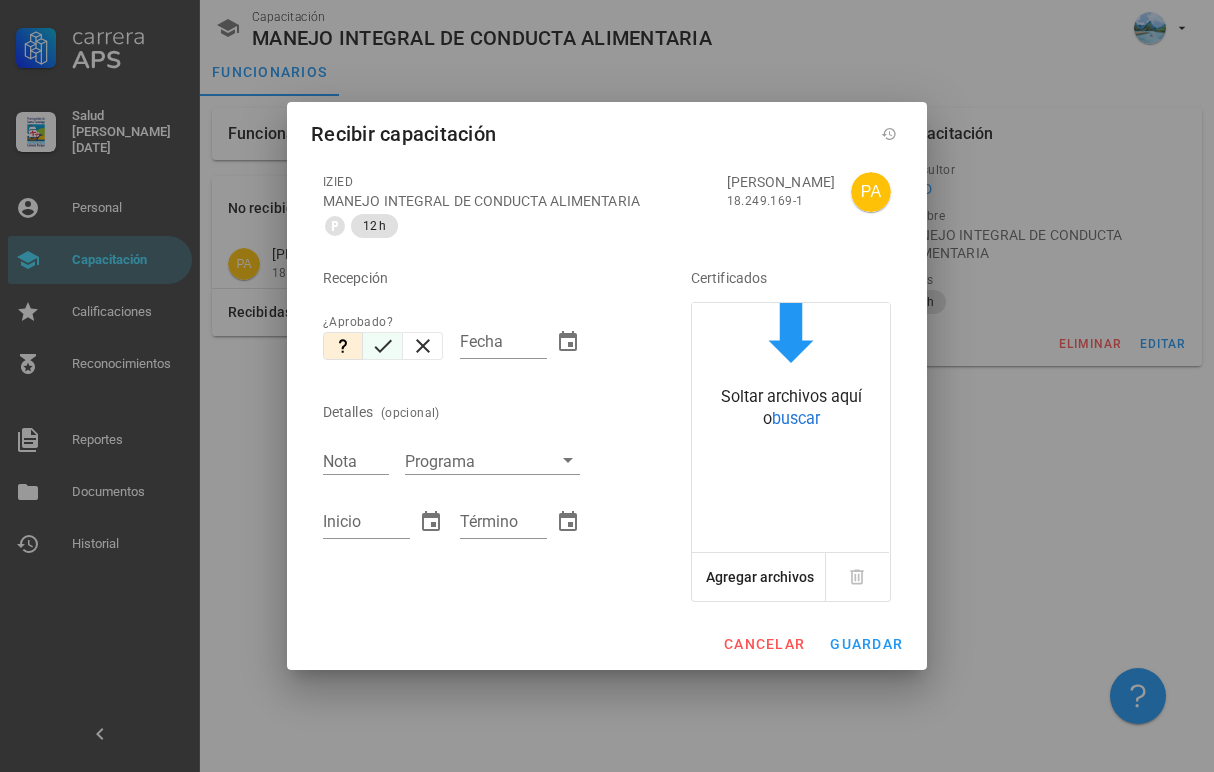 click 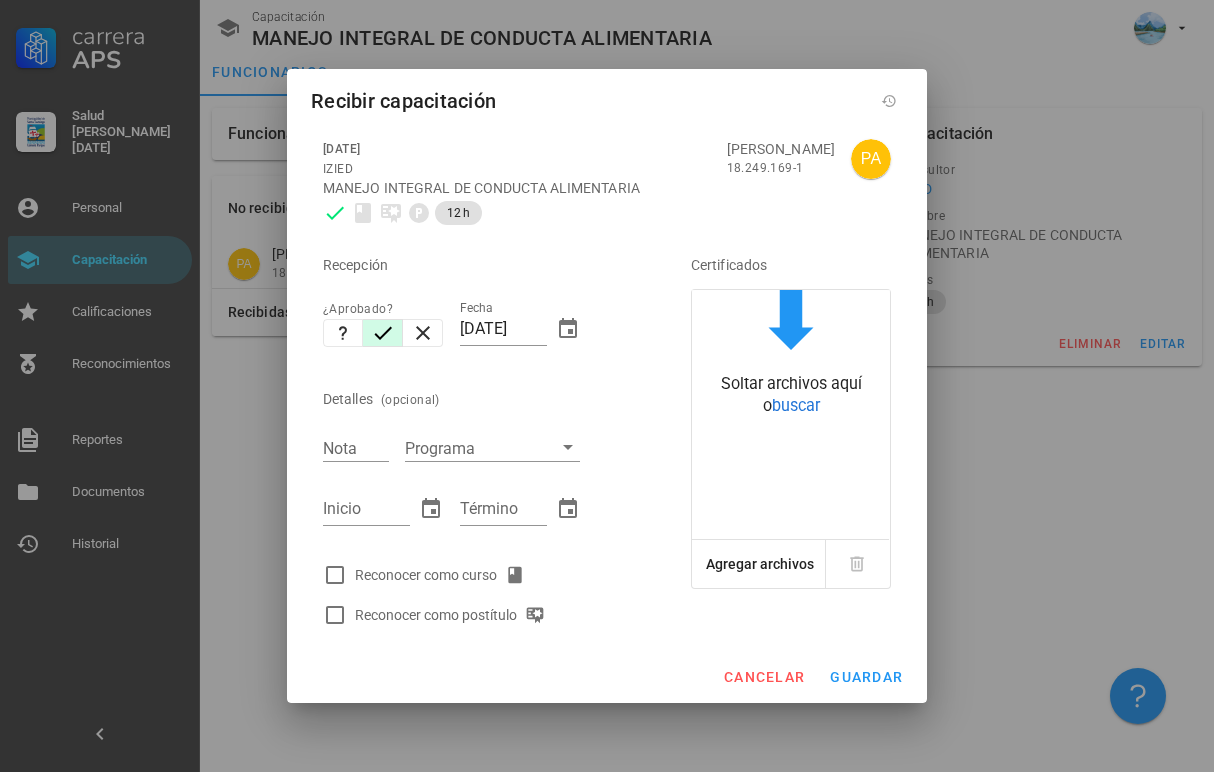 click on "Reconocer como curso" at bounding box center (444, 575) 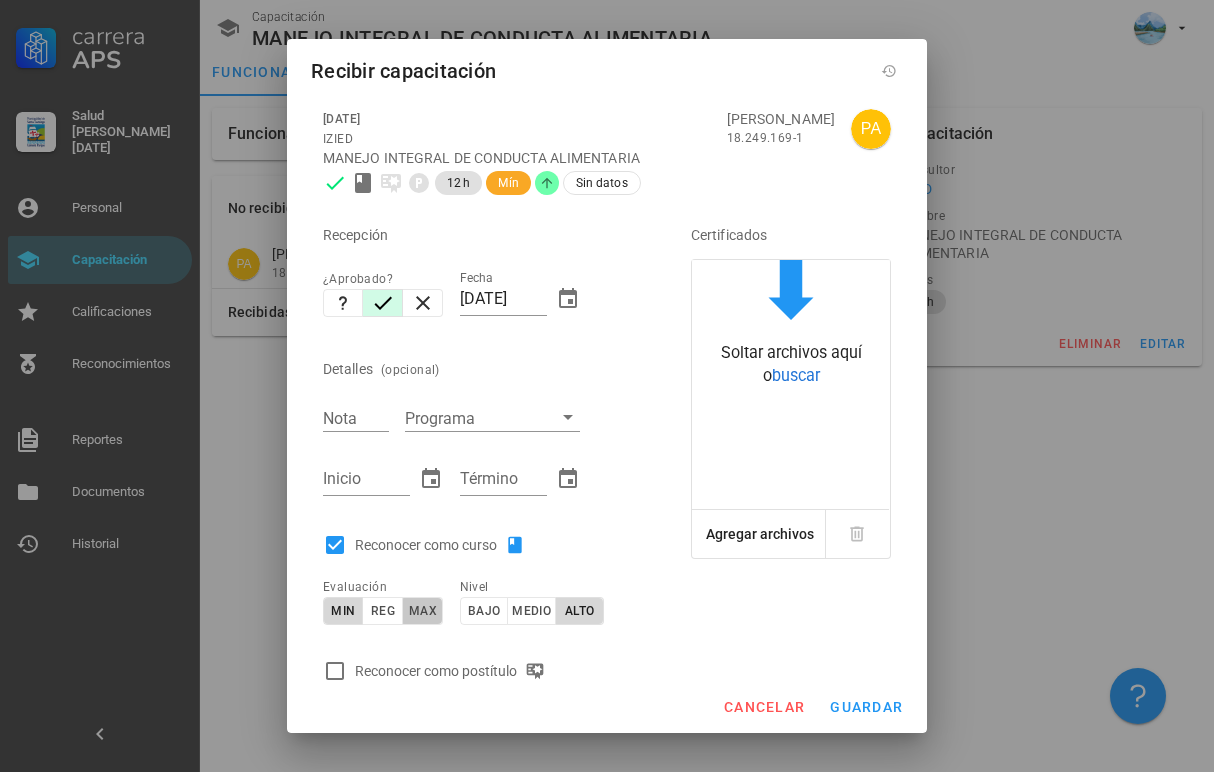click on "max" at bounding box center (422, 611) 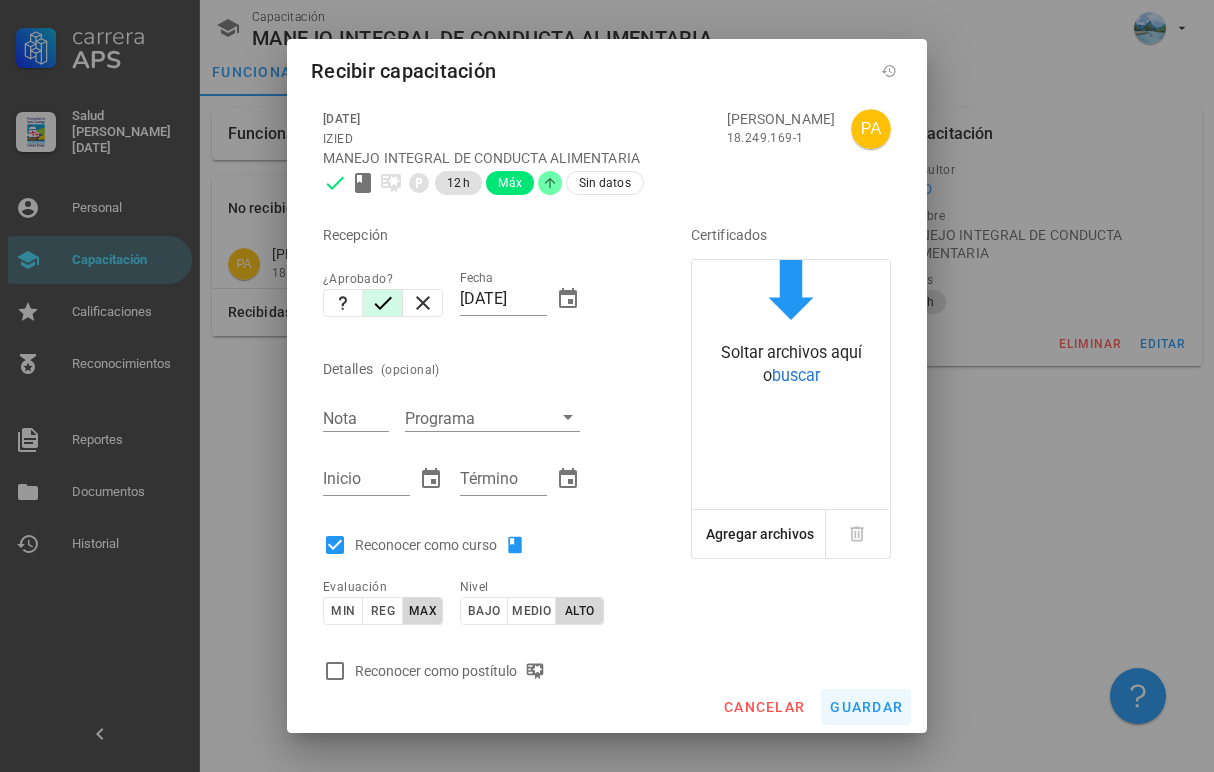click on "guardar" at bounding box center (866, 707) 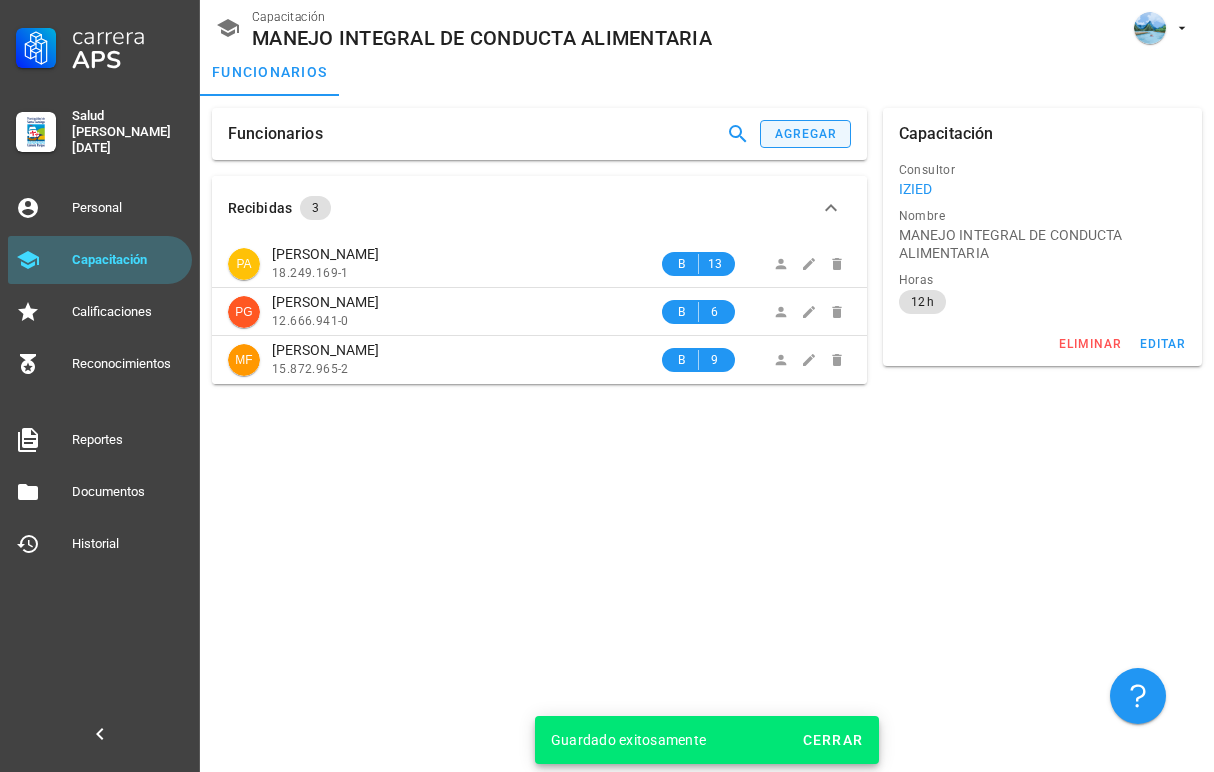click on "agregar" at bounding box center (806, 134) 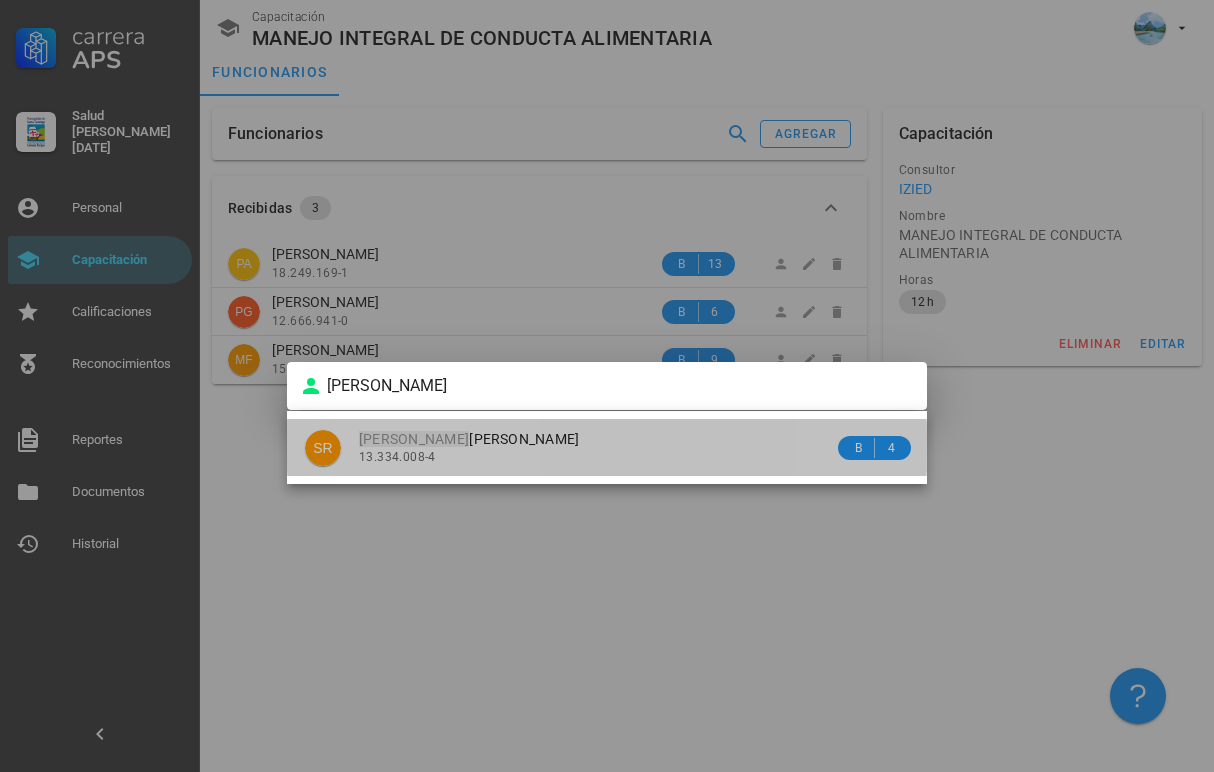click on "[PERSON_NAME]   13.334.008-4" at bounding box center [596, 447] 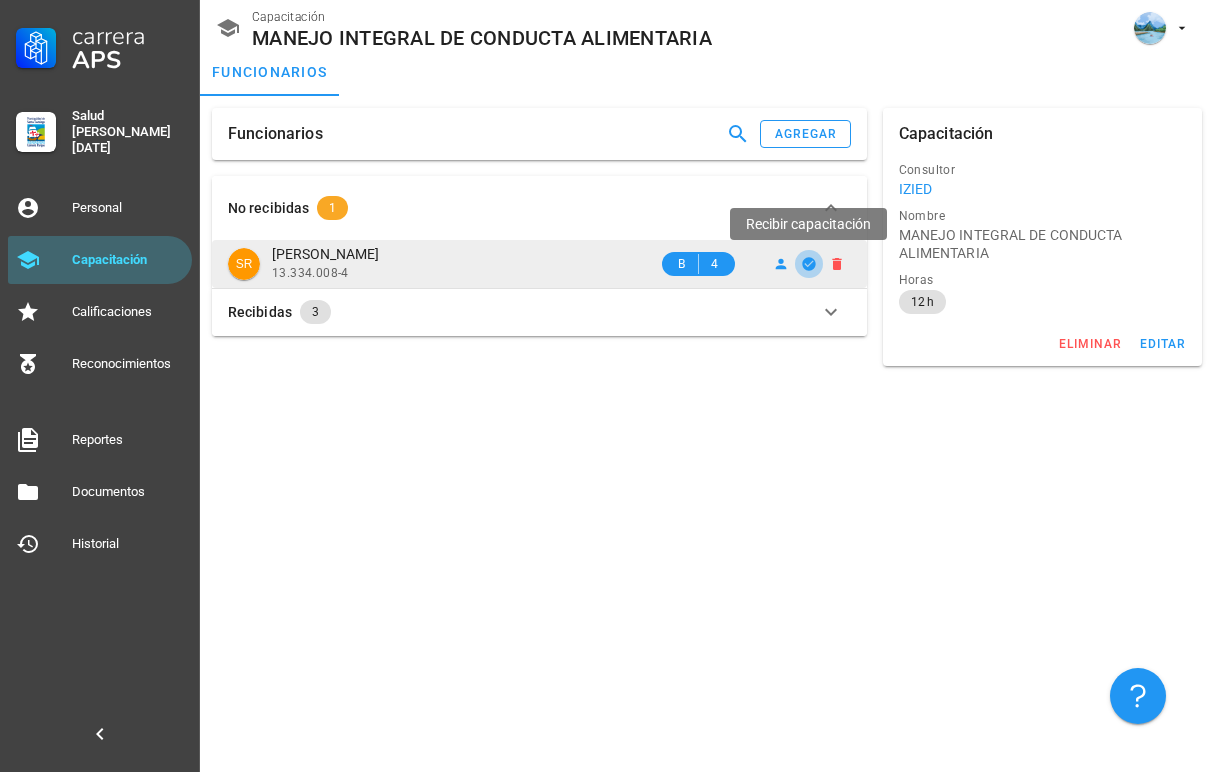 click 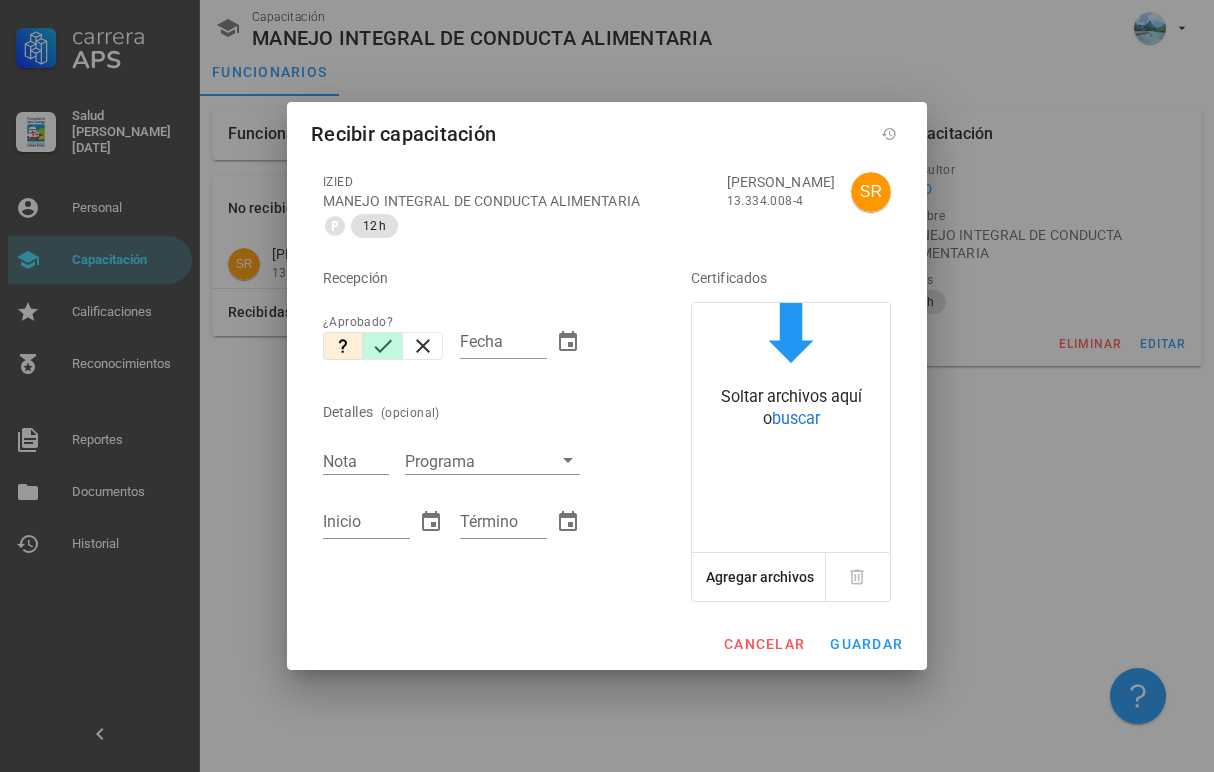 click 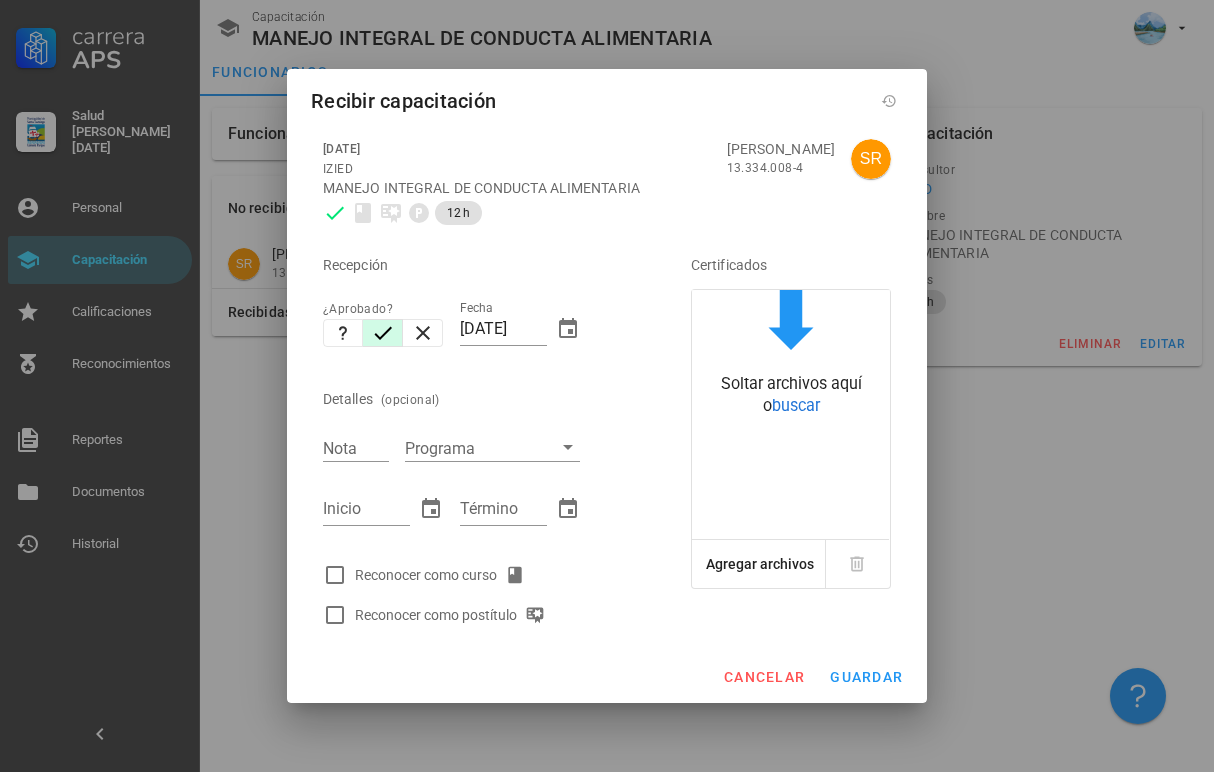 click on "Reconocer como curso" at bounding box center (444, 575) 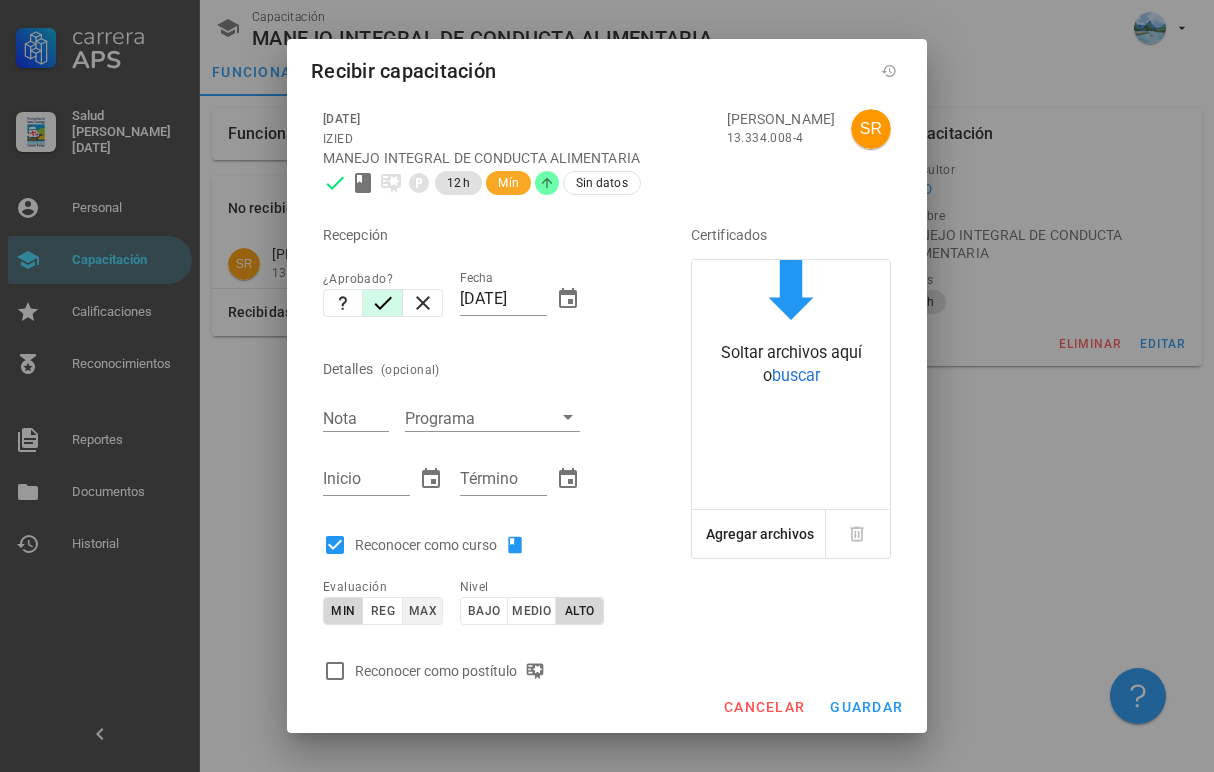click on "max" at bounding box center (422, 611) 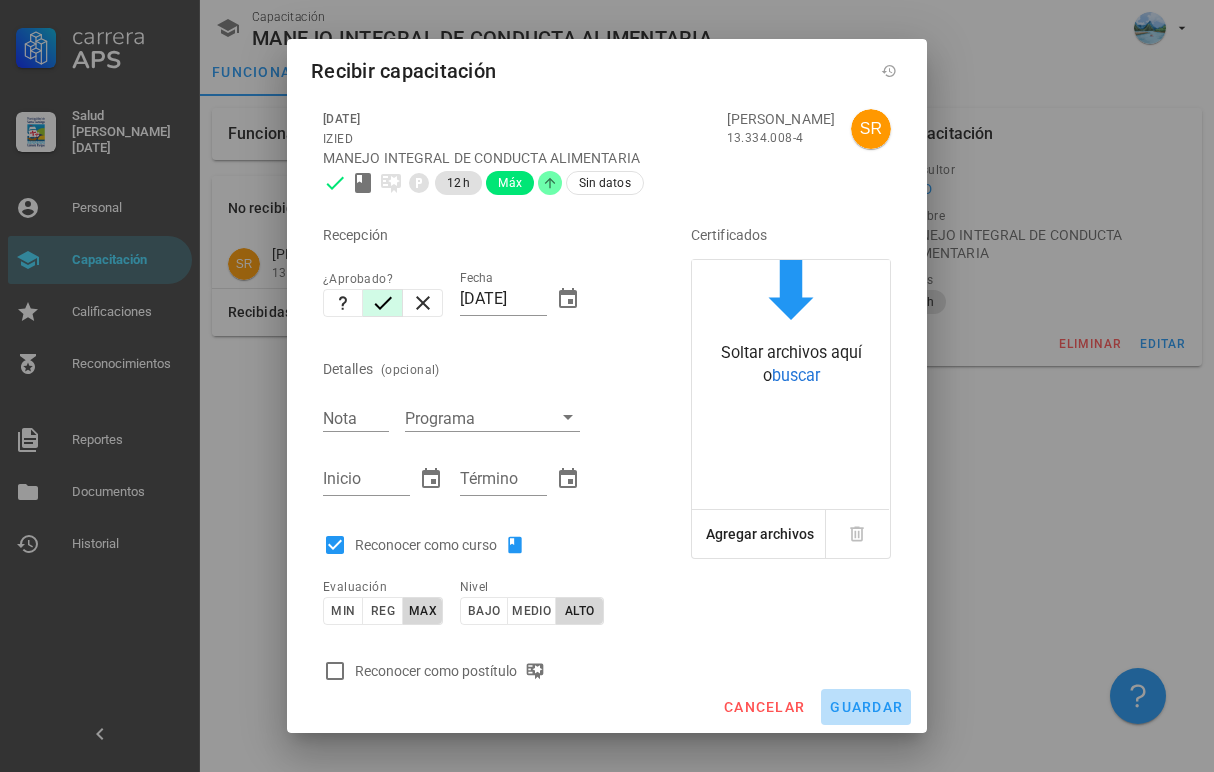 click on "guardar" at bounding box center [866, 707] 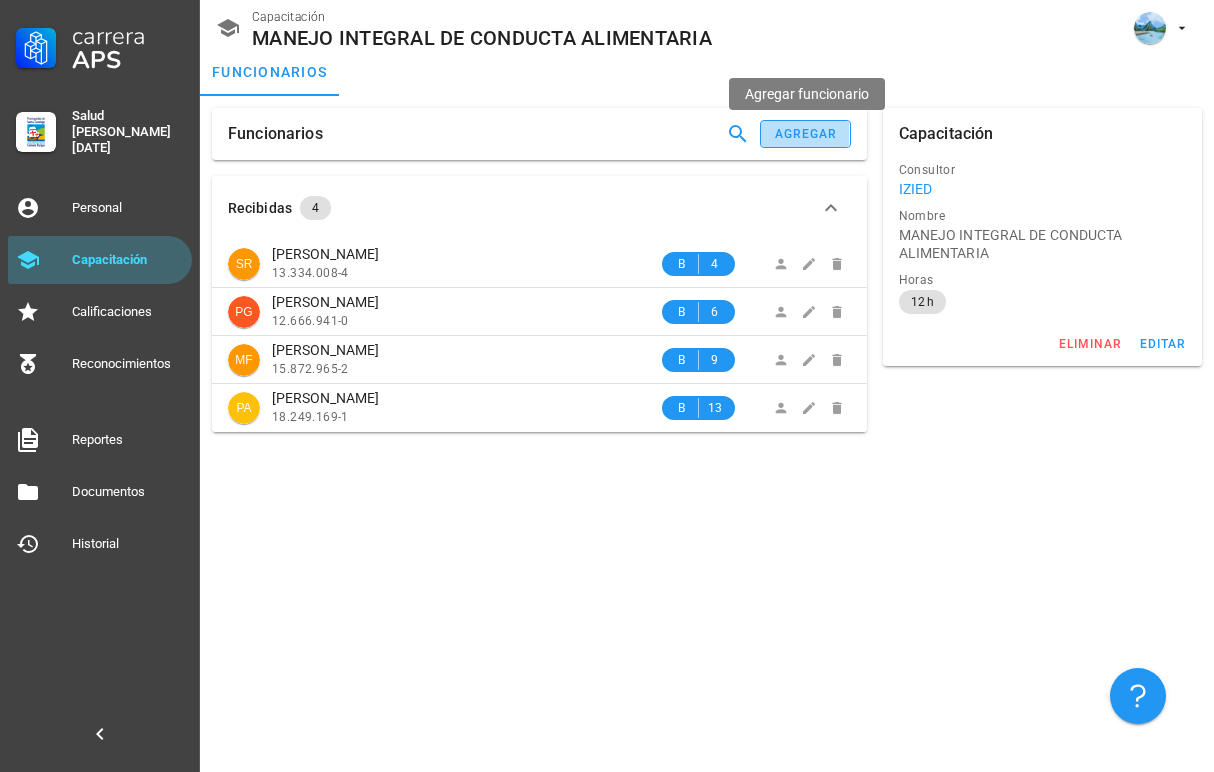 click on "agregar" at bounding box center (806, 134) 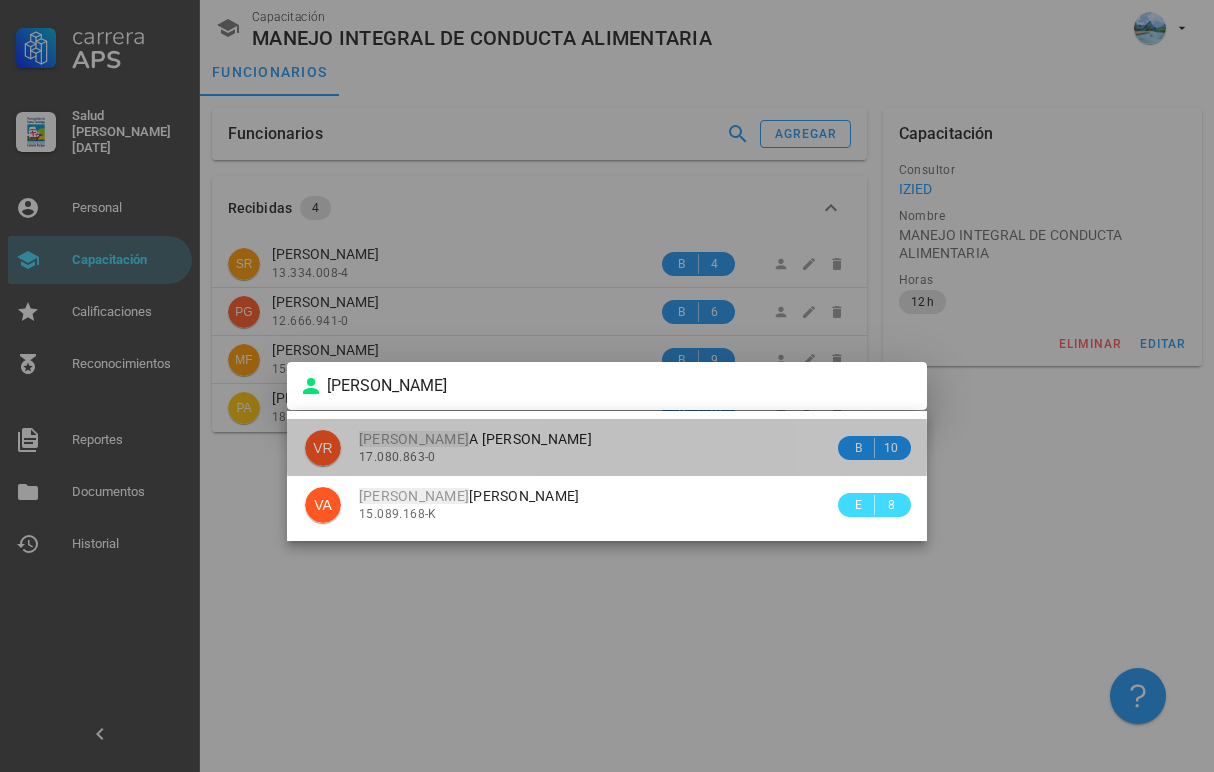 click on "[PERSON_NAME] [PERSON_NAME]" at bounding box center (475, 439) 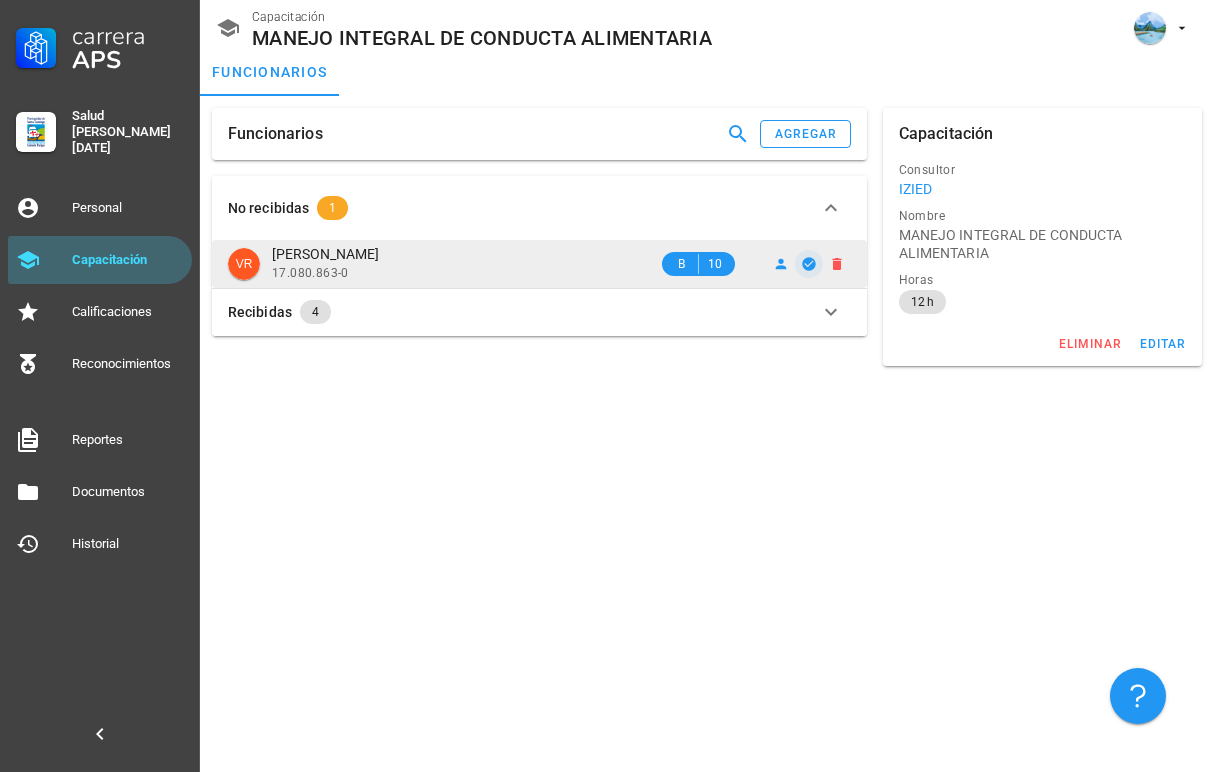 click at bounding box center [809, 264] 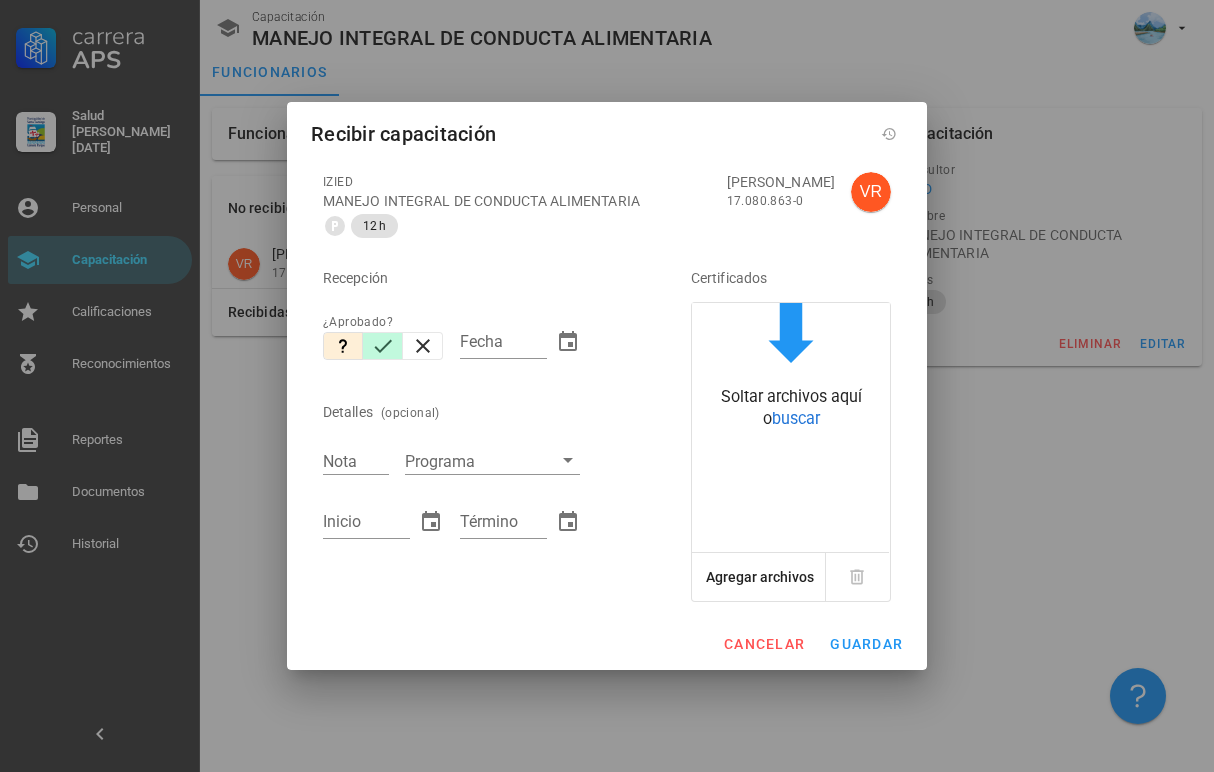 click 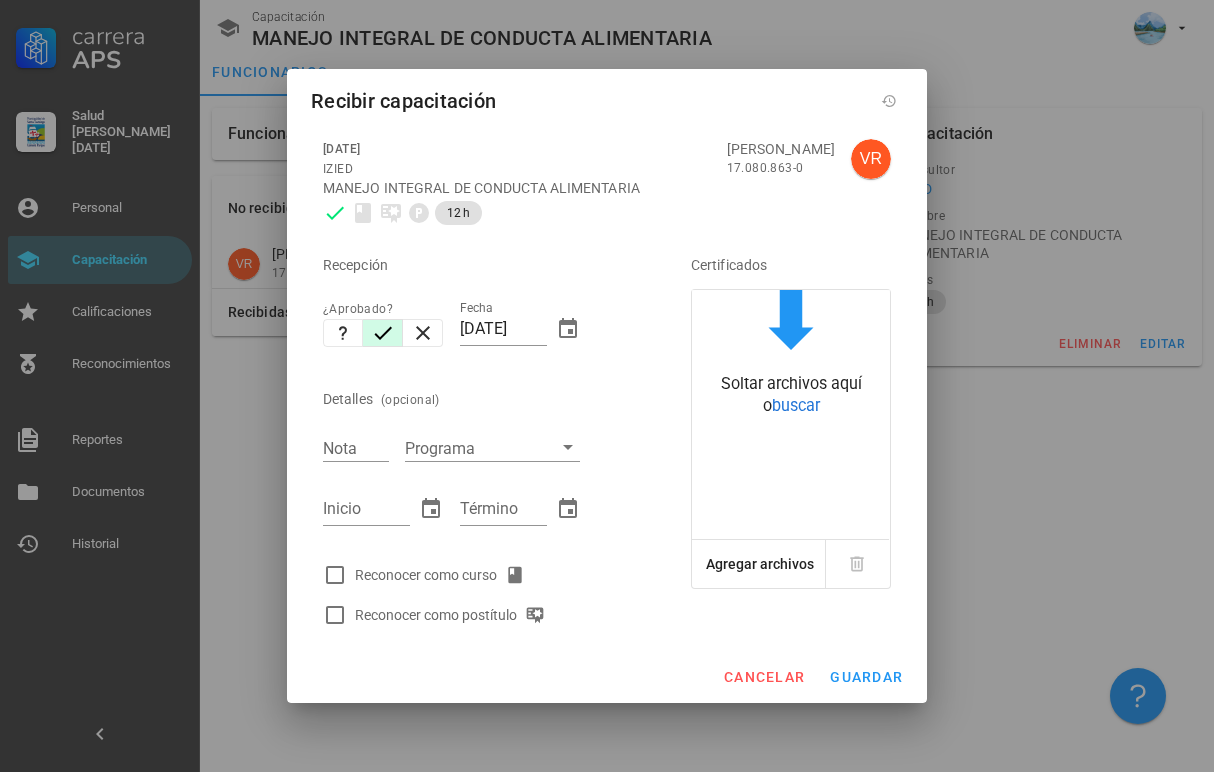 click on "Reconocer como curso" at bounding box center [444, 575] 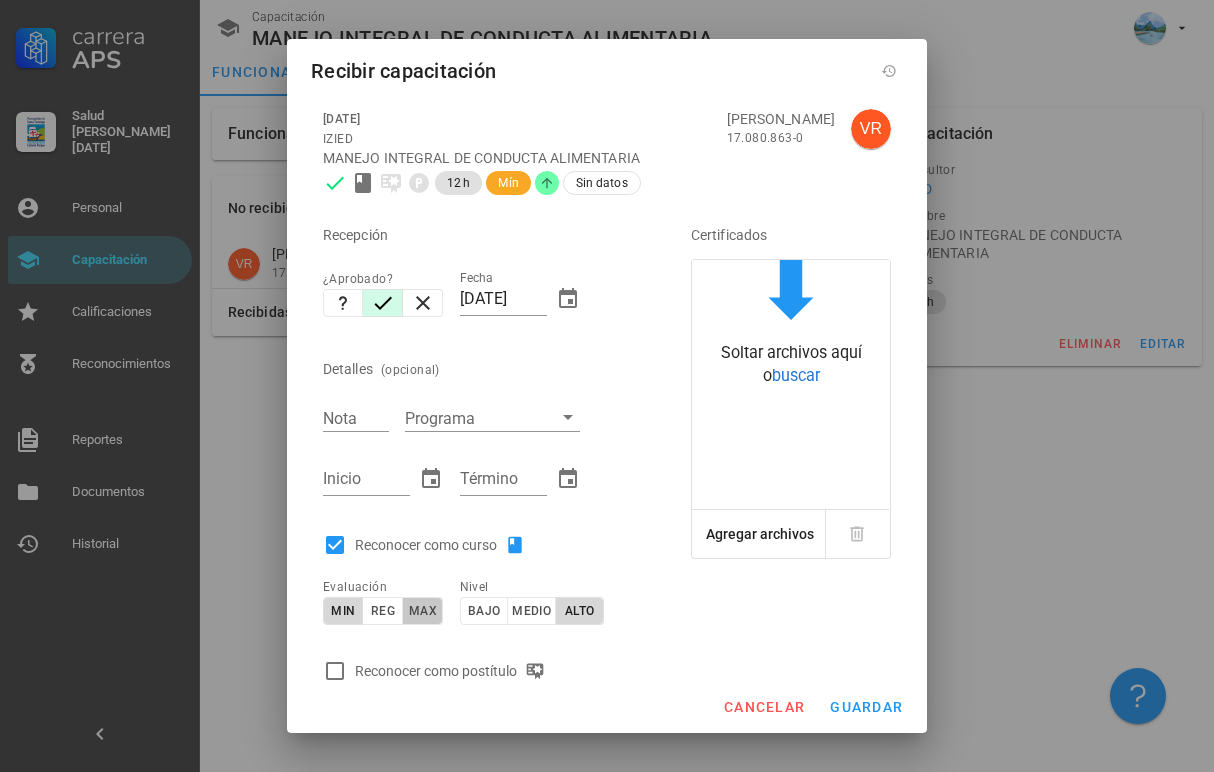 click on "max" at bounding box center (423, 611) 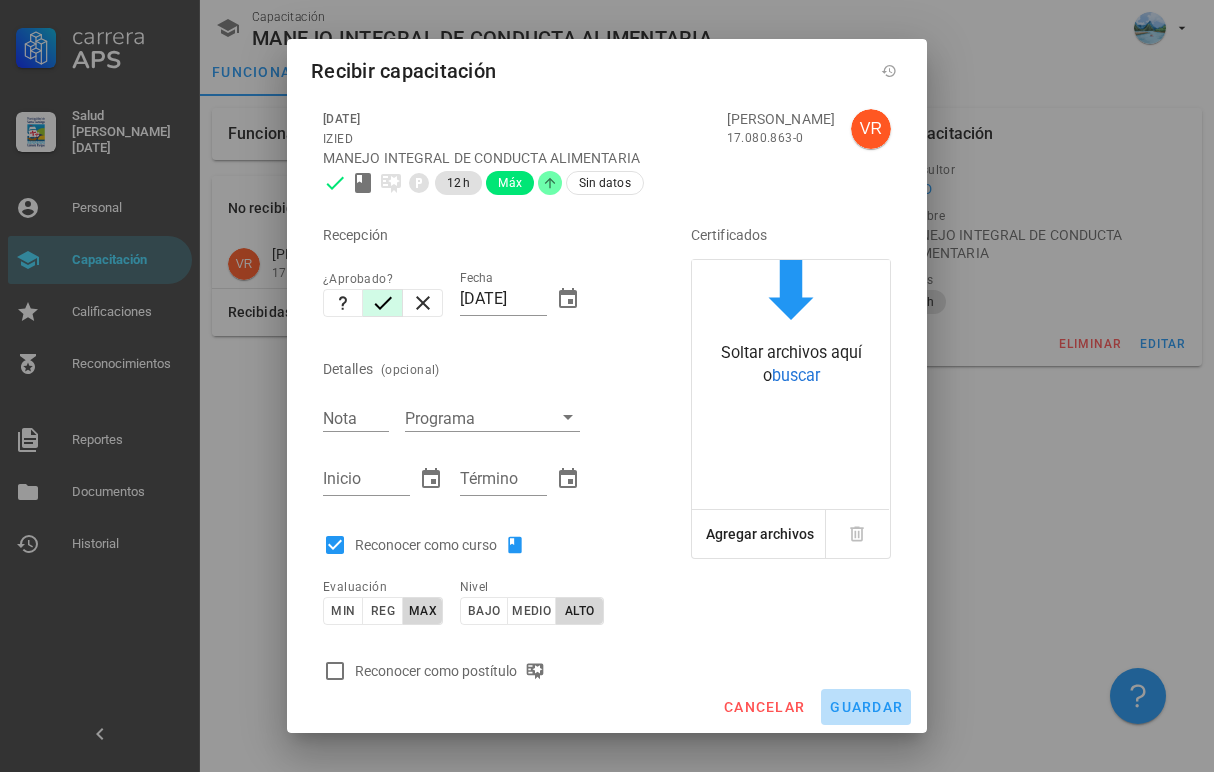 click on "guardar" at bounding box center [866, 707] 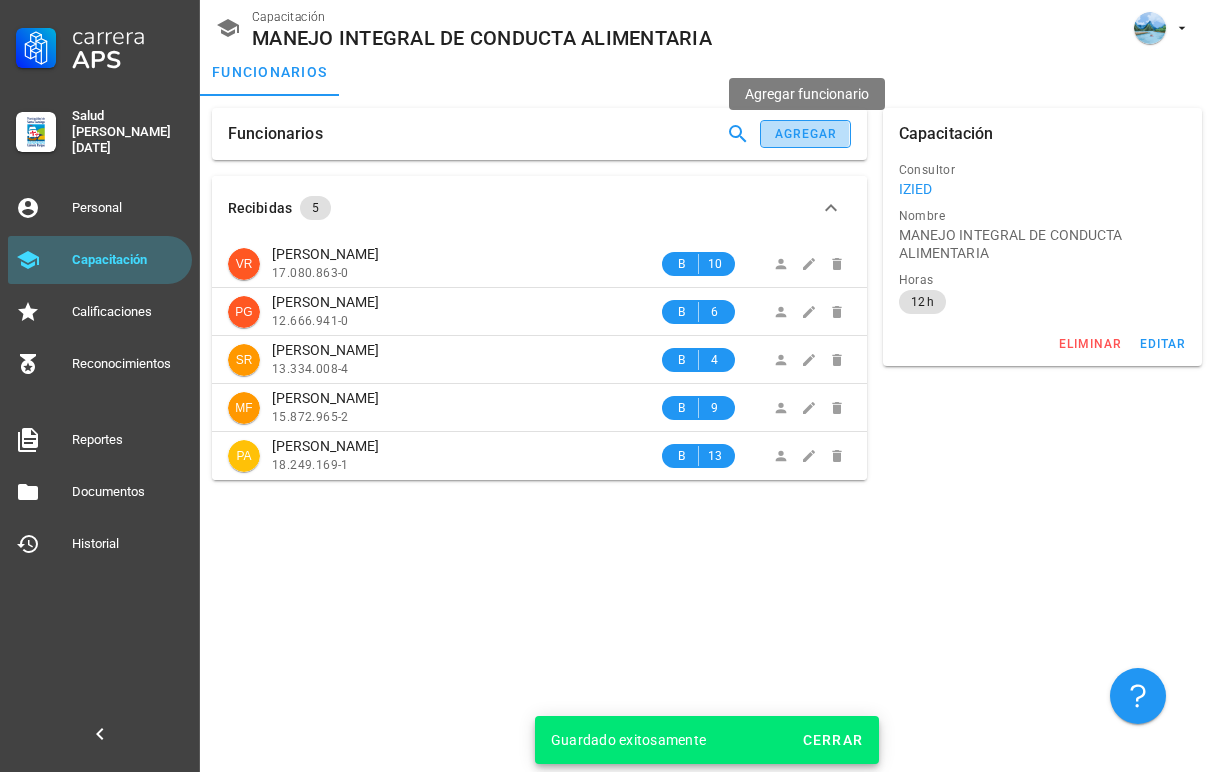 click on "agregar" at bounding box center [806, 134] 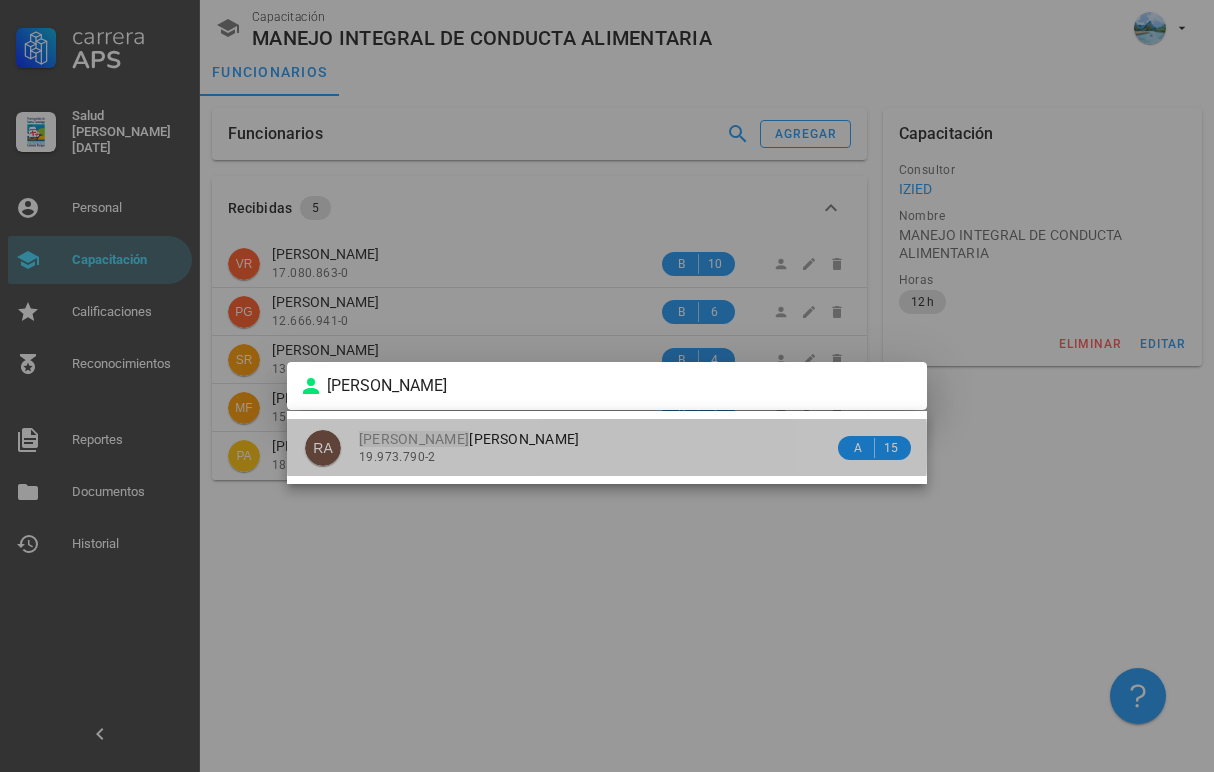 click on "19.973.790-2" at bounding box center (596, 457) 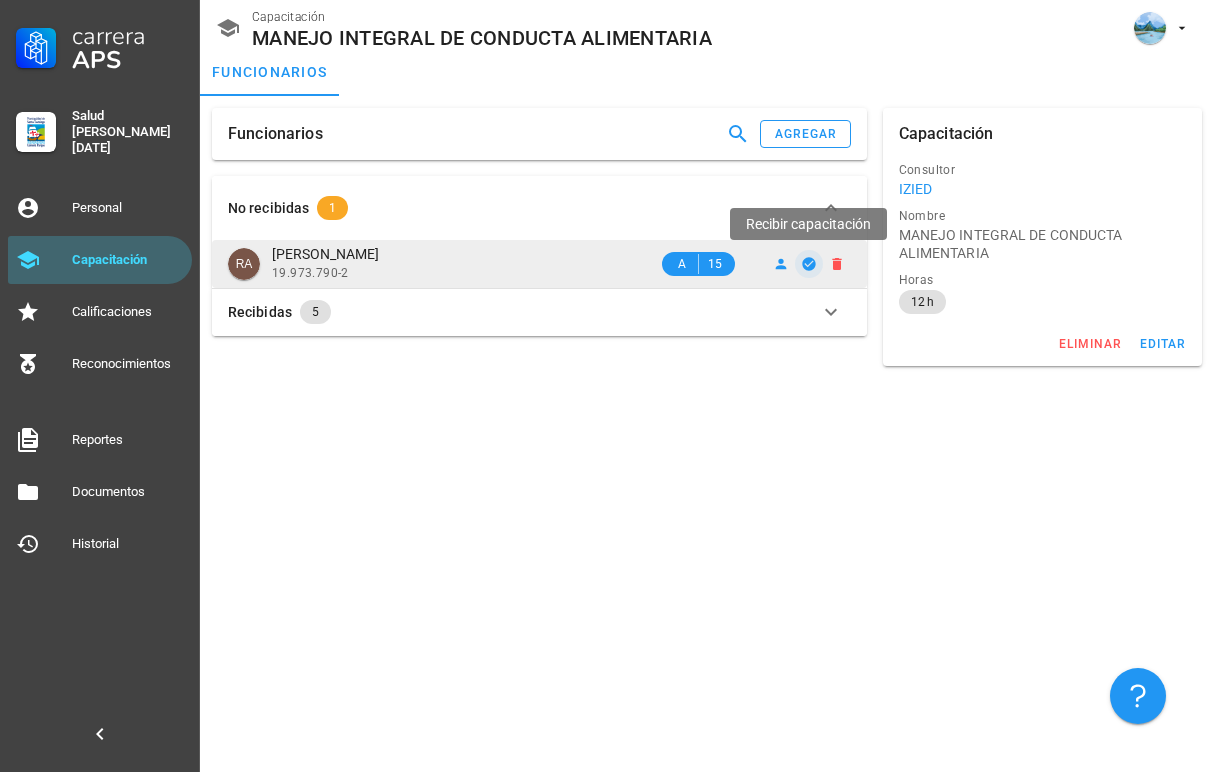 click 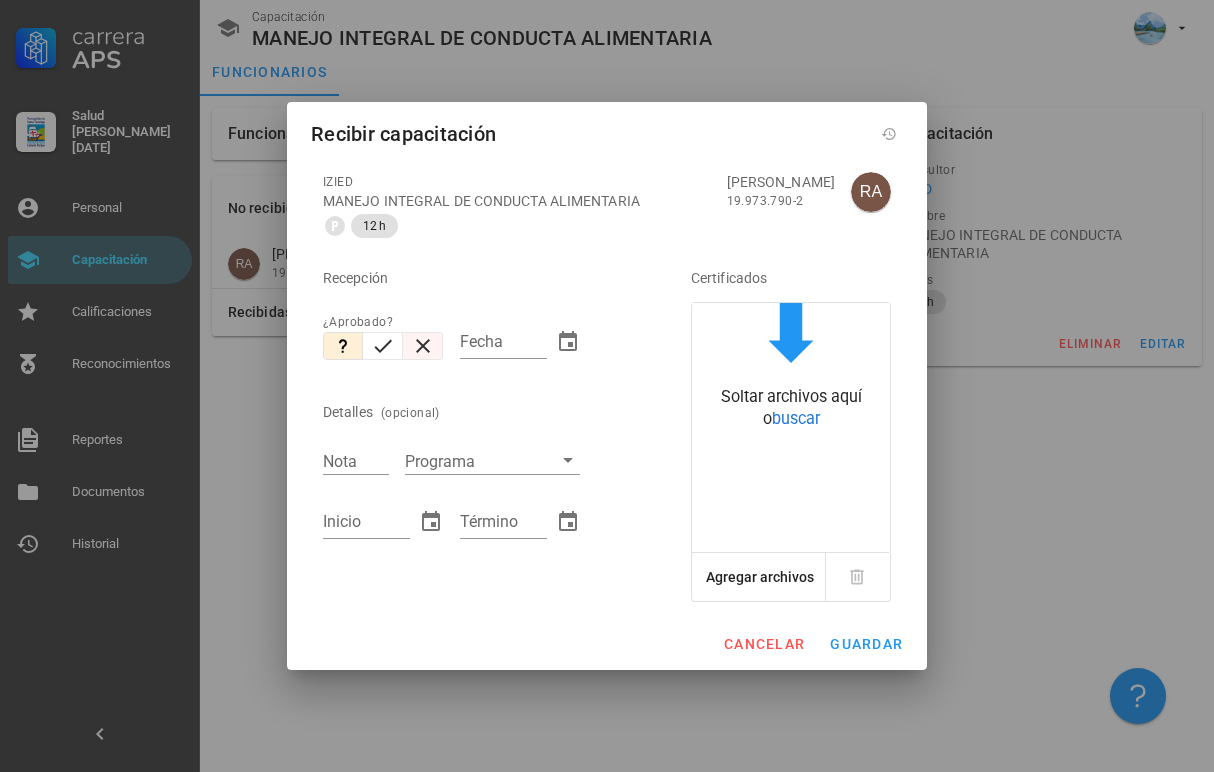 click 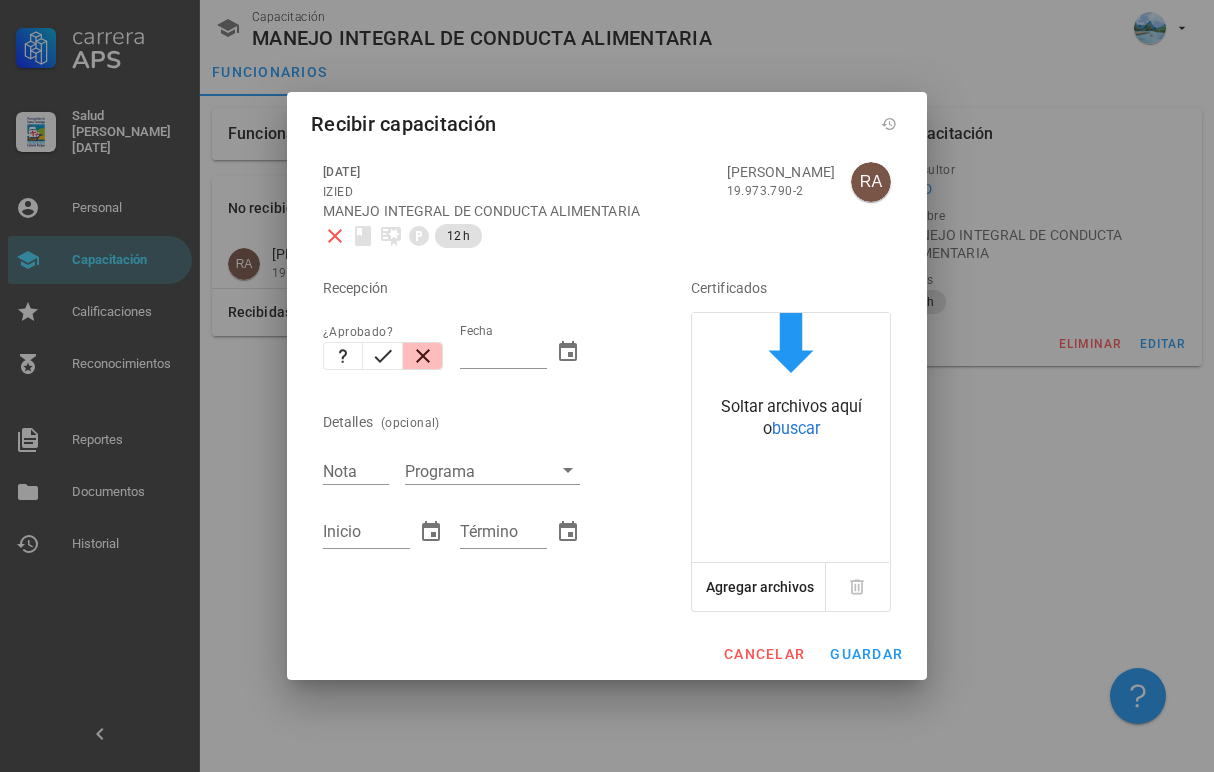 type on "[DATE]" 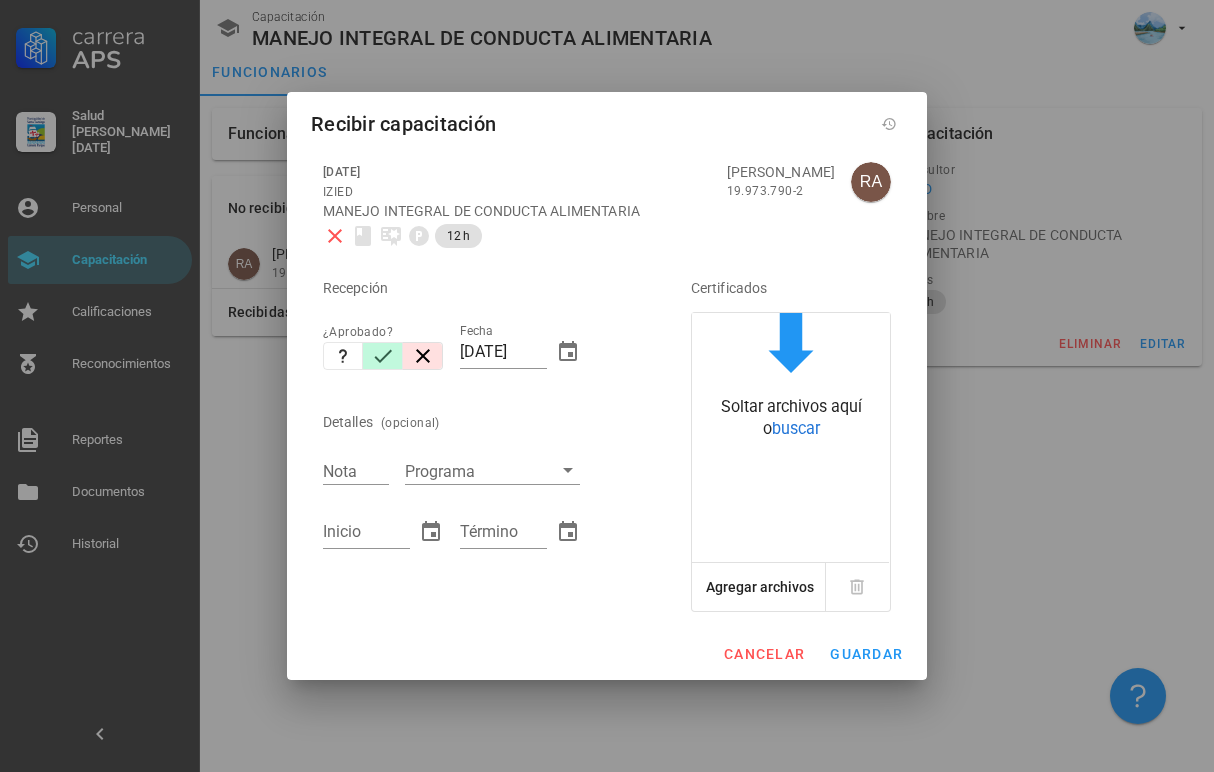 click 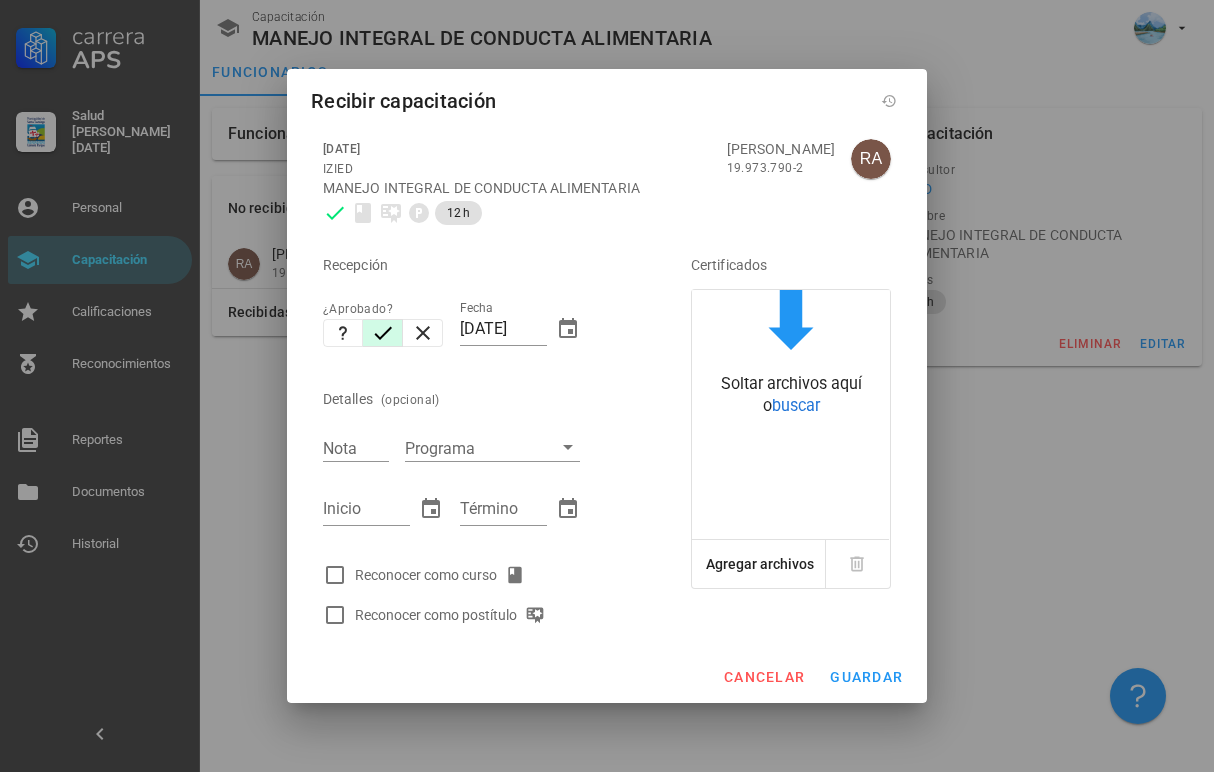 click on "Reconocer como curso" at bounding box center (444, 575) 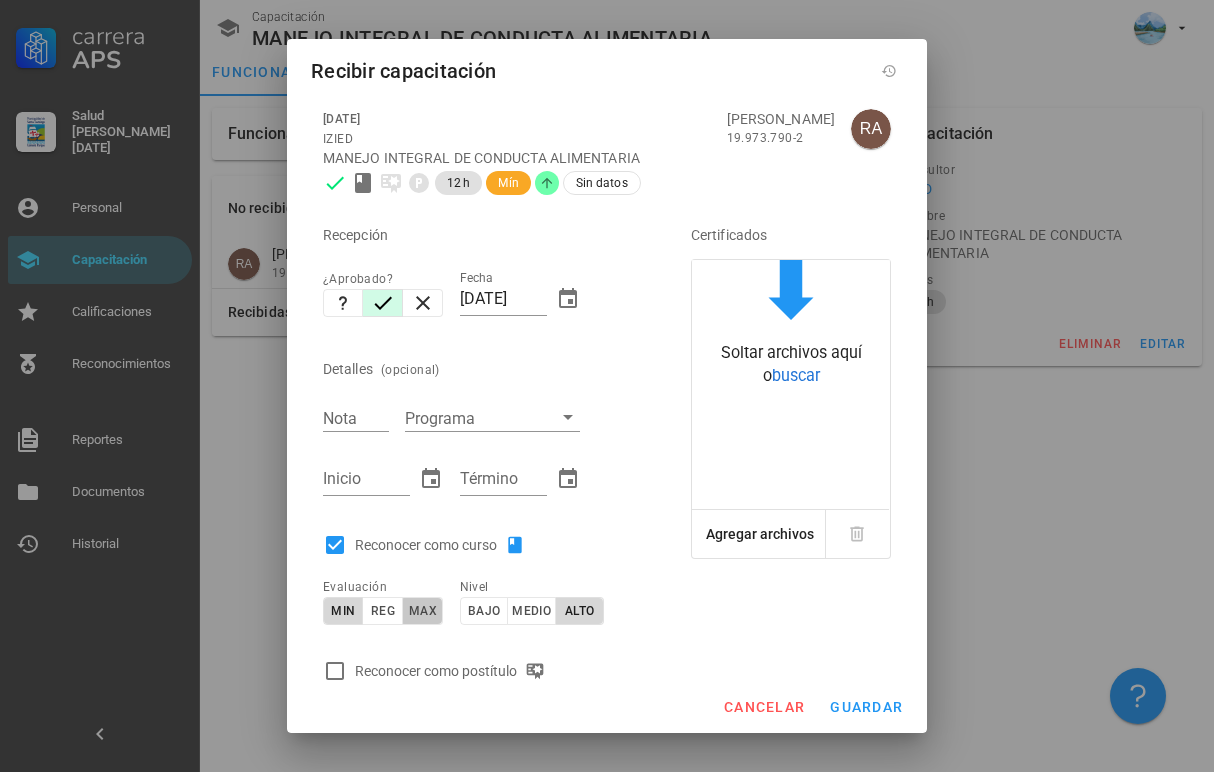click on "max" at bounding box center [422, 611] 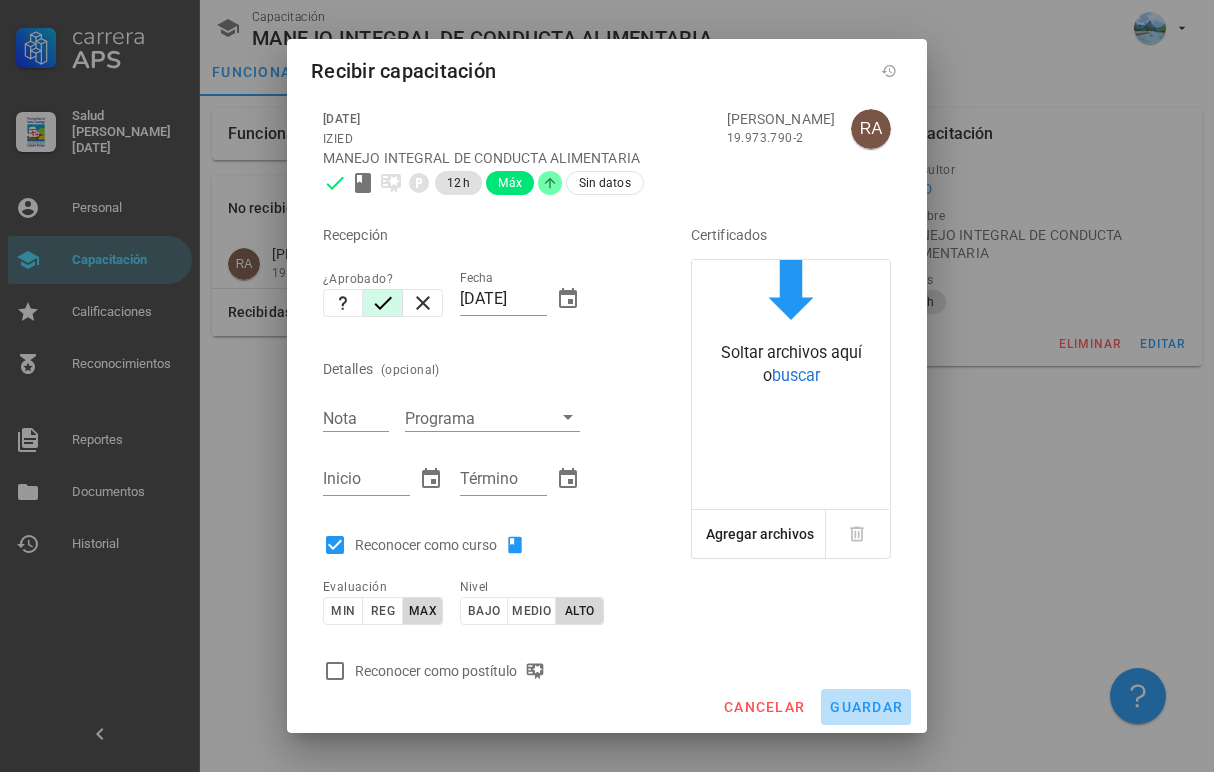 click on "guardar" at bounding box center [866, 707] 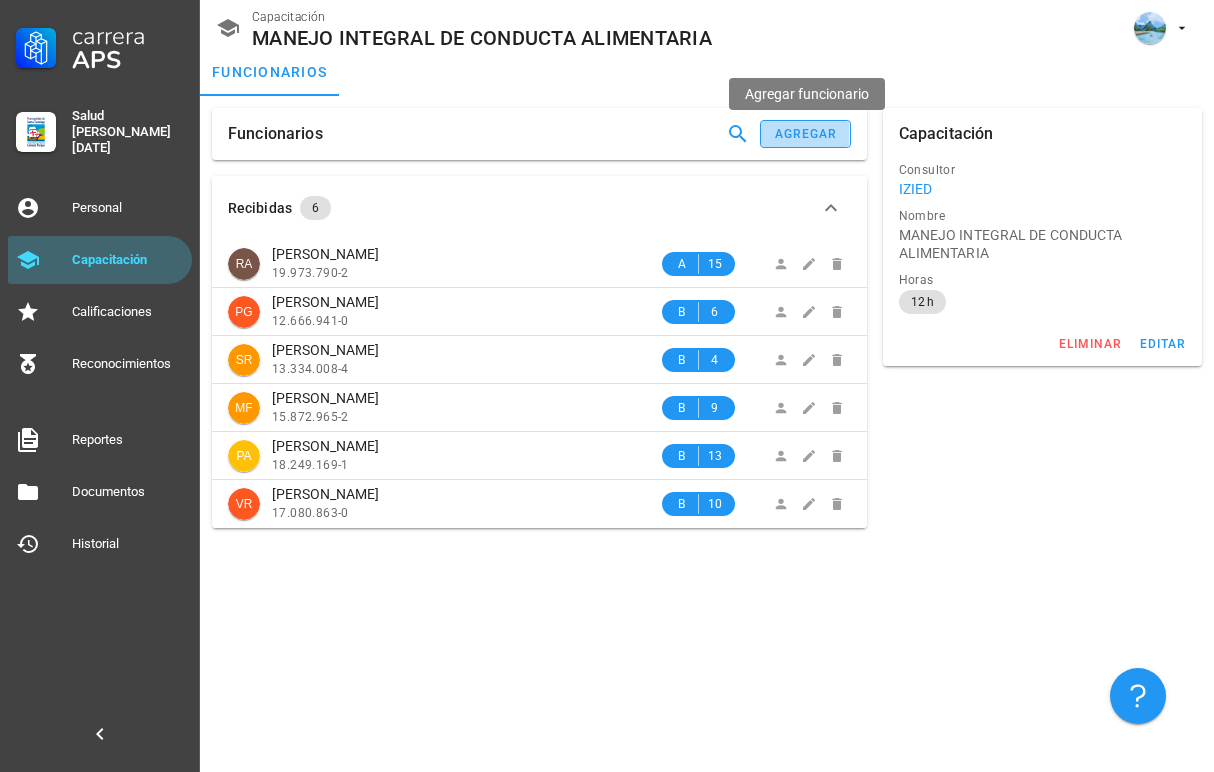 click on "agregar" at bounding box center [806, 134] 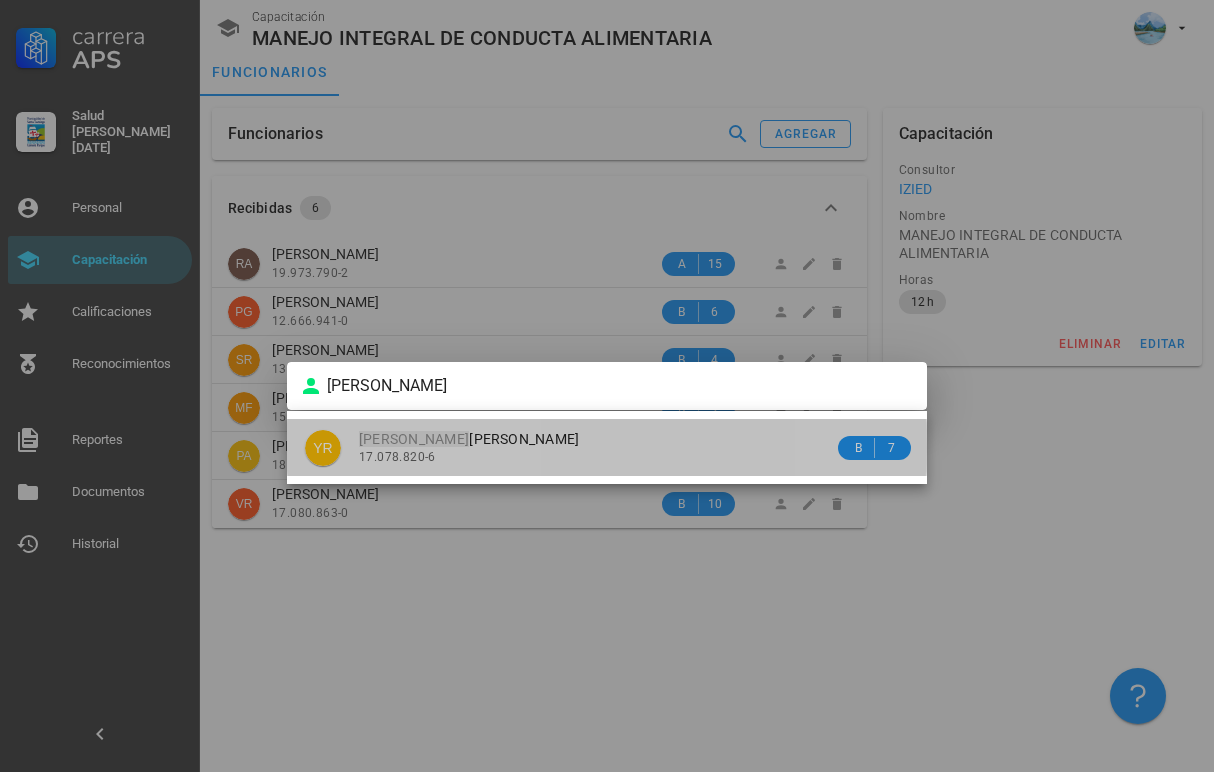 click on "[PERSON_NAME]" at bounding box center [469, 439] 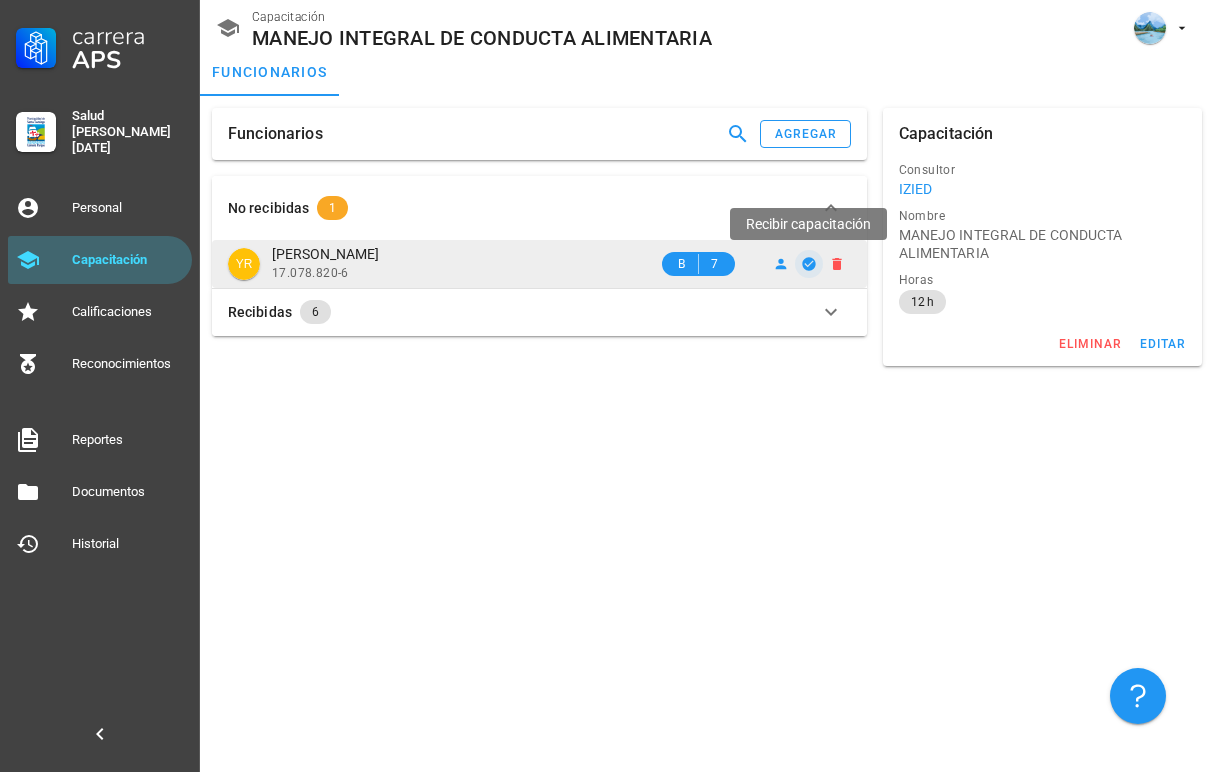 click 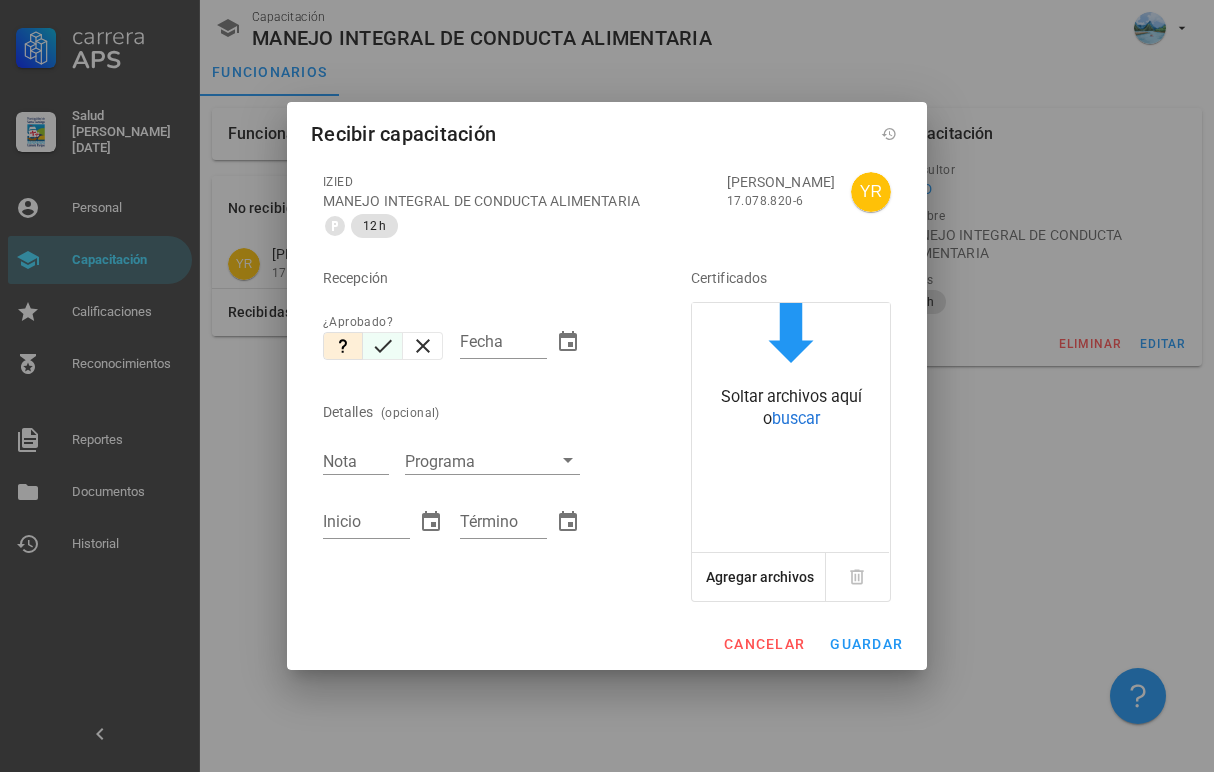 click 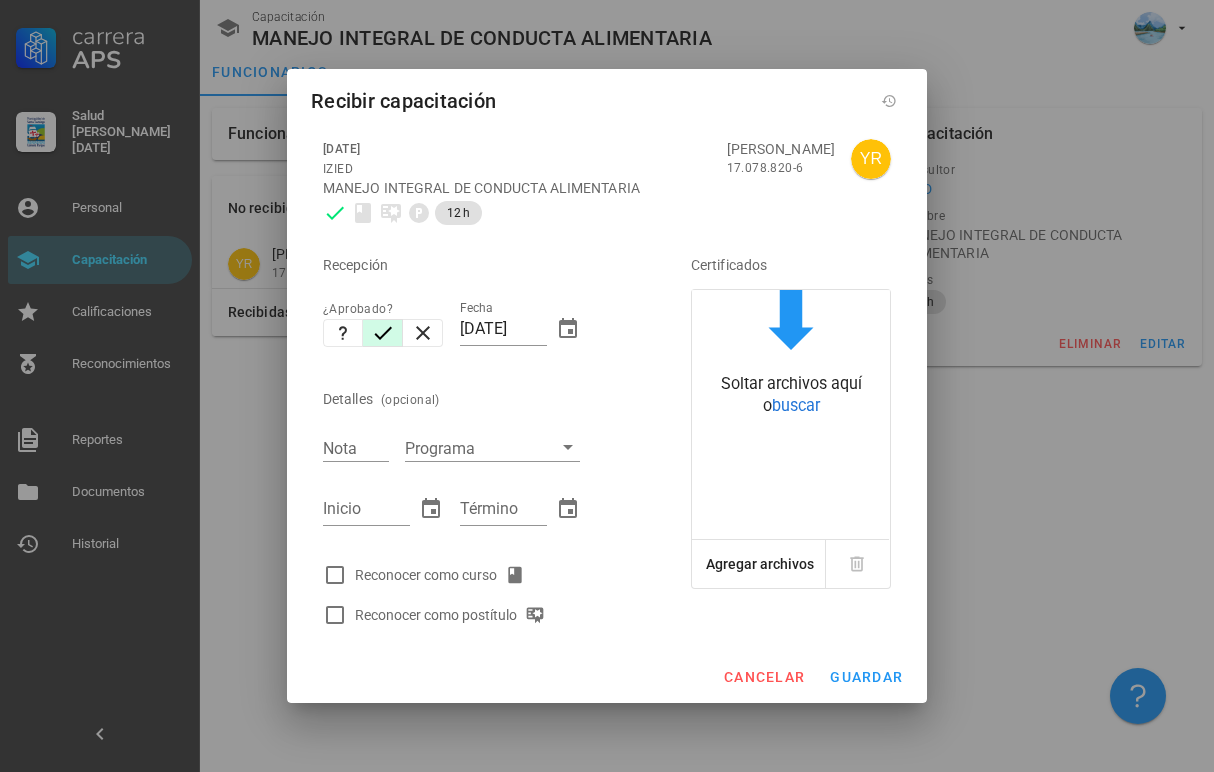 click on "Reconocer como curso" at bounding box center (444, 575) 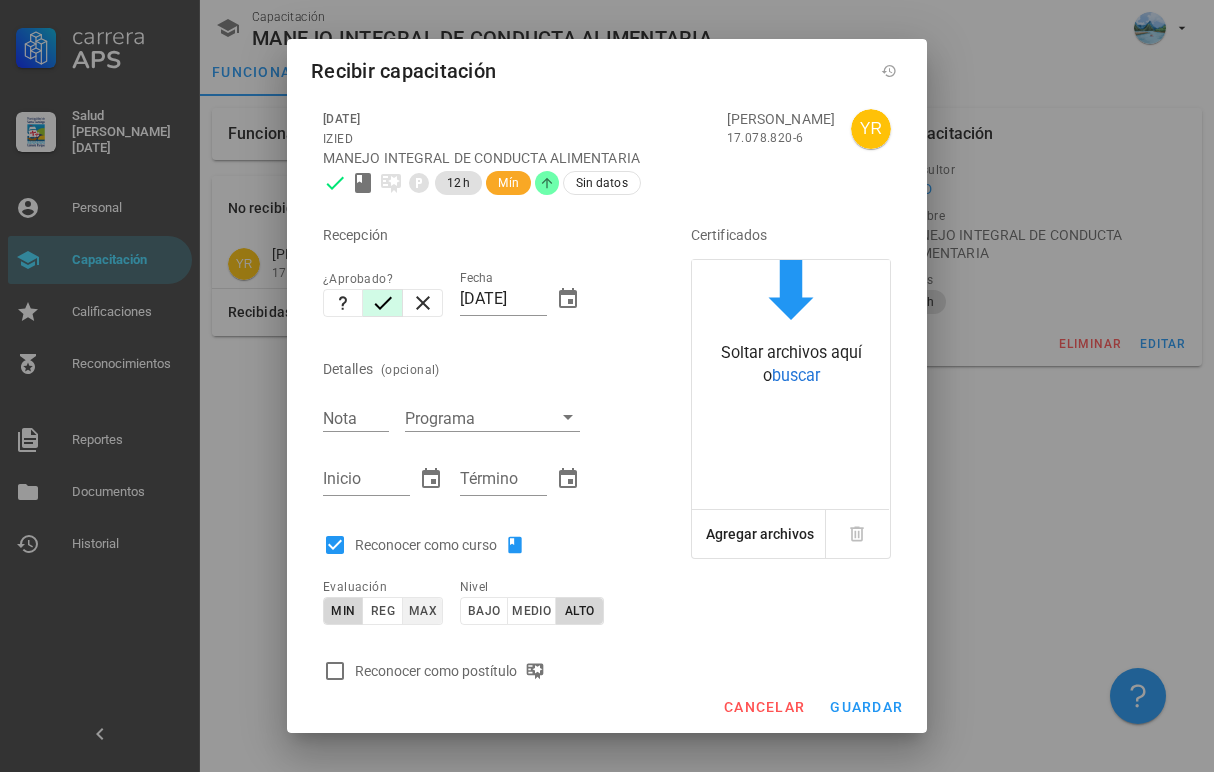 click on "max" at bounding box center [423, 611] 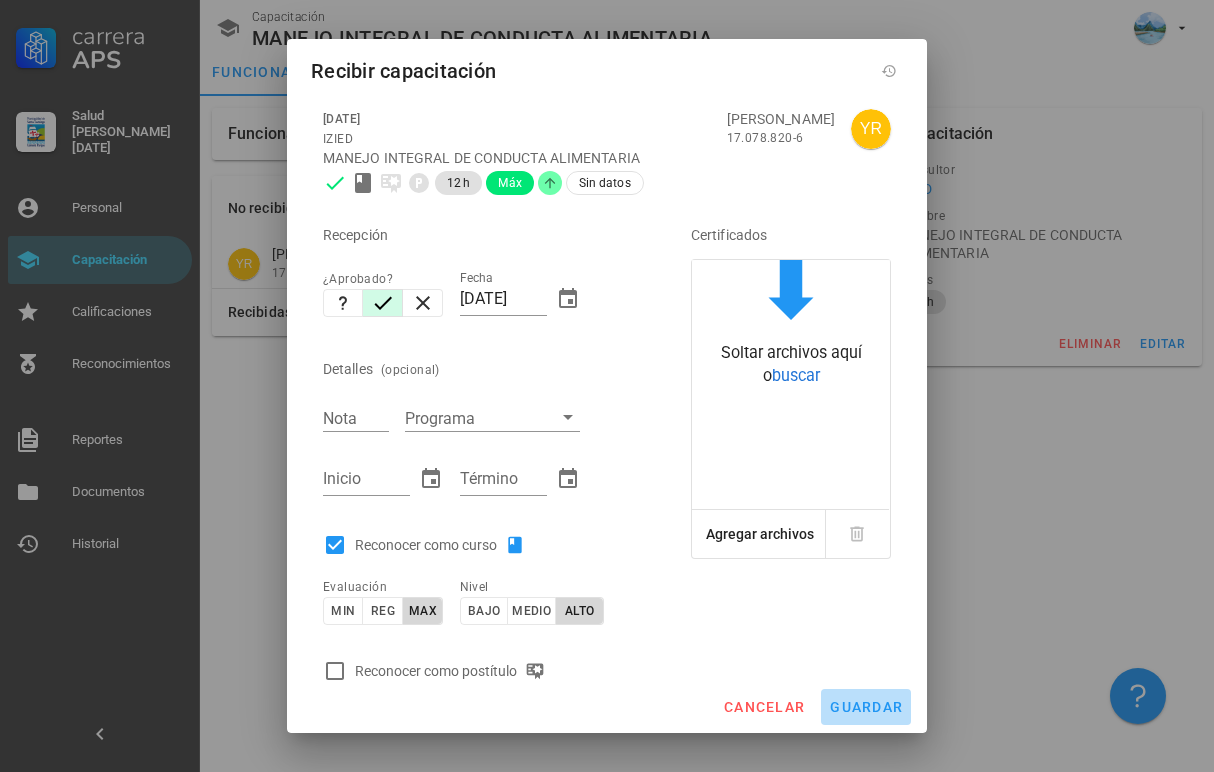 click on "guardar" at bounding box center [866, 707] 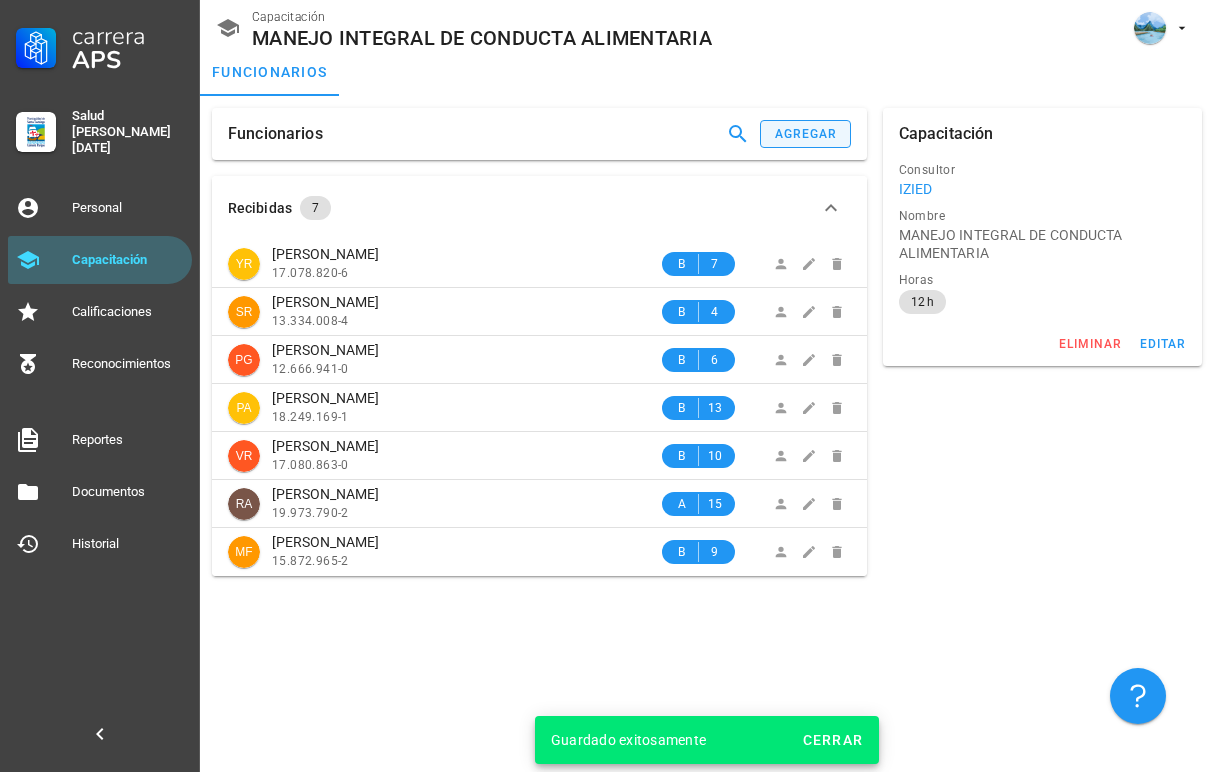 click on "agregar" at bounding box center [806, 134] 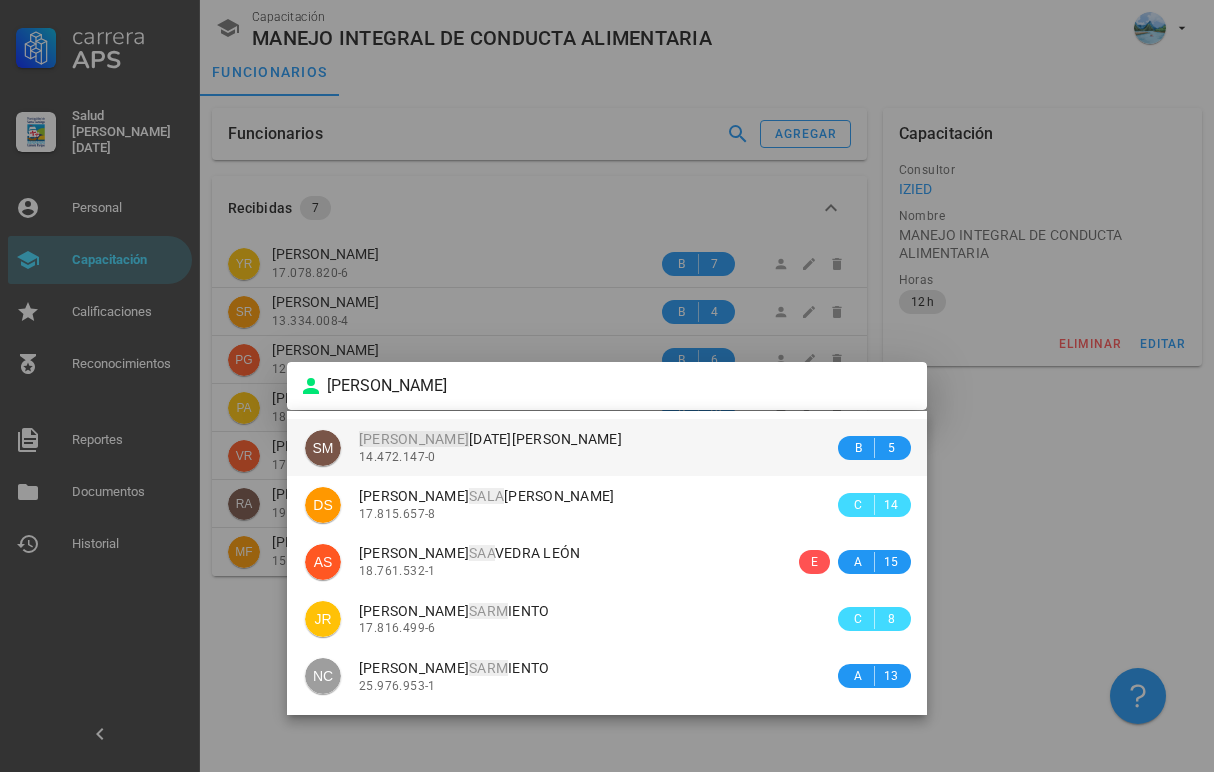 click on "[PERSON_NAME][DATE]   14.472.147-0" at bounding box center (596, 447) 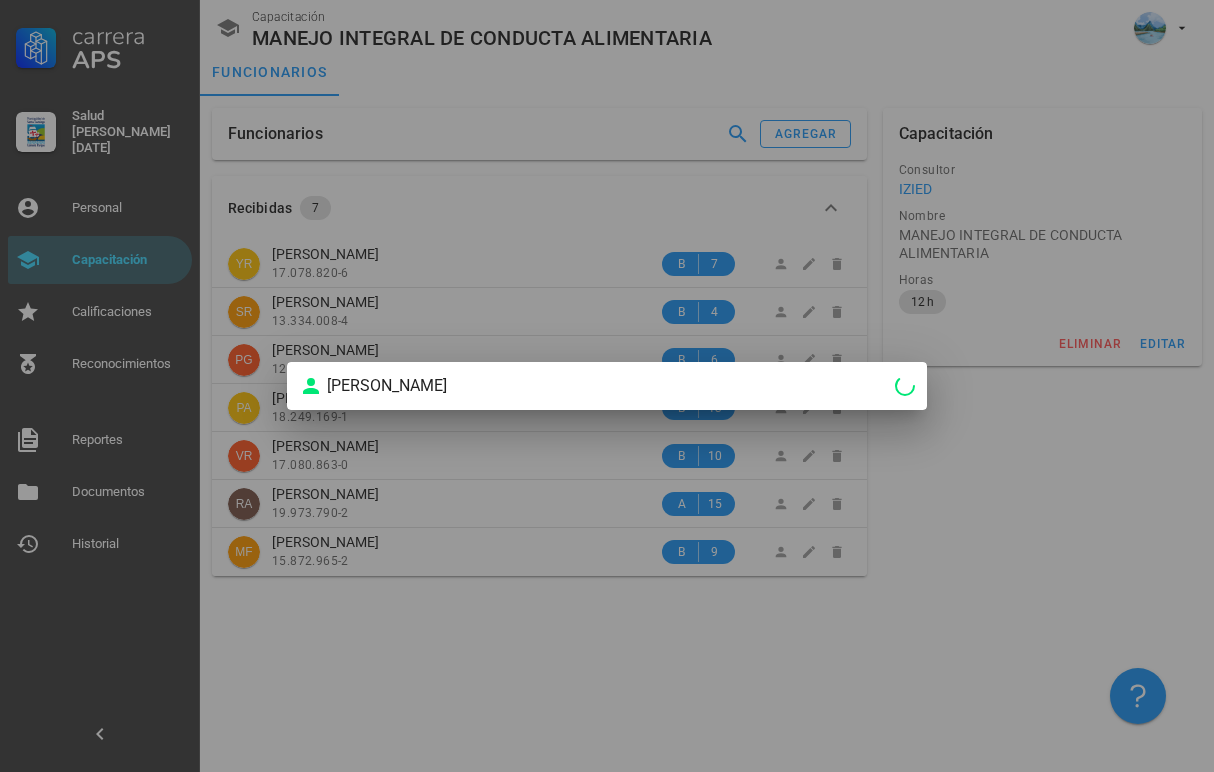 type on "[PERSON_NAME][DATE]" 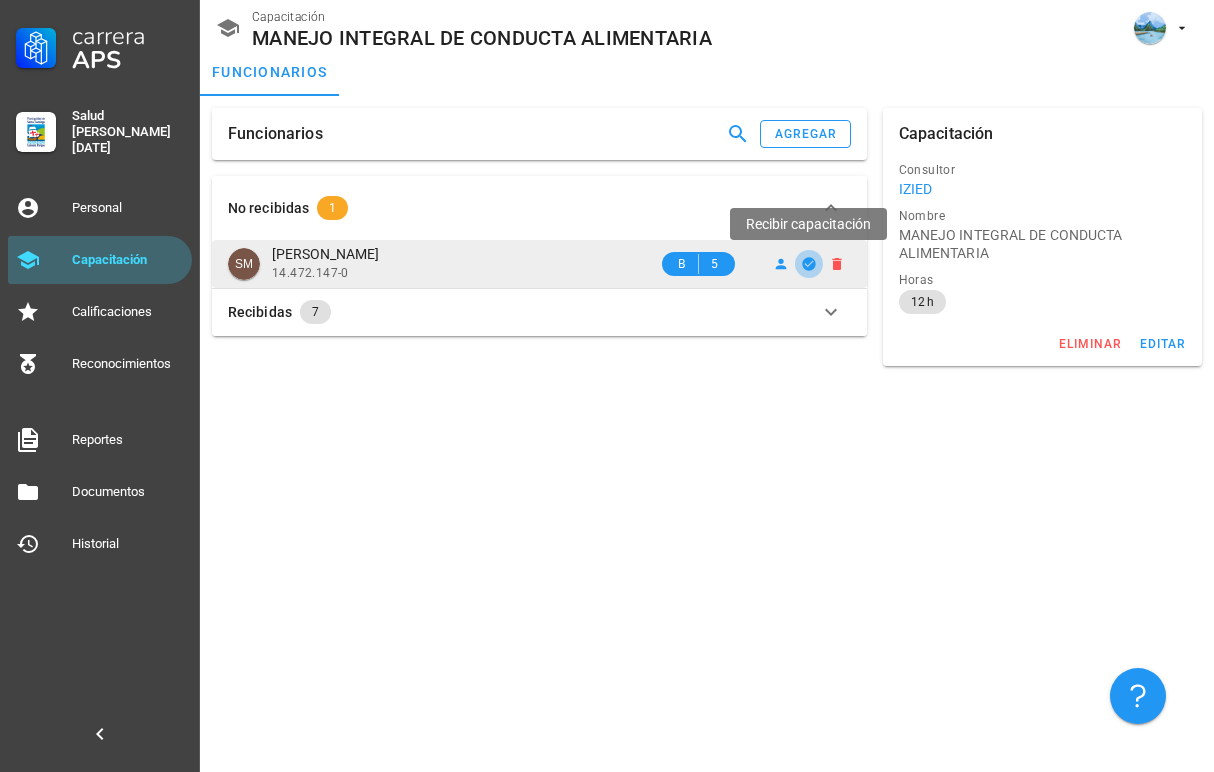 click at bounding box center (809, 264) 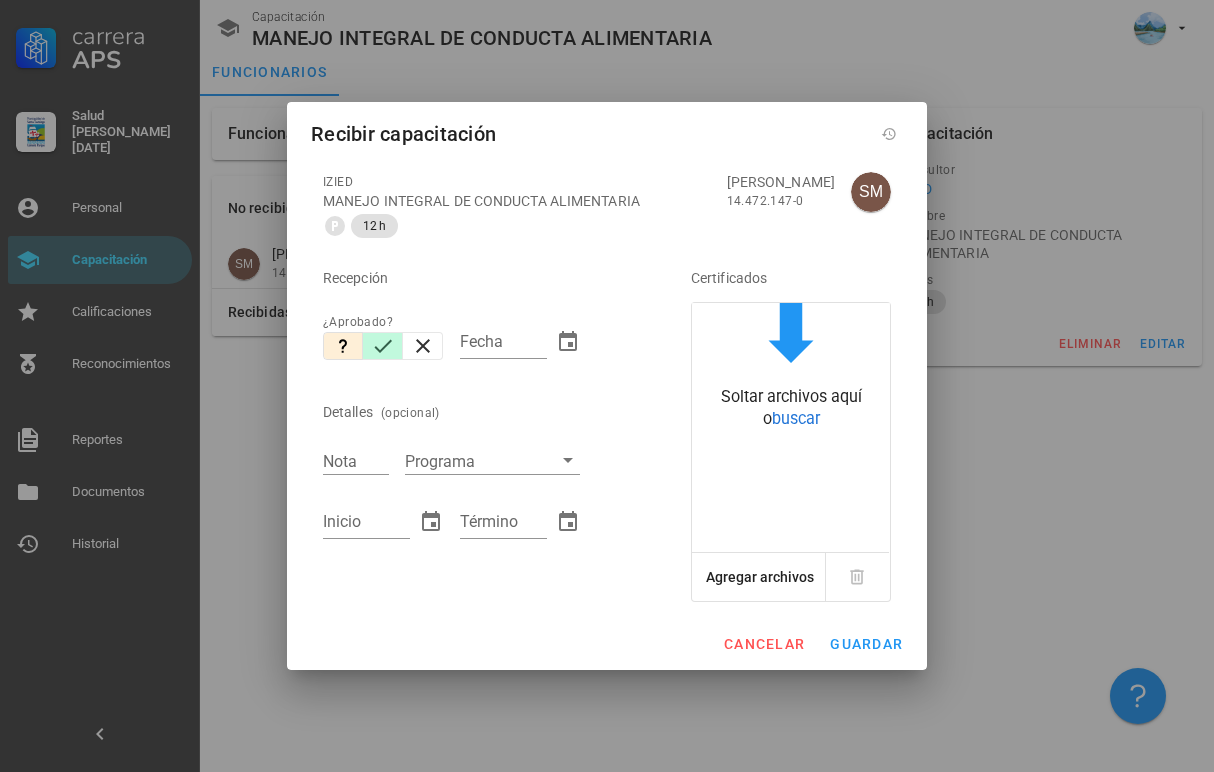 click 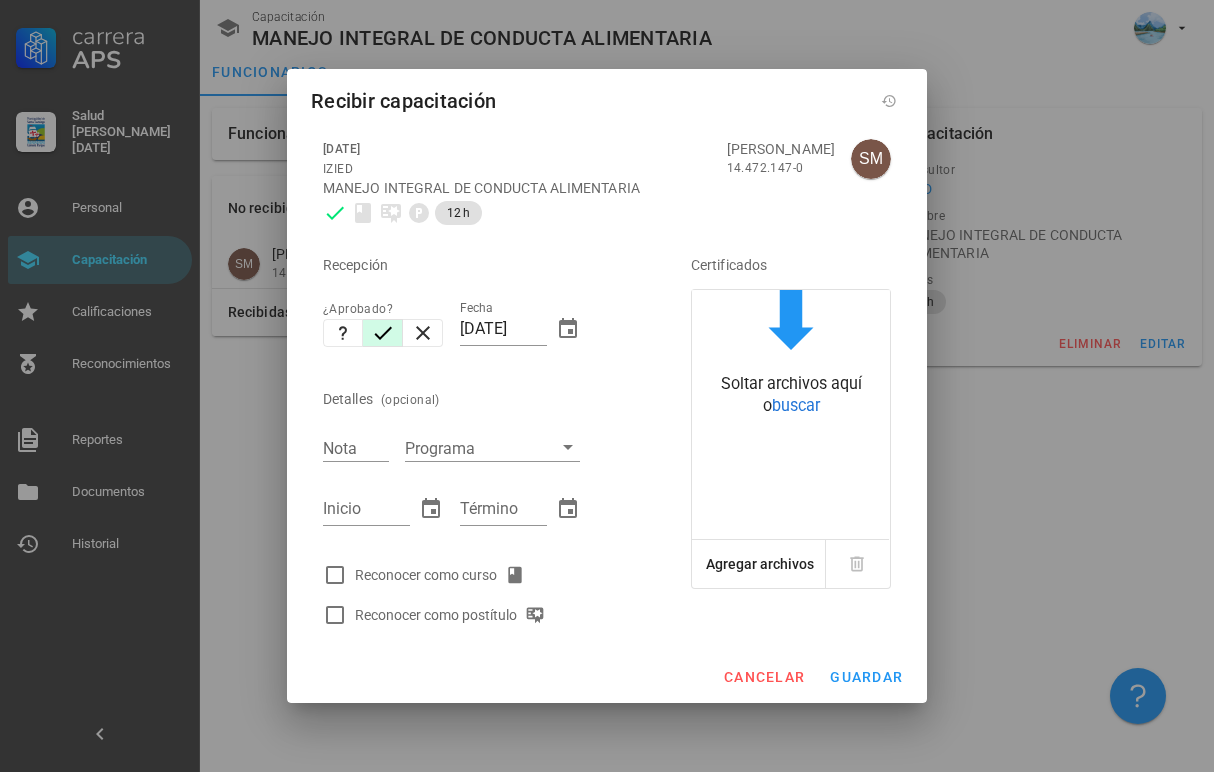 click on "Reconocer como curso" at bounding box center [444, 575] 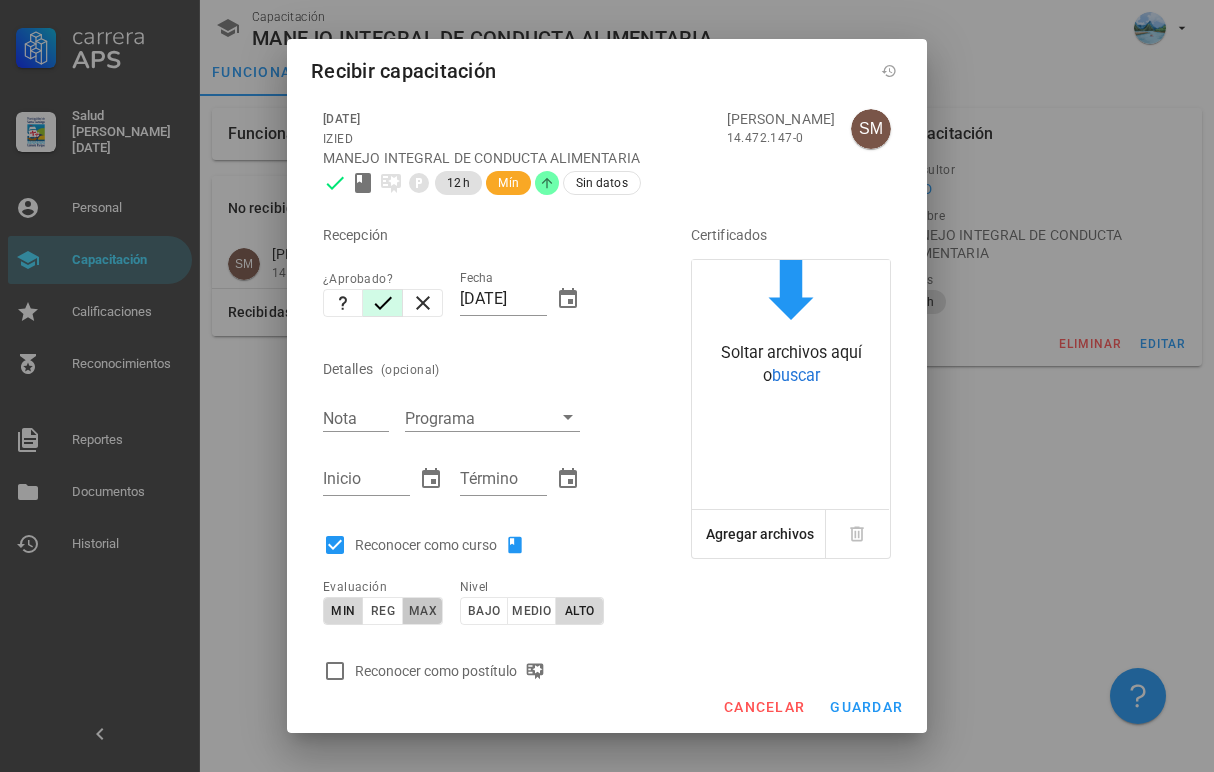 click on "max" at bounding box center [422, 611] 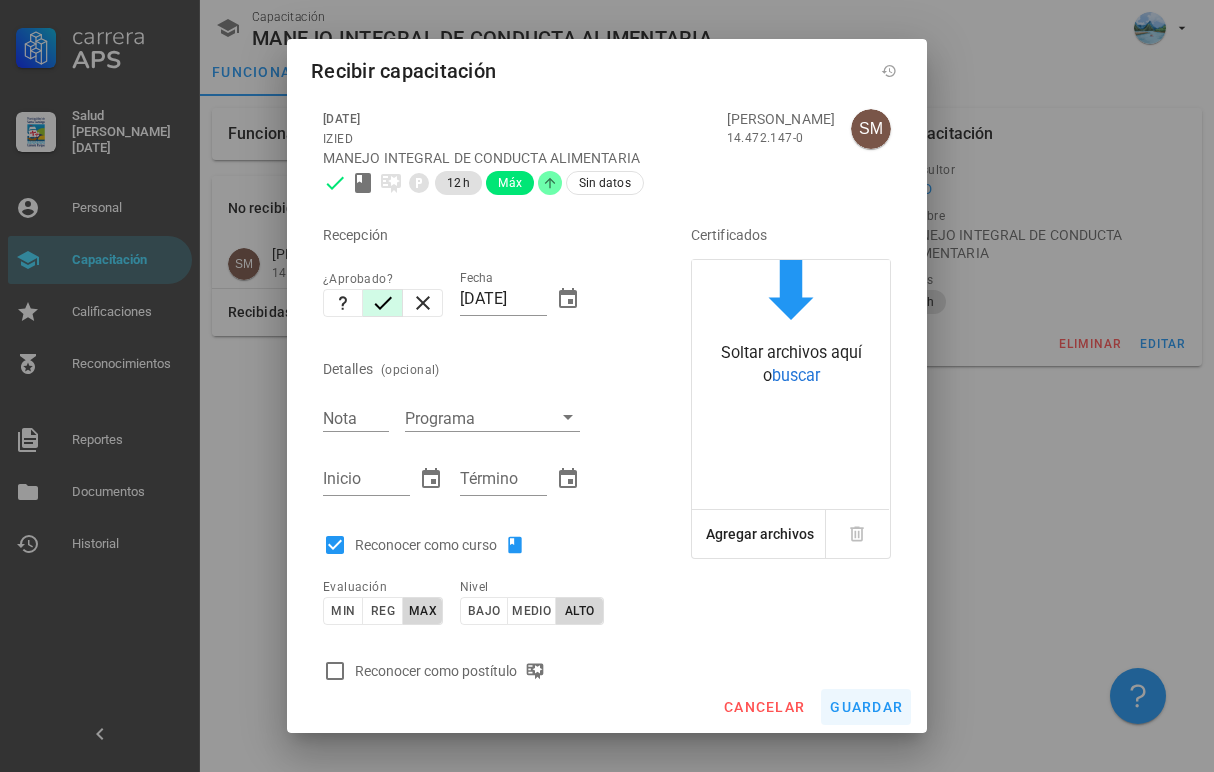 click on "guardar" at bounding box center [866, 707] 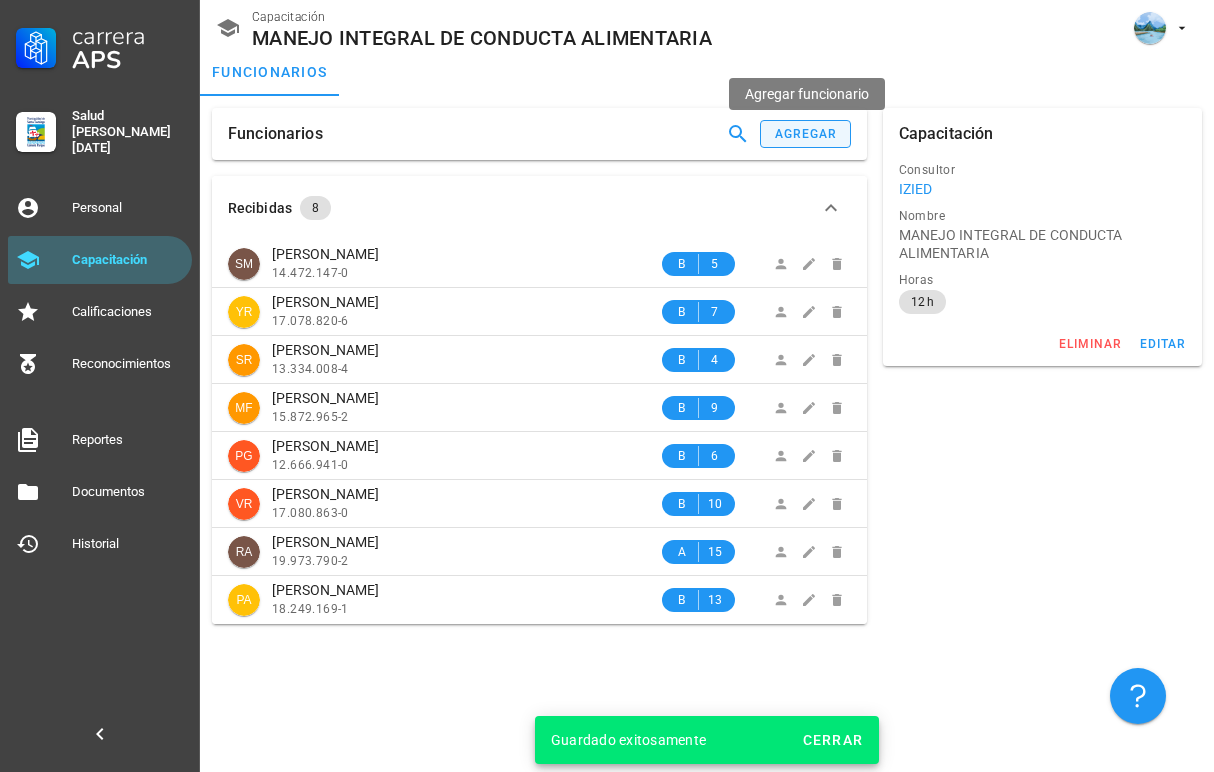 click on "agregar" at bounding box center (805, 134) 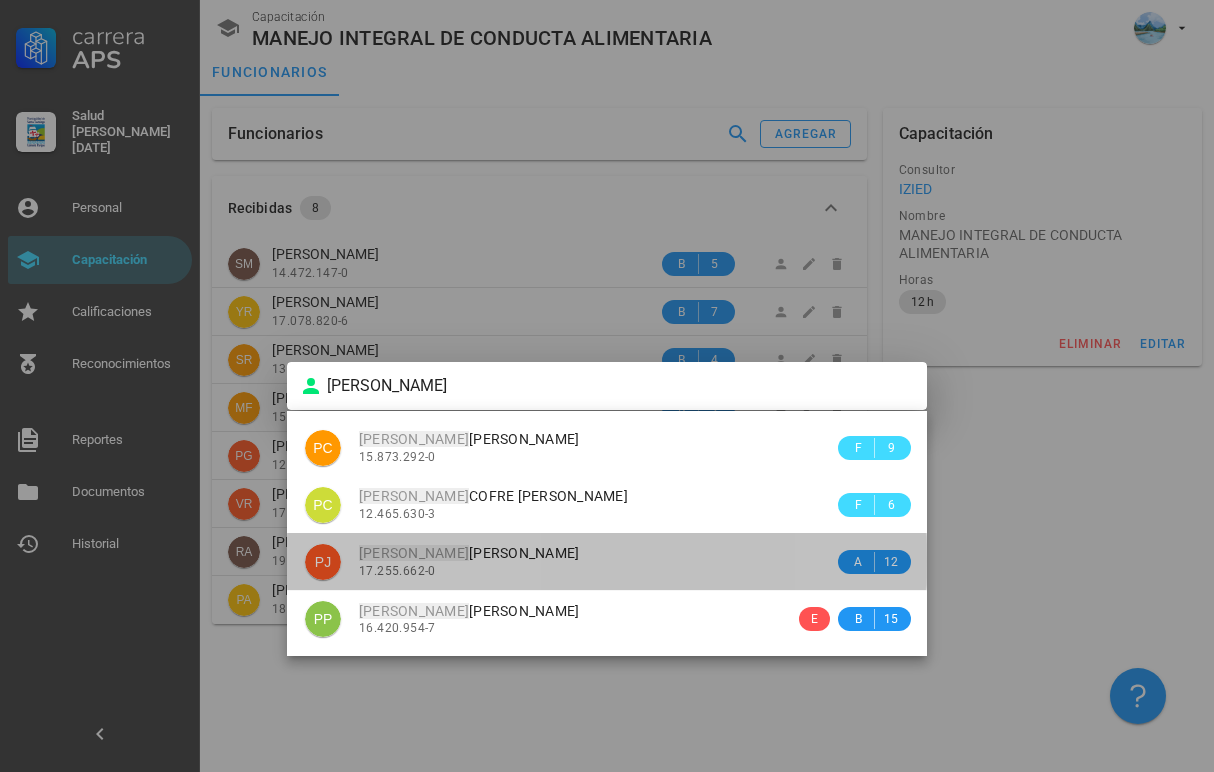 click on "[PERSON_NAME]" at bounding box center (469, 553) 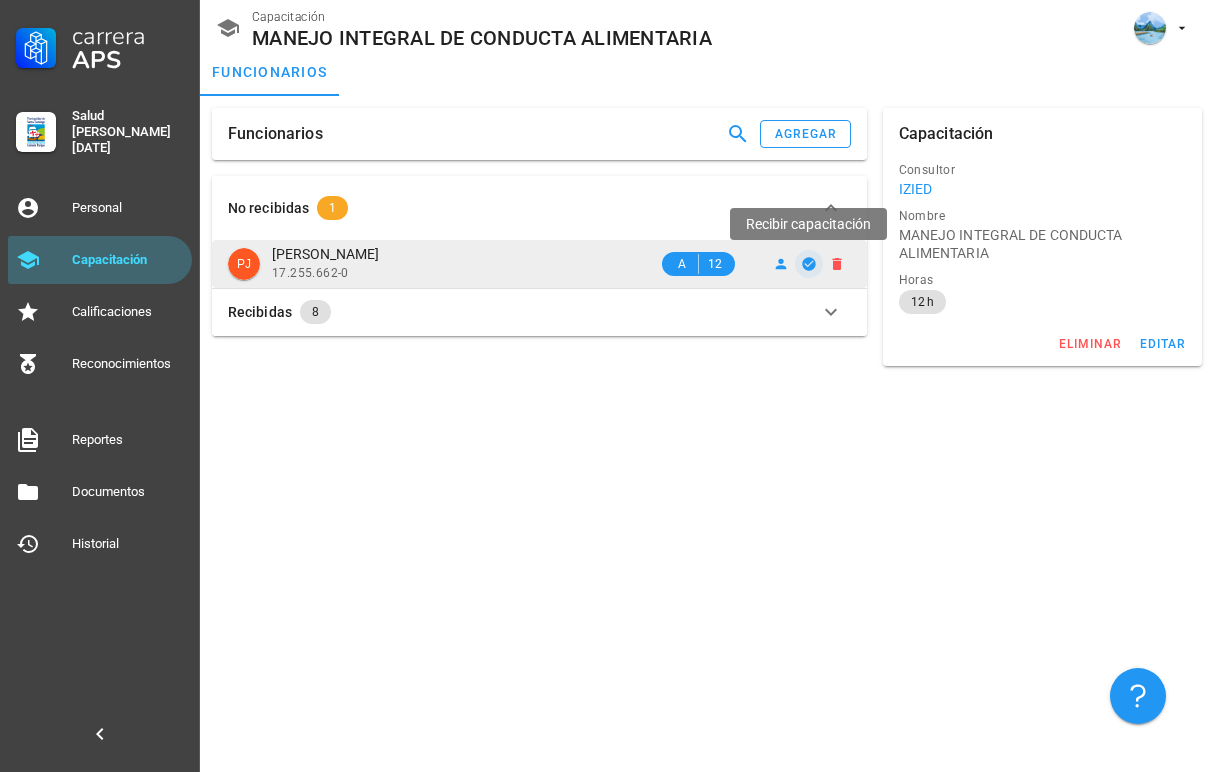 click 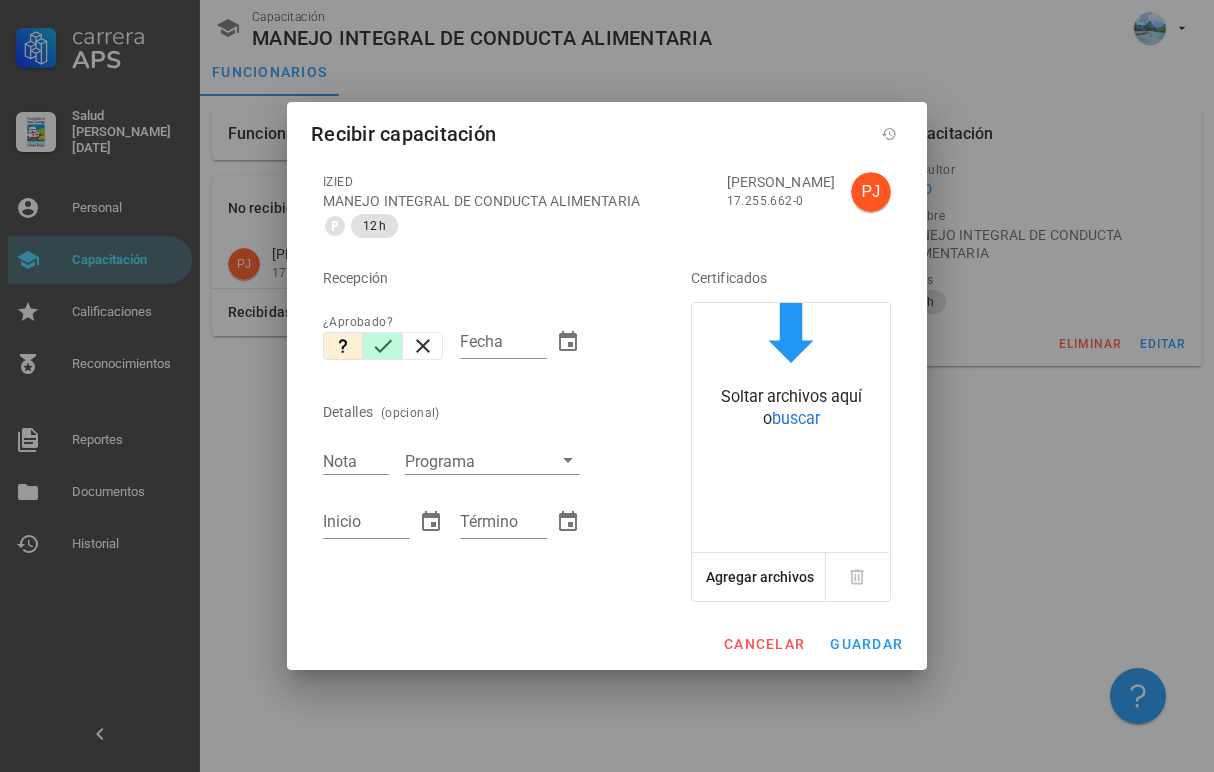 click 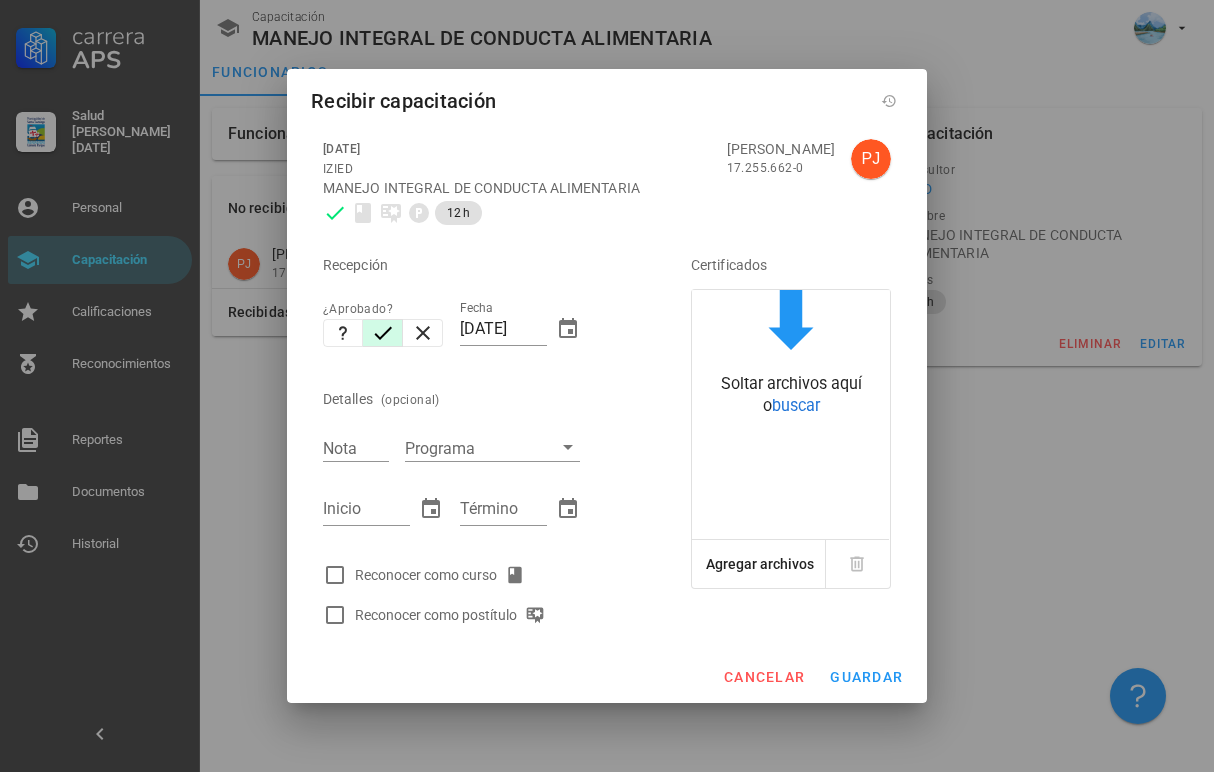 click on "Reconocer como curso" at bounding box center [444, 575] 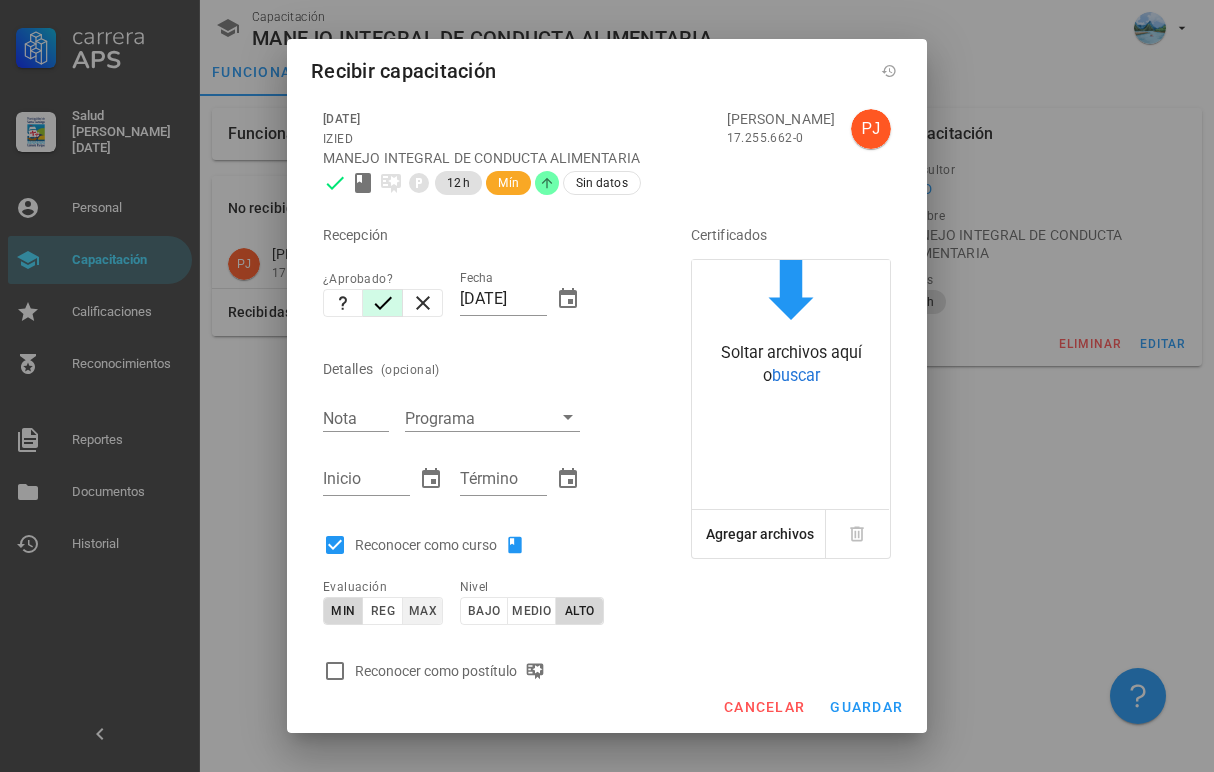 click on "max" at bounding box center [422, 611] 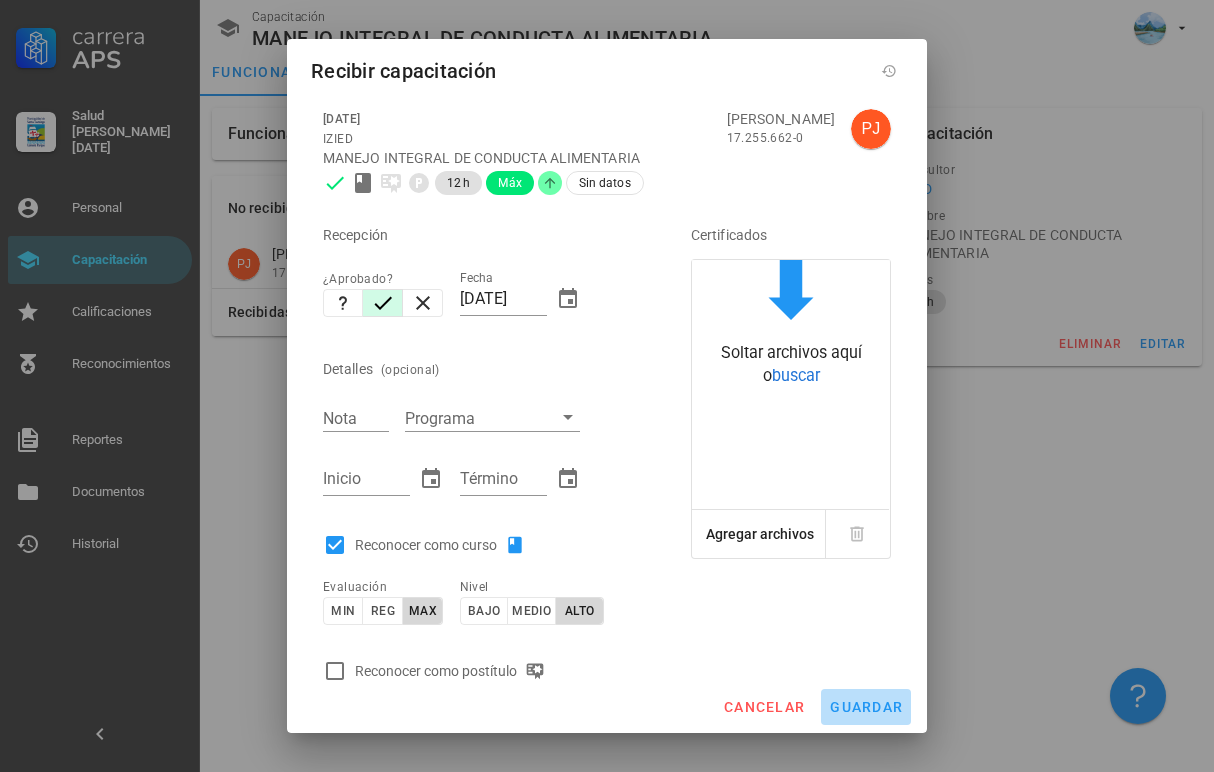 click on "guardar" at bounding box center (866, 707) 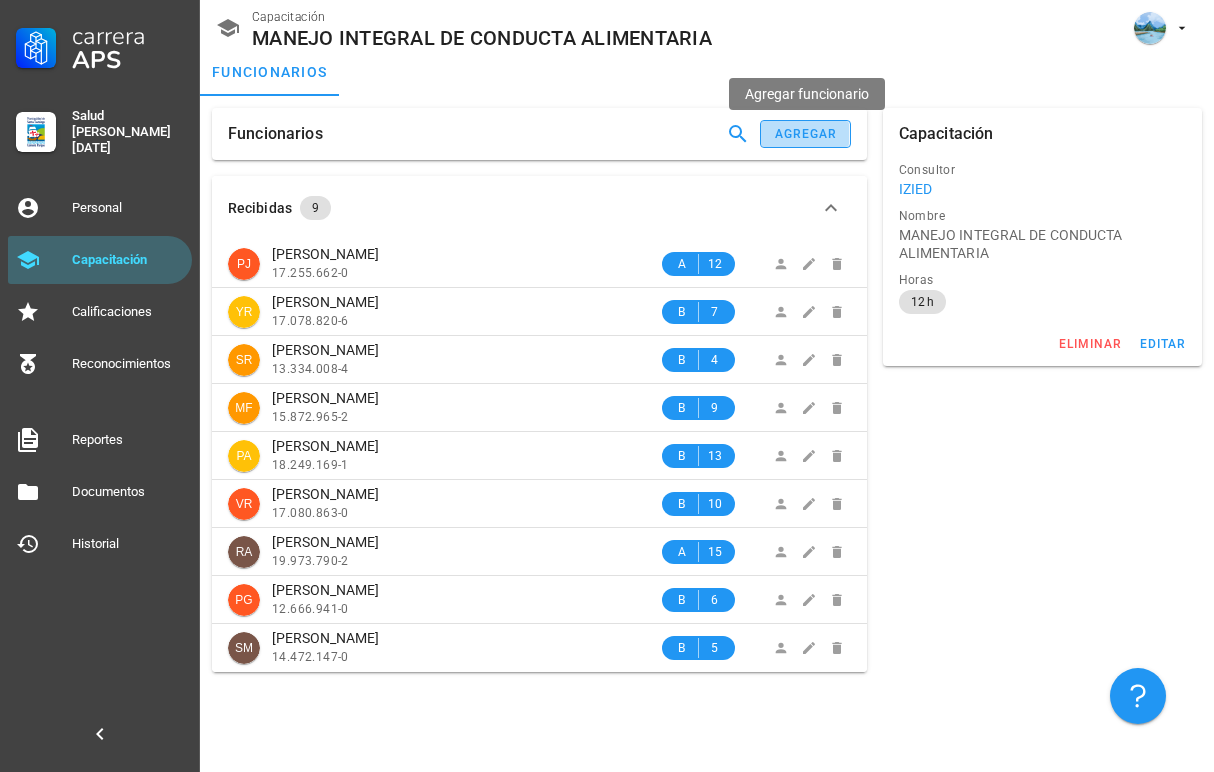 click on "agregar" at bounding box center [806, 134] 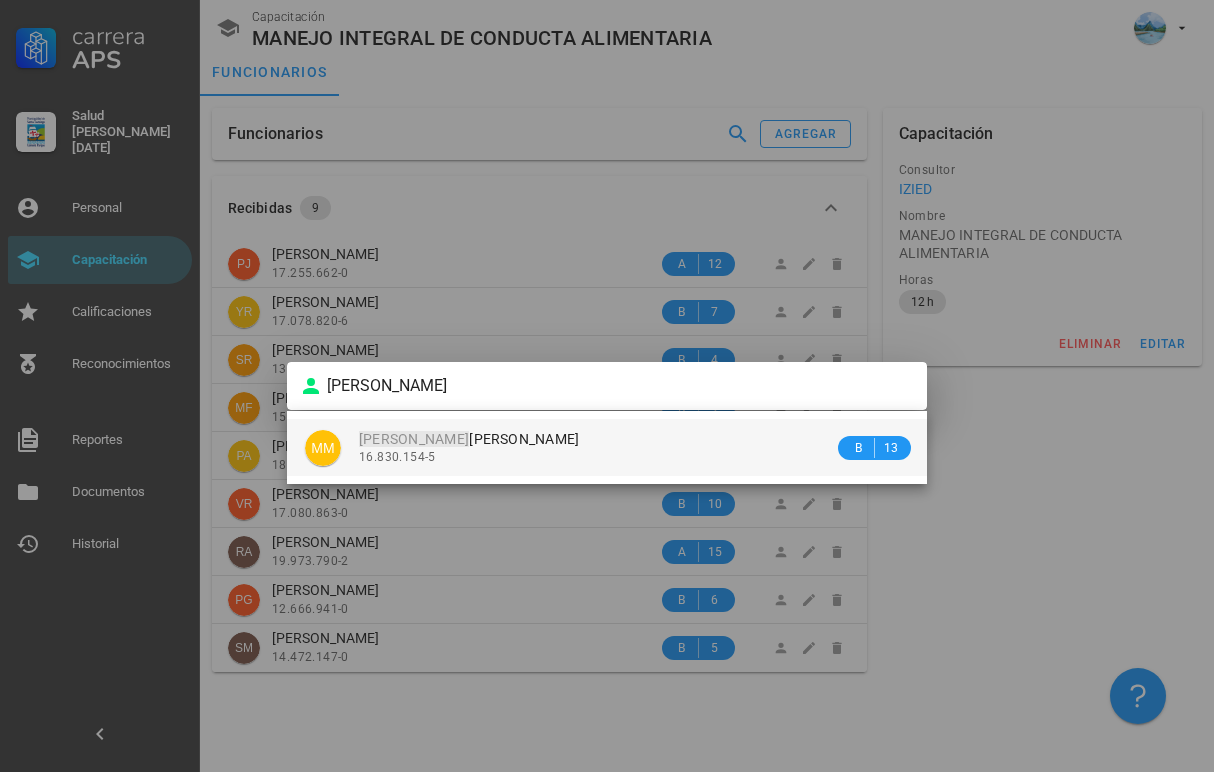 click on "[PERSON_NAME]" at bounding box center [469, 439] 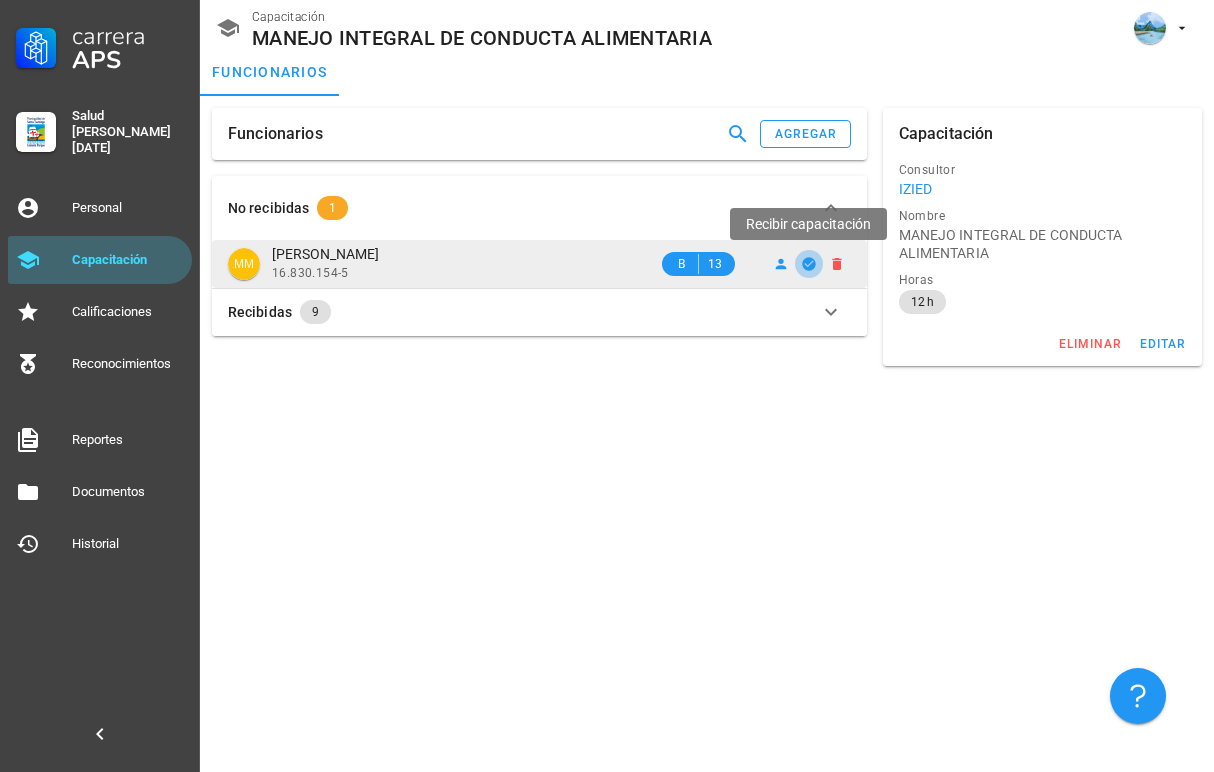 click 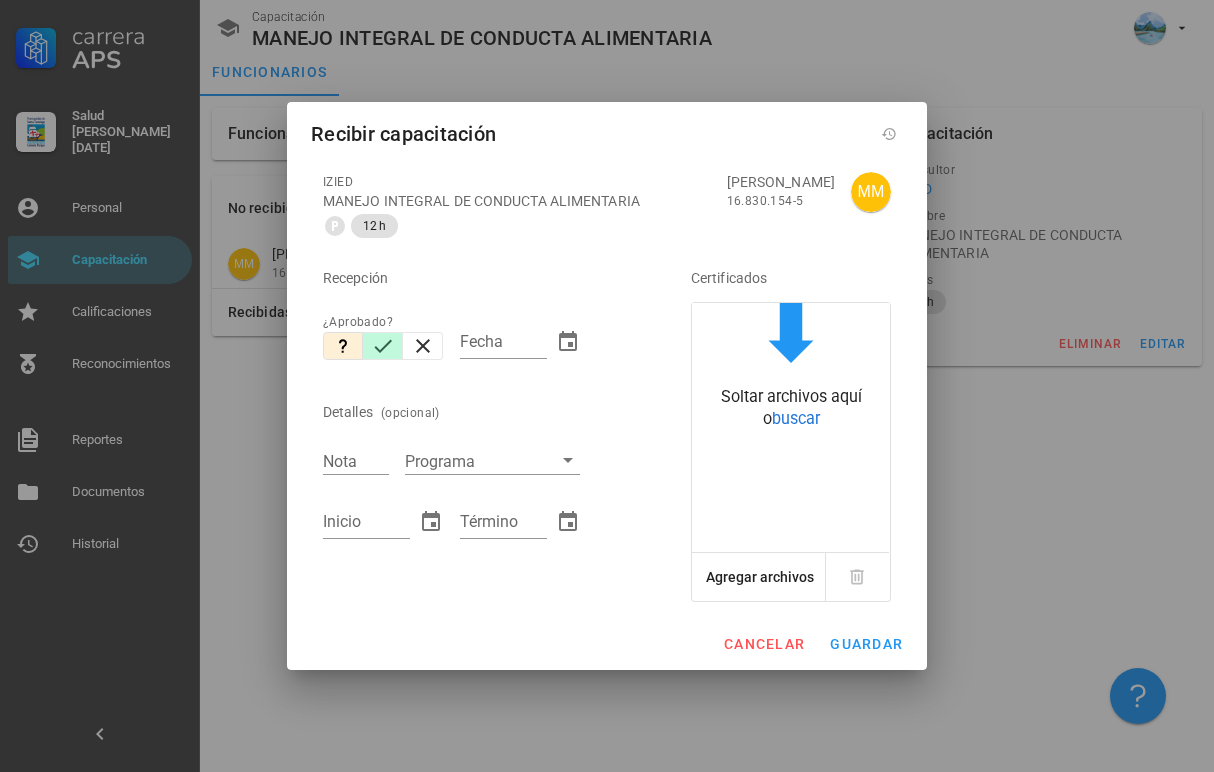 click 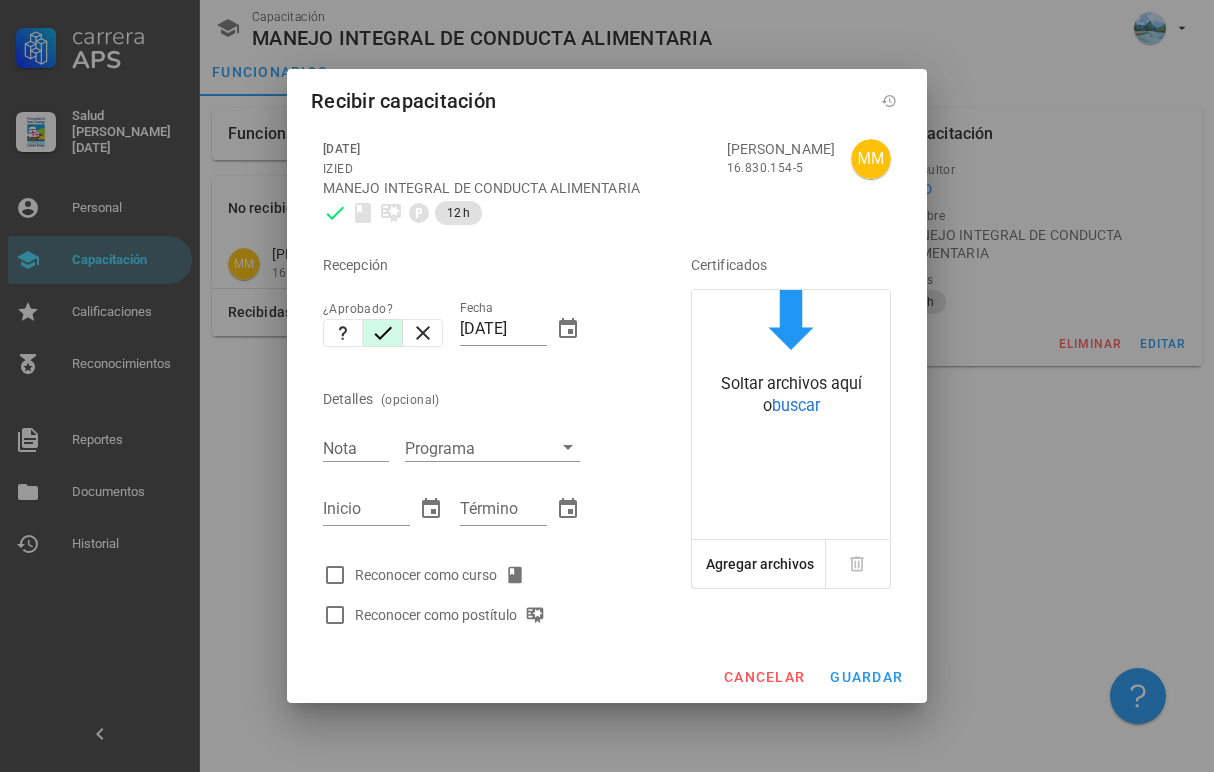 click on "Reconocer como curso" at bounding box center [479, 575] 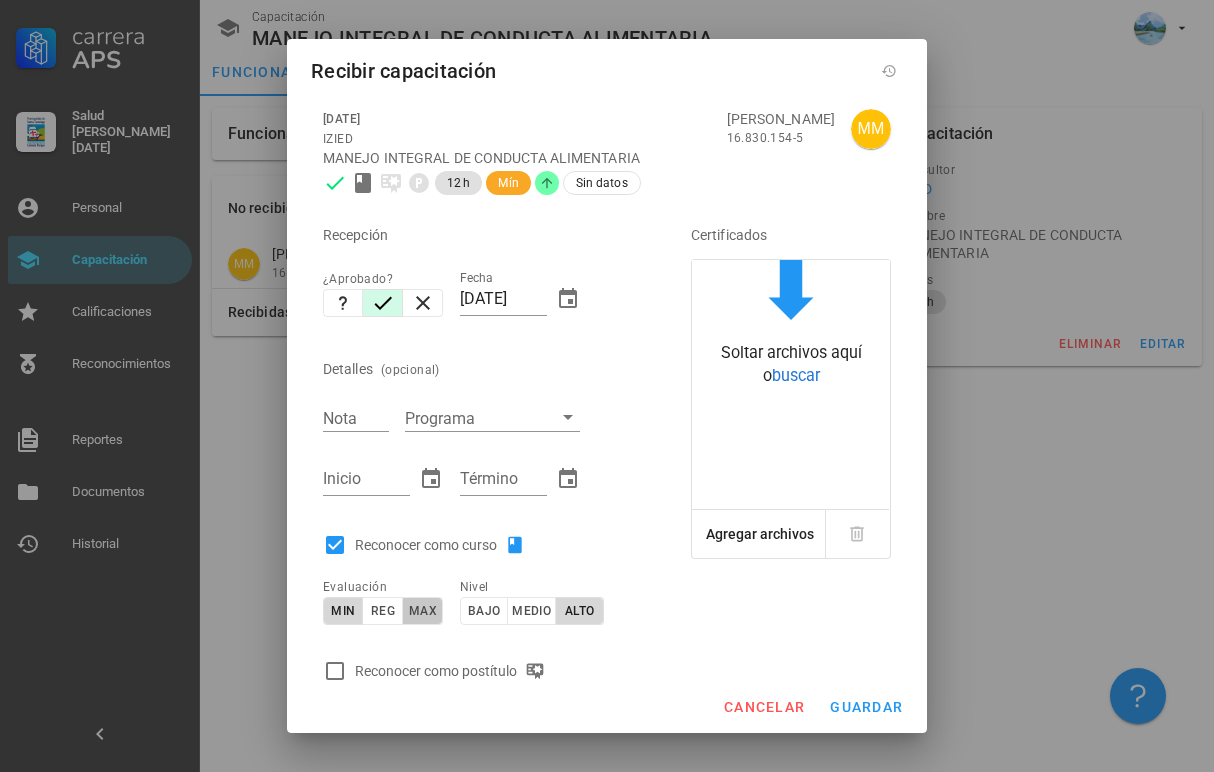 click on "max" at bounding box center (422, 611) 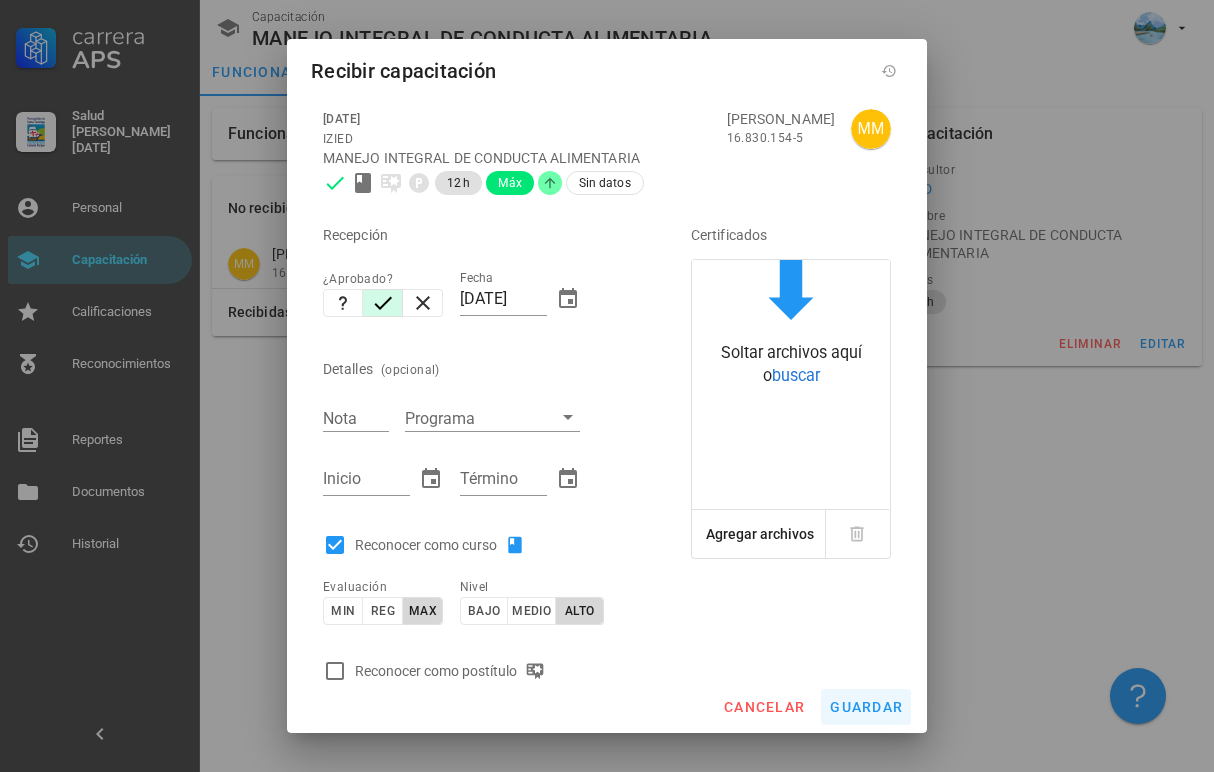 click on "guardar" at bounding box center [866, 707] 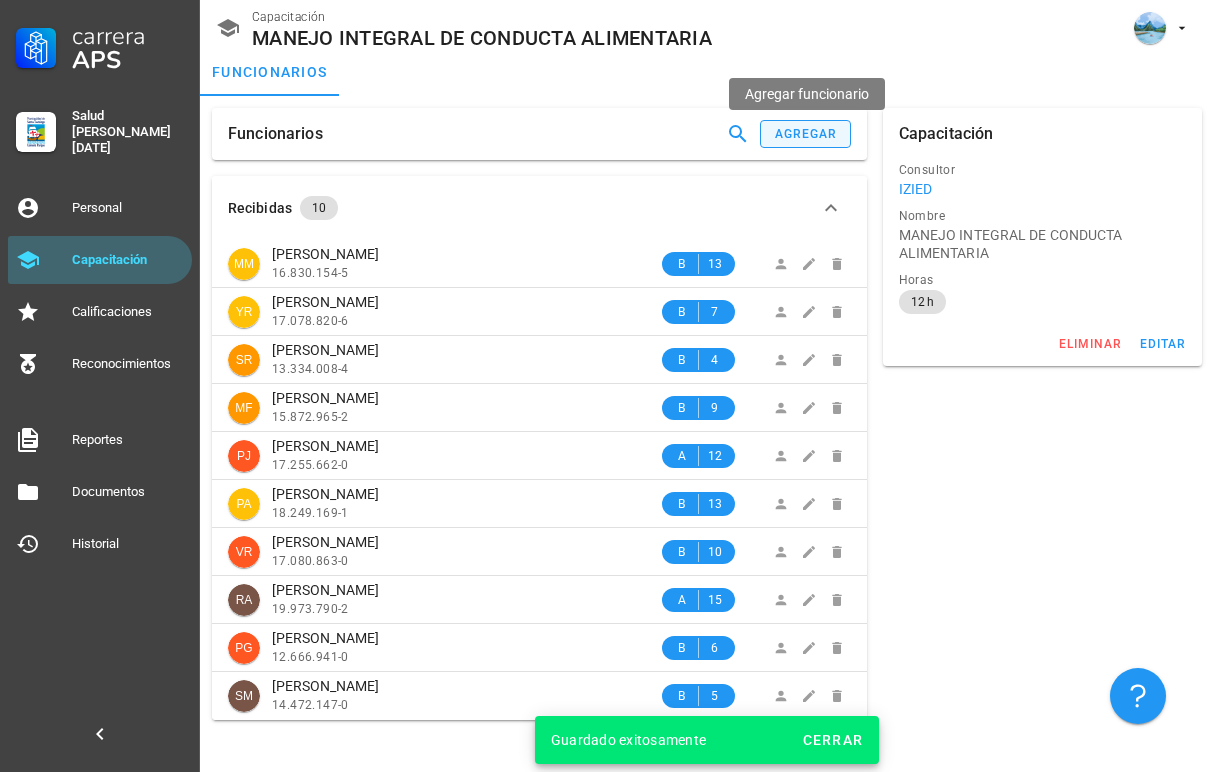 click on "agregar" at bounding box center [806, 134] 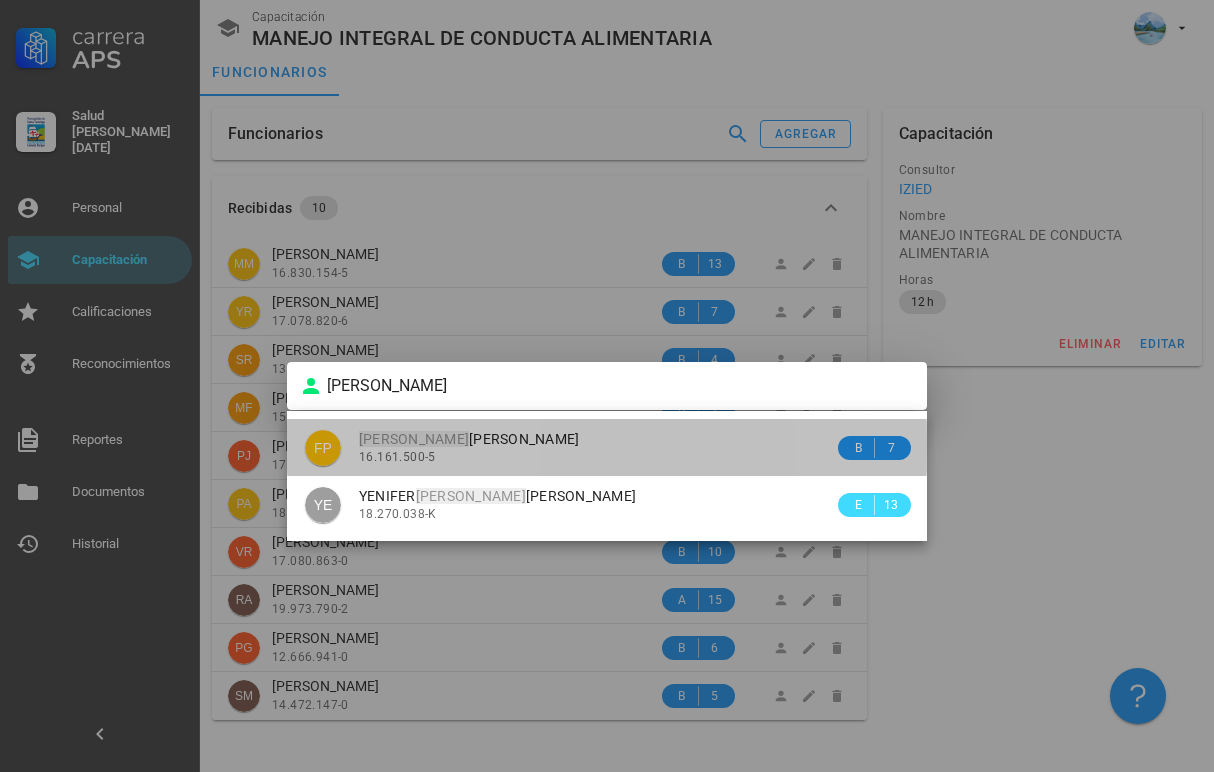 click on "16.161.500-5" at bounding box center [596, 457] 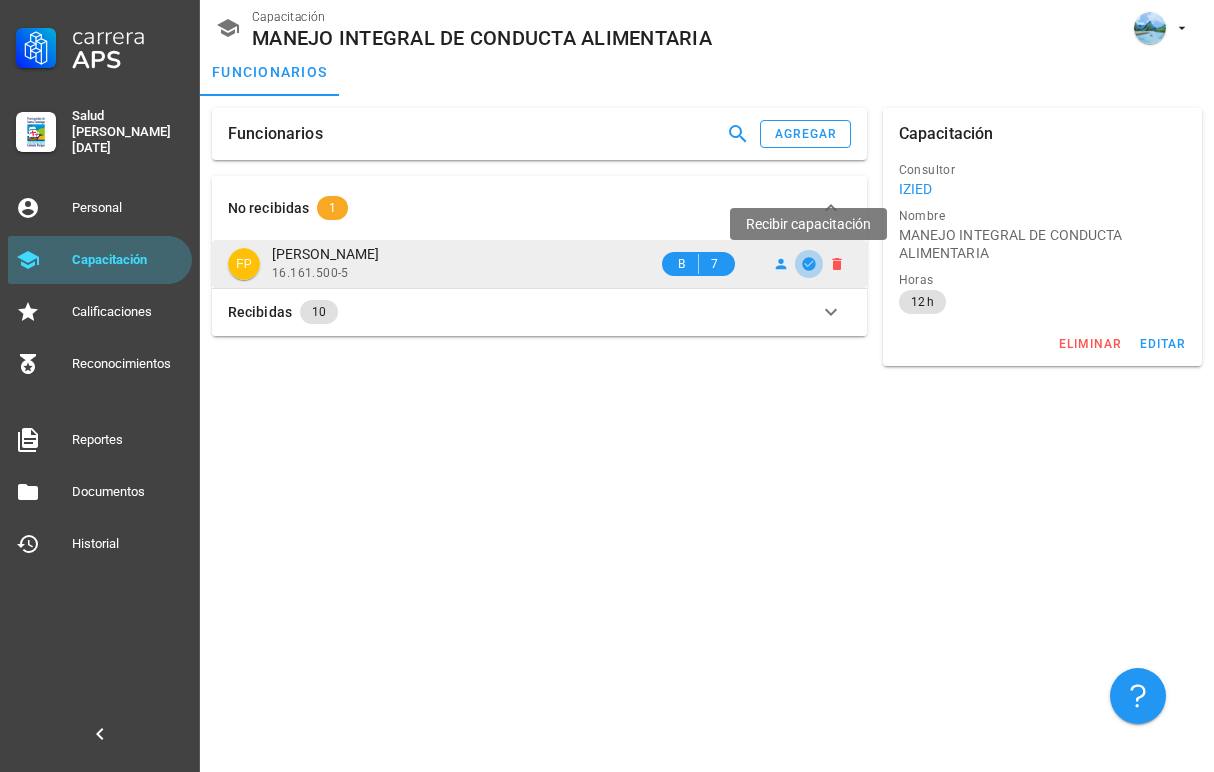 click 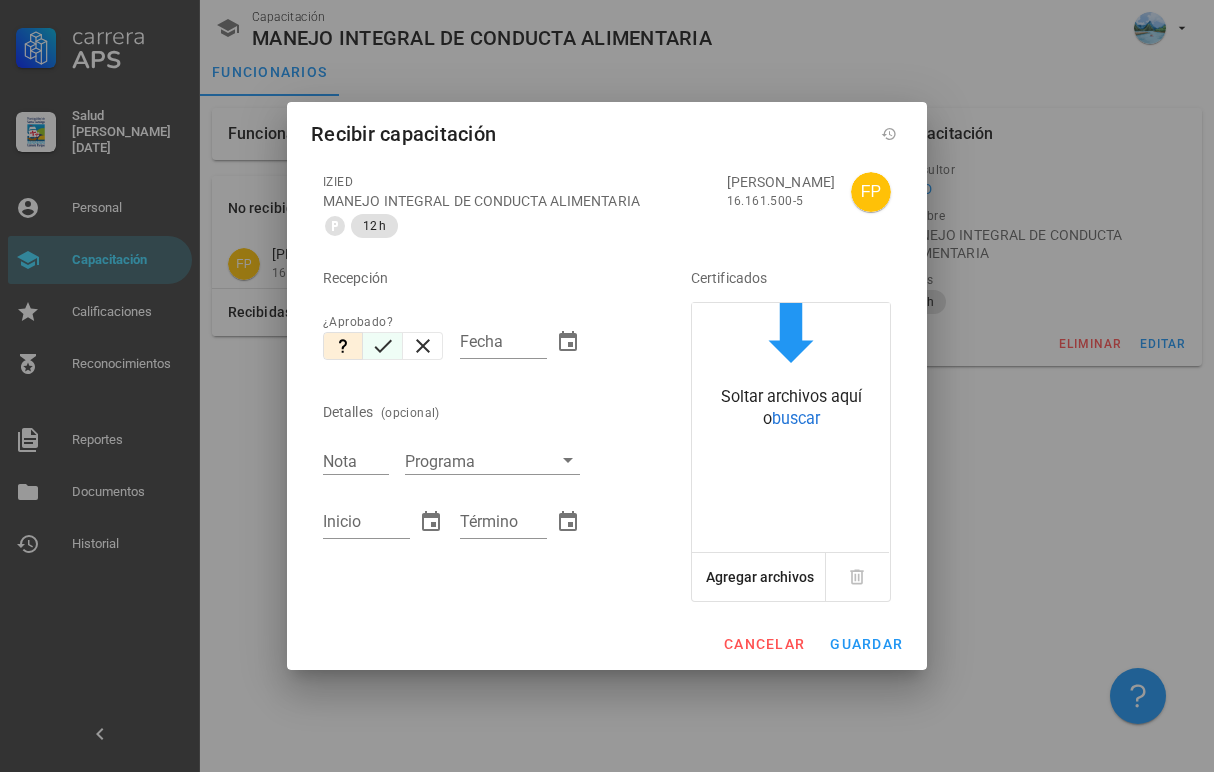 click 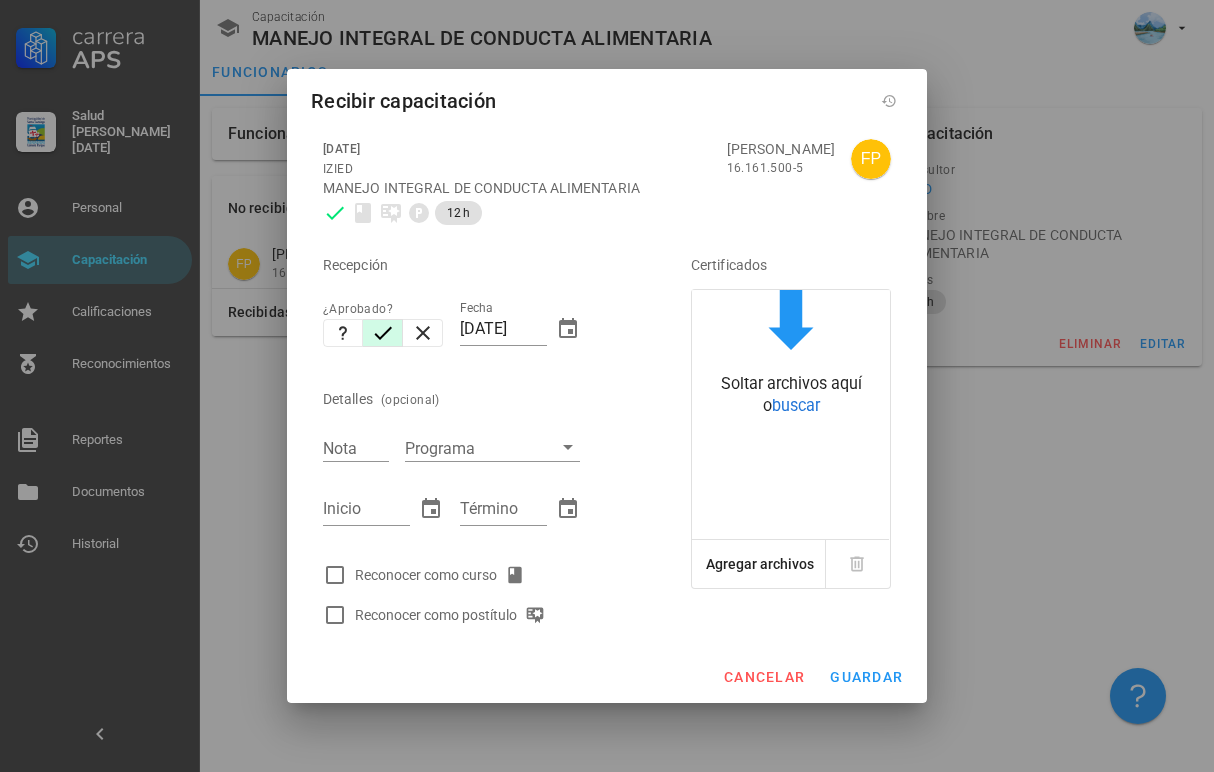 click on "Reconocer como curso" at bounding box center [444, 575] 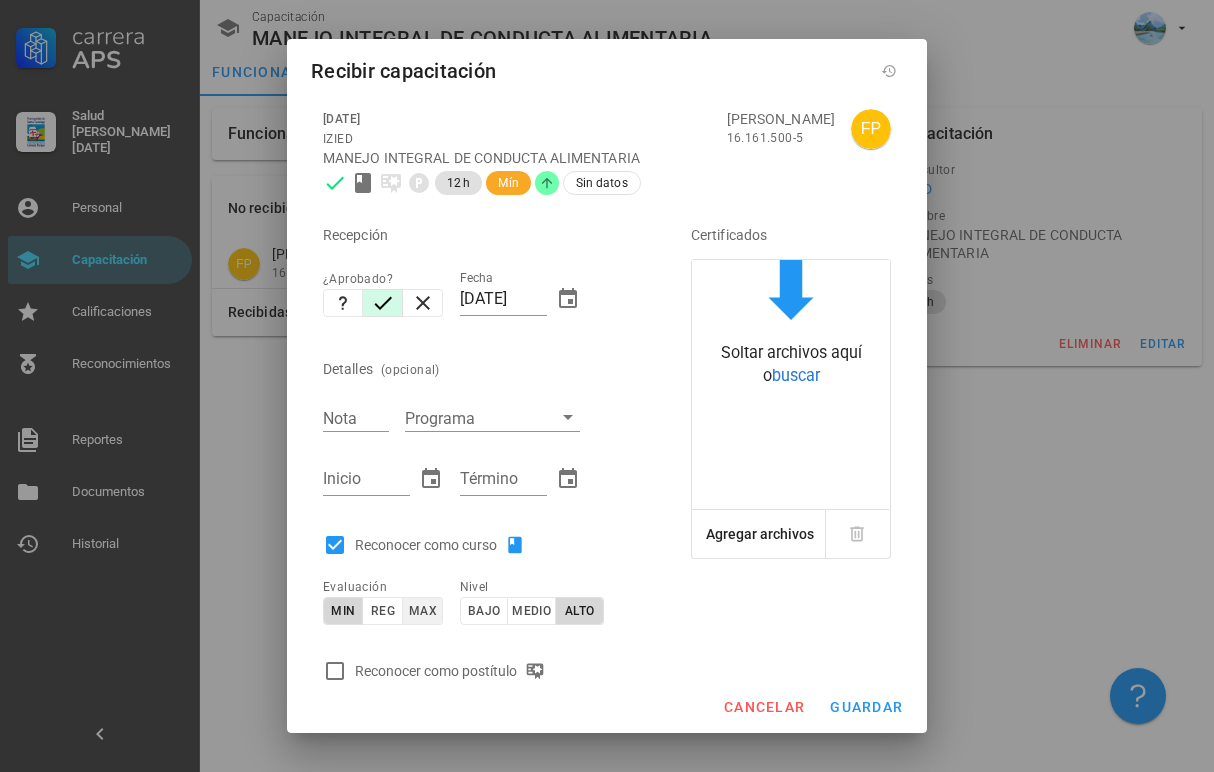 click on "max" at bounding box center (422, 611) 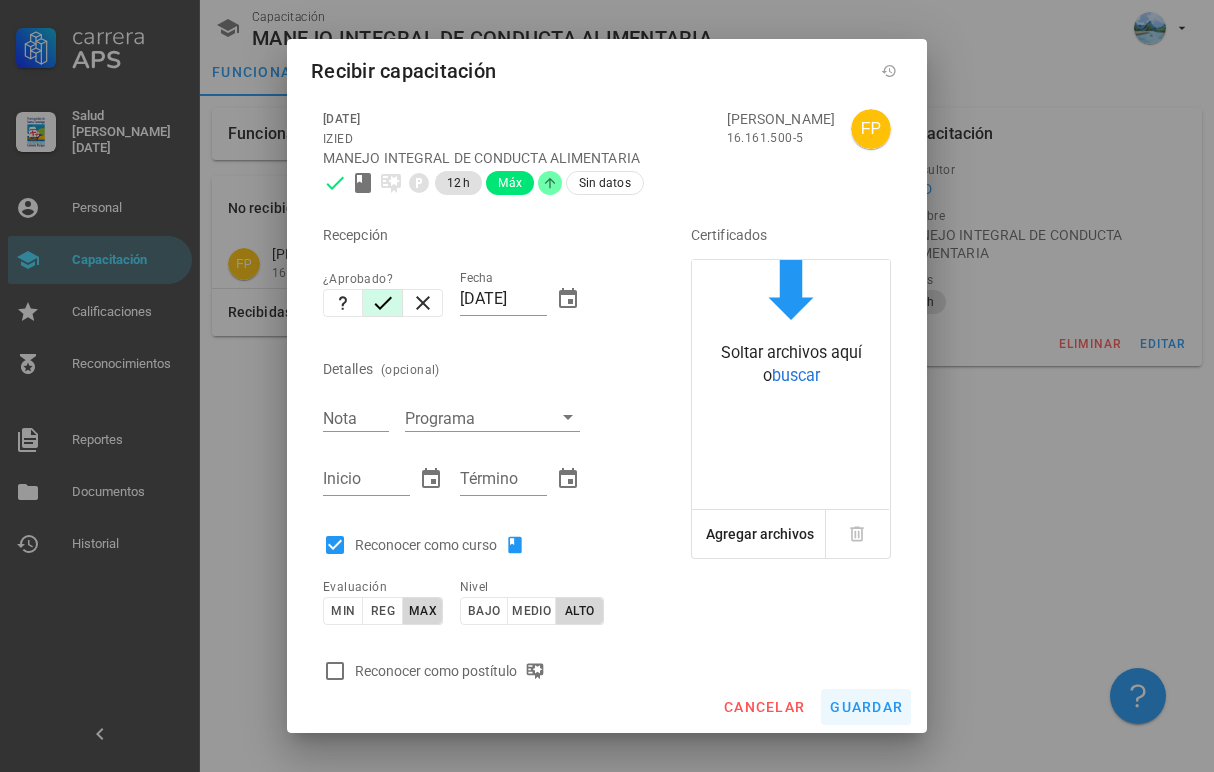 click on "guardar" at bounding box center [866, 707] 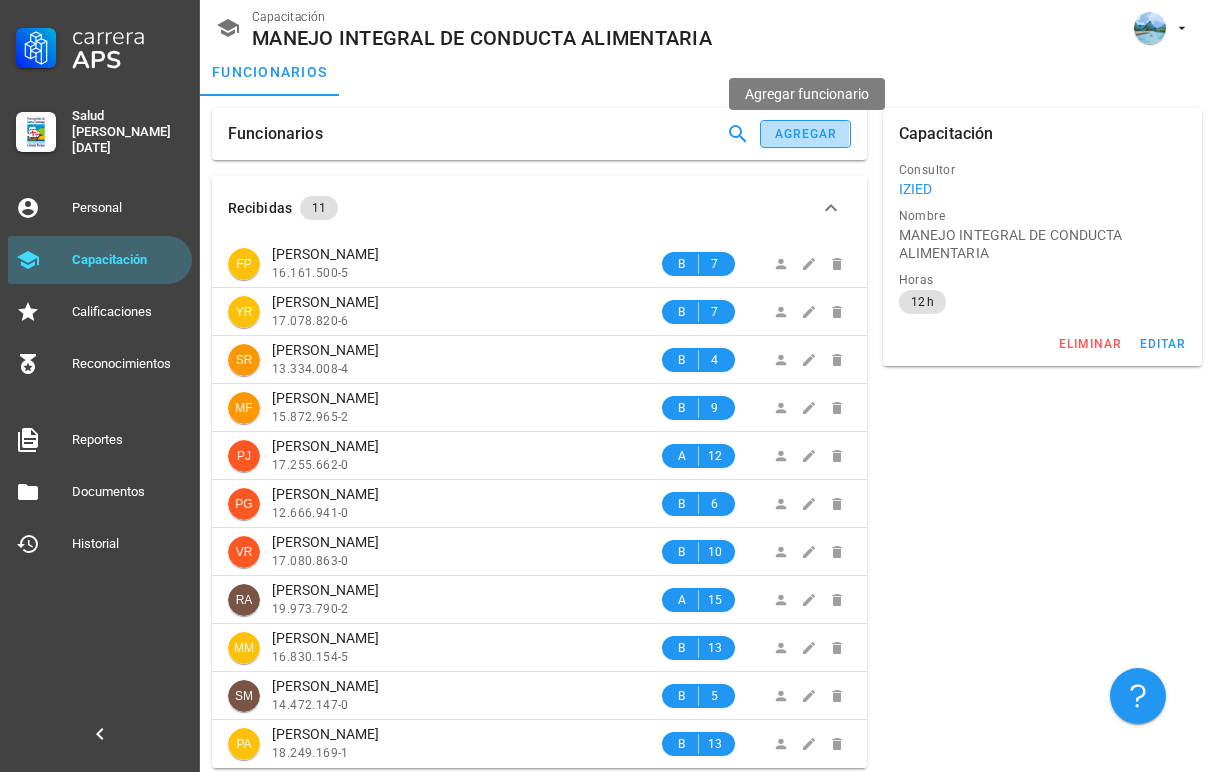 click on "agregar" at bounding box center [805, 134] 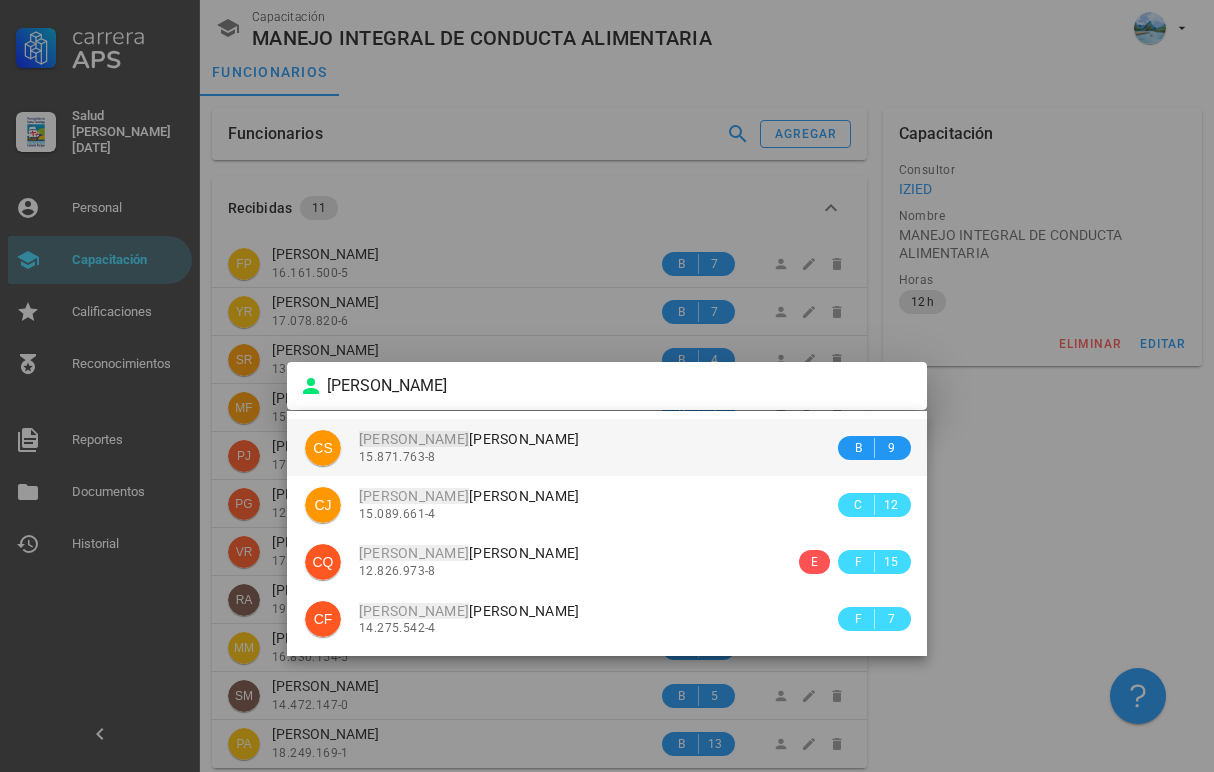 click on "[PERSON_NAME]" at bounding box center [469, 439] 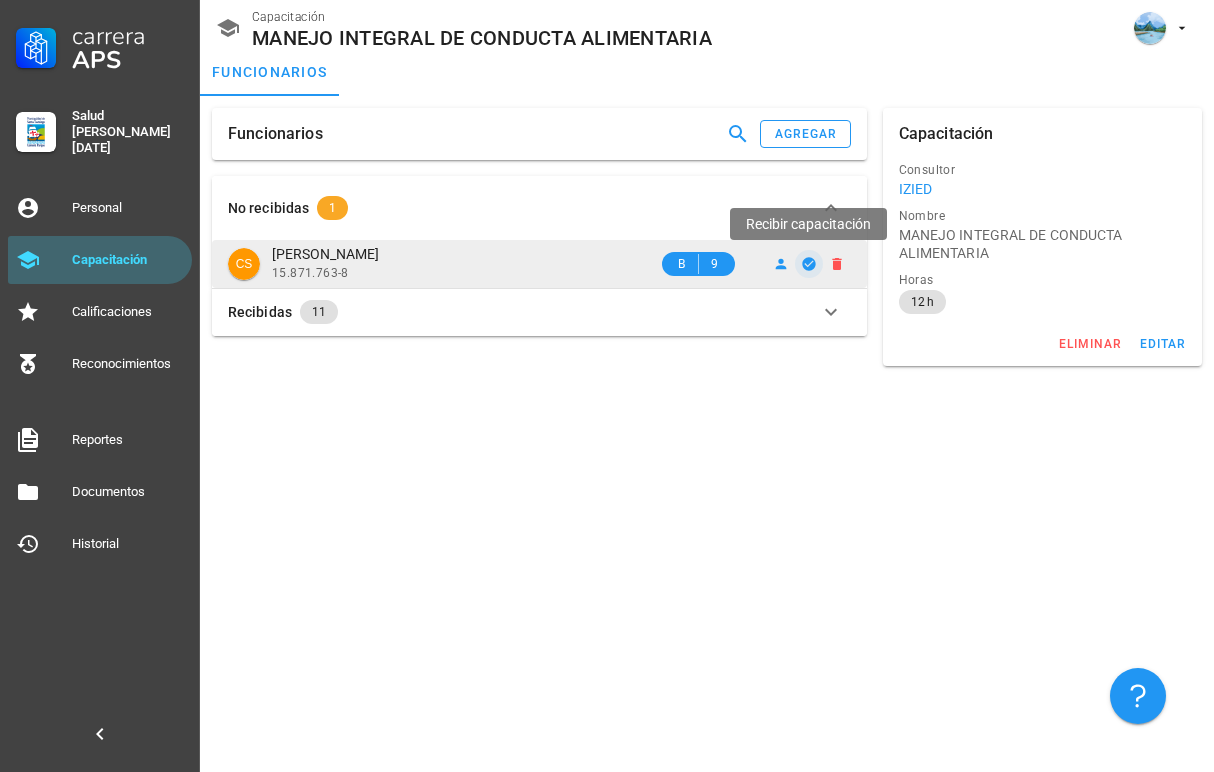 click 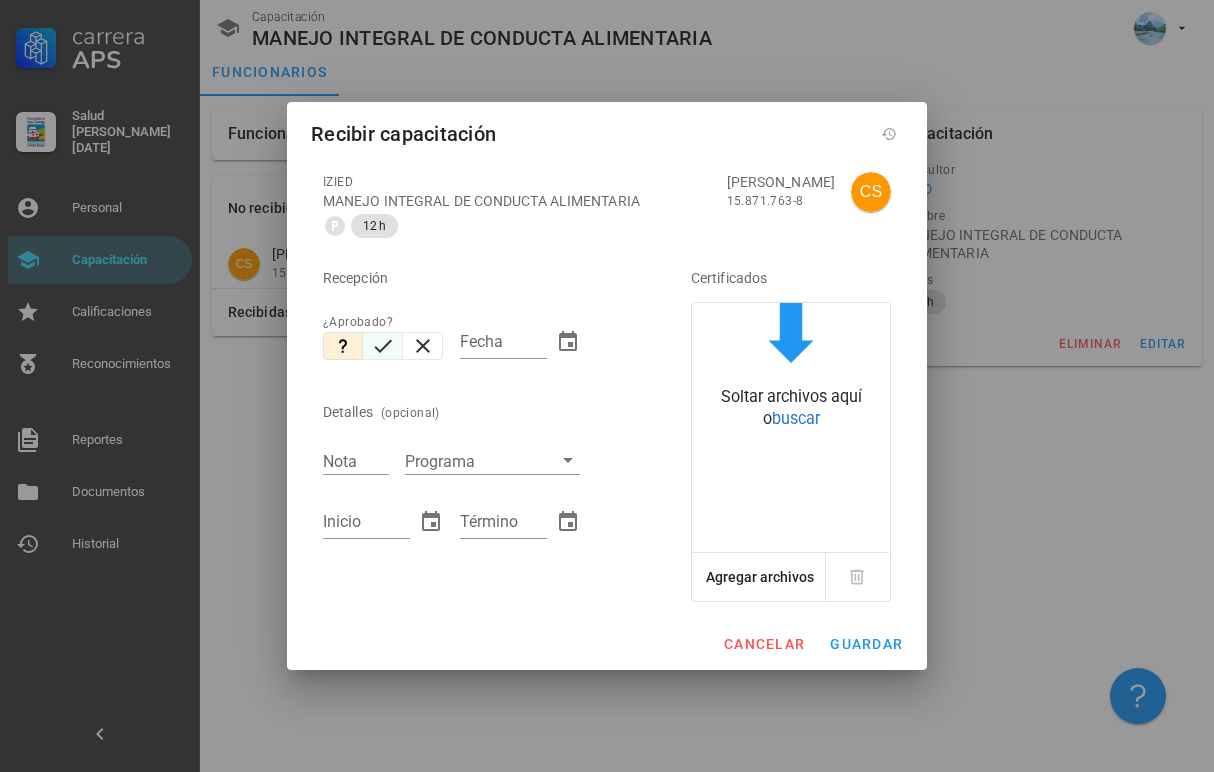 click 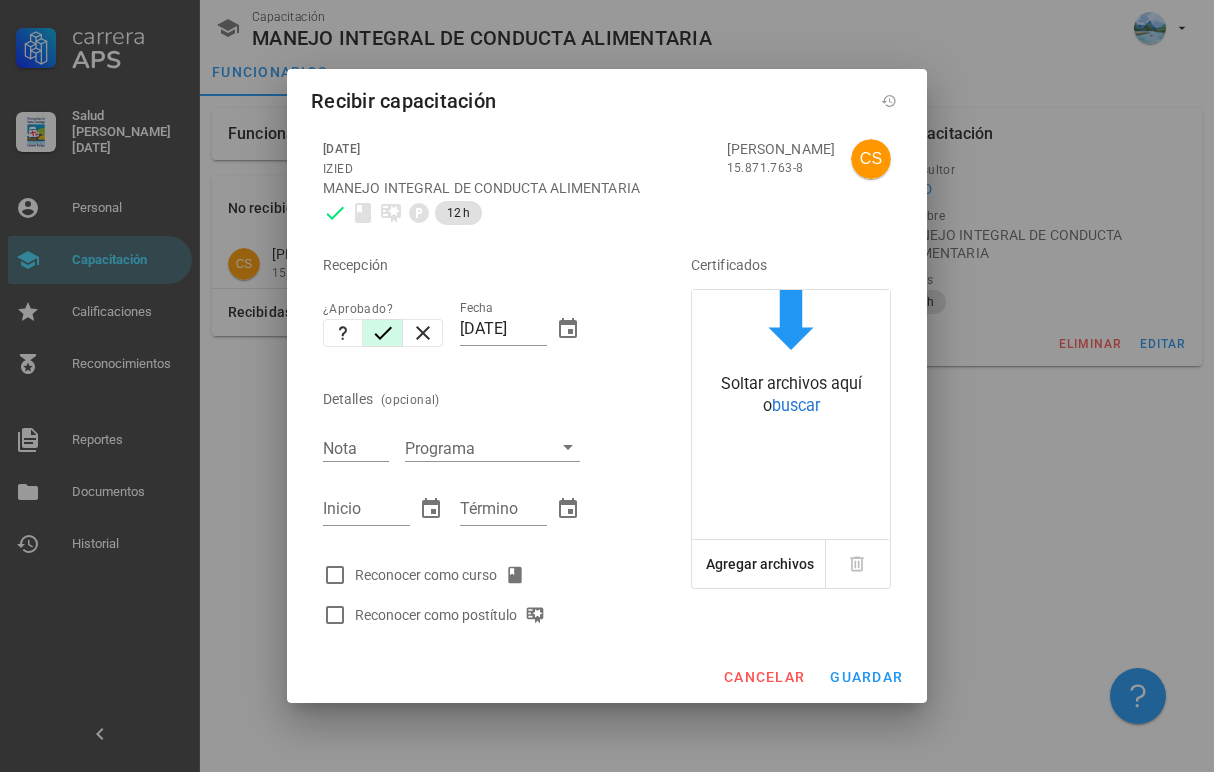click on "Reconocer como curso" at bounding box center (444, 575) 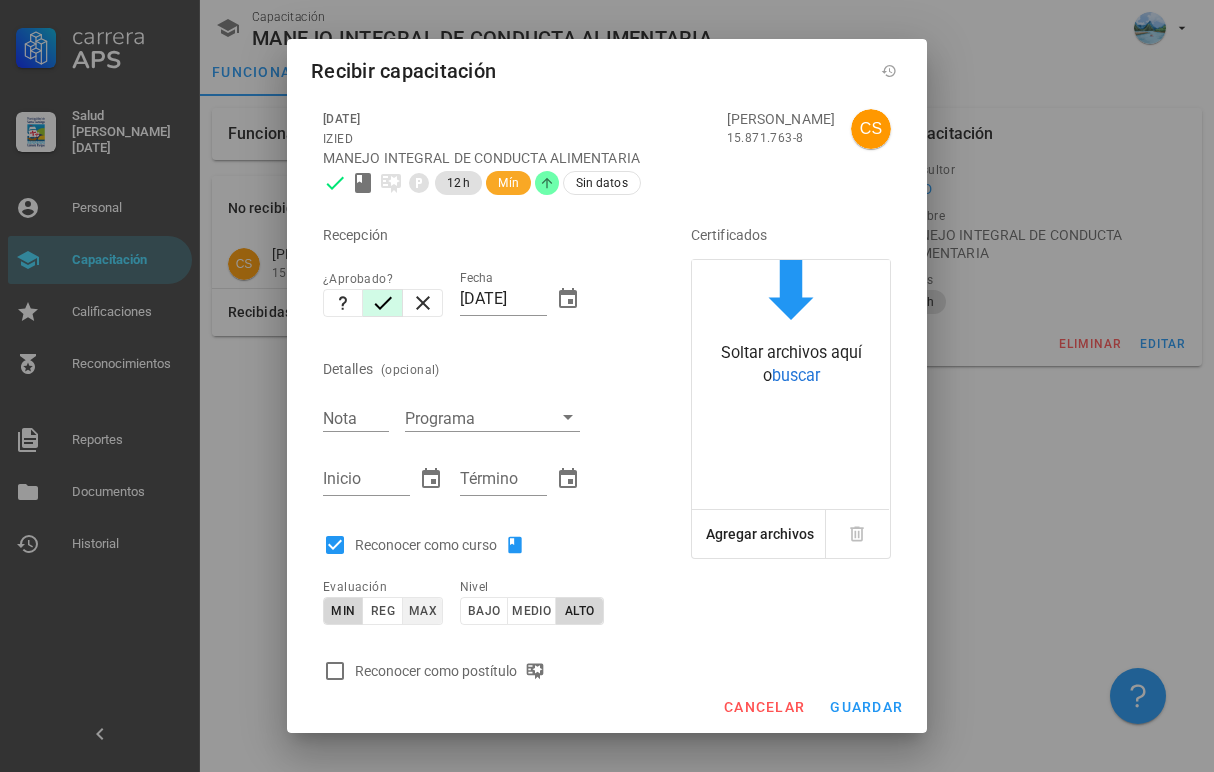 click on "max" at bounding box center (422, 611) 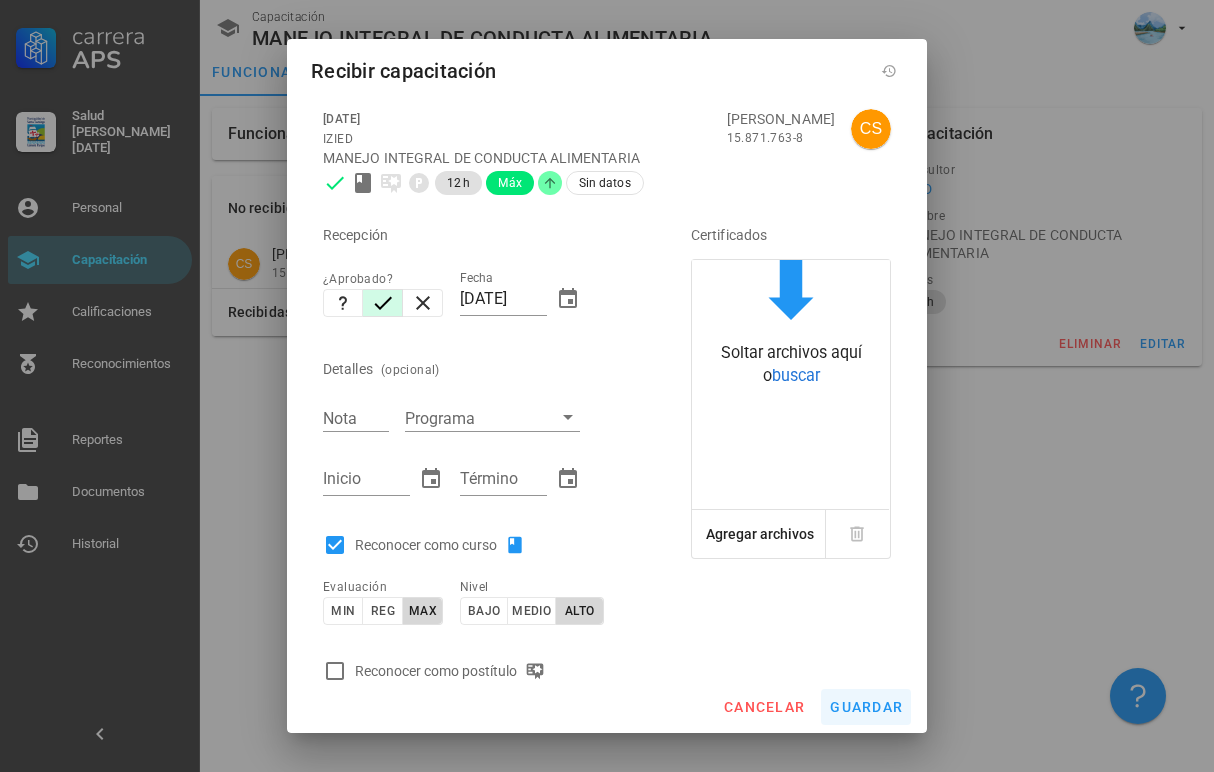 click on "guardar" at bounding box center (866, 707) 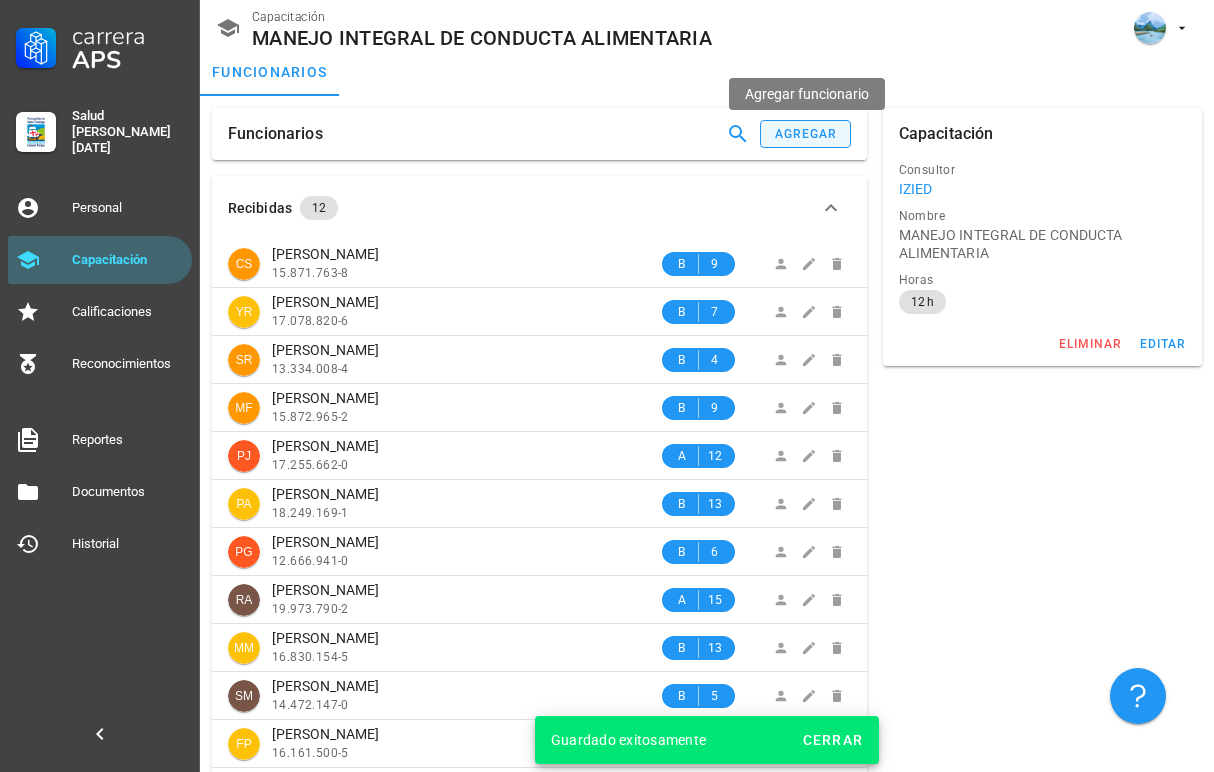 click on "agregar" at bounding box center (805, 134) 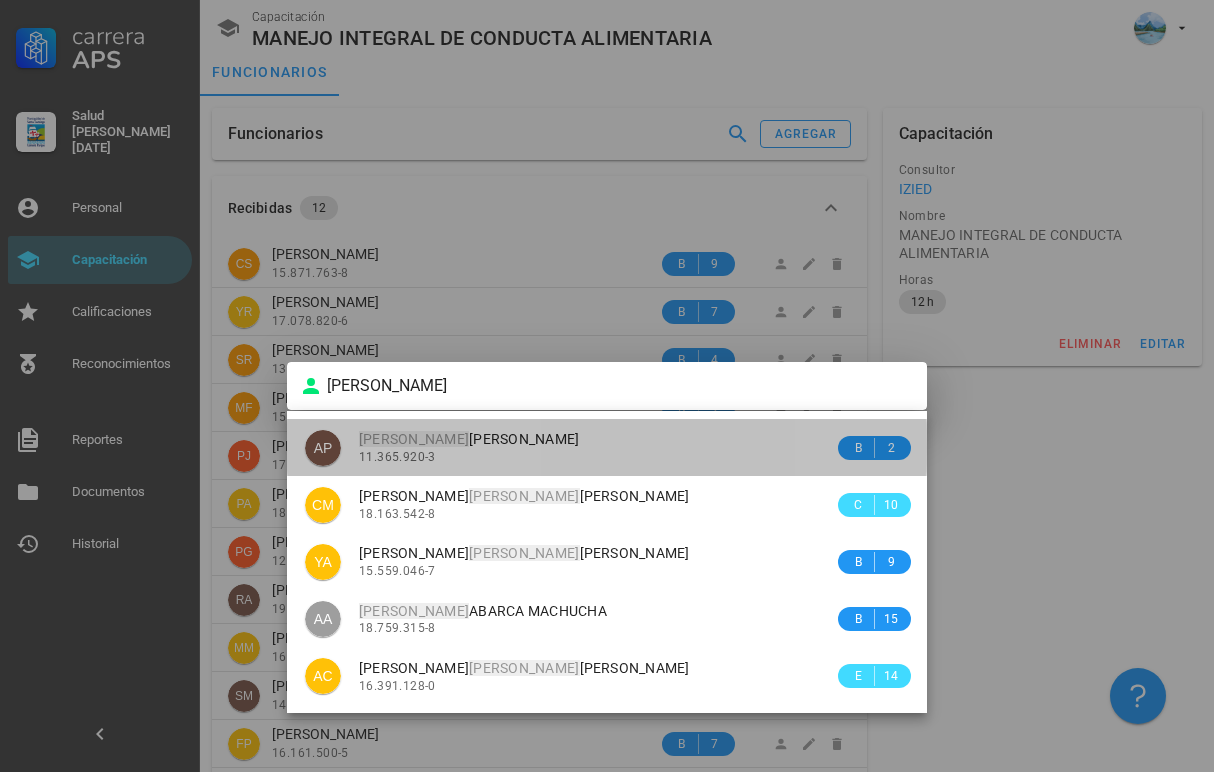 click on "[PERSON_NAME]" at bounding box center [469, 439] 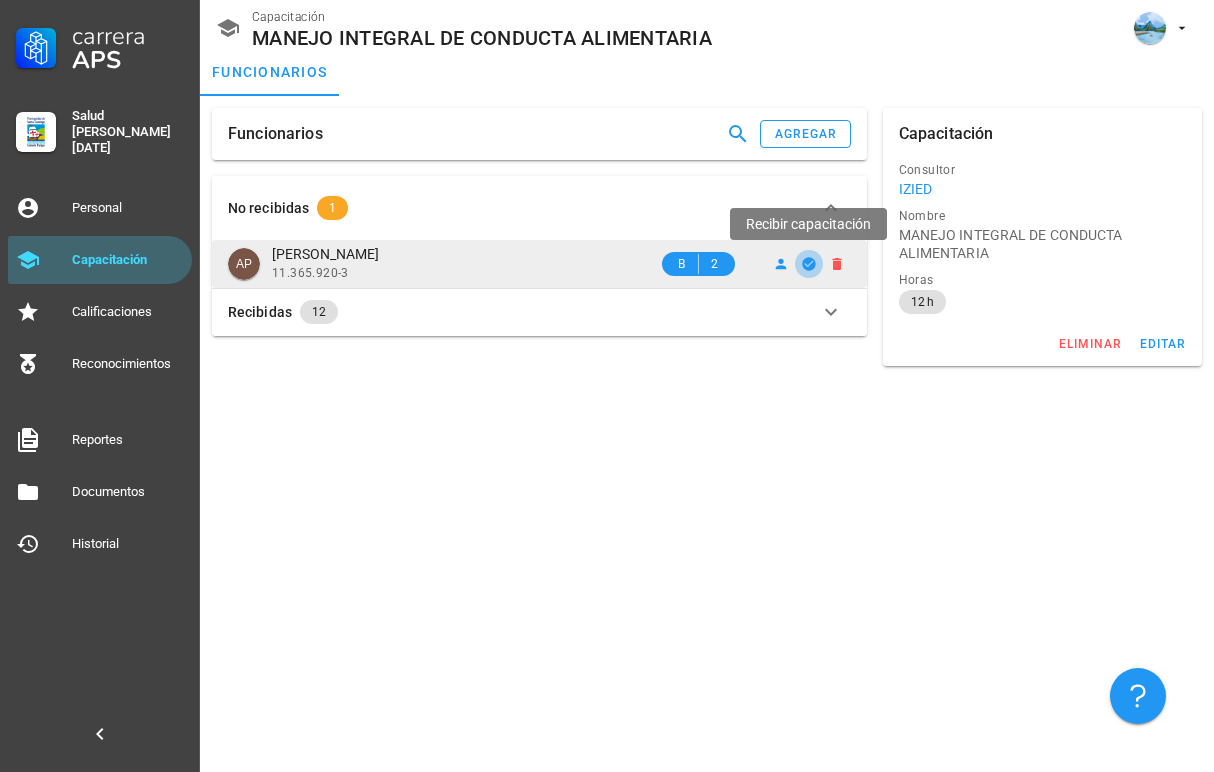 click 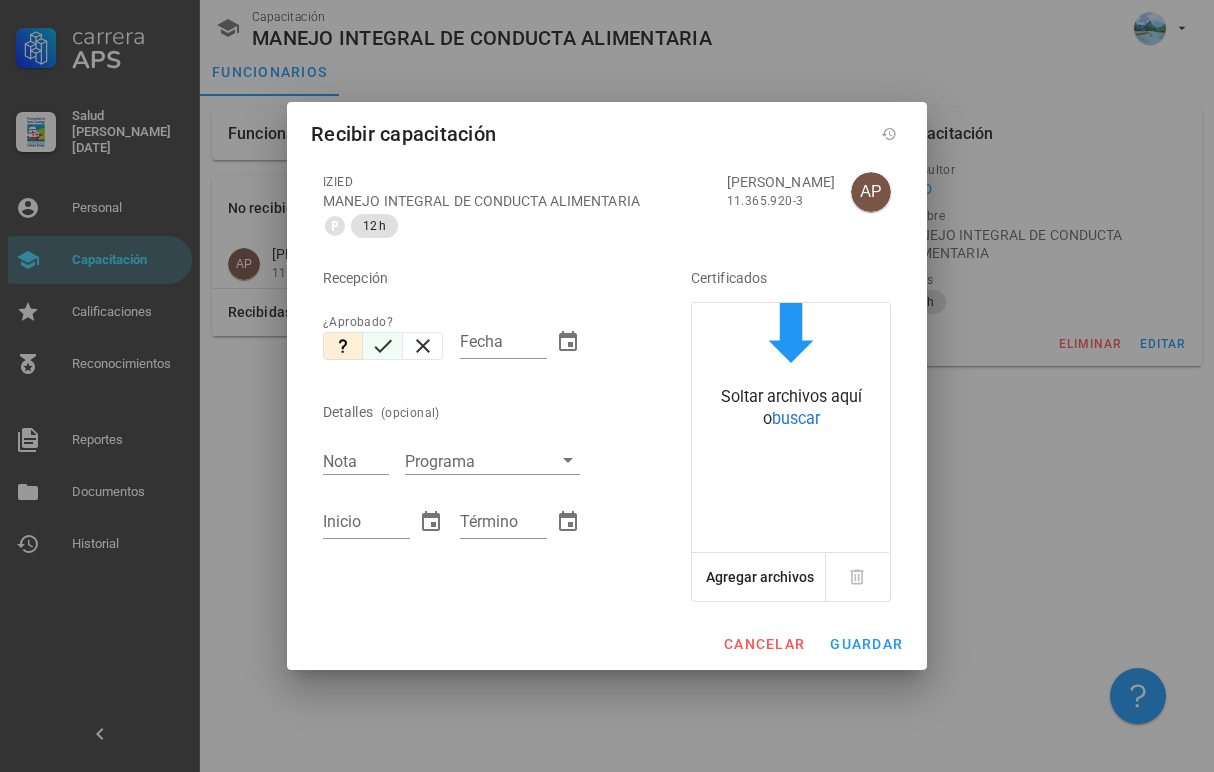 click 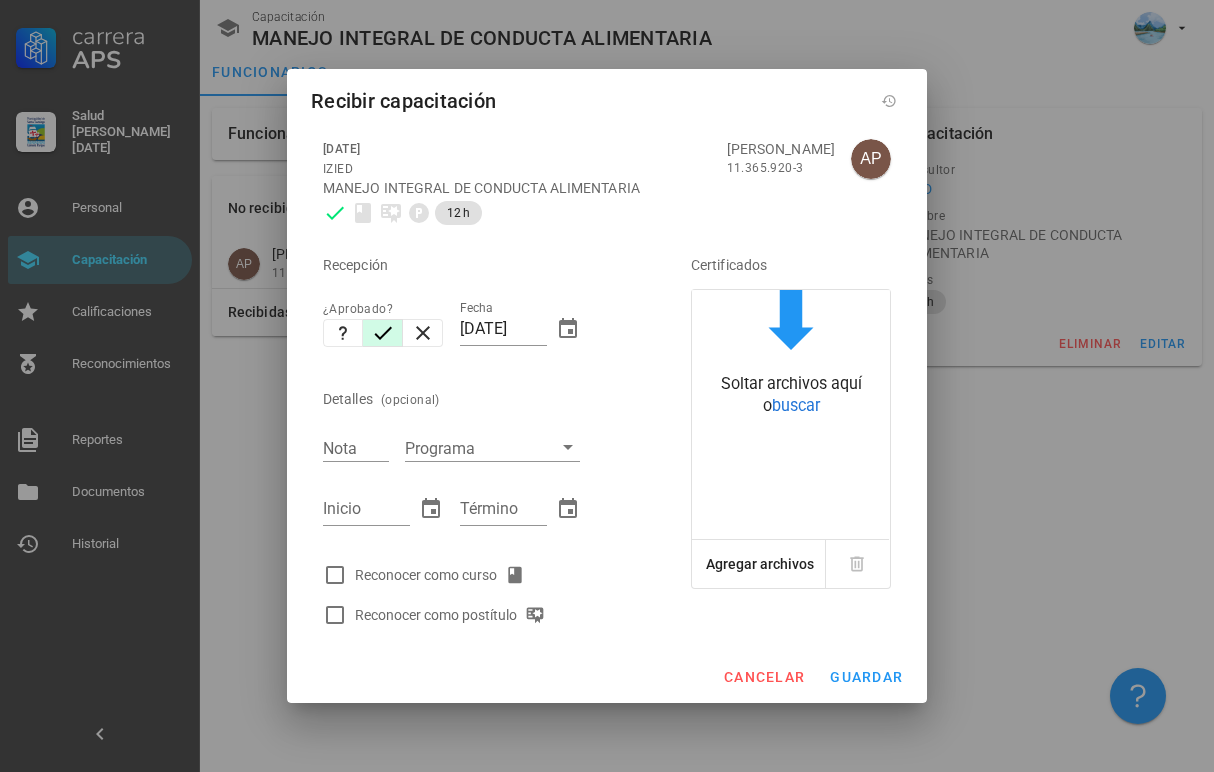 click on "Reconocer como curso" at bounding box center (444, 575) 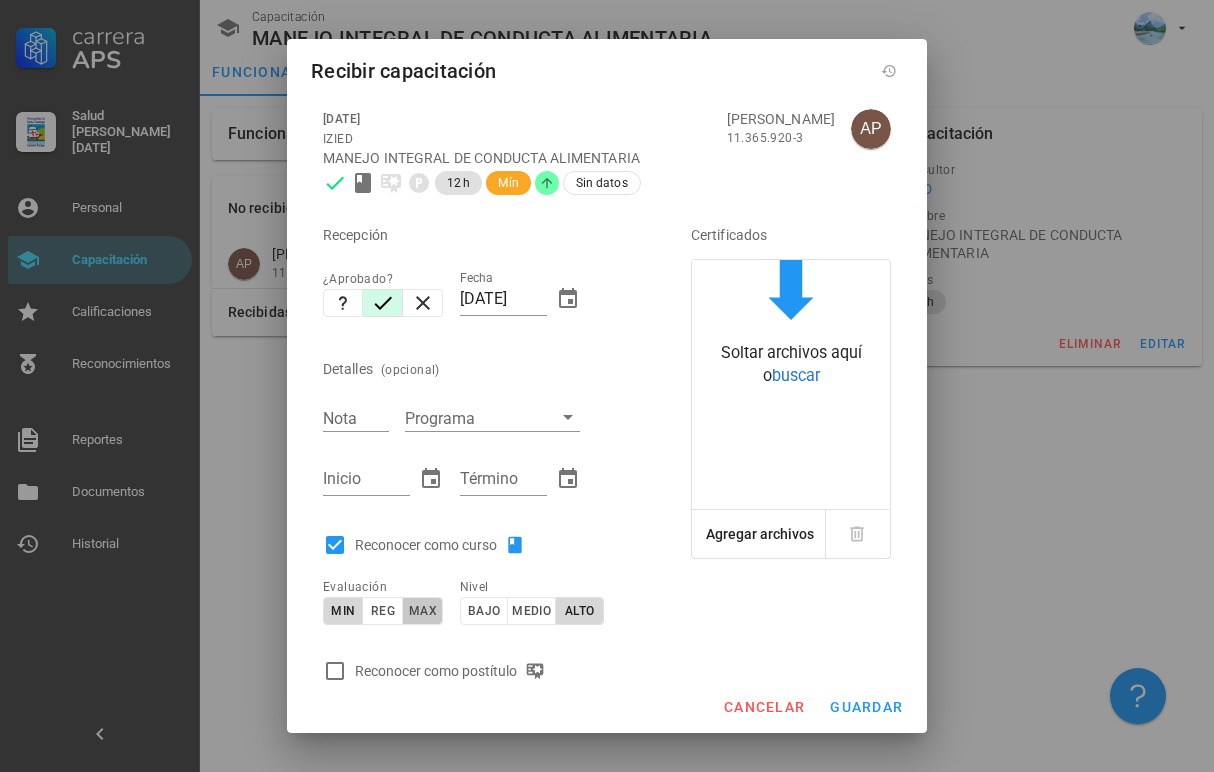 click on "max" at bounding box center (422, 611) 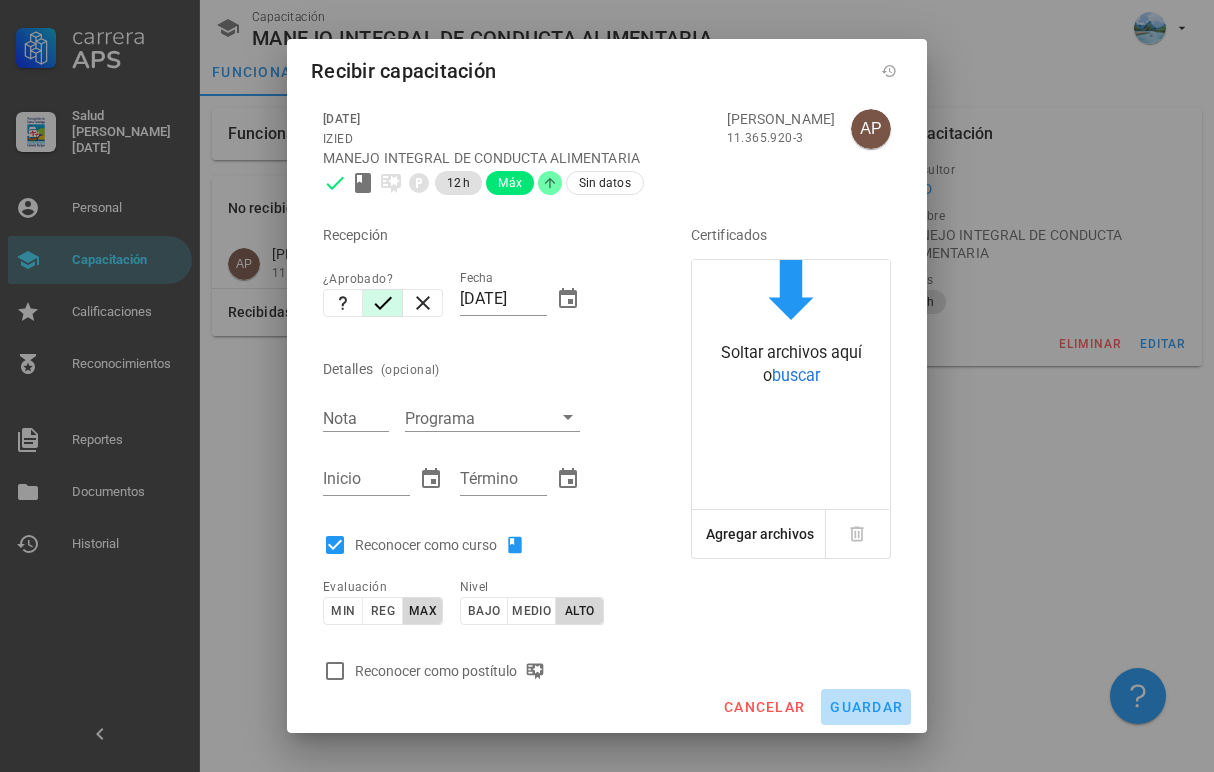 click on "guardar" at bounding box center (866, 707) 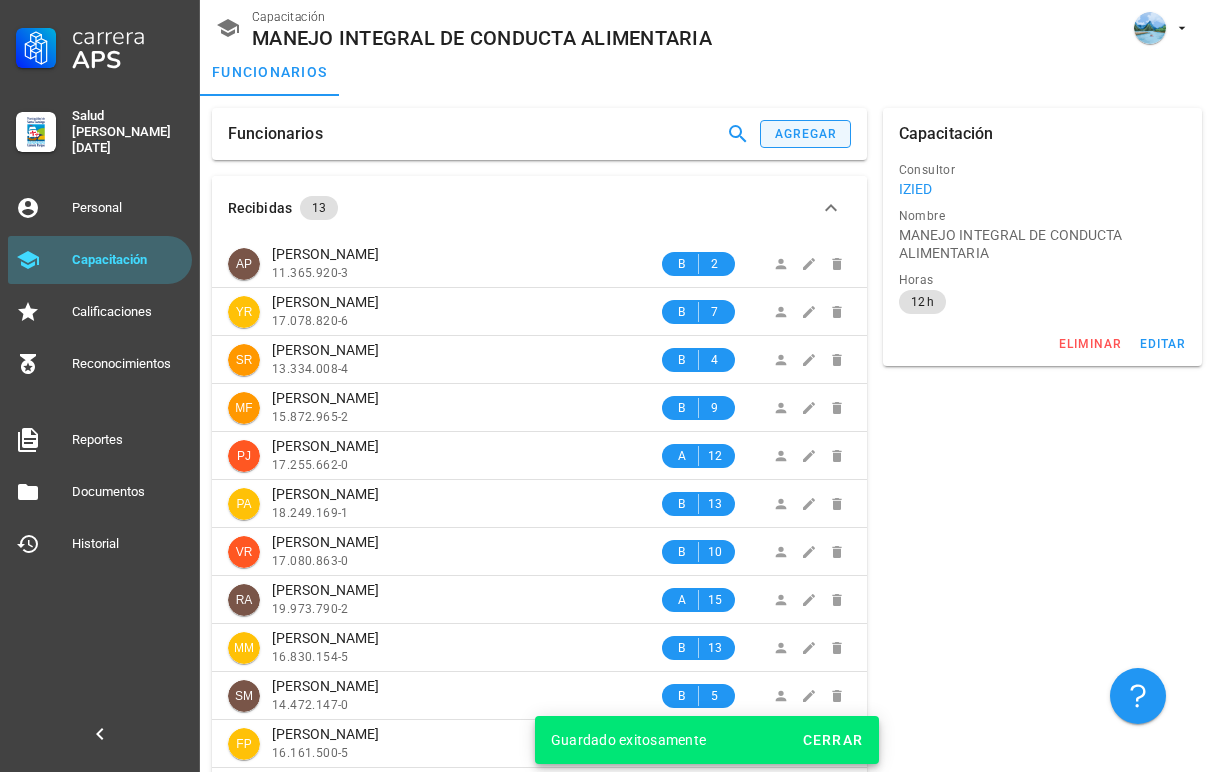 click on "agregar" at bounding box center [806, 134] 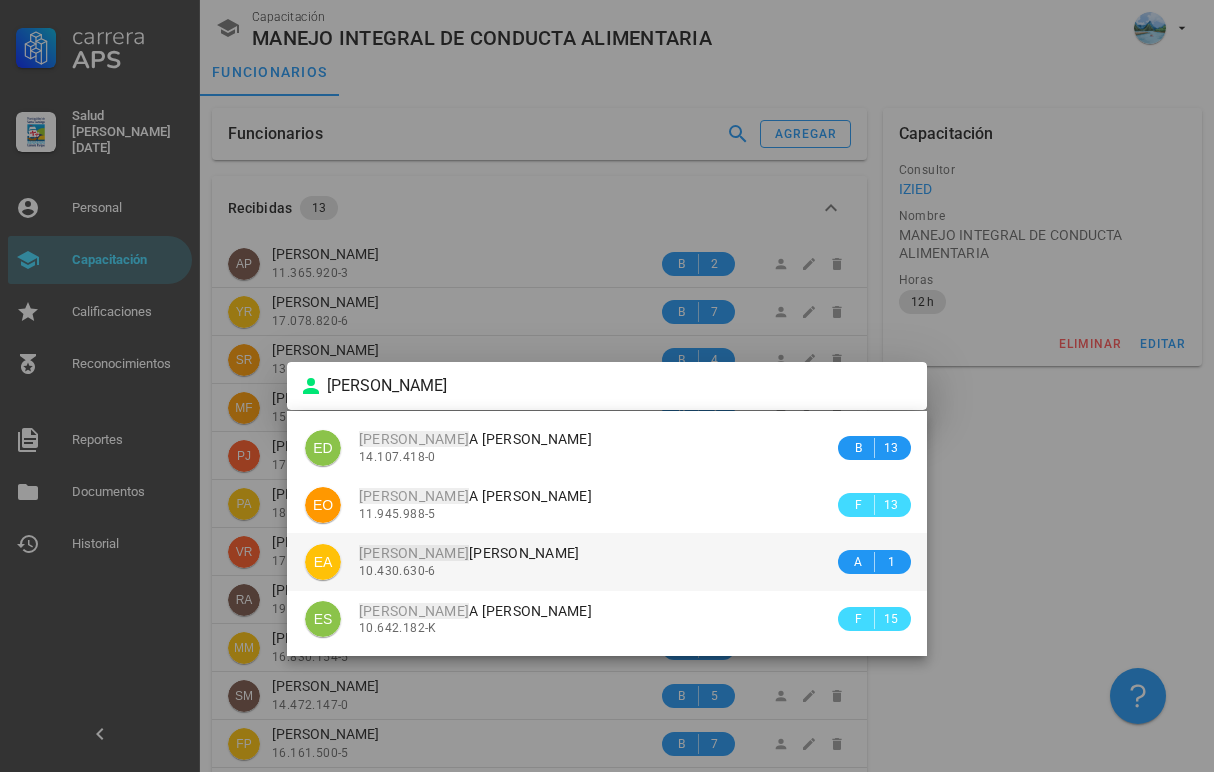 click on "[PERSON_NAME]" at bounding box center [469, 553] 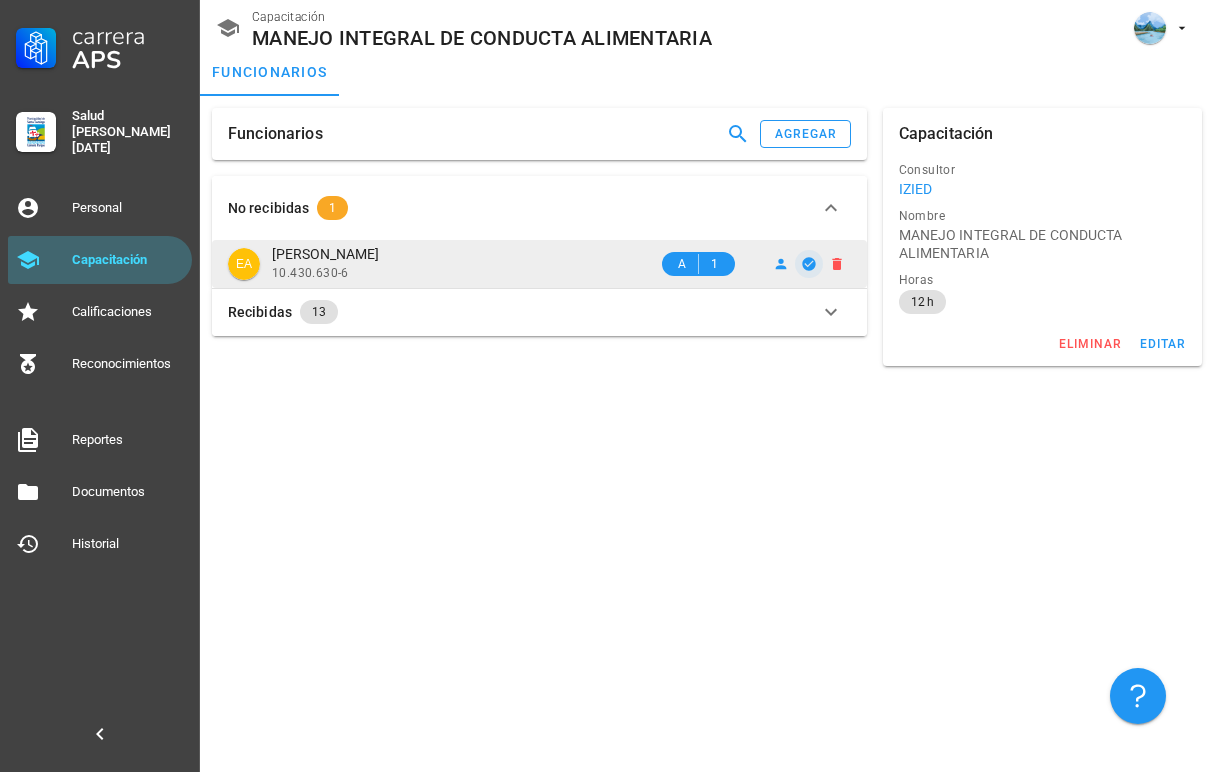 click 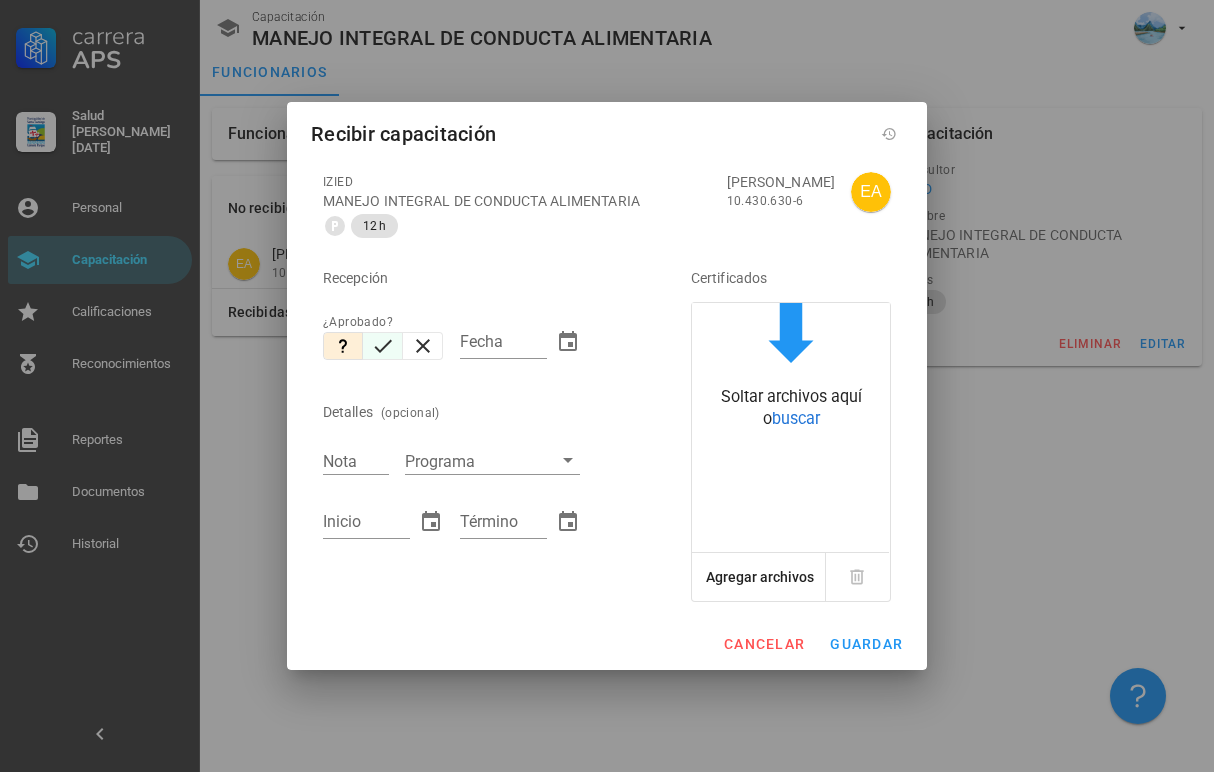 click 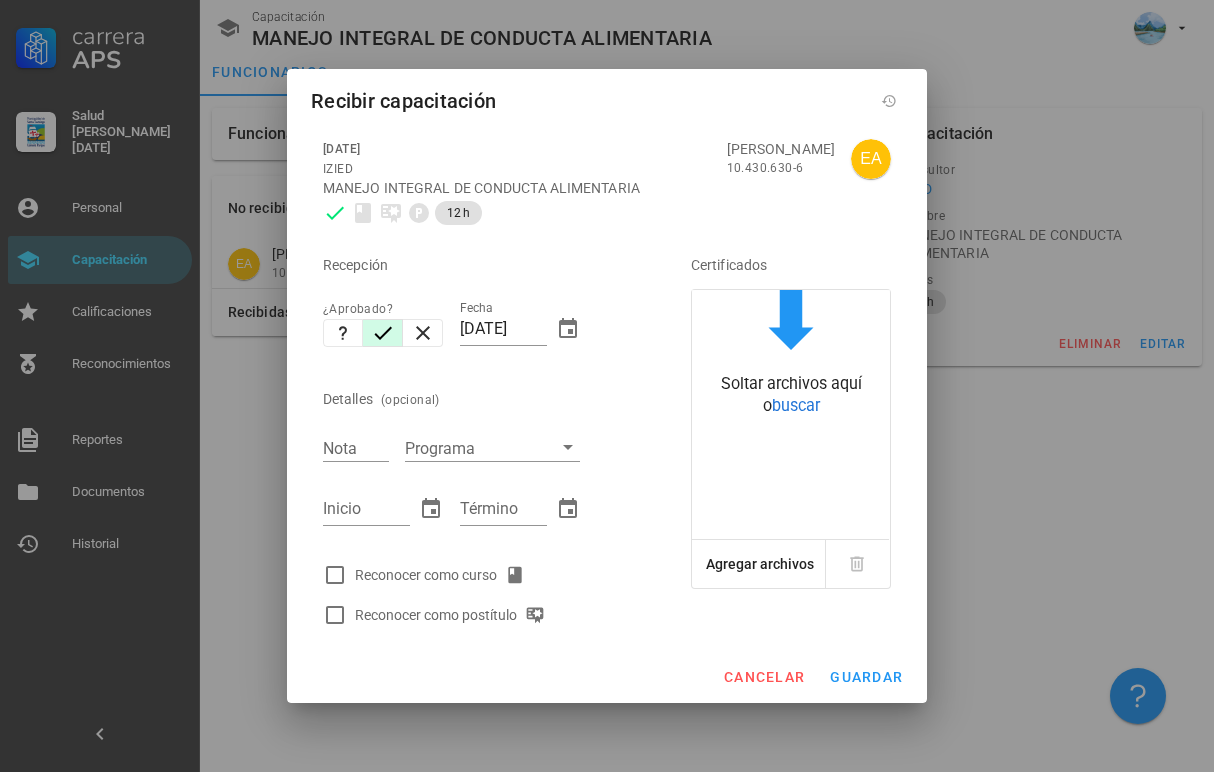 click on "Reconocer como curso" at bounding box center [444, 575] 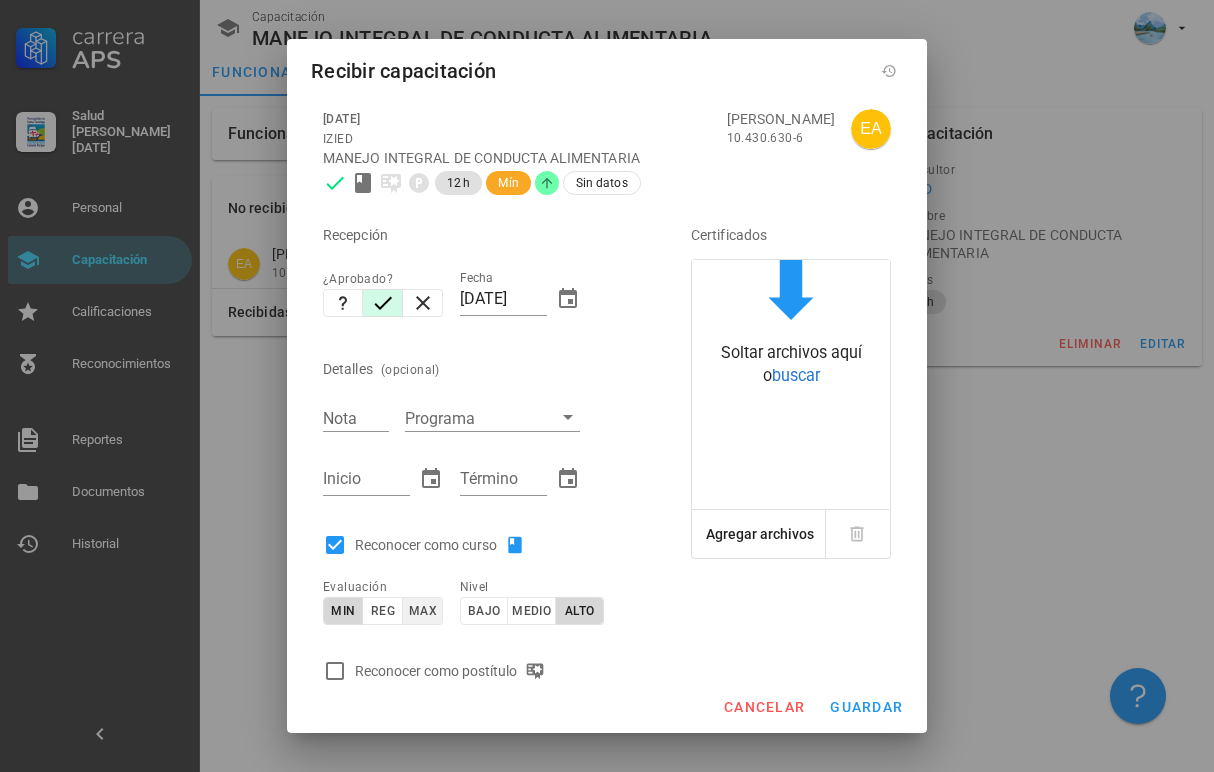 click on "max" at bounding box center [422, 611] 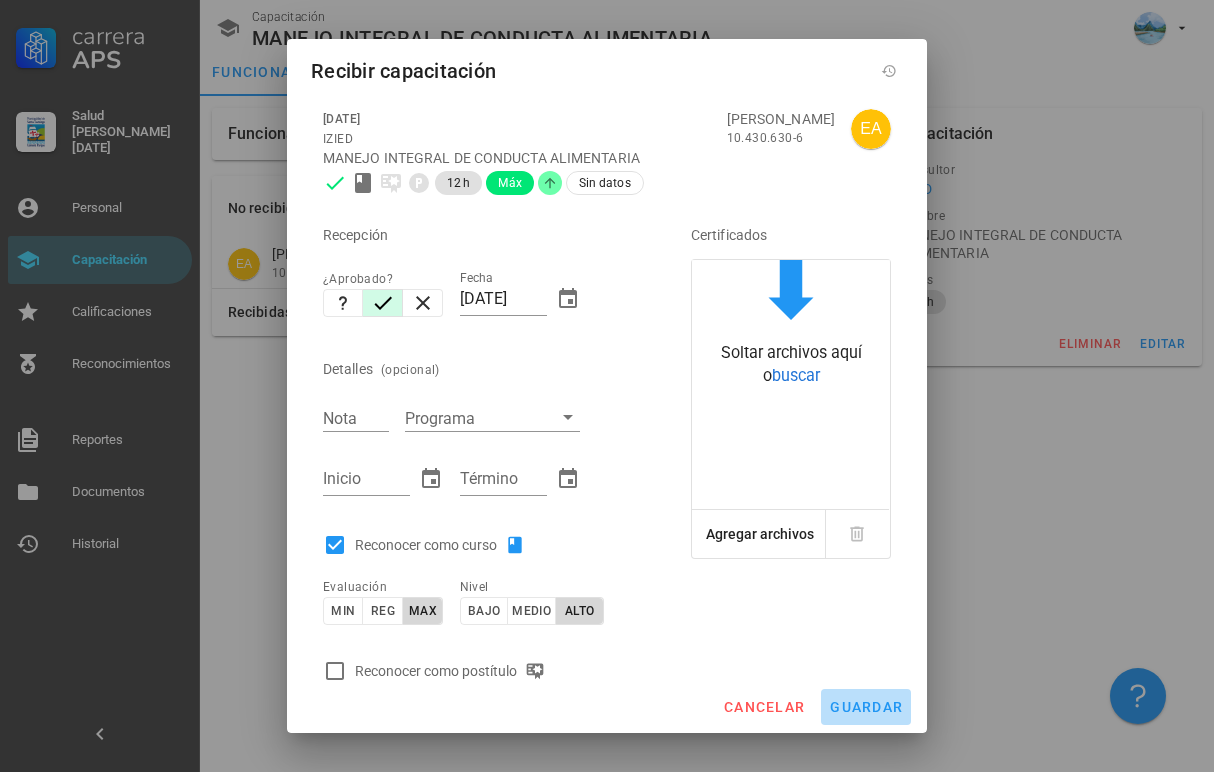 click on "guardar" at bounding box center [866, 707] 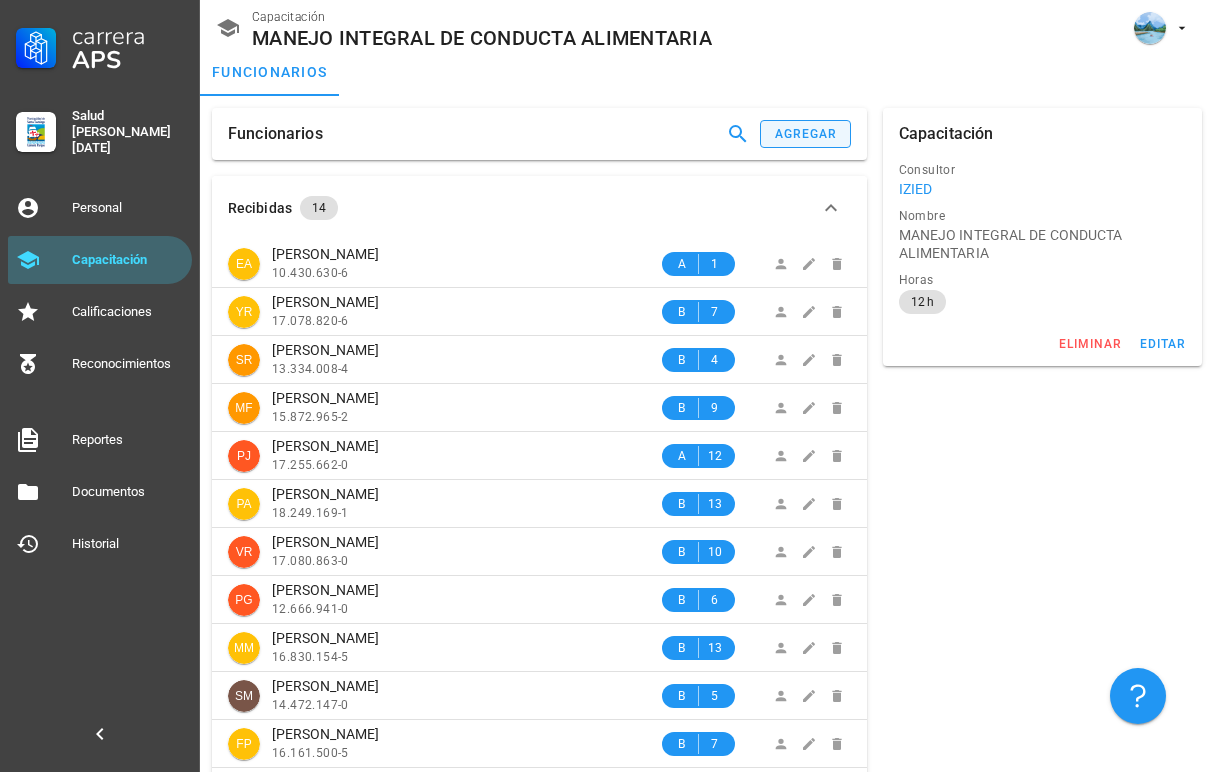 click on "agregar" at bounding box center (806, 134) 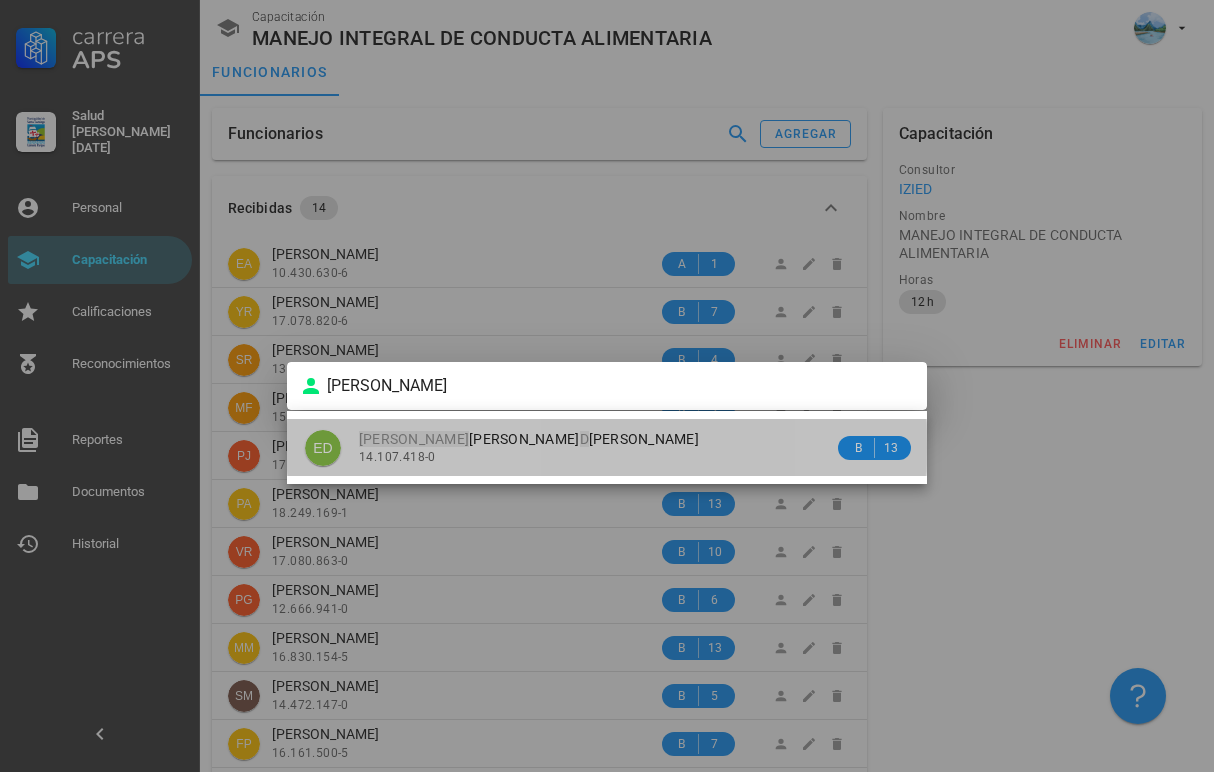 click on "[PERSON_NAME]  D ÍAZ [PERSON_NAME]" at bounding box center [529, 439] 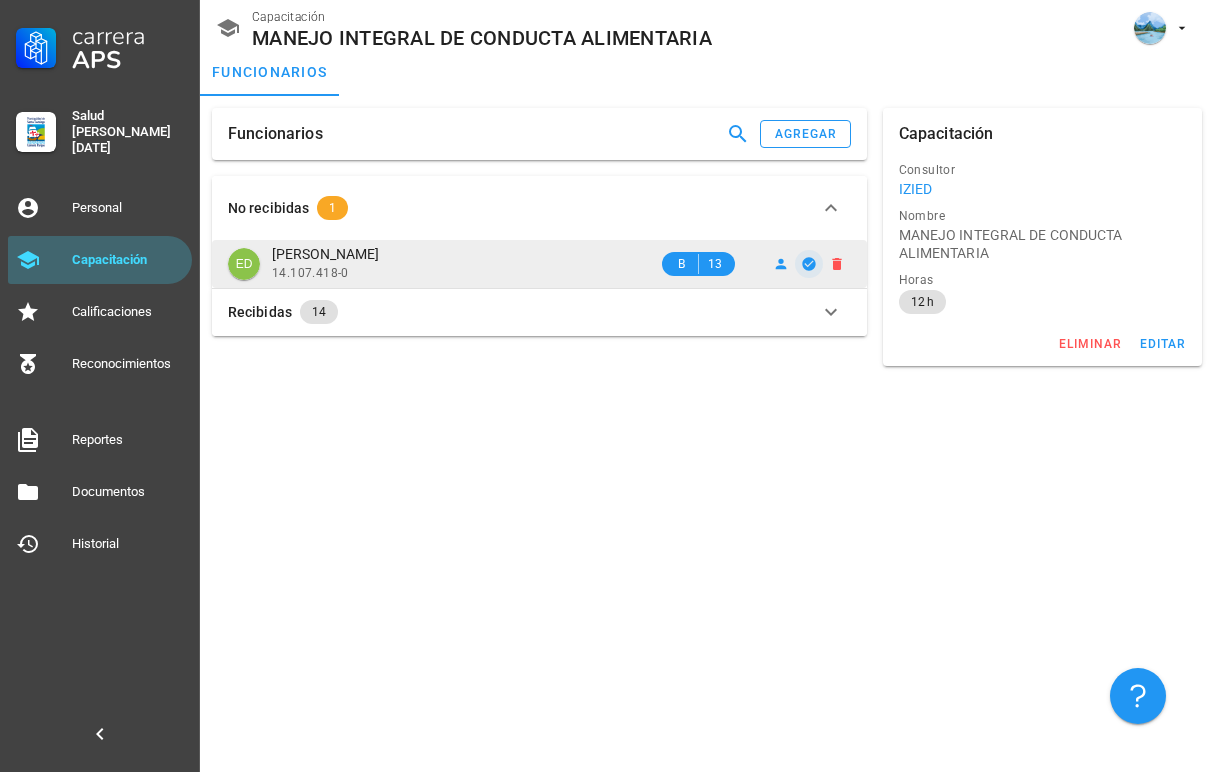 click 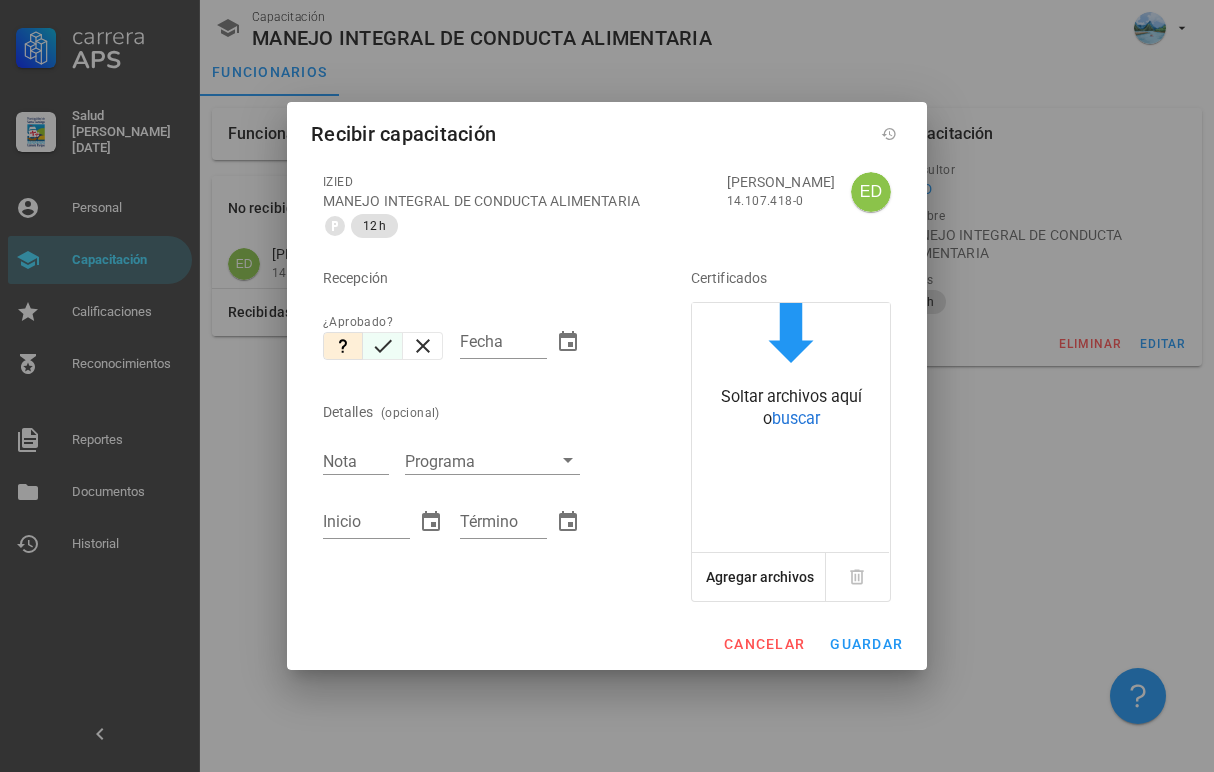 click 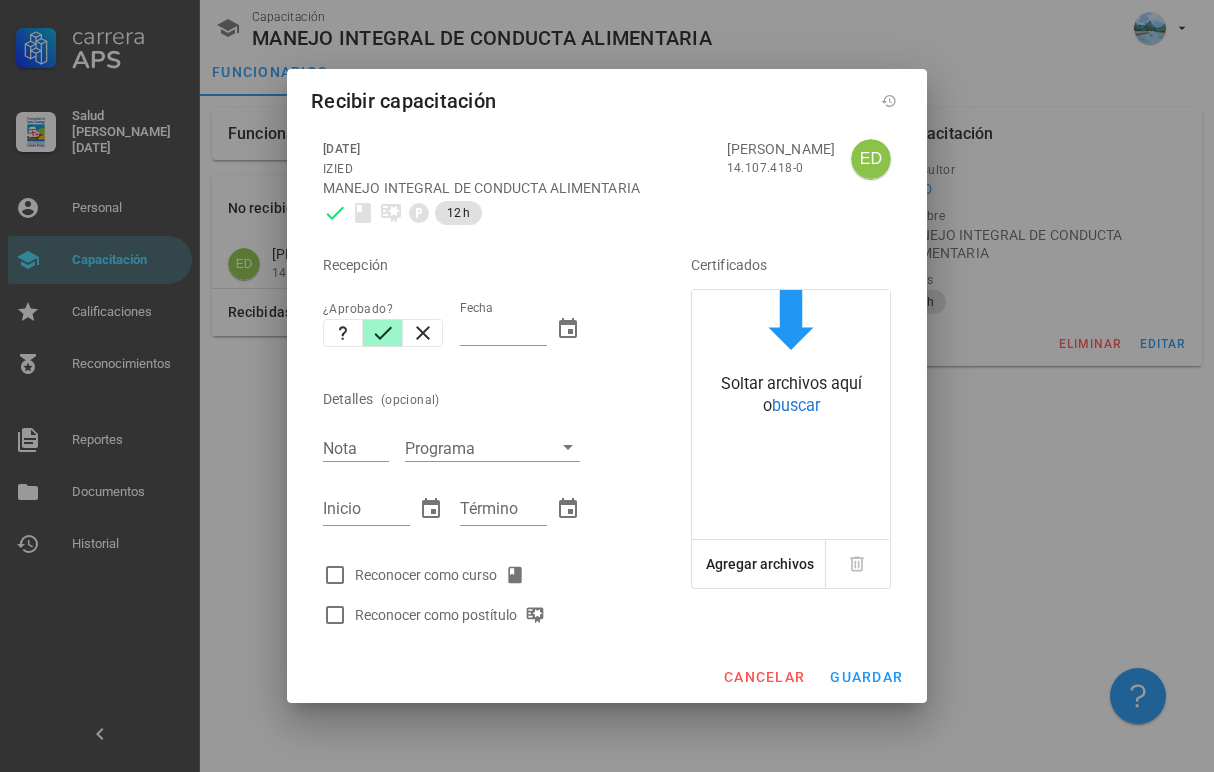 type on "[DATE]" 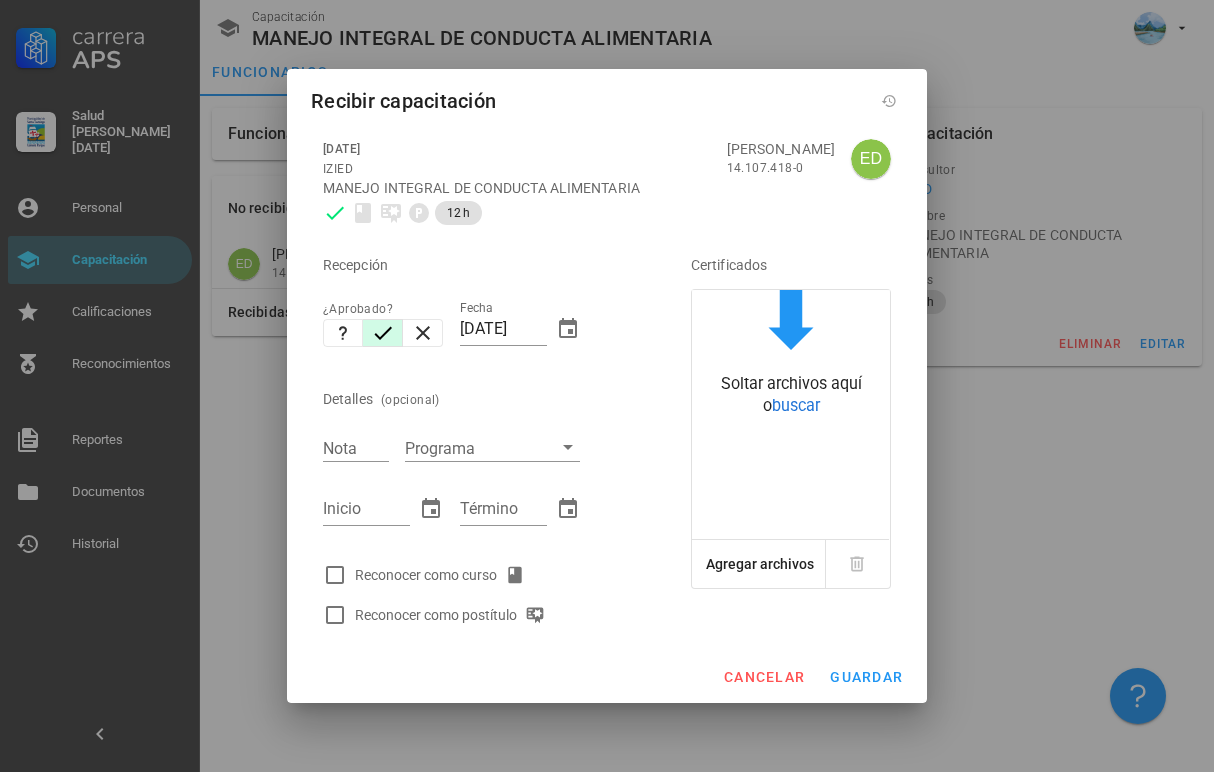 click on "Reconocer como curso" at bounding box center [444, 575] 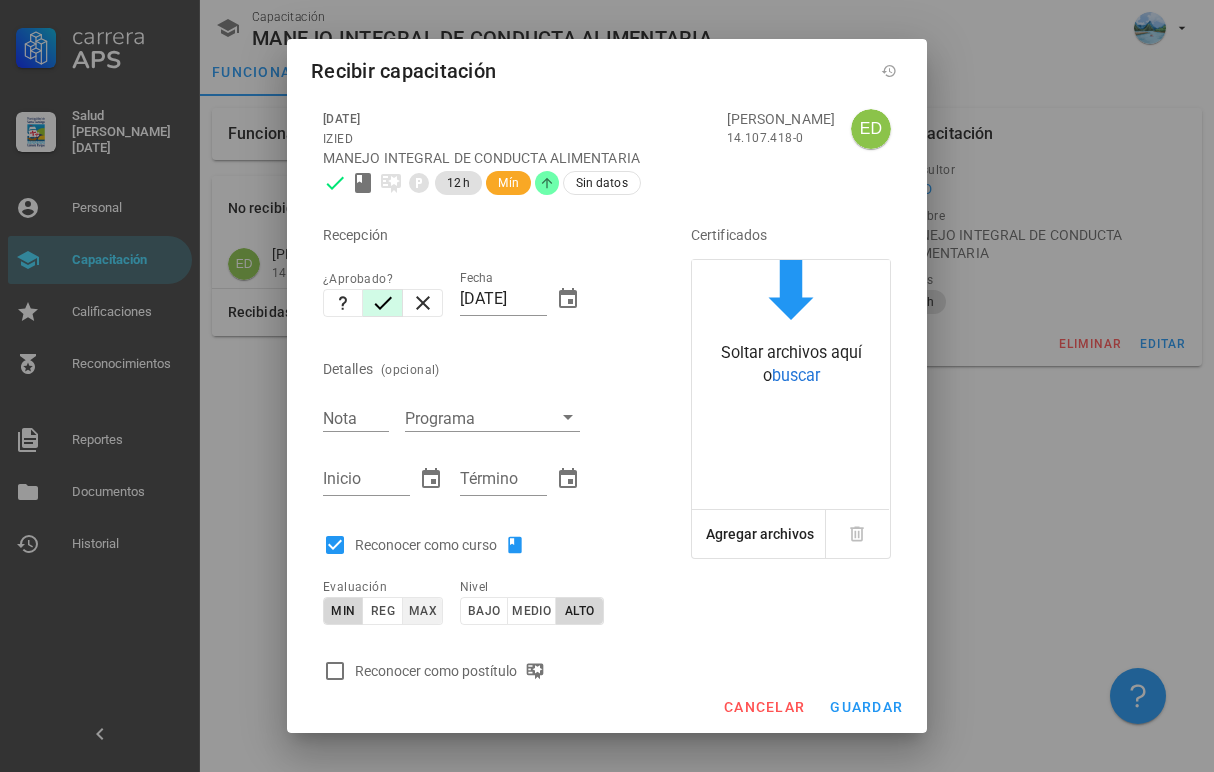 click on "max" at bounding box center (422, 611) 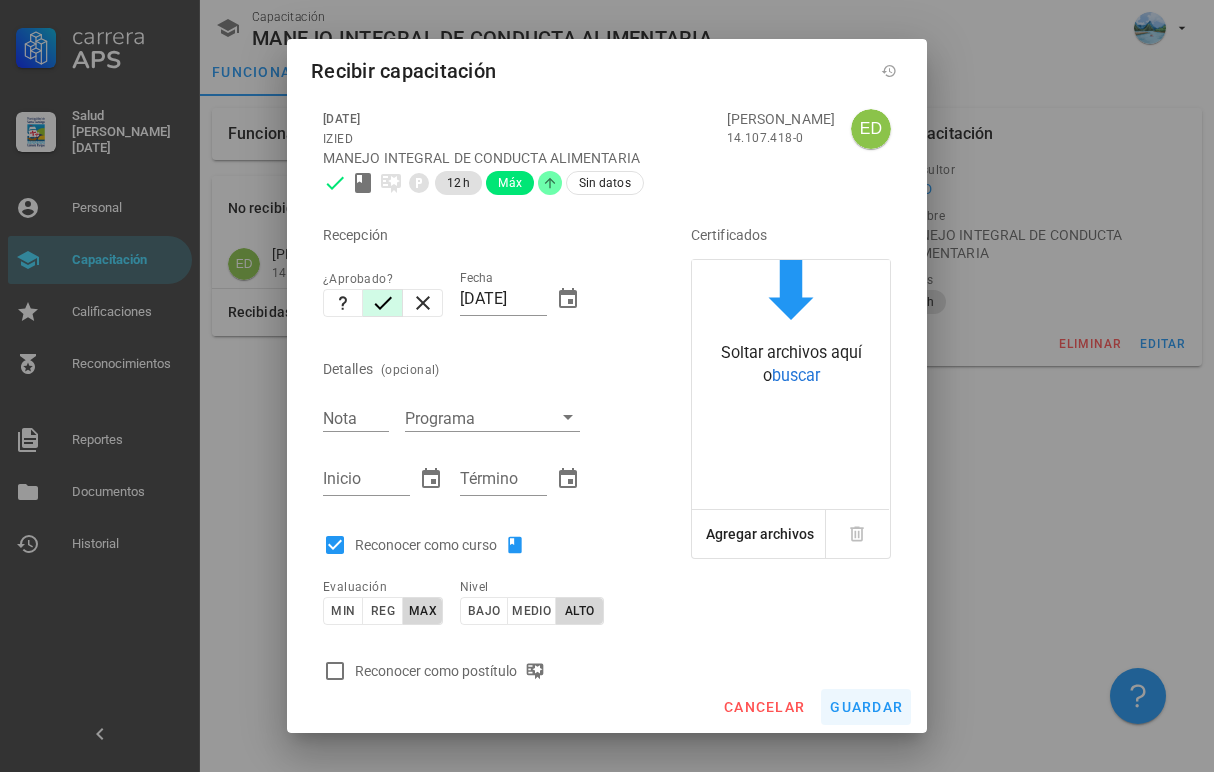 click on "guardar" at bounding box center [866, 707] 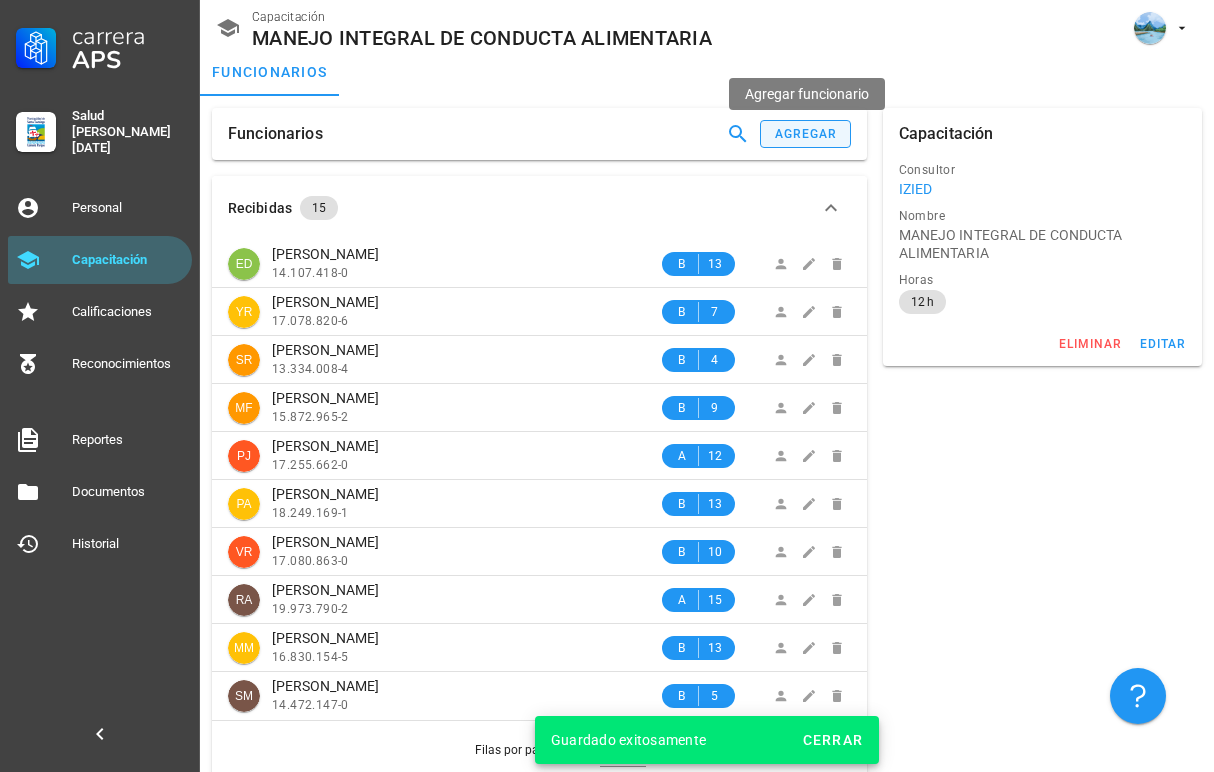 click on "agregar" at bounding box center [806, 134] 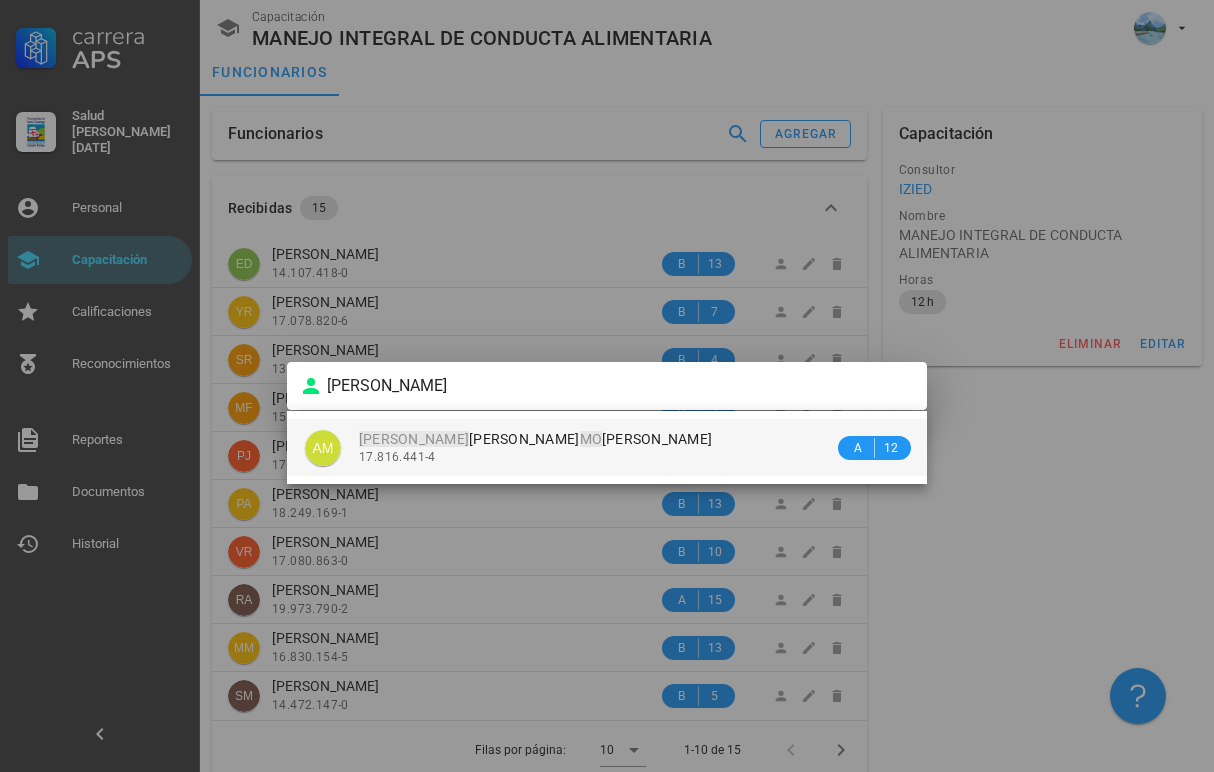 click on "[PERSON_NAME]  MO YA [PERSON_NAME]" at bounding box center (535, 439) 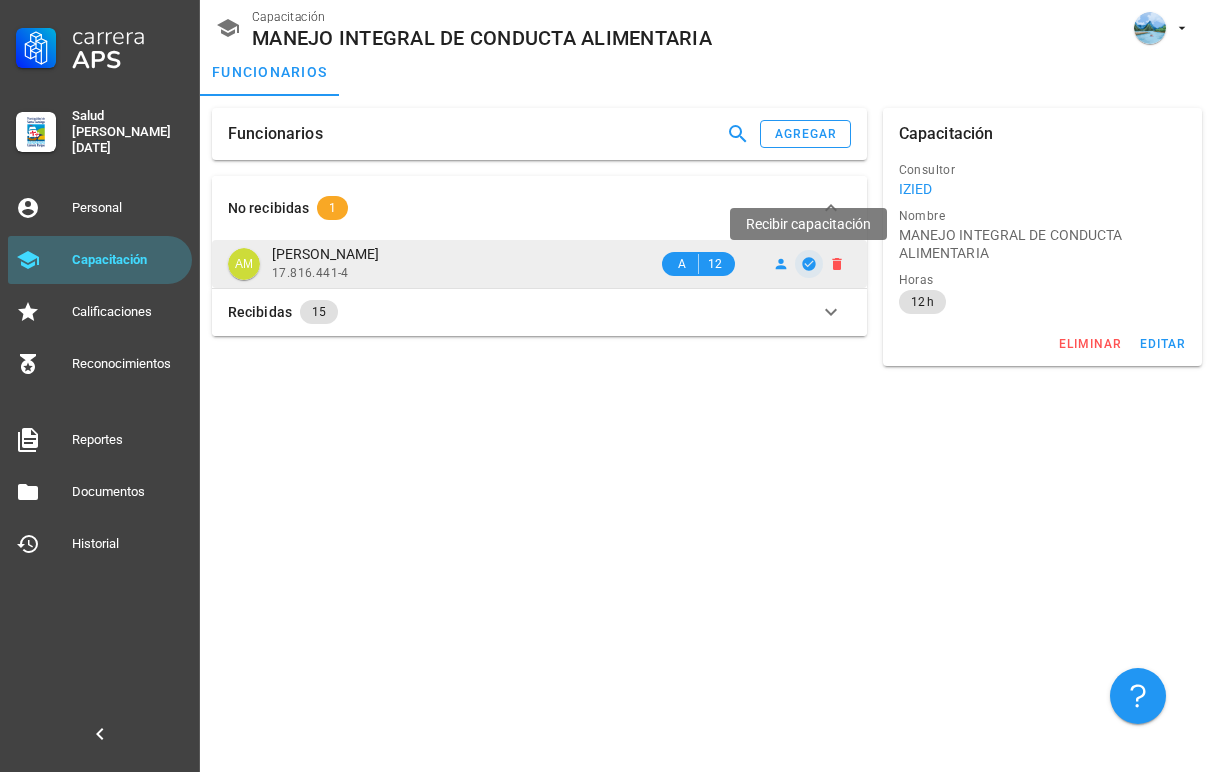 click 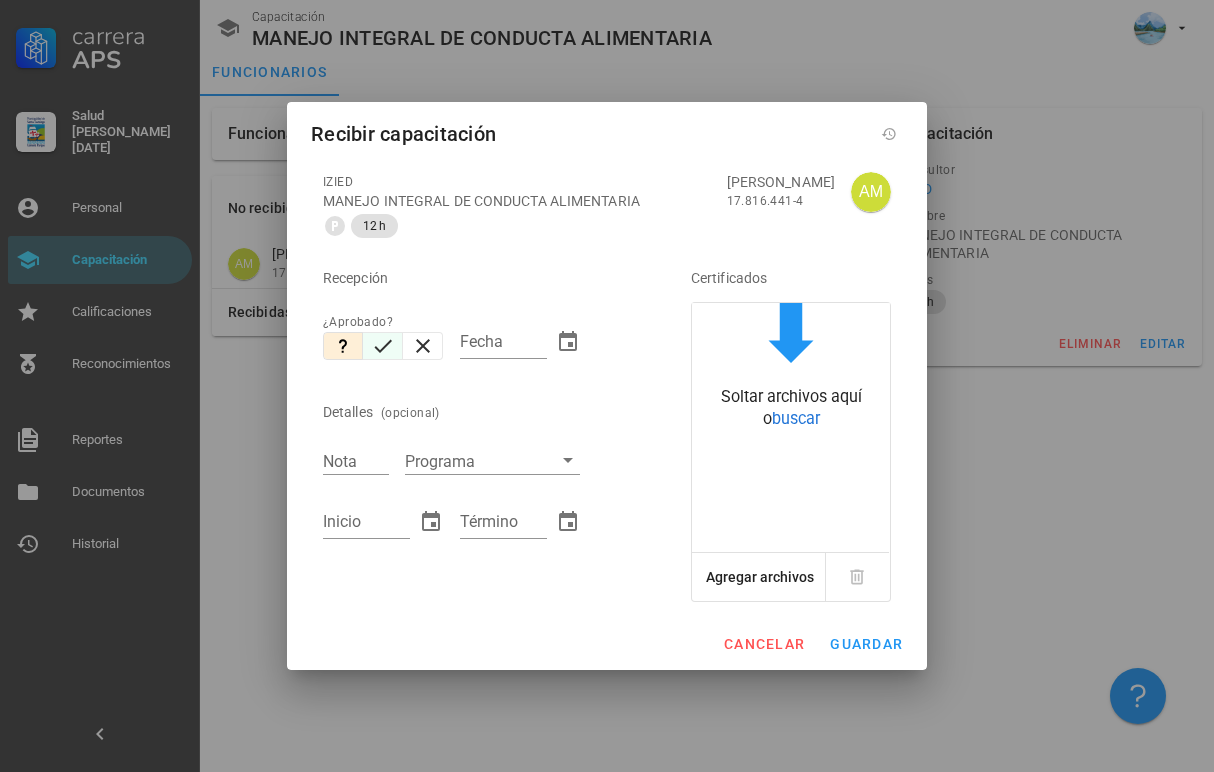 click 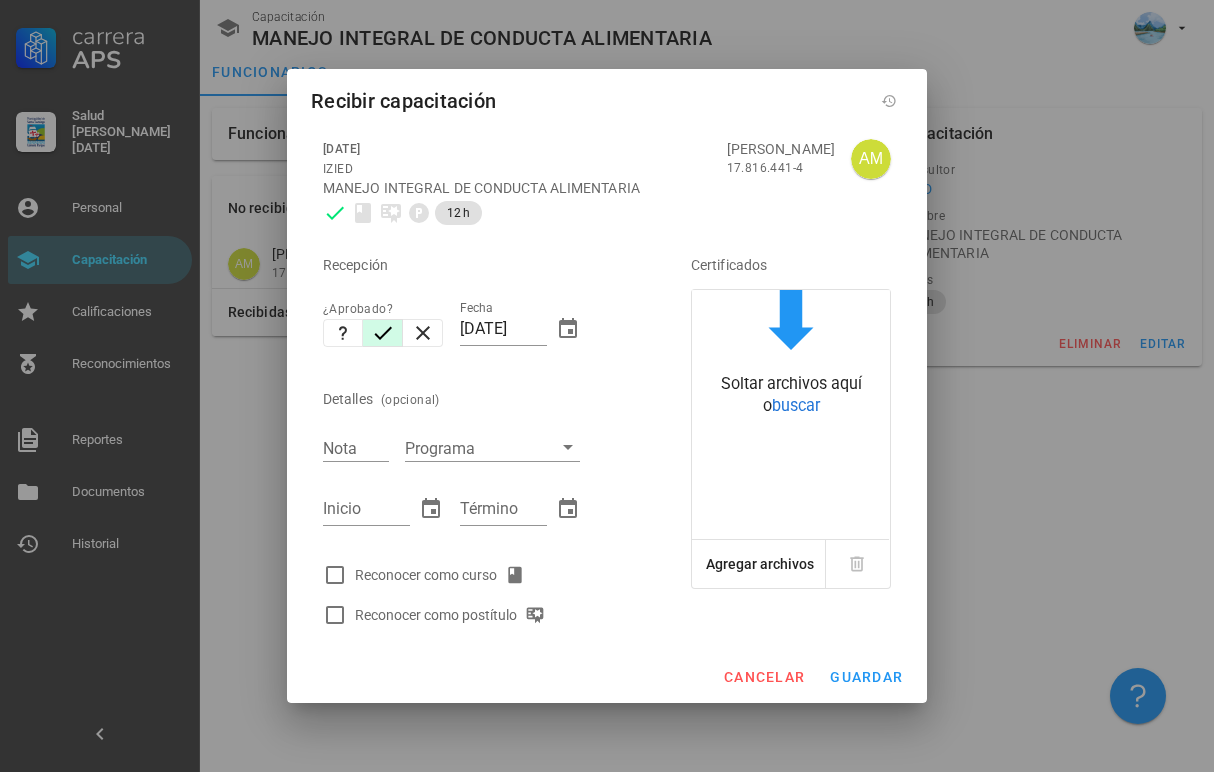 click on "Reconocer como curso" at bounding box center [444, 575] 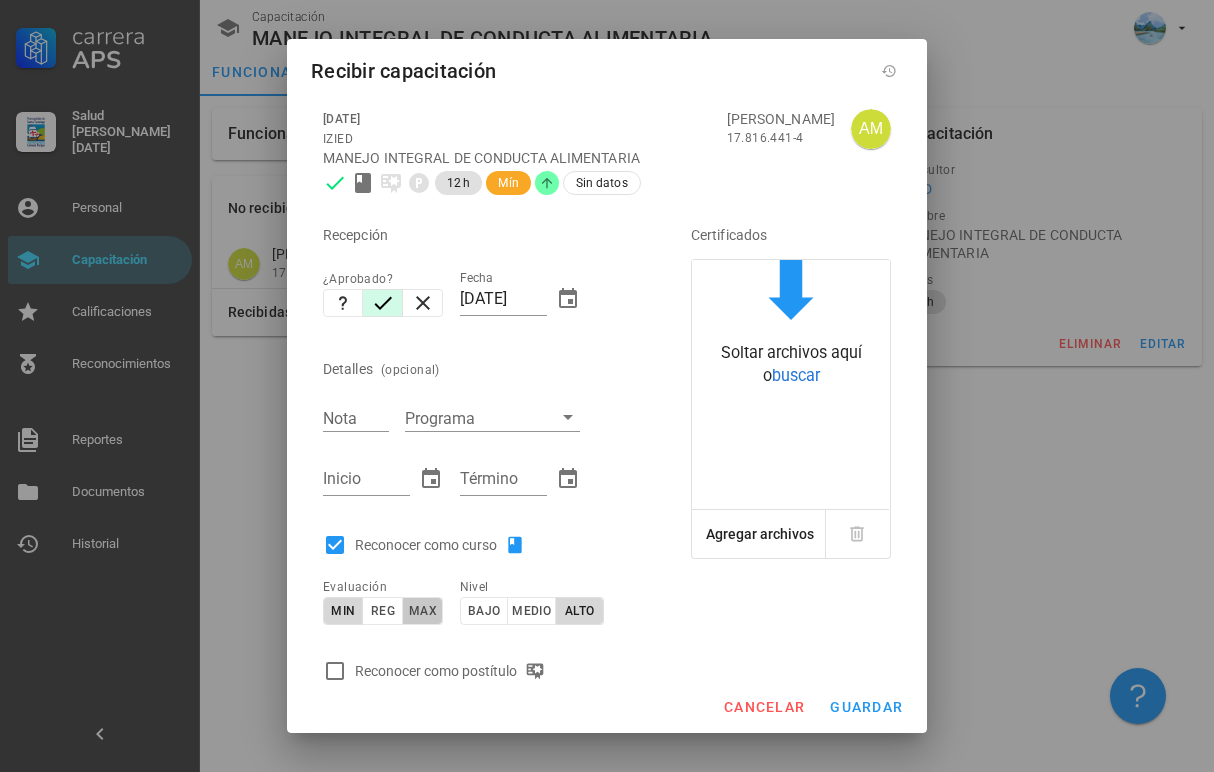 click on "max" at bounding box center (422, 611) 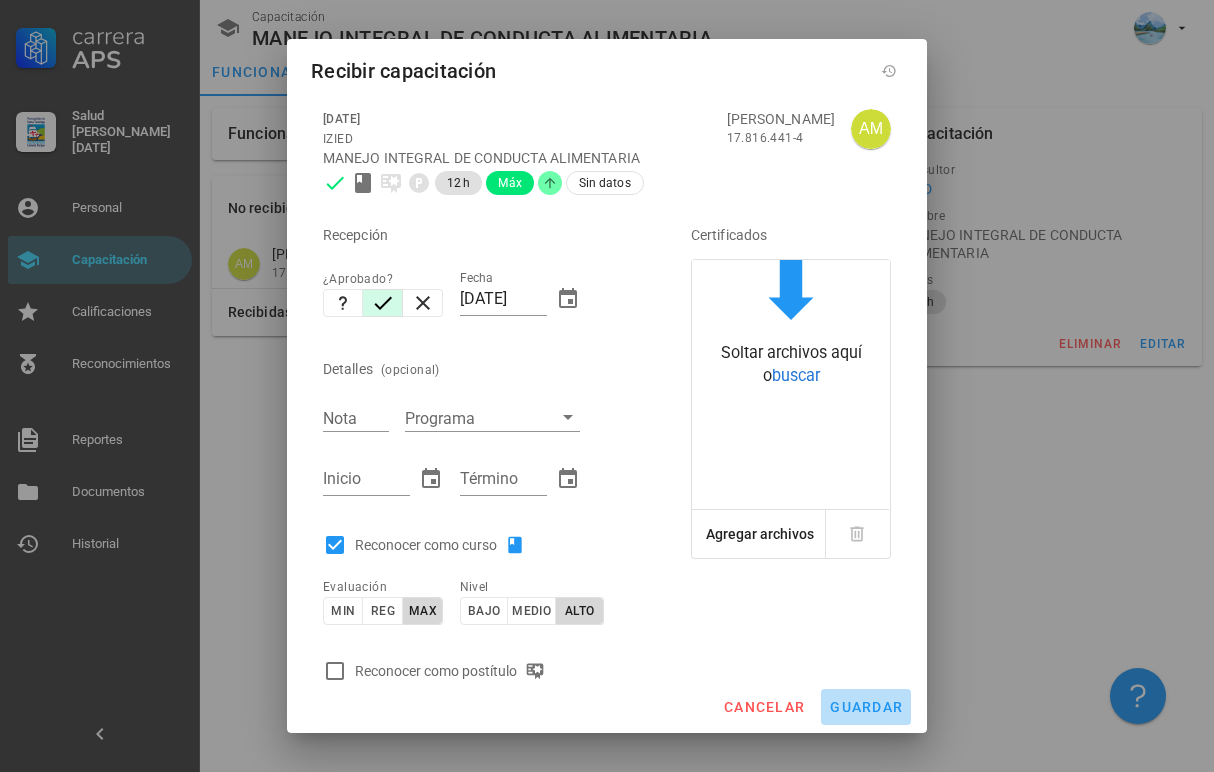 click on "guardar" at bounding box center [866, 707] 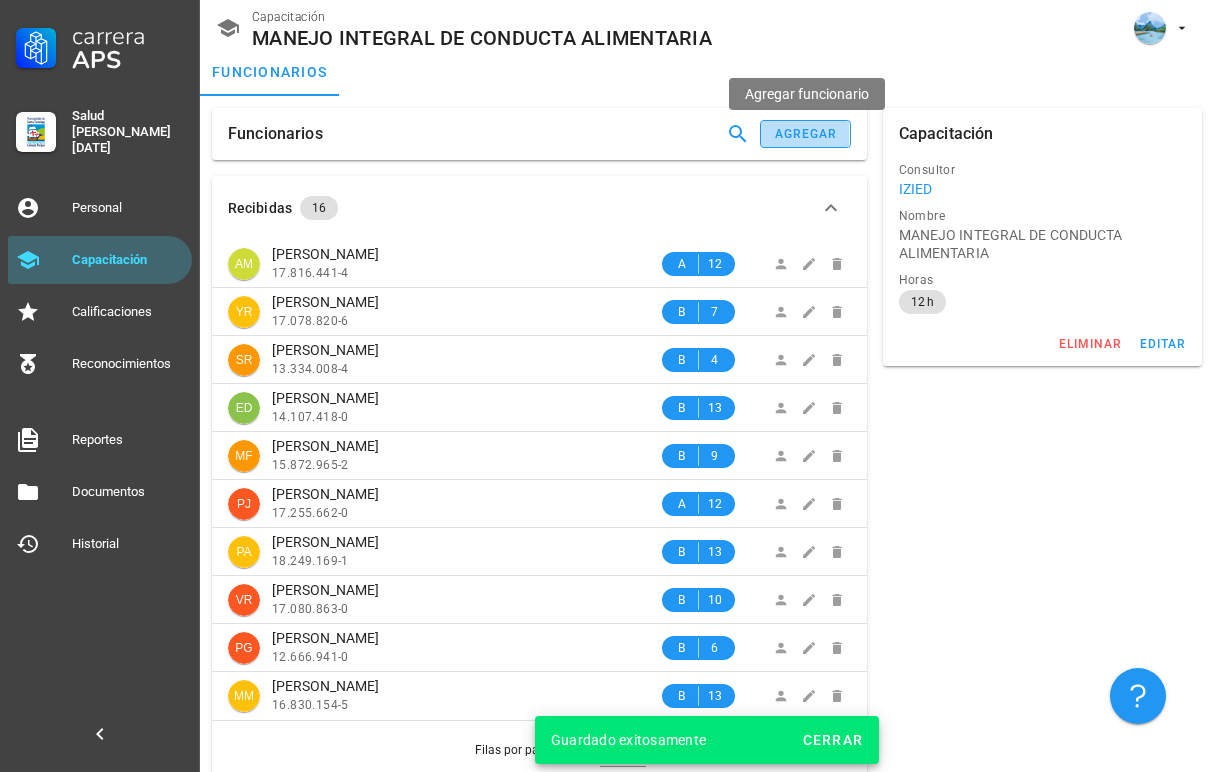 click on "agregar" at bounding box center (805, 134) 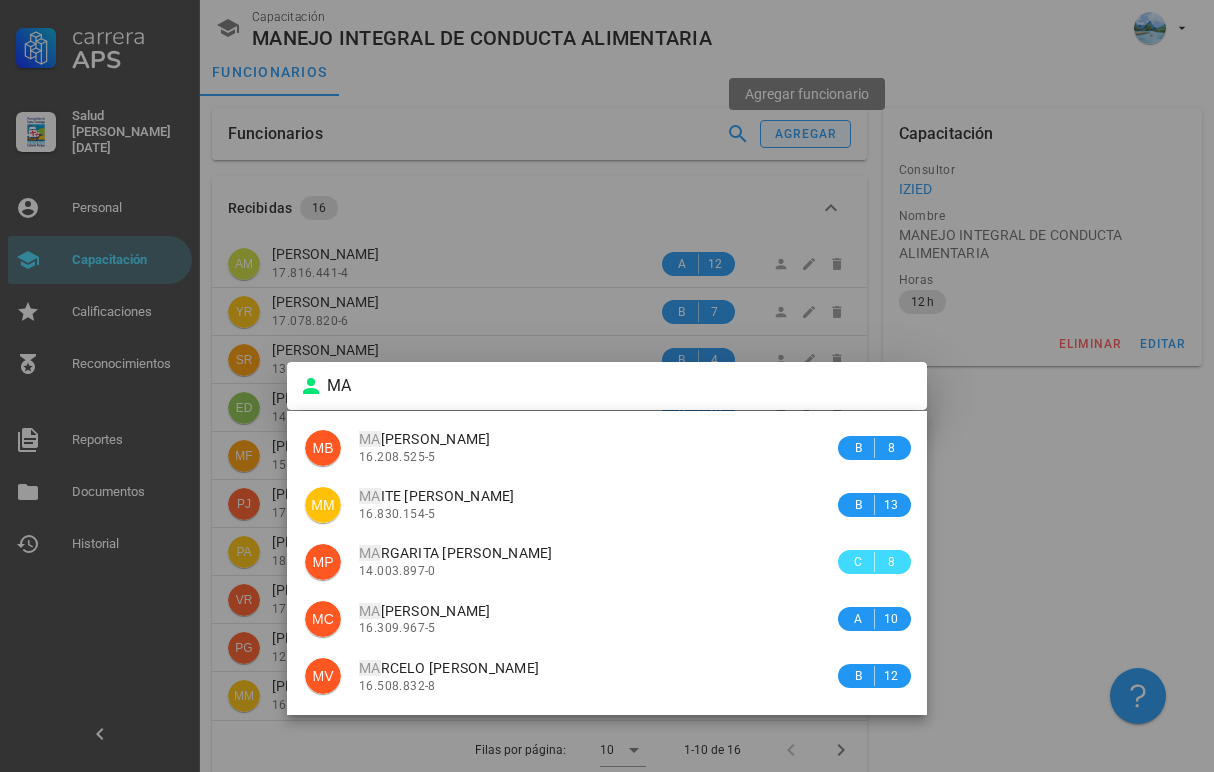 type on "M" 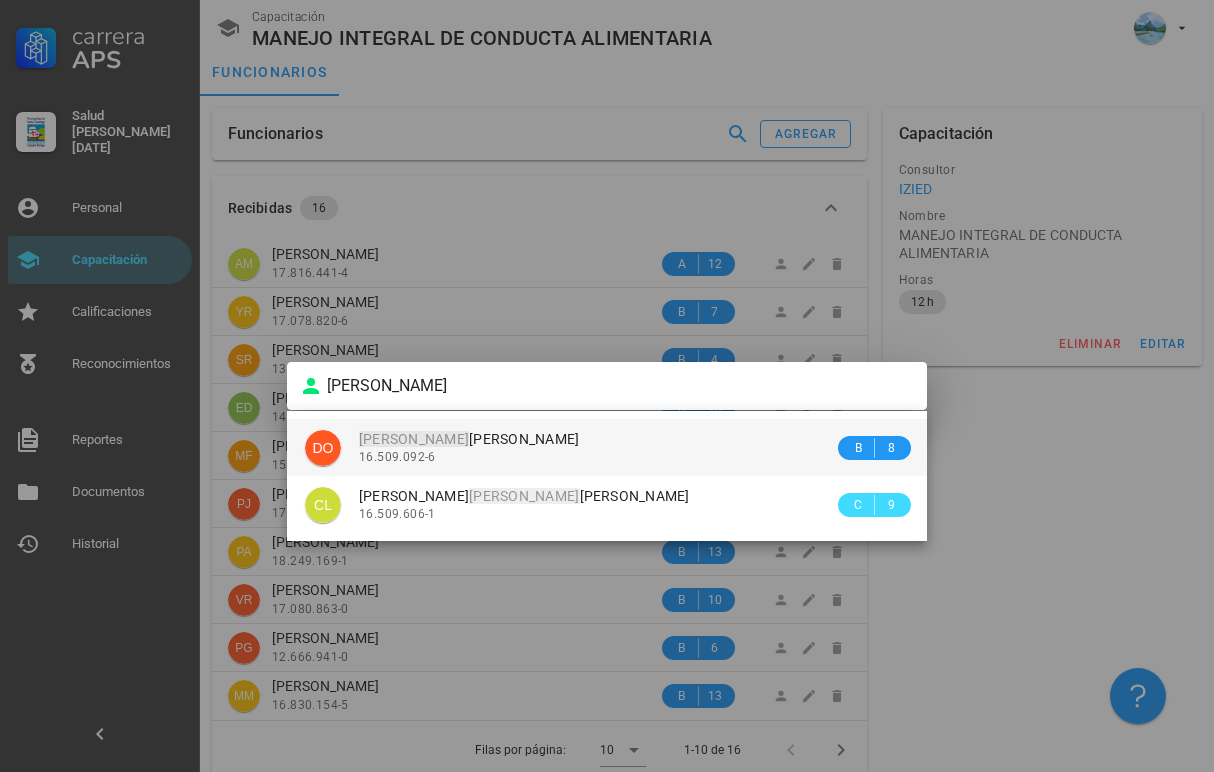 click on "[PERSON_NAME]" at bounding box center [596, 439] 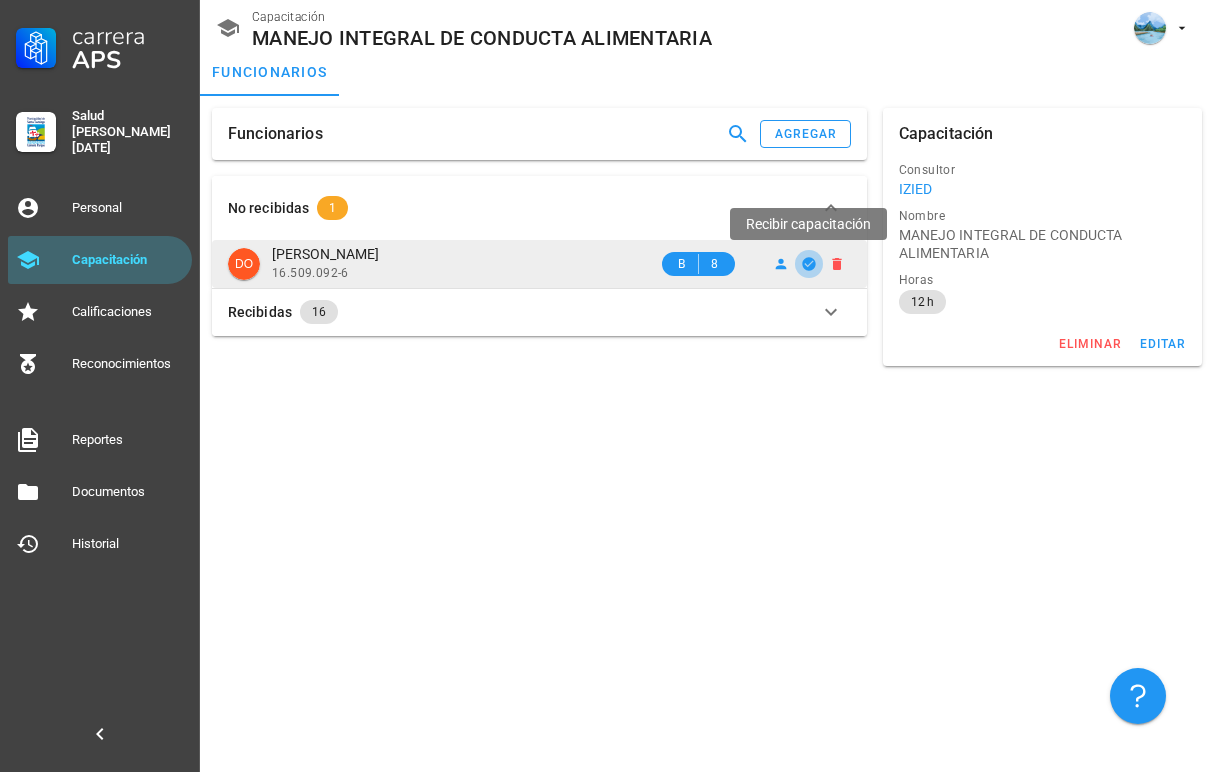 click 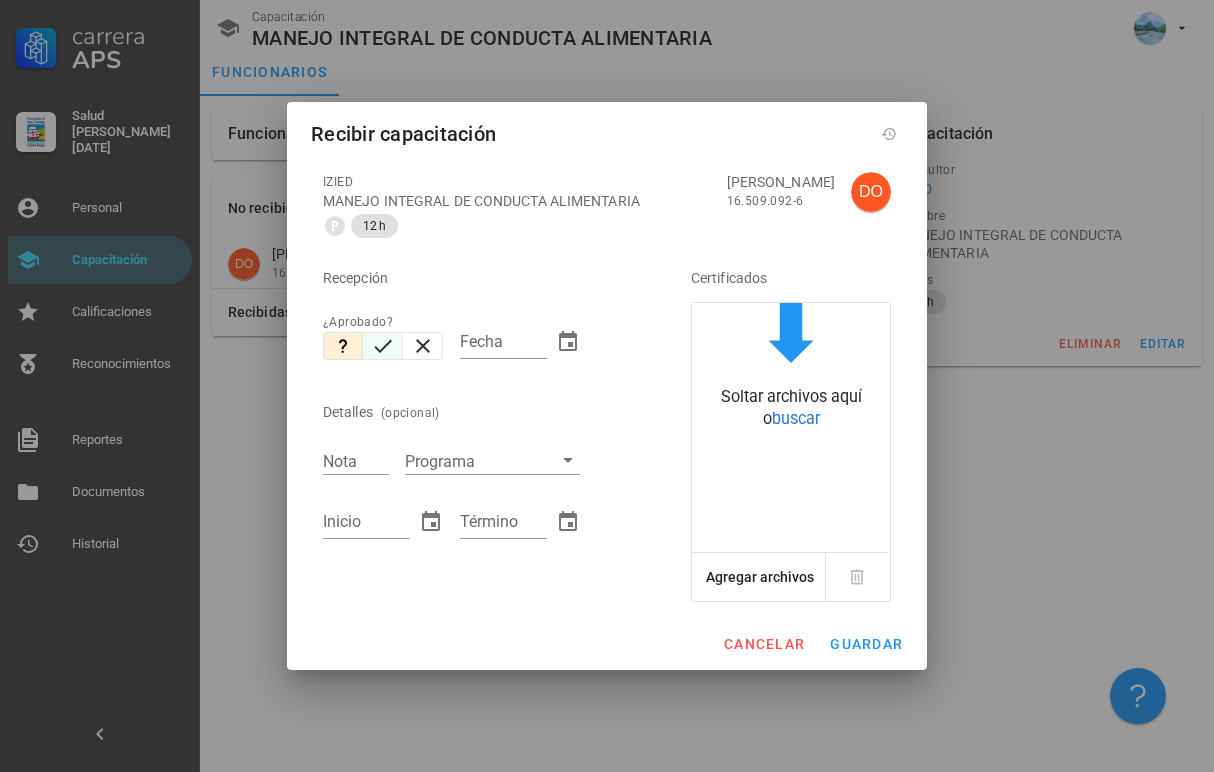 click 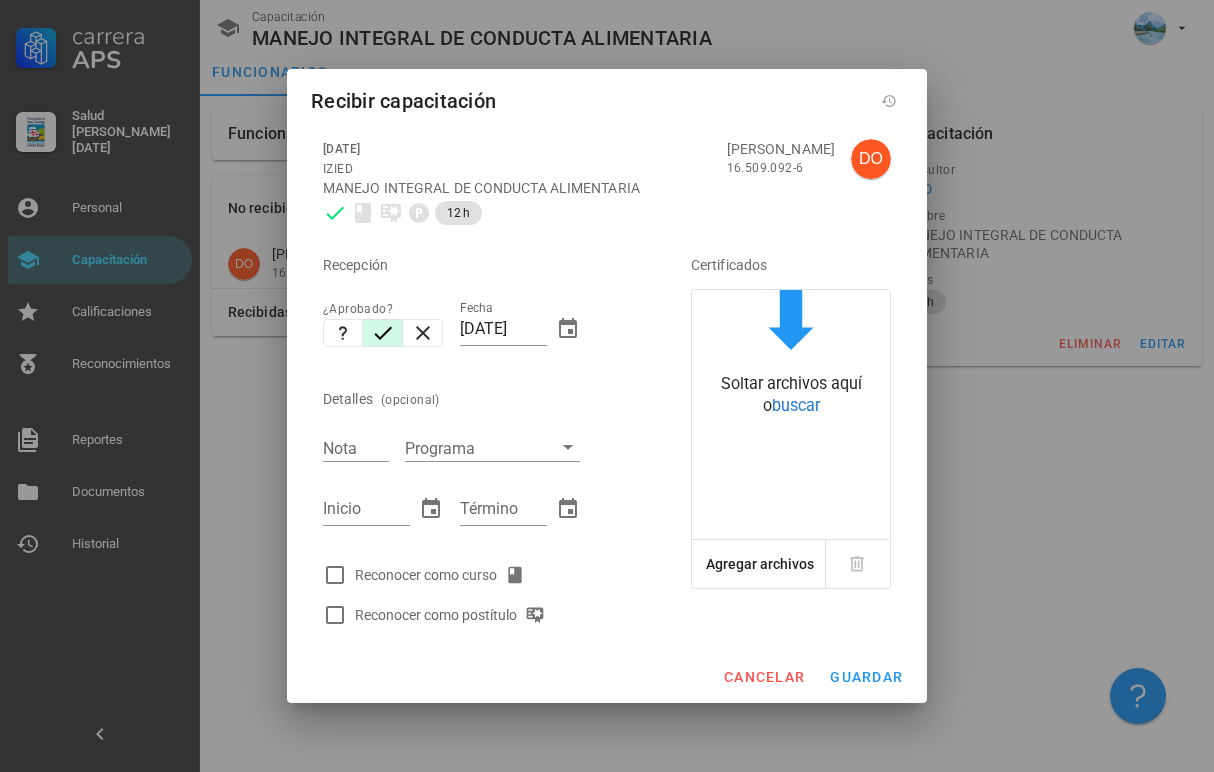click on "Reconocer como curso" at bounding box center (444, 575) 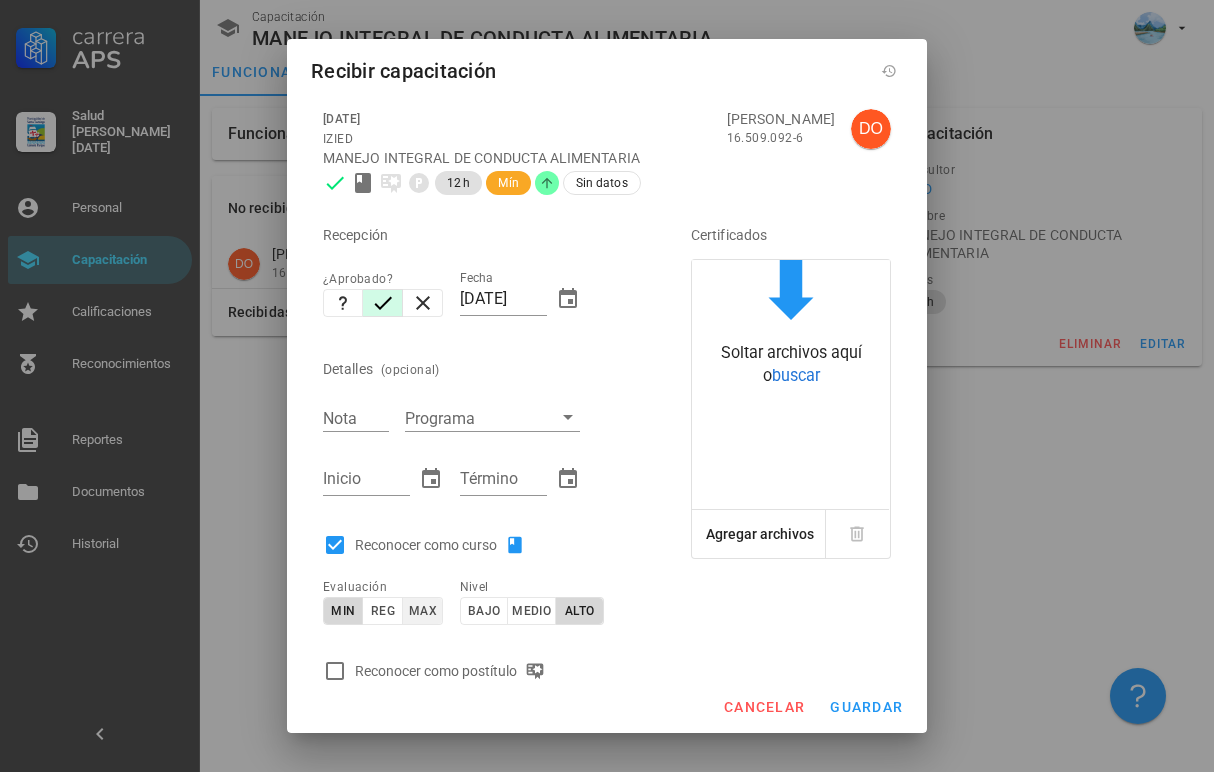 click on "max" at bounding box center [422, 611] 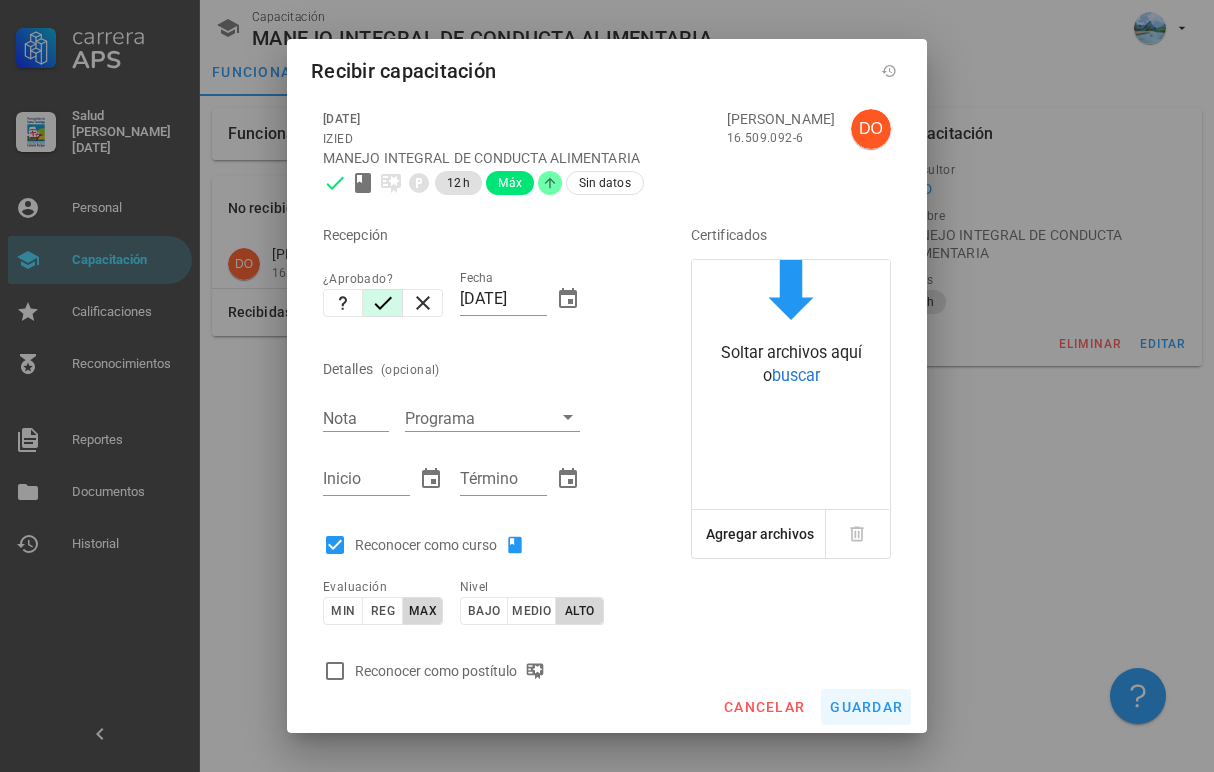 click on "guardar" at bounding box center [866, 707] 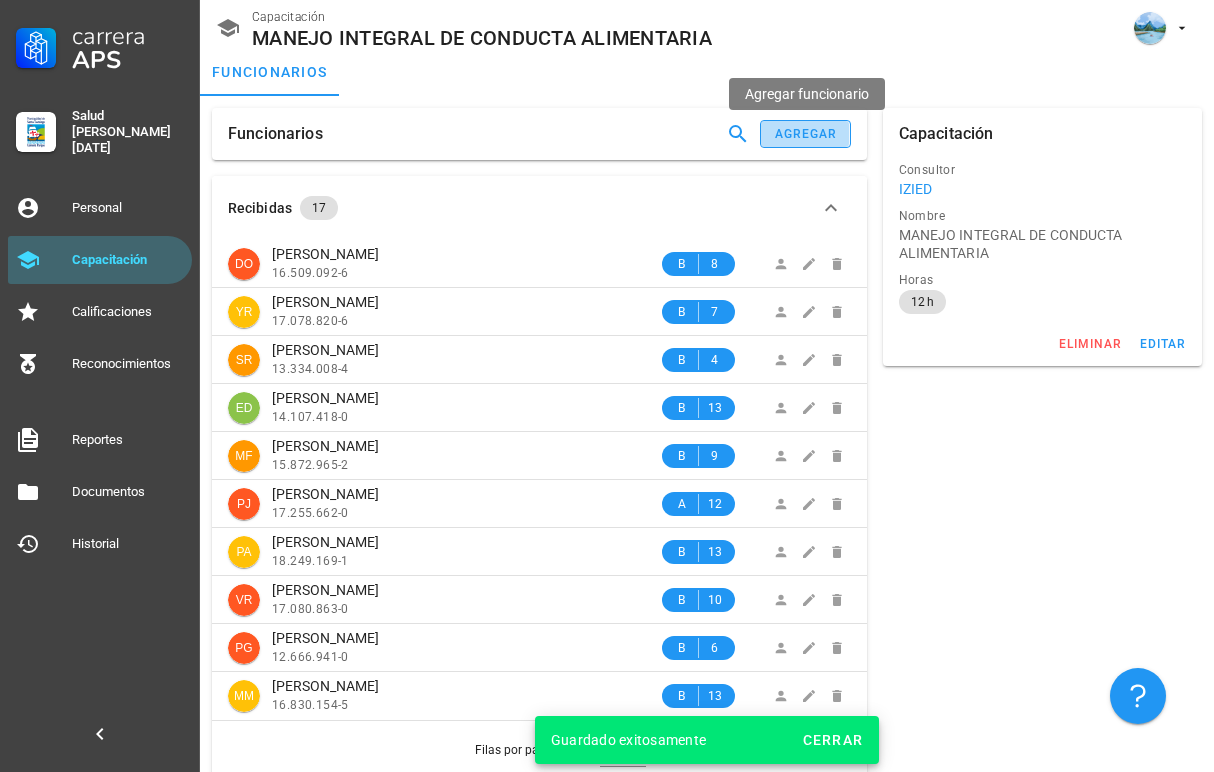 click on "agregar" at bounding box center [805, 134] 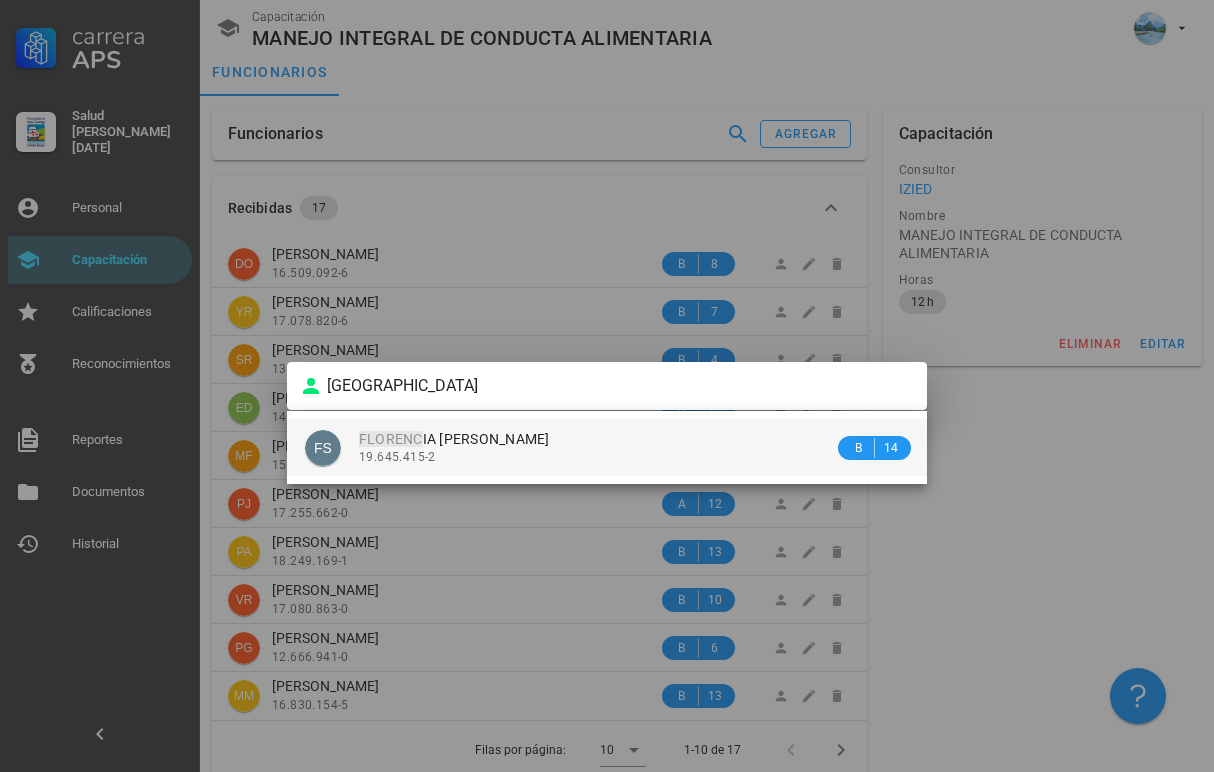 click on "19.645.415-2" at bounding box center [596, 457] 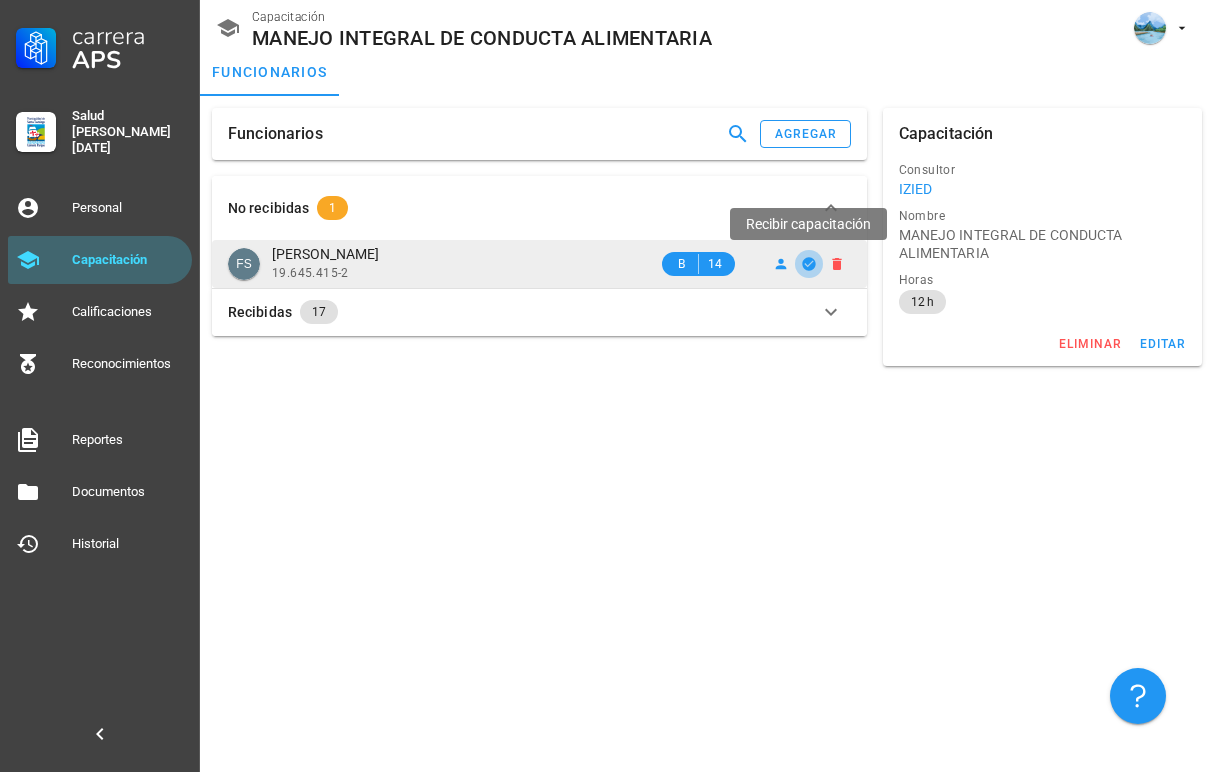 click 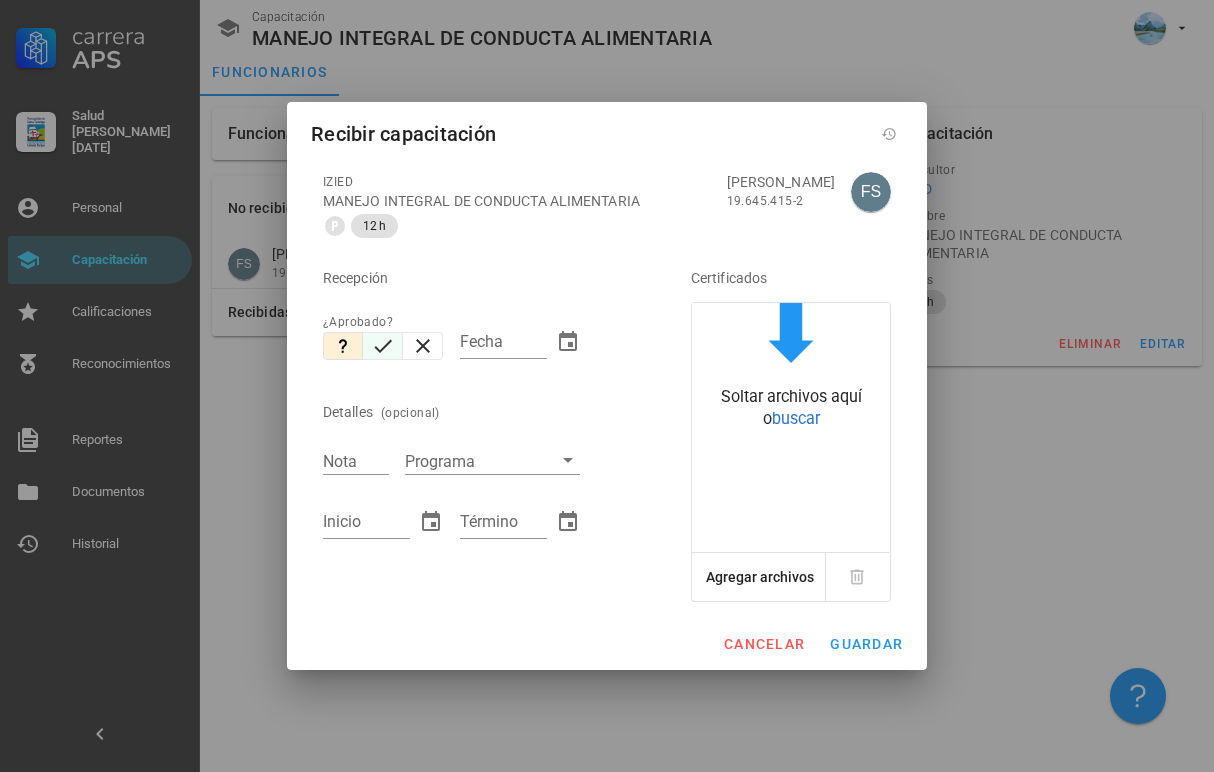 click 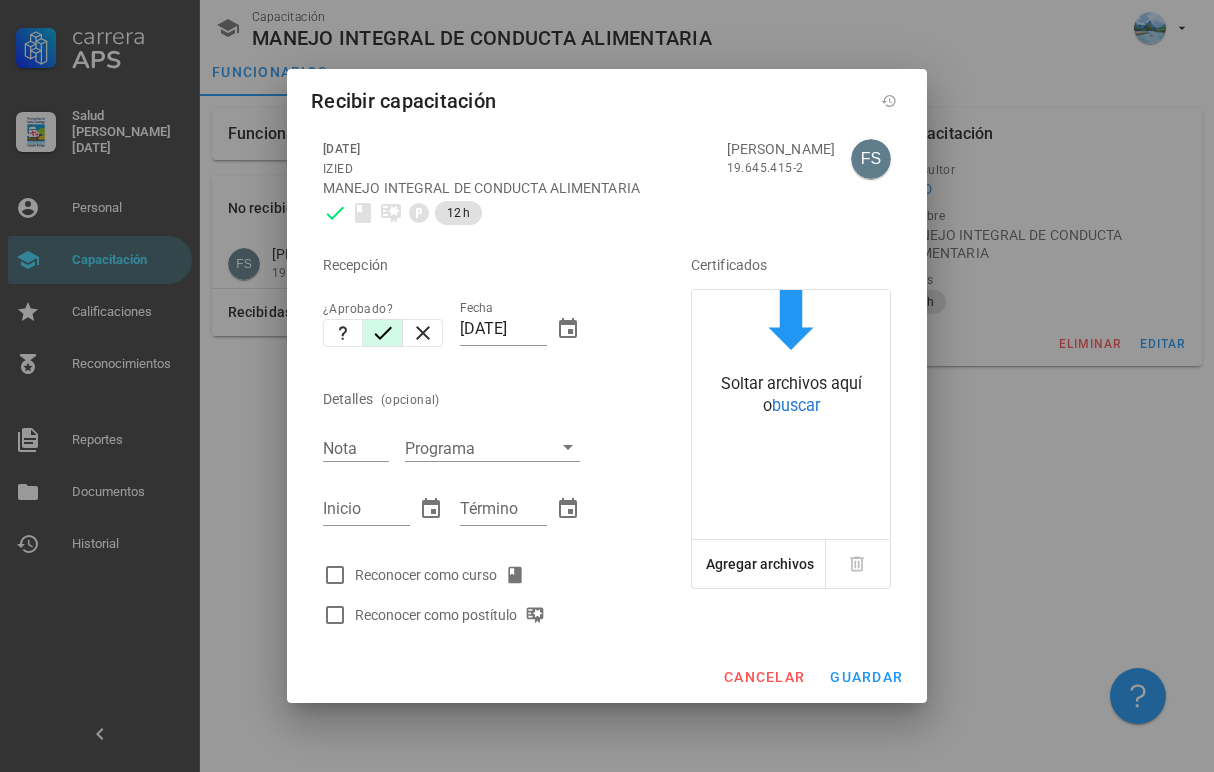 click on "Reconocer como curso" at bounding box center [444, 575] 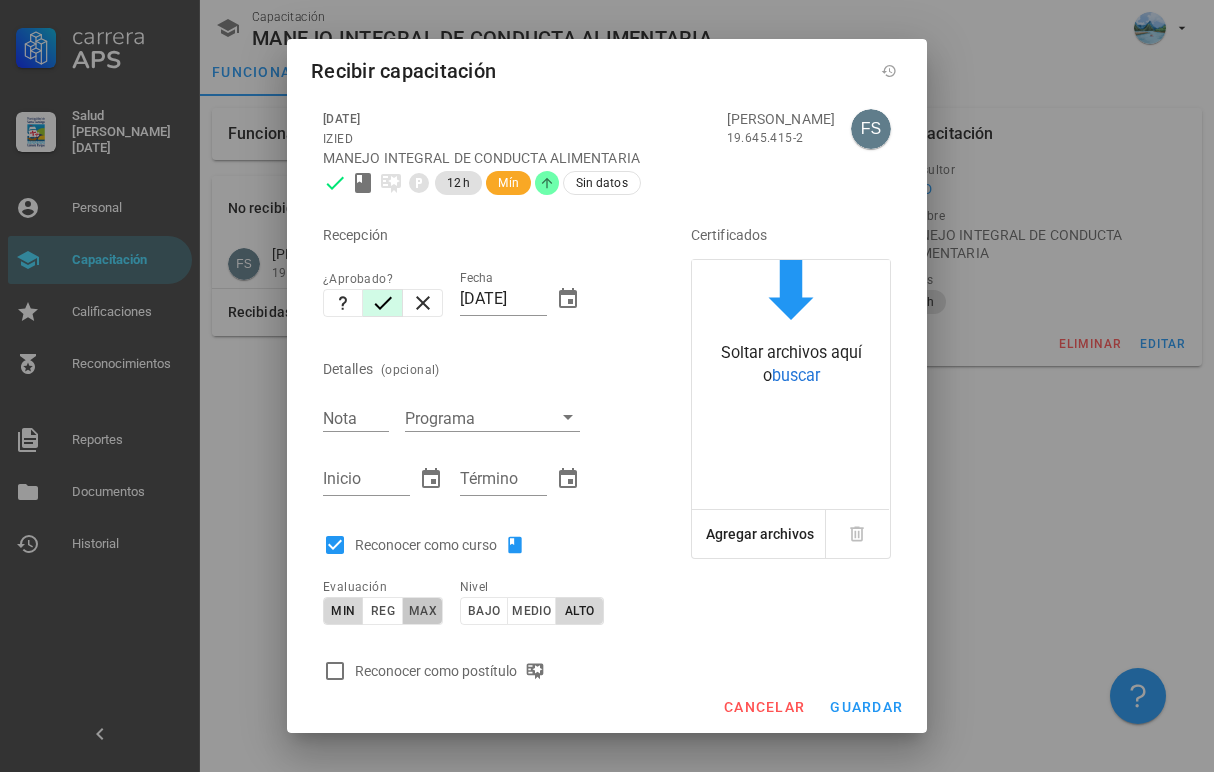 click on "max" at bounding box center [422, 611] 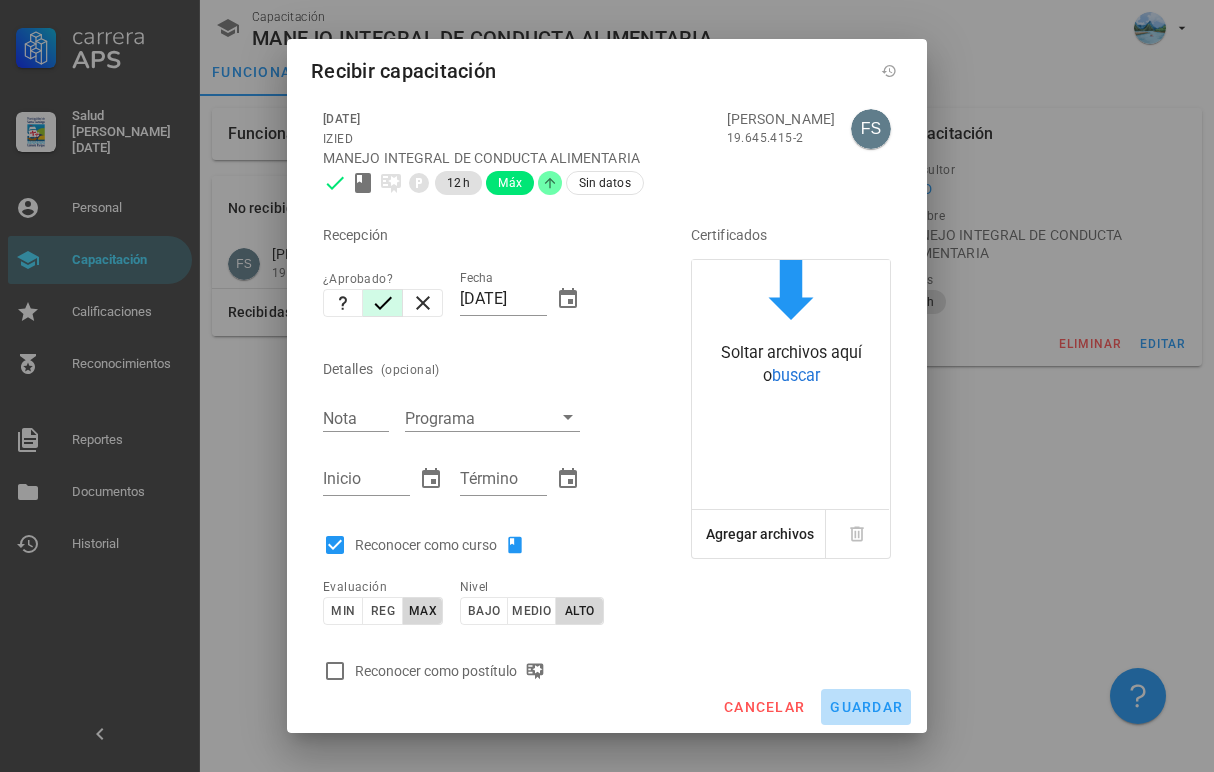 click on "guardar" at bounding box center (866, 707) 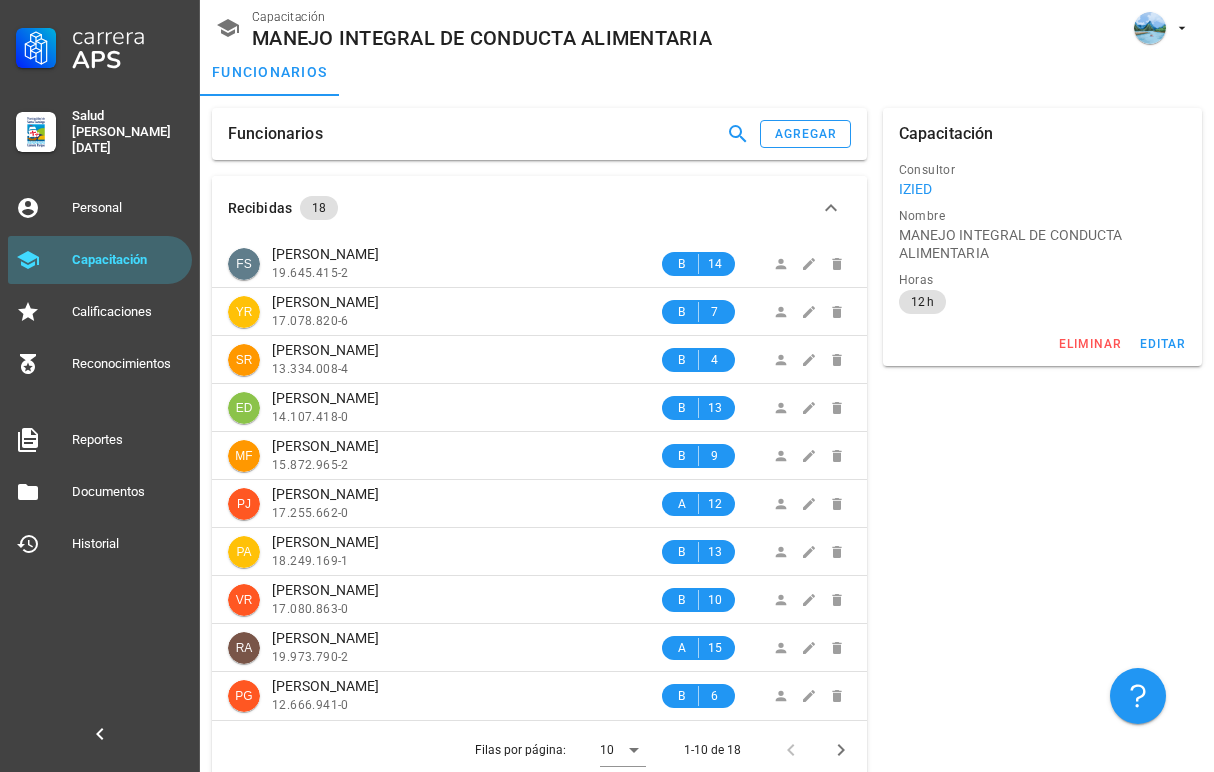click on "Funcionarios
agregar" at bounding box center (539, 134) 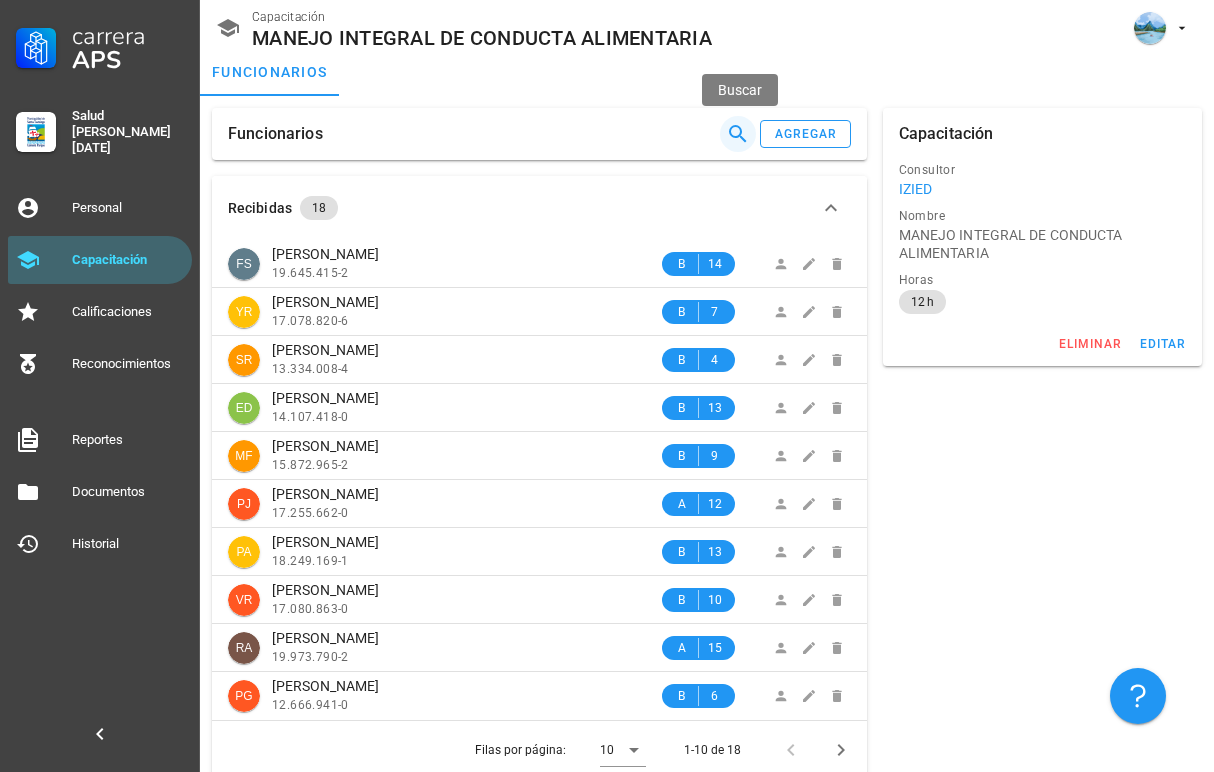 click 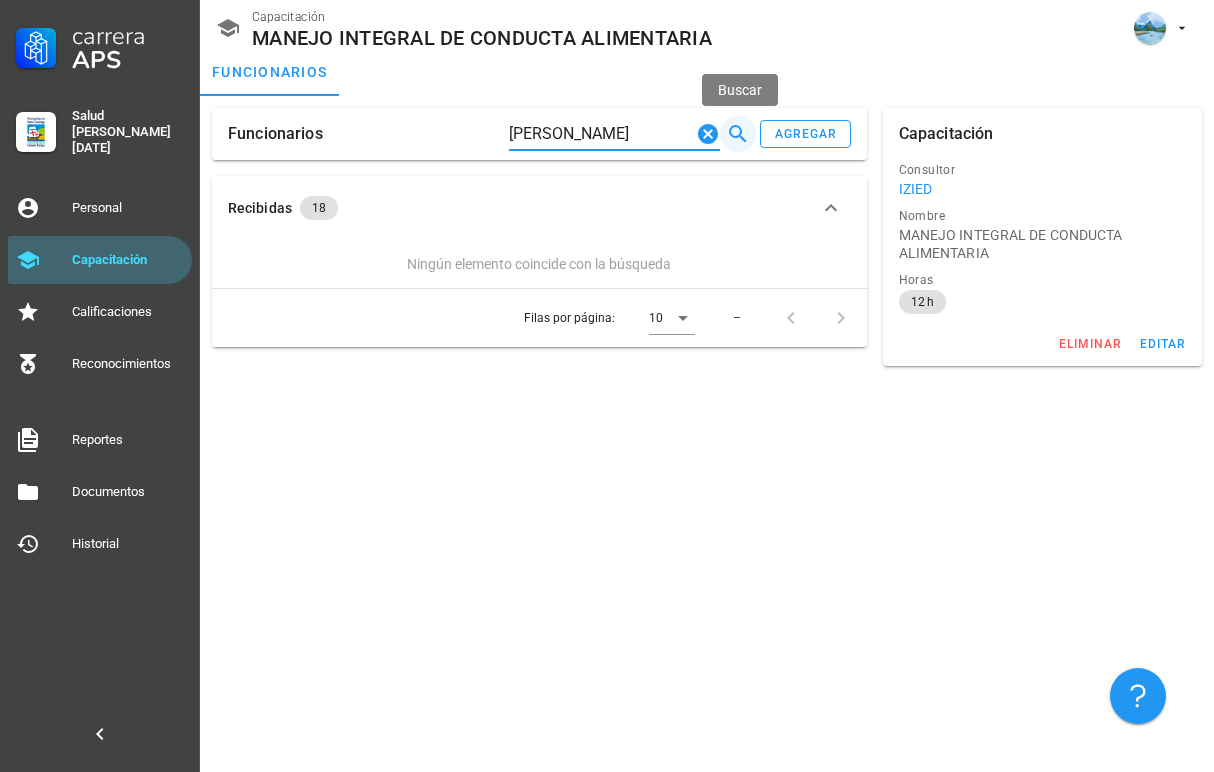 type on "[PERSON_NAME]" 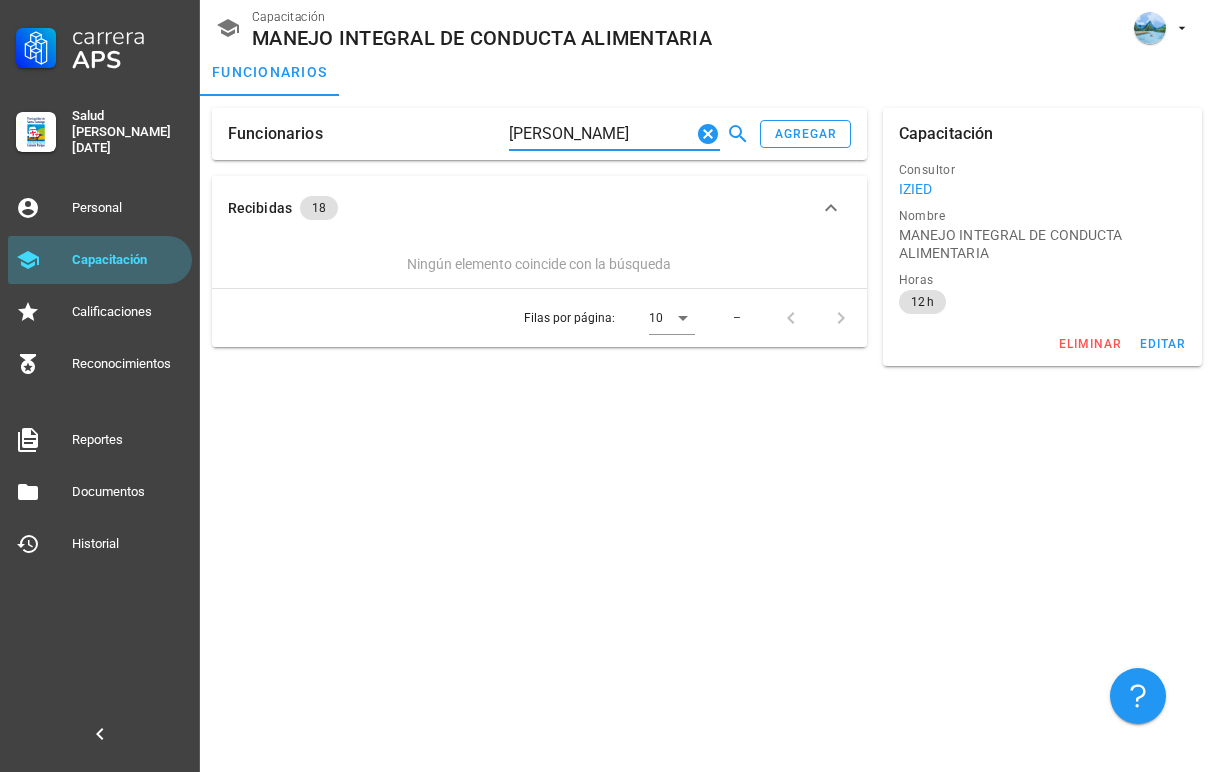 drag, startPoint x: 664, startPoint y: 129, endPoint x: 427, endPoint y: 129, distance: 237 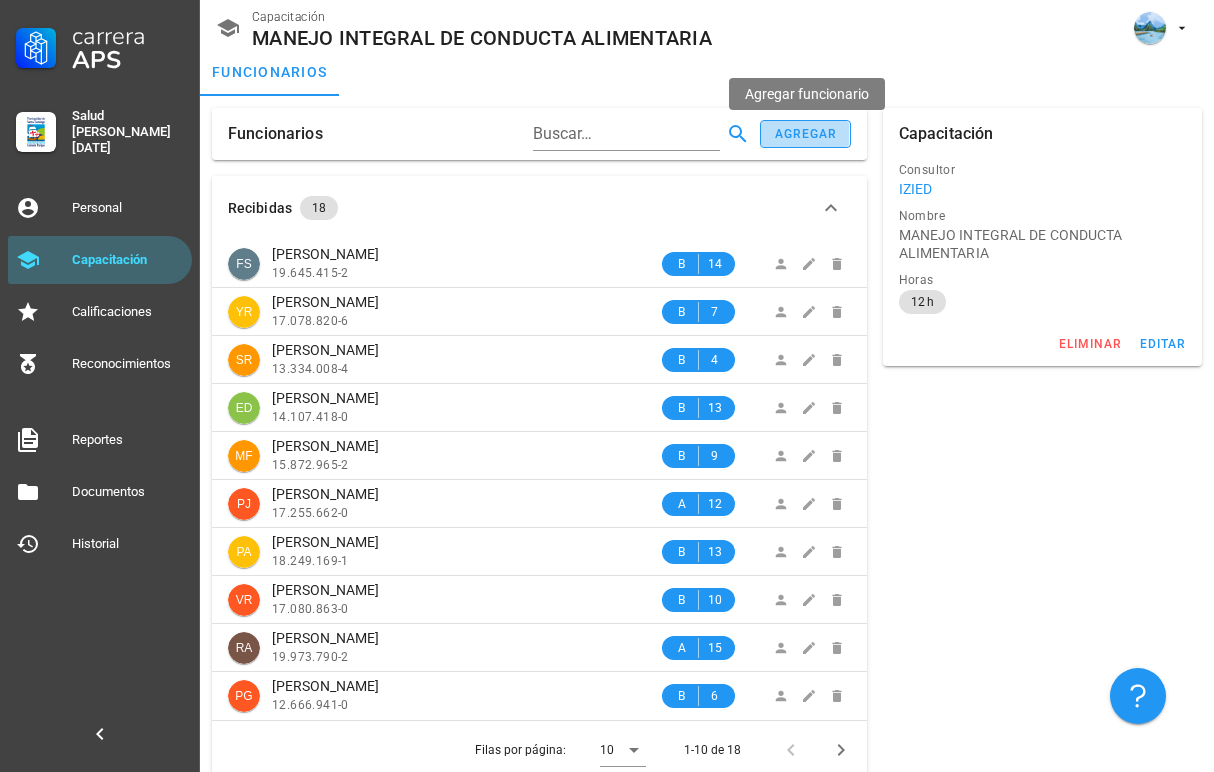 click on "agregar" at bounding box center (806, 134) 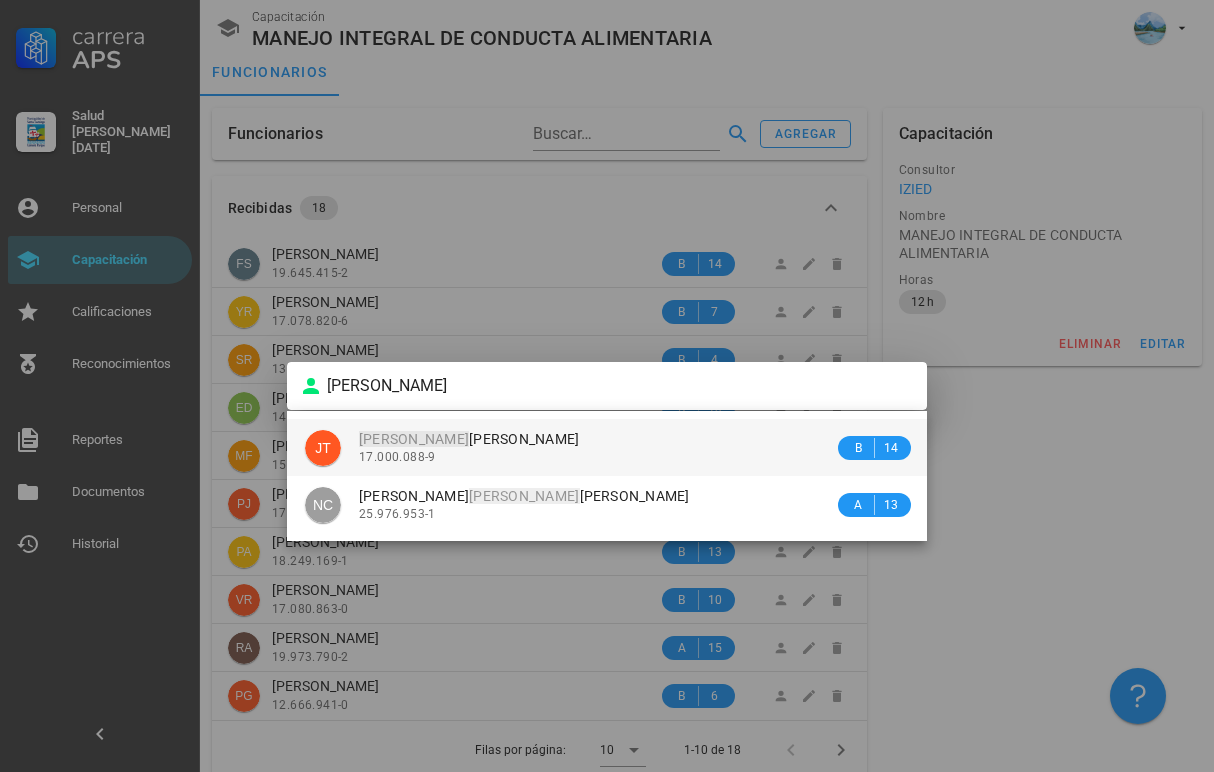 click on "[PERSON_NAME]" at bounding box center (469, 439) 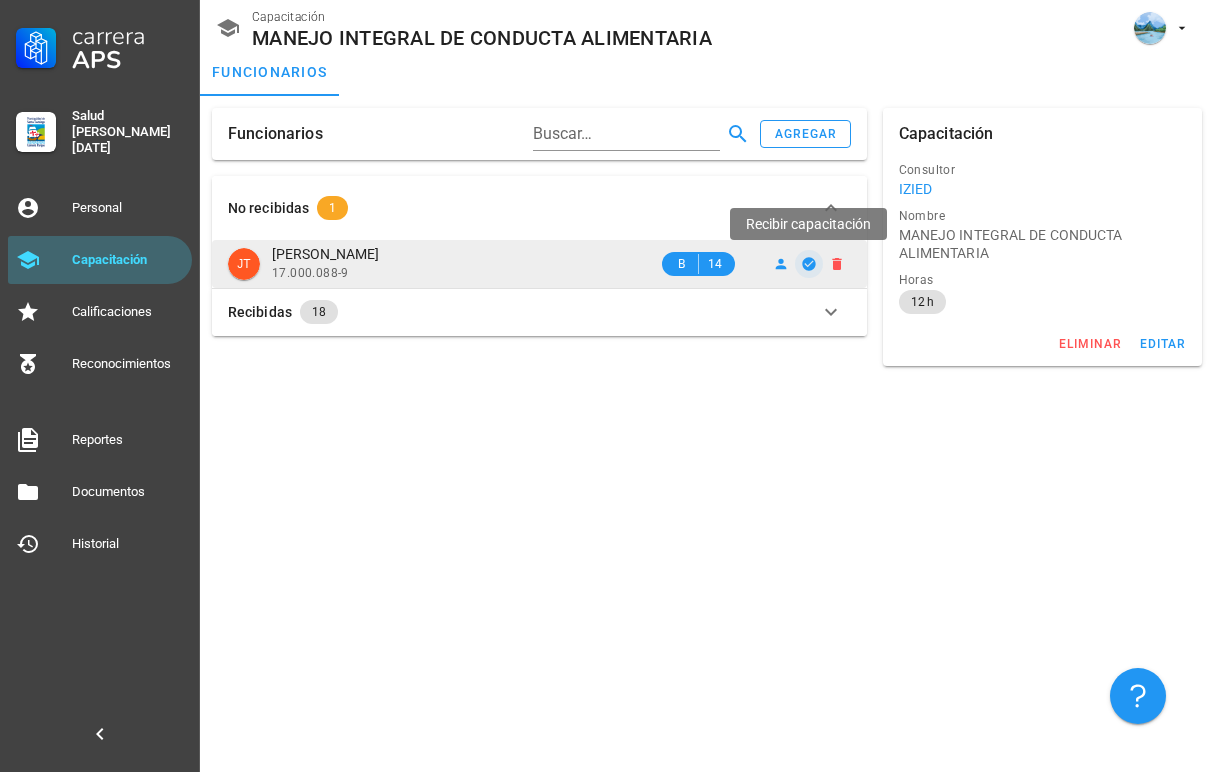 click 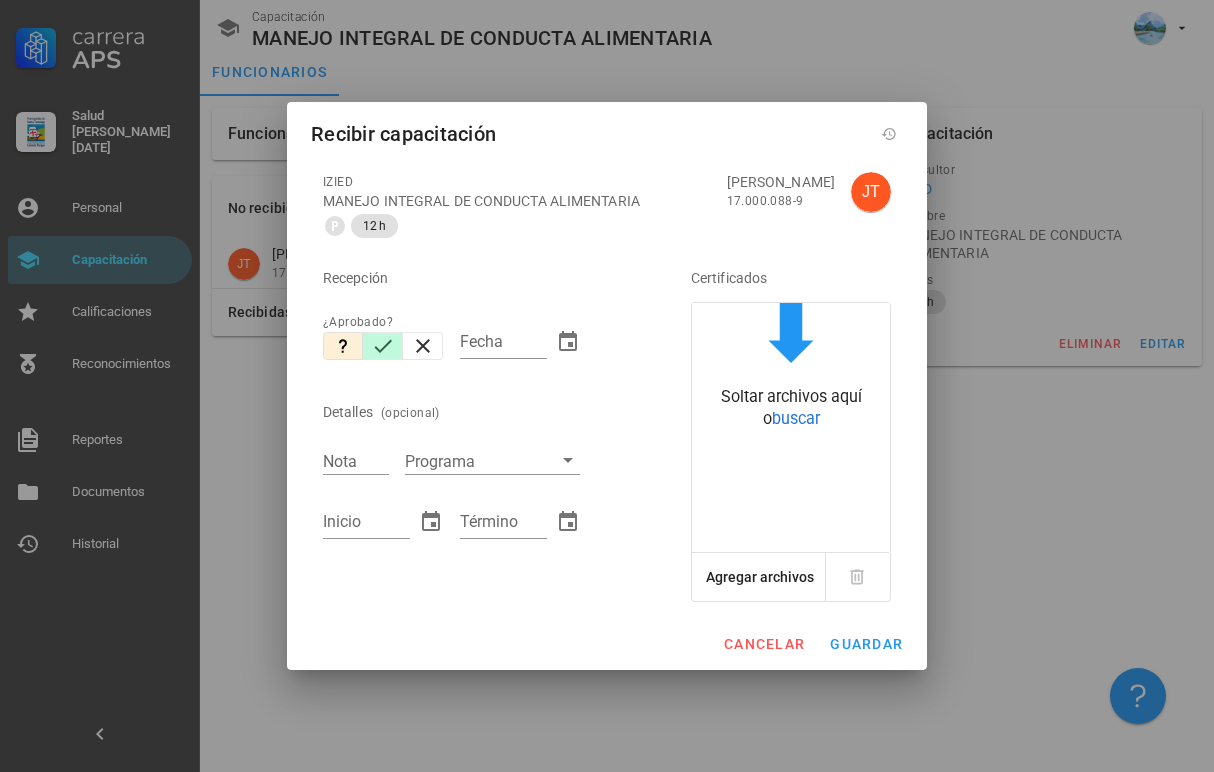 click 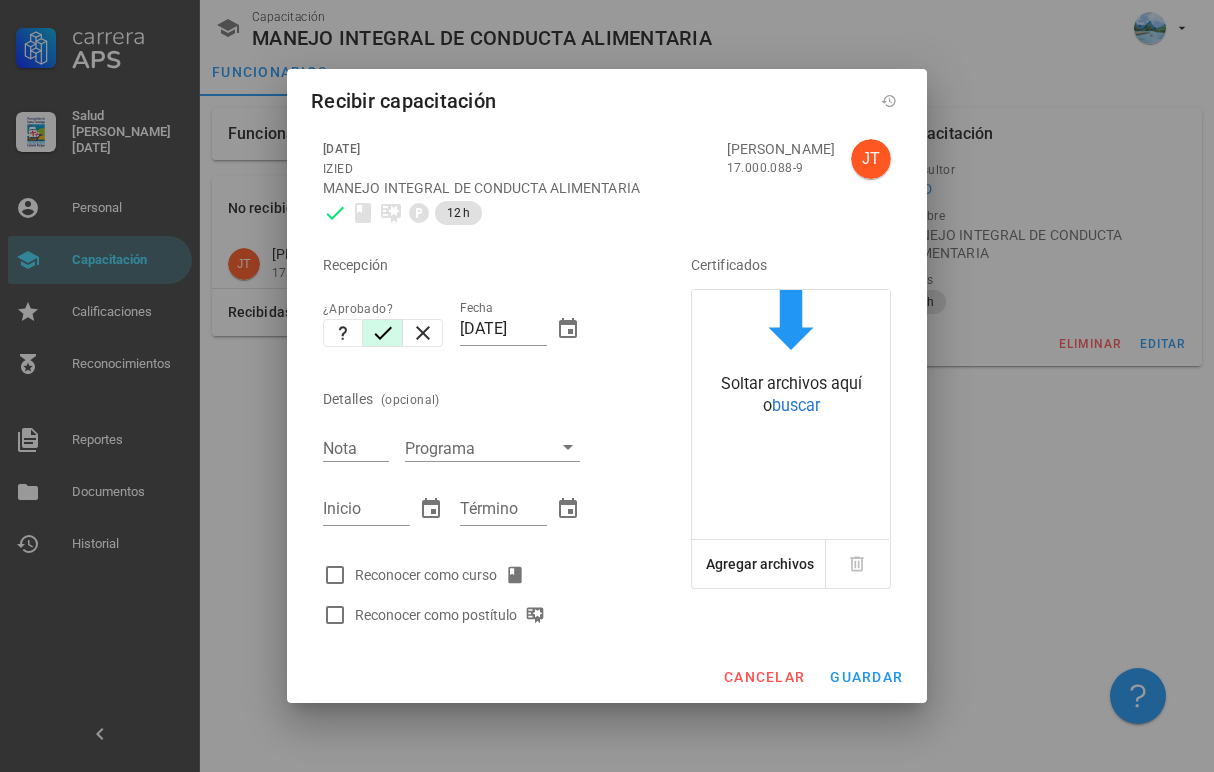 click on "Reconocer como curso" at bounding box center (444, 575) 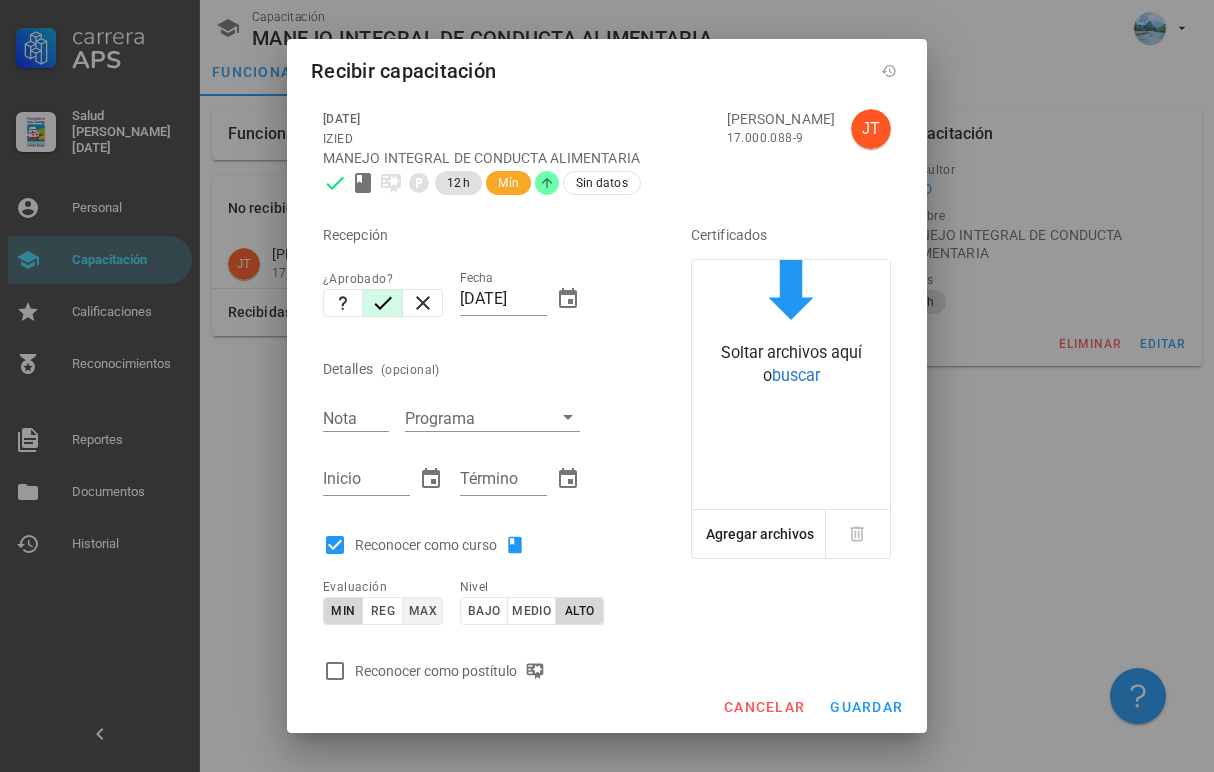 click on "max" at bounding box center [422, 611] 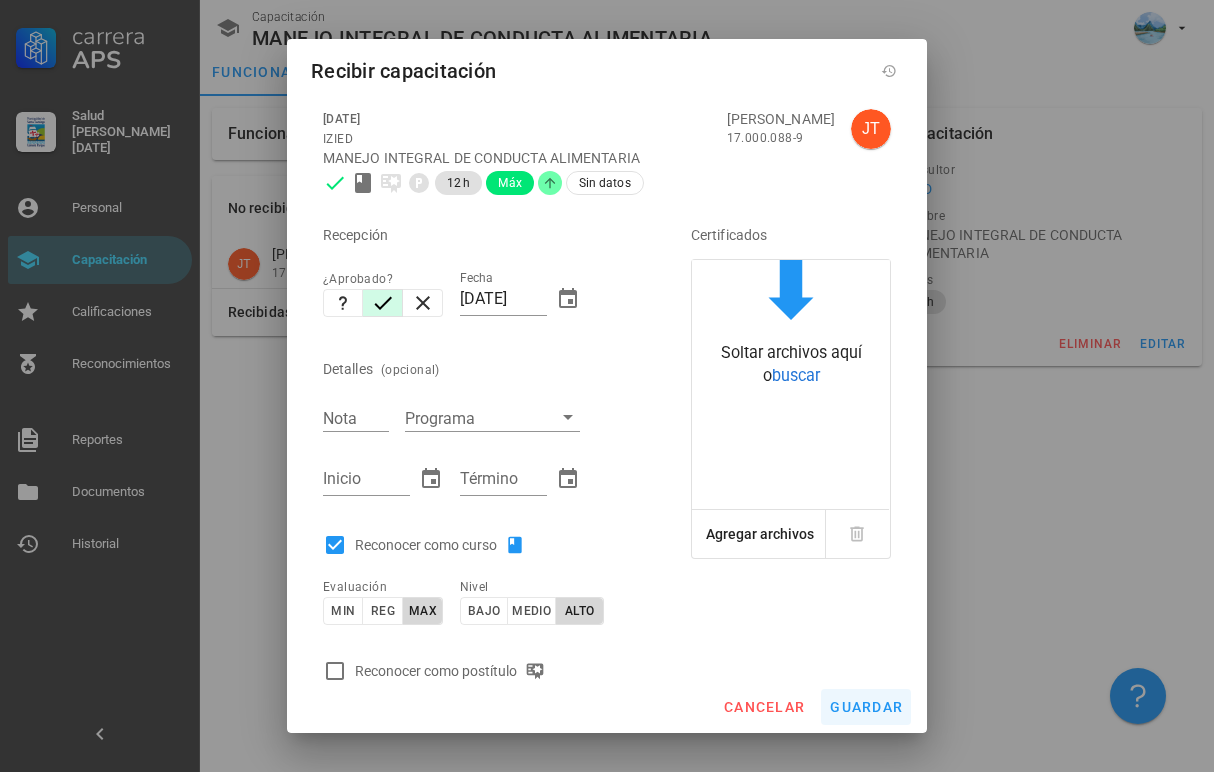 click on "guardar" at bounding box center (866, 707) 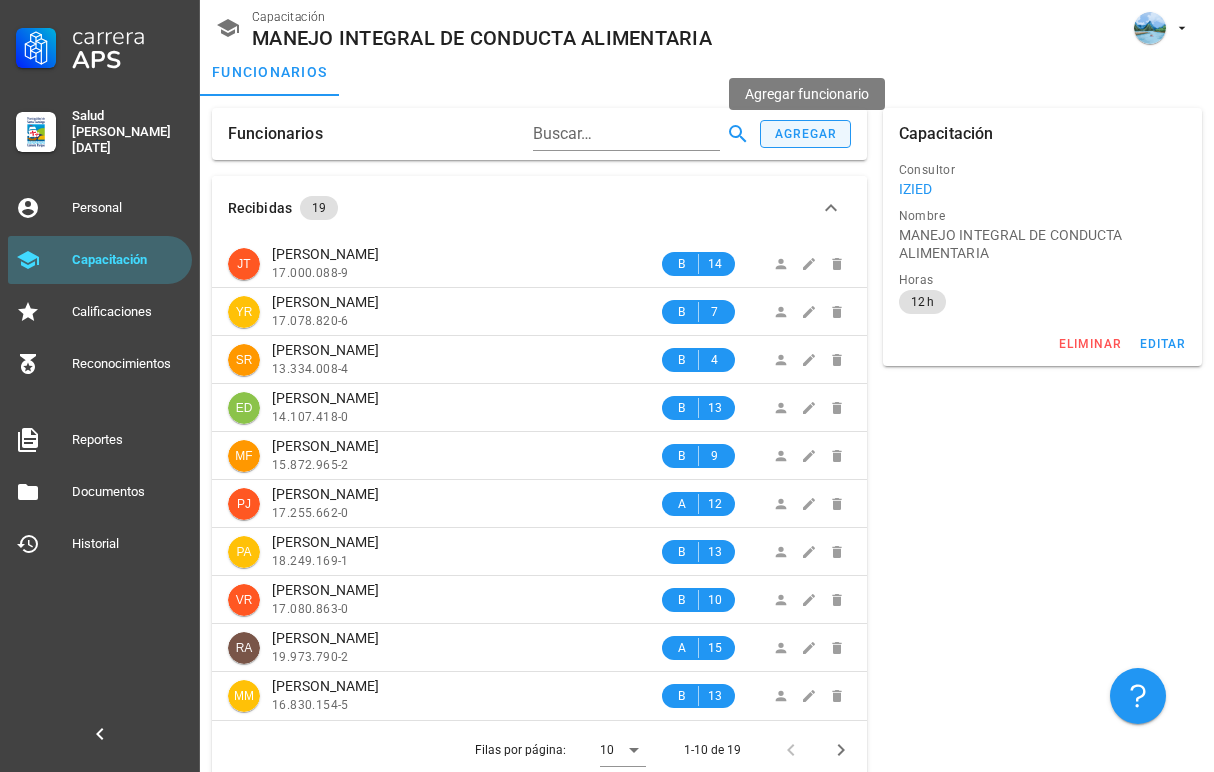 click on "agregar" at bounding box center [806, 134] 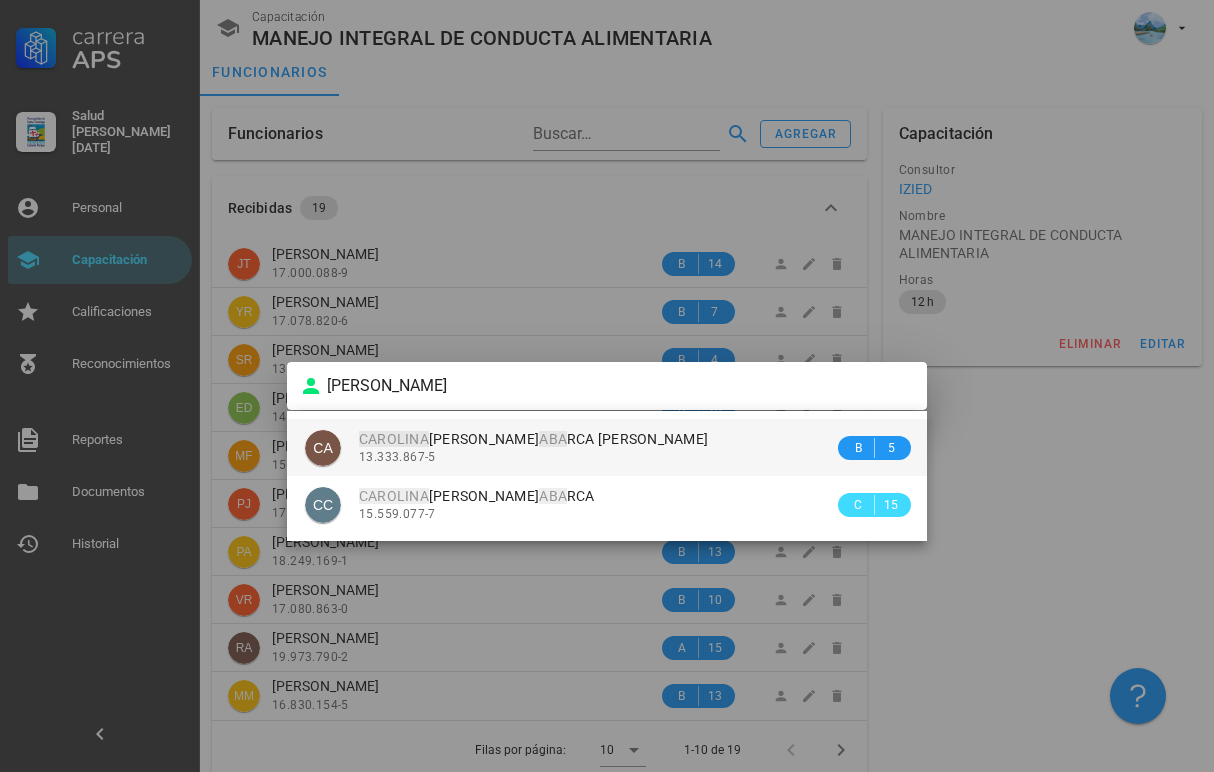 click on "ABA" at bounding box center [553, 439] 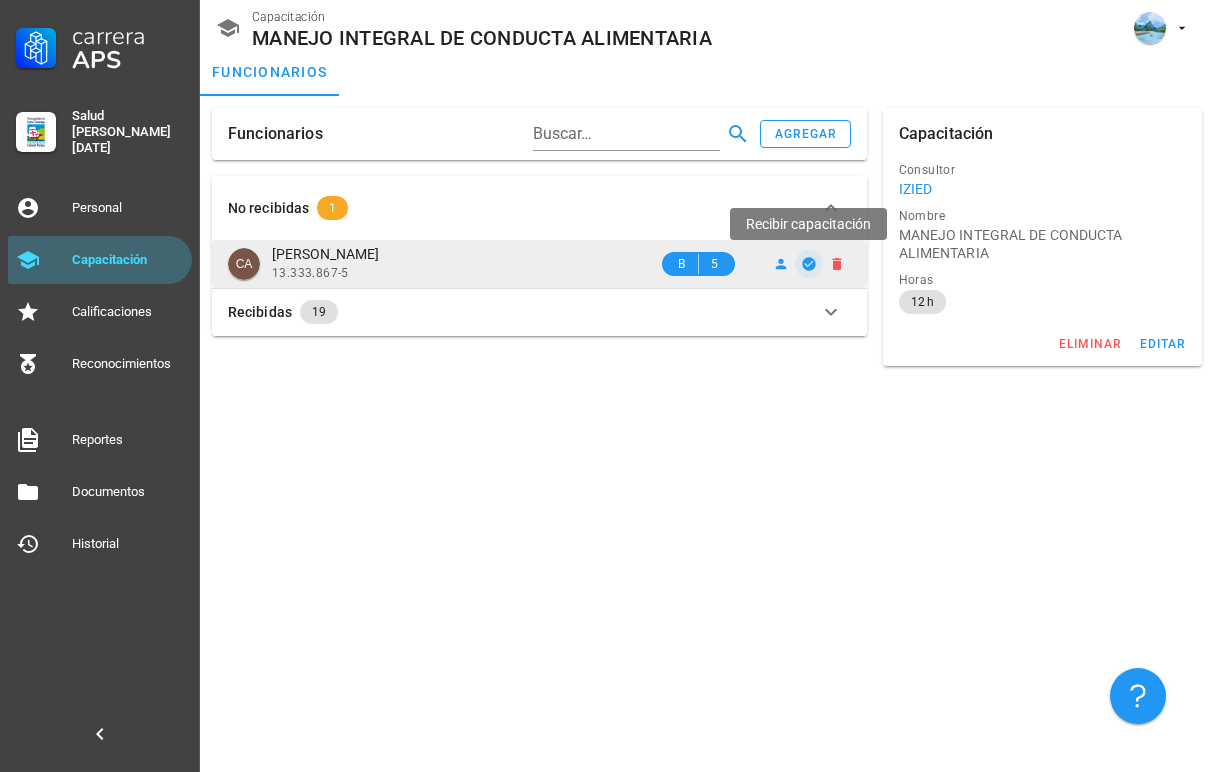 click 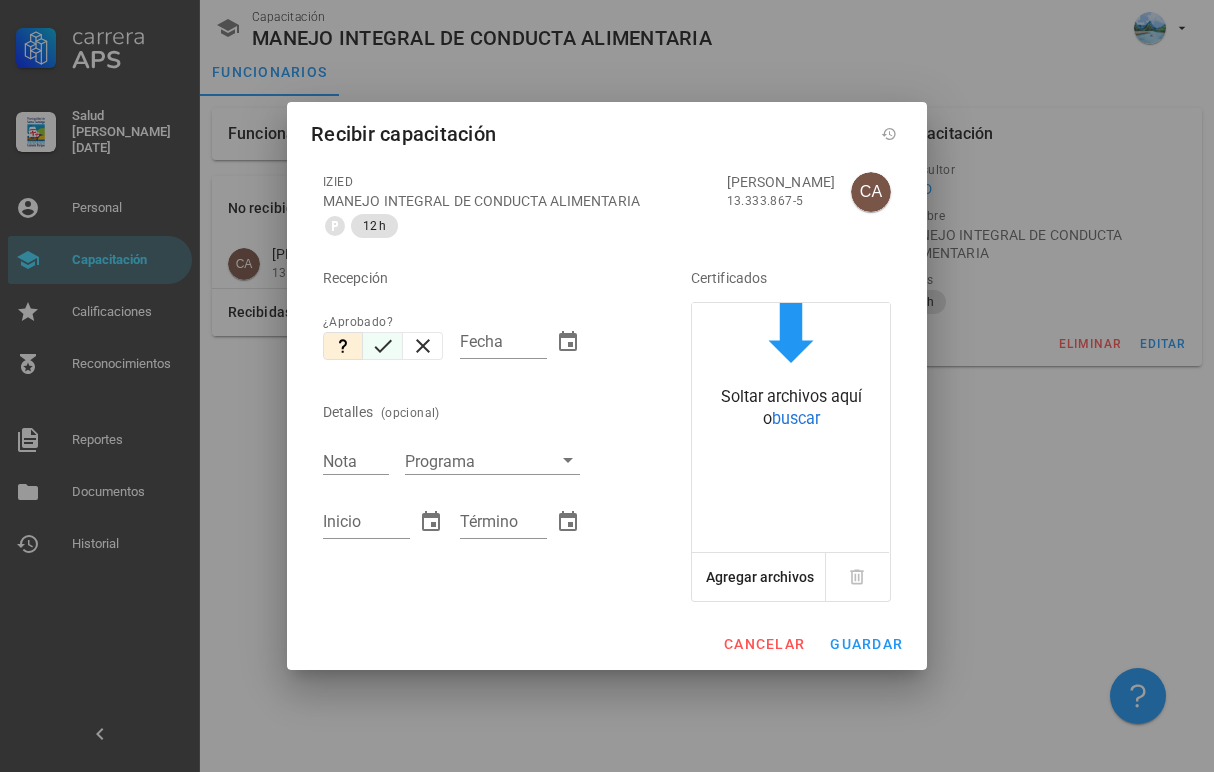 click 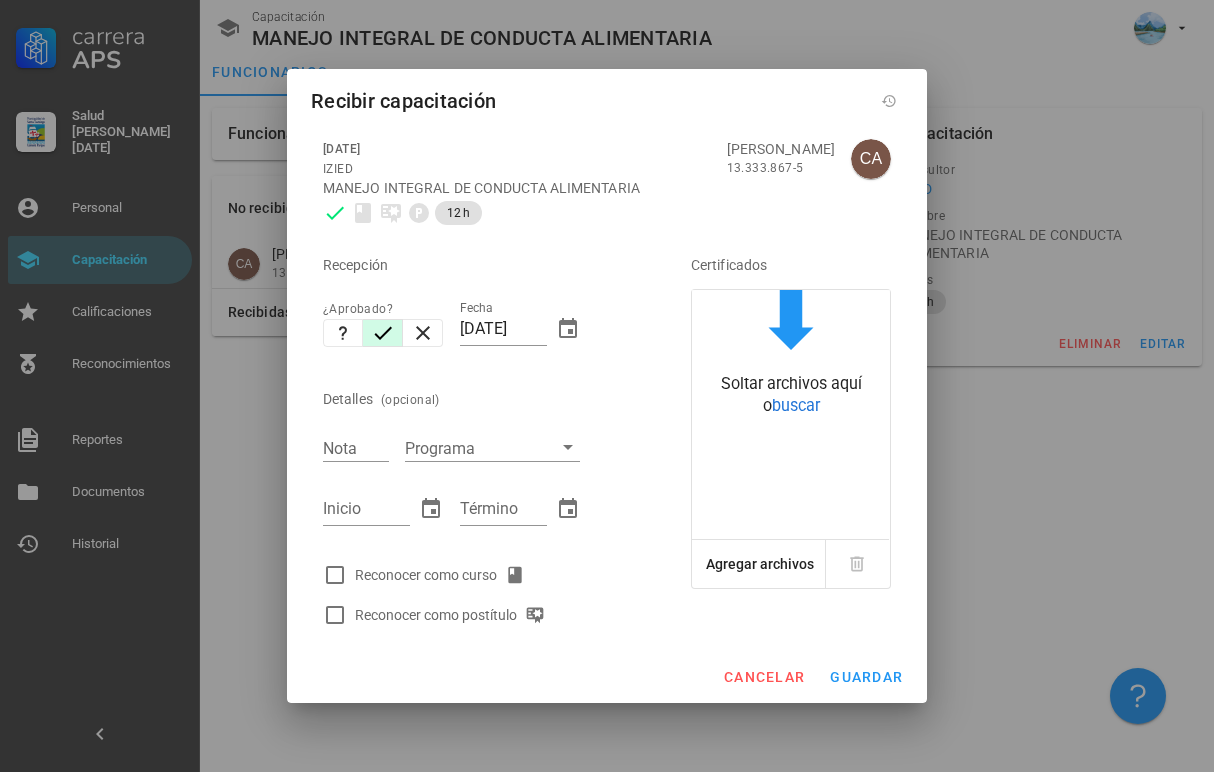 click on "Reconocer como curso" at bounding box center [444, 575] 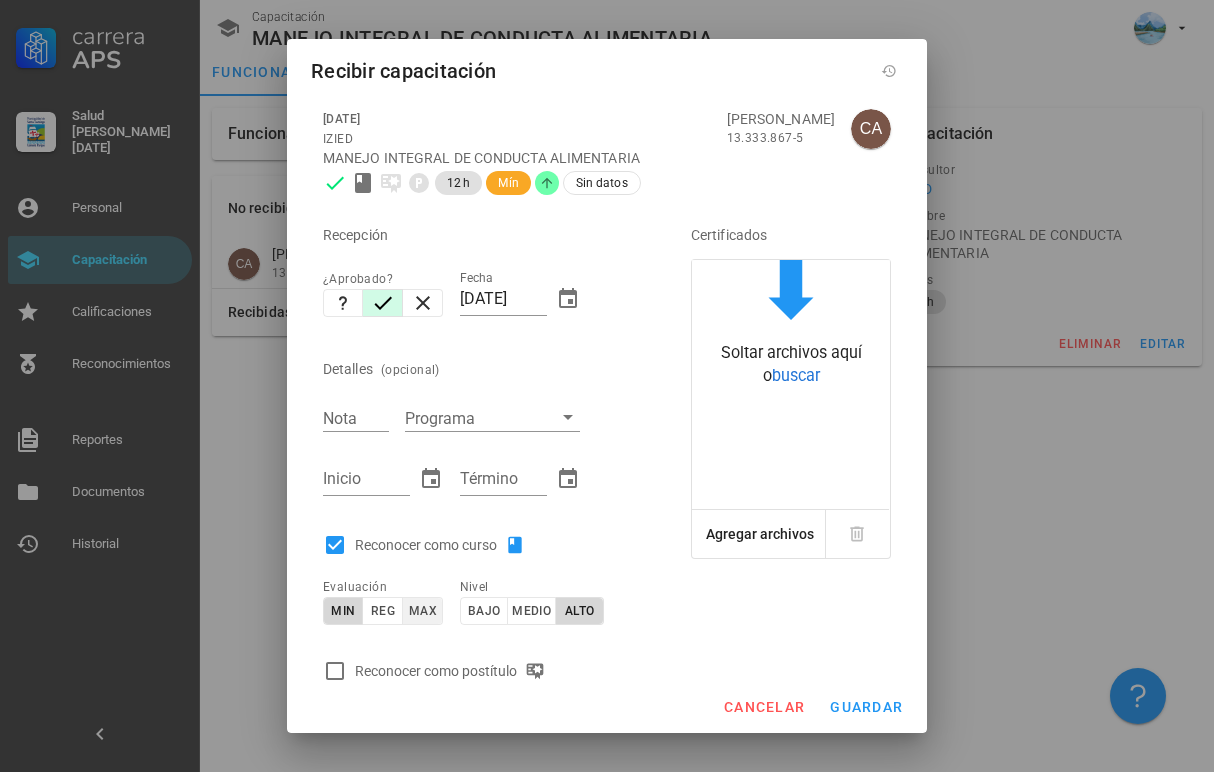 click on "max" at bounding box center (422, 611) 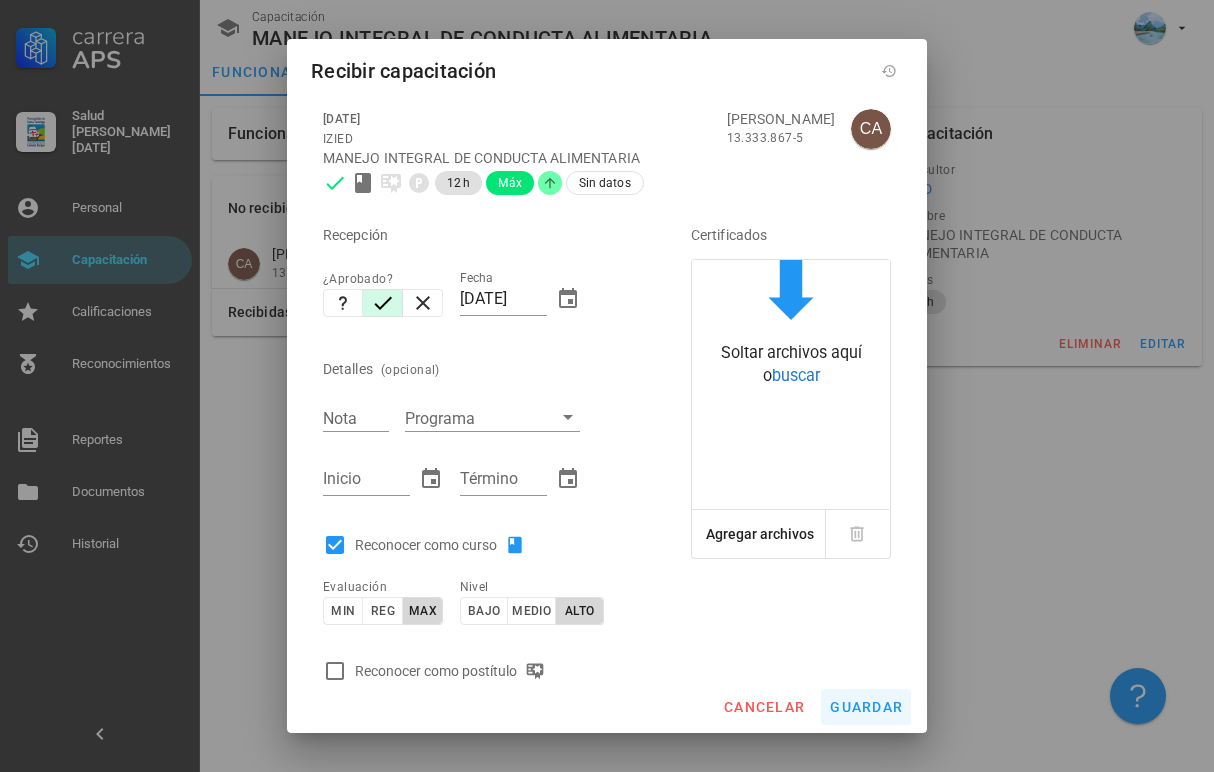 click on "guardar" at bounding box center (866, 707) 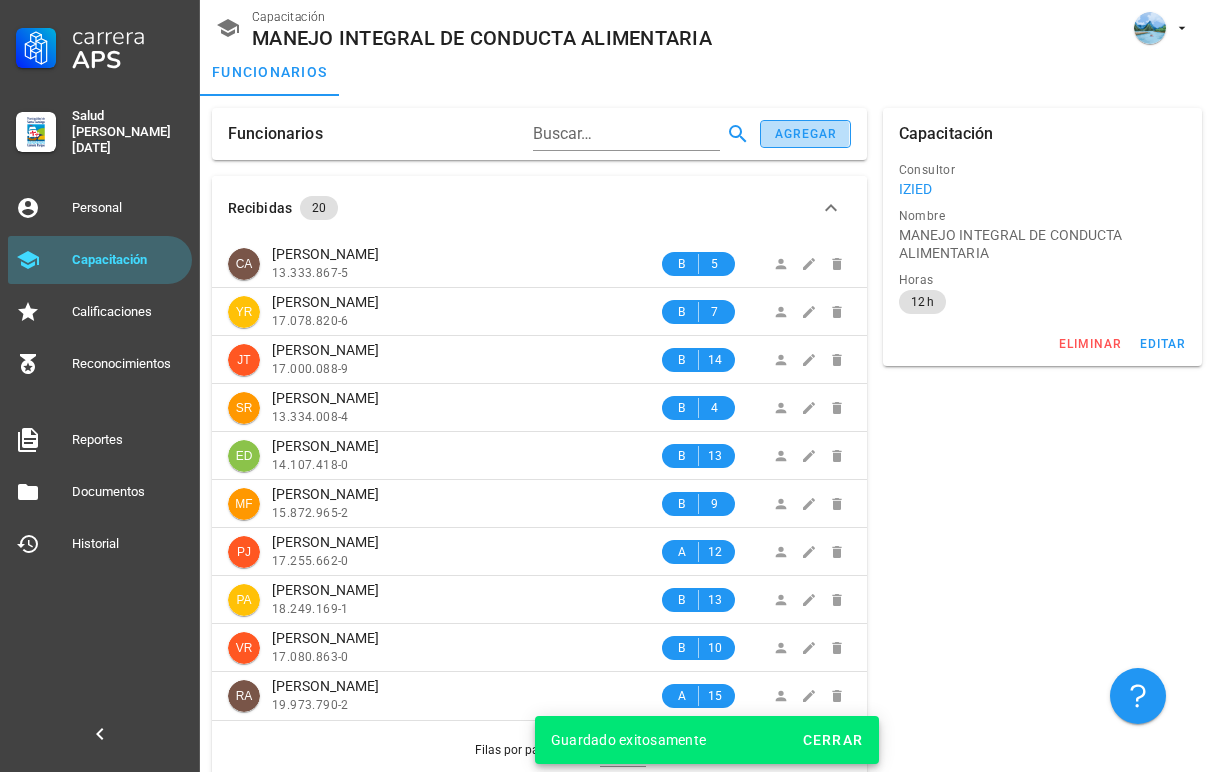 click on "agregar" at bounding box center (805, 134) 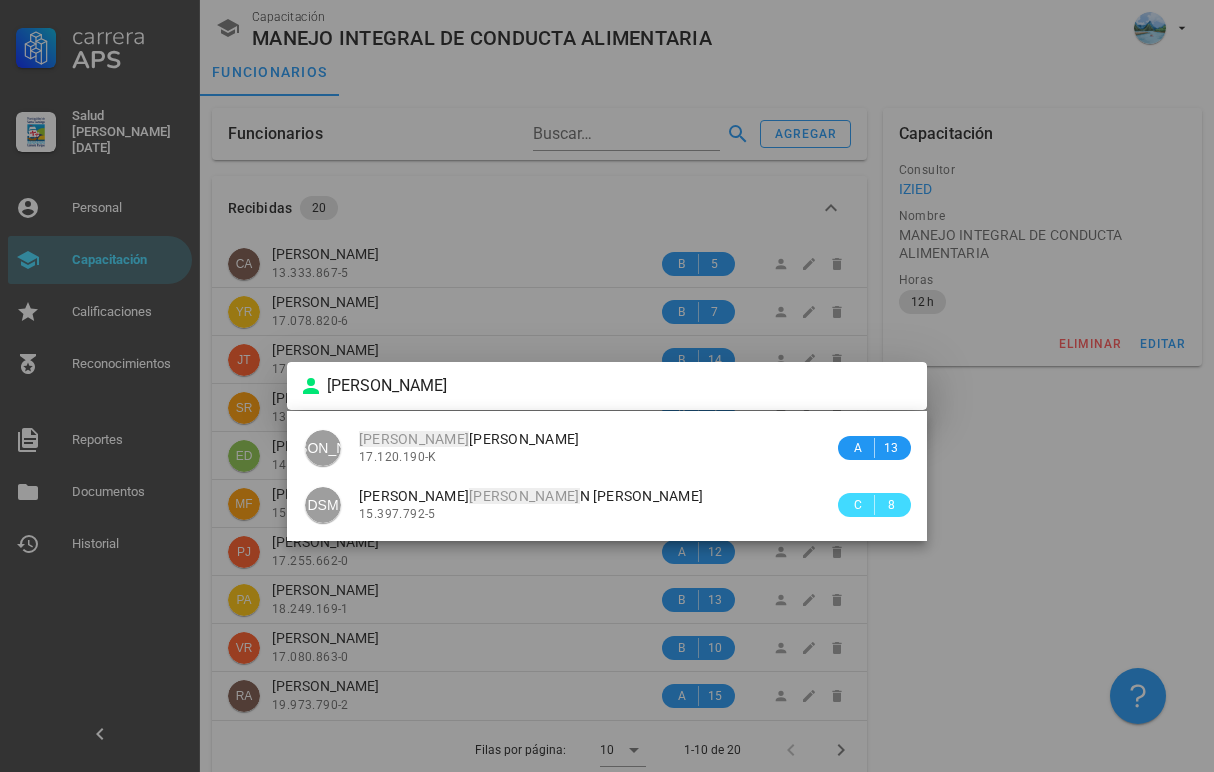 click on "JO     [PERSON_NAME]   17.120.190-K       A     13   DSM     [PERSON_NAME] N [PERSON_NAME]   15.397.792-5       C     8" at bounding box center [607, 476] 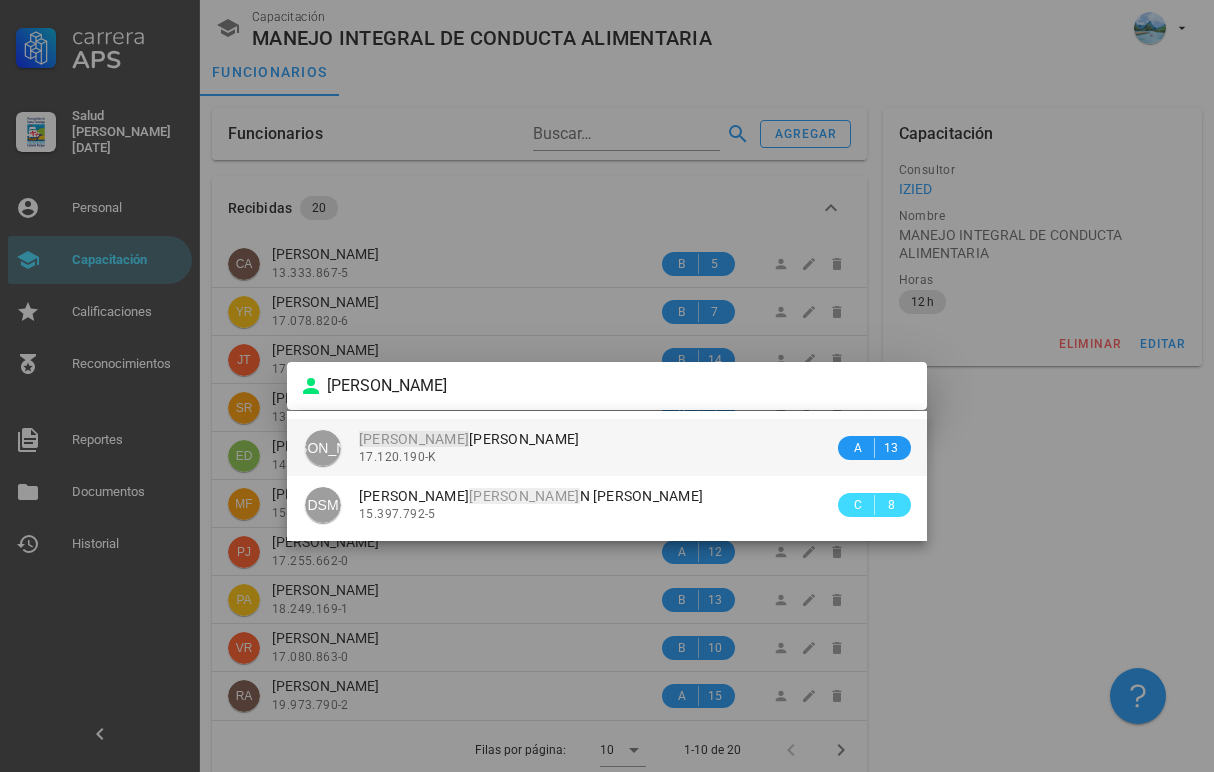 click on "[PERSON_NAME]" at bounding box center (469, 439) 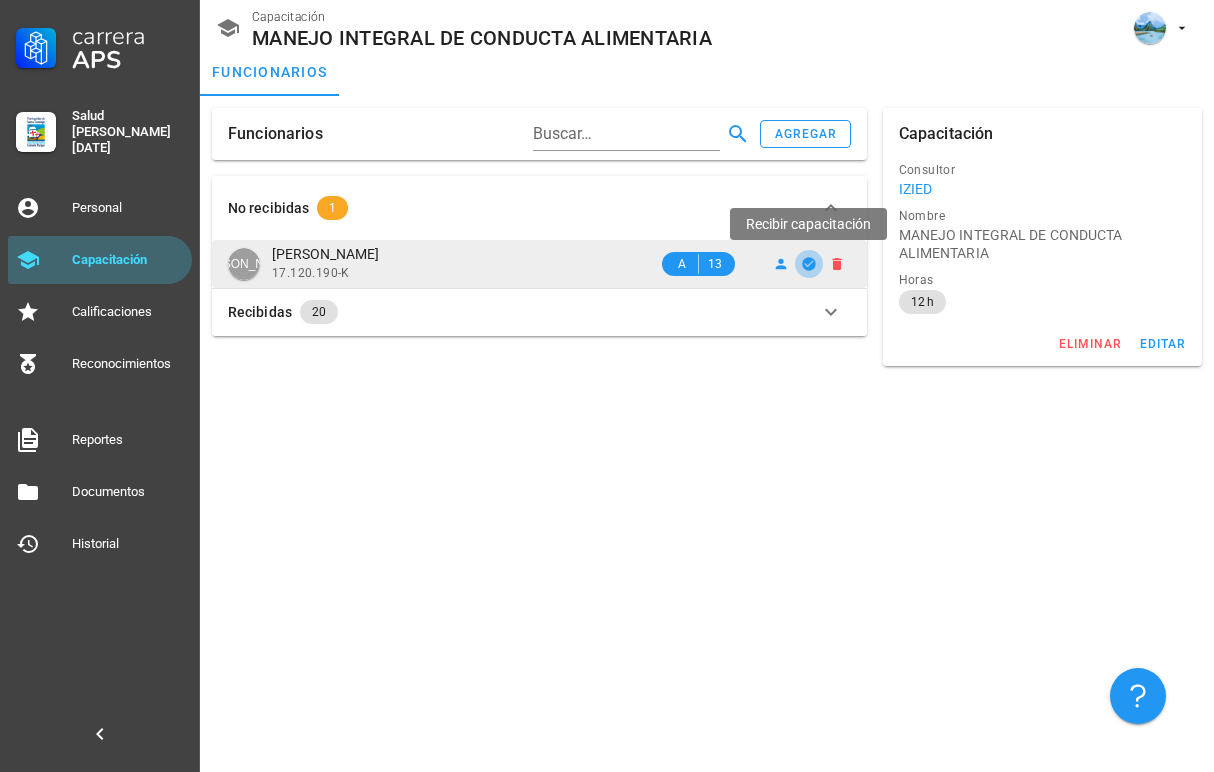 click 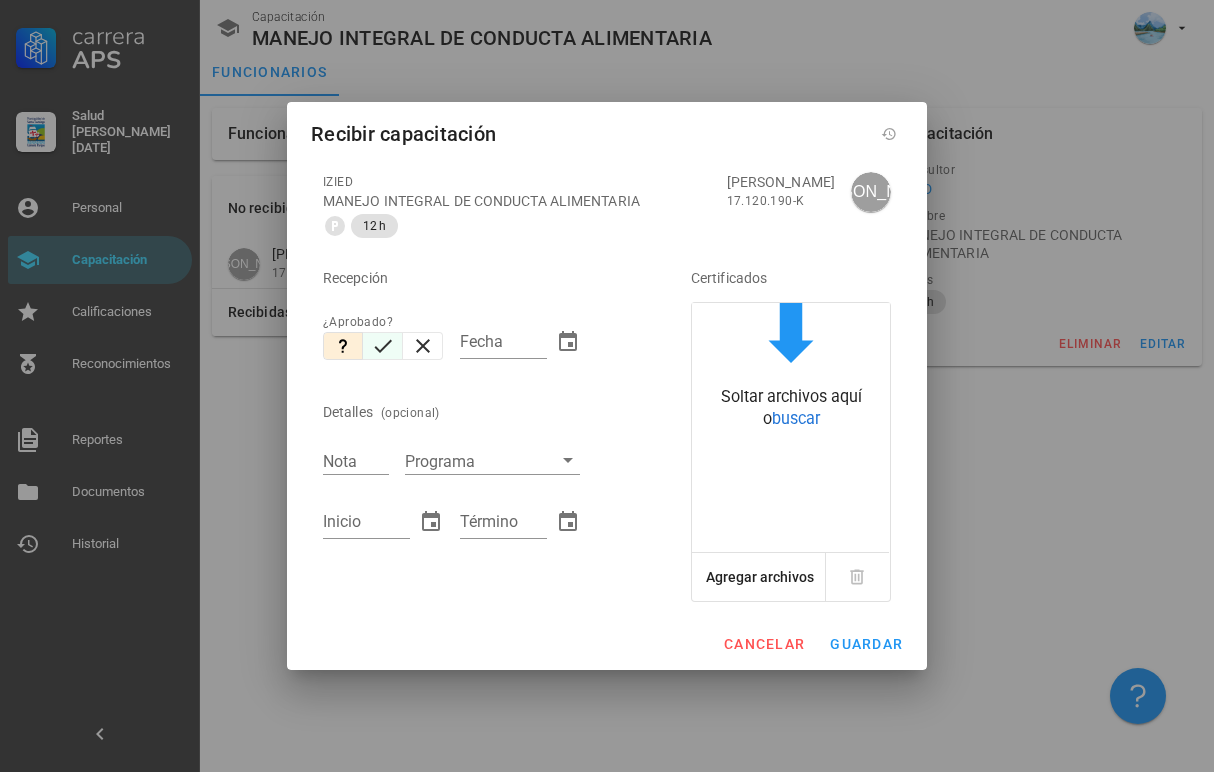 click 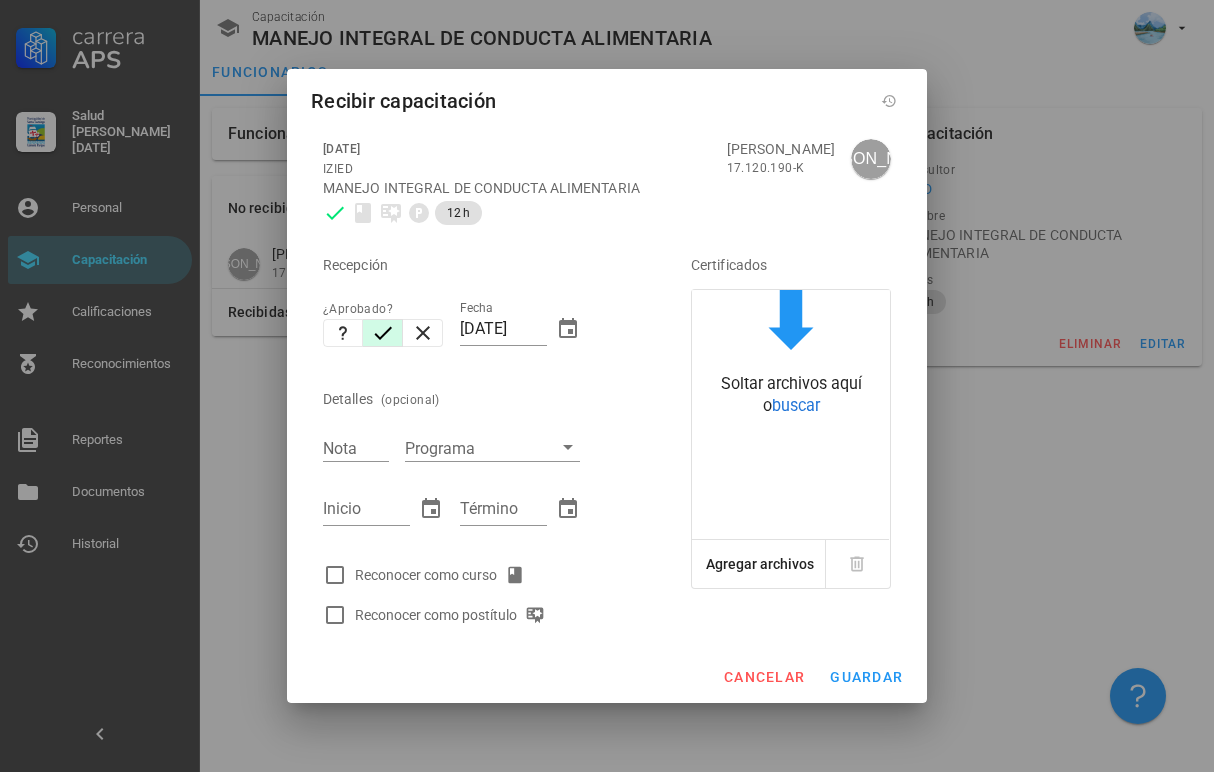 click on "Reconocer como curso" at bounding box center [479, 575] 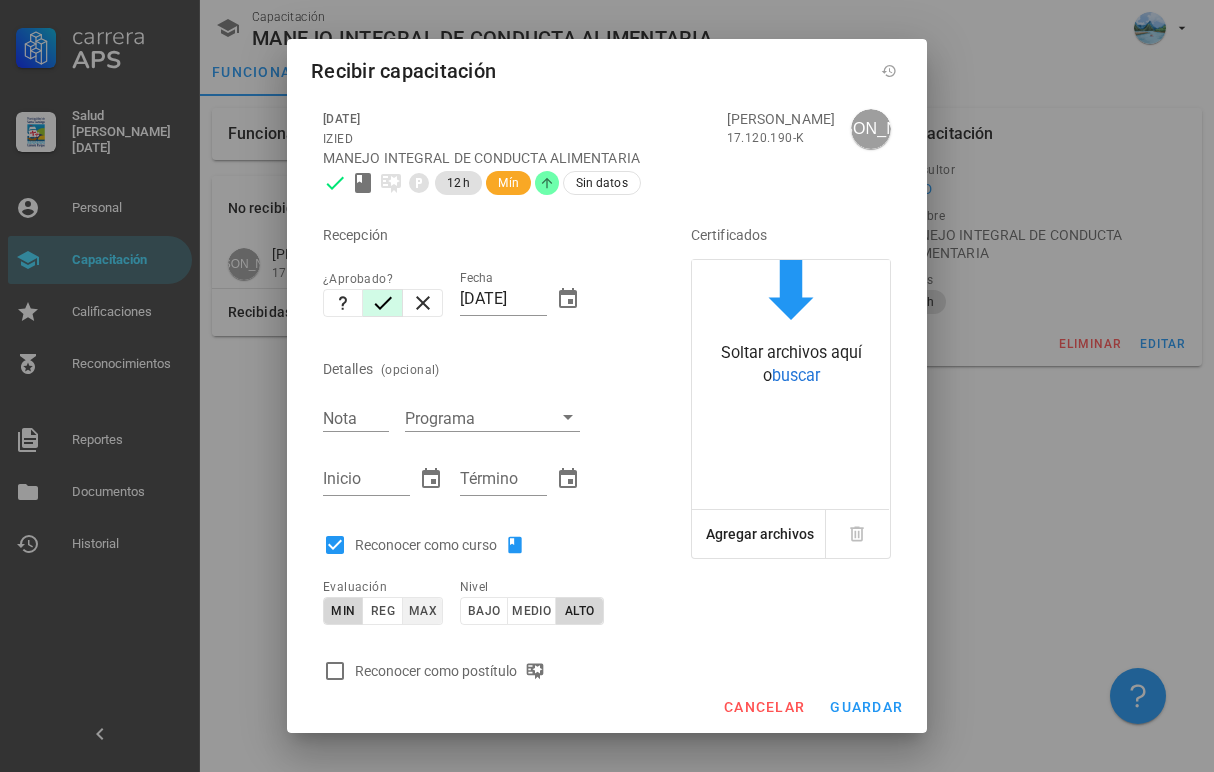 click on "max" at bounding box center (422, 611) 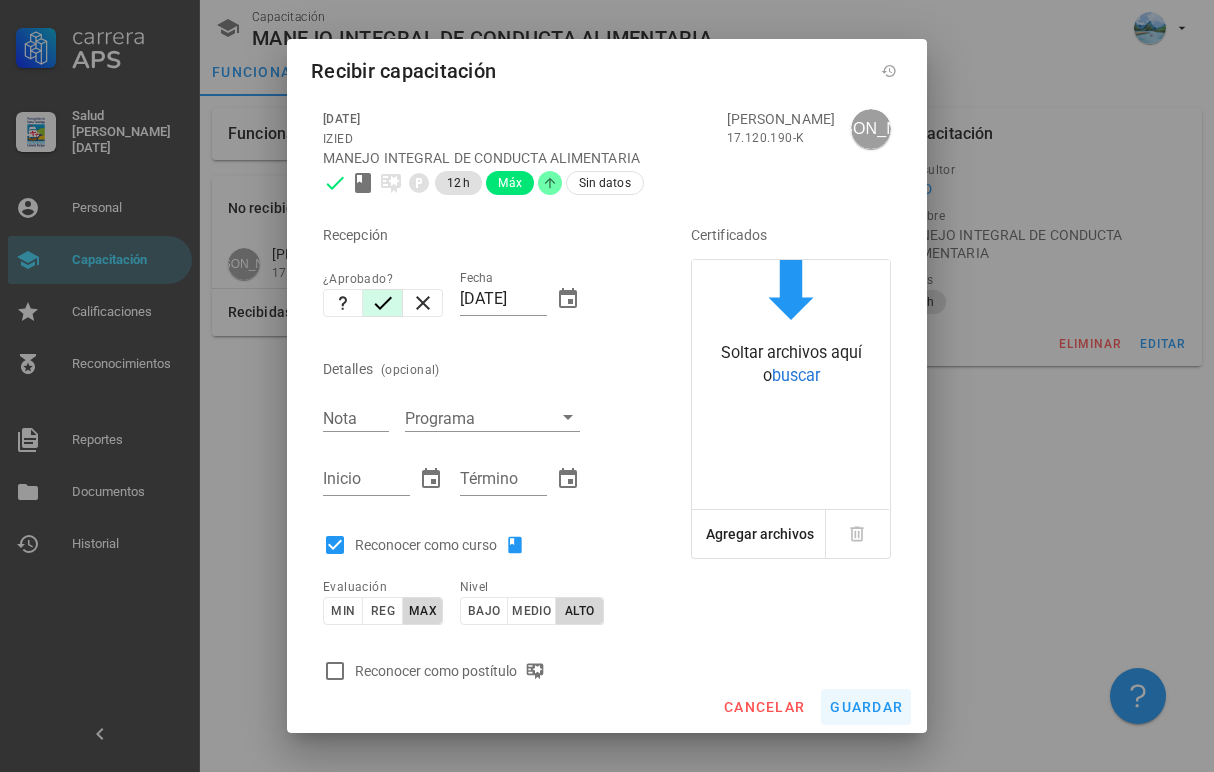 click on "guardar" at bounding box center [866, 707] 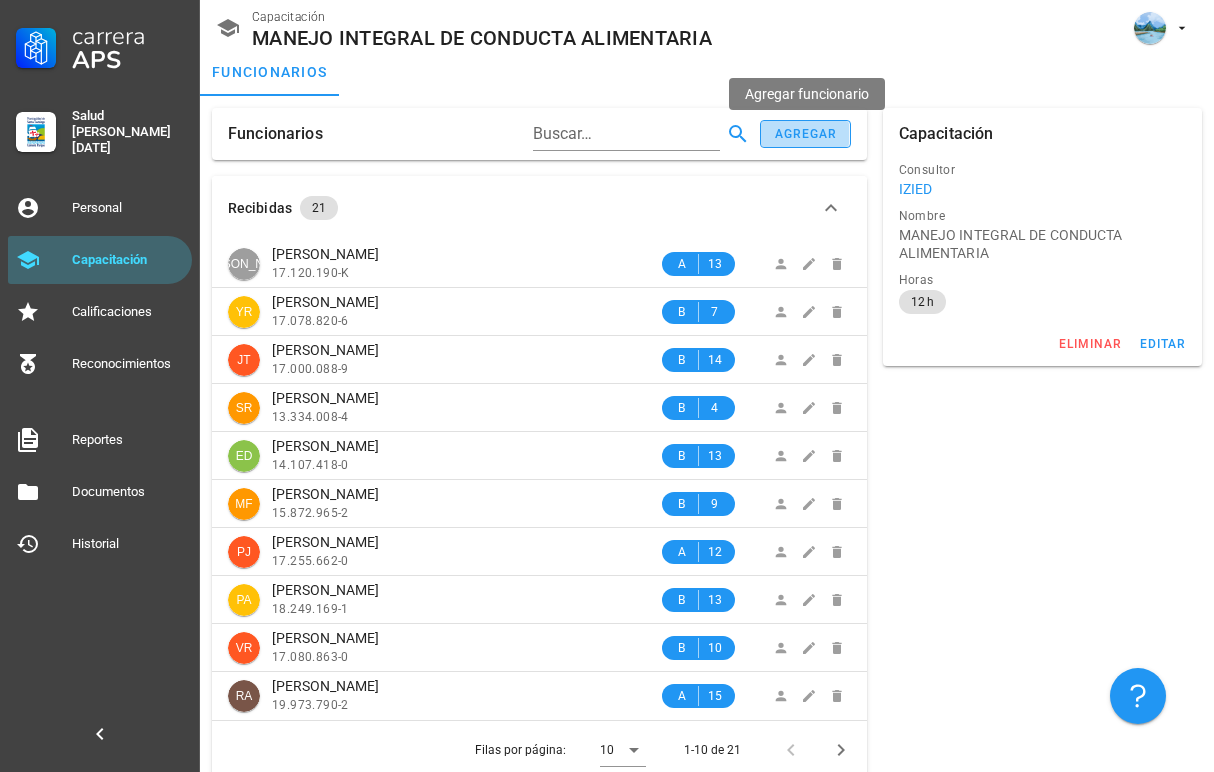 click on "agregar" at bounding box center (806, 134) 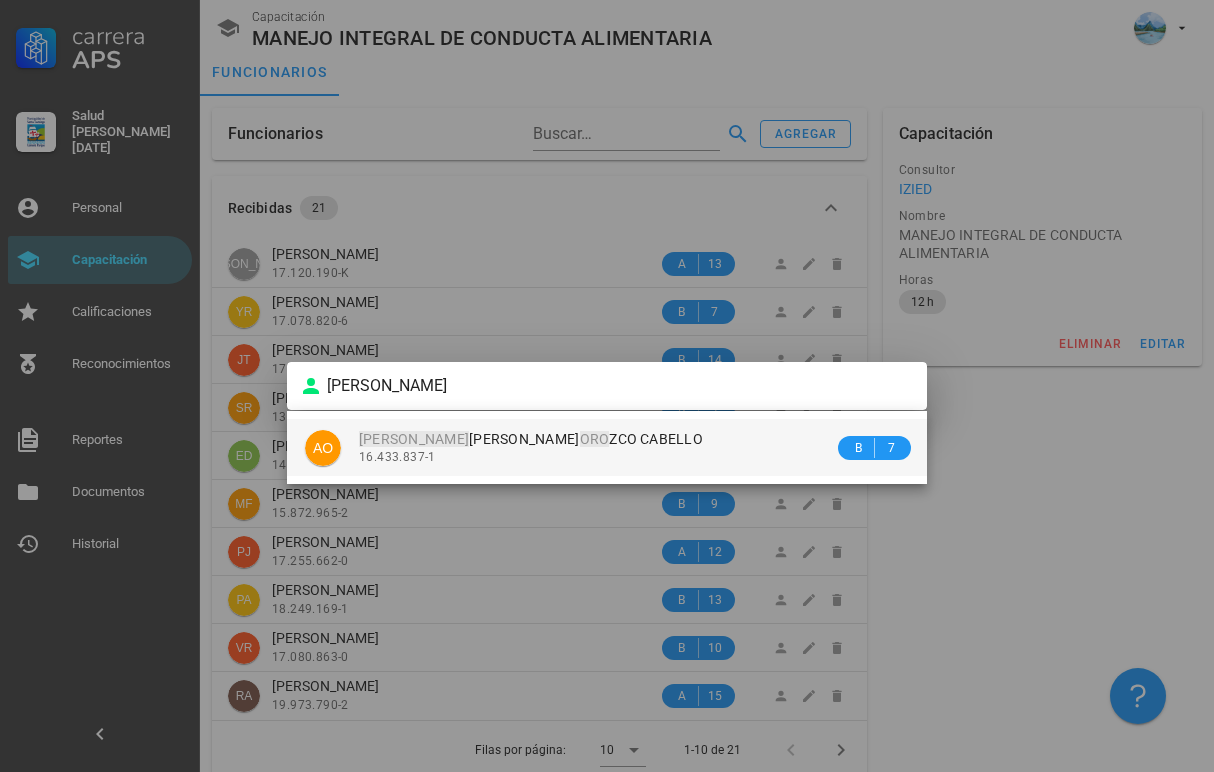 click on "[PERSON_NAME]  ORO [PERSON_NAME]" at bounding box center (531, 439) 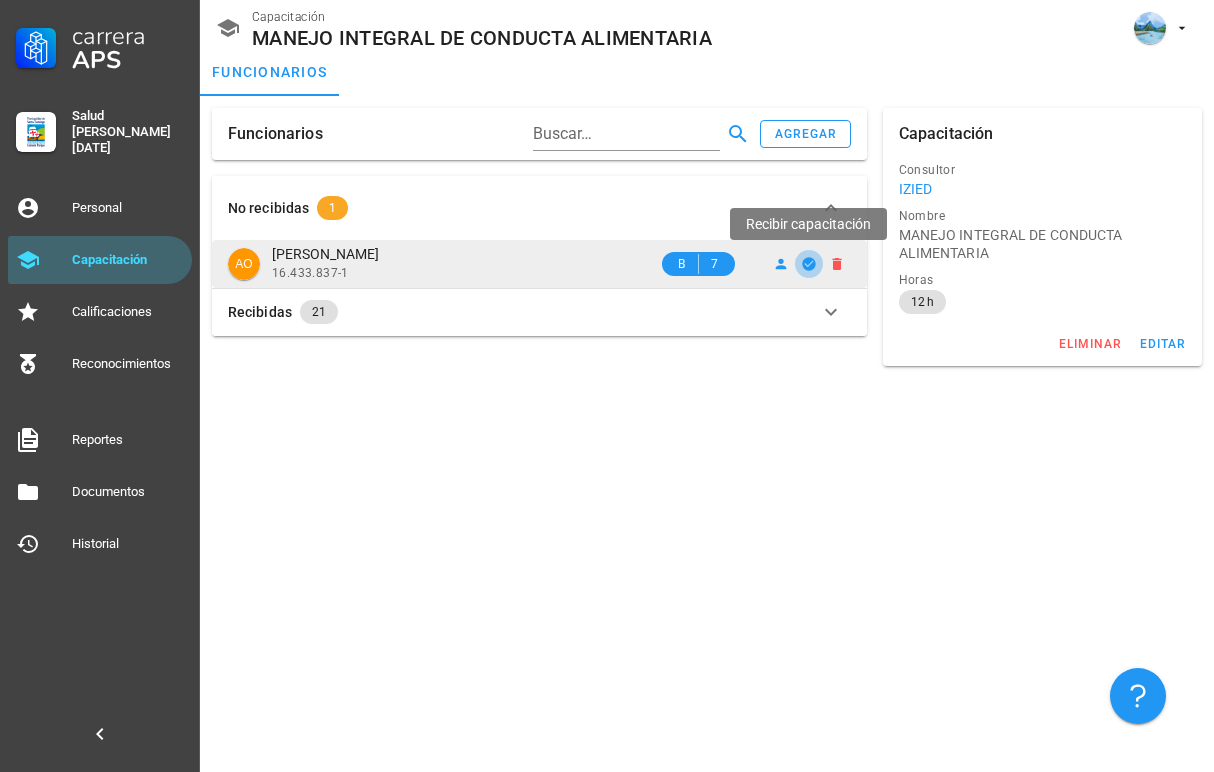 click at bounding box center [809, 264] 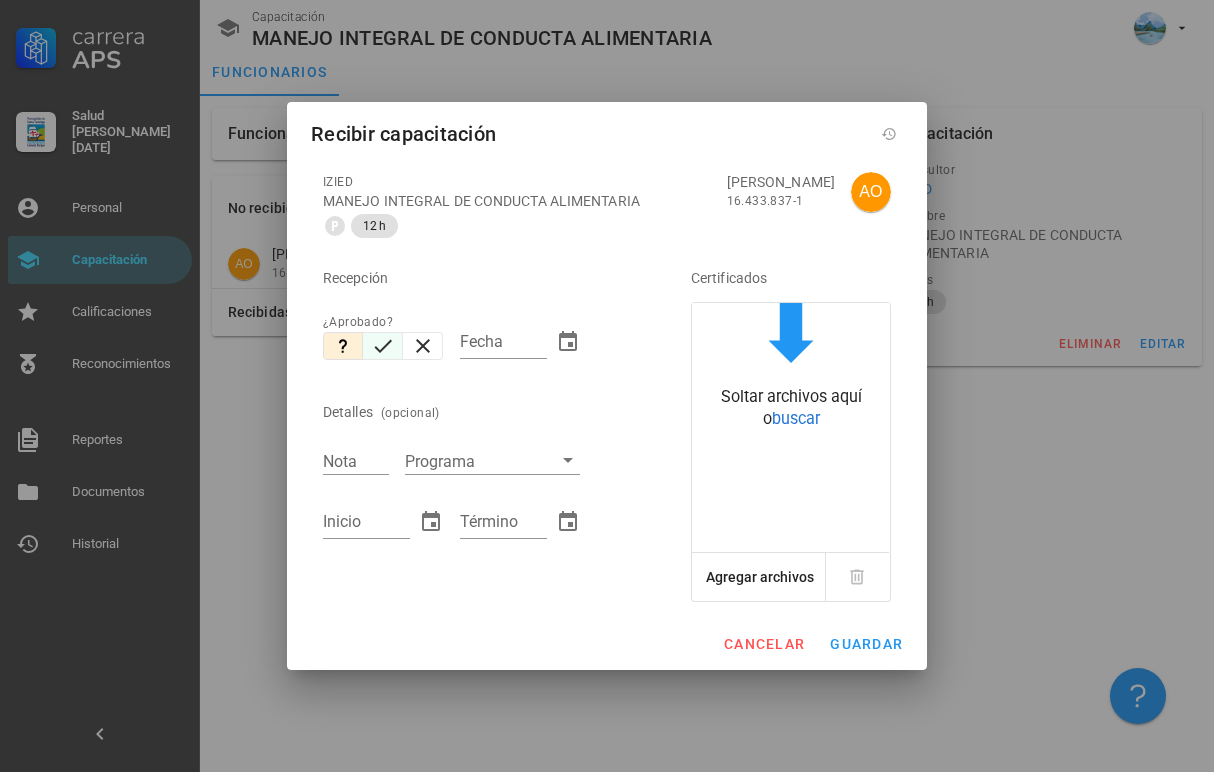 click 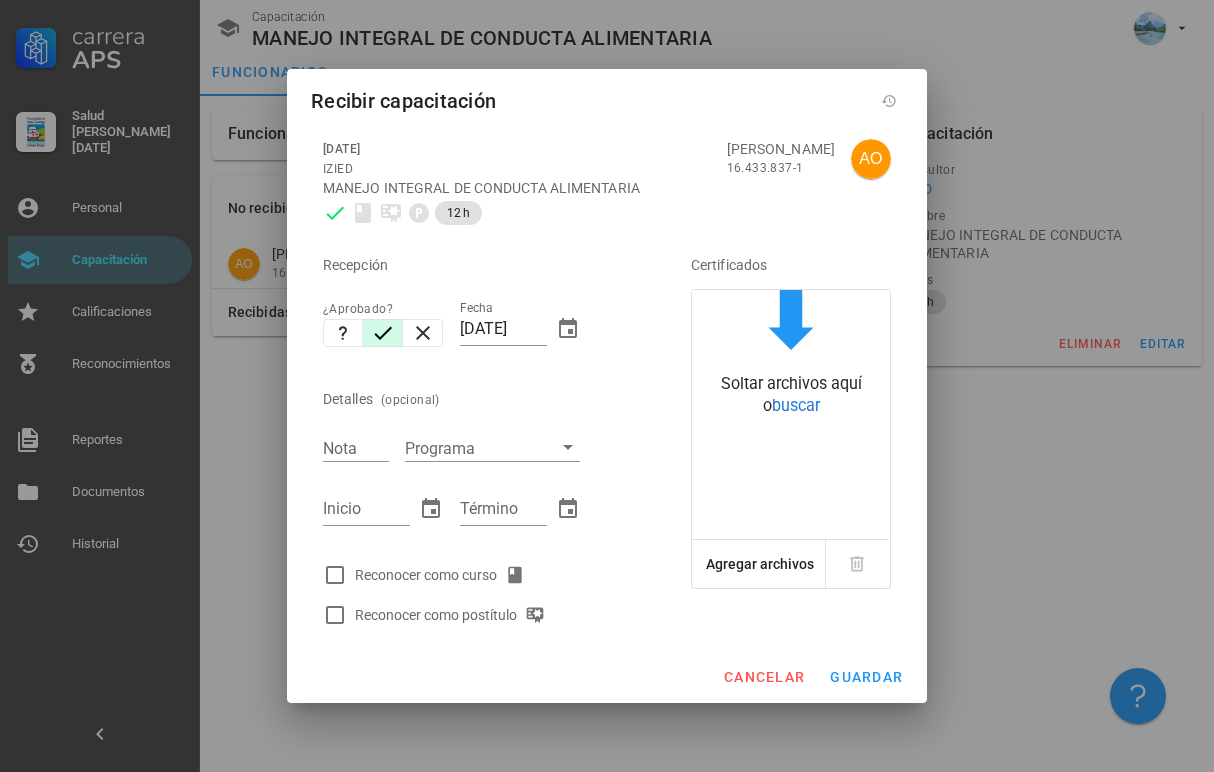 click on "Reconocer como curso" at bounding box center (479, 575) 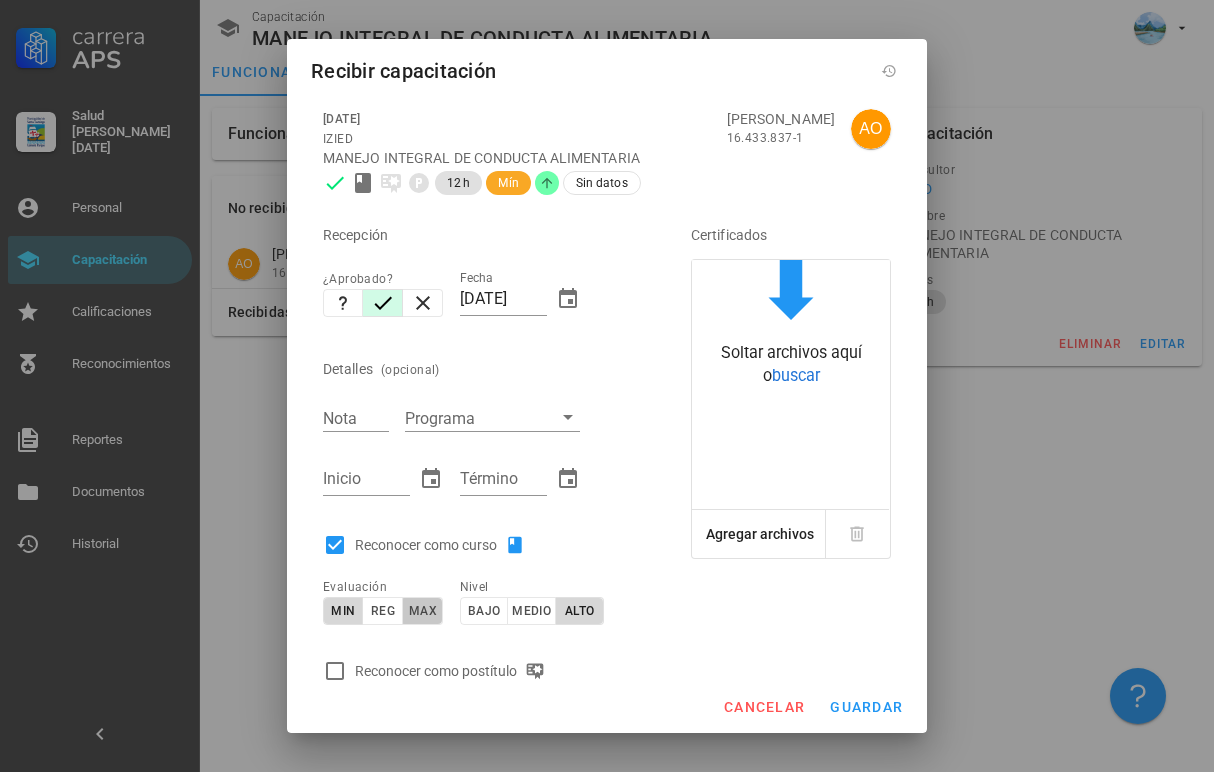 click on "max" at bounding box center (422, 611) 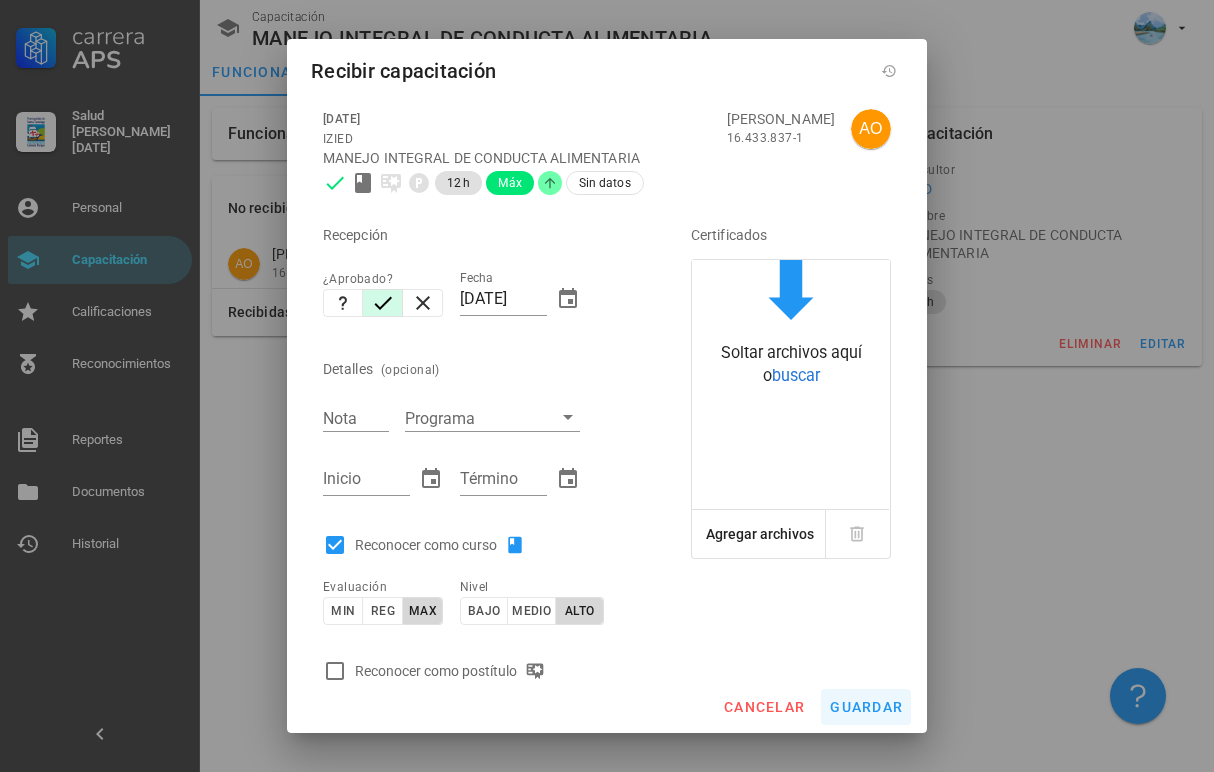 click on "guardar" at bounding box center (866, 707) 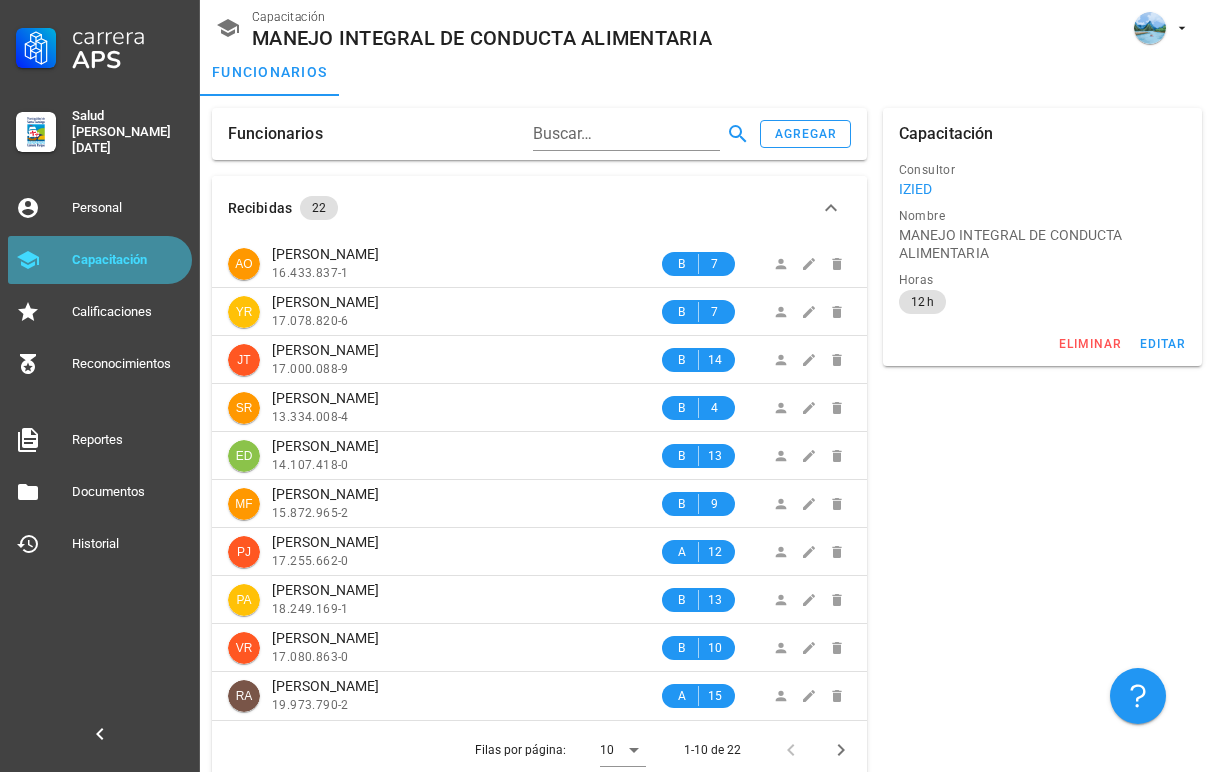 click on "Capacitación" at bounding box center (100, 260) 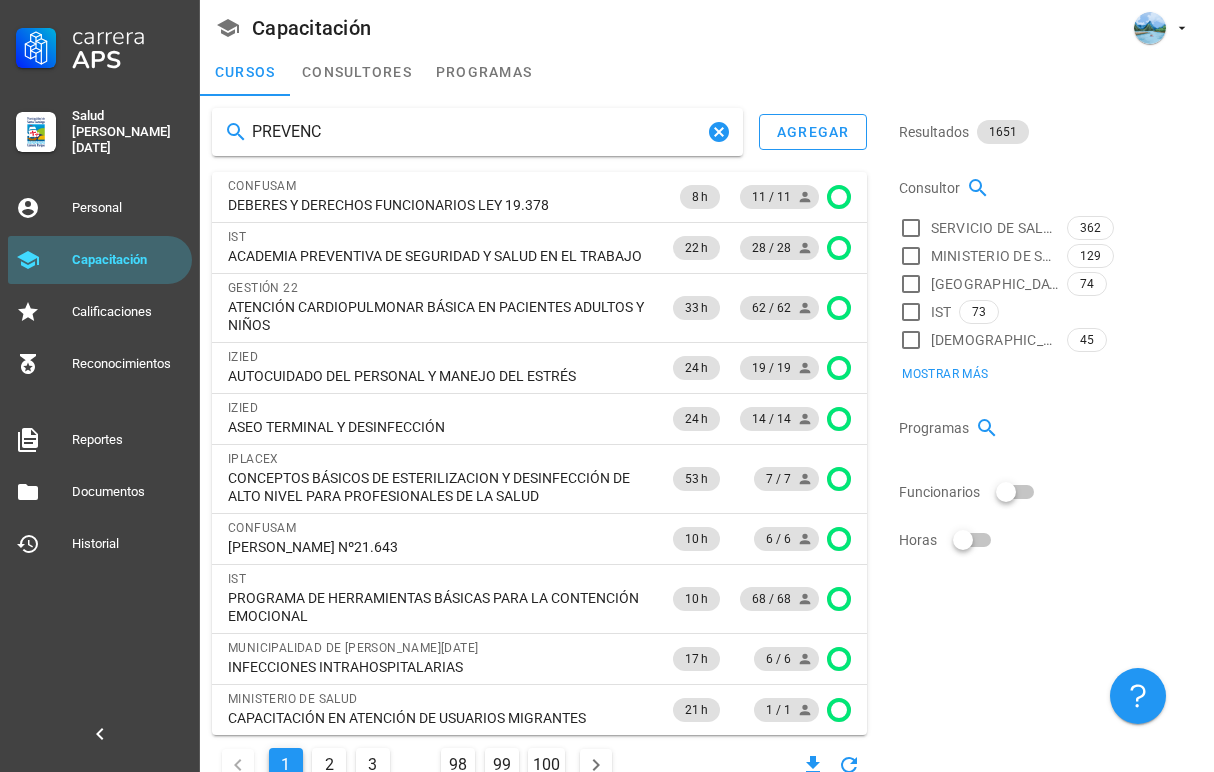 type on "PREVENCI" 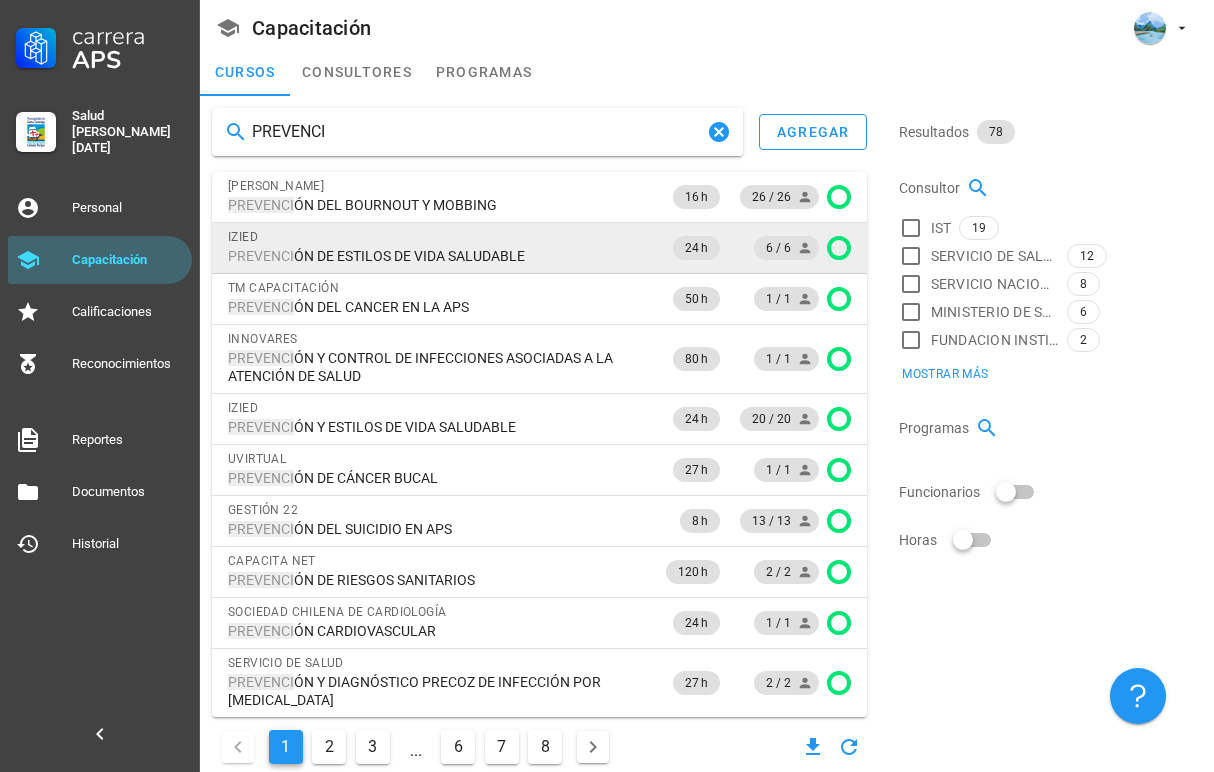 click on "PREVENCI ÓN DE ESTILOS DE VIDA SALUDABLE" at bounding box center [376, 256] 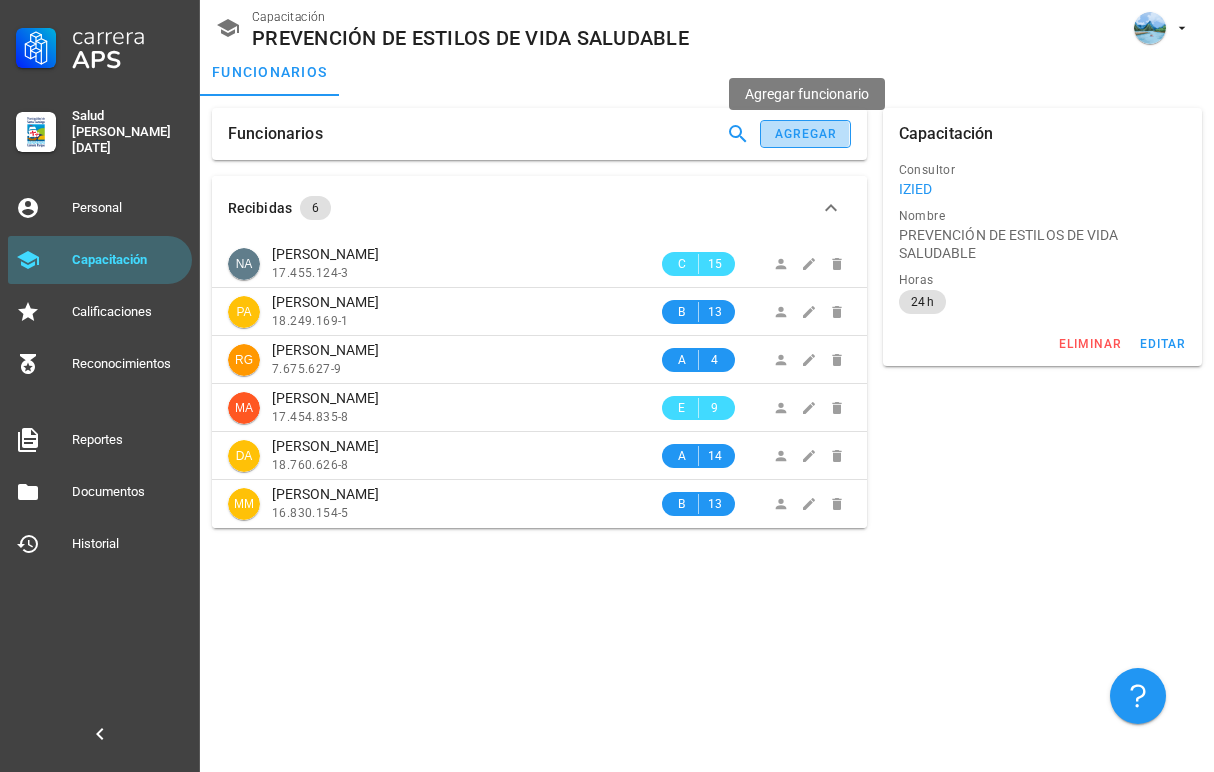 click on "agregar" at bounding box center [806, 134] 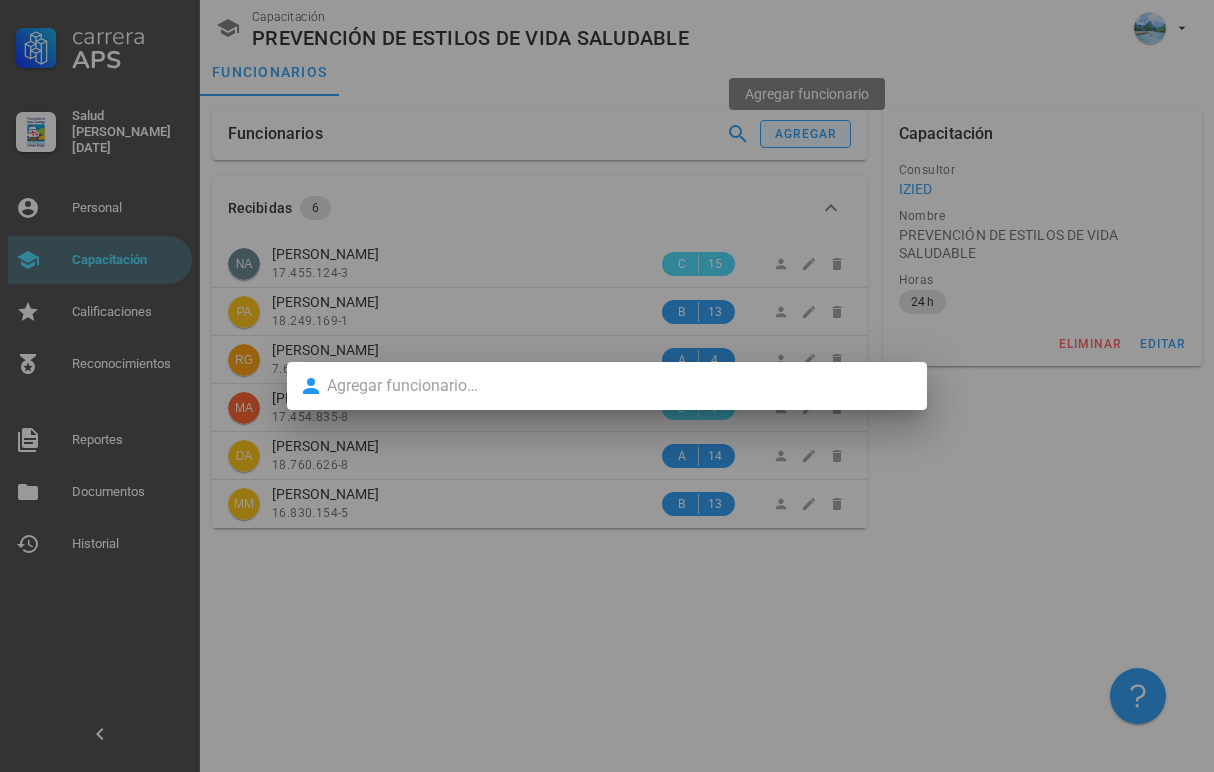 type on "A" 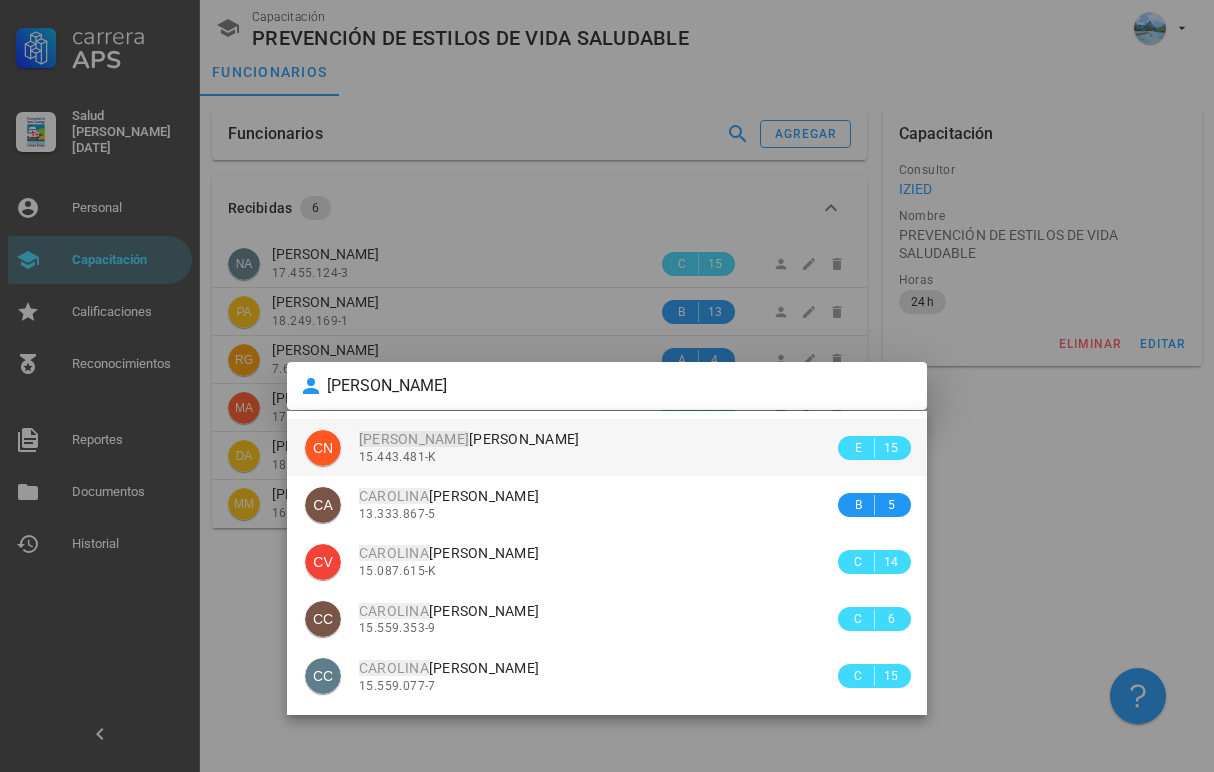 click on "[PERSON_NAME]   15.443.481-K" at bounding box center (596, 447) 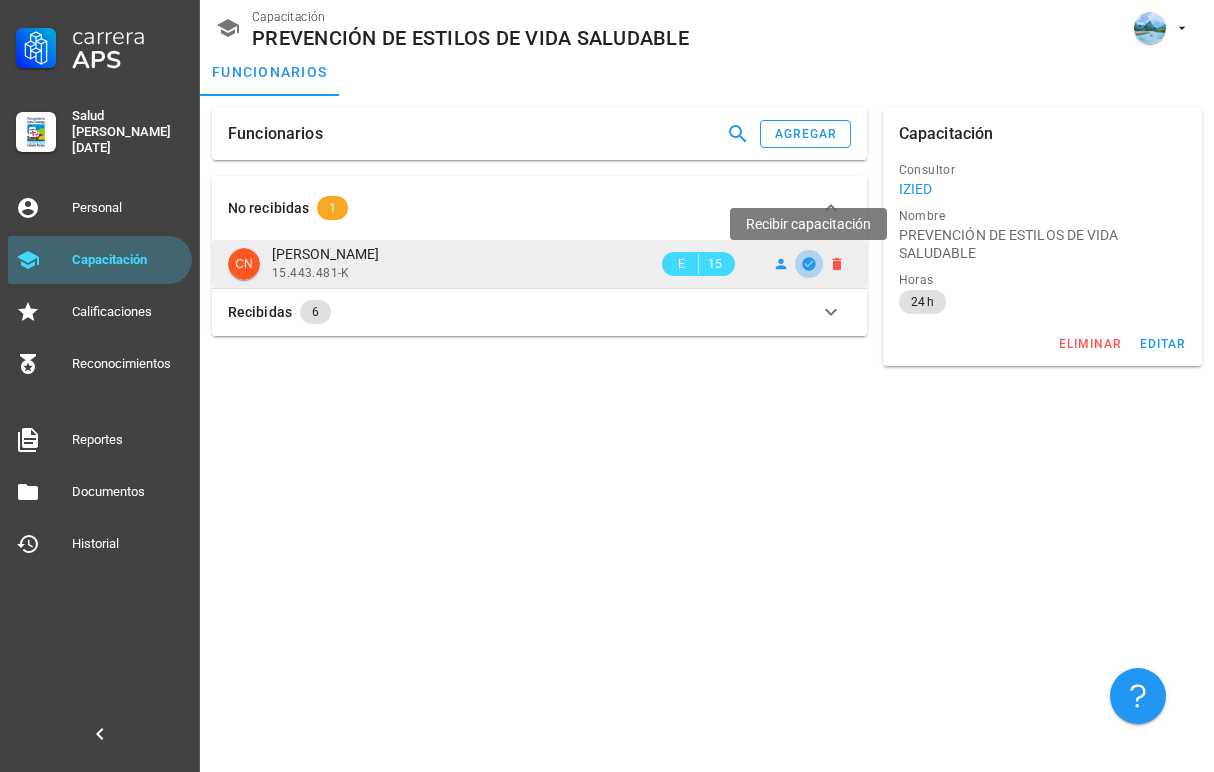click 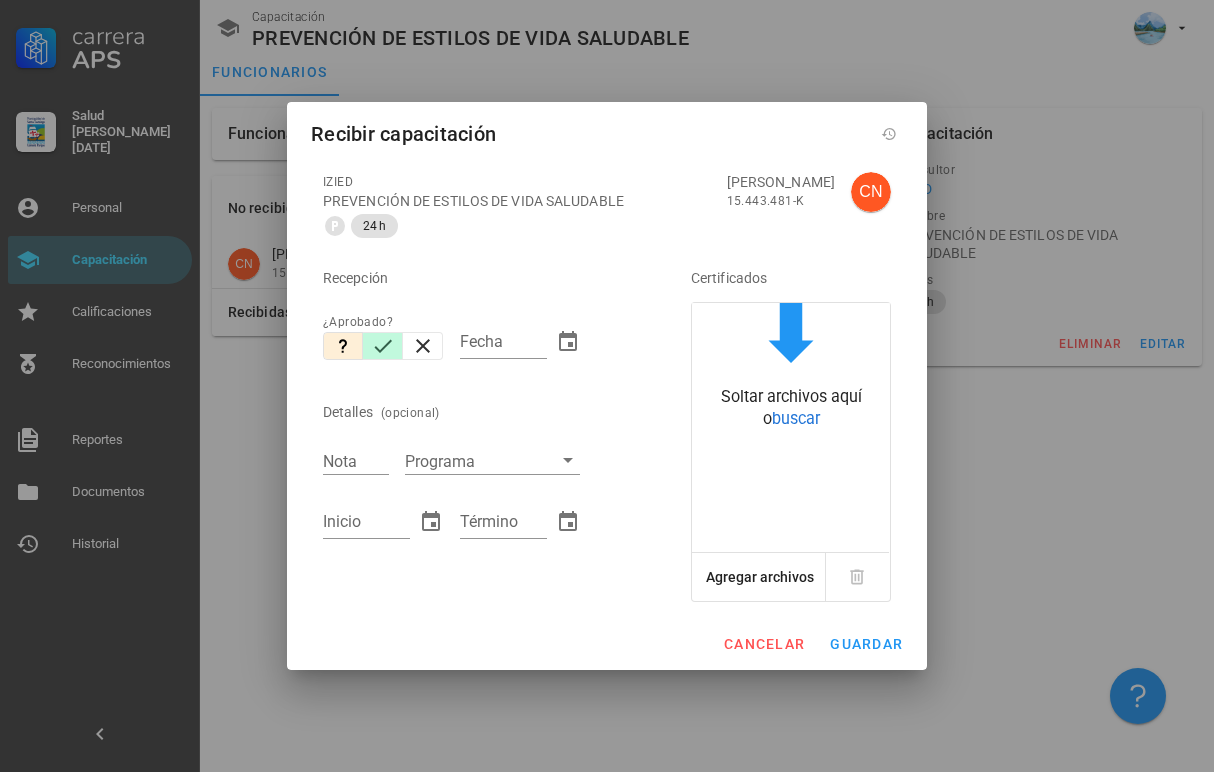 click 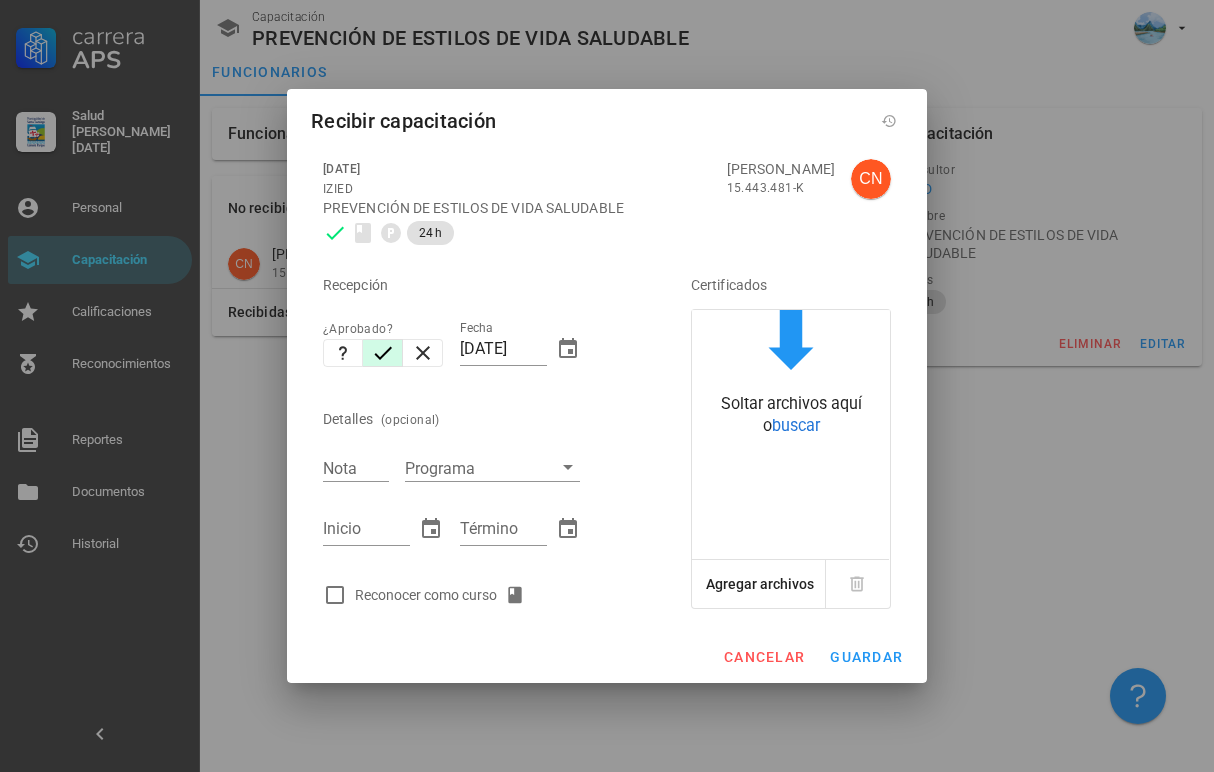 click on "Reconocer como curso" at bounding box center [444, 595] 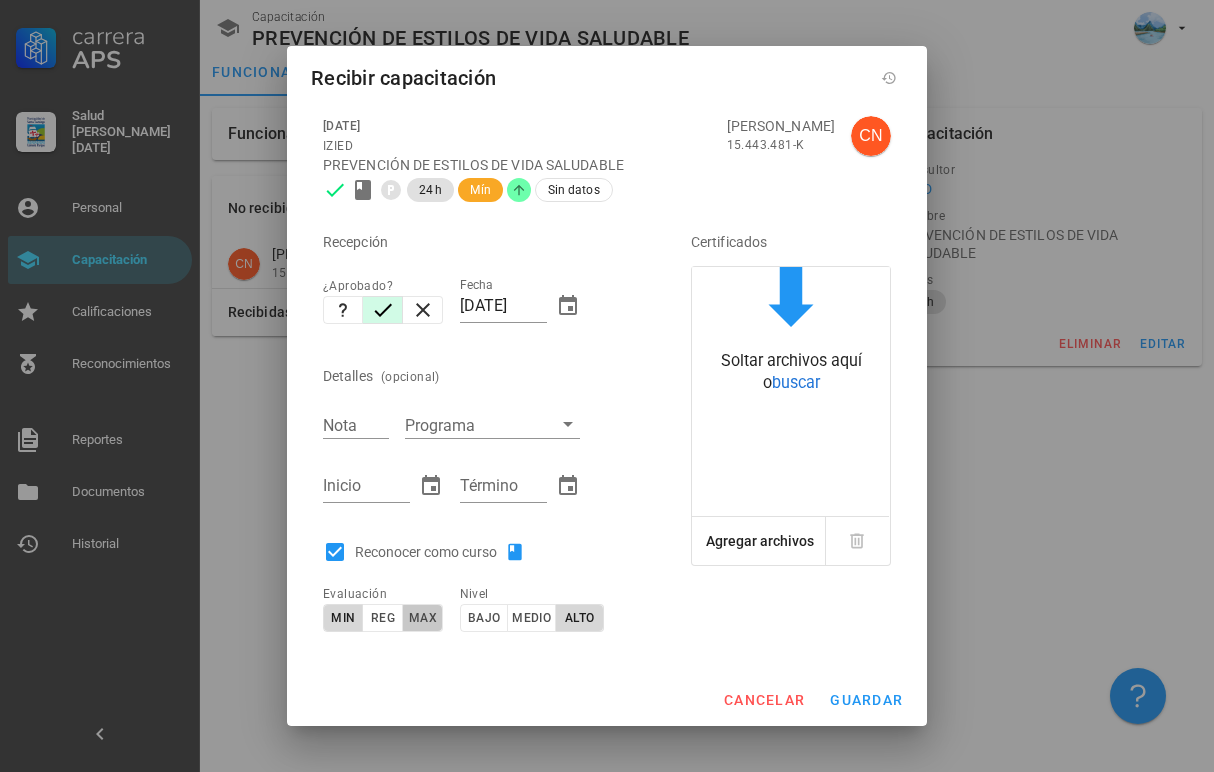 click on "max" at bounding box center [422, 618] 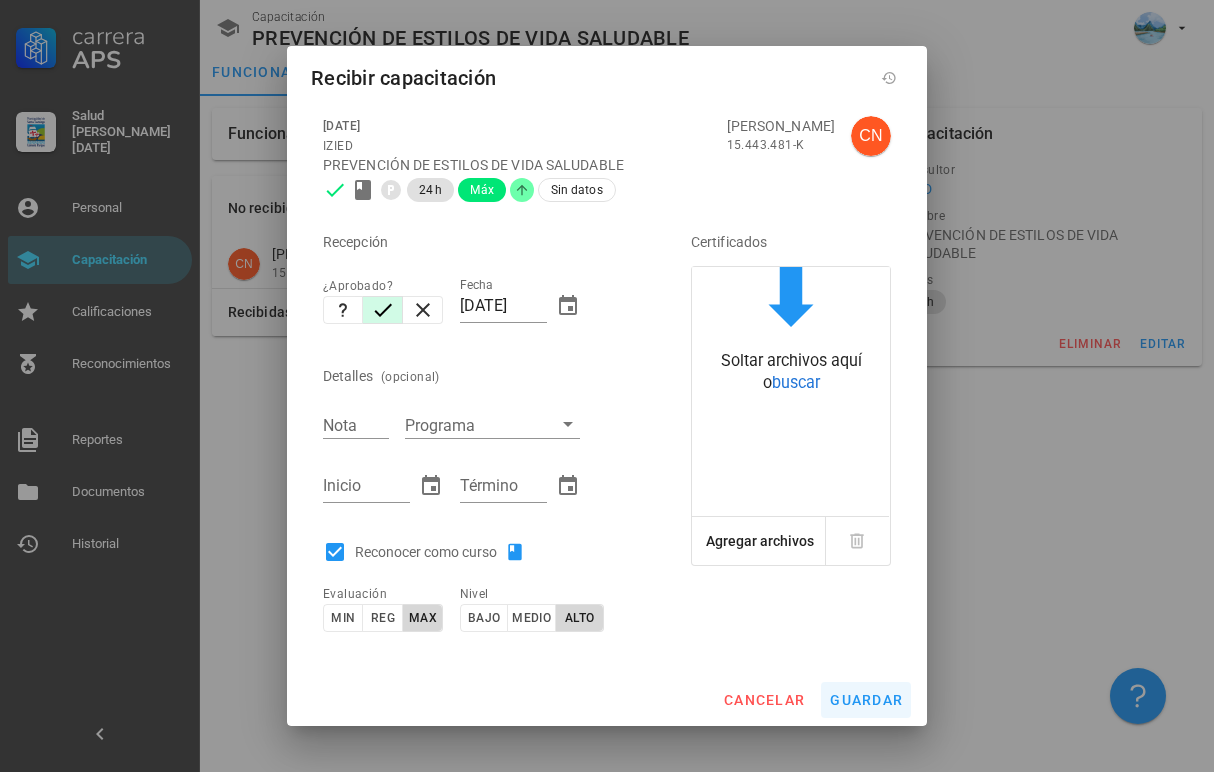 click on "guardar" at bounding box center [866, 700] 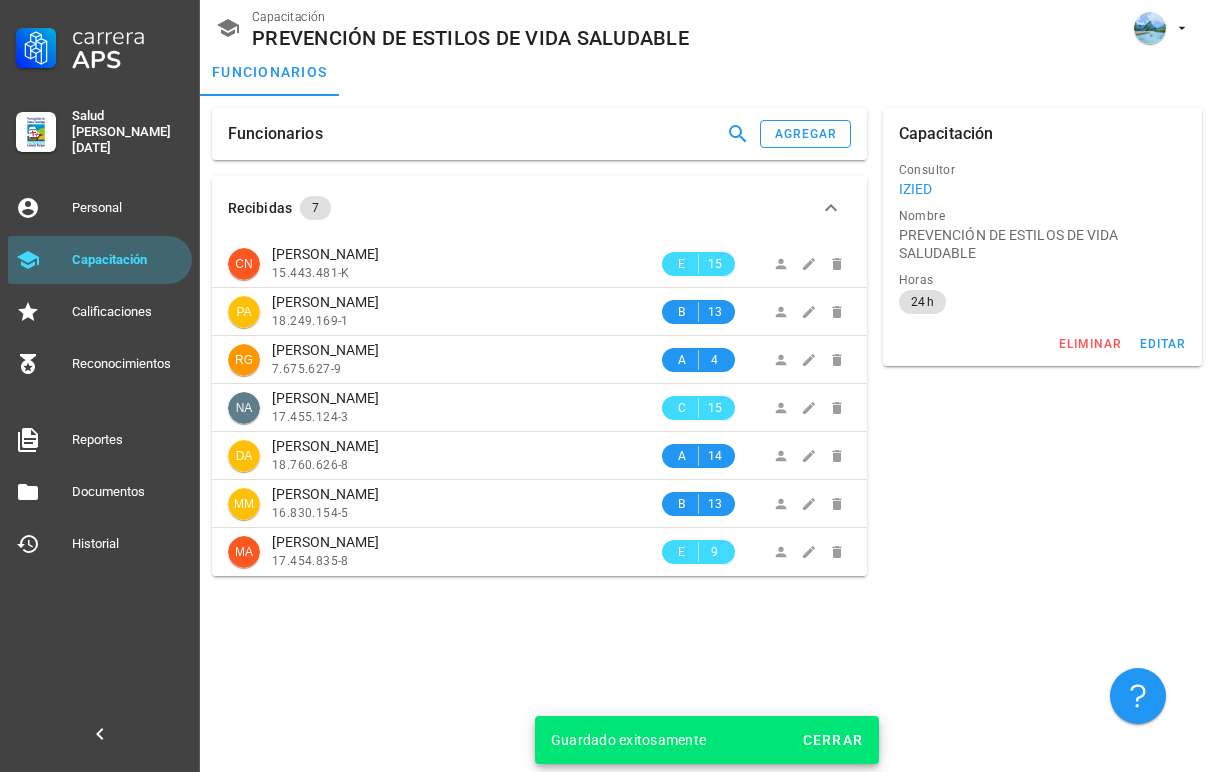 click on "Funcionarios
agregar" at bounding box center (539, 134) 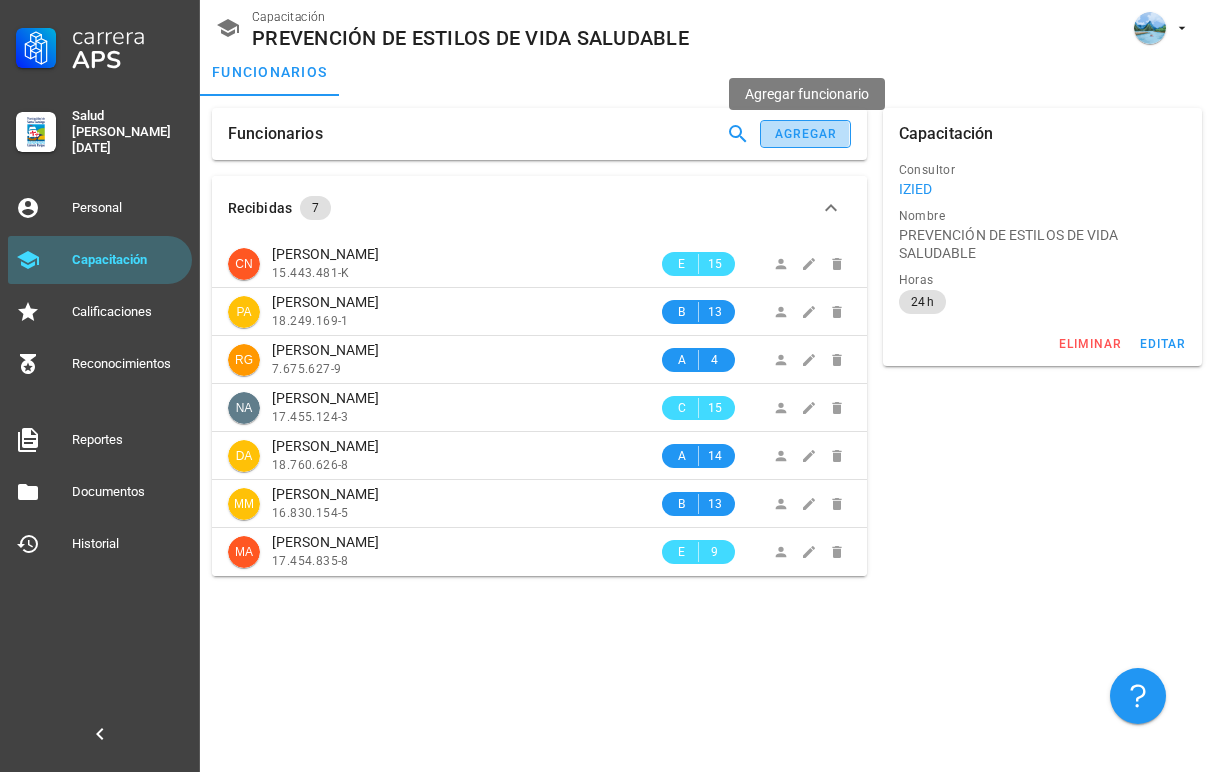 click on "agregar" at bounding box center [806, 134] 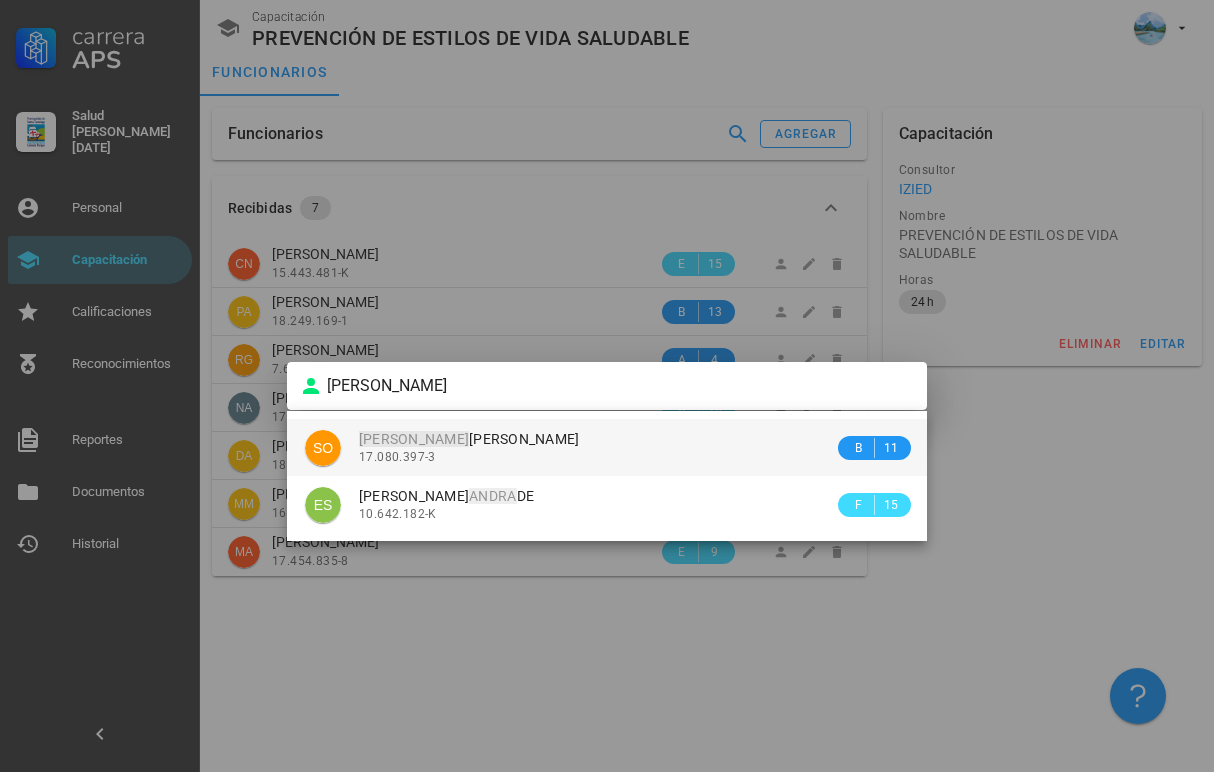 click on "[PERSON_NAME]" at bounding box center (469, 439) 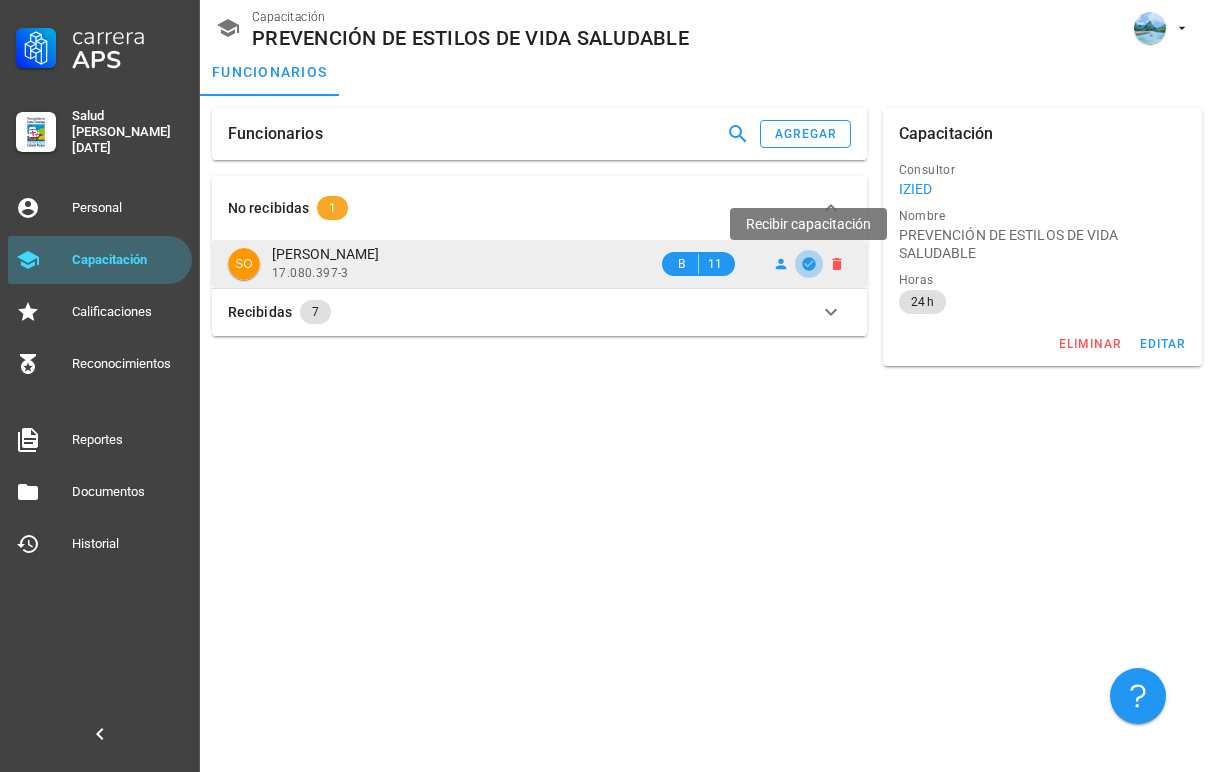 click 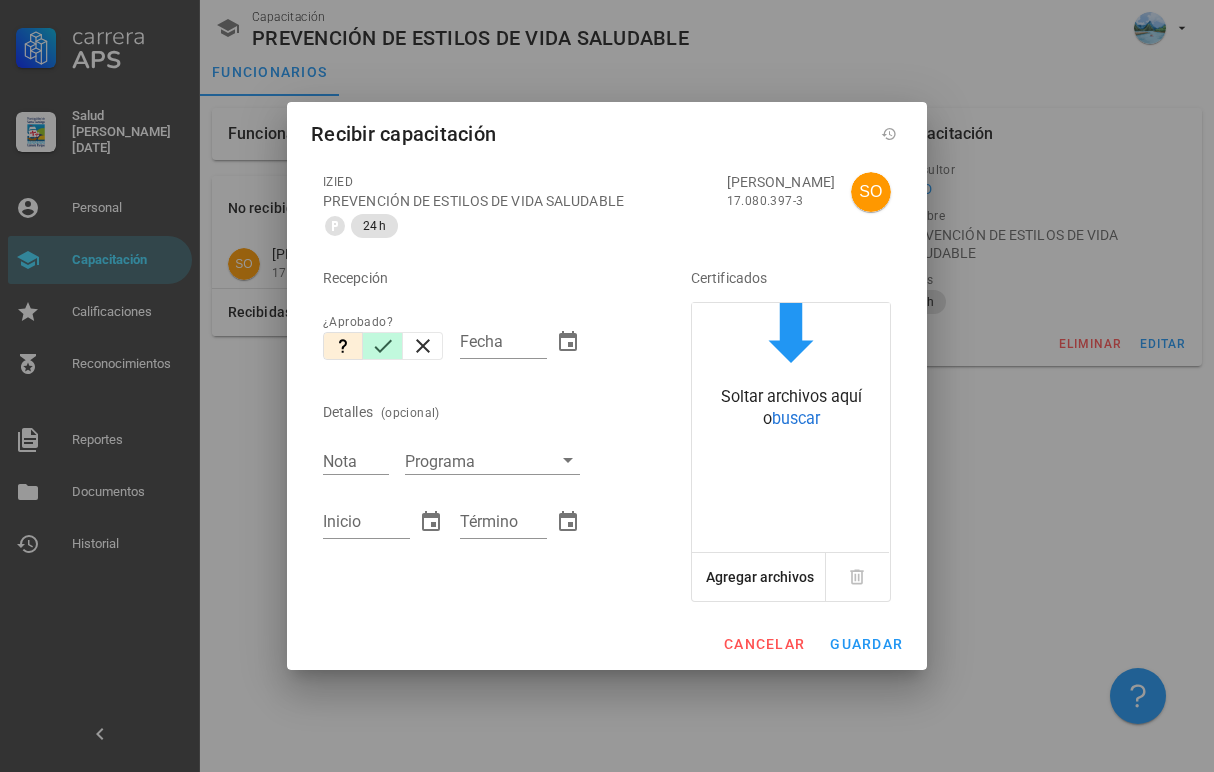 click 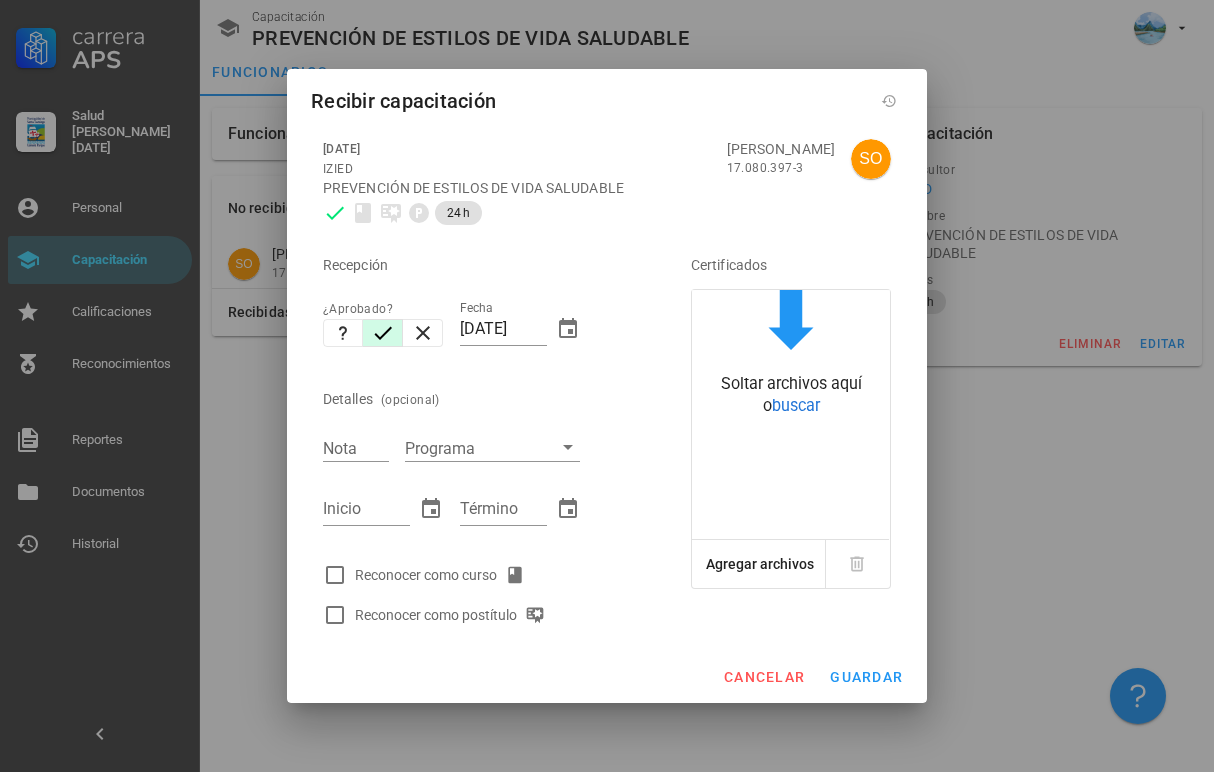 click on "Reconocer como curso" at bounding box center (444, 575) 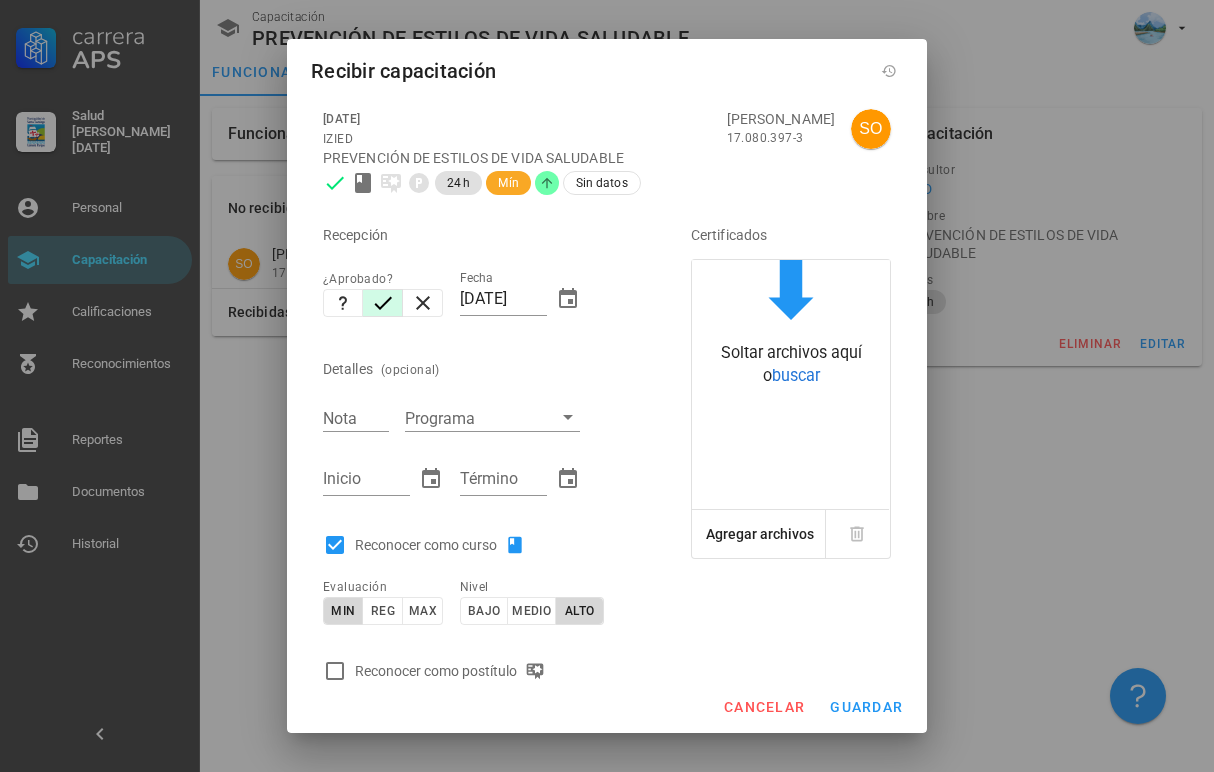 checkbox on "true" 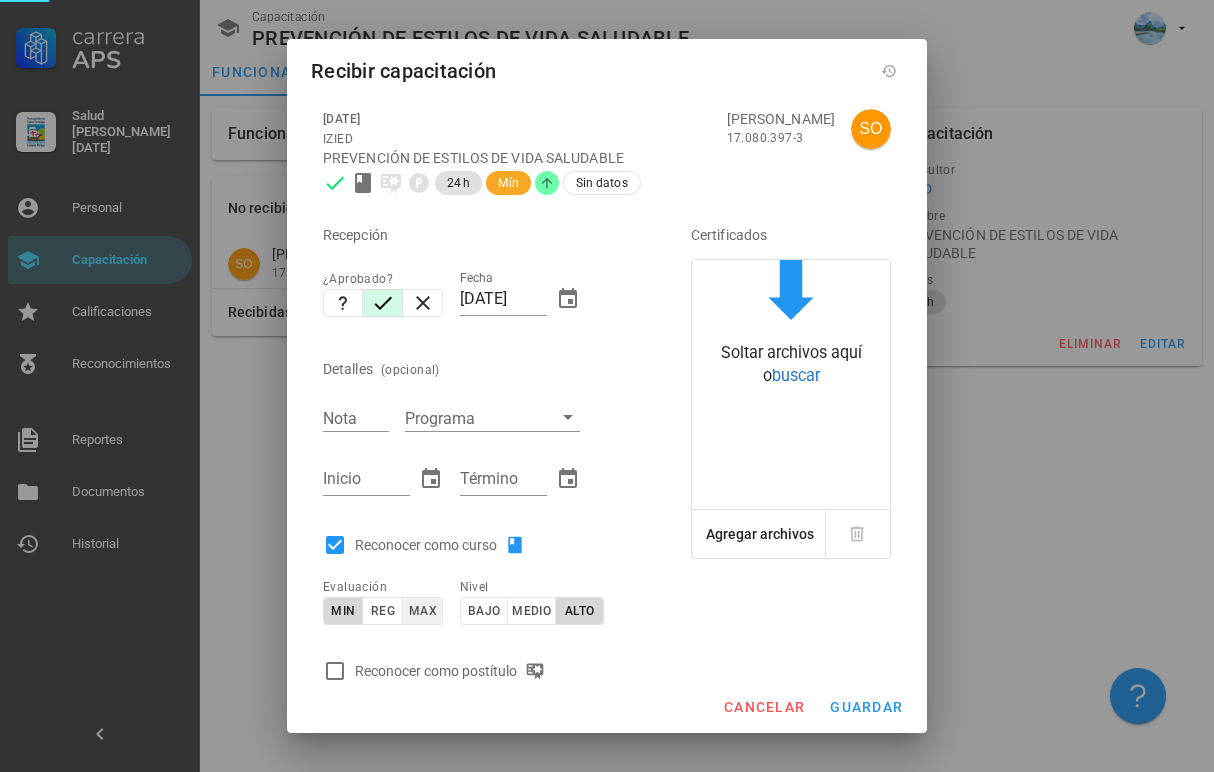 click on "max" at bounding box center (422, 611) 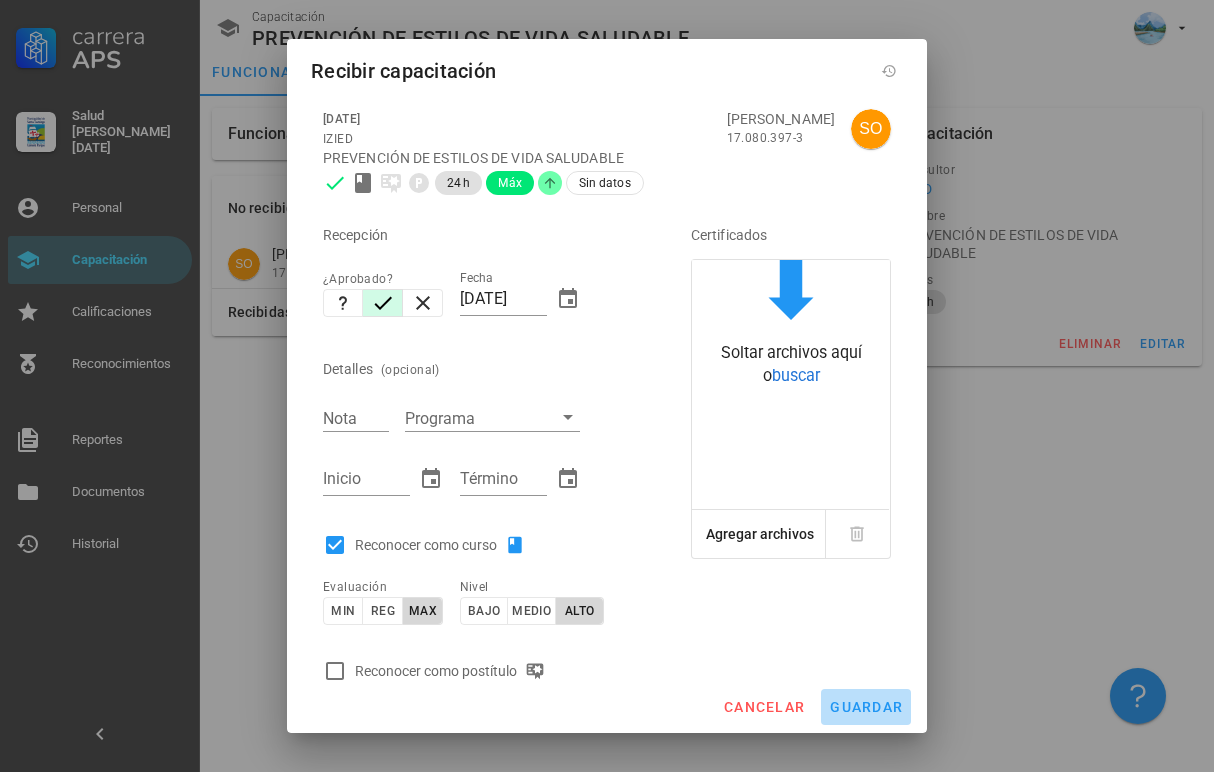click on "guardar" at bounding box center [866, 707] 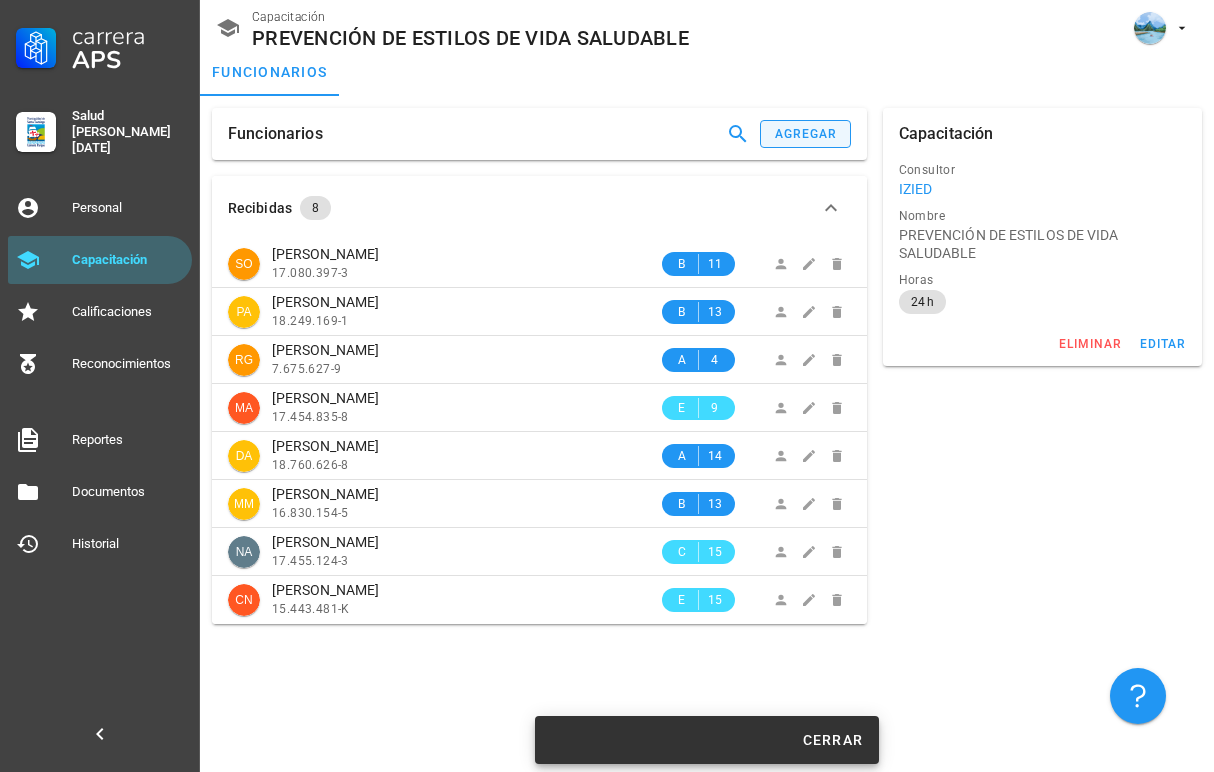click on "agregar" at bounding box center (805, 134) 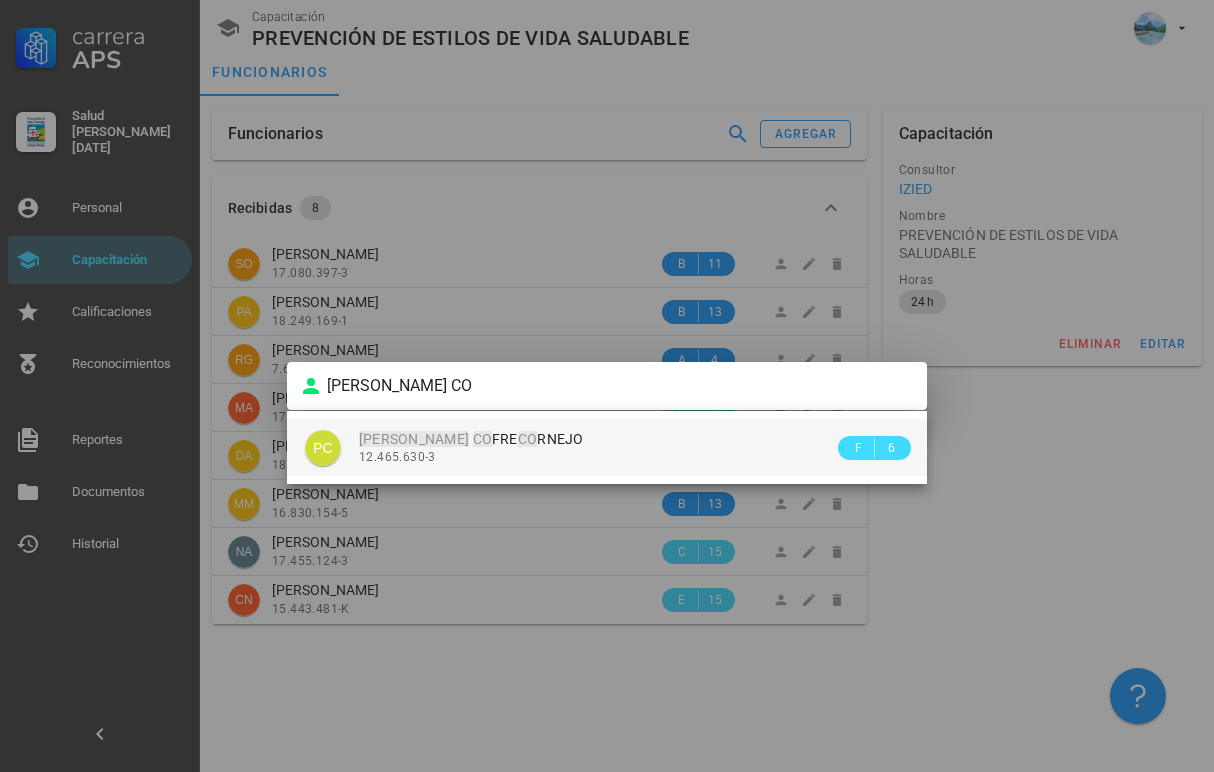 click on "[PERSON_NAME]   CO FRE  CO RNEJO" at bounding box center [596, 439] 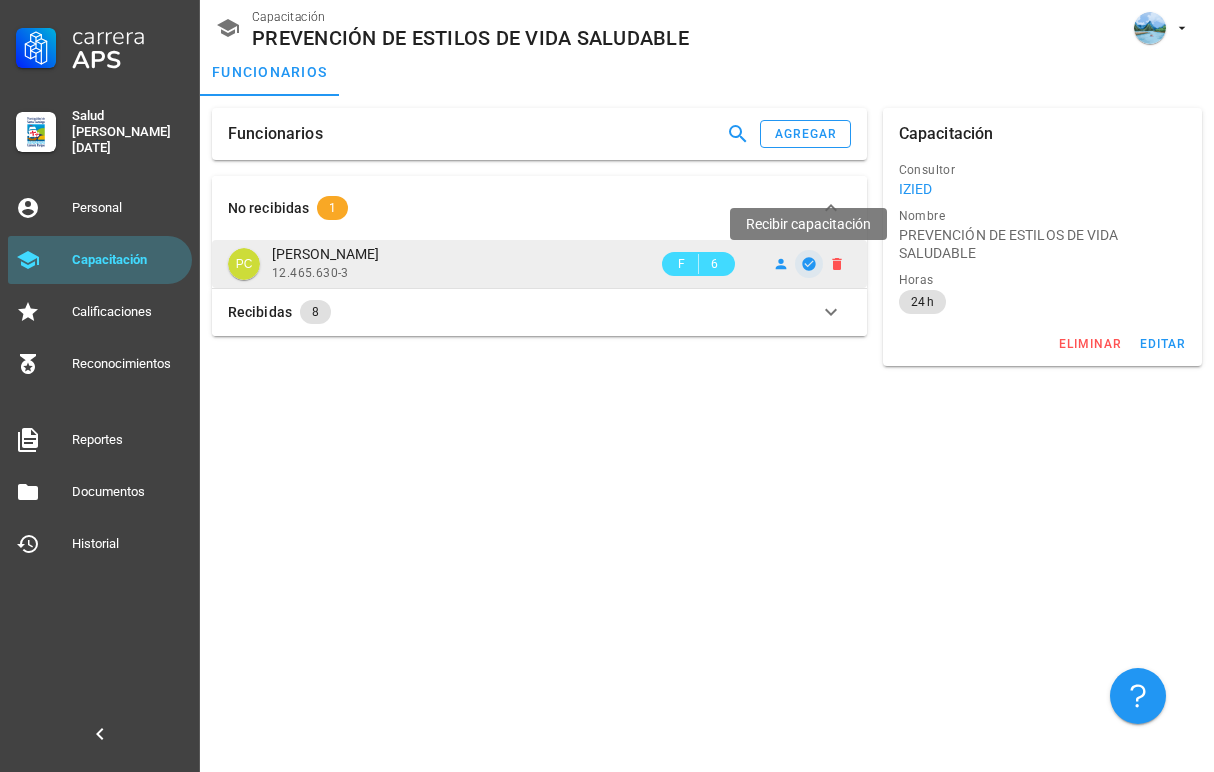 click 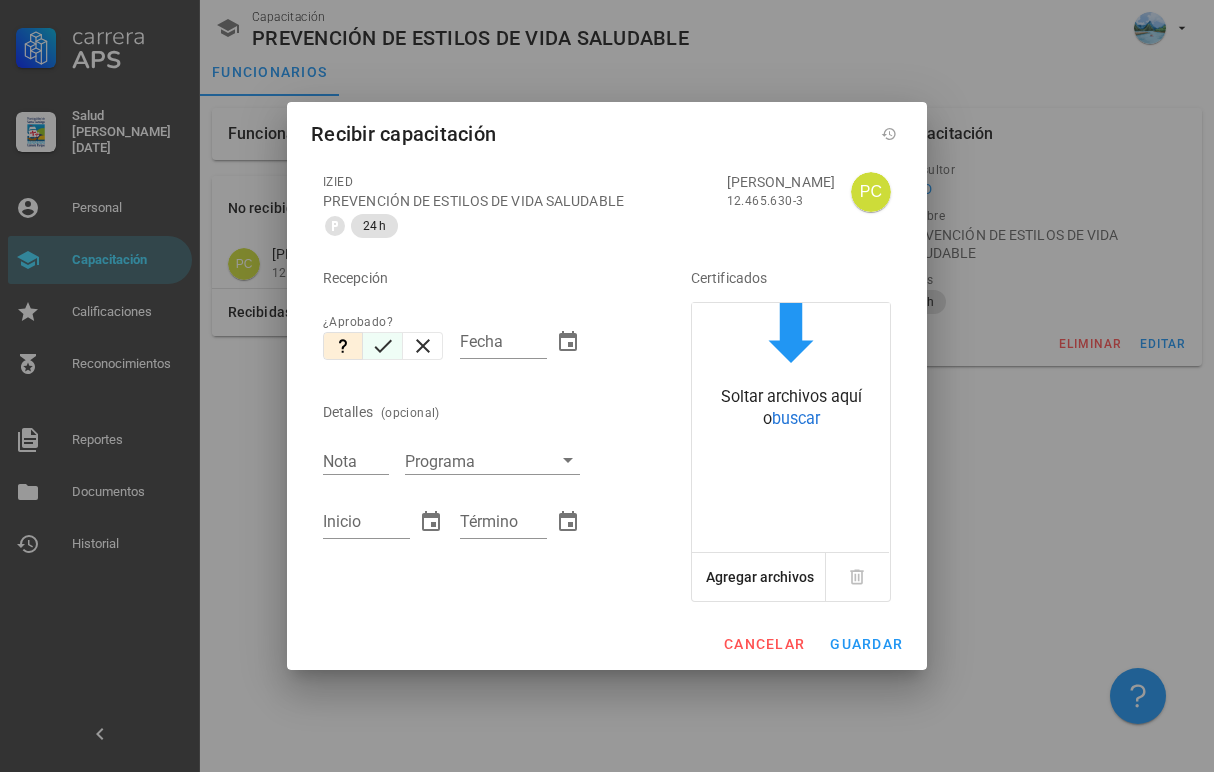 click 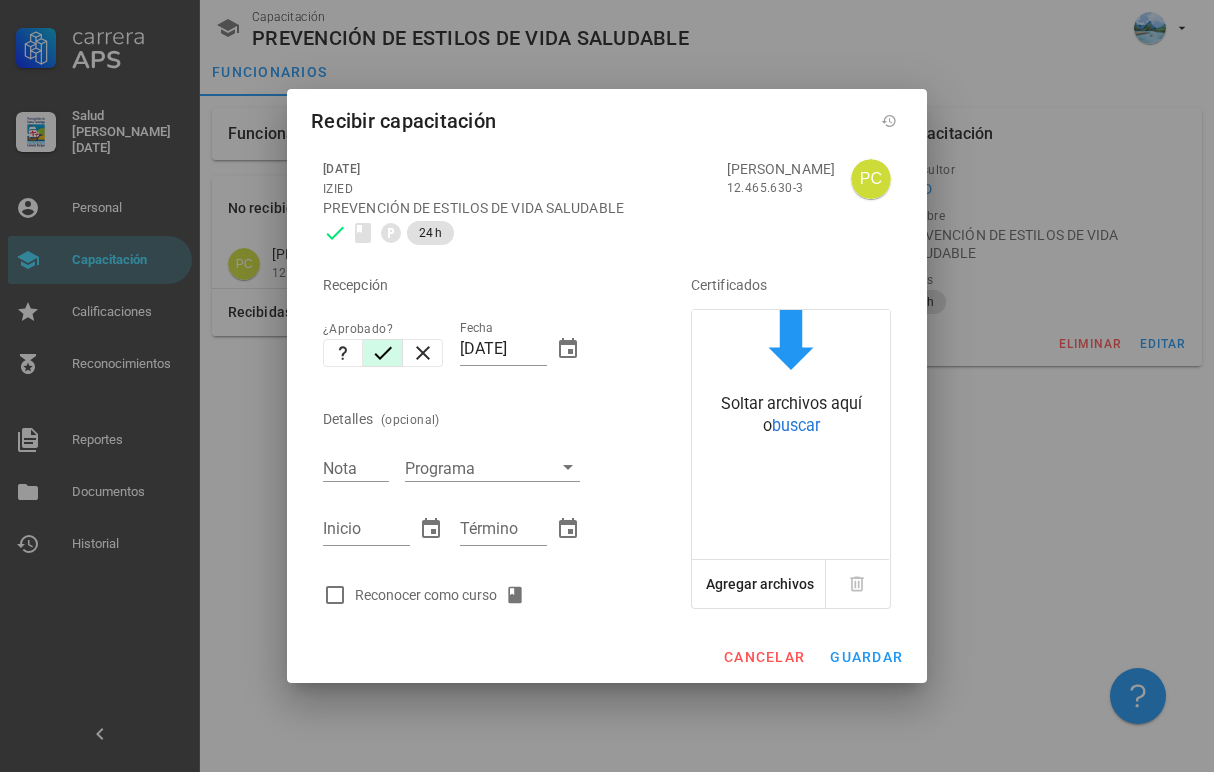 click on "Reconocer como curso" at bounding box center [444, 595] 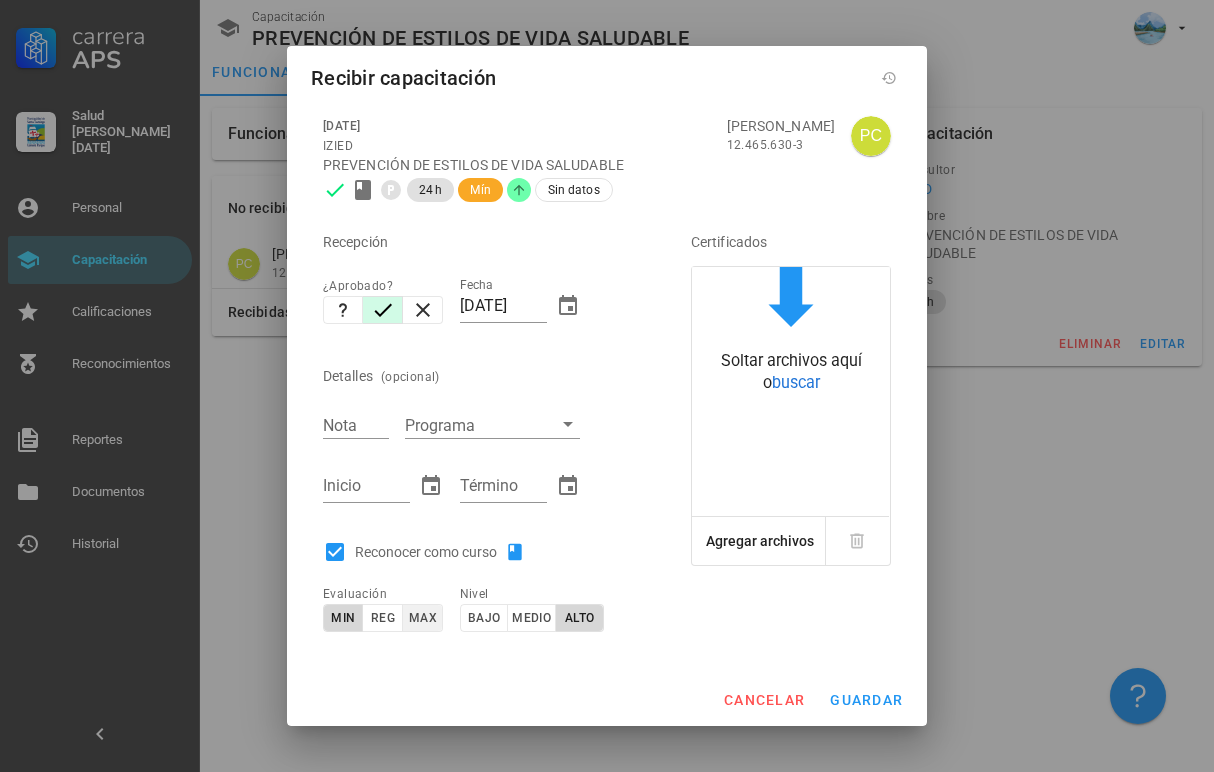click on "max" at bounding box center [422, 618] 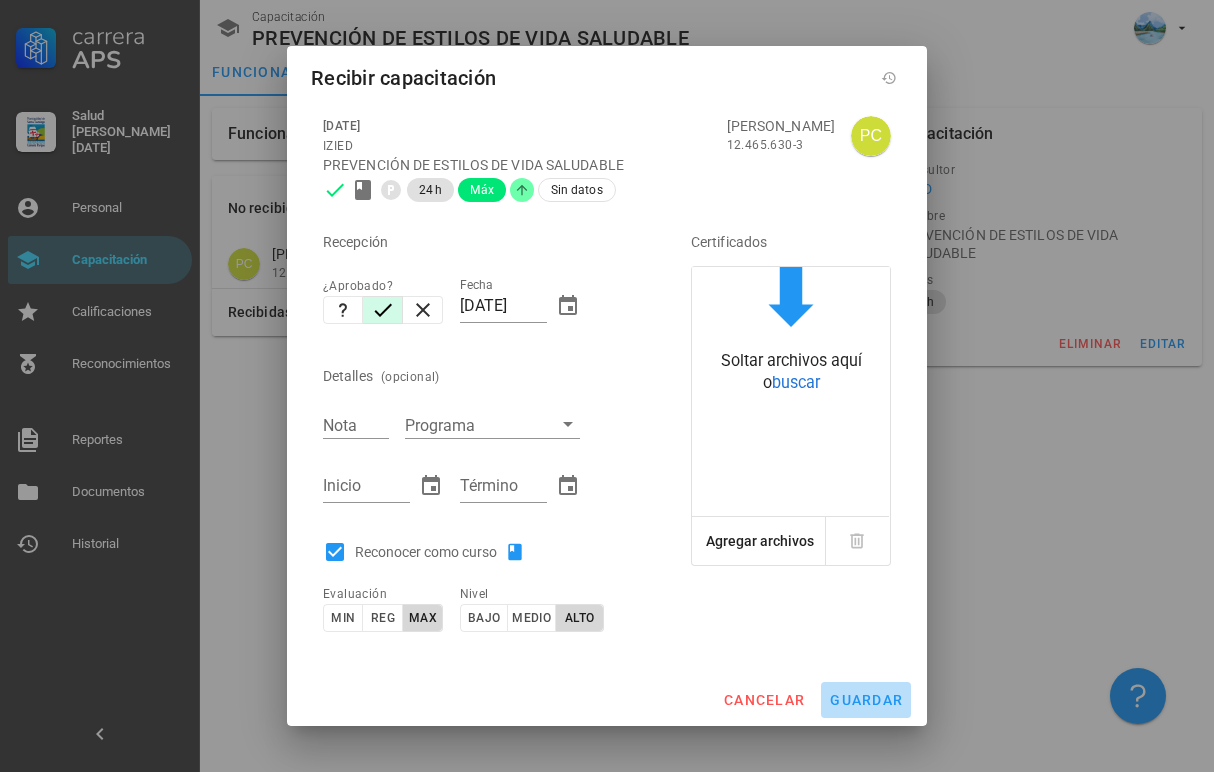 click on "guardar" at bounding box center [866, 700] 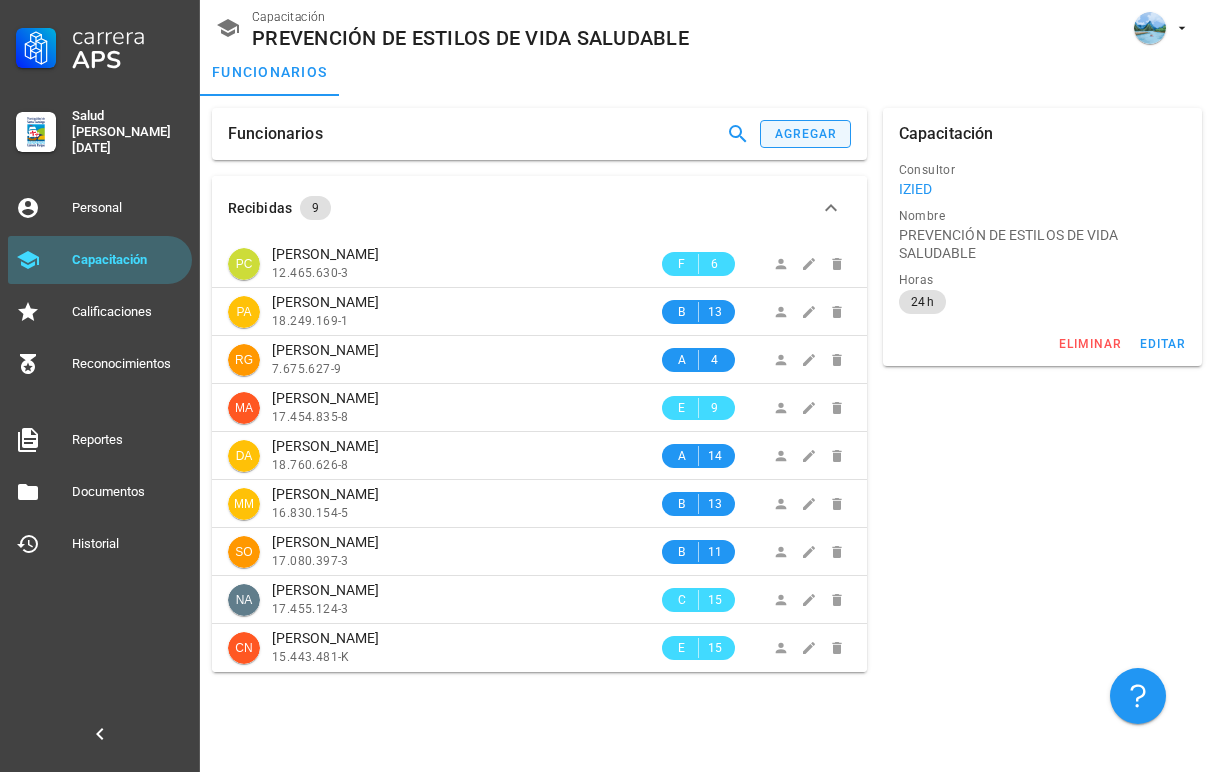 click on "agregar" at bounding box center [806, 134] 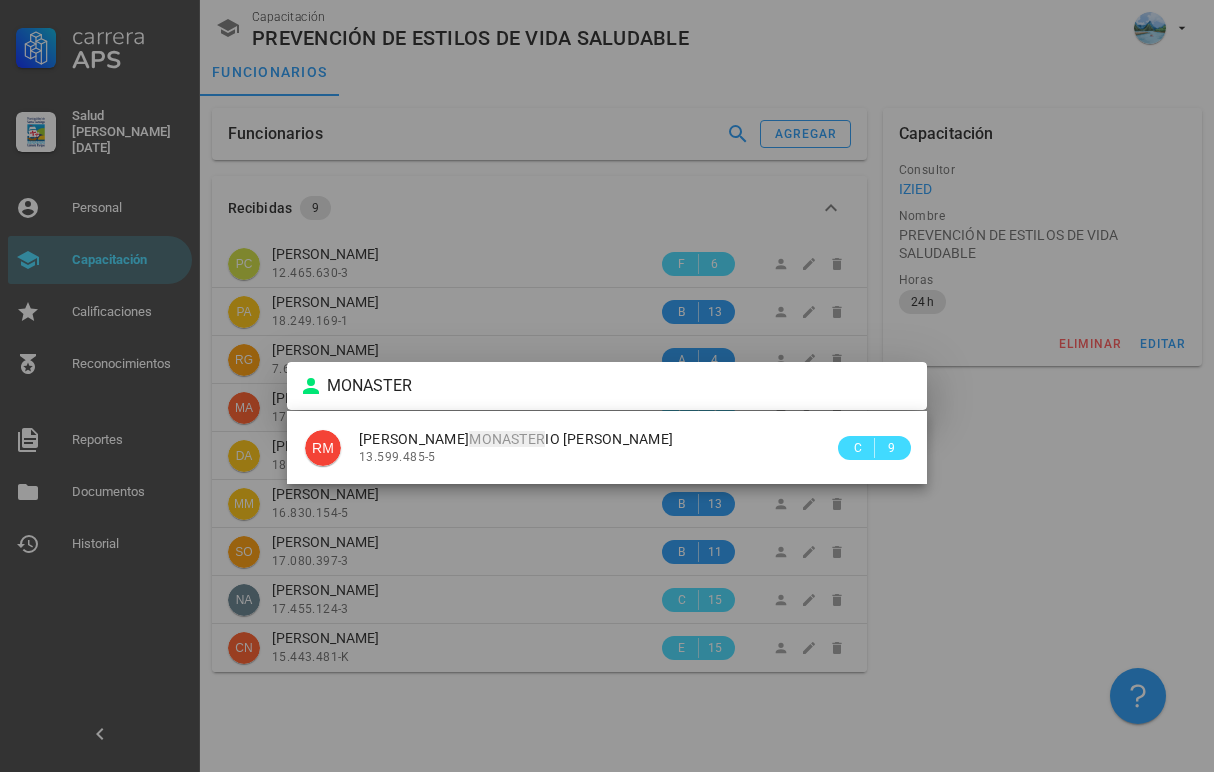 click on "RM     [PERSON_NAME] IO [PERSON_NAME]   13.599.485-5       C     9" at bounding box center (607, 447) 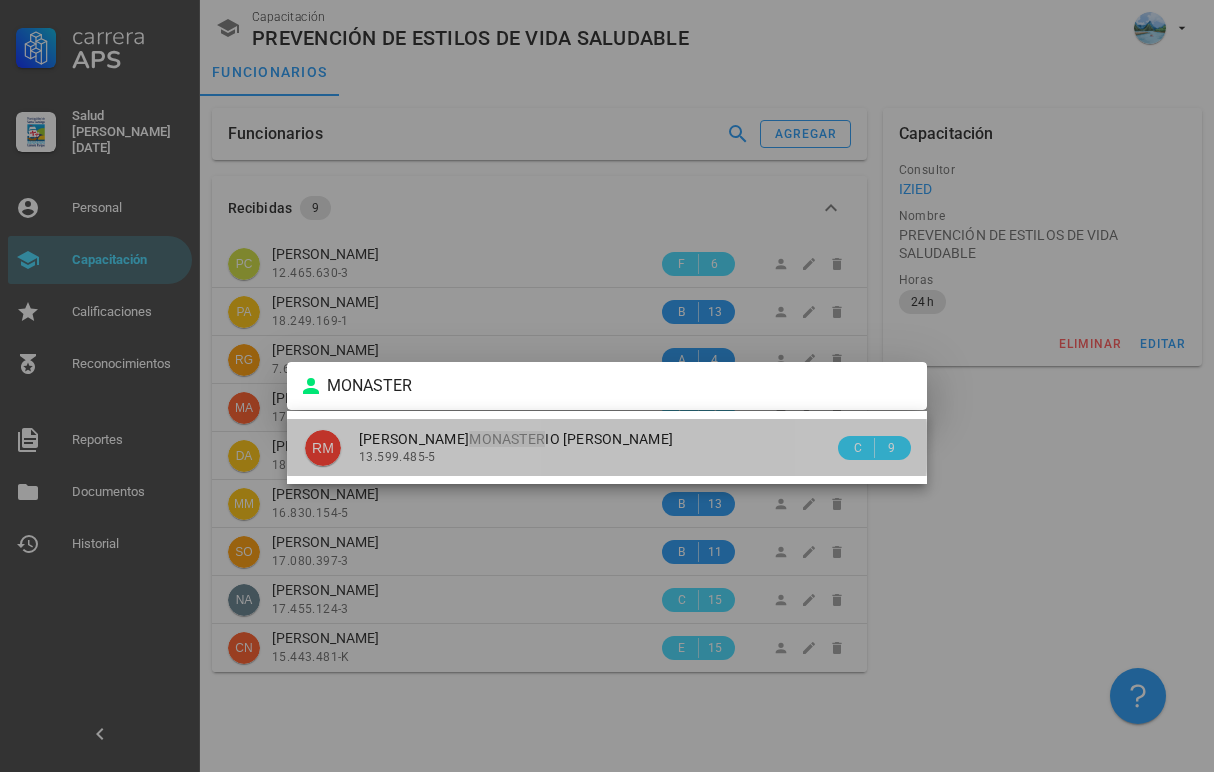 click on "[PERSON_NAME] IO [PERSON_NAME]" at bounding box center [516, 439] 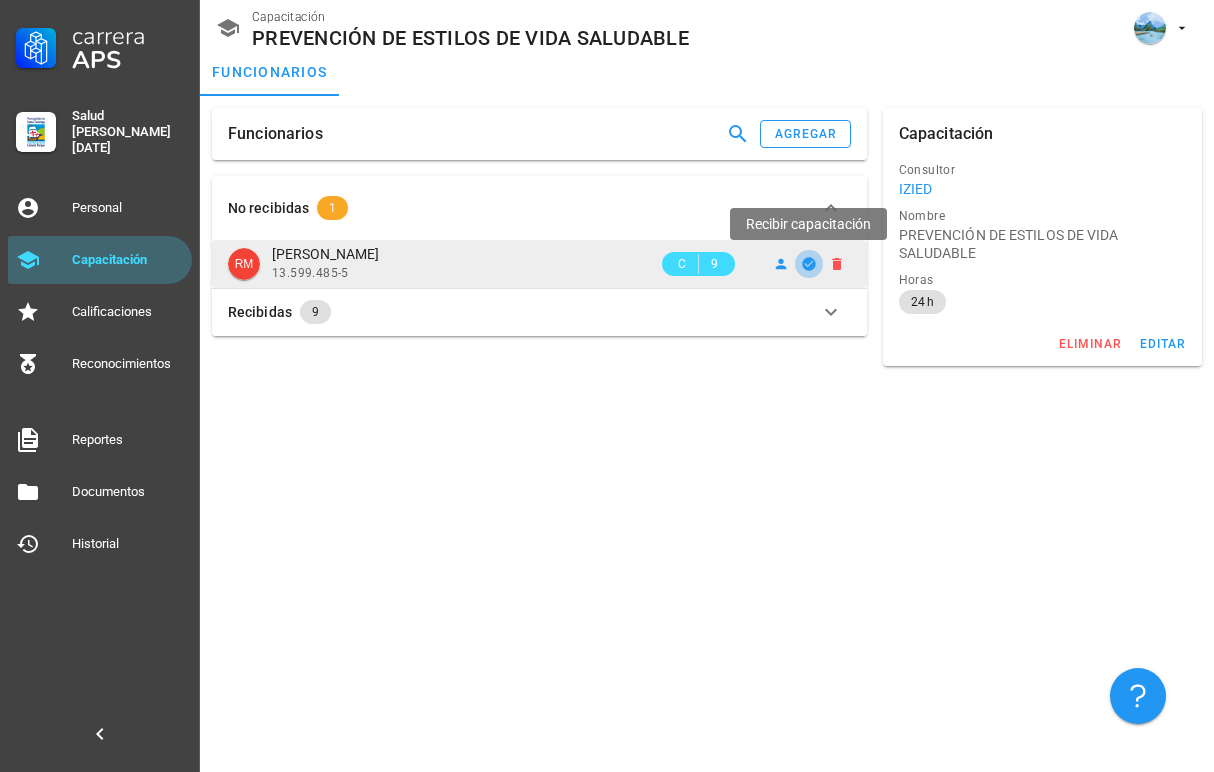 click 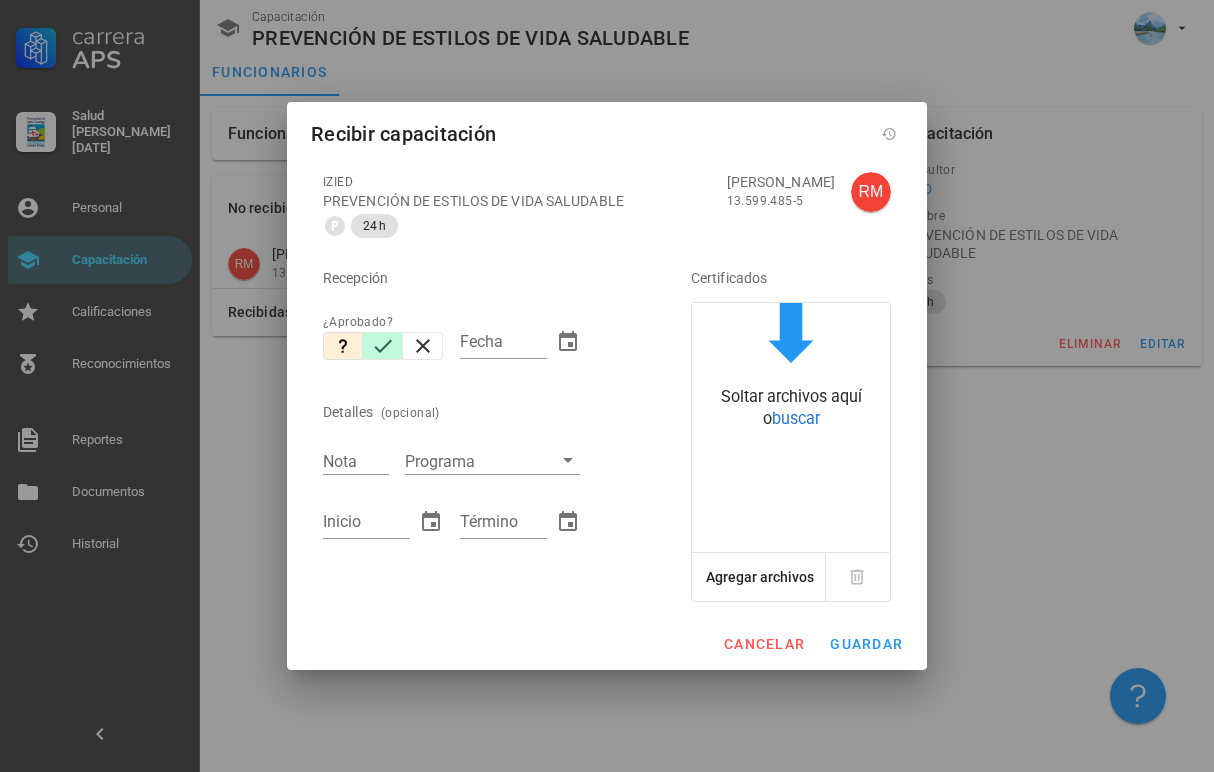 click 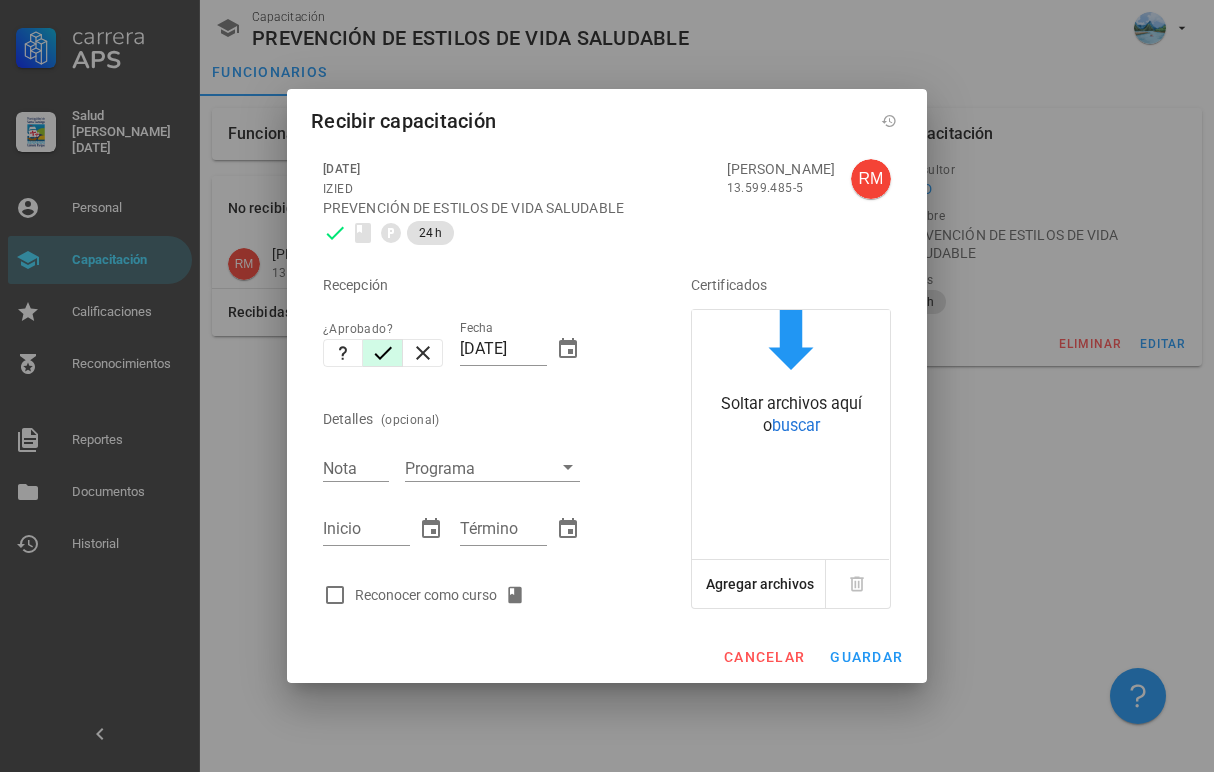 click on "Reconocer como curso" at bounding box center [444, 595] 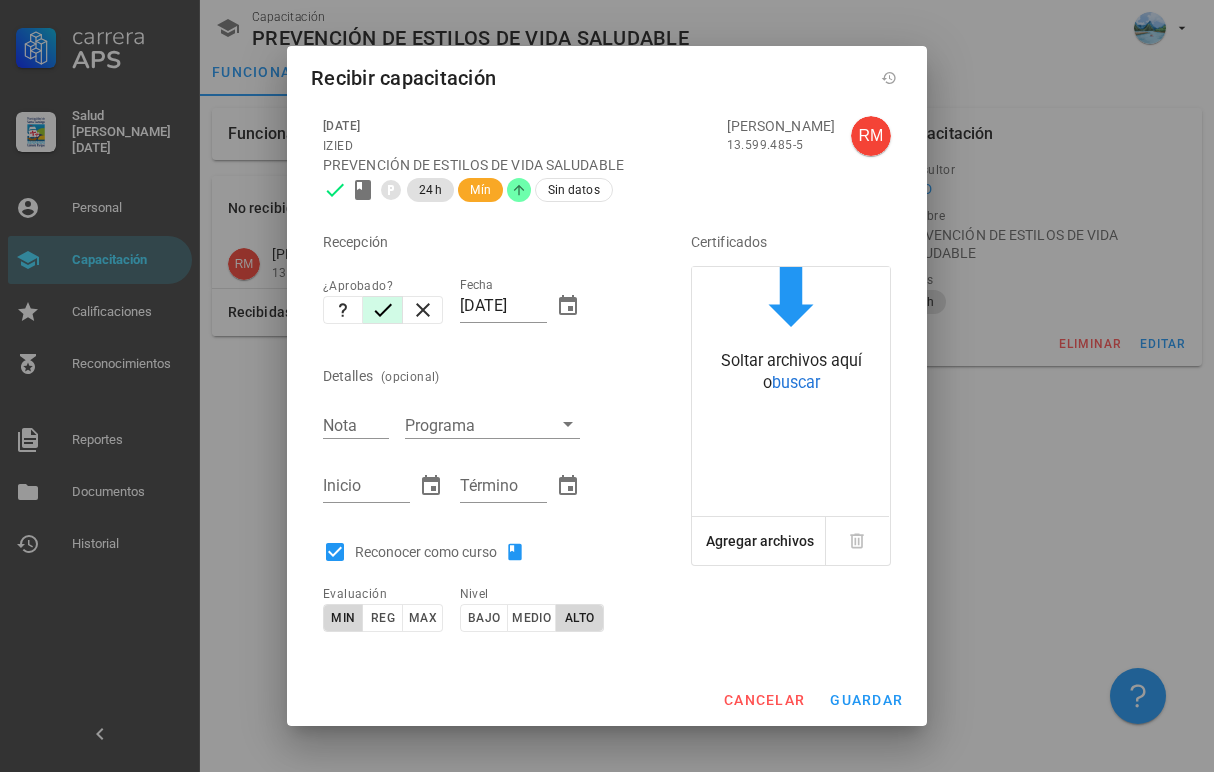 checkbox on "true" 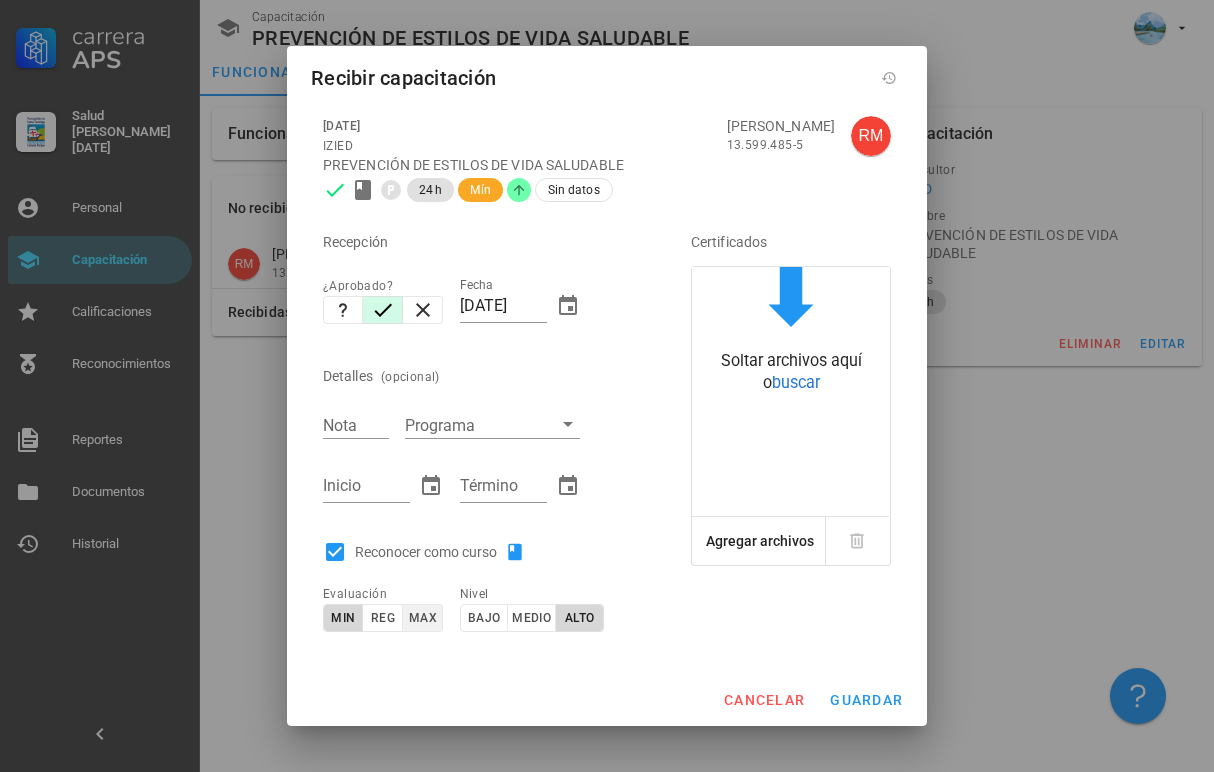 click on "max" at bounding box center [423, 618] 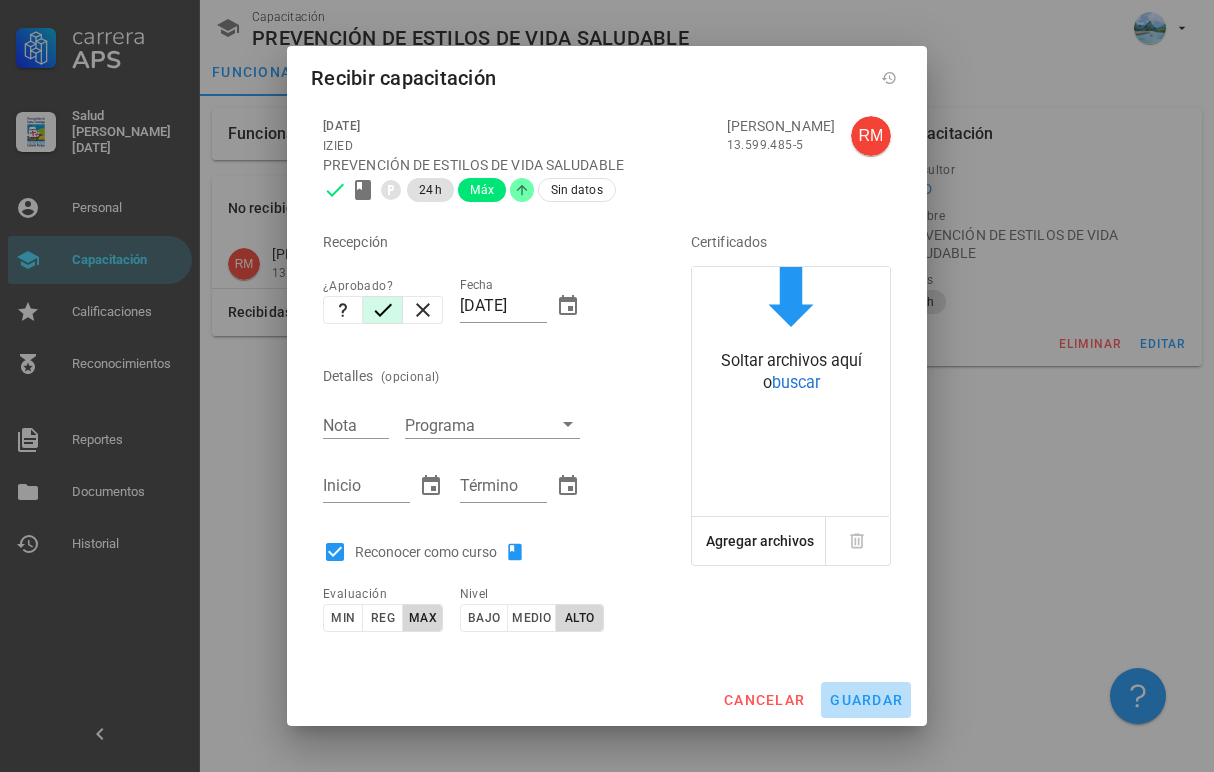click on "guardar" at bounding box center [866, 700] 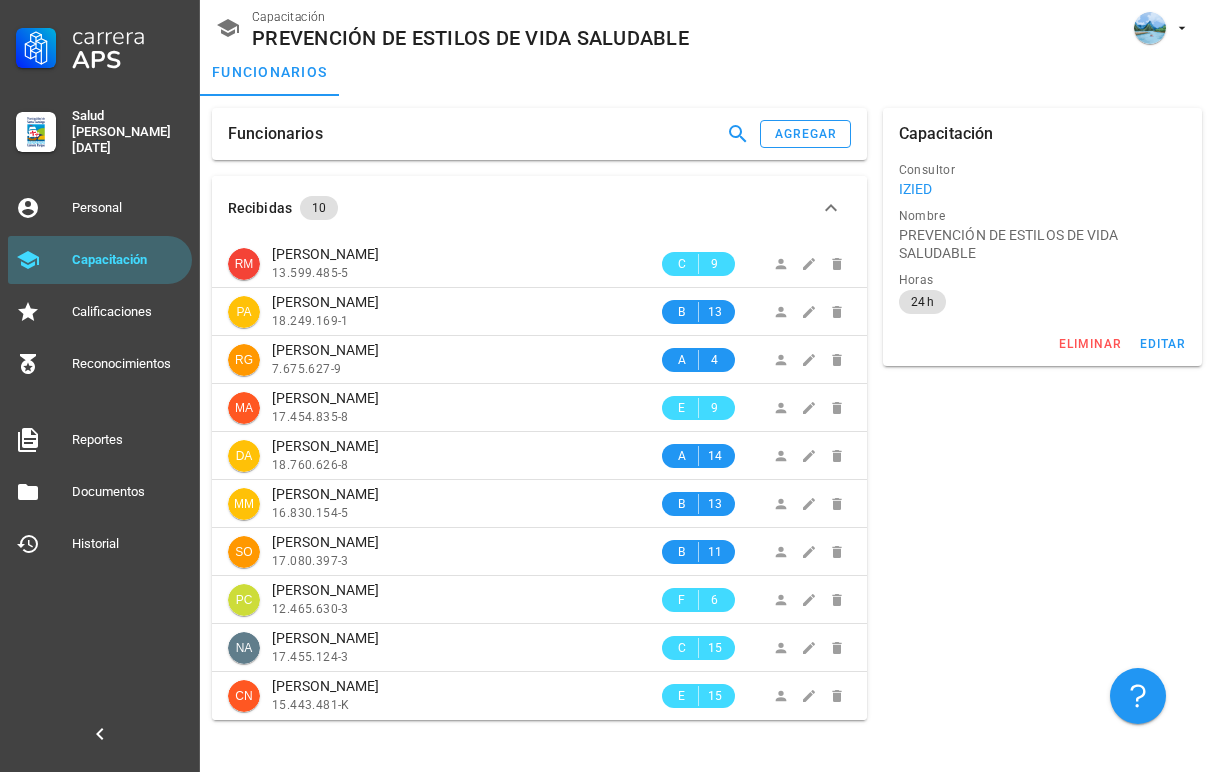 click on "Funcionarios
agregar" at bounding box center (539, 134) 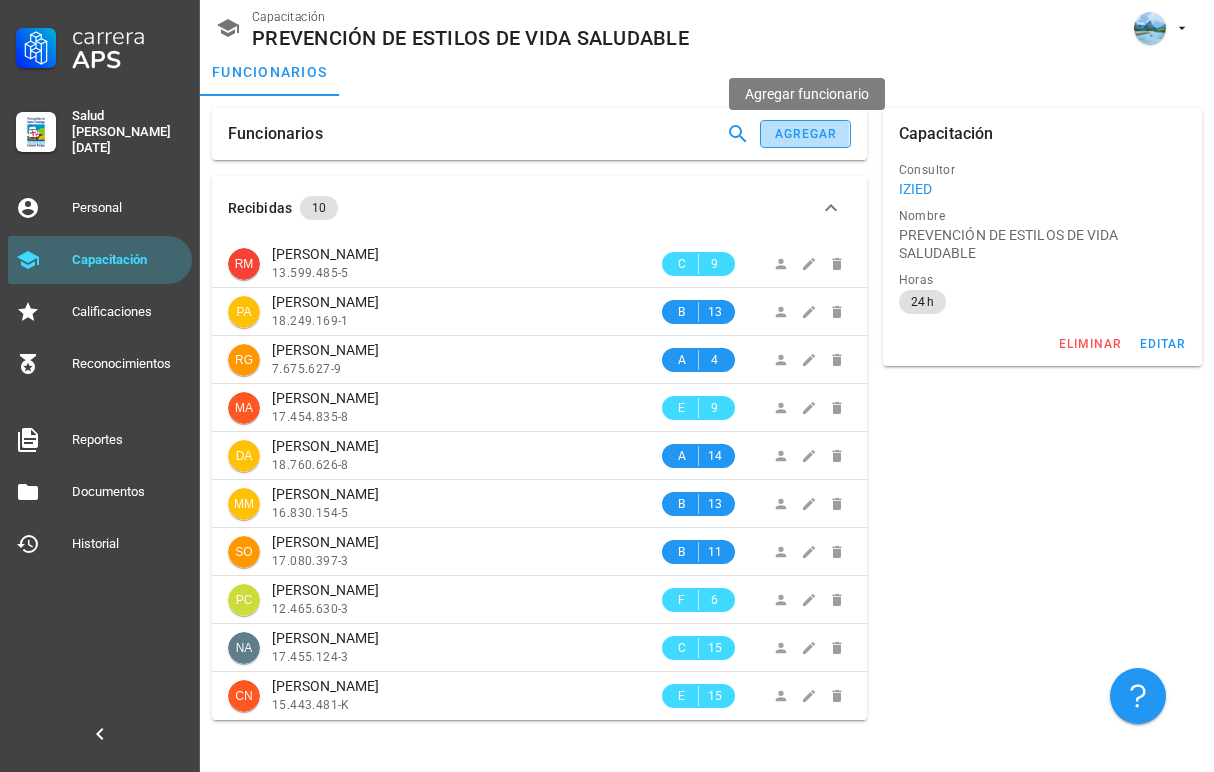 click on "agregar" at bounding box center (806, 134) 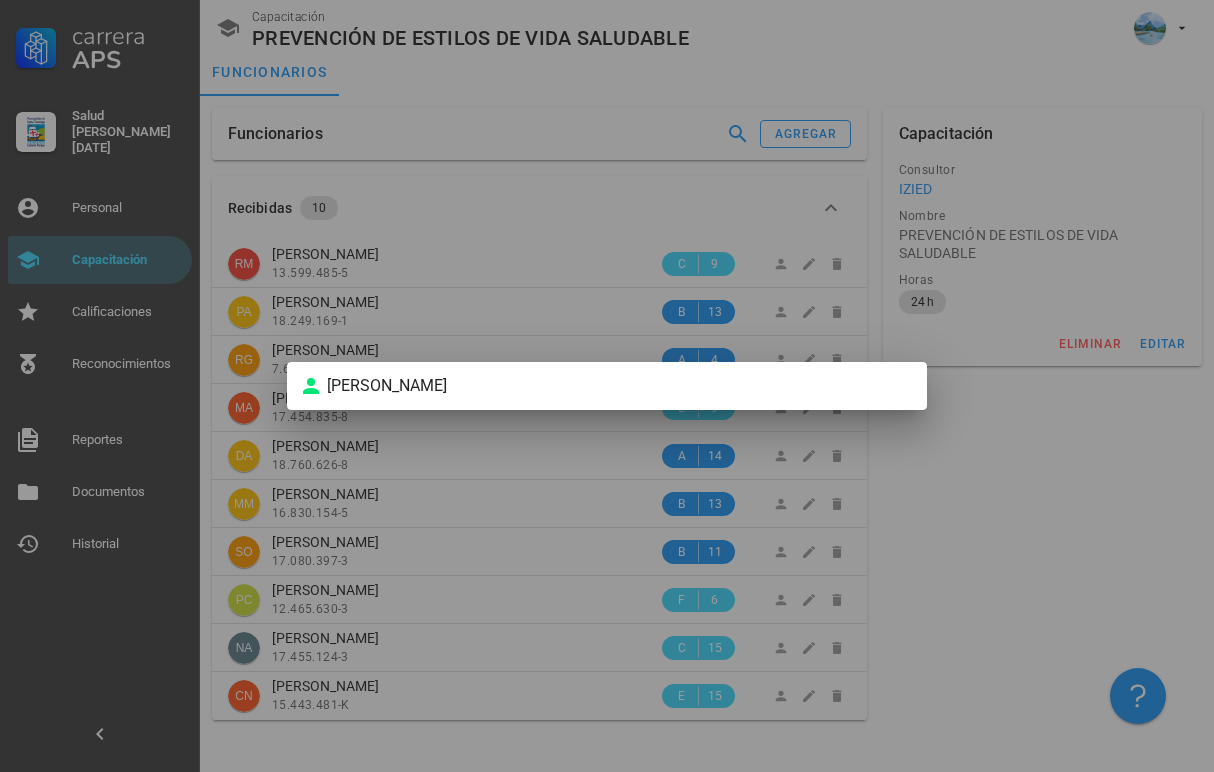 click at bounding box center [607, 386] 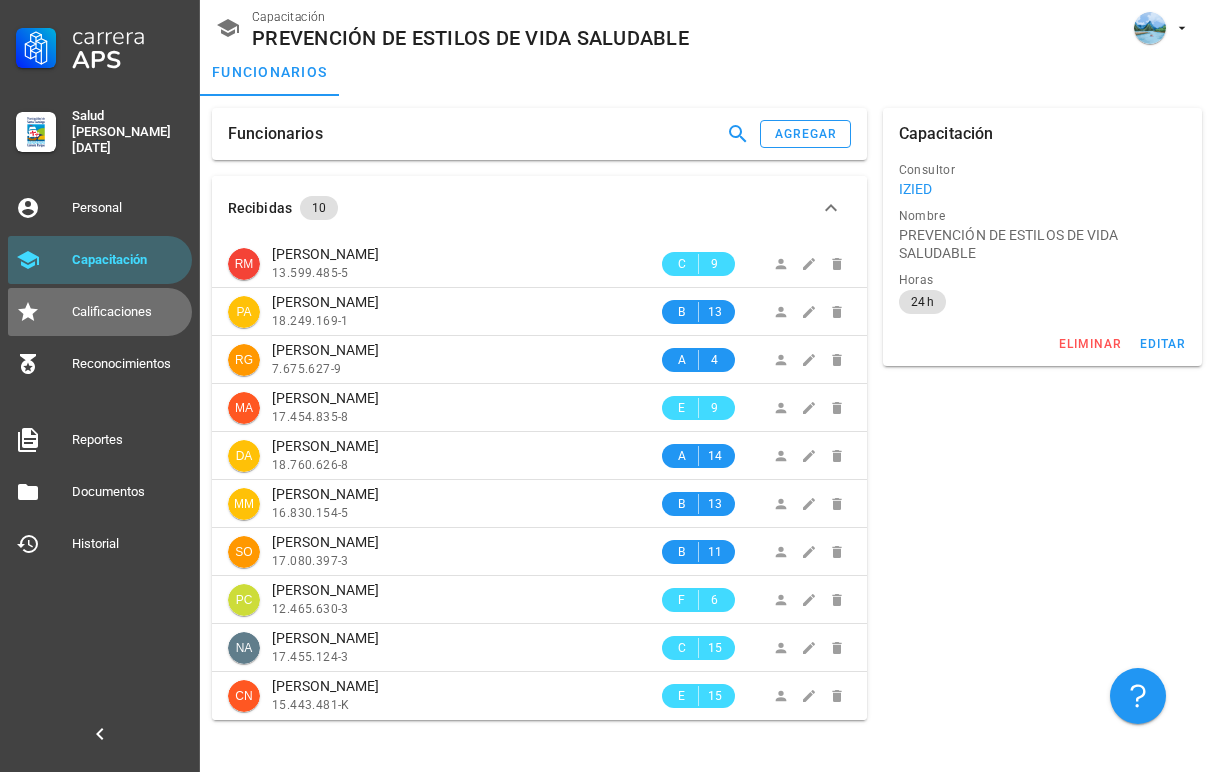 click on "Calificaciones" at bounding box center [128, 312] 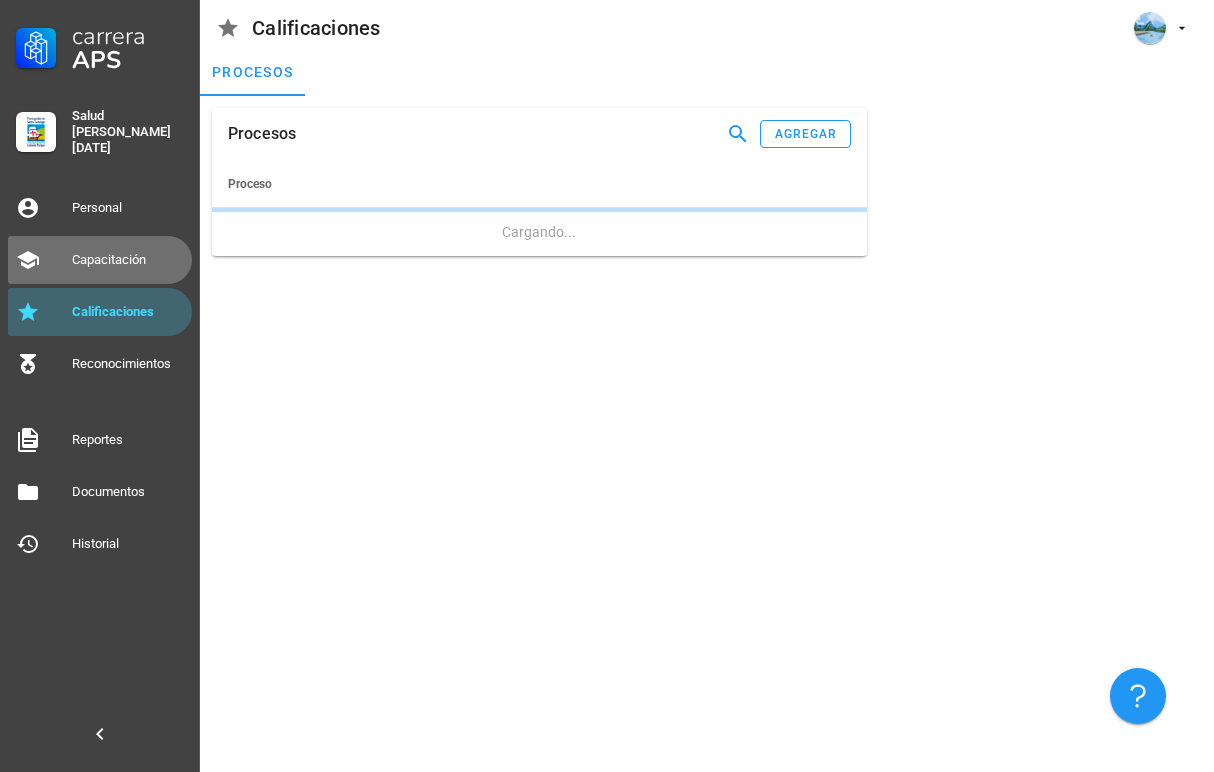 click on "Capacitación" at bounding box center [128, 260] 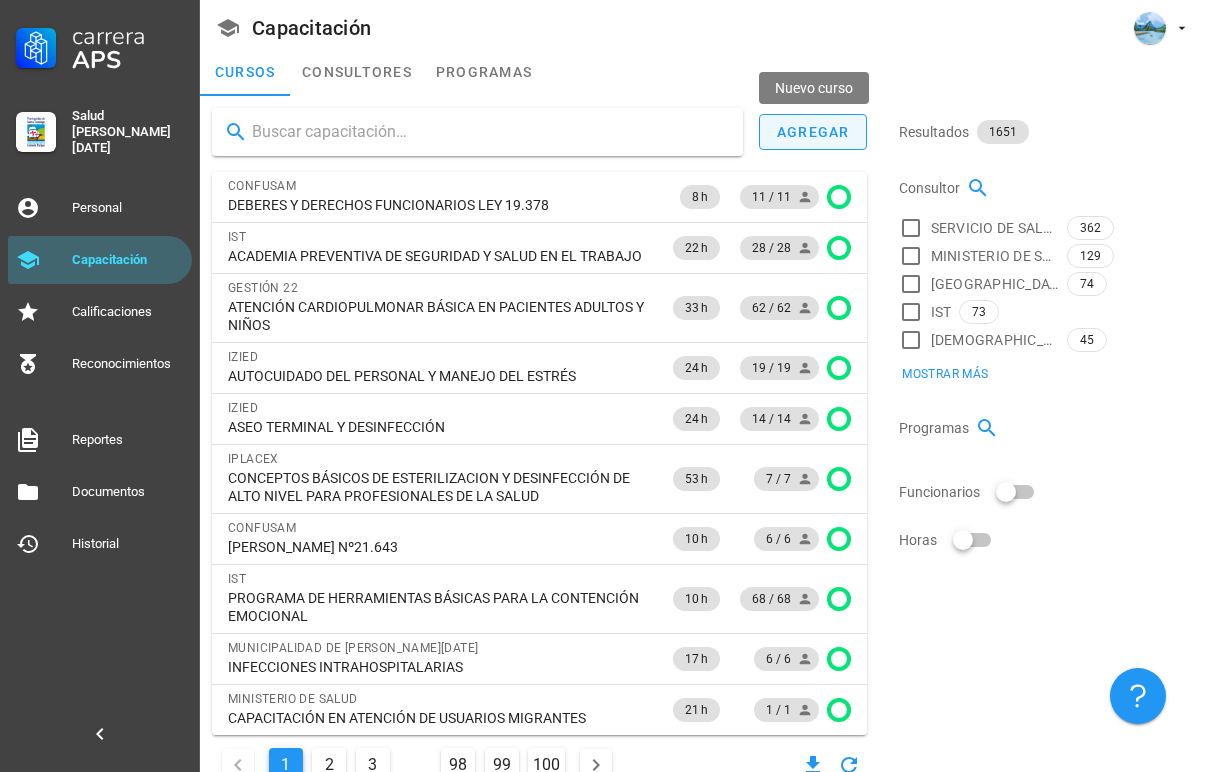 click on "agregar" at bounding box center (813, 132) 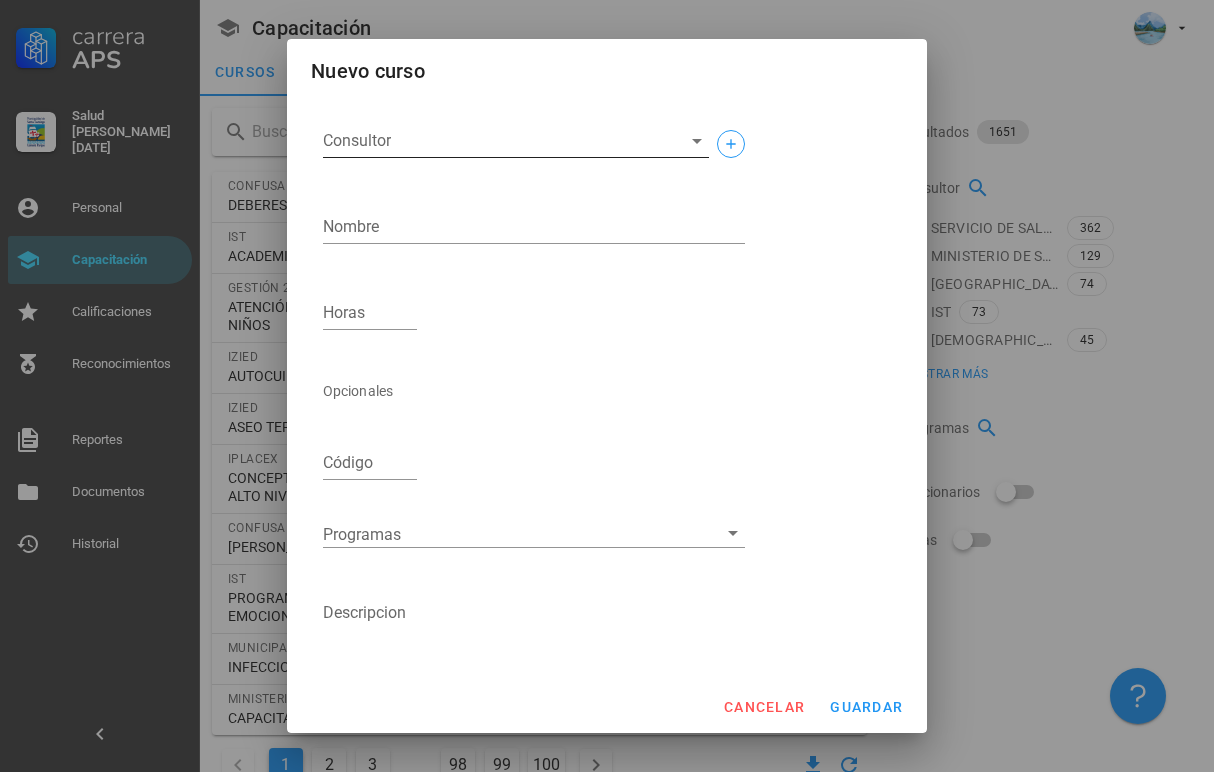 click on "Consultor" at bounding box center [500, 141] 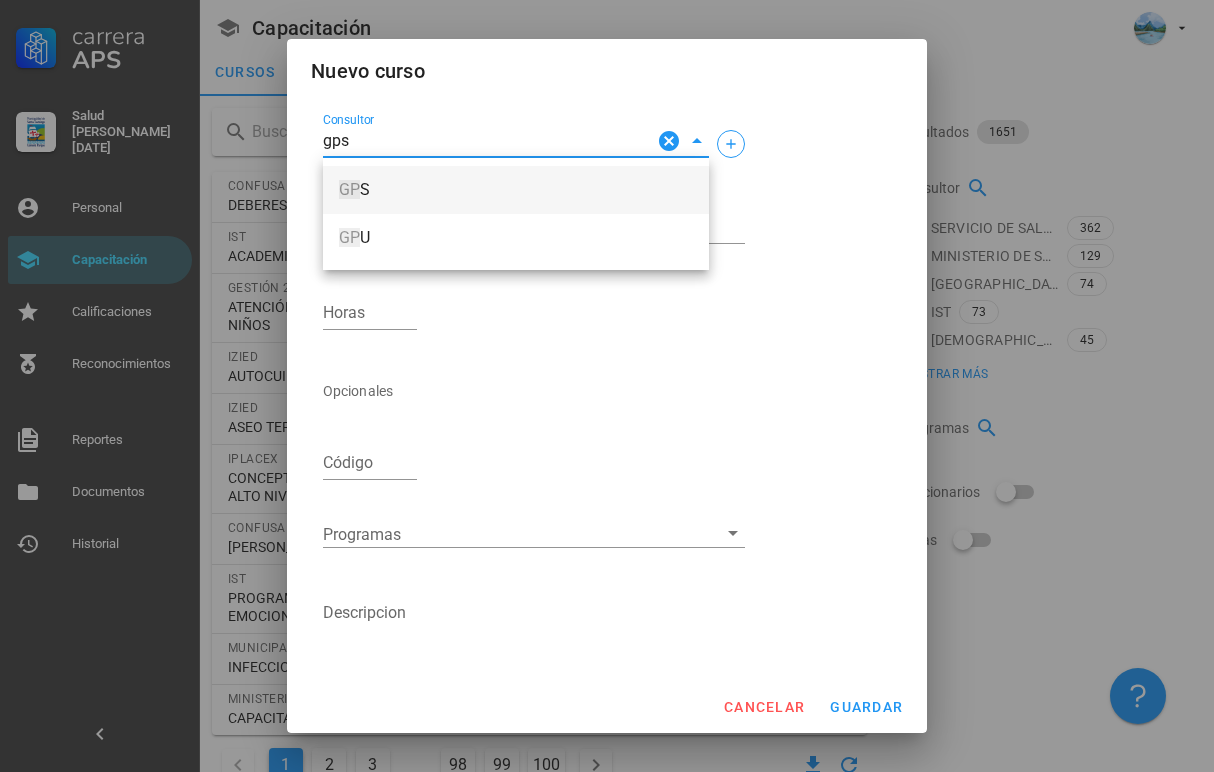 click on "GP S" at bounding box center (516, 190) 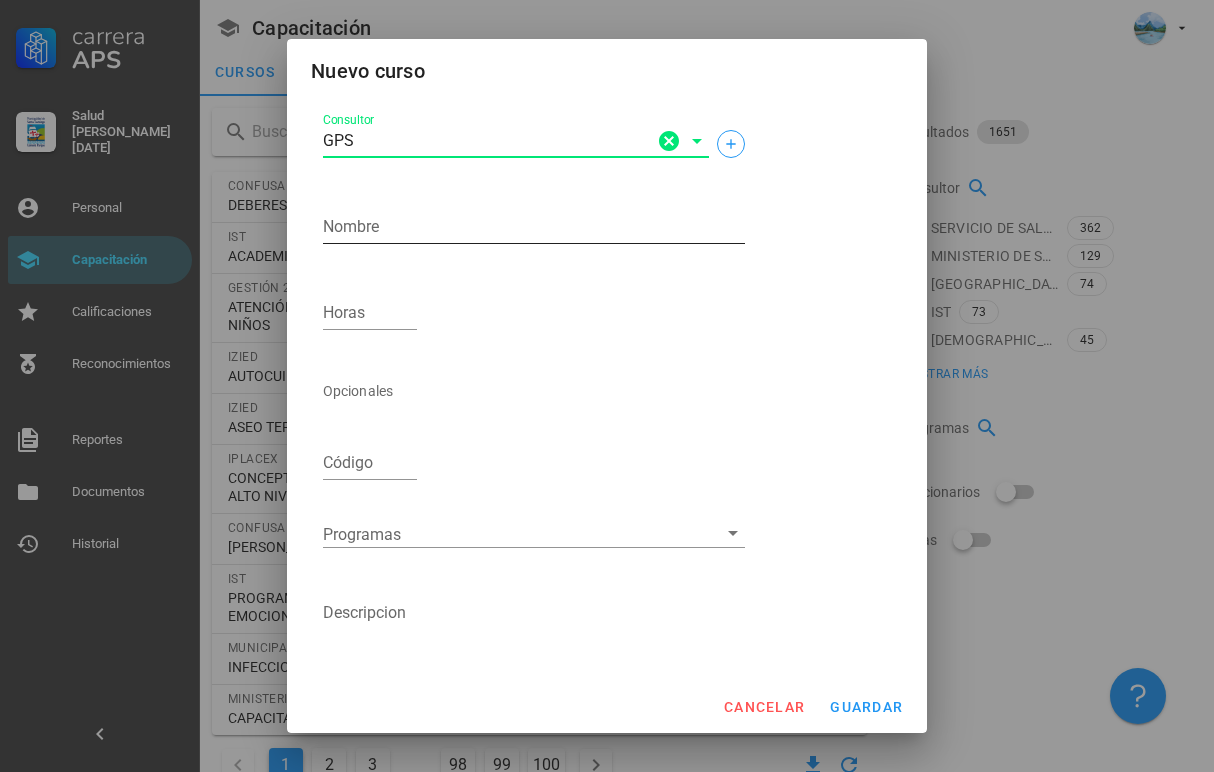click on "Nombre" at bounding box center [534, 227] 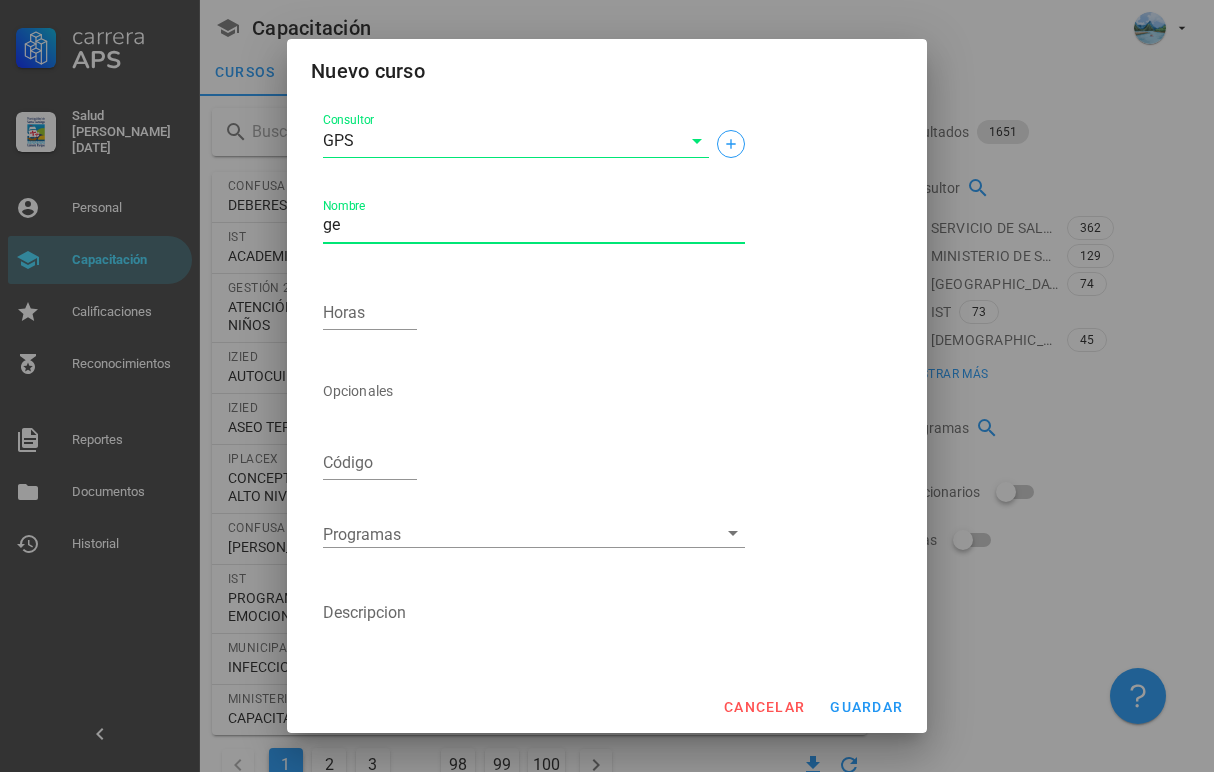 type on "g" 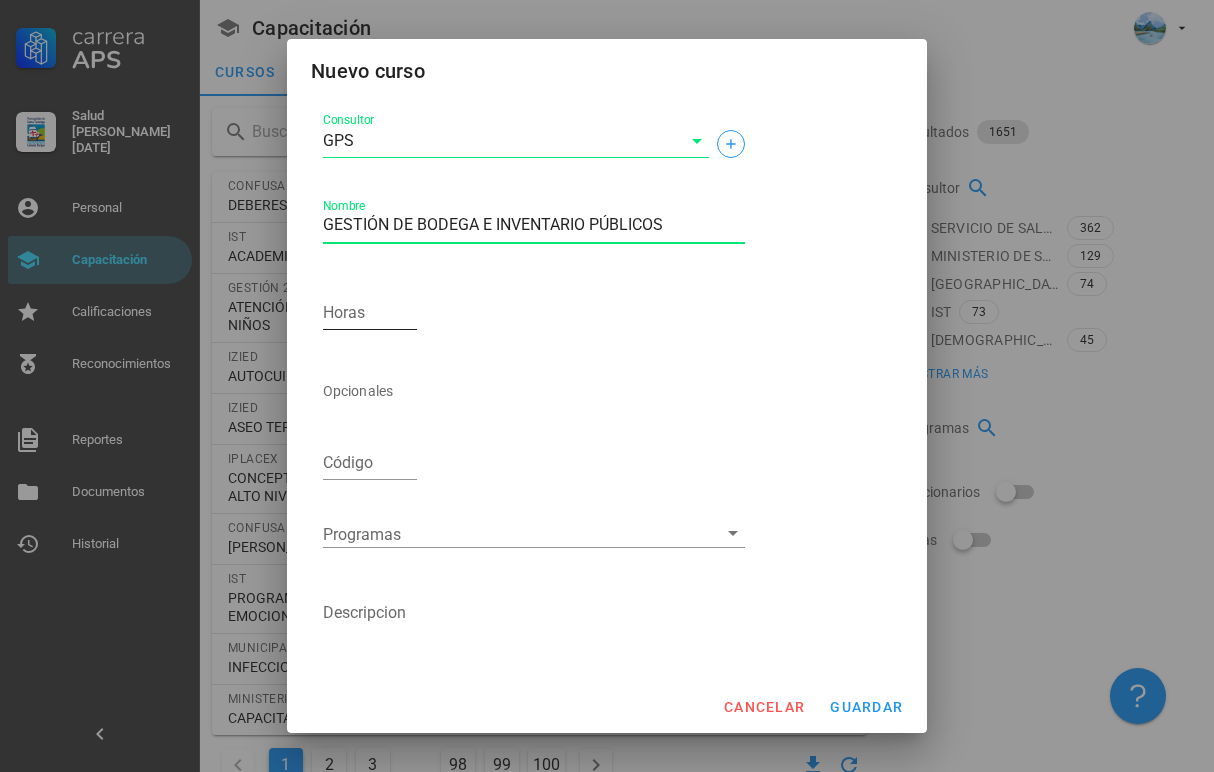 type on "GESTIÓN DE BODEGA E INVENTARIO PÚBLICOS" 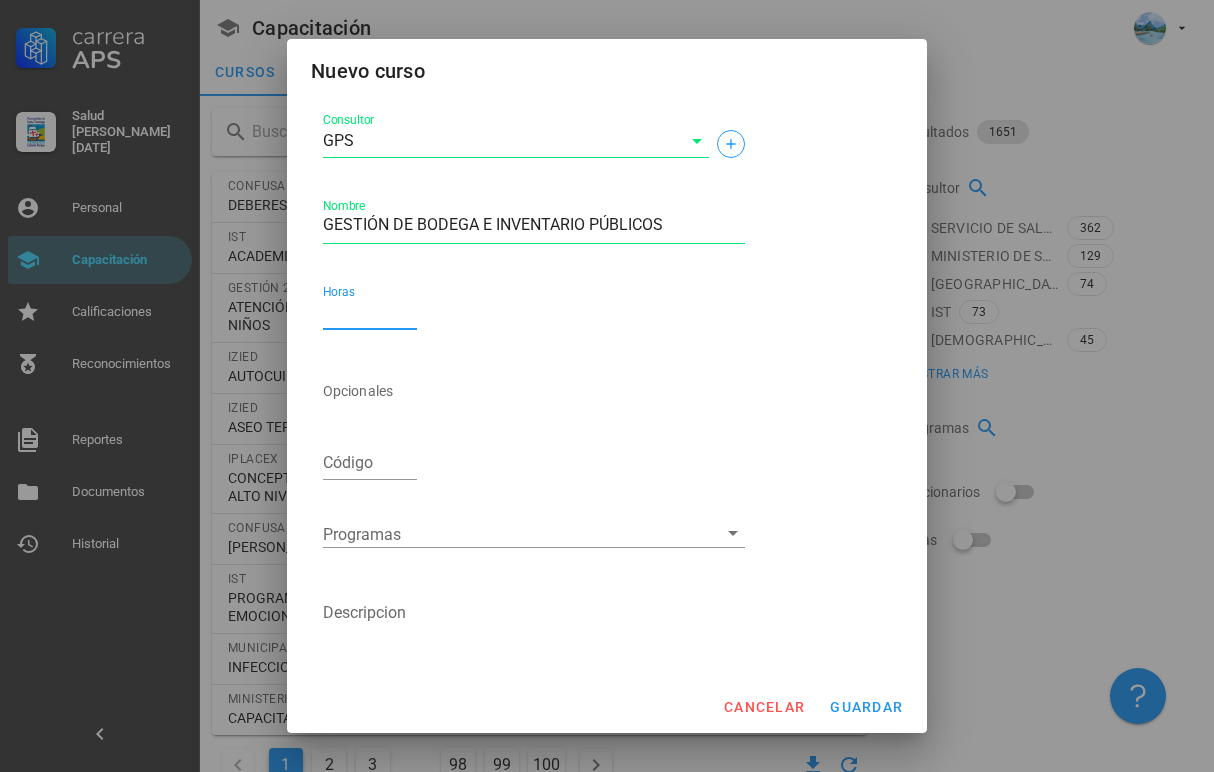 click on "Horas" at bounding box center (370, 313) 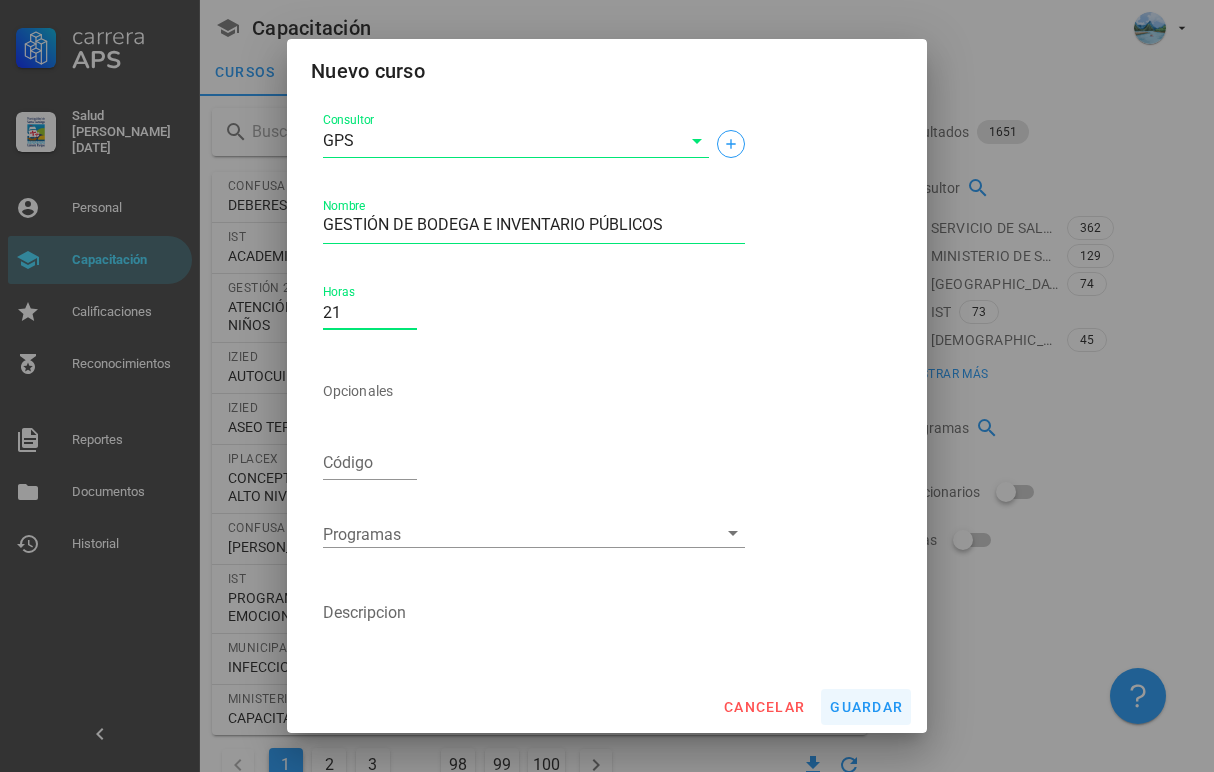 type on "21" 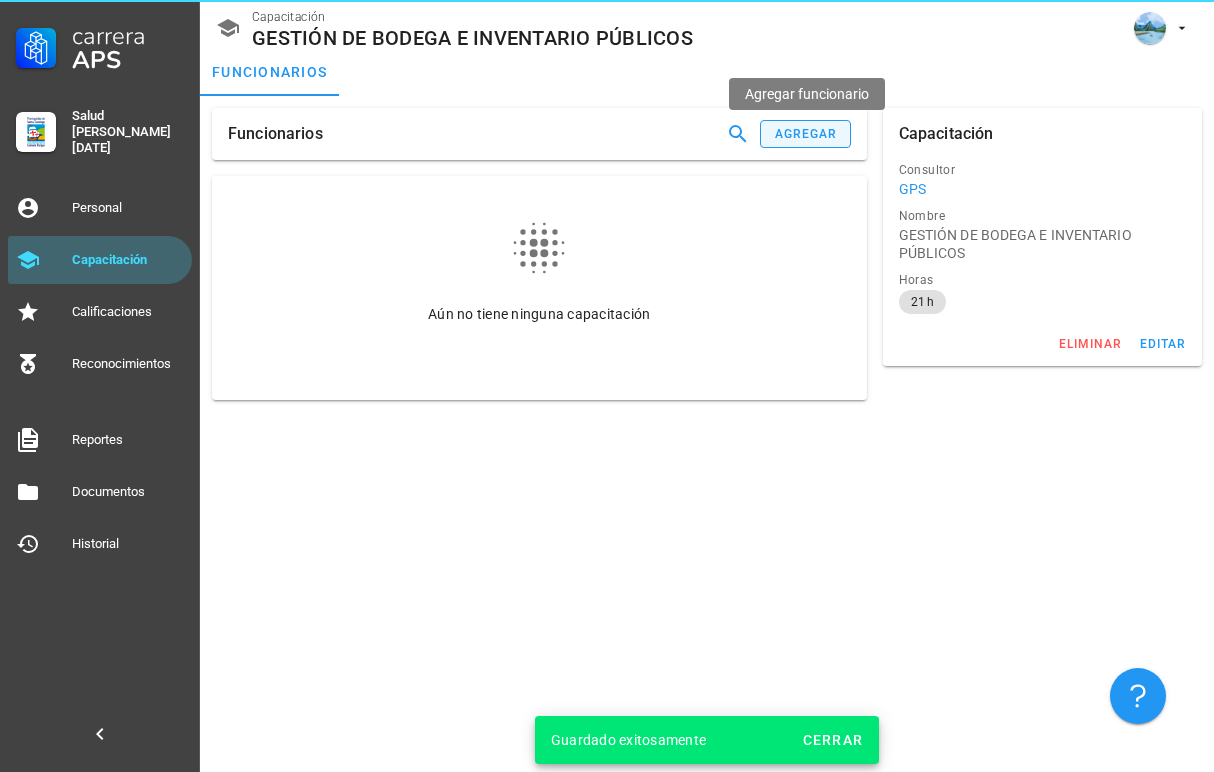 click on "agregar" at bounding box center [806, 134] 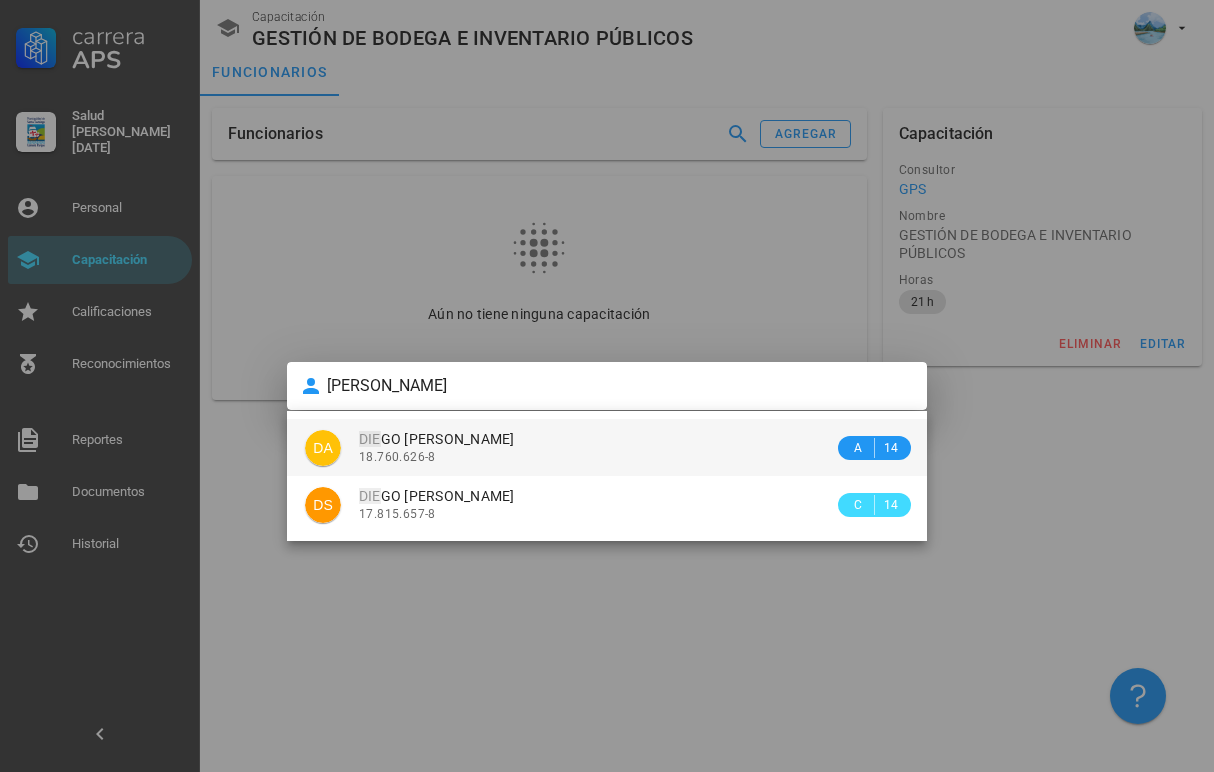 click on "18.760.626-8" at bounding box center (397, 457) 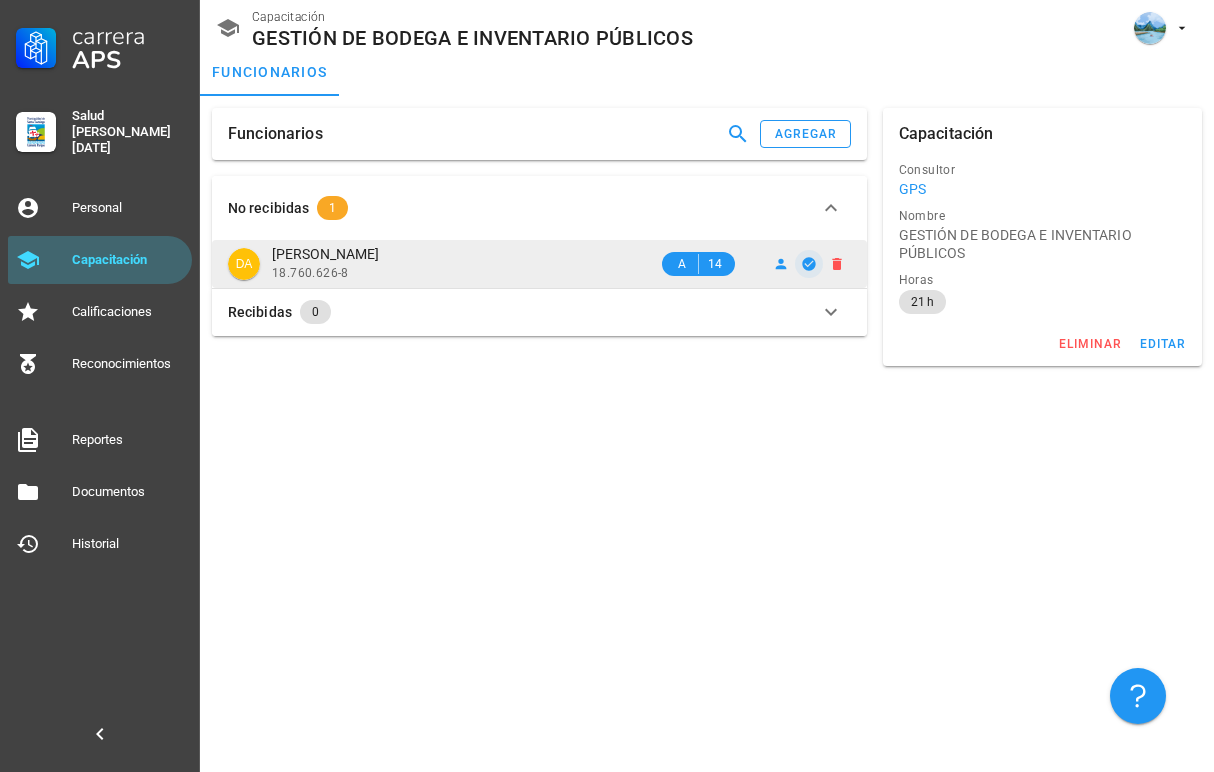 click at bounding box center [809, 264] 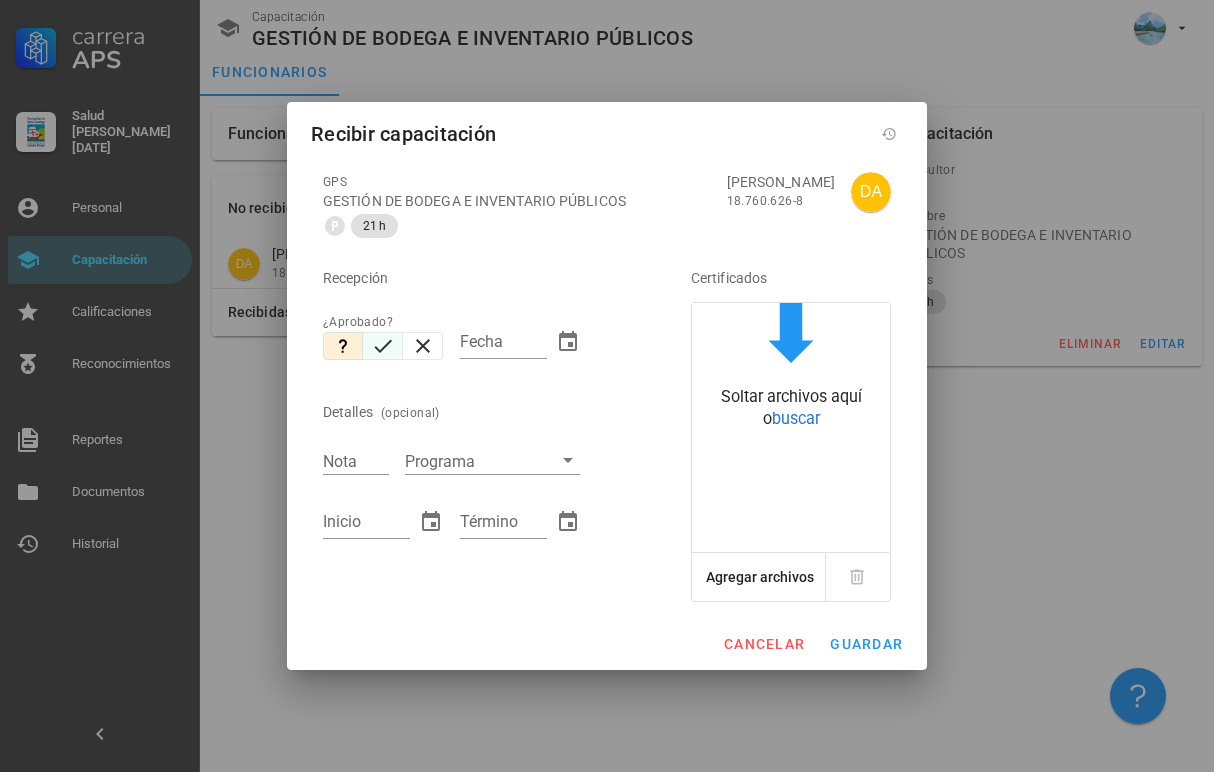 click 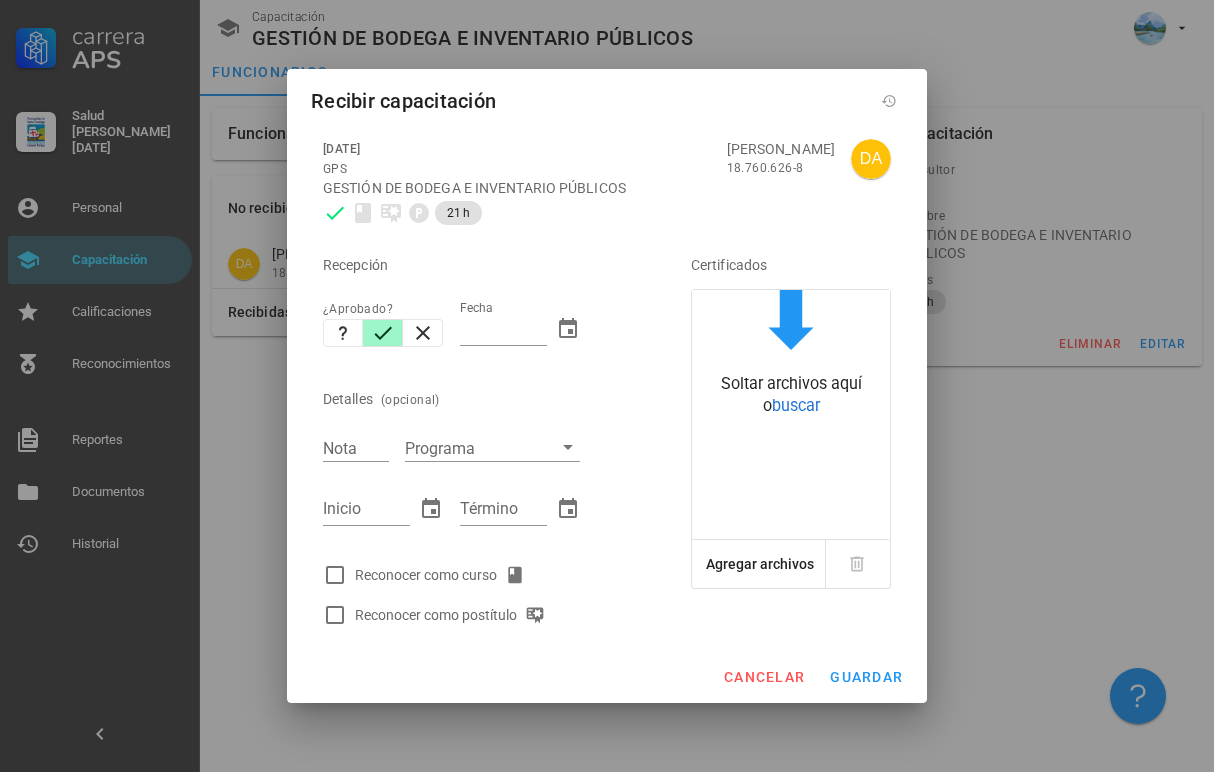 type on "[DATE]" 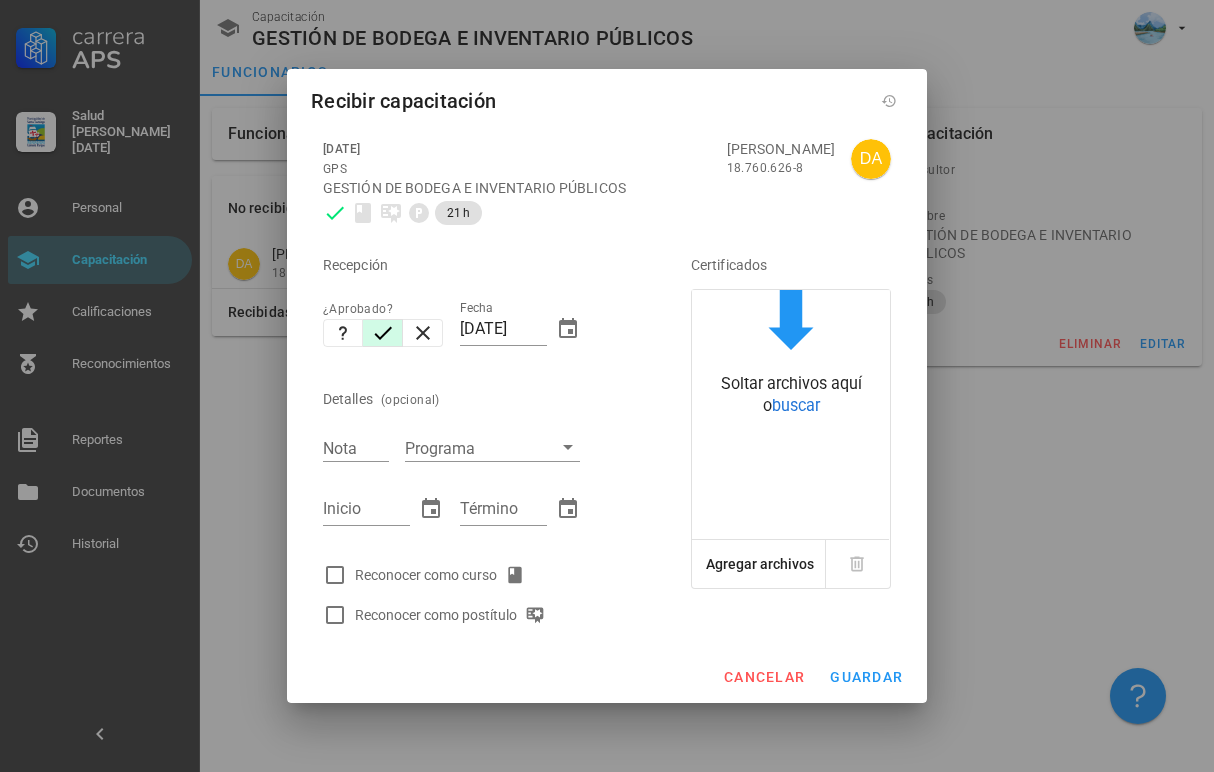 click on "Reconocer como curso" at bounding box center (444, 575) 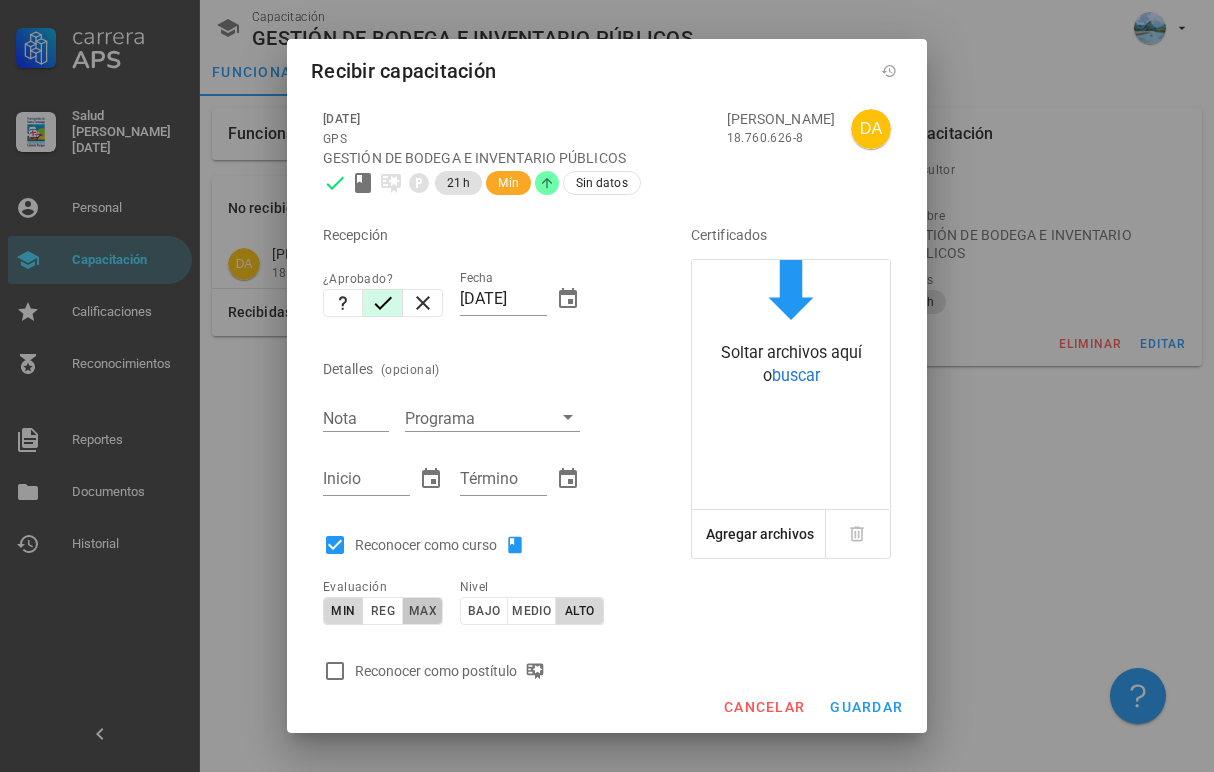 click on "max" at bounding box center (422, 611) 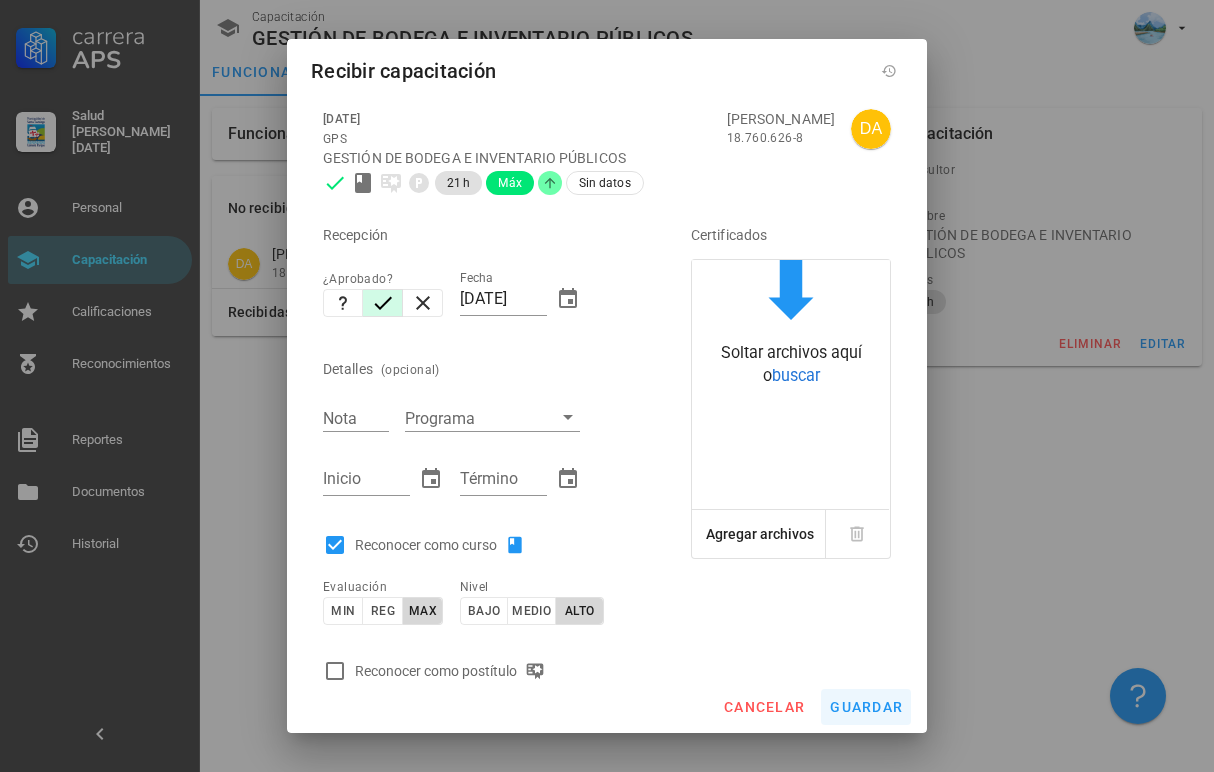 click on "guardar" at bounding box center [866, 707] 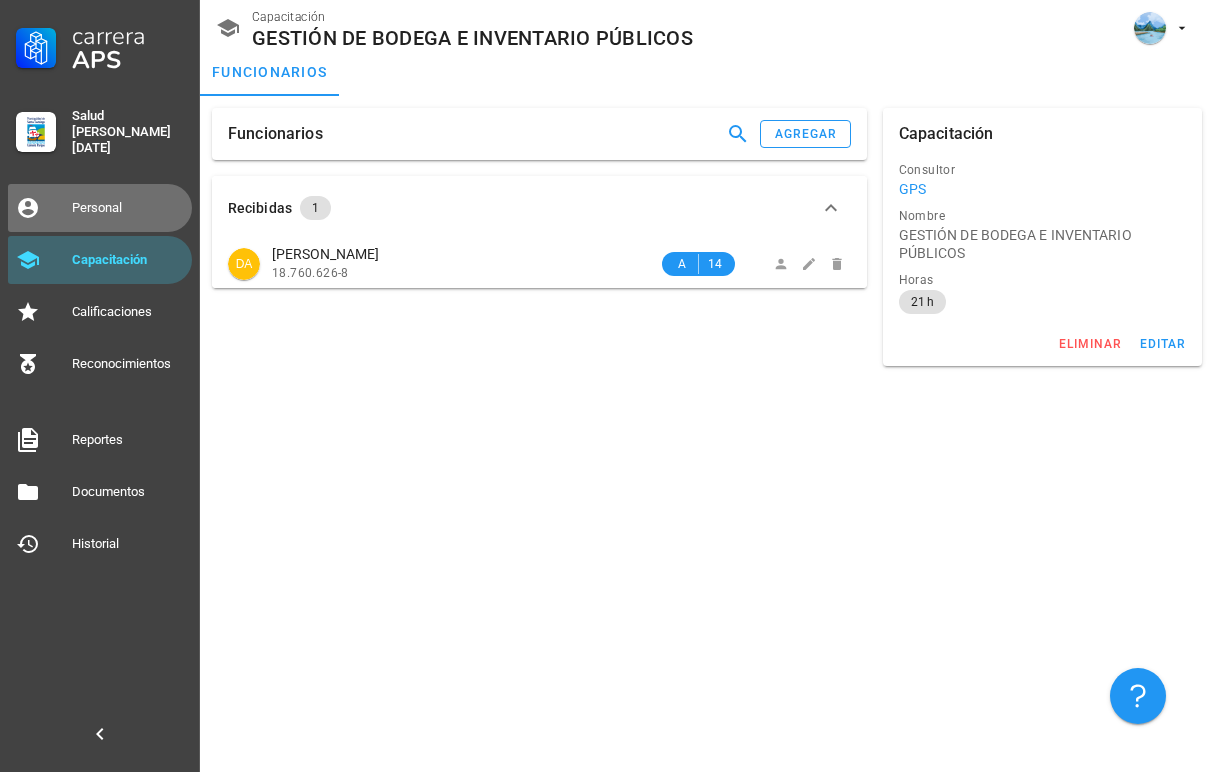 click on "Personal" at bounding box center [128, 208] 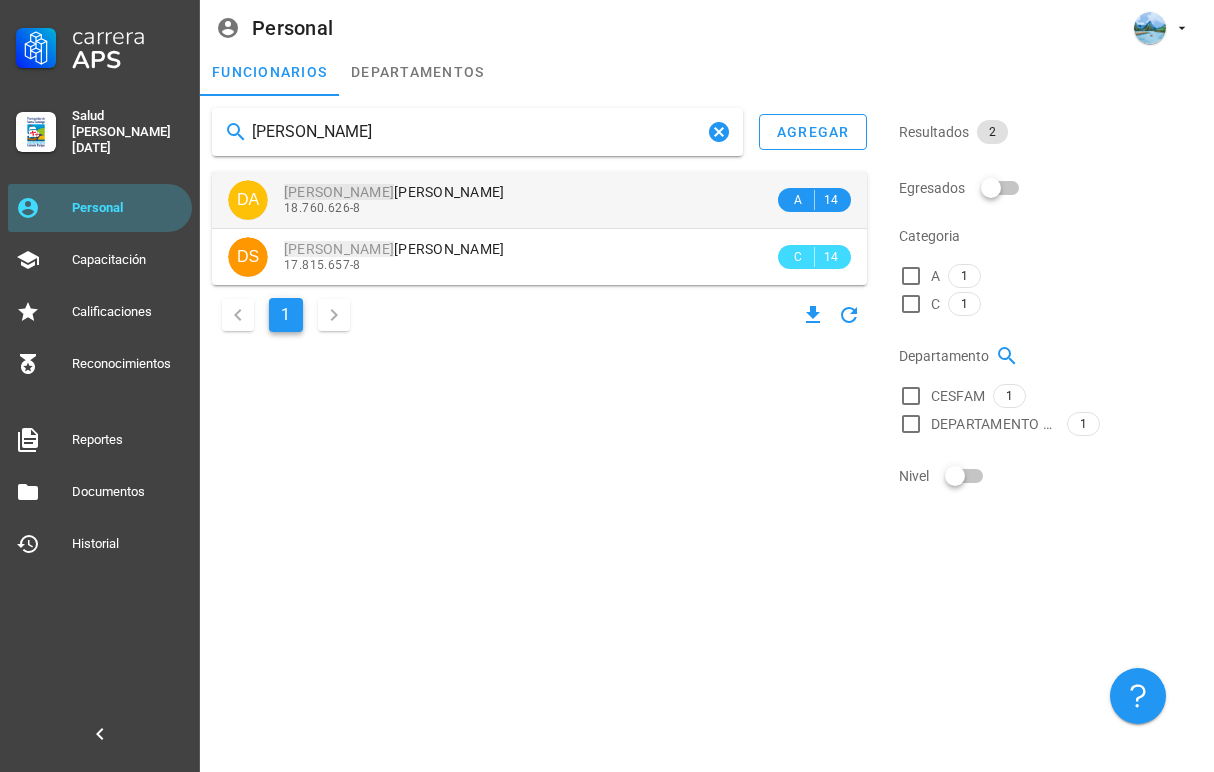 type on "[PERSON_NAME]" 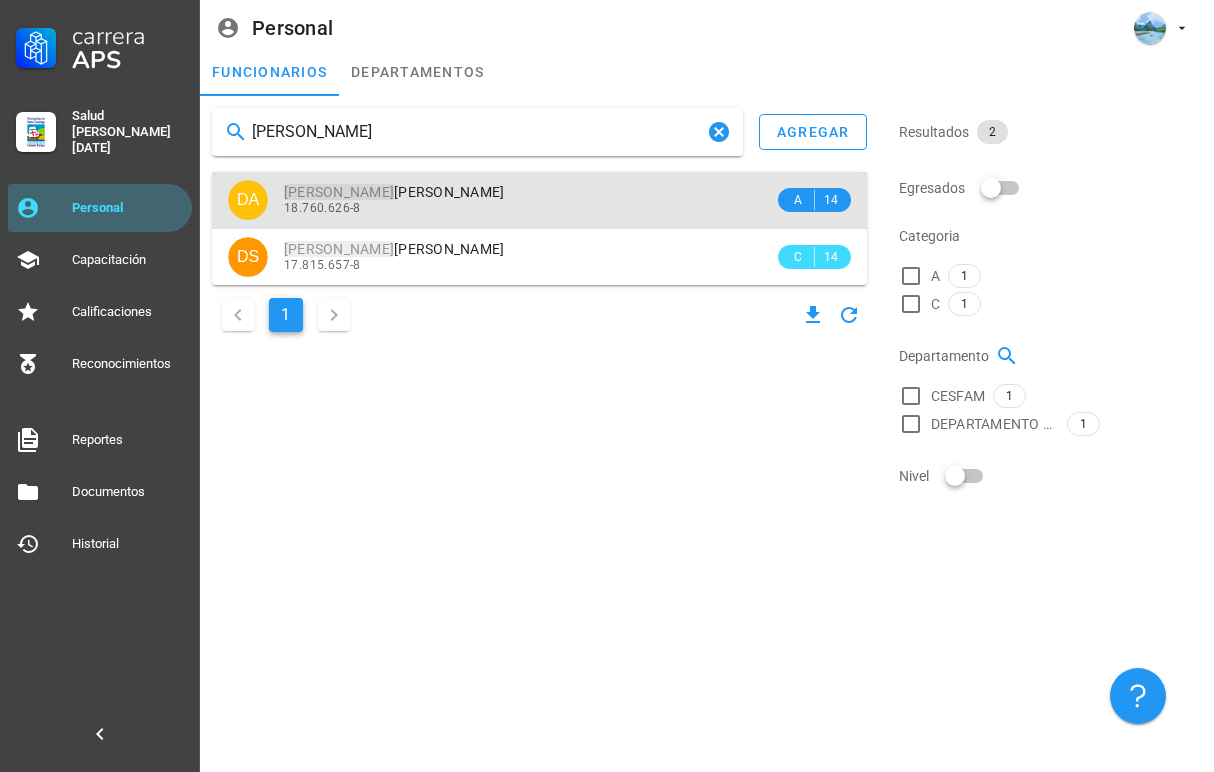click on "[PERSON_NAME]" at bounding box center (394, 192) 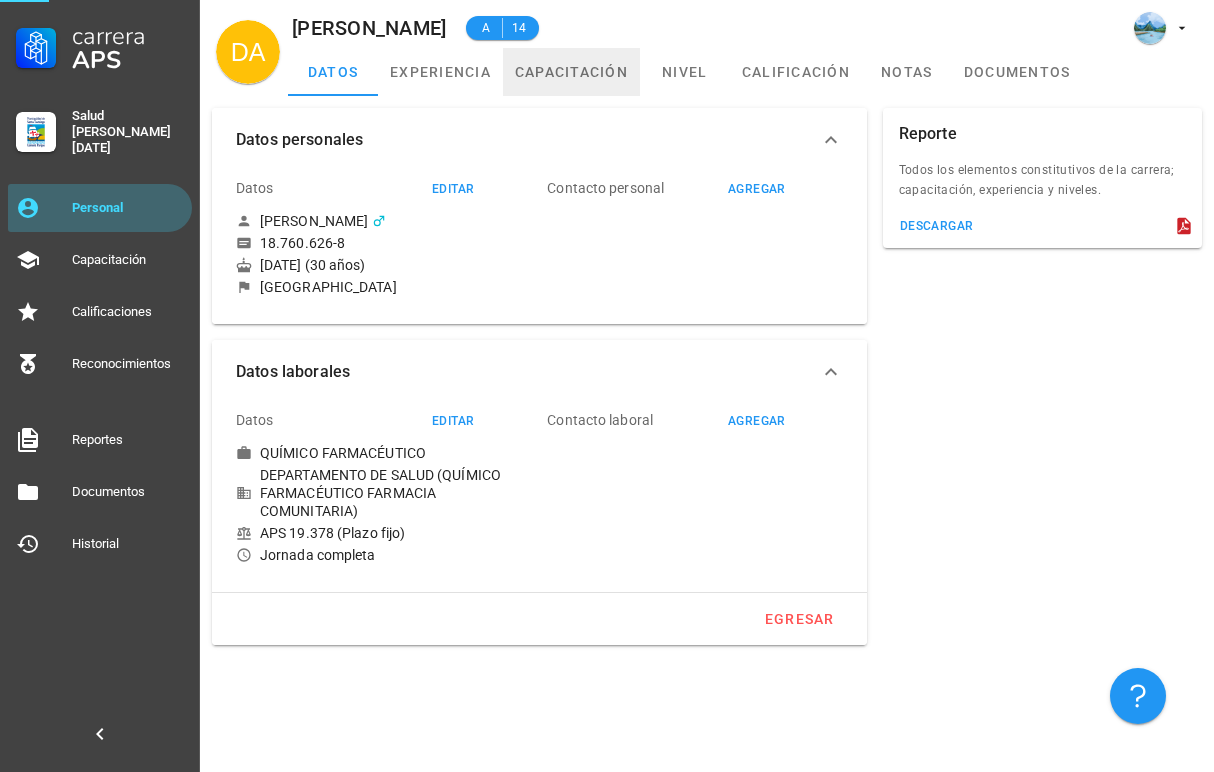 click on "capacitación" at bounding box center [571, 72] 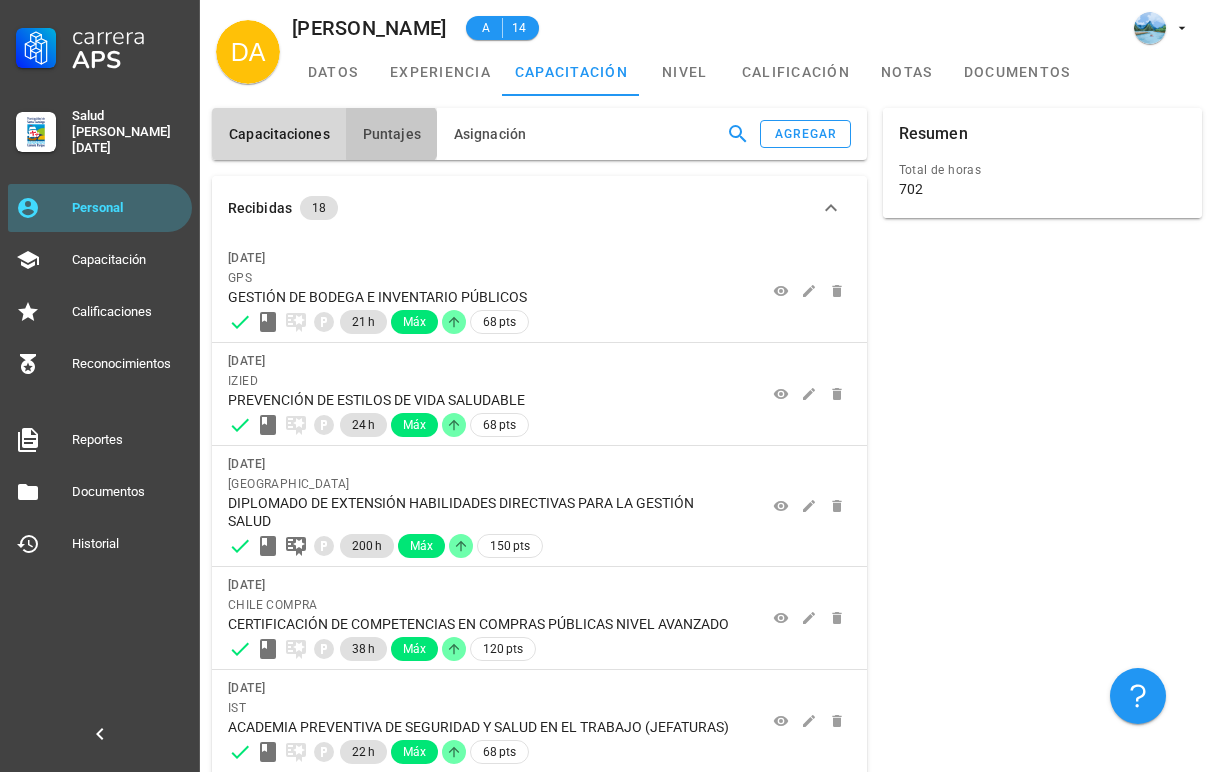 click on "Puntajes" at bounding box center [391, 134] 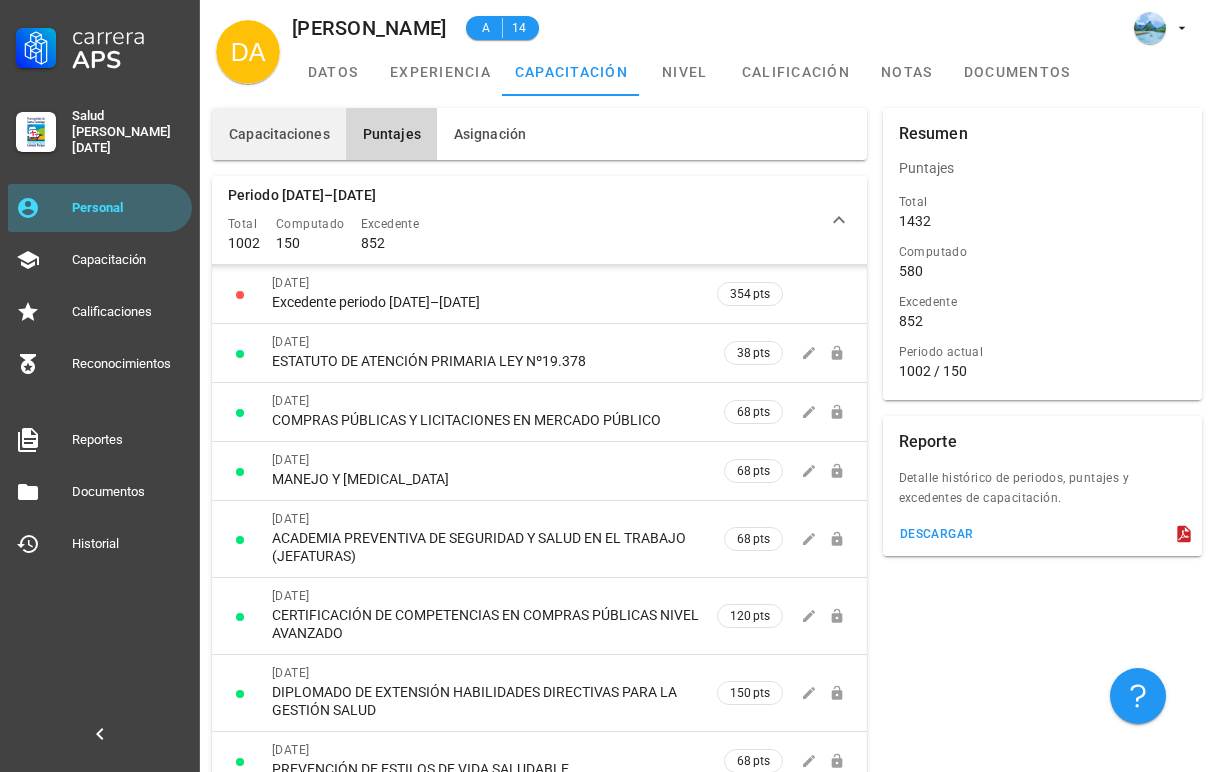 click on "Capacitaciones" at bounding box center [279, 134] 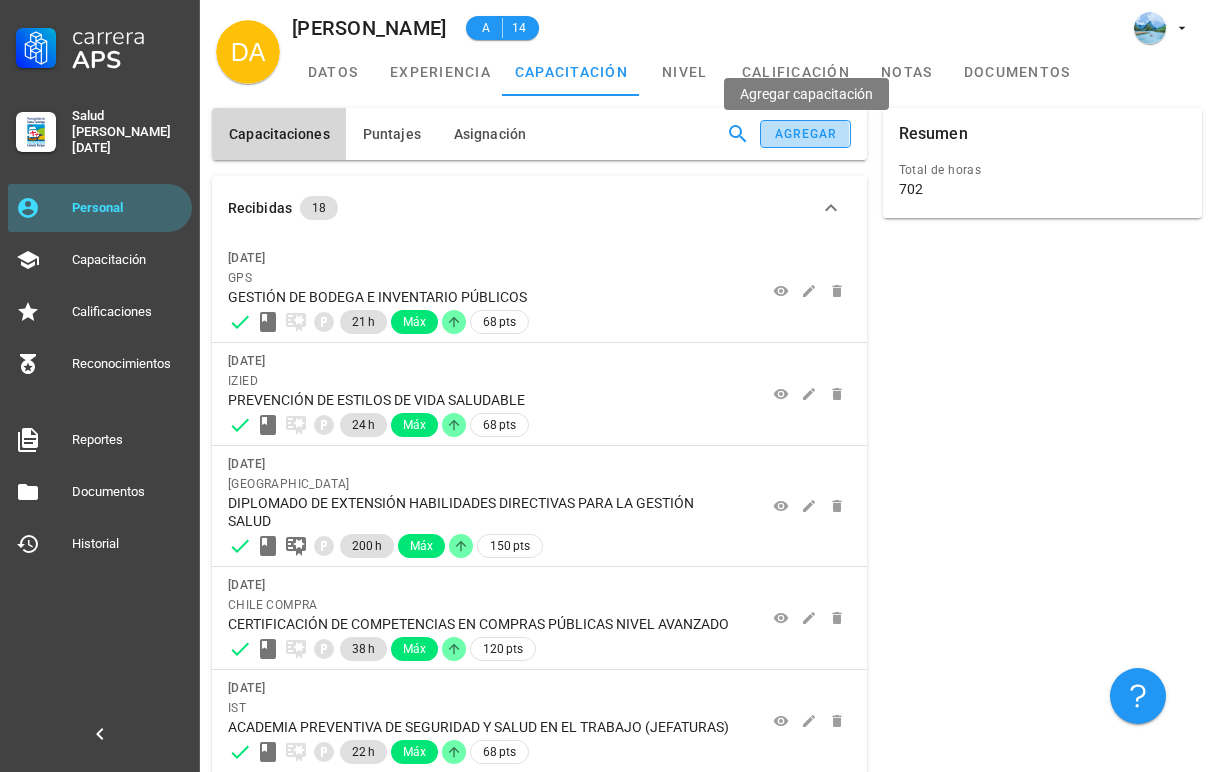 click on "agregar" at bounding box center (805, 134) 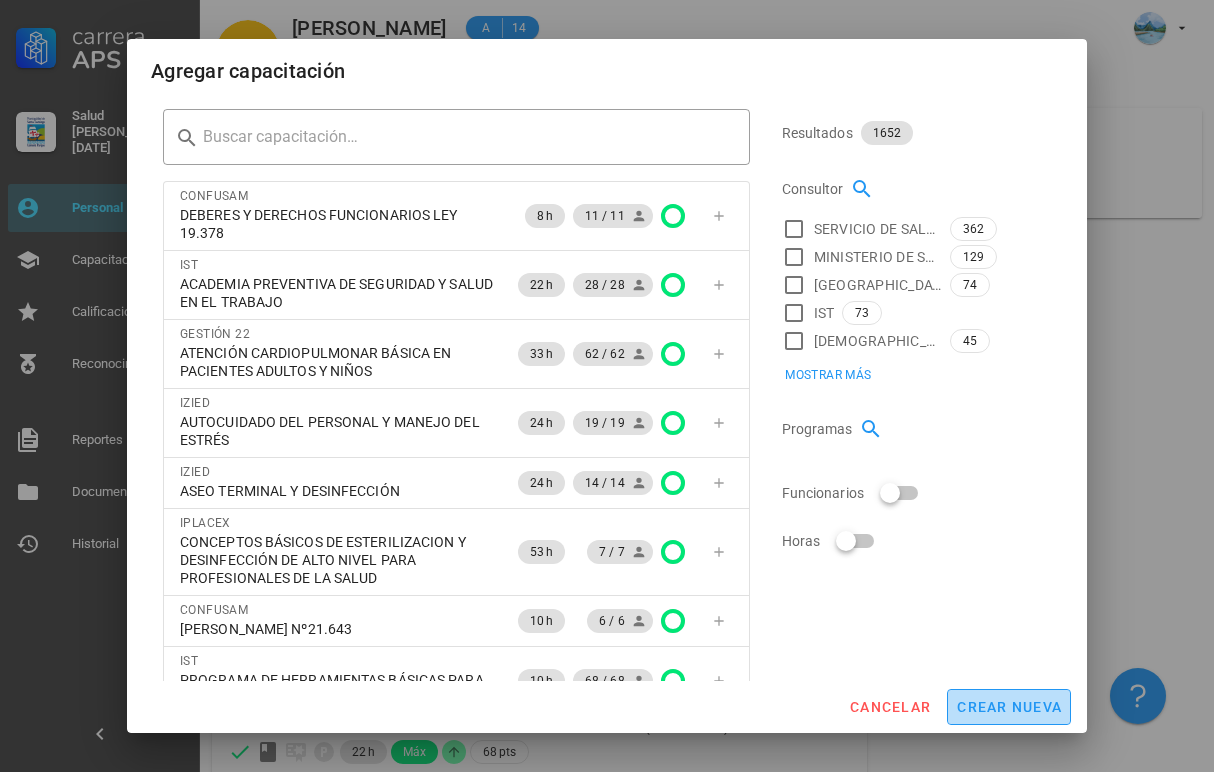 click on "crear nueva" at bounding box center (1009, 707) 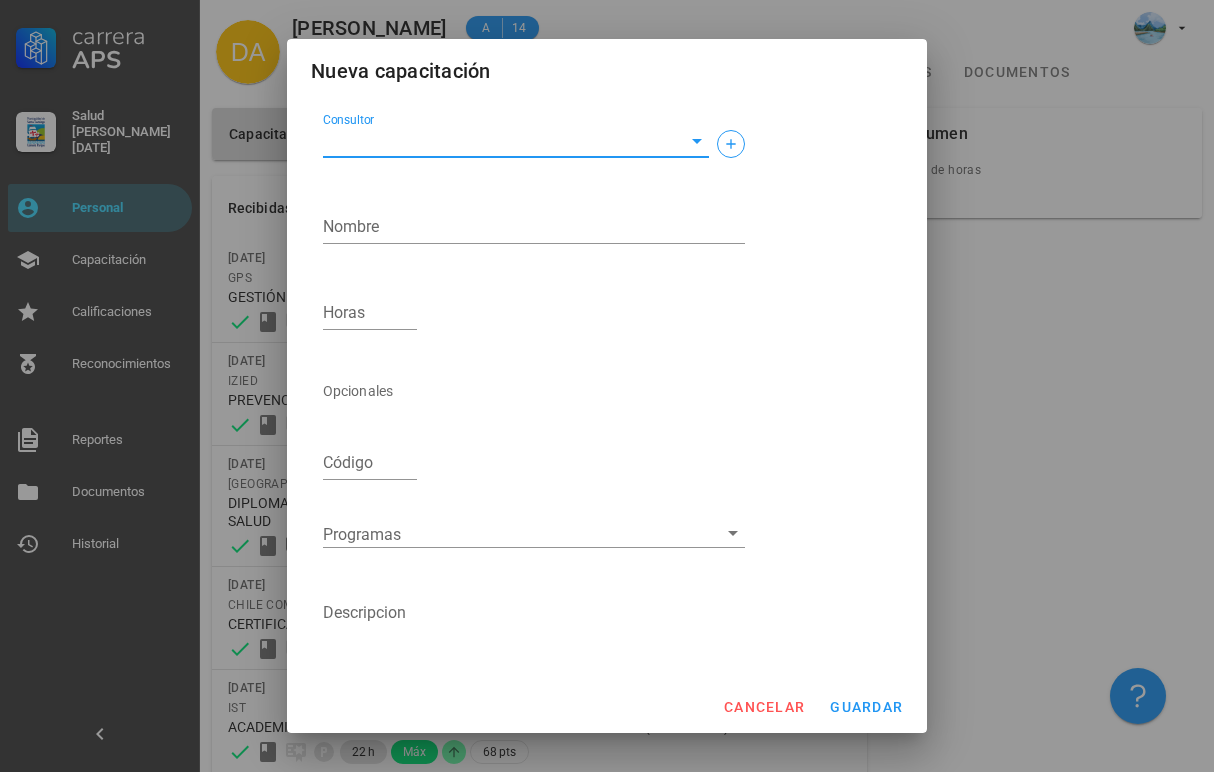 click on "Consultor" at bounding box center (500, 141) 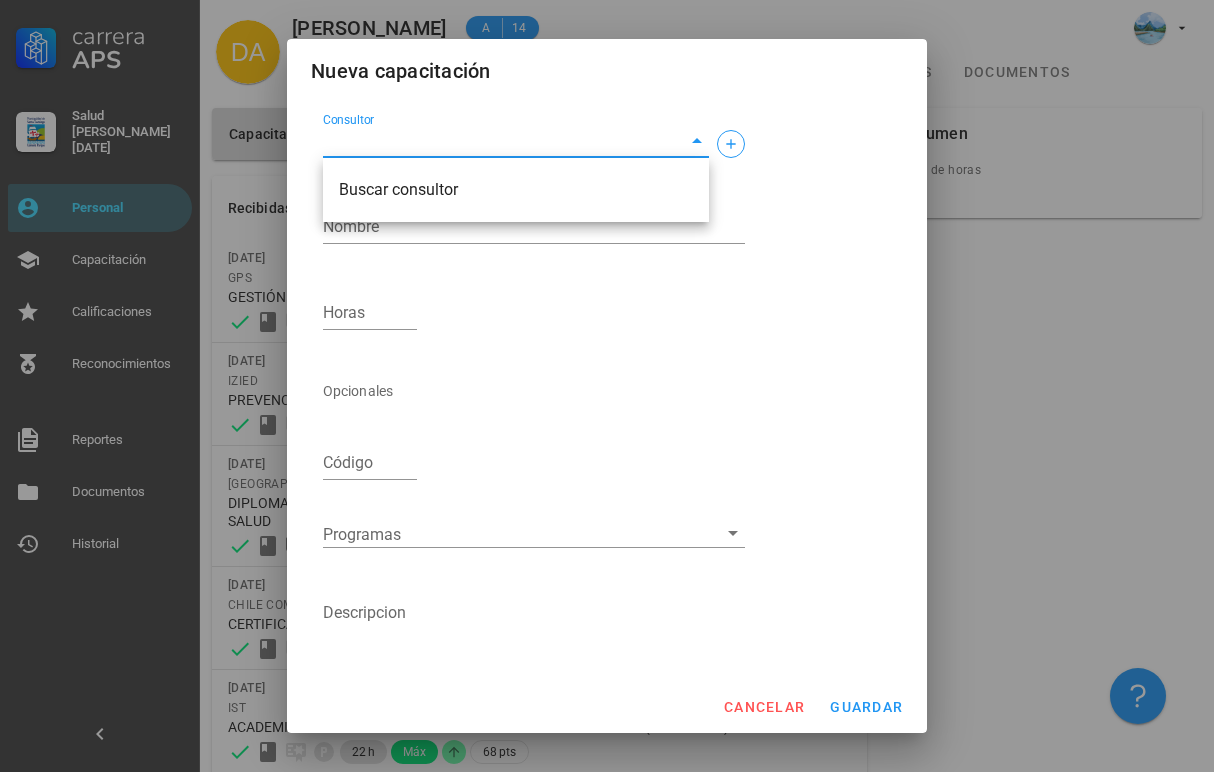 click at bounding box center [607, 386] 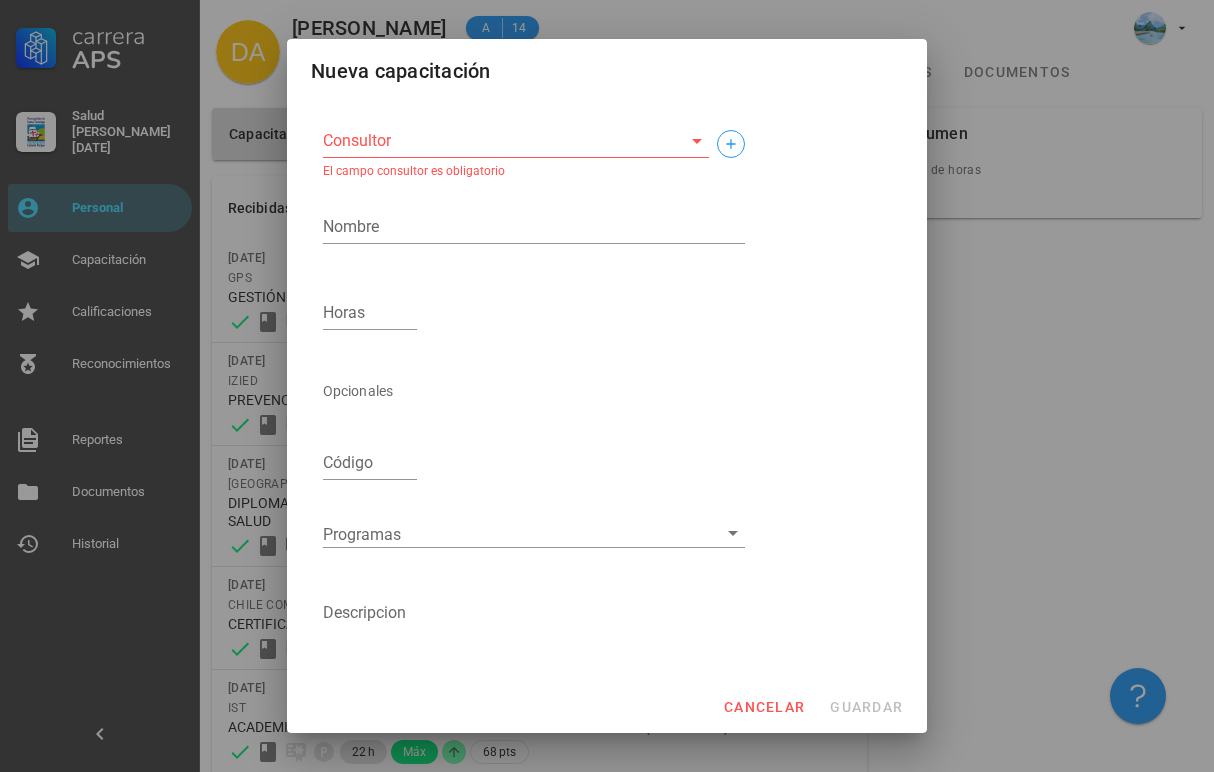 click on "Consultor El campo consultor es obligatorio" at bounding box center (534, 144) 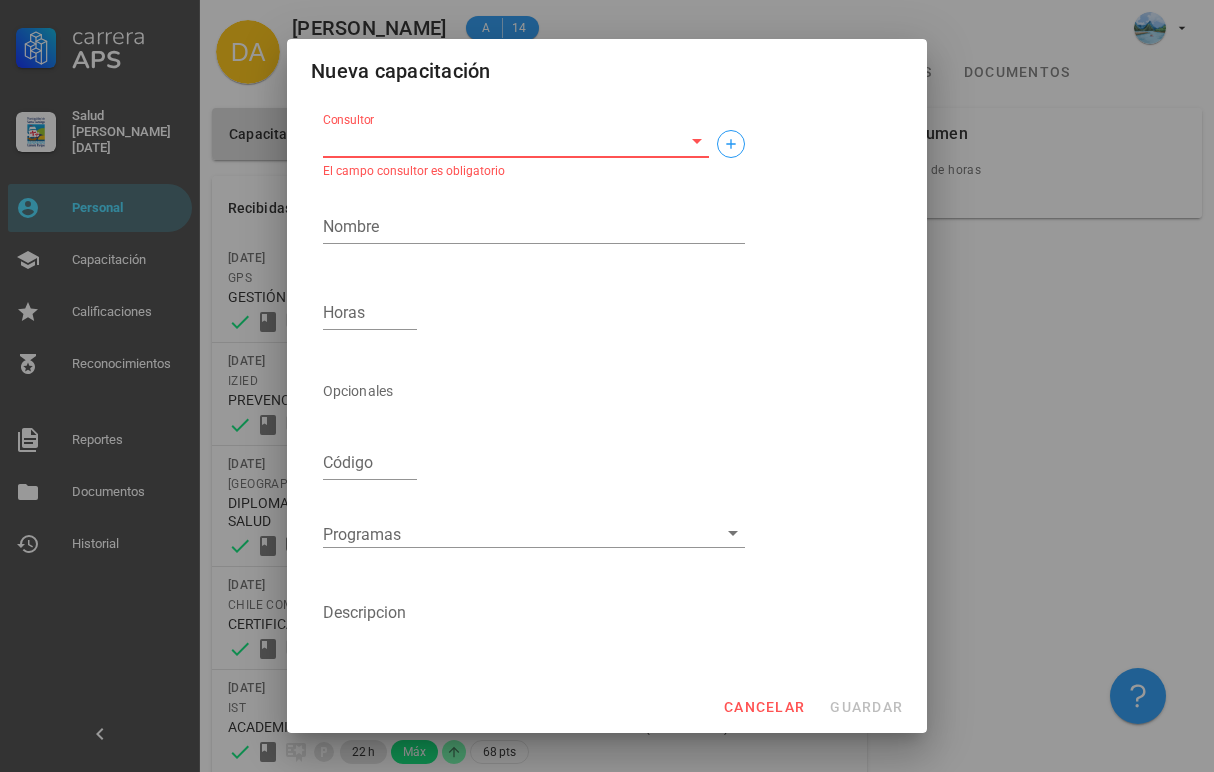 click on "Consultor" at bounding box center [500, 141] 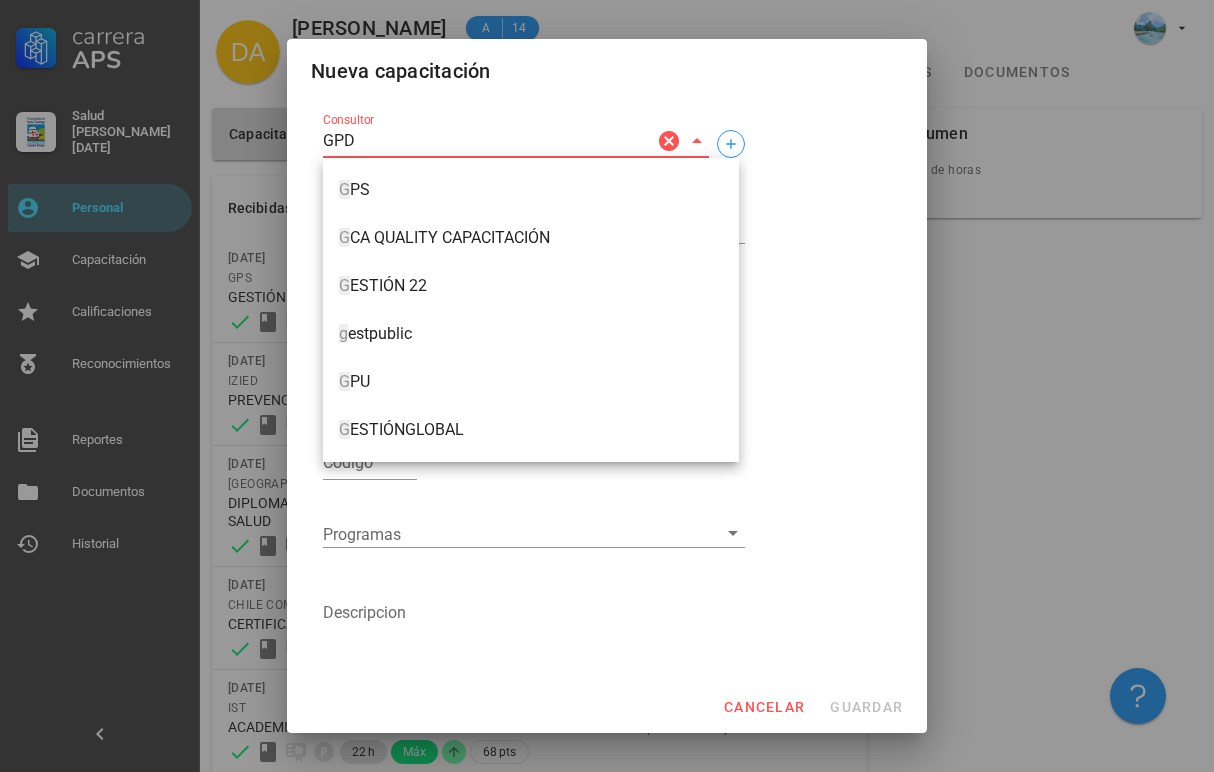 click on "GPD" at bounding box center [488, 141] 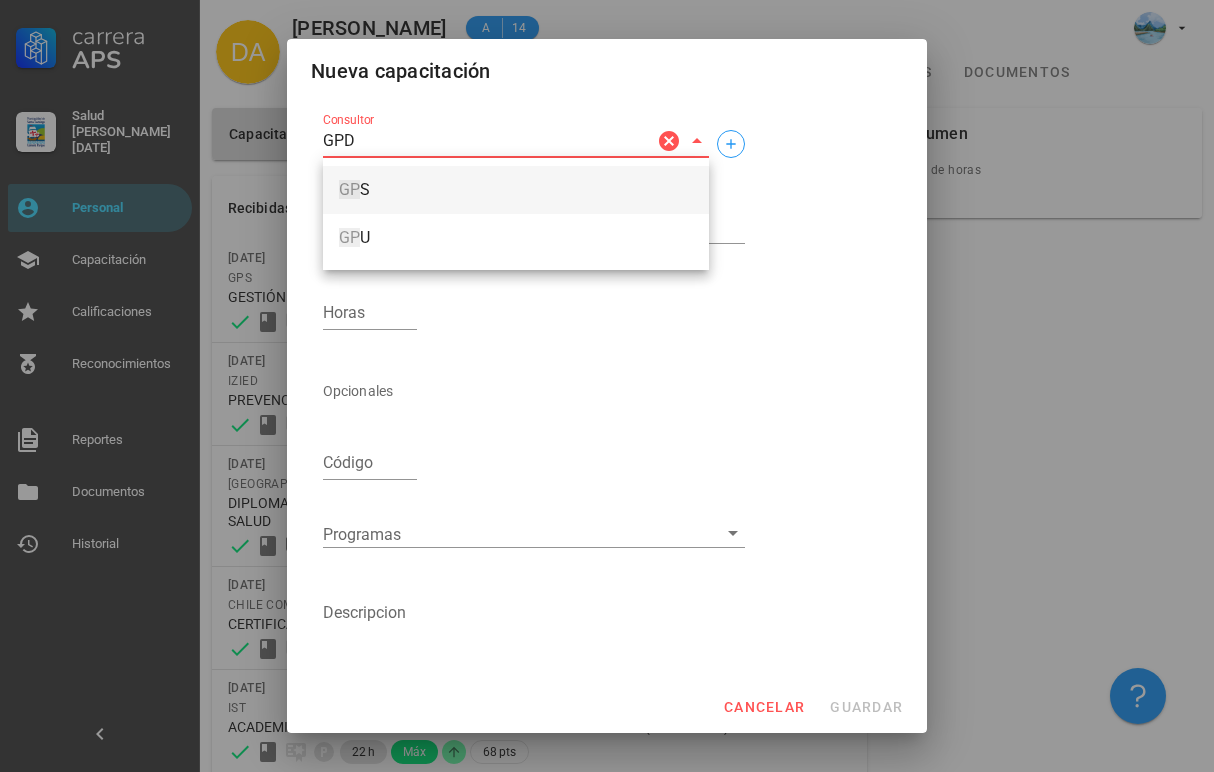 click on "GP S" at bounding box center (516, 190) 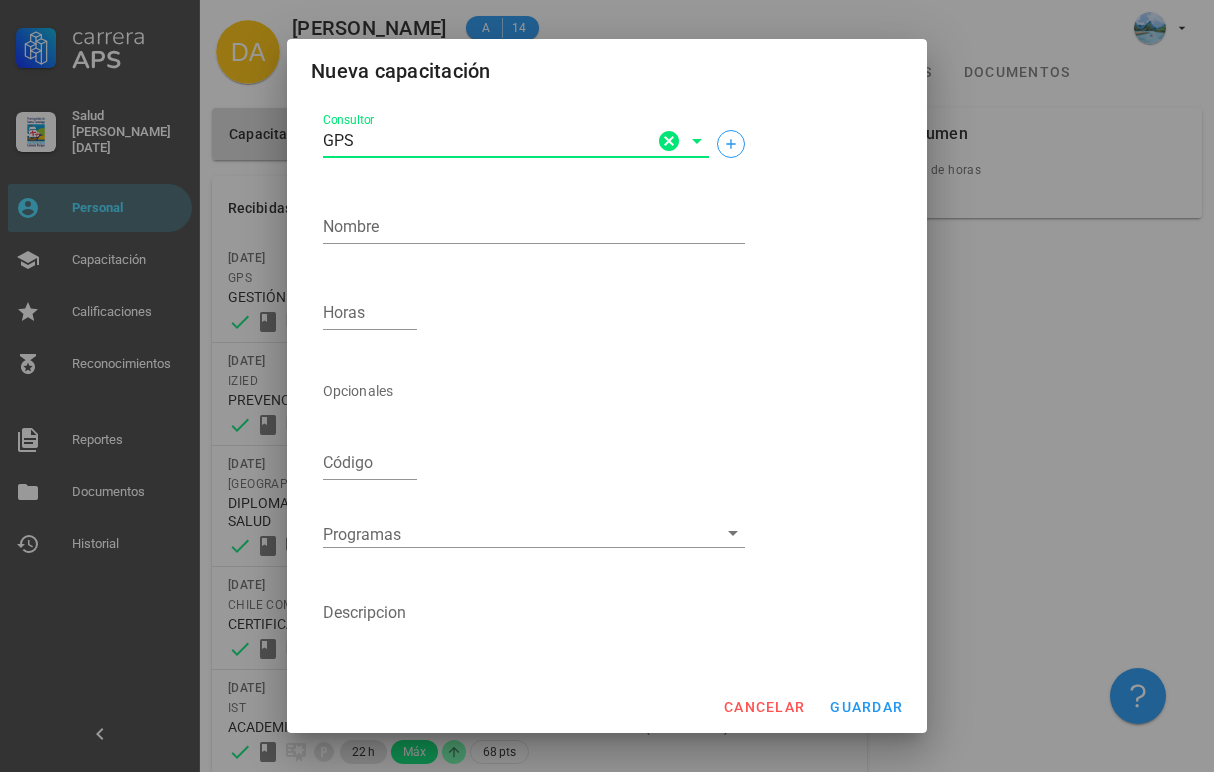 click on "Nombre" at bounding box center [534, 230] 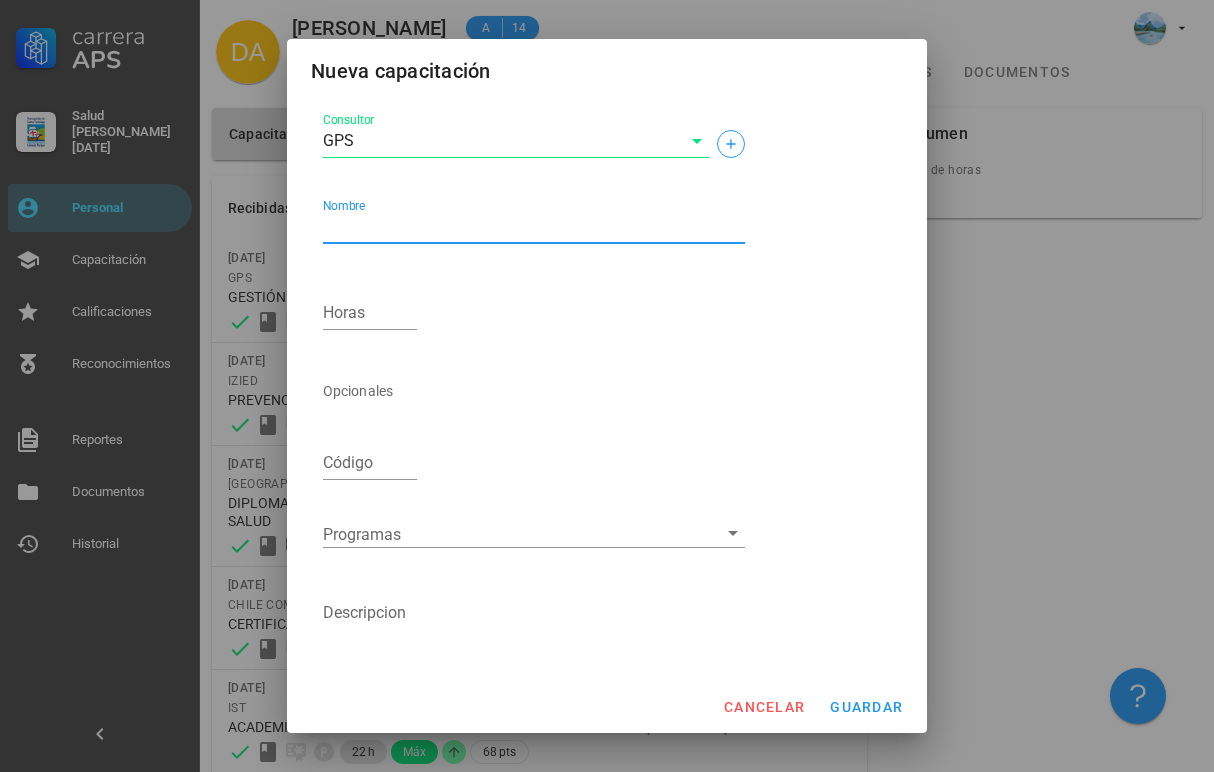 click on "Nombre" at bounding box center (534, 227) 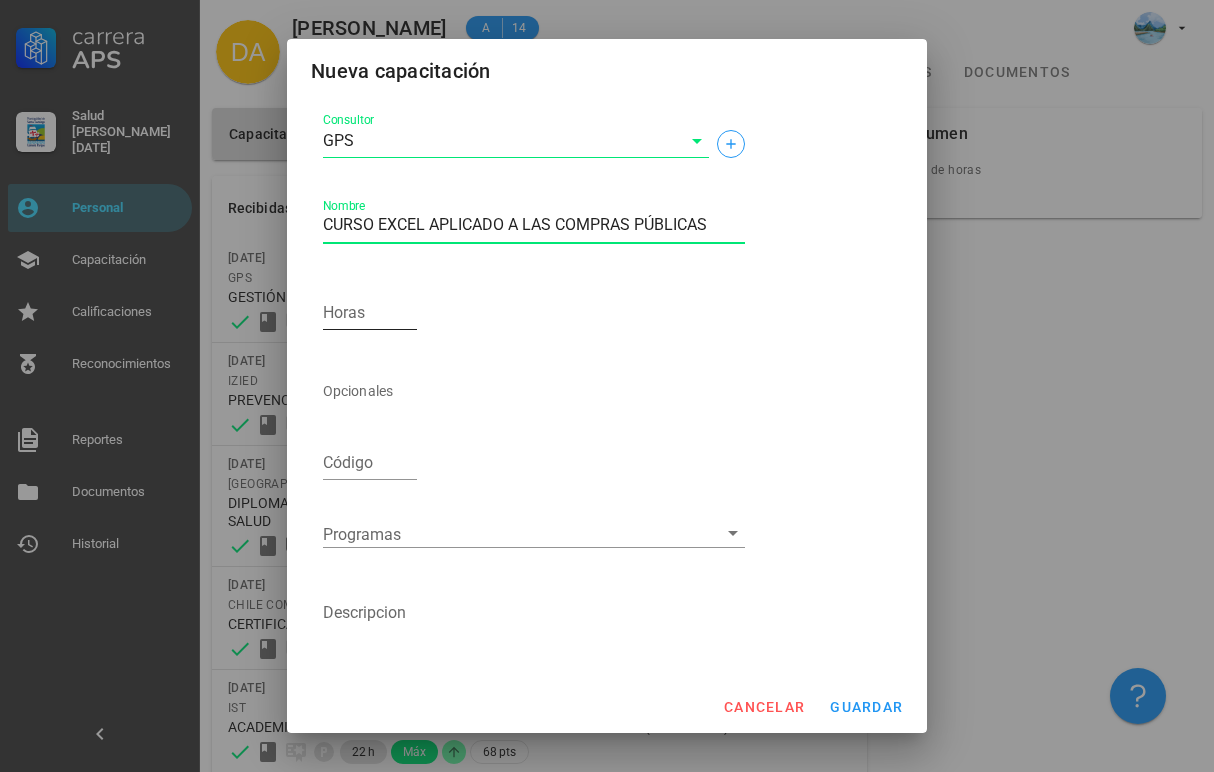 type on "CURSO EXCEL APLICADO A LAS COMPRAS PÚBLICAS" 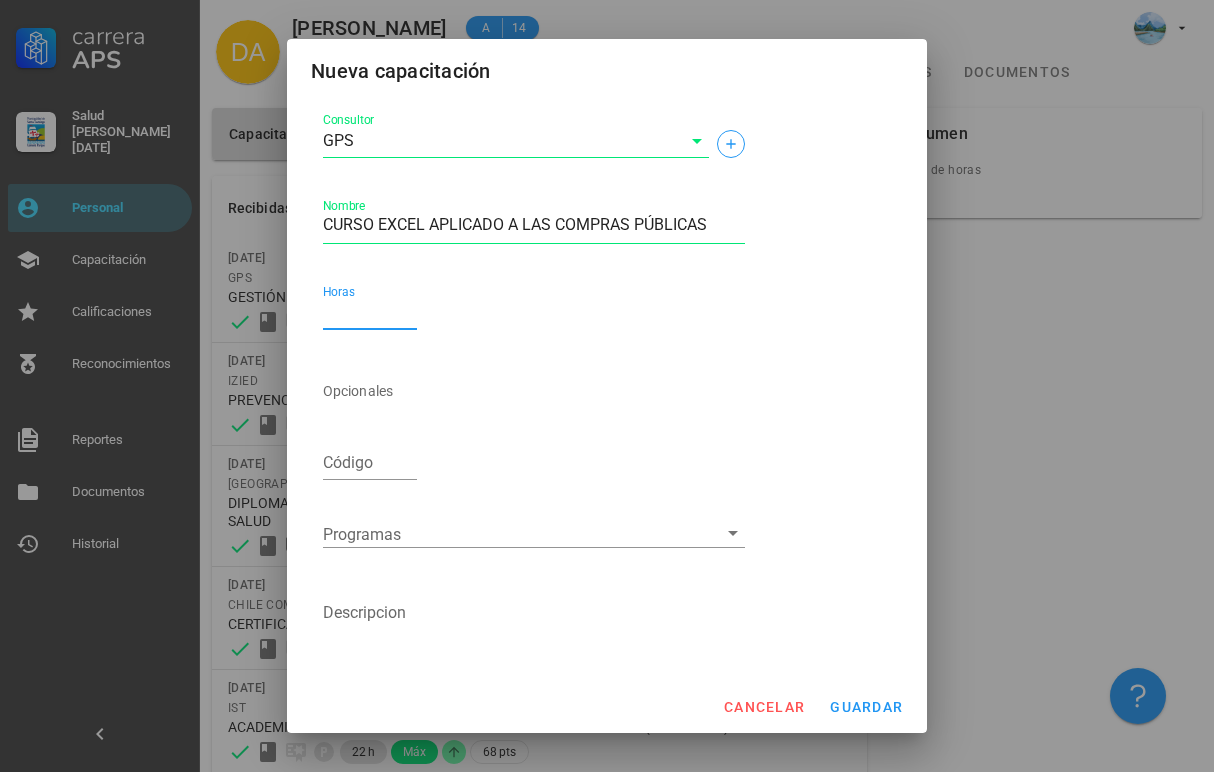 click on "Horas" at bounding box center (370, 313) 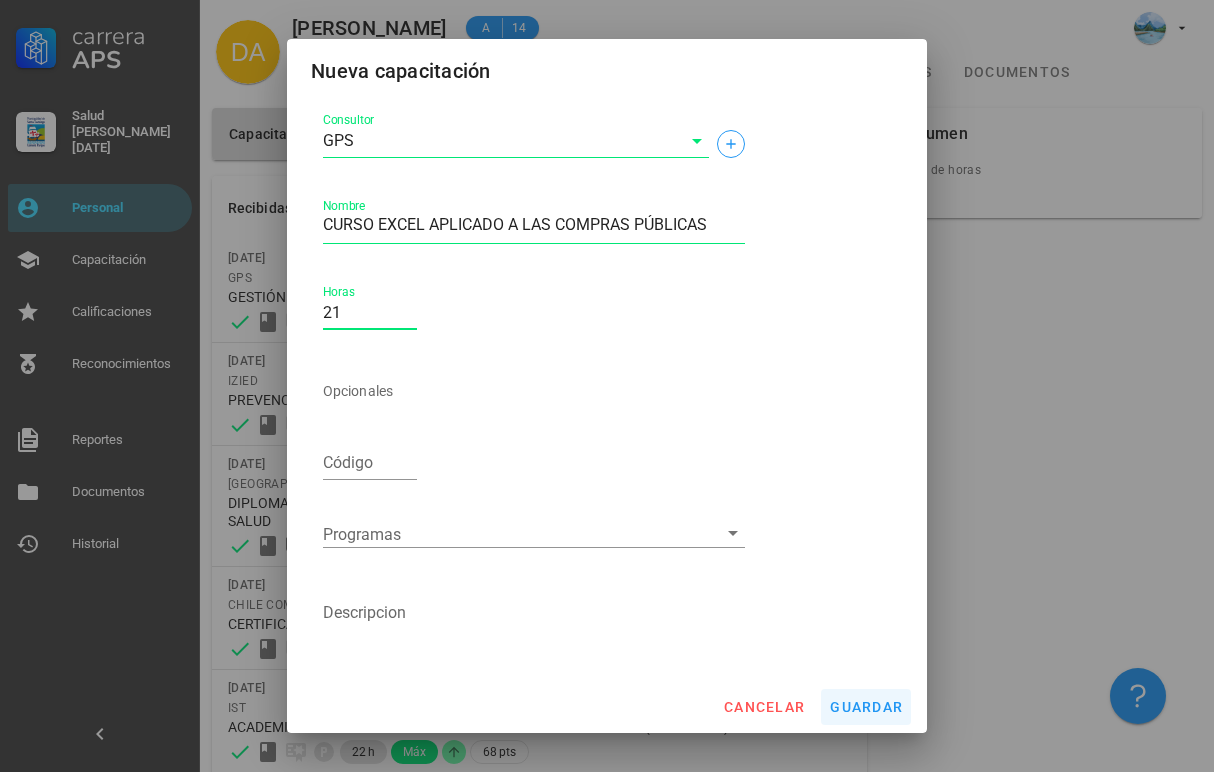 type on "21" 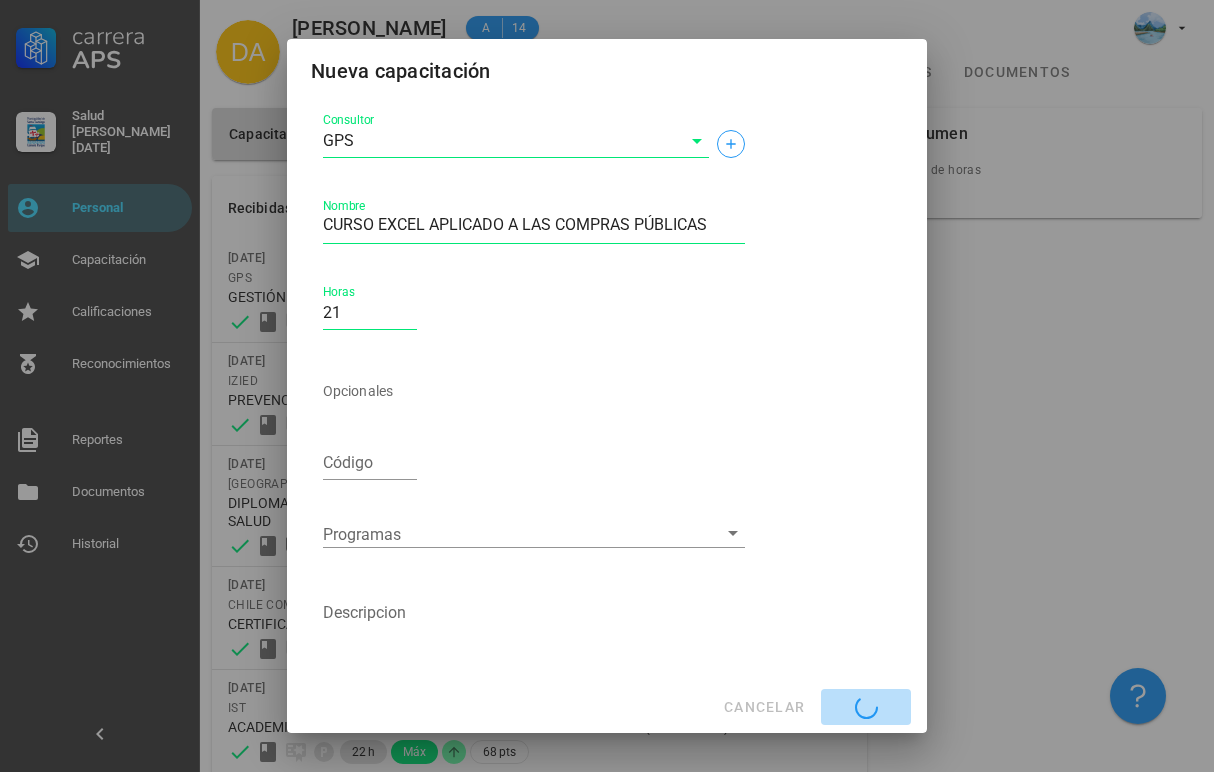 type 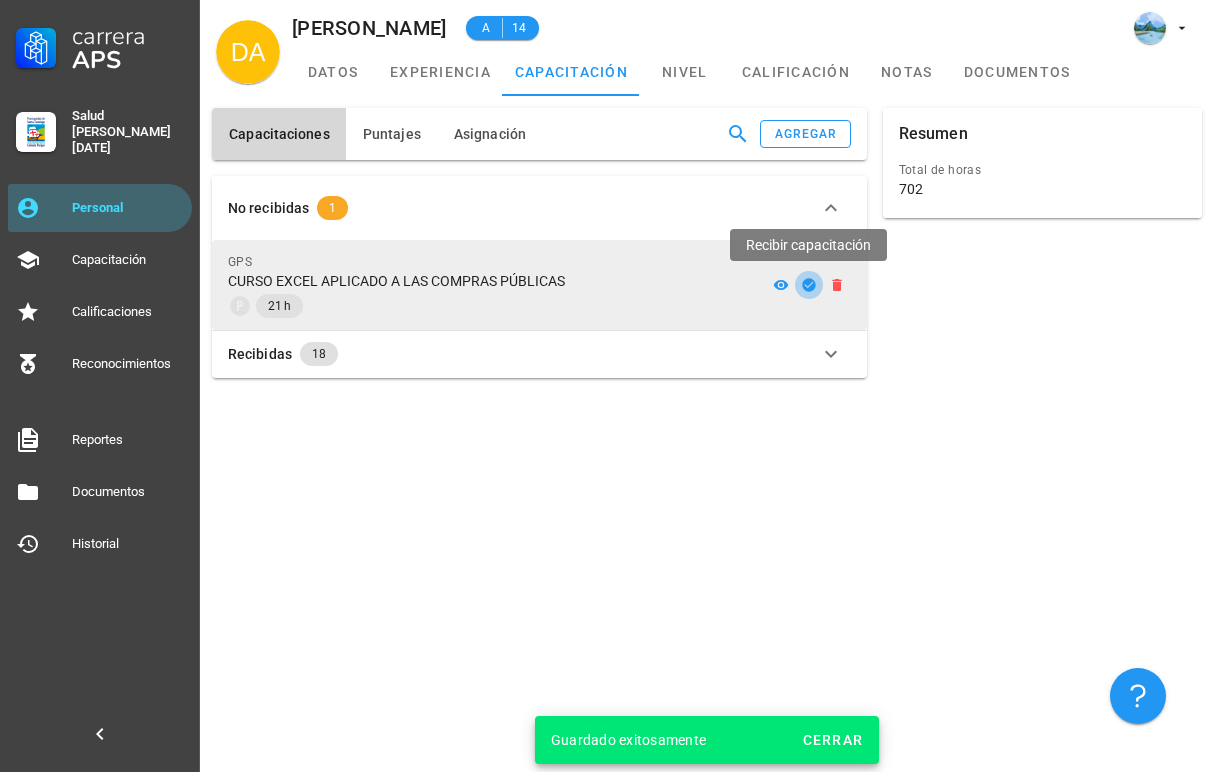 click at bounding box center (809, 285) 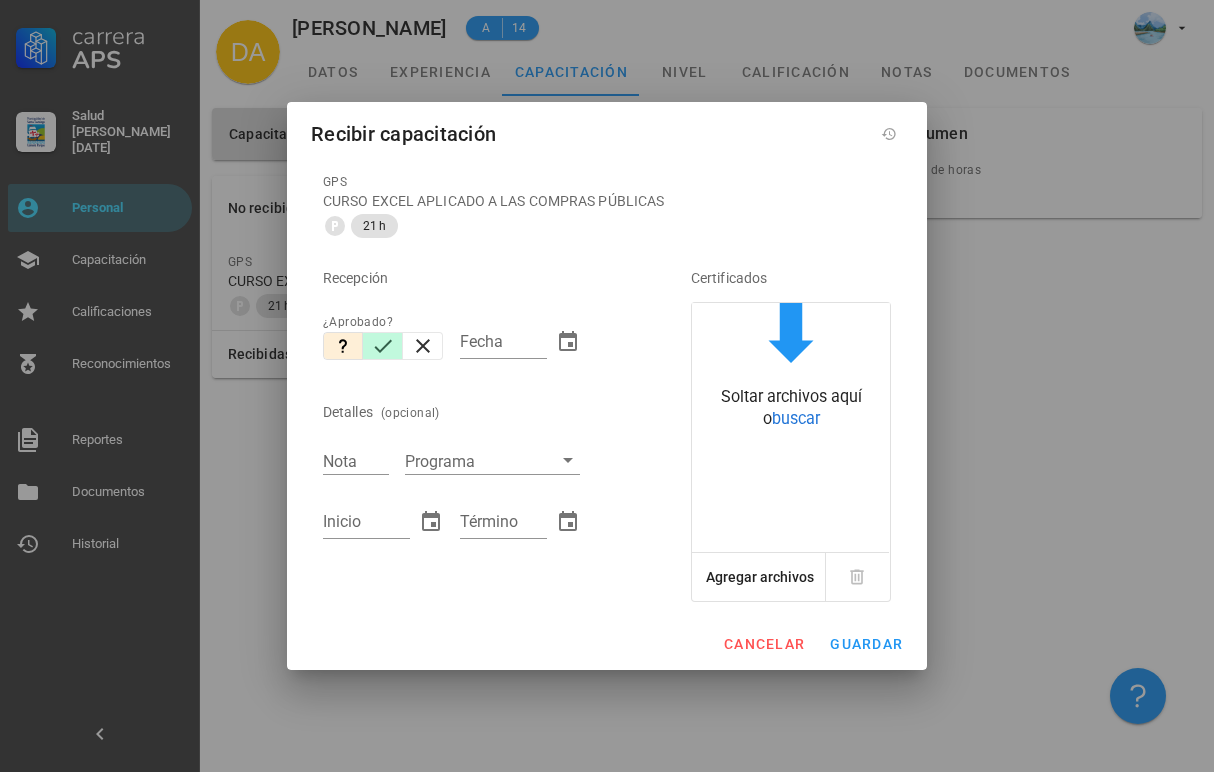 click 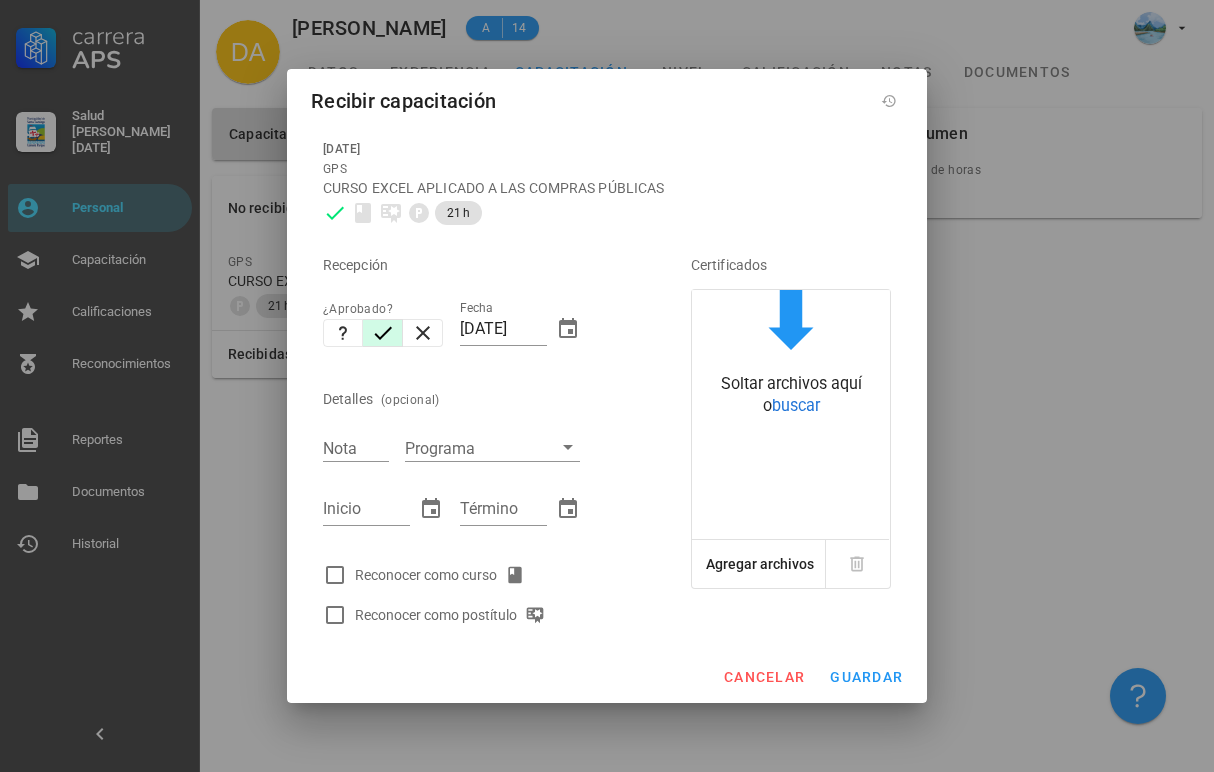 click on "Reconocer como curso" at bounding box center [444, 575] 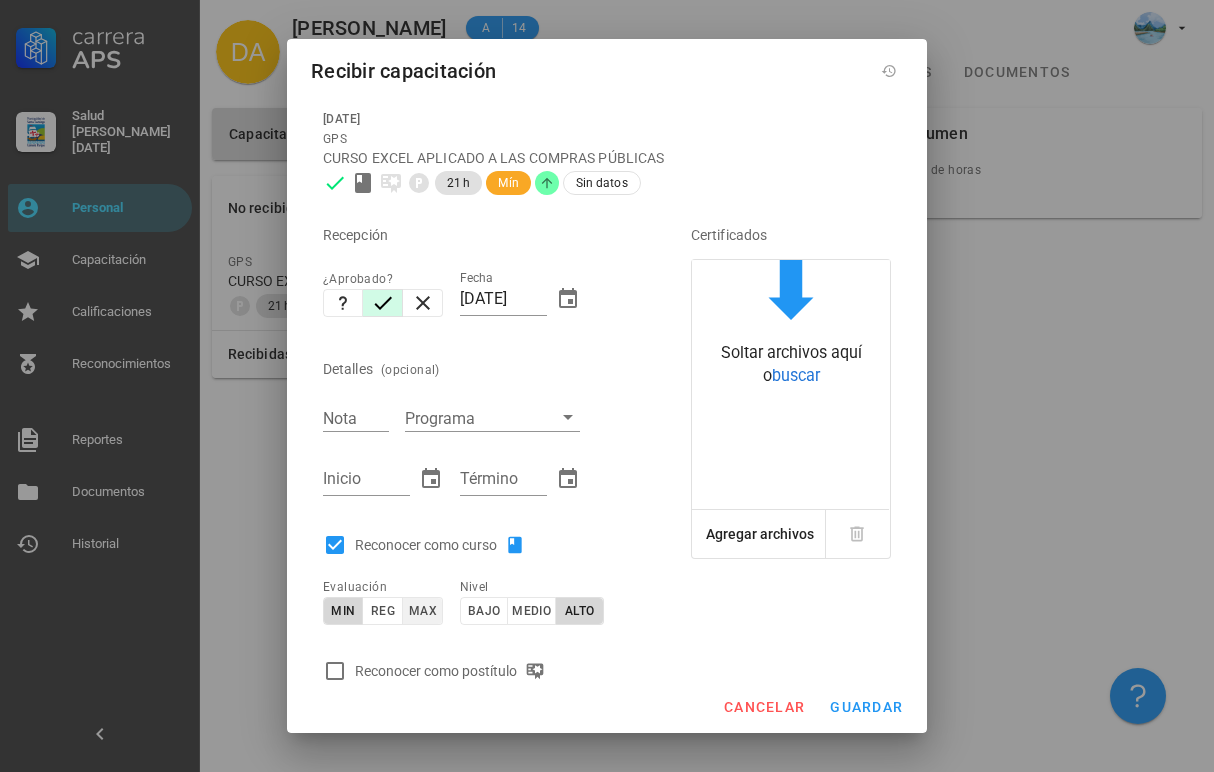 click on "max" at bounding box center [422, 611] 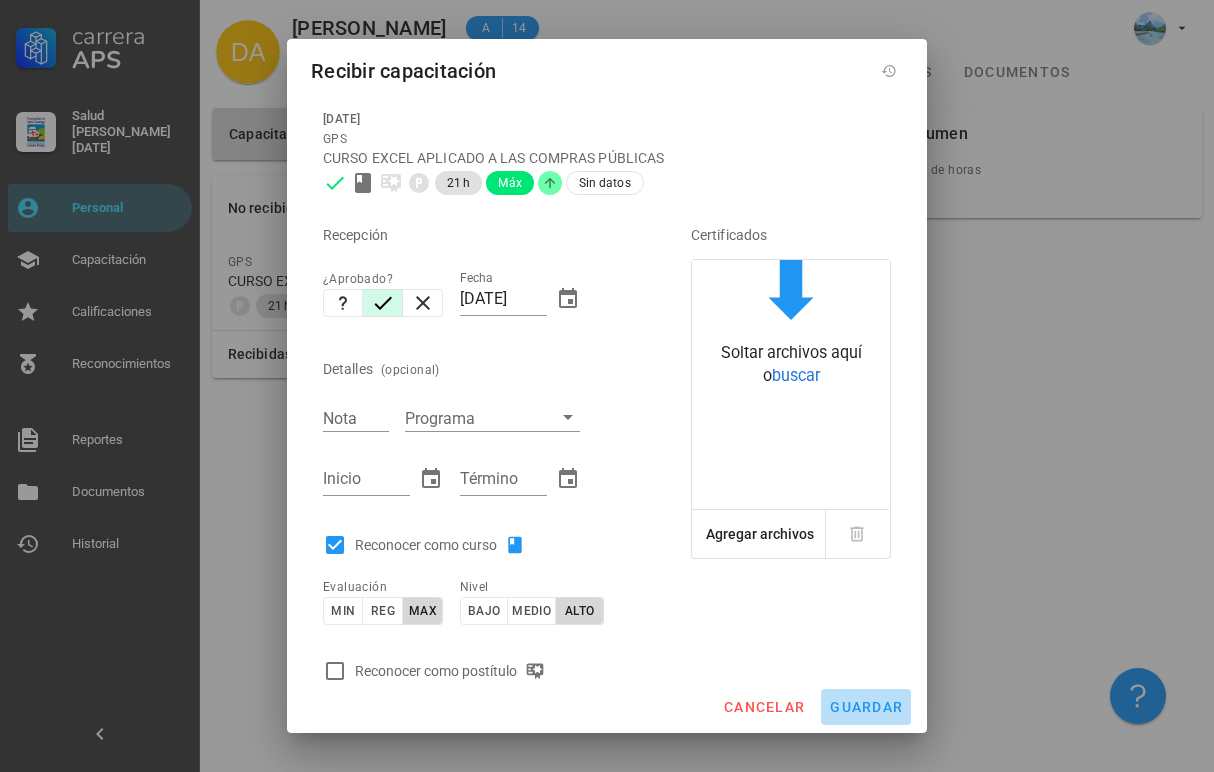 click on "guardar" at bounding box center [866, 707] 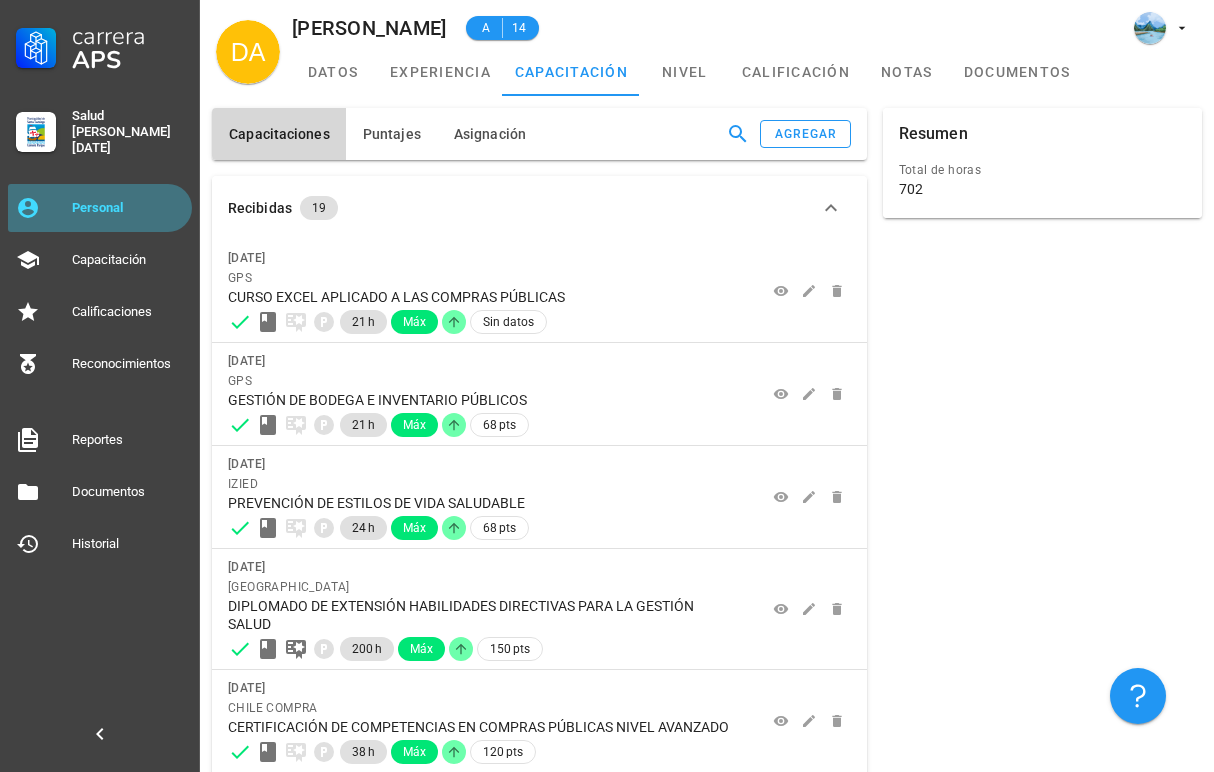 click on "Personal" at bounding box center (128, 208) 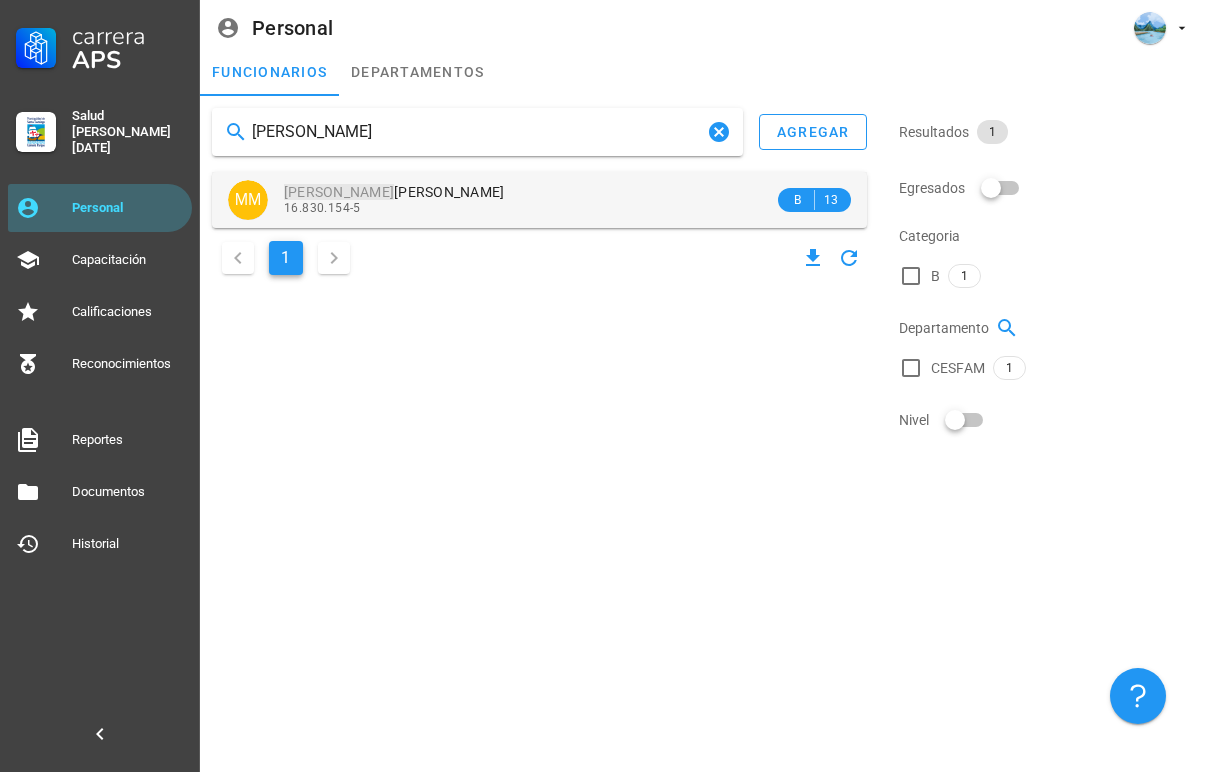type on "[PERSON_NAME]" 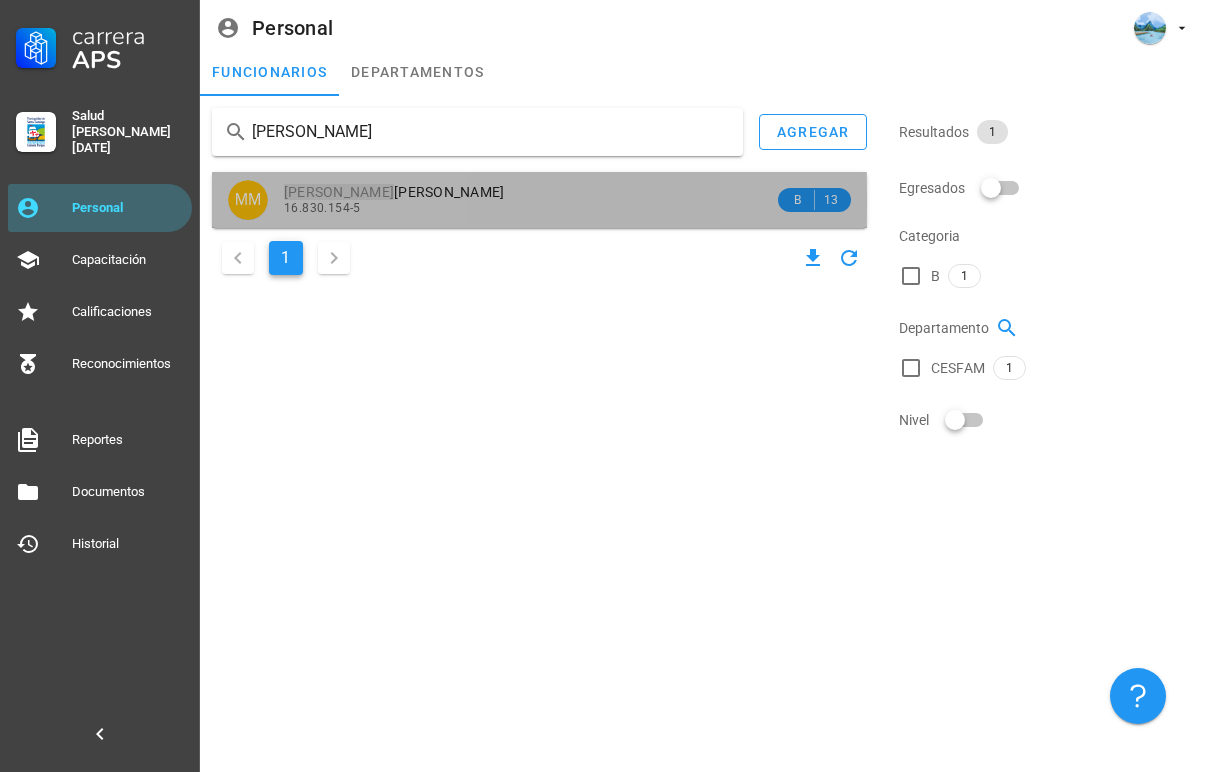 click on "16.830.154-5" at bounding box center [529, 208] 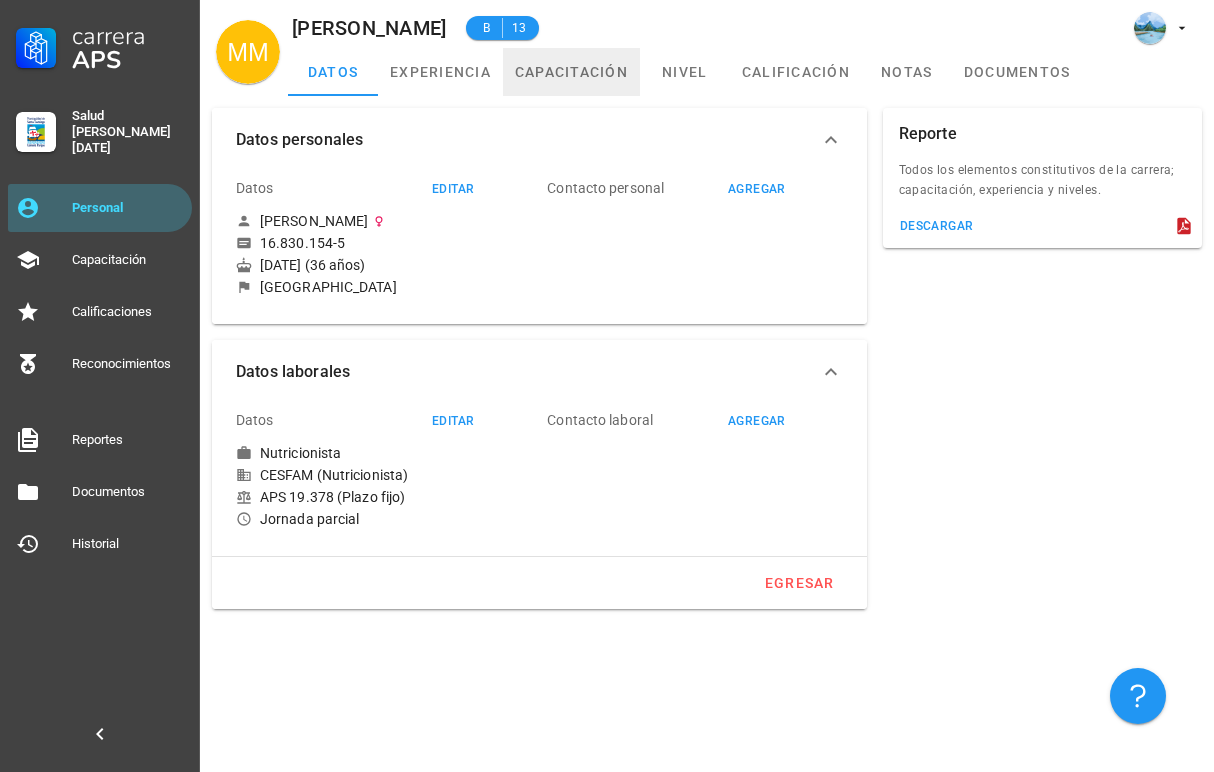 click on "capacitación" at bounding box center (571, 72) 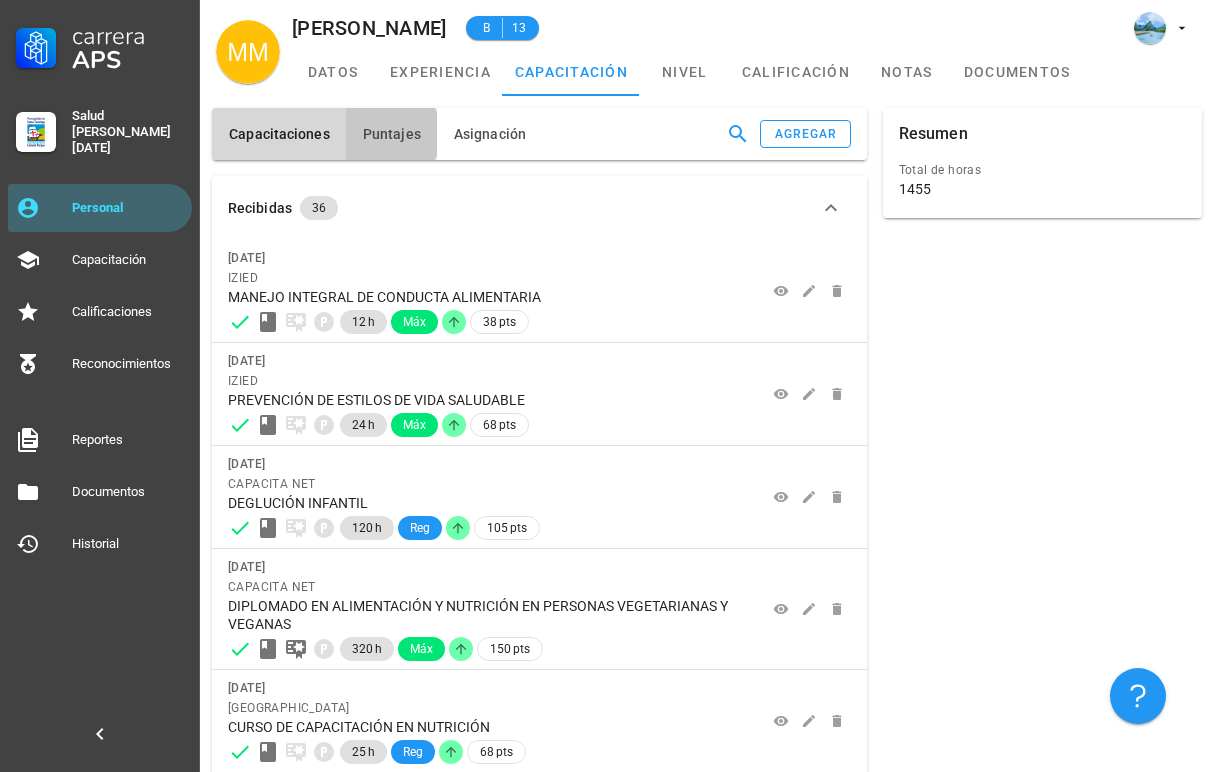 click on "Puntajes" at bounding box center [391, 134] 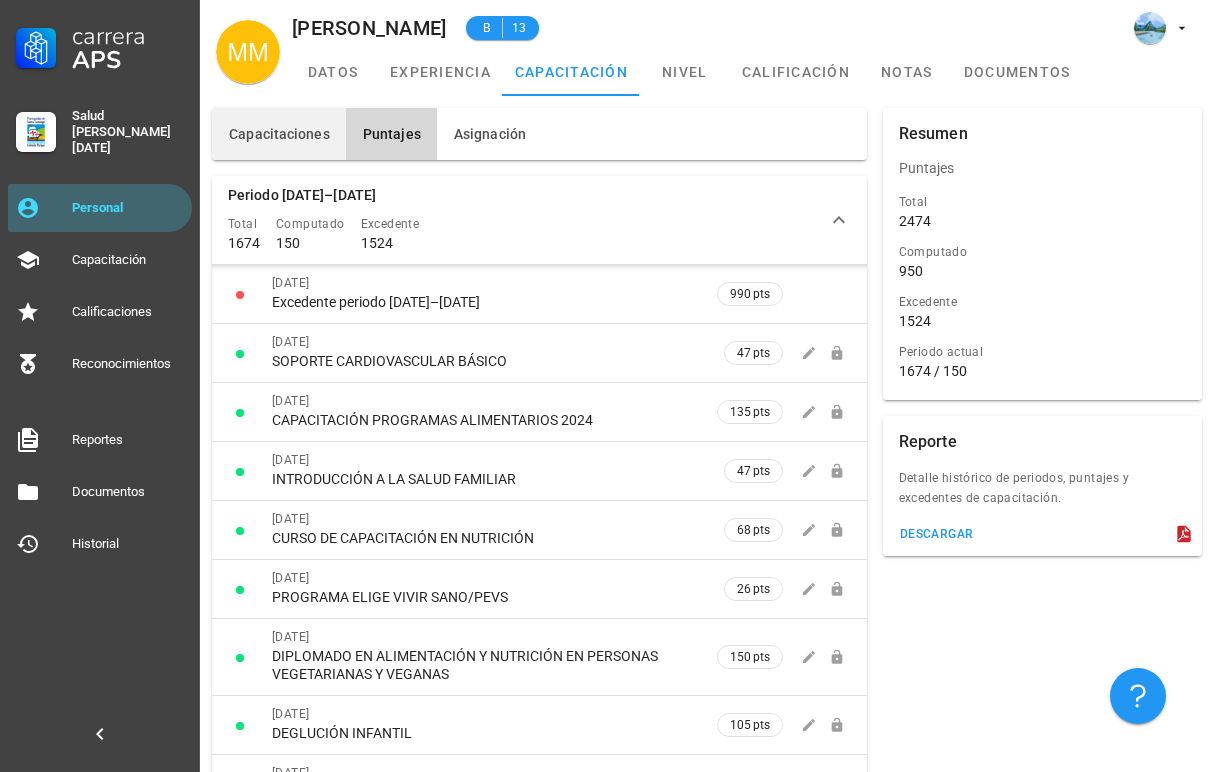 click on "Capacitaciones" at bounding box center [279, 134] 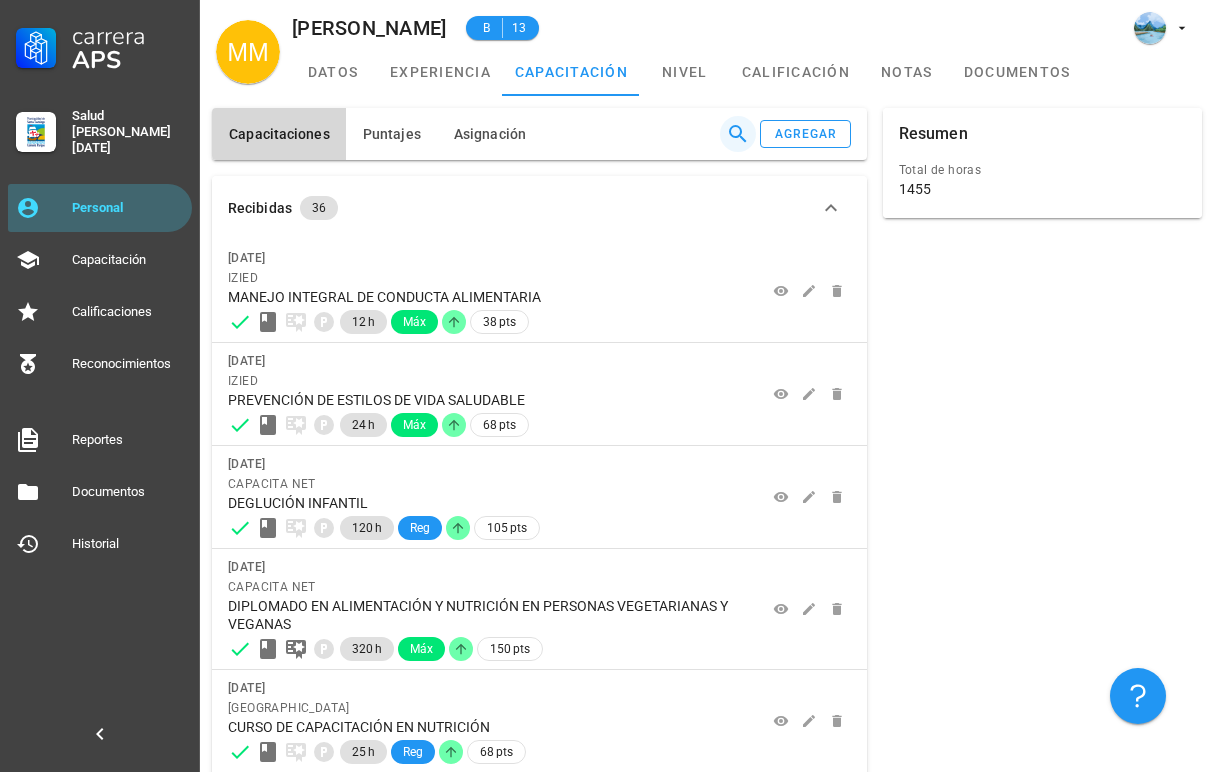 click 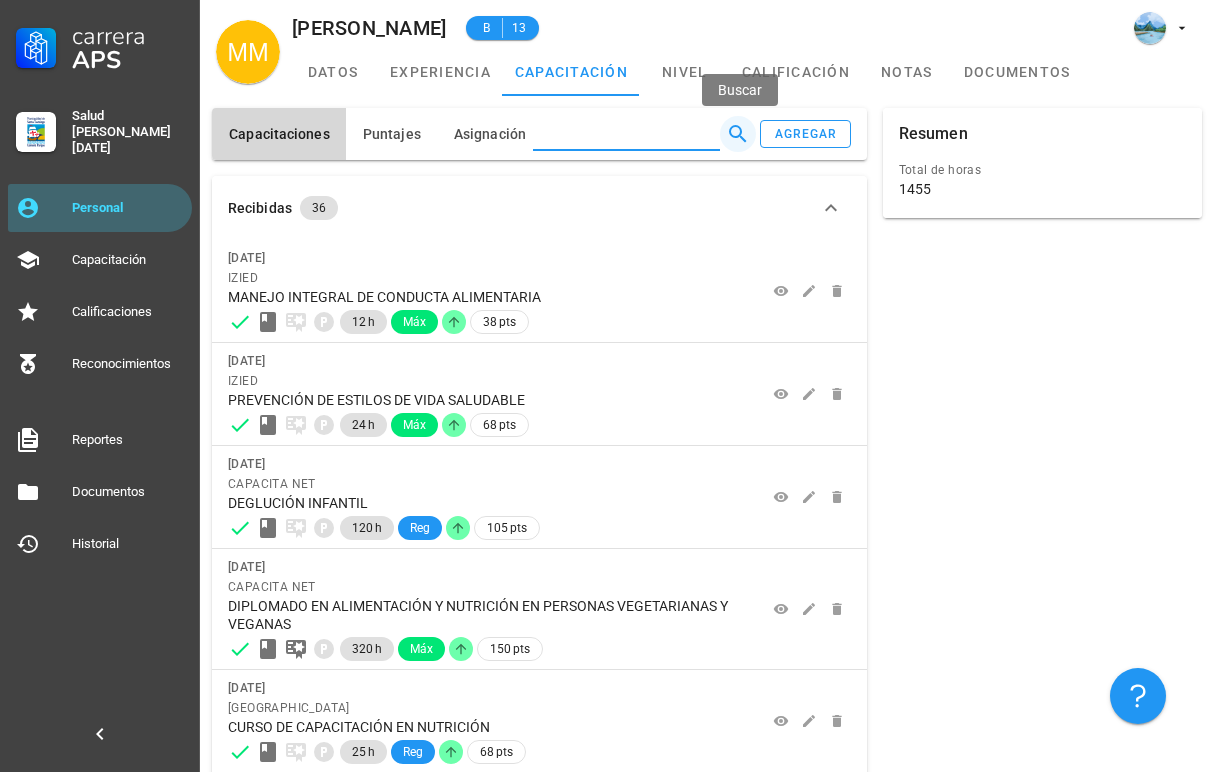 type on "F" 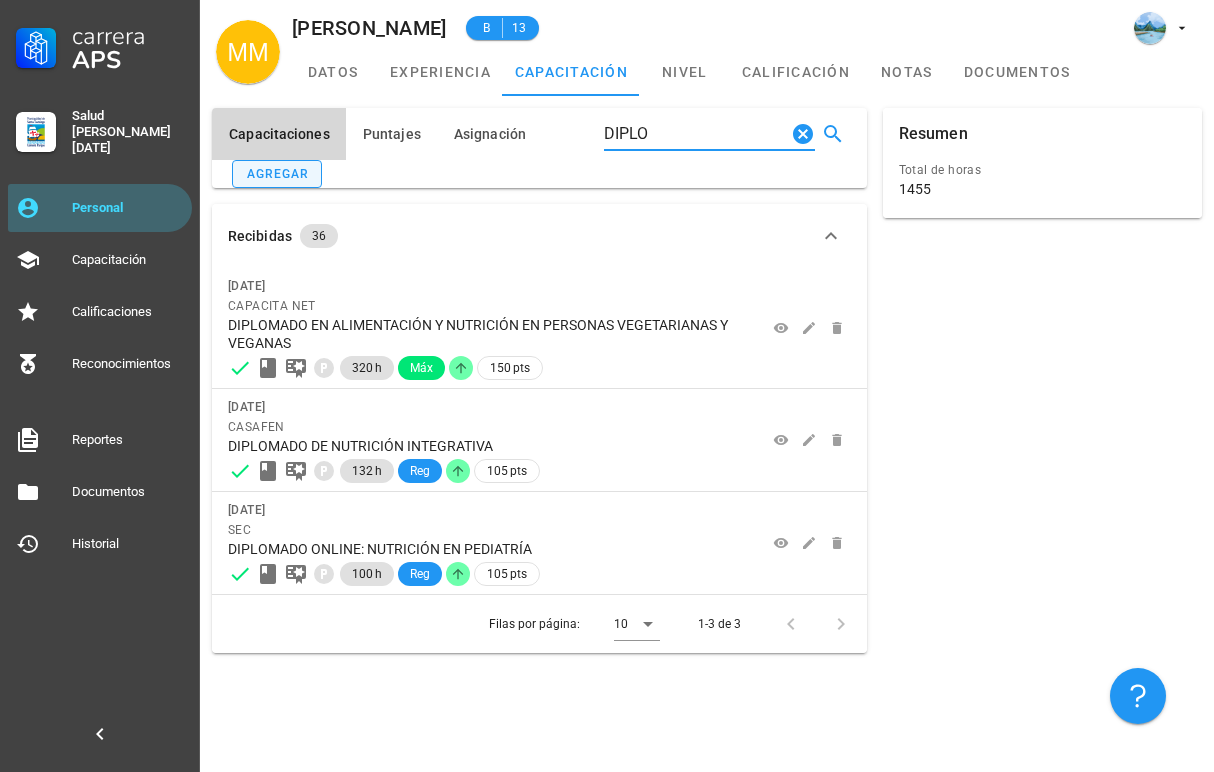 type on "DIPLO" 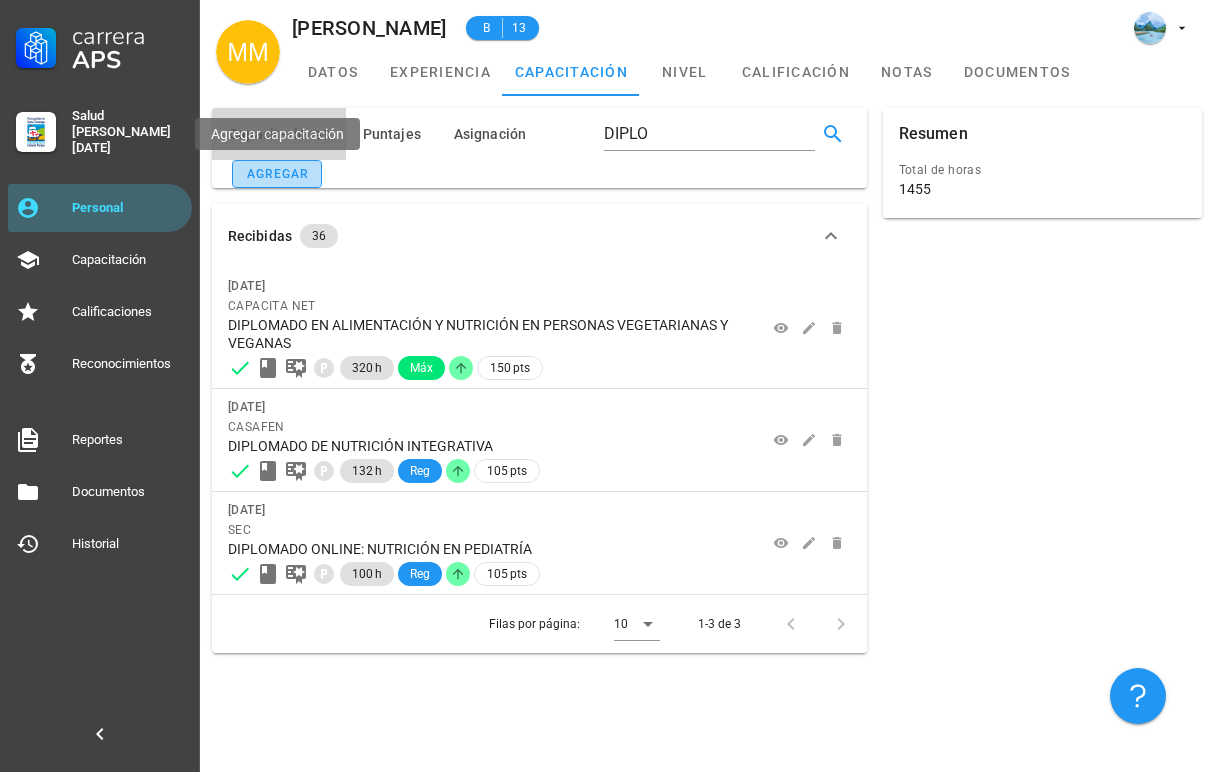 click on "agregar" at bounding box center [277, 174] 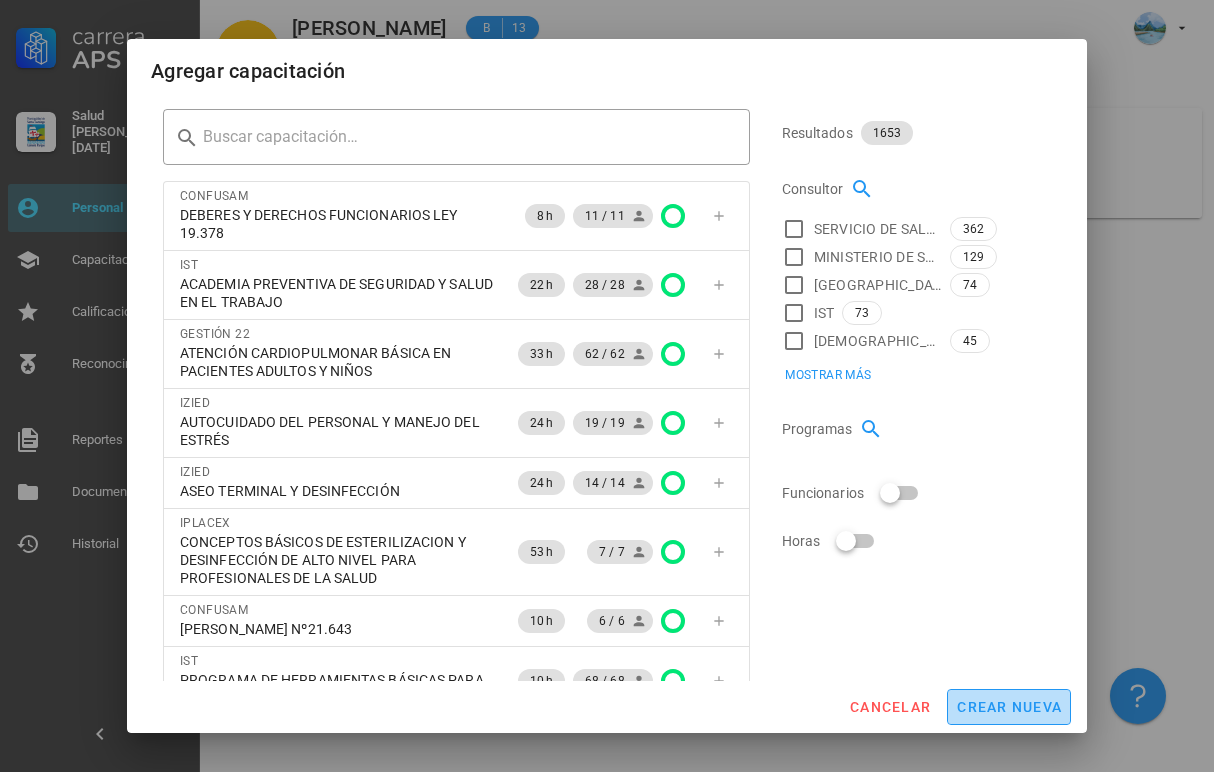 click on "crear nueva" at bounding box center [1009, 707] 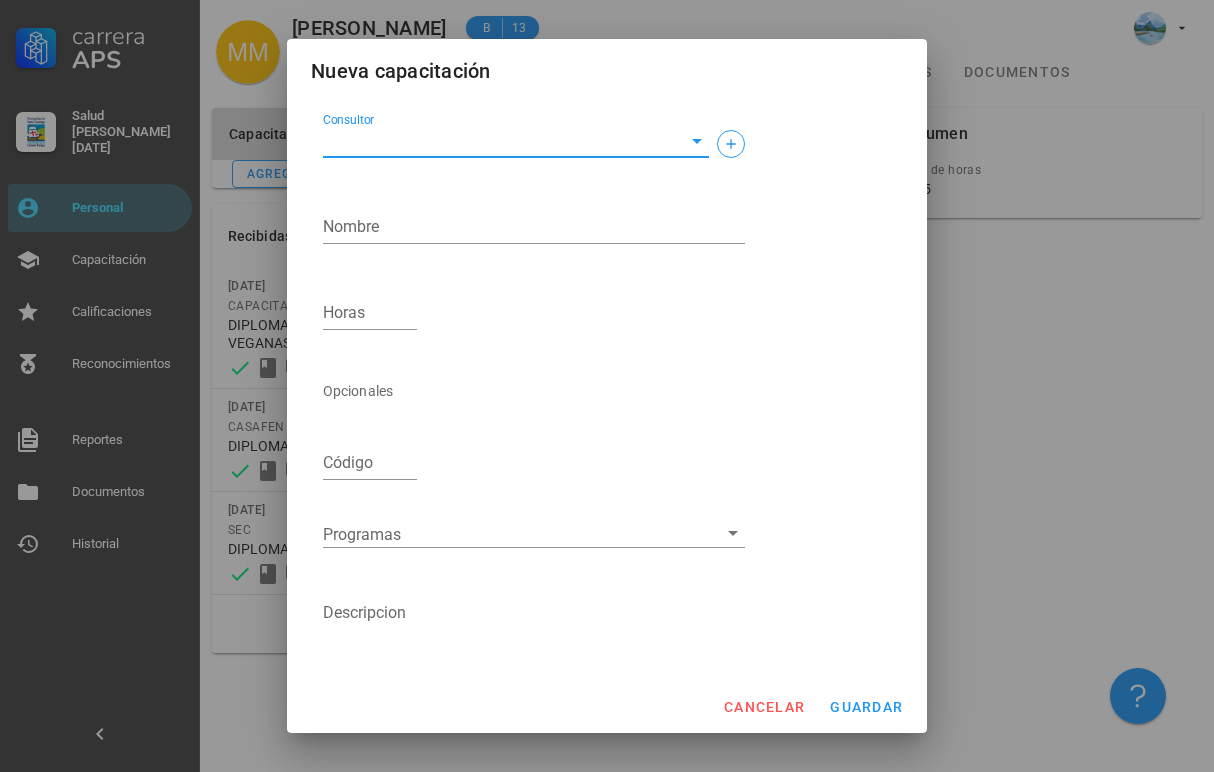 click on "Consultor" at bounding box center [500, 141] 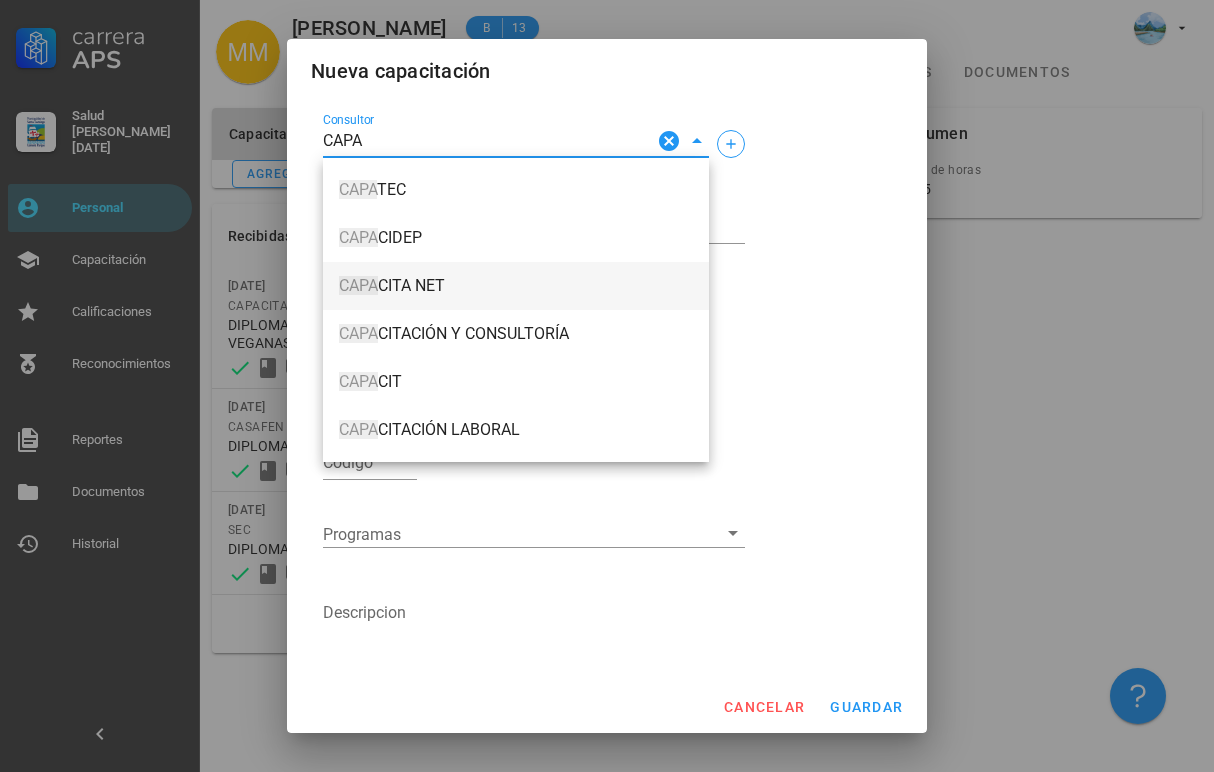 click on "CAPA CITA NET" at bounding box center [516, 286] 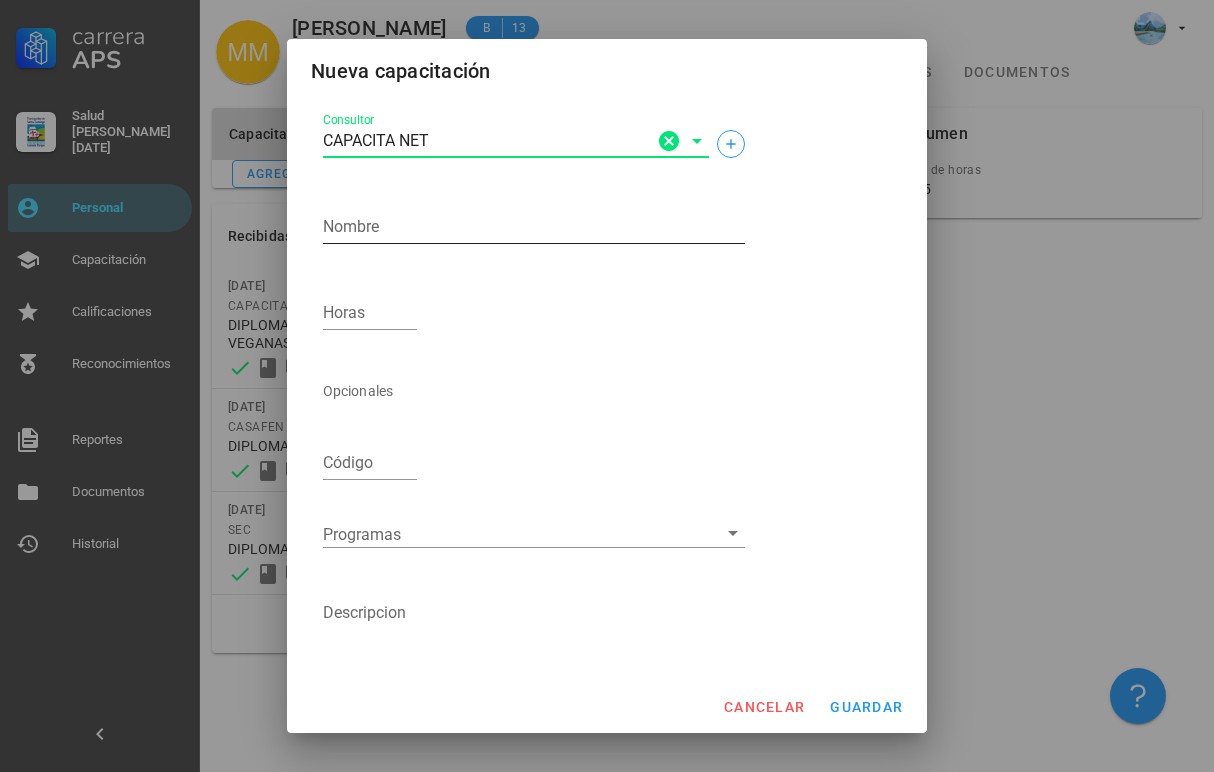 click on "Nombre" at bounding box center [534, 227] 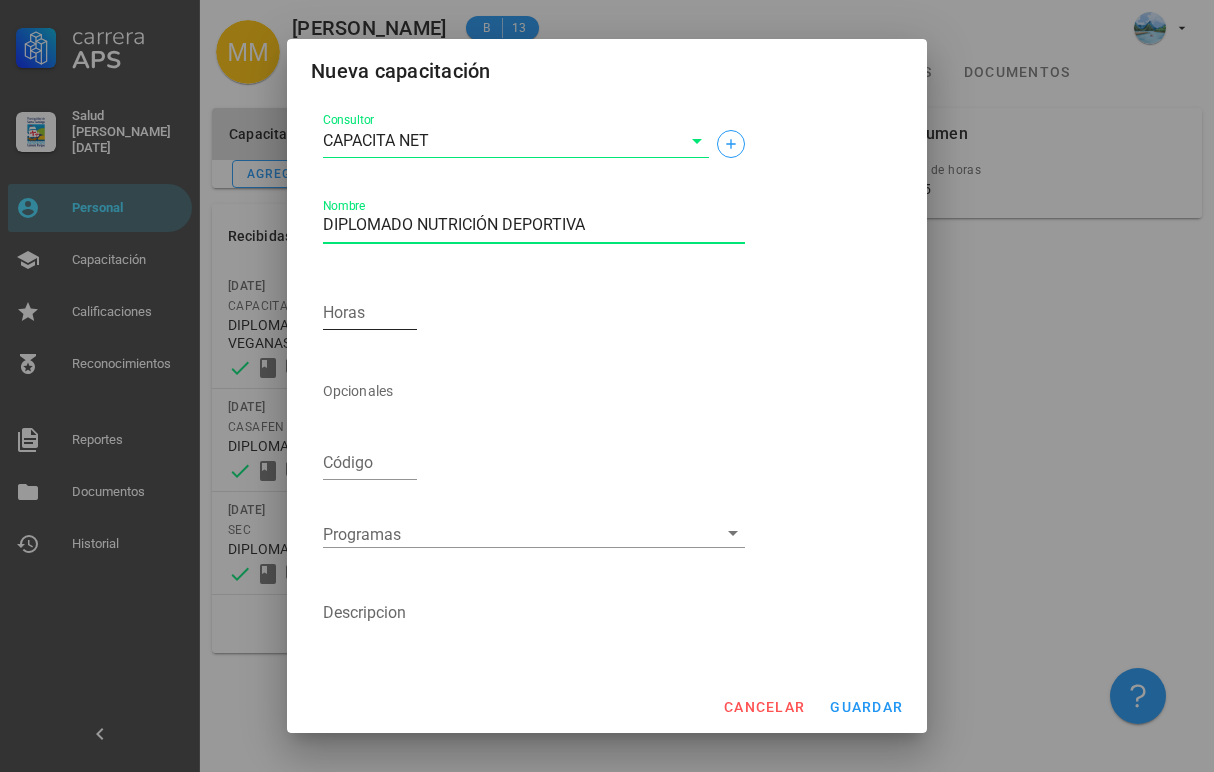 type on "DIPLOMADO NUTRICIÓN DEPORTIVA" 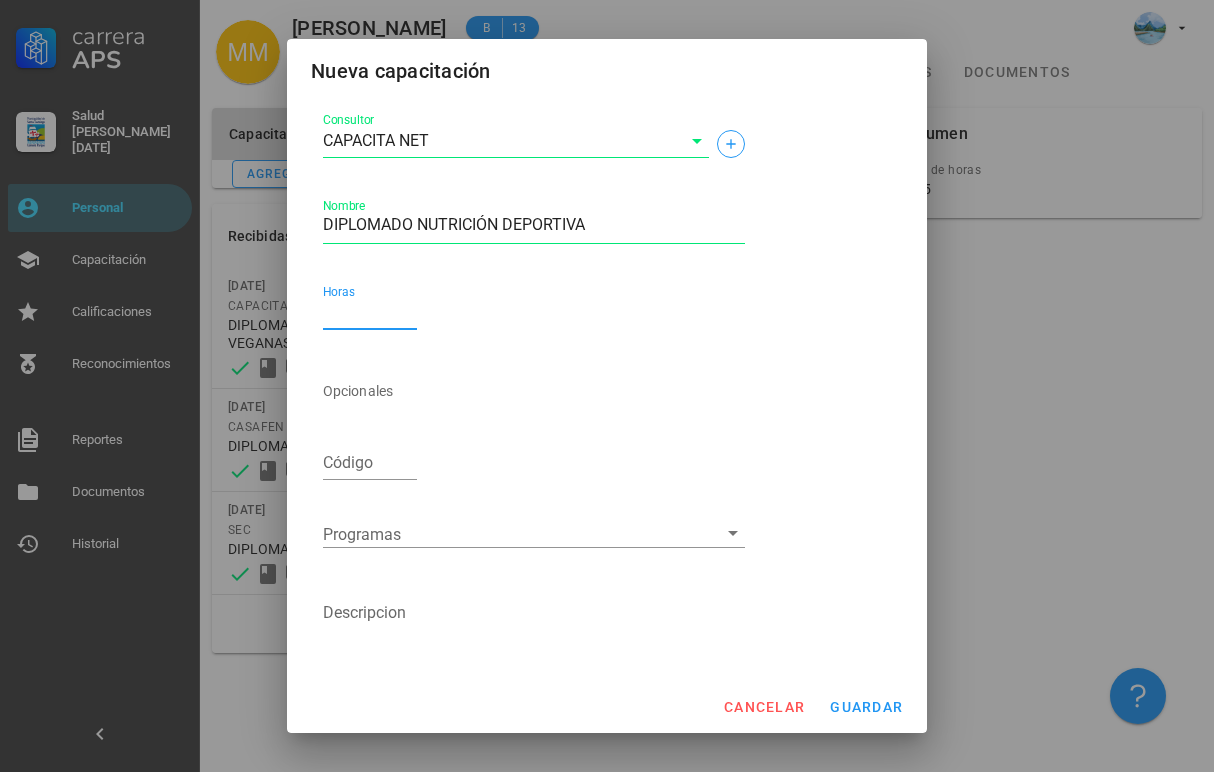 click on "Horas" at bounding box center [370, 313] 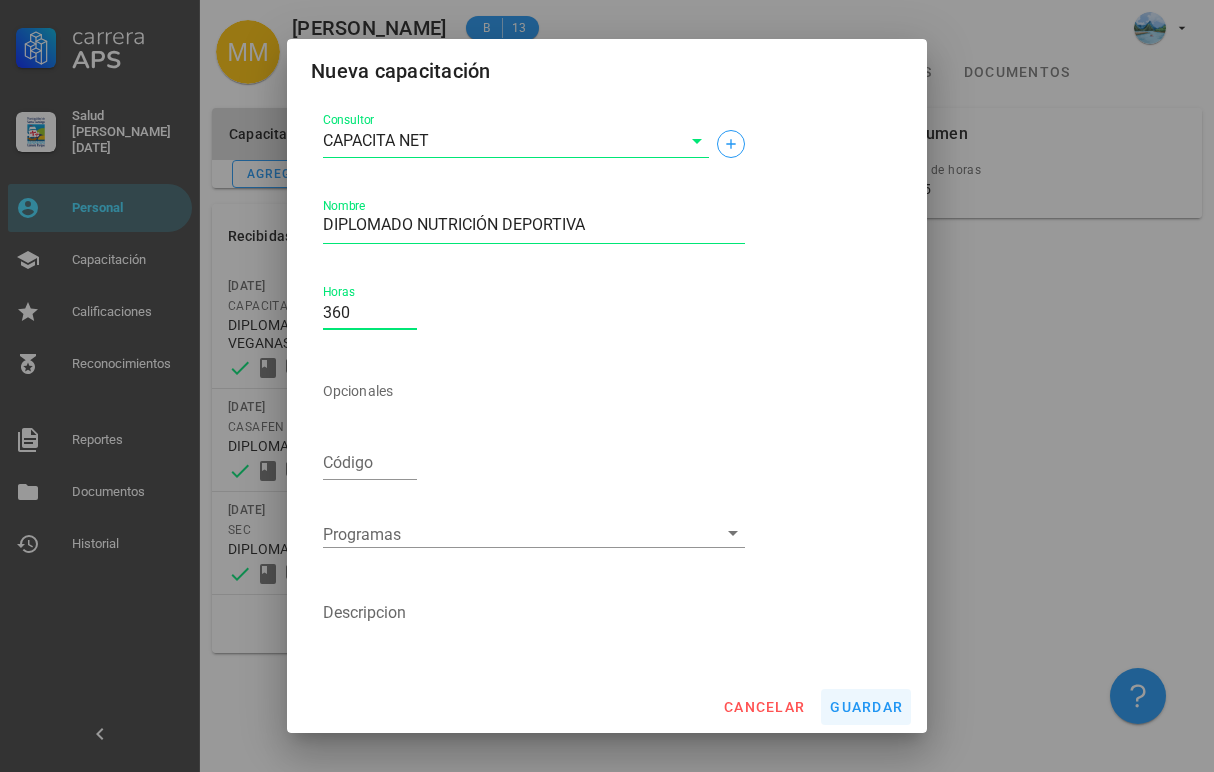 type on "360" 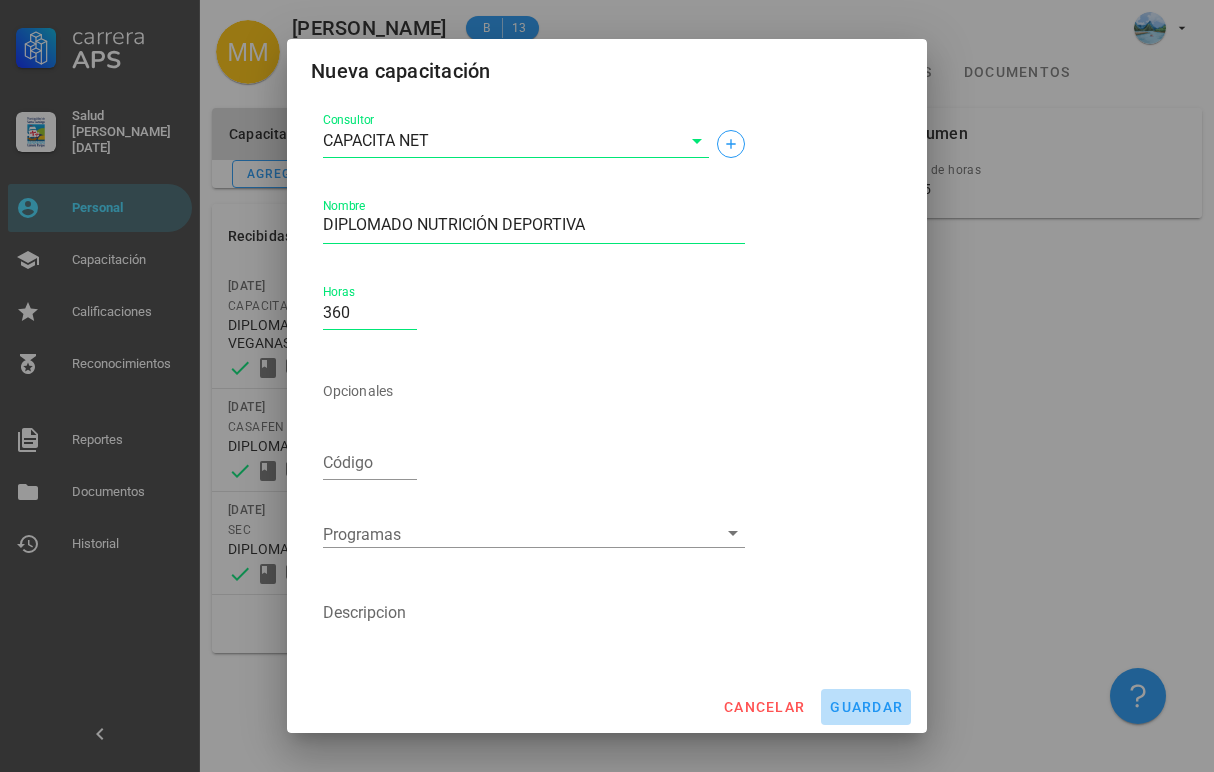 click on "guardar" at bounding box center [866, 707] 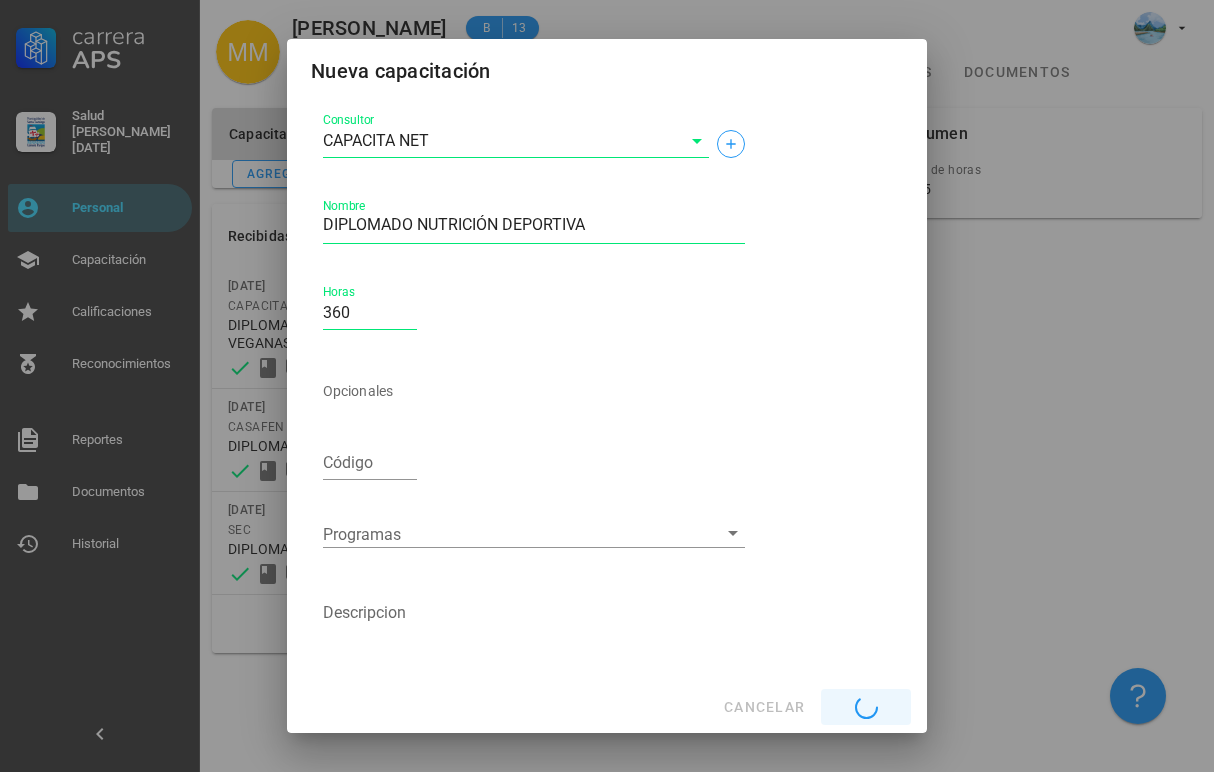type 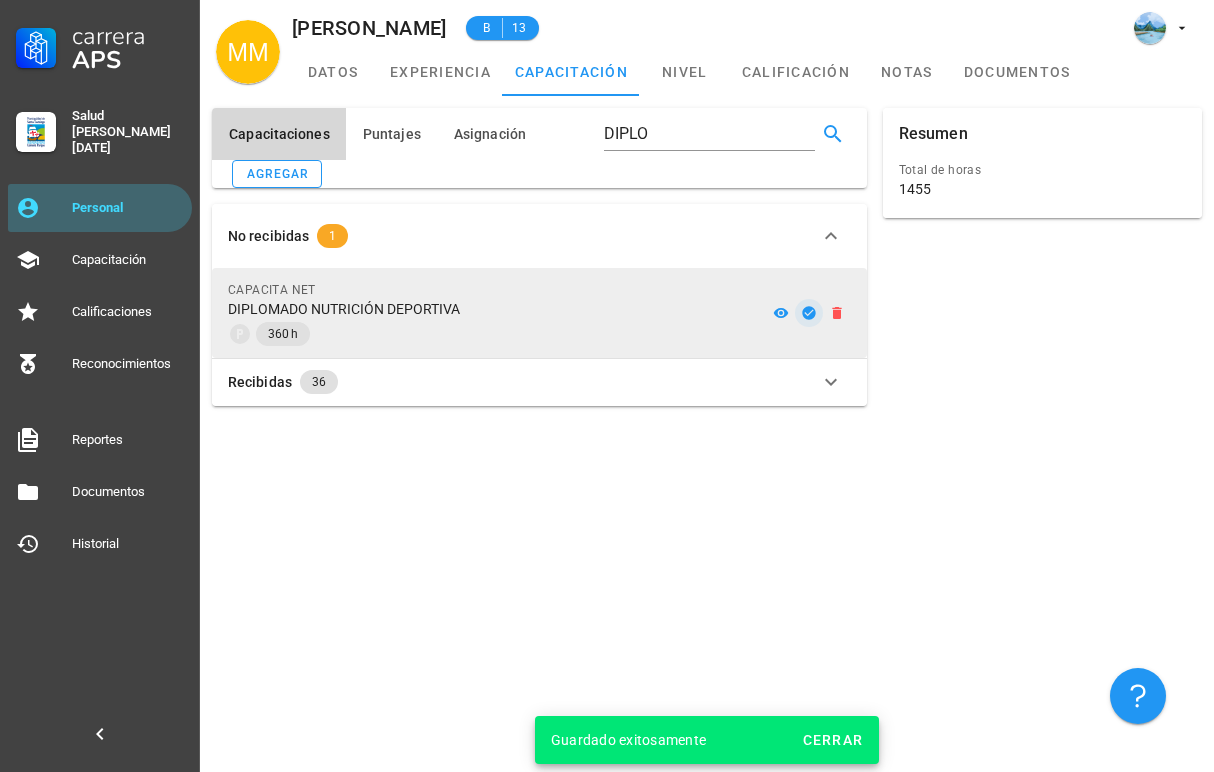 click 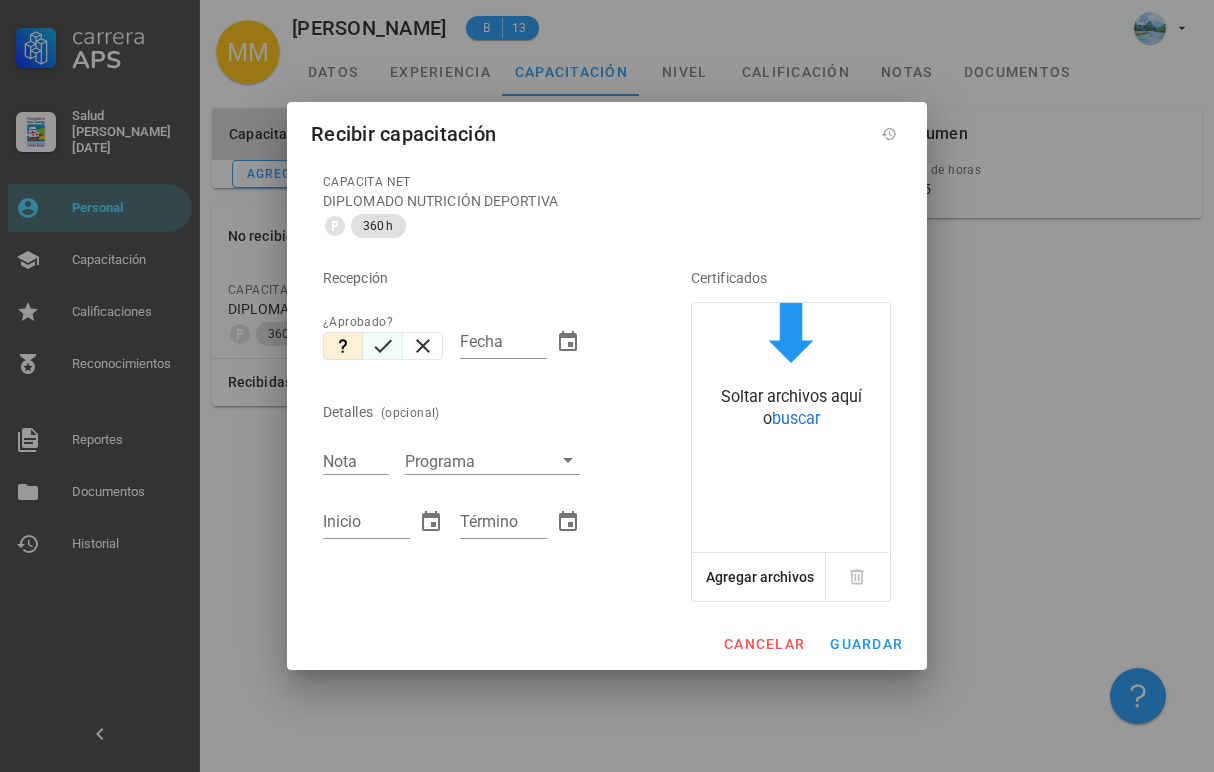 click 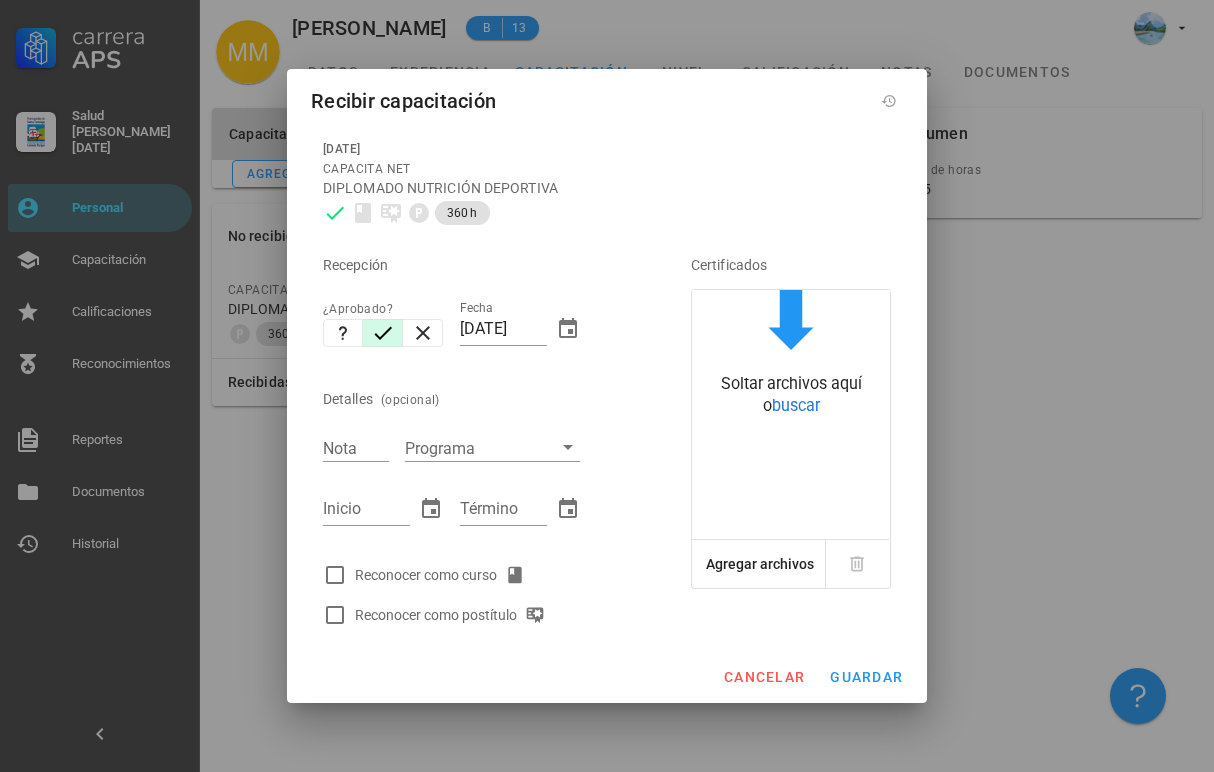 click on "Reconocer como curso" at bounding box center [444, 575] 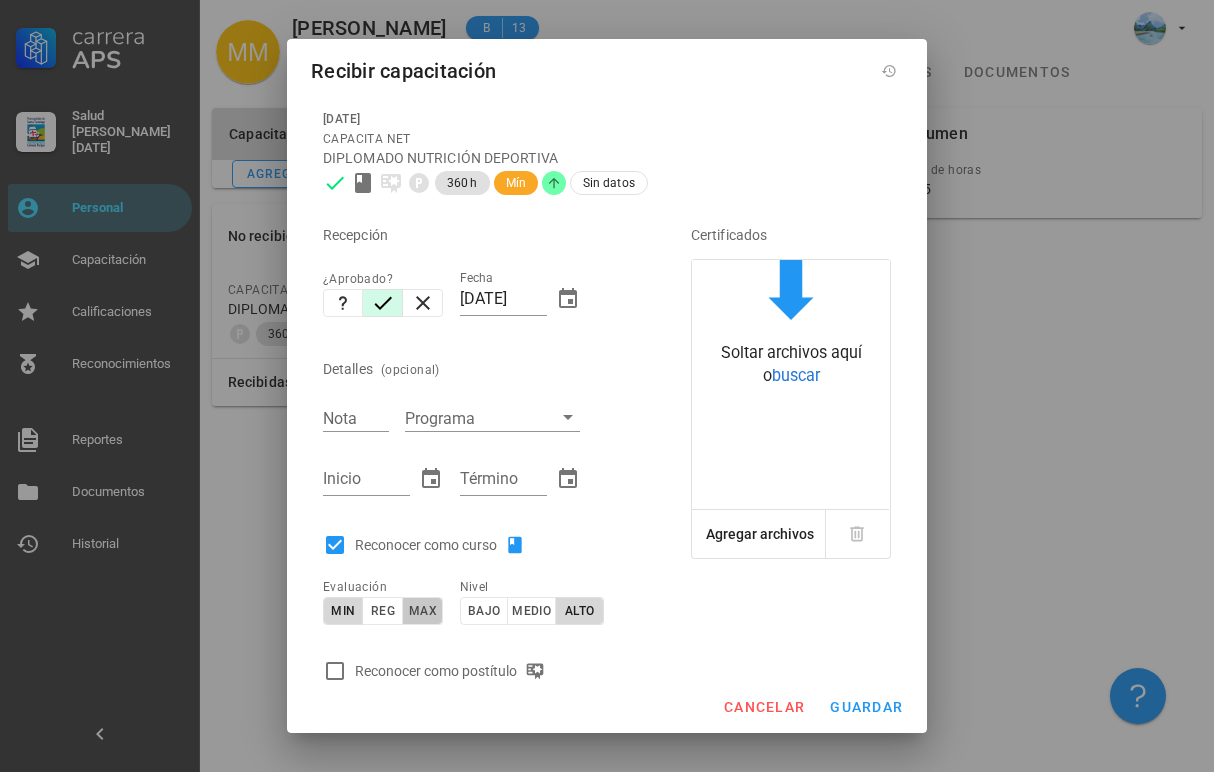 click on "max" at bounding box center [422, 611] 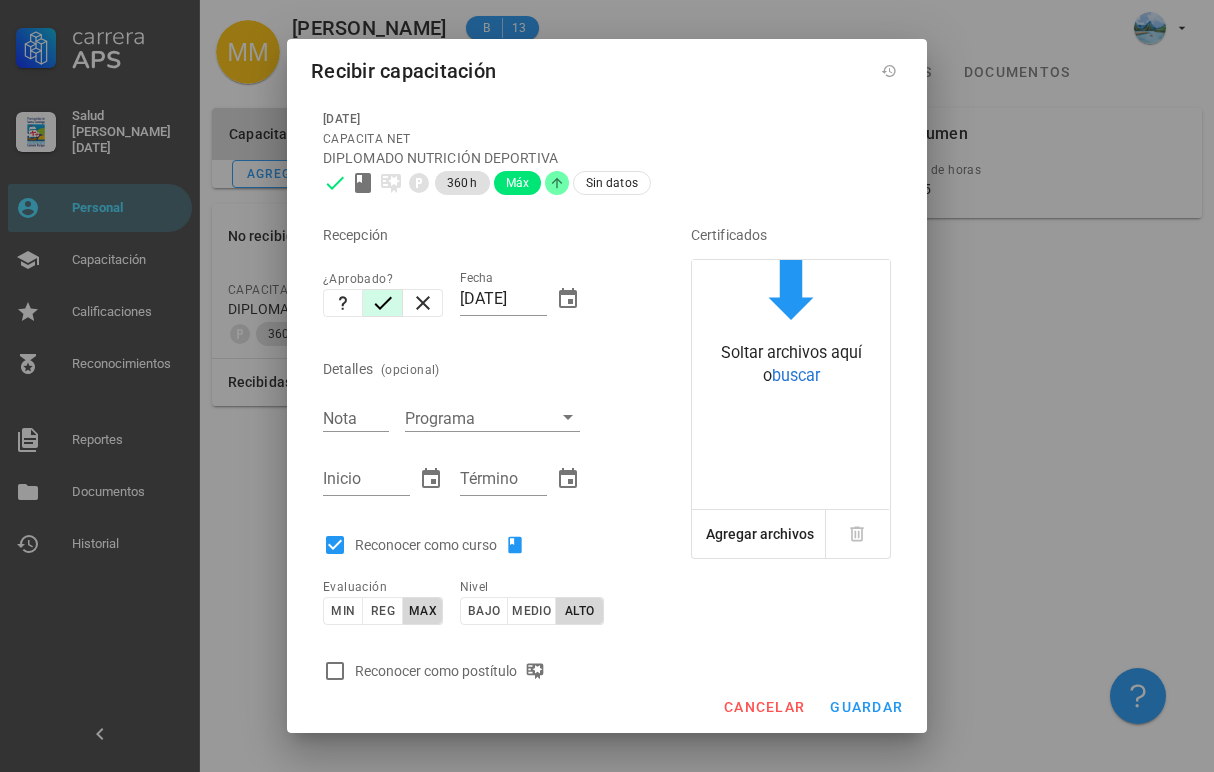 click on "Reconocer como postítulo" at bounding box center (454, 671) 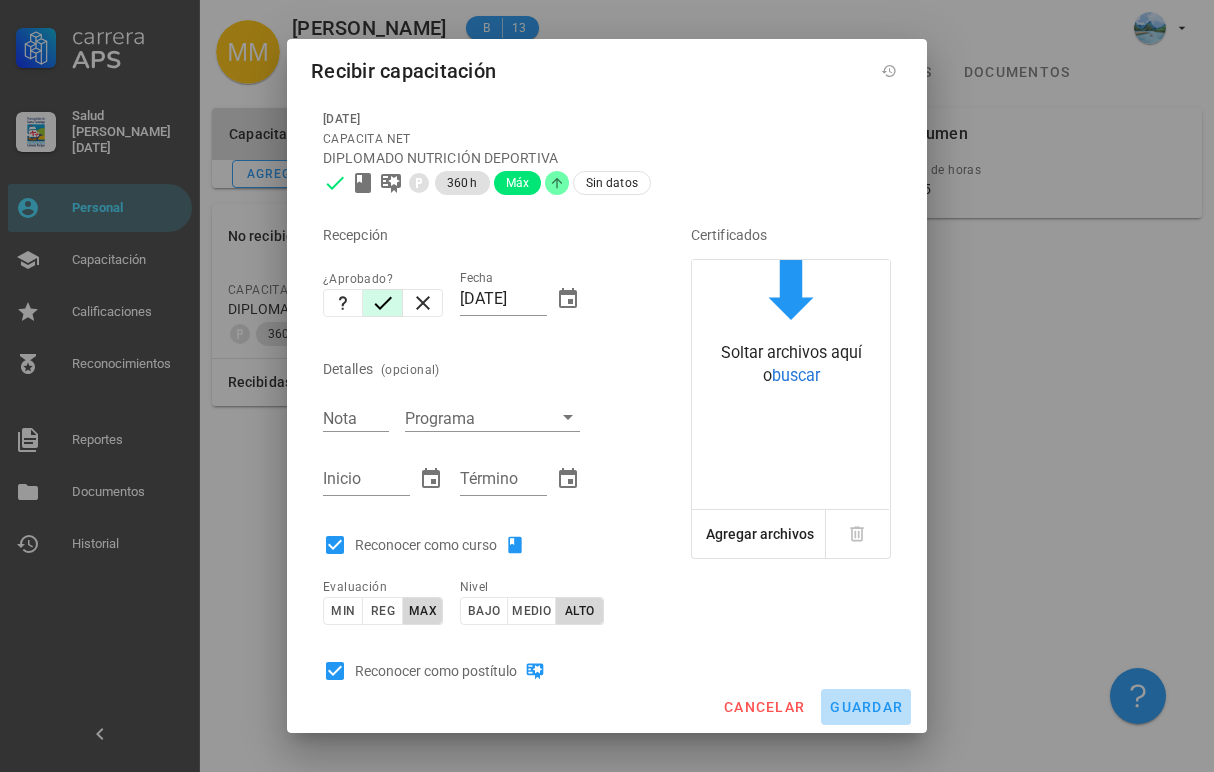 click on "guardar" at bounding box center (866, 707) 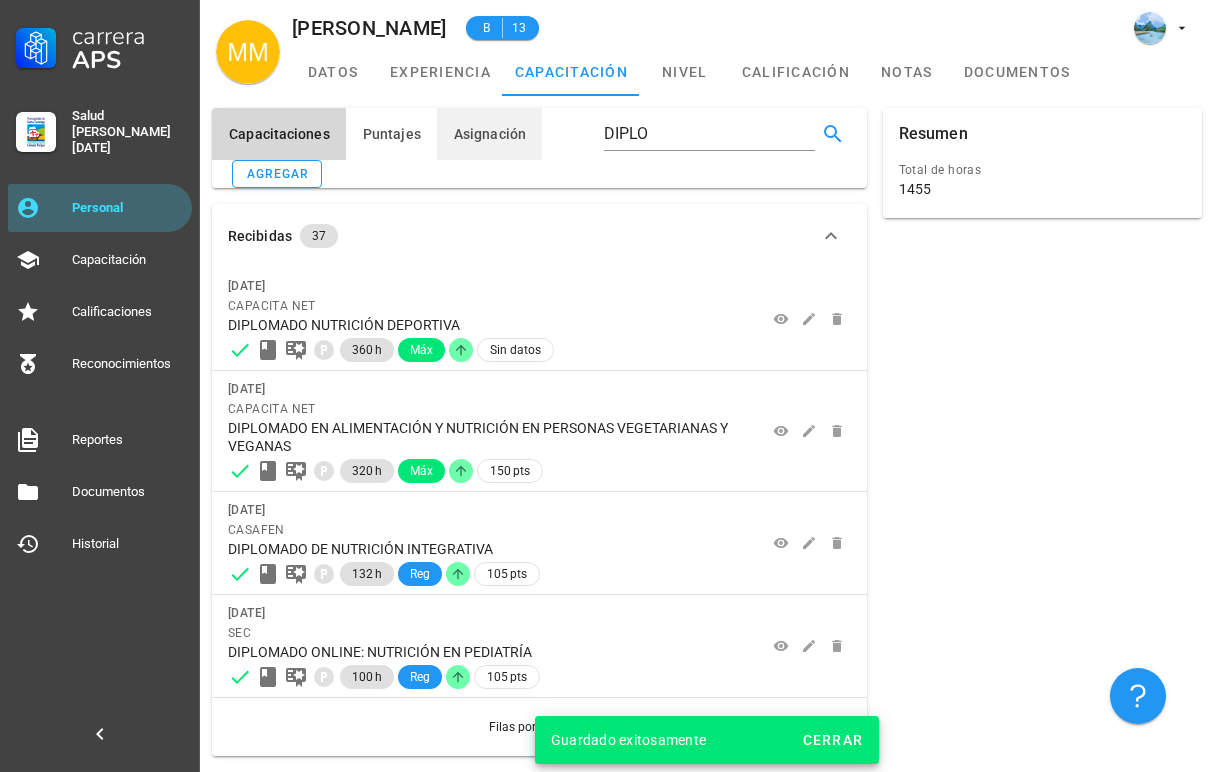 click on "Asignación" at bounding box center [489, 134] 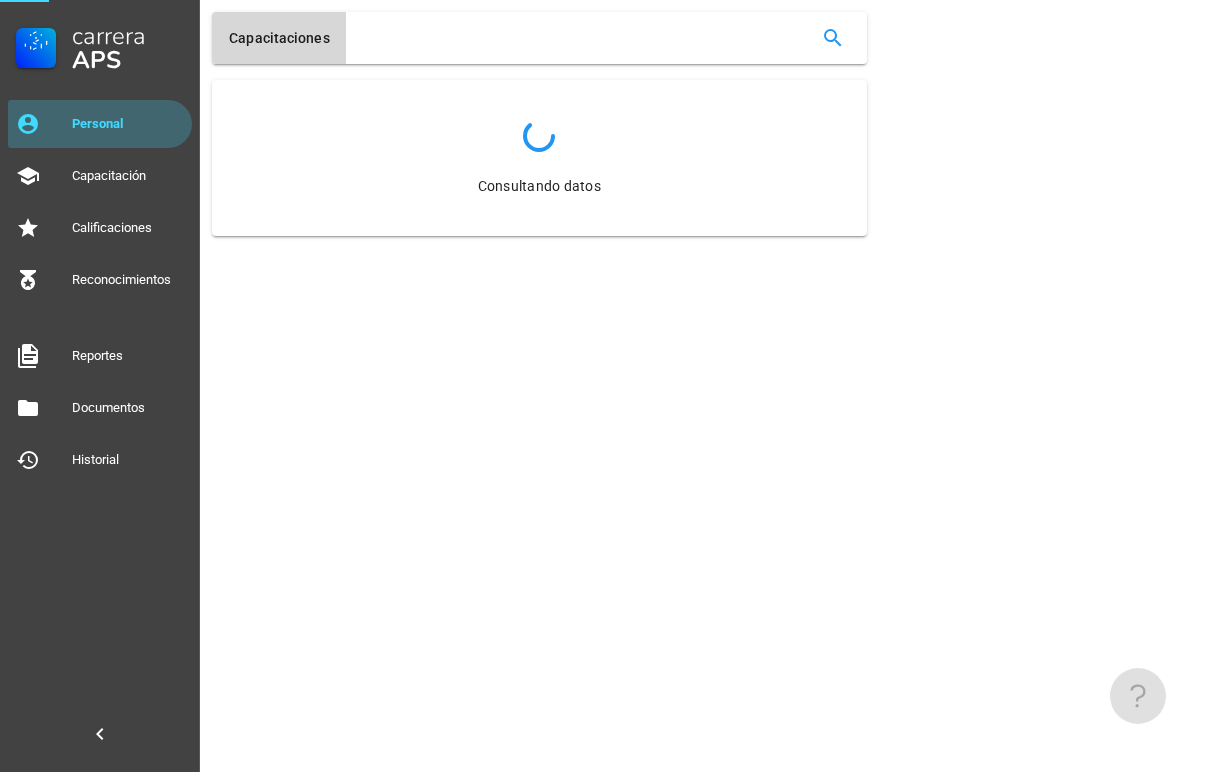 scroll, scrollTop: 0, scrollLeft: 0, axis: both 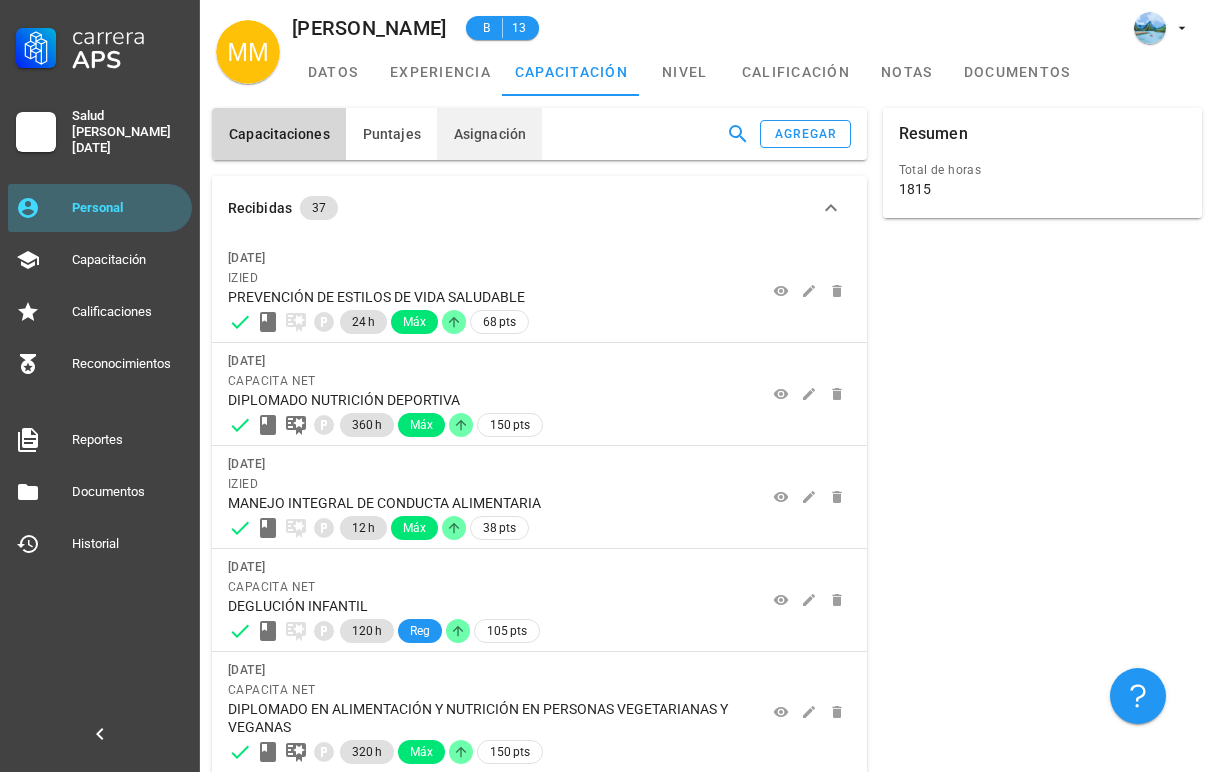 click on "Asignación" at bounding box center [489, 134] 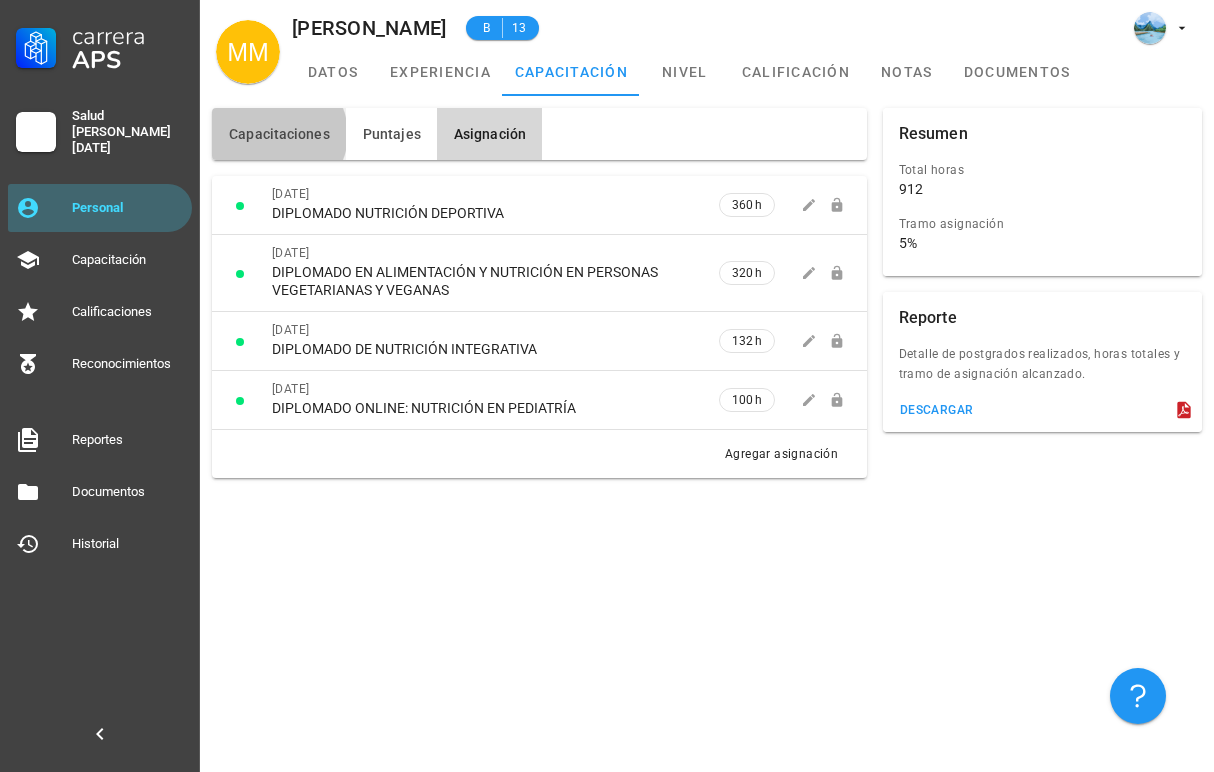 click on "Capacitaciones" at bounding box center [279, 134] 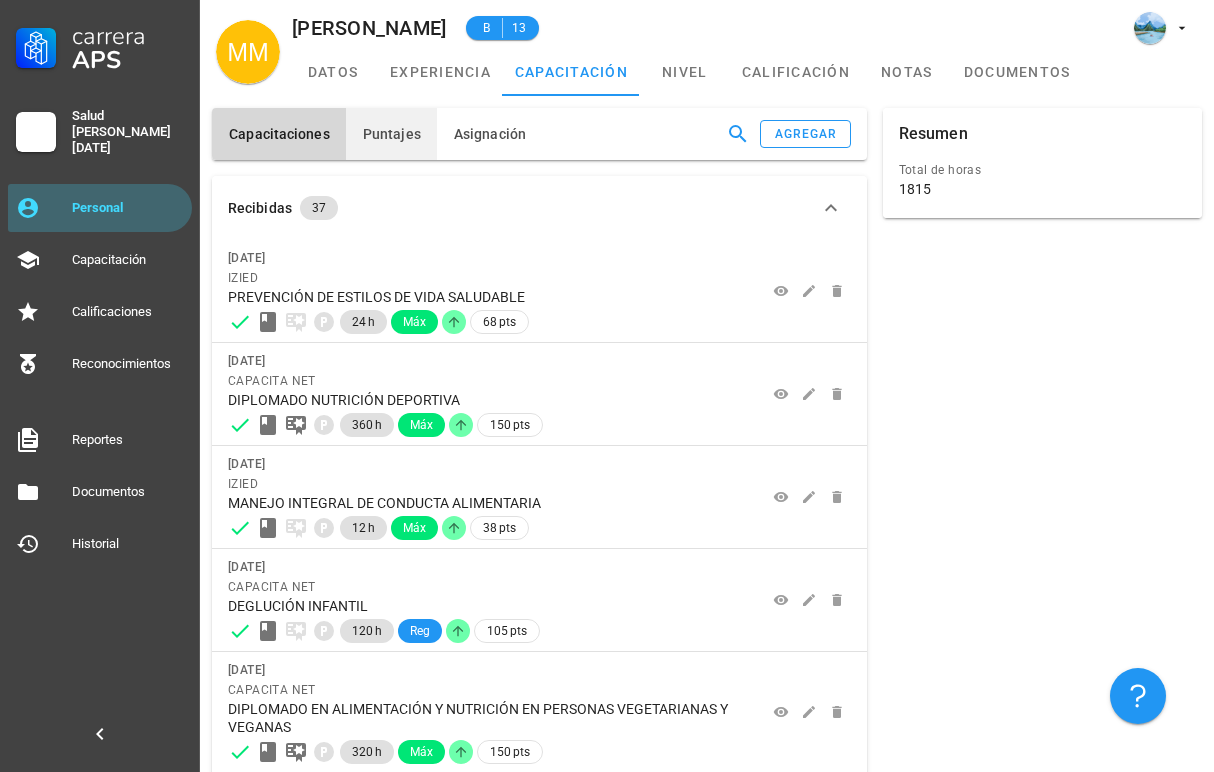 click on "Puntajes" at bounding box center (391, 134) 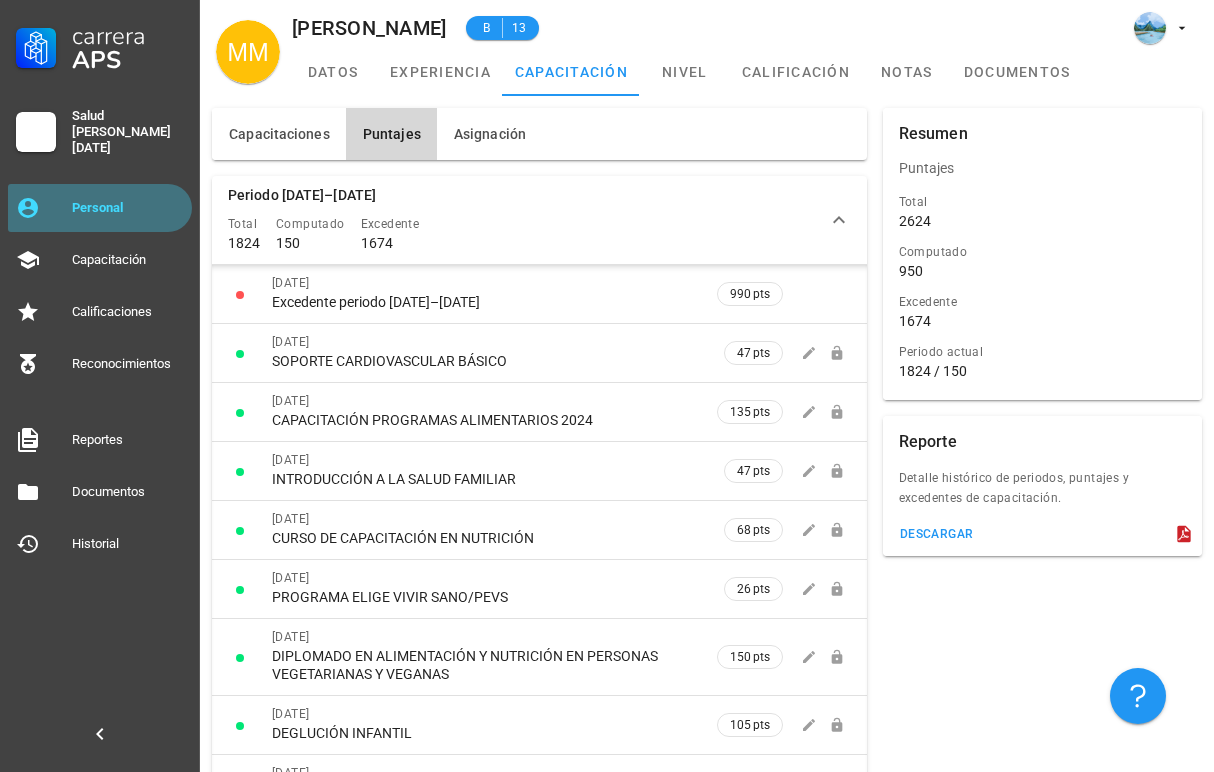click on "Personal" at bounding box center (128, 208) 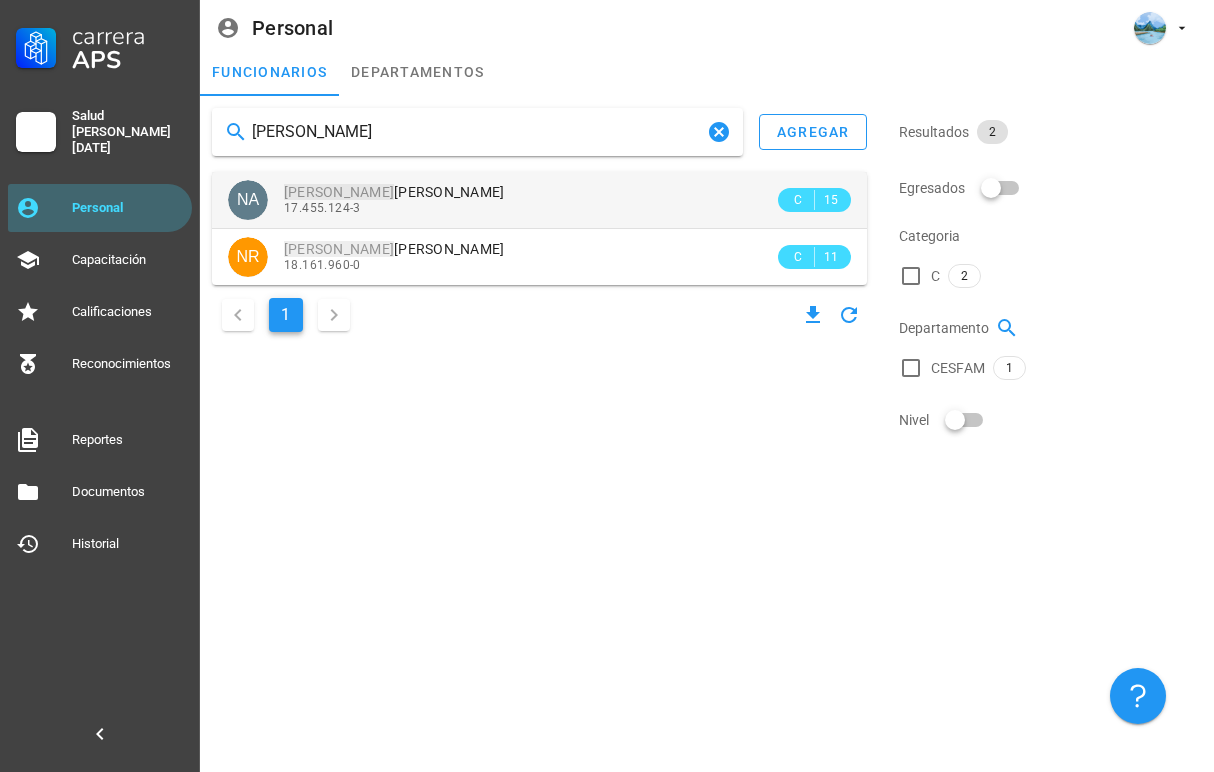 type on "[PERSON_NAME]" 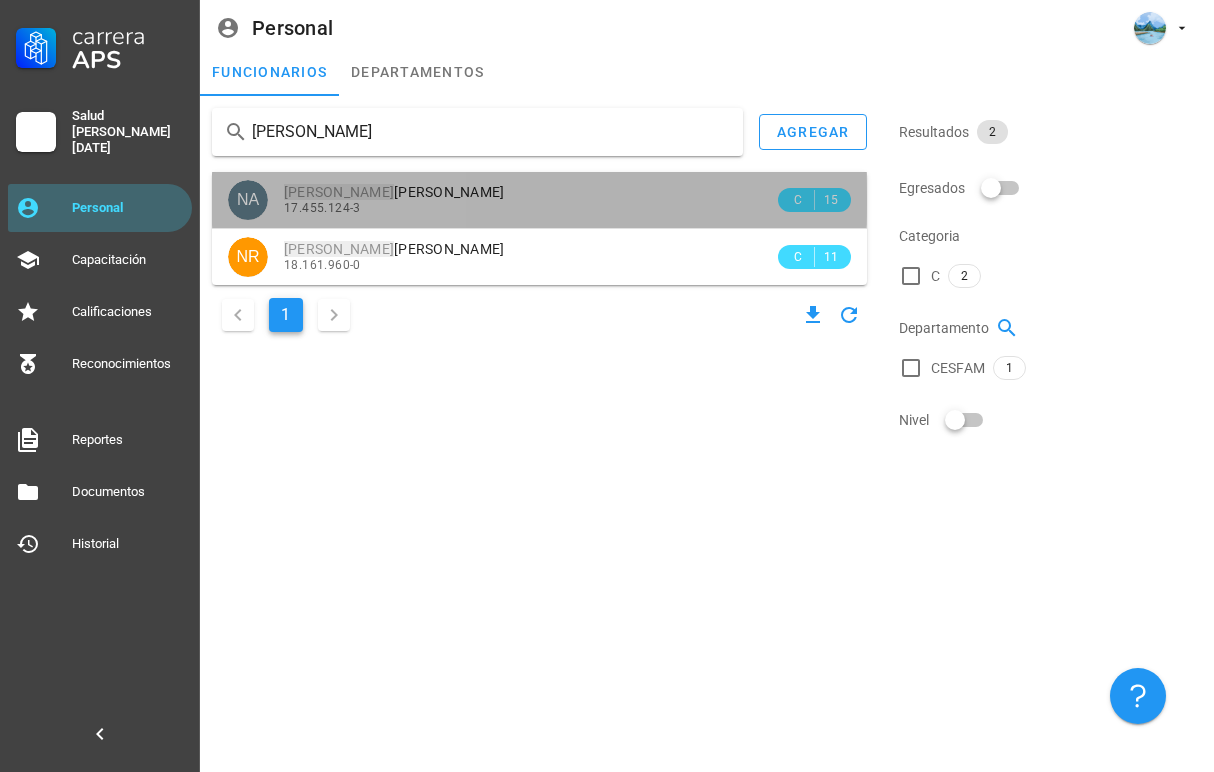 click on "17.455.124-3" at bounding box center (529, 208) 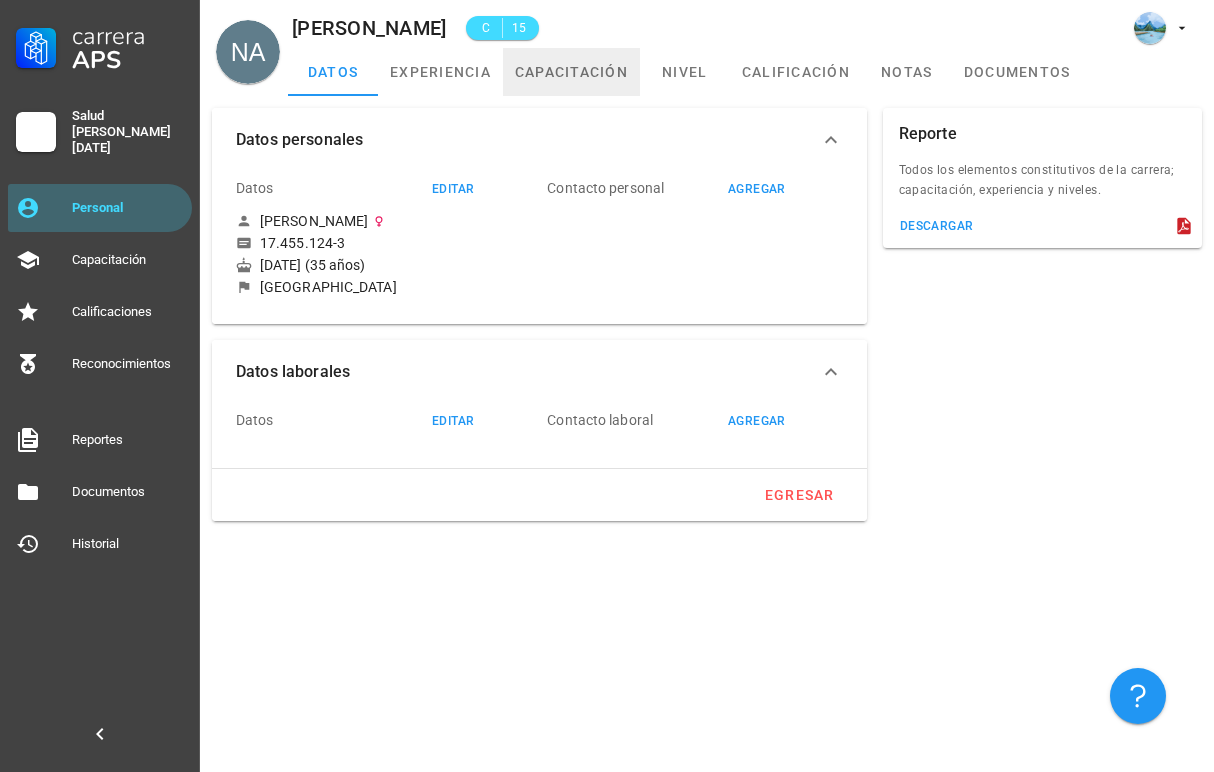 click on "capacitación" at bounding box center [571, 72] 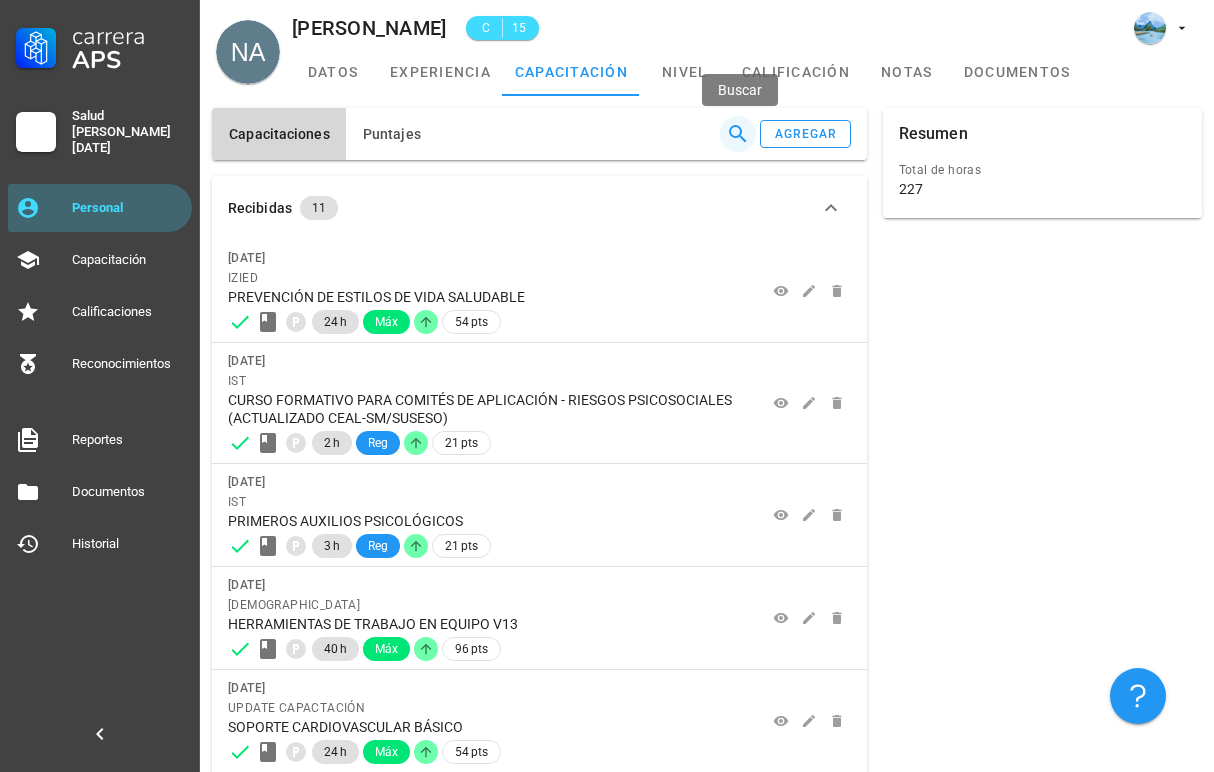 click 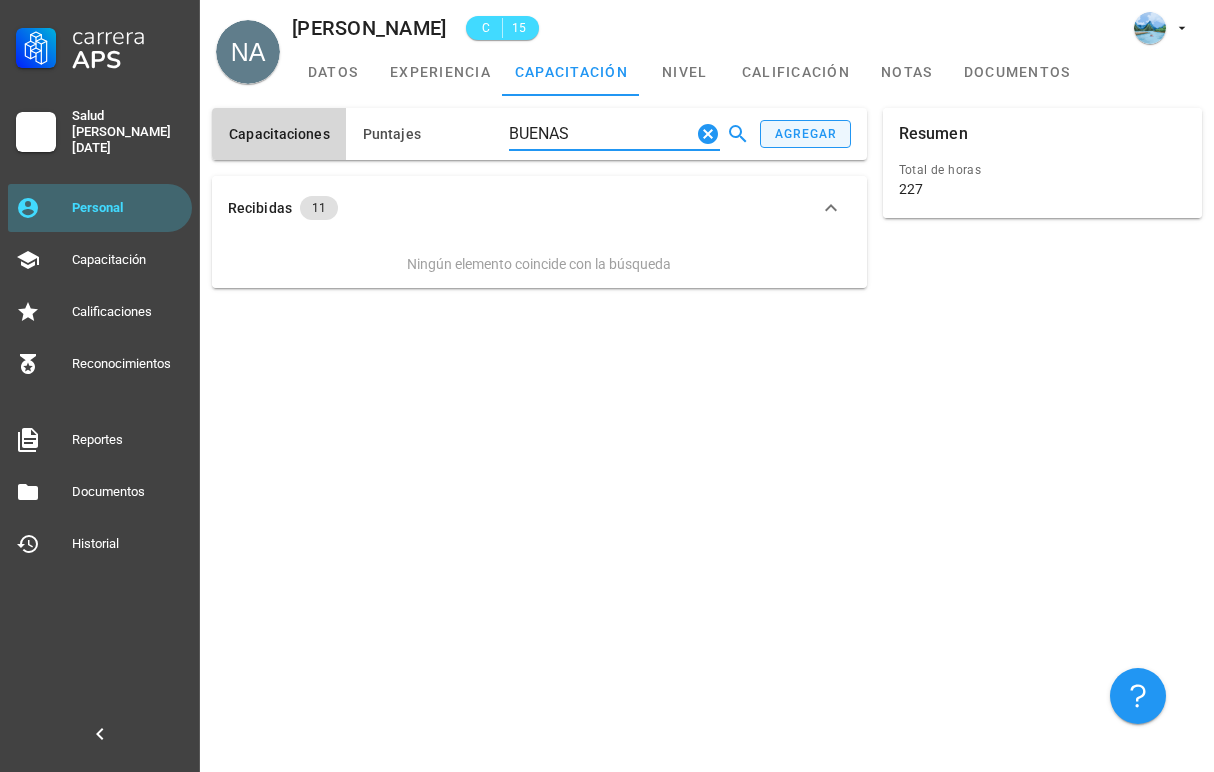 type on "BUENAS" 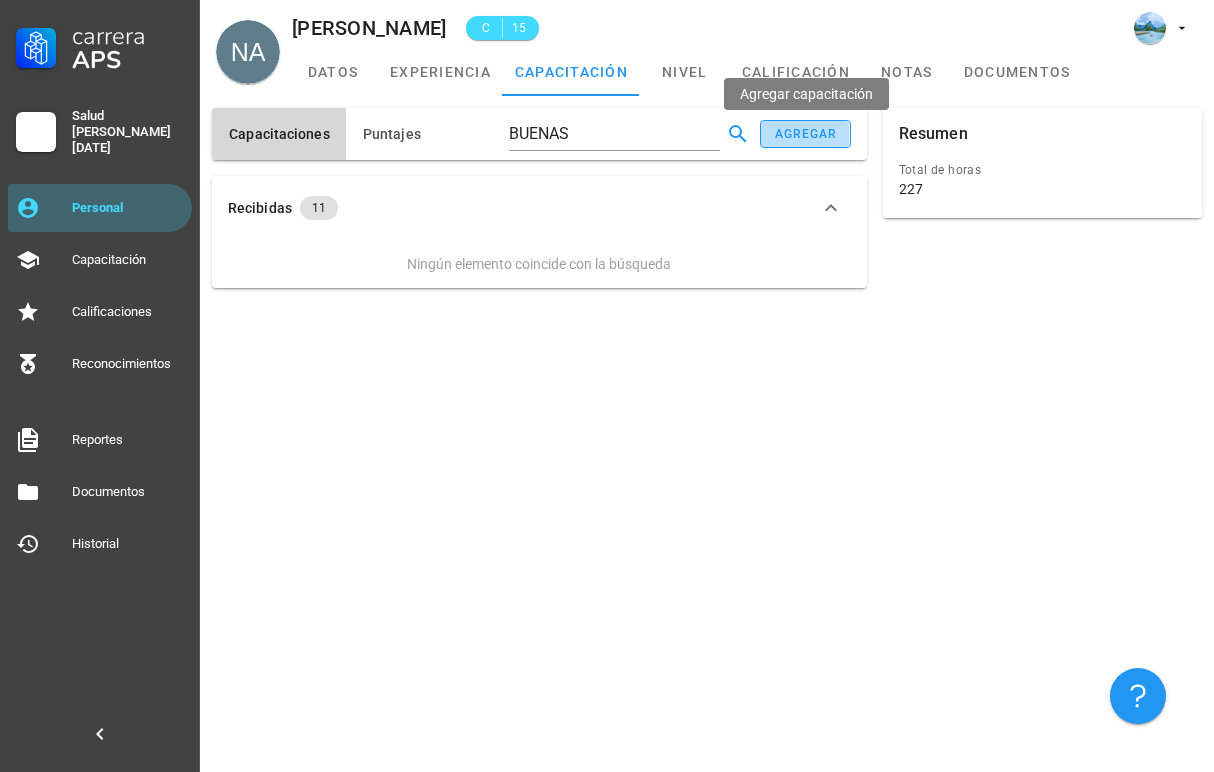 click on "agregar" at bounding box center (806, 134) 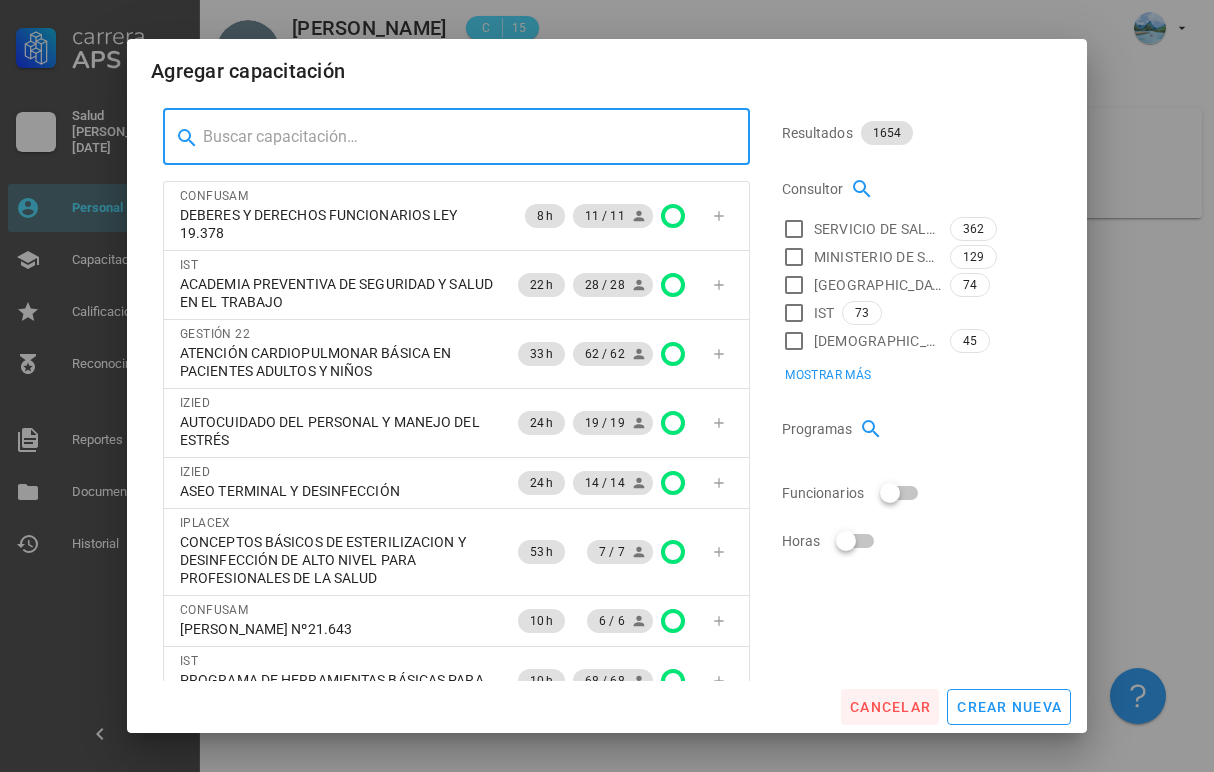 click on "cancelar" at bounding box center [890, 707] 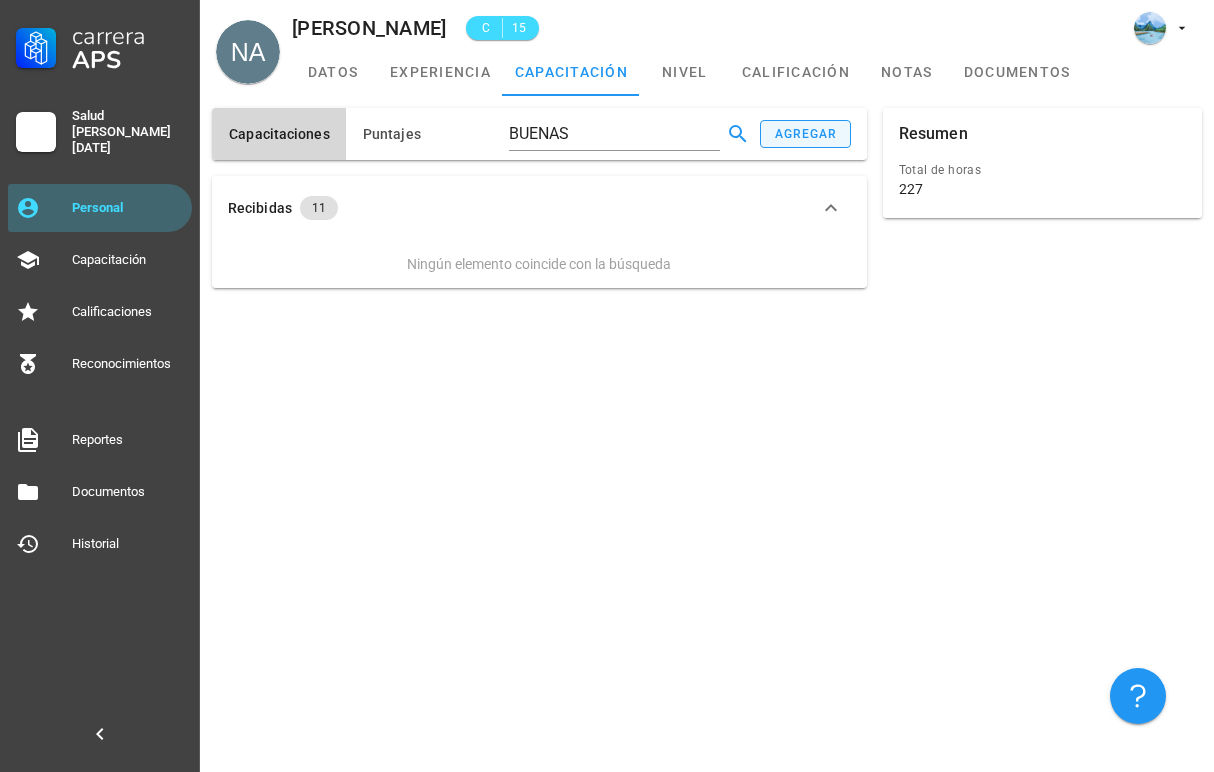 click on "agregar" at bounding box center (806, 134) 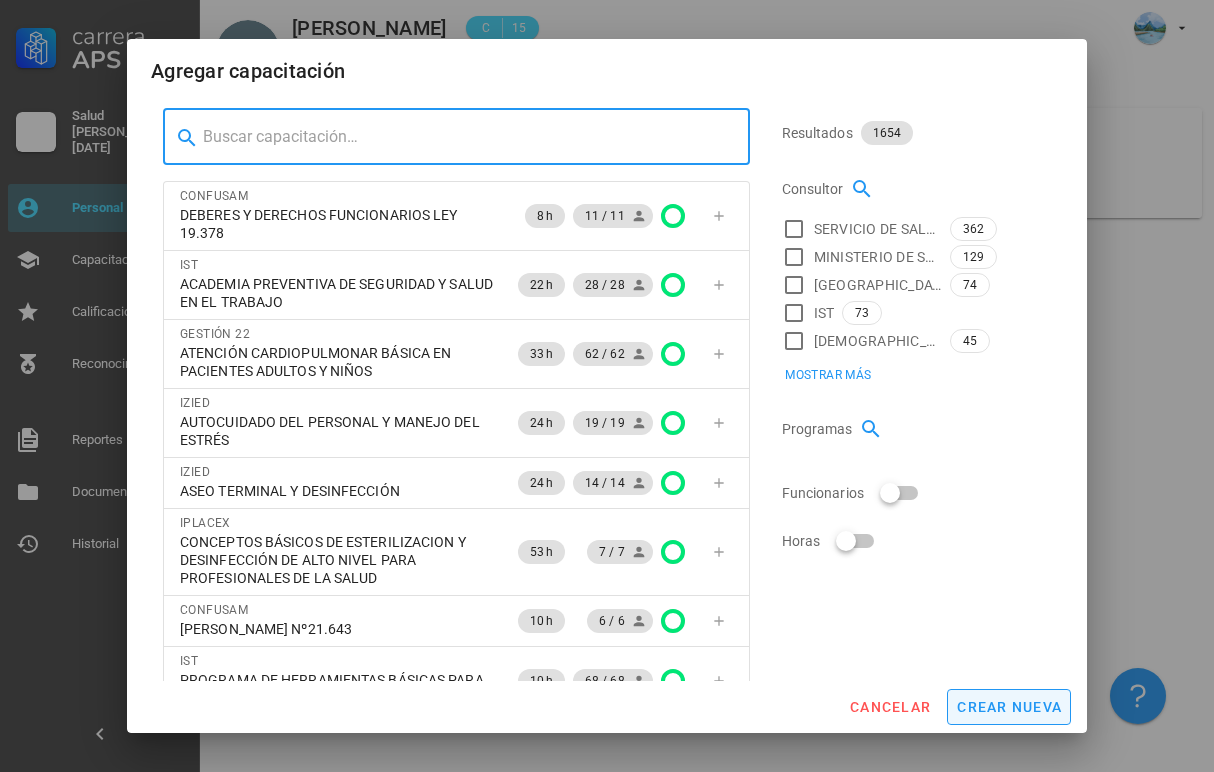 click on "crear nueva" at bounding box center (1009, 707) 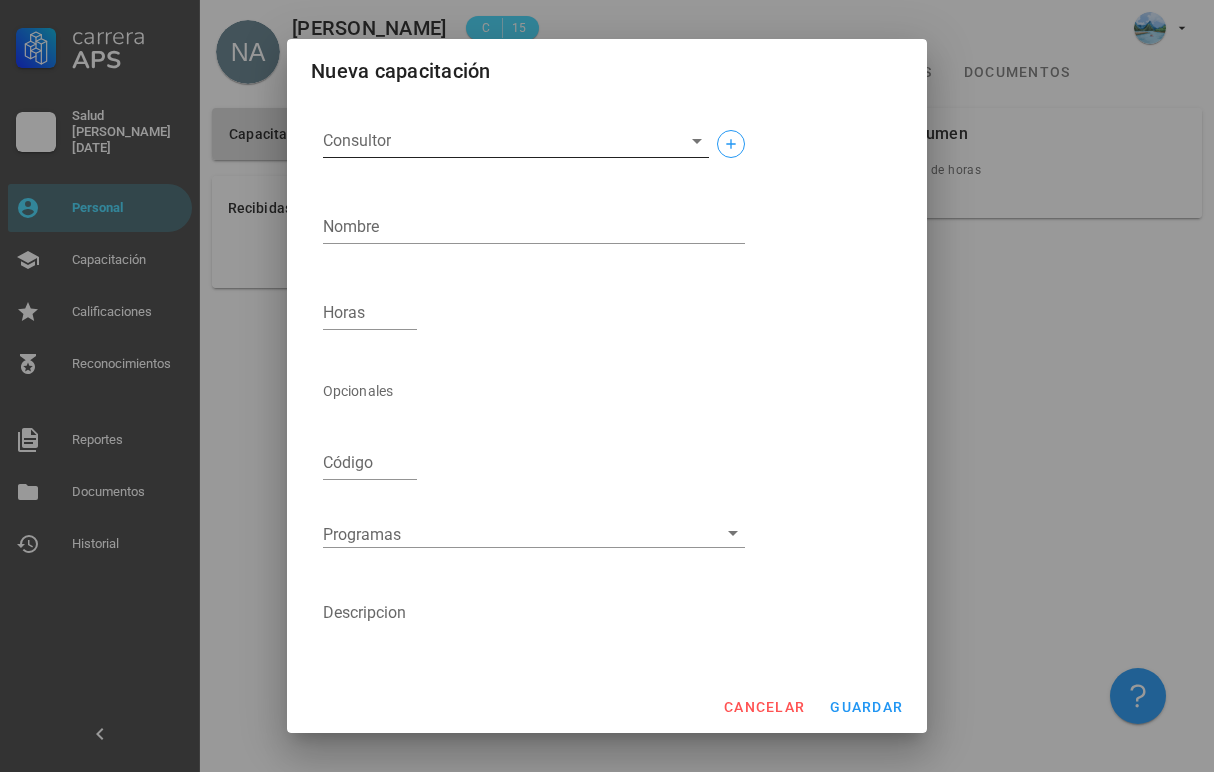click on "Consultor" at bounding box center (500, 141) 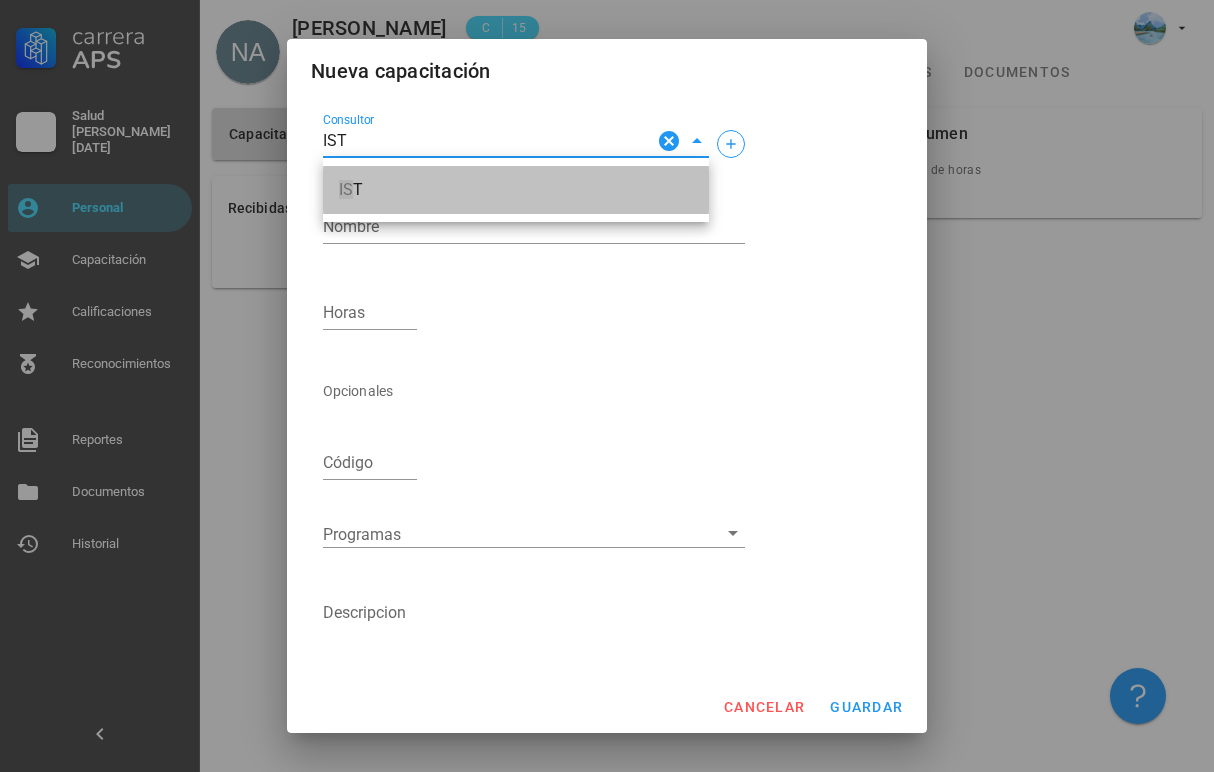 click on "IS T" at bounding box center [516, 190] 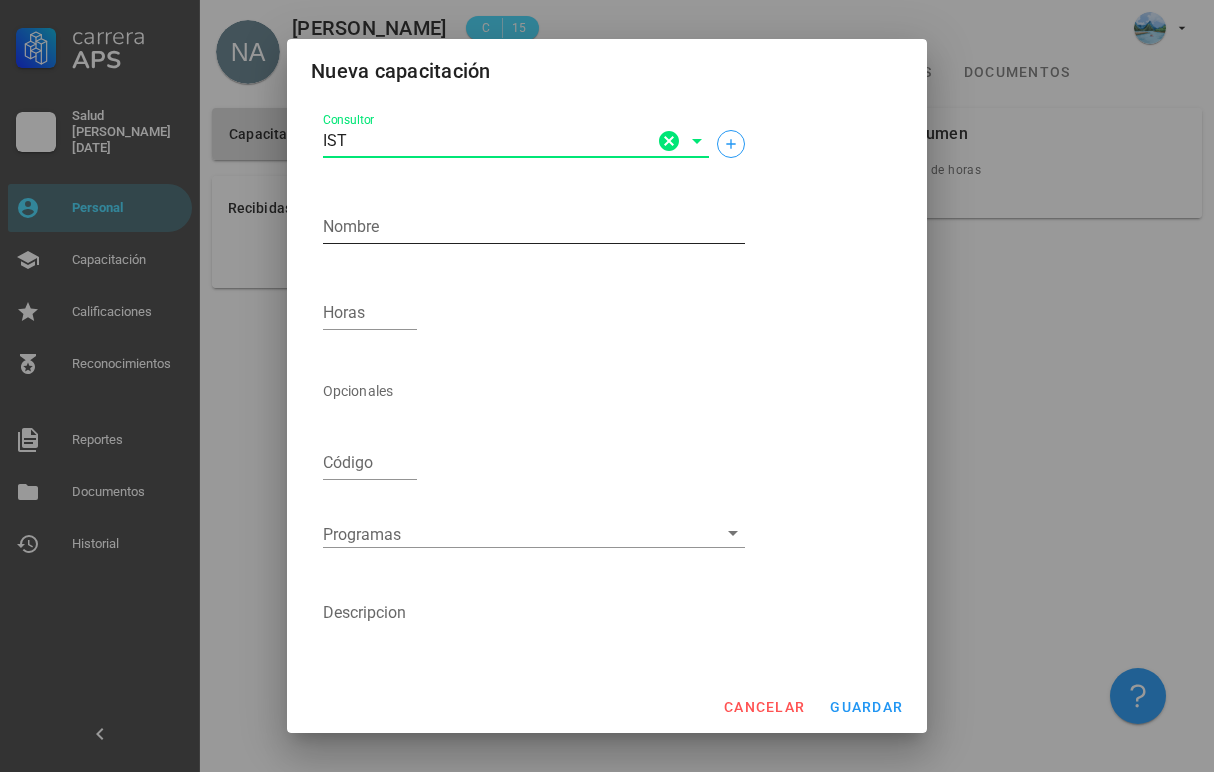 type on "IST" 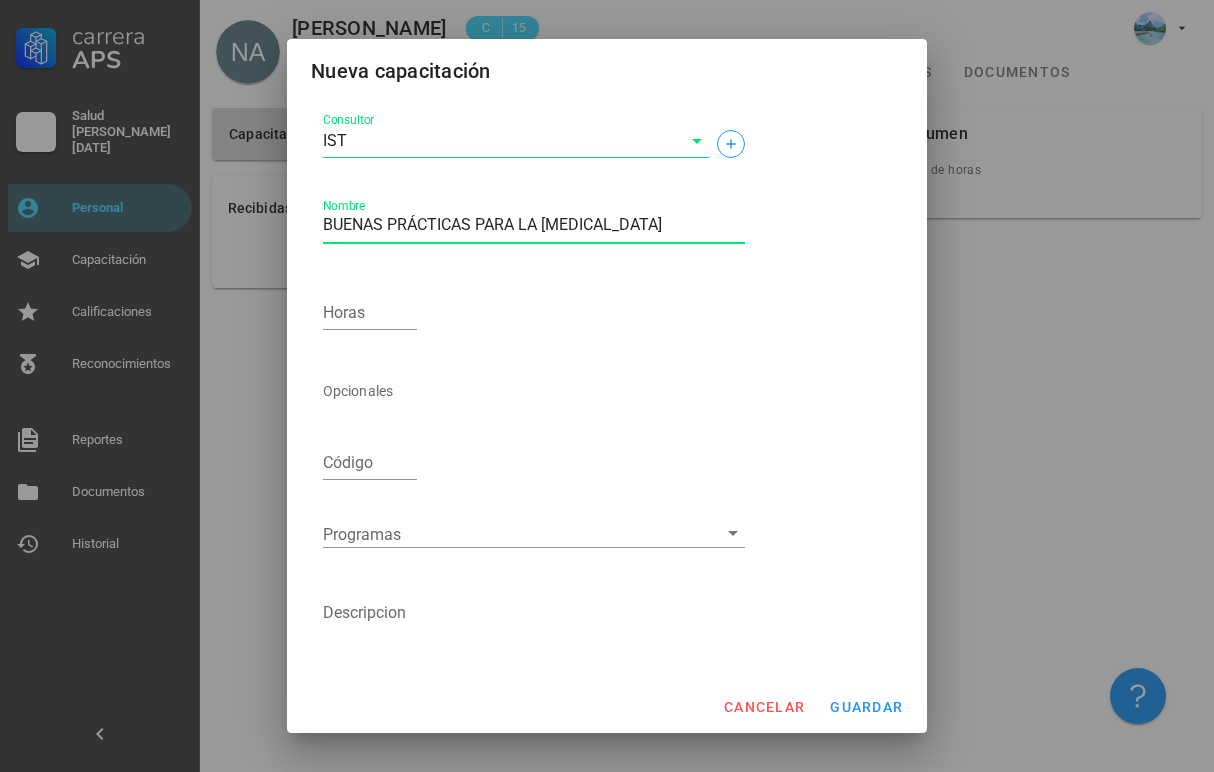 type on "BUENAS PRÁCTICAS PARA LA HIGIENE DEL SUEÑO" 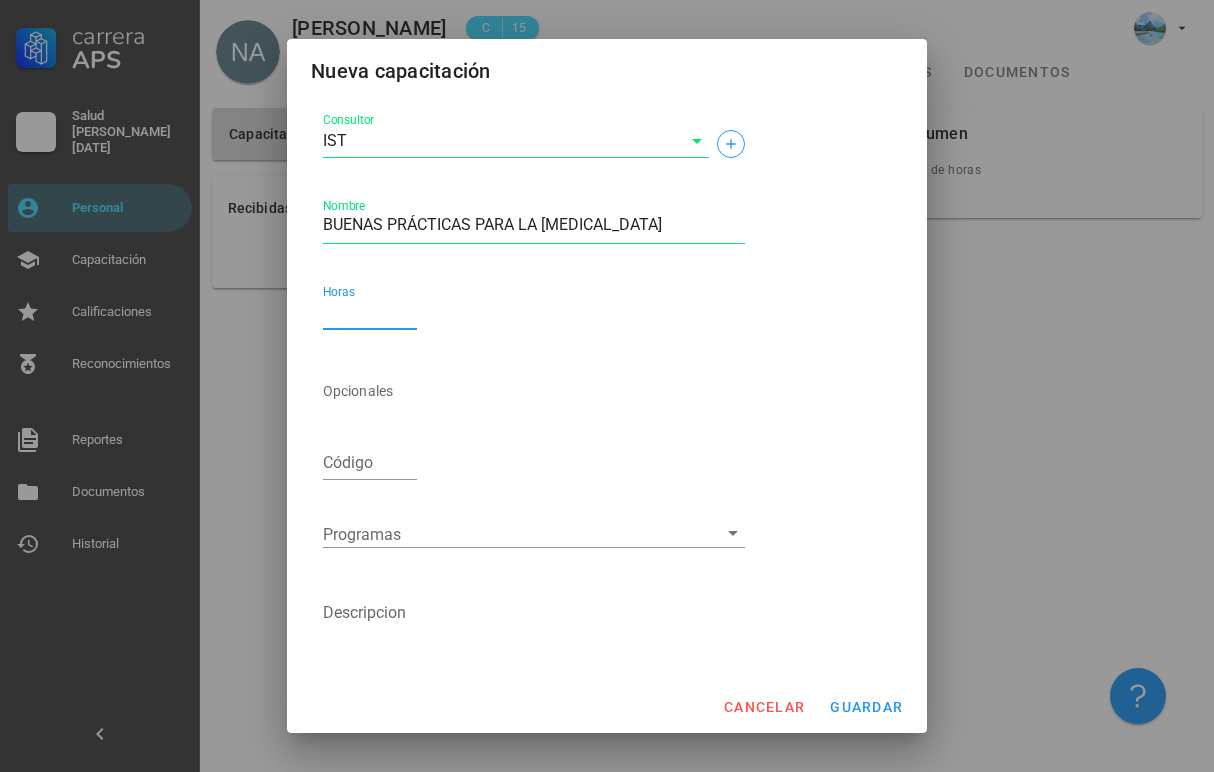 click on "Horas" at bounding box center (370, 313) 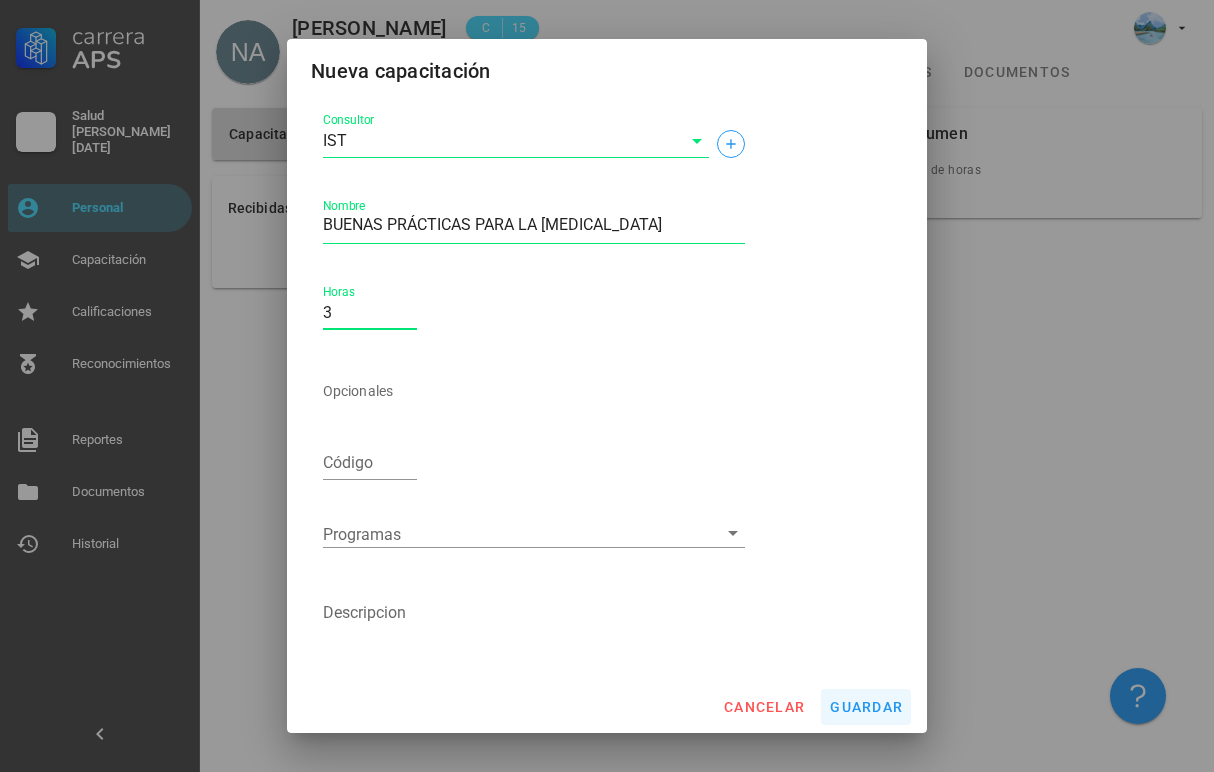 type on "3" 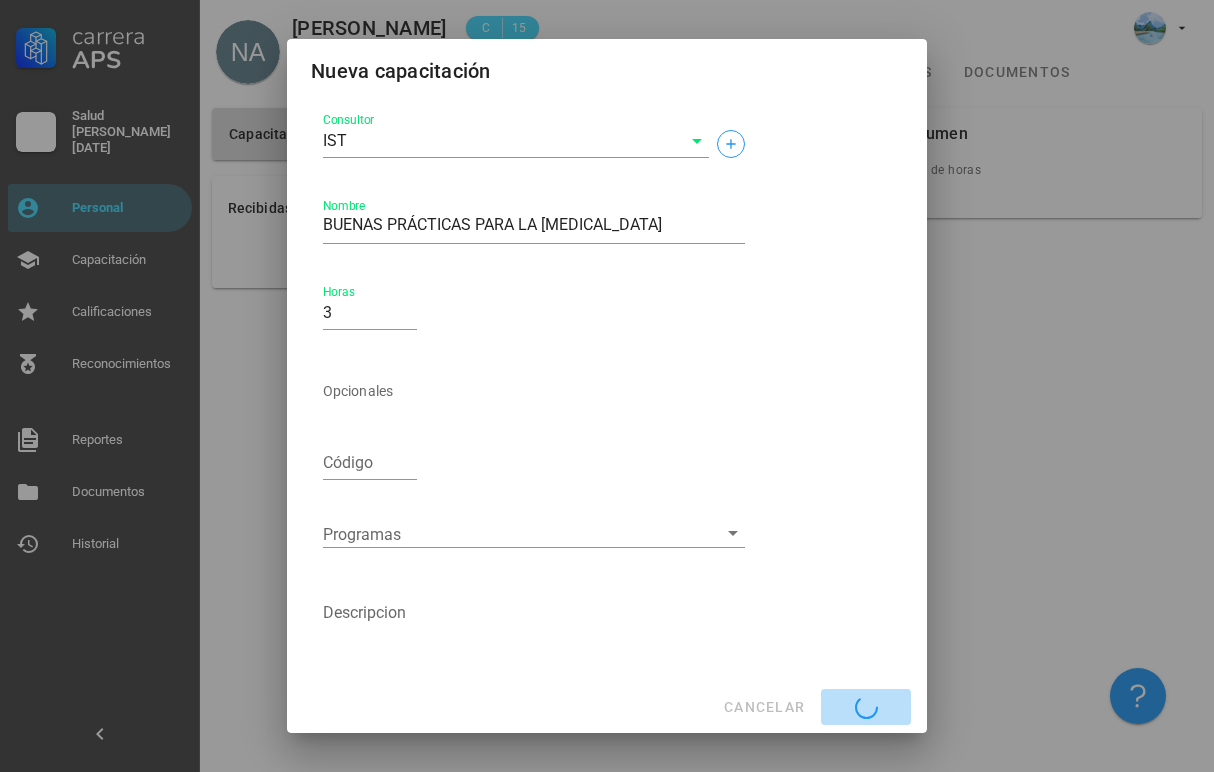 type 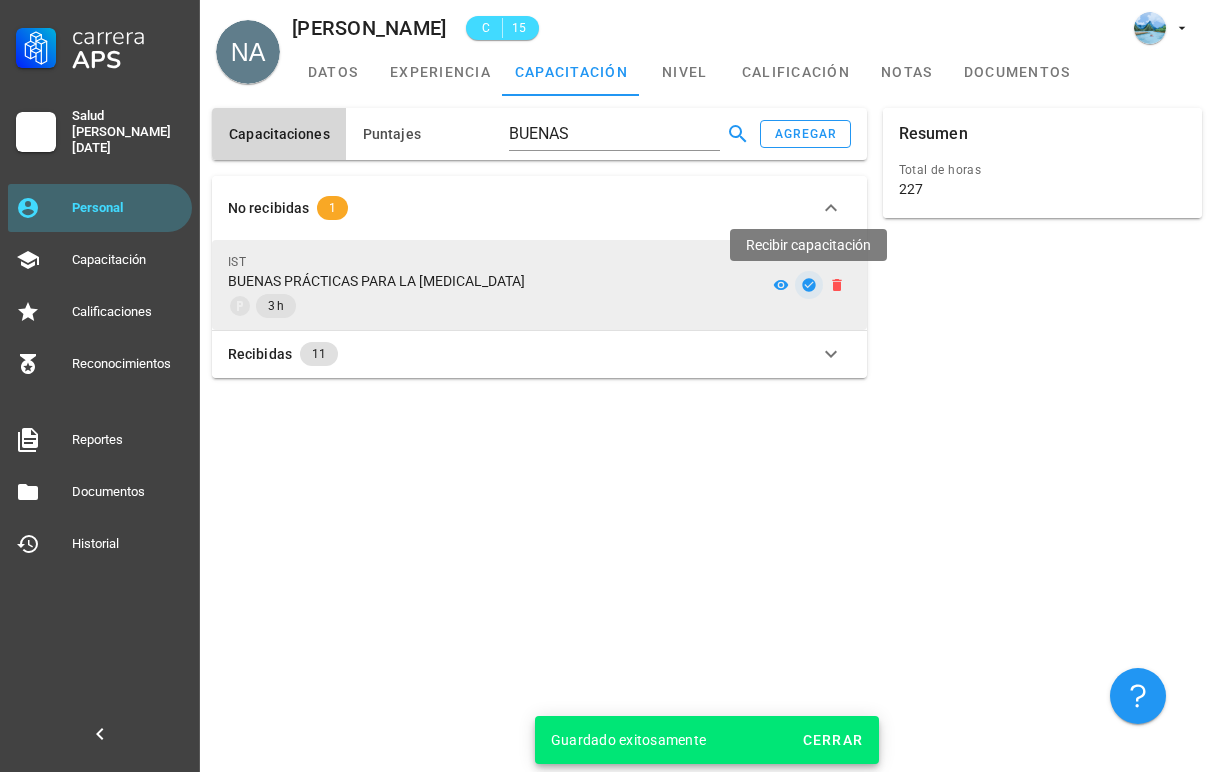 click 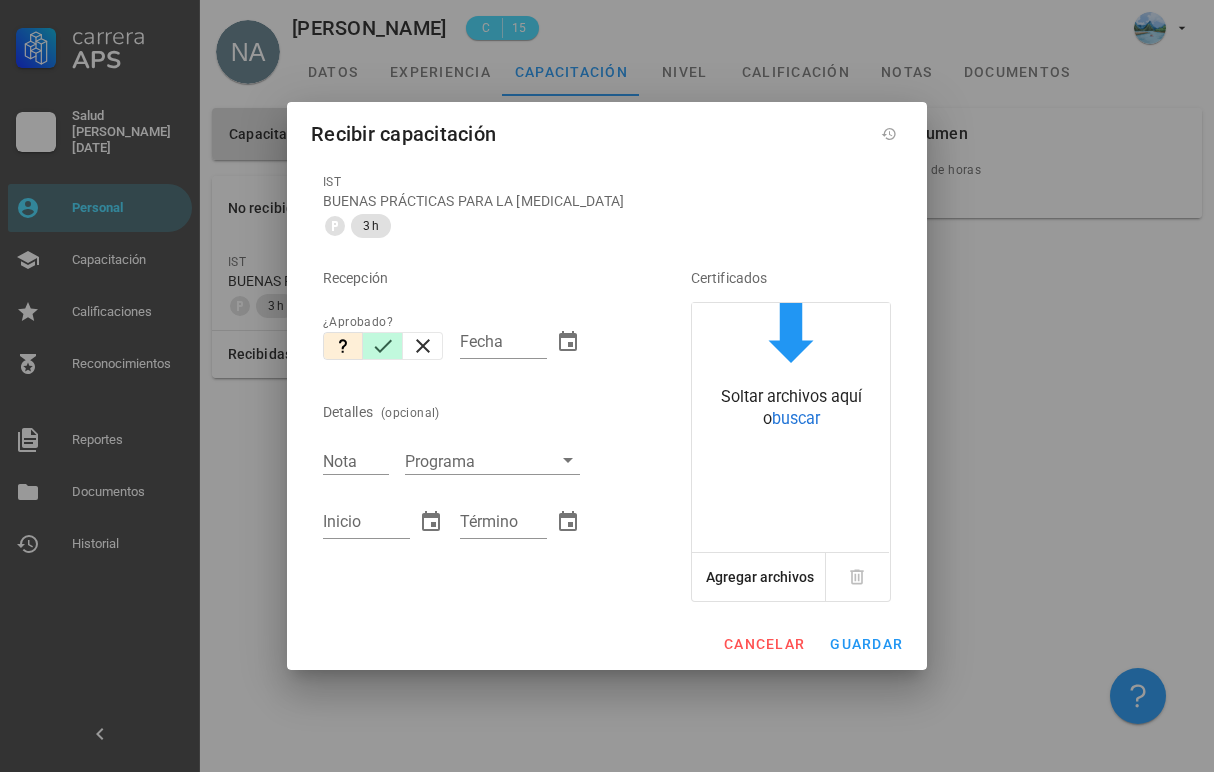 click 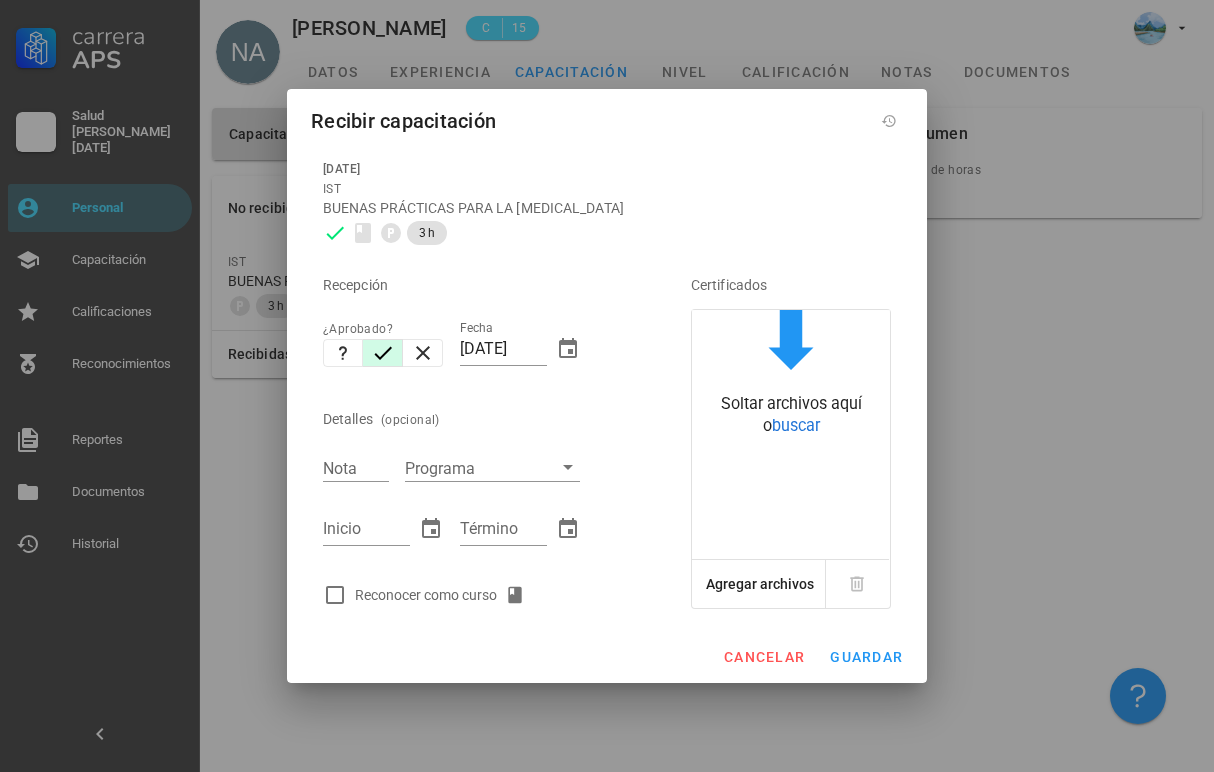 click on "Reconocer como curso" at bounding box center (444, 595) 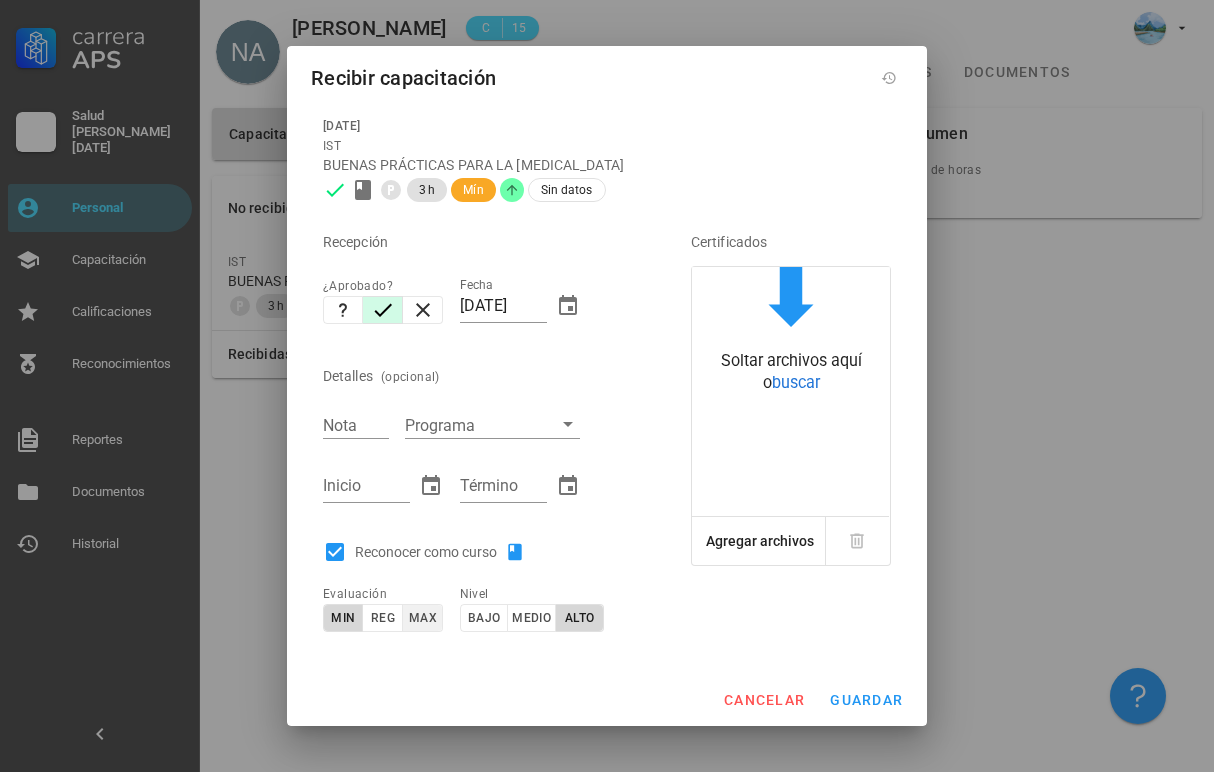 click on "max" at bounding box center (422, 618) 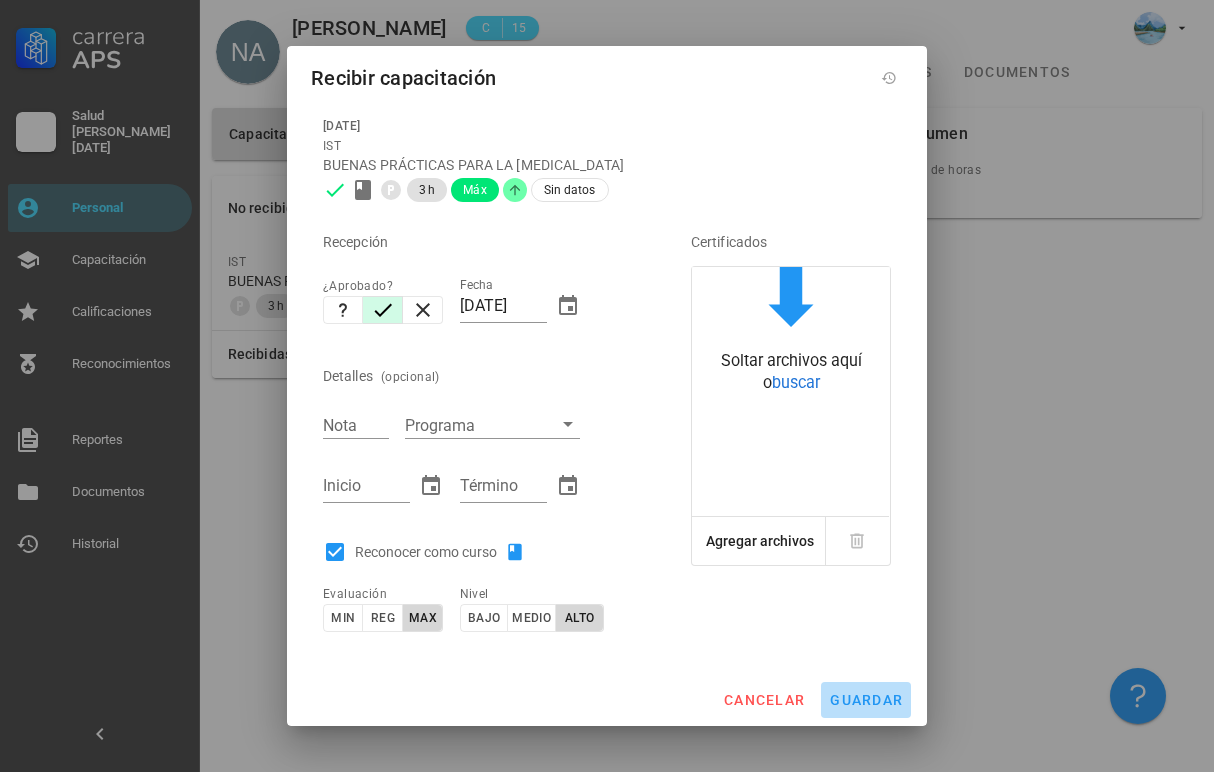 click on "guardar" at bounding box center [866, 700] 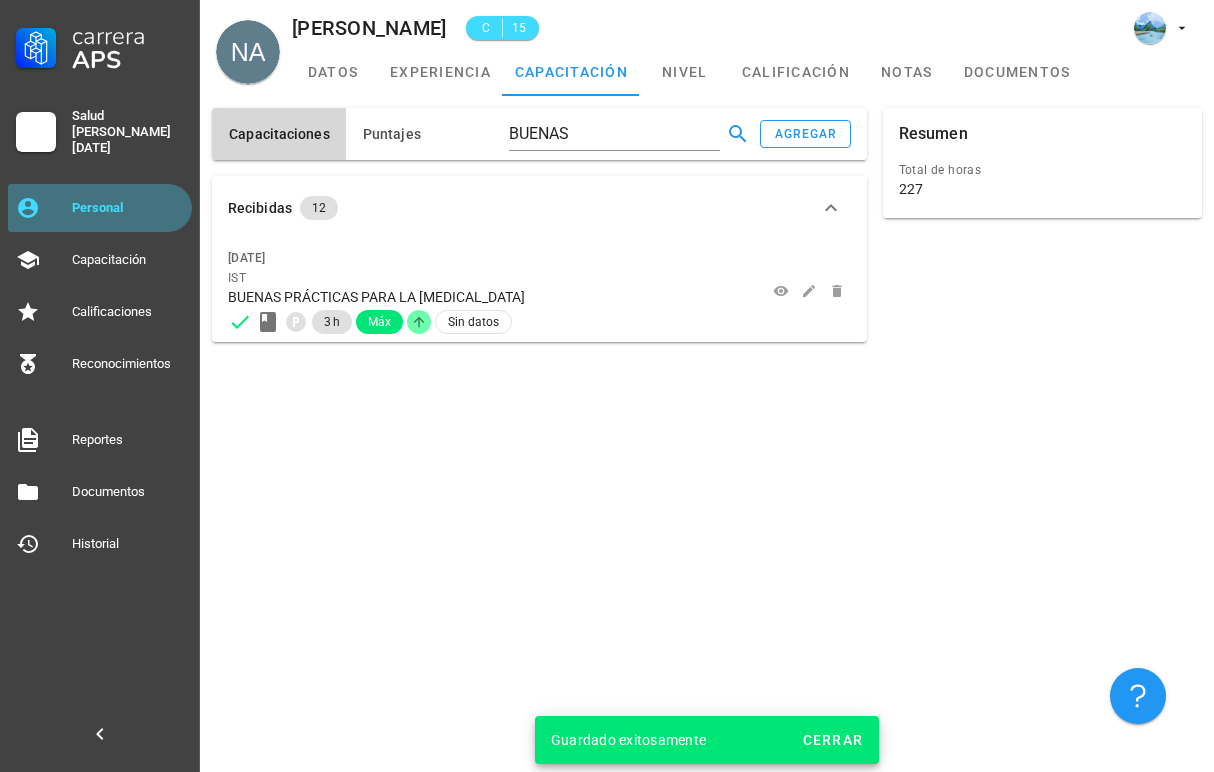 click on "Personal" at bounding box center (128, 208) 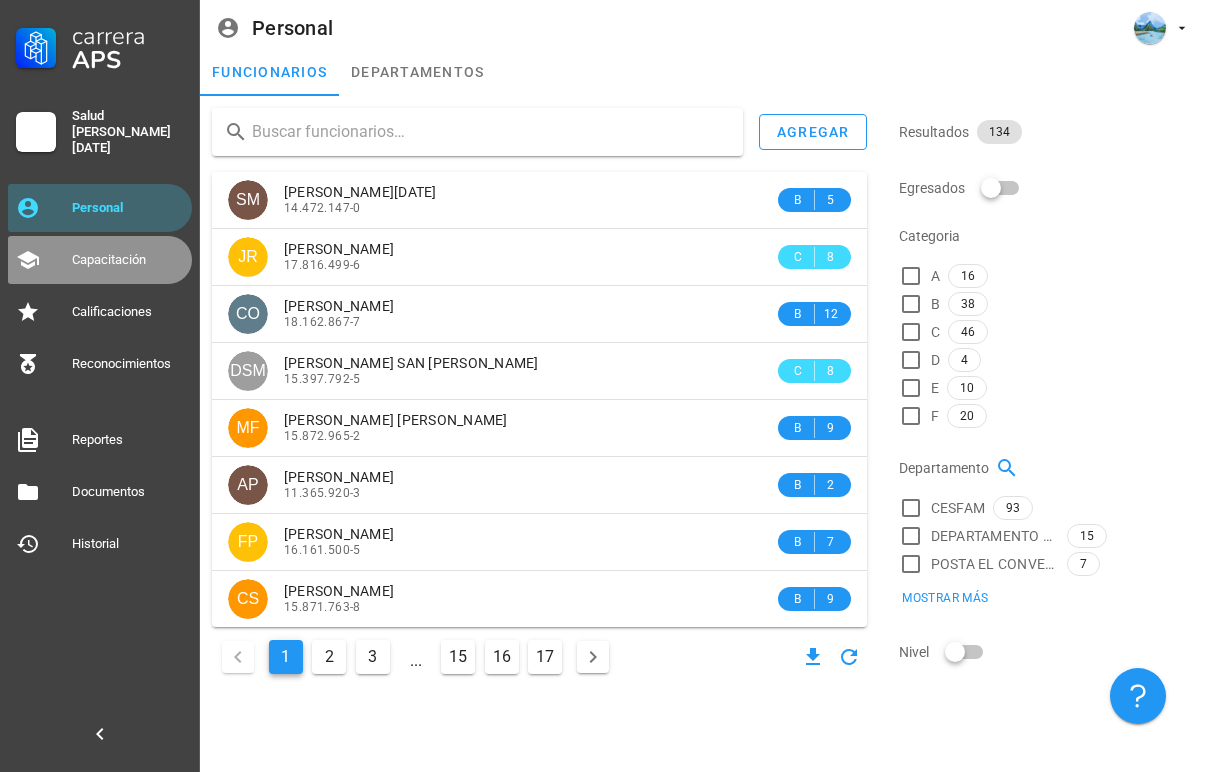 click on "Capacitación" at bounding box center [128, 260] 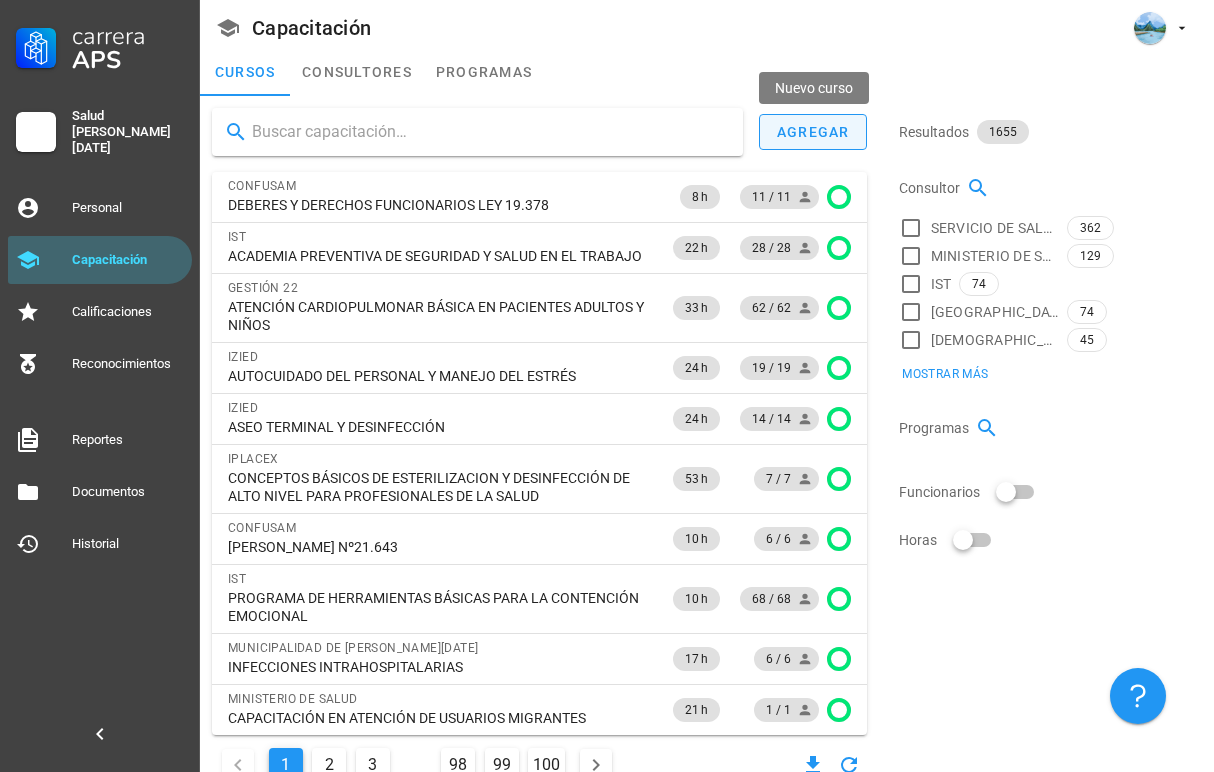click on "agregar" at bounding box center [813, 132] 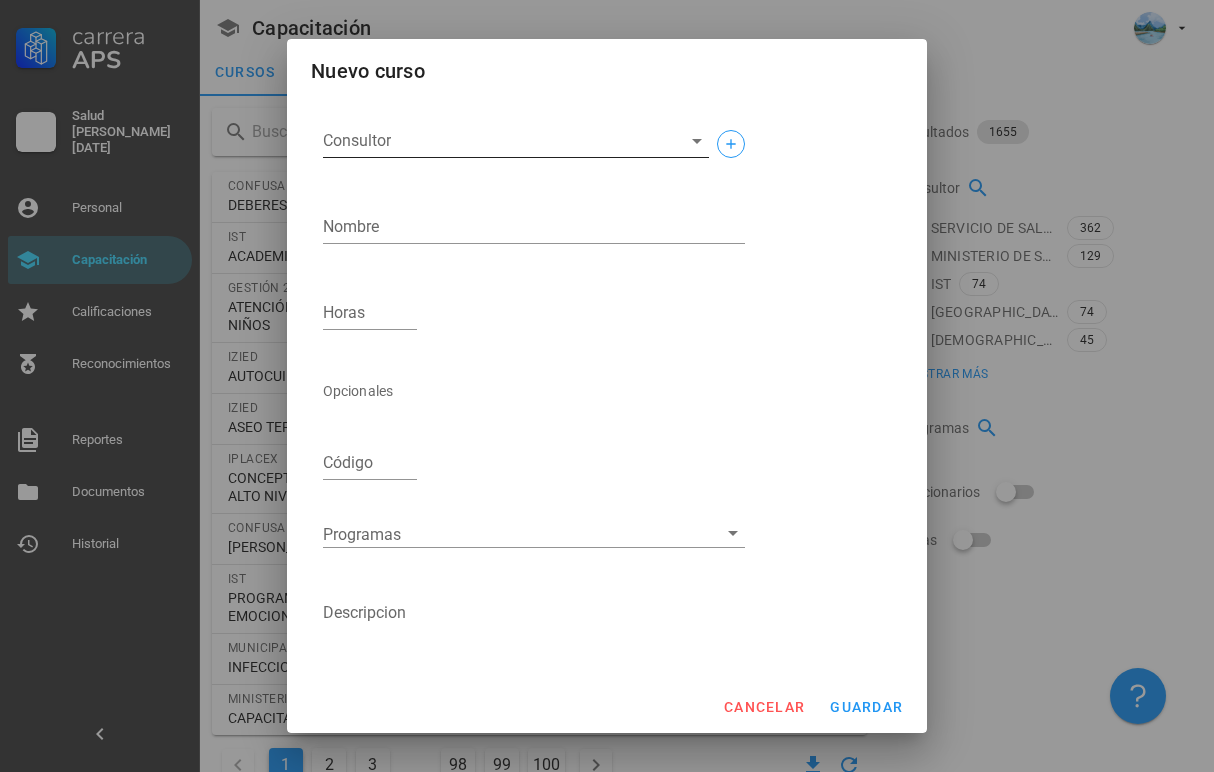 click on "Consultor" at bounding box center (500, 141) 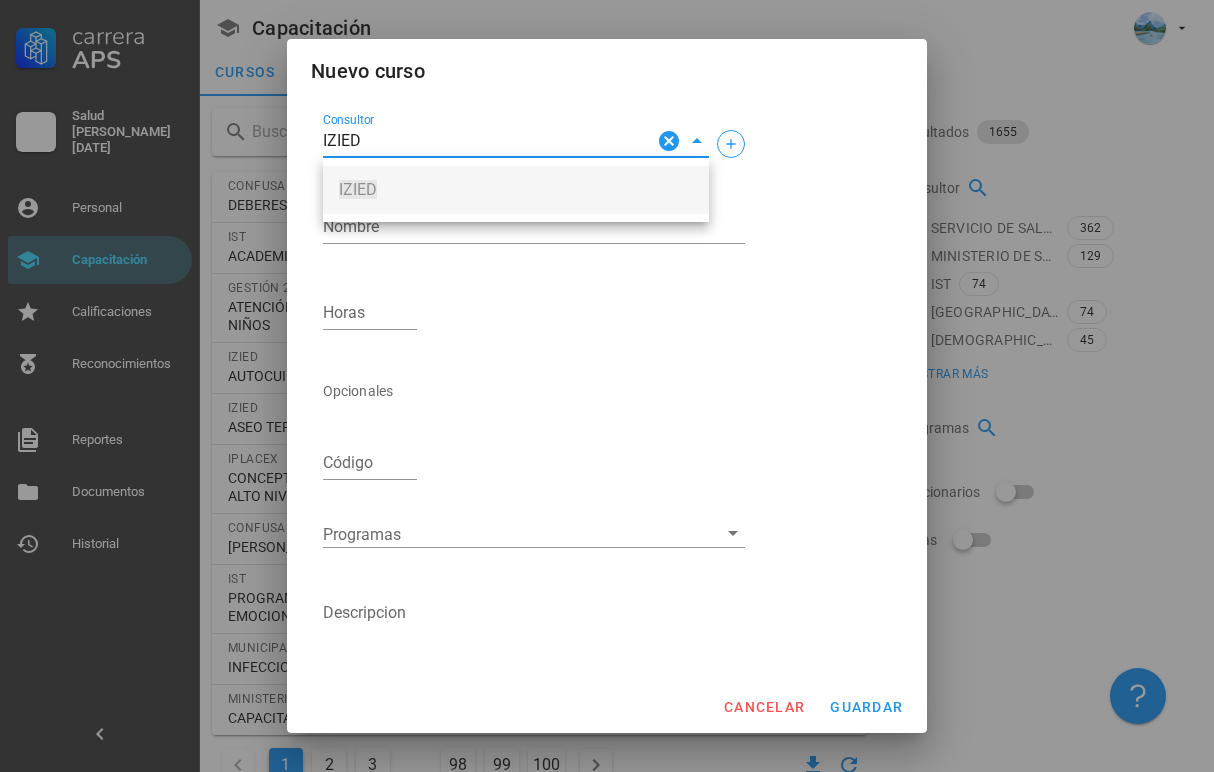 click on "IZIED" at bounding box center (516, 190) 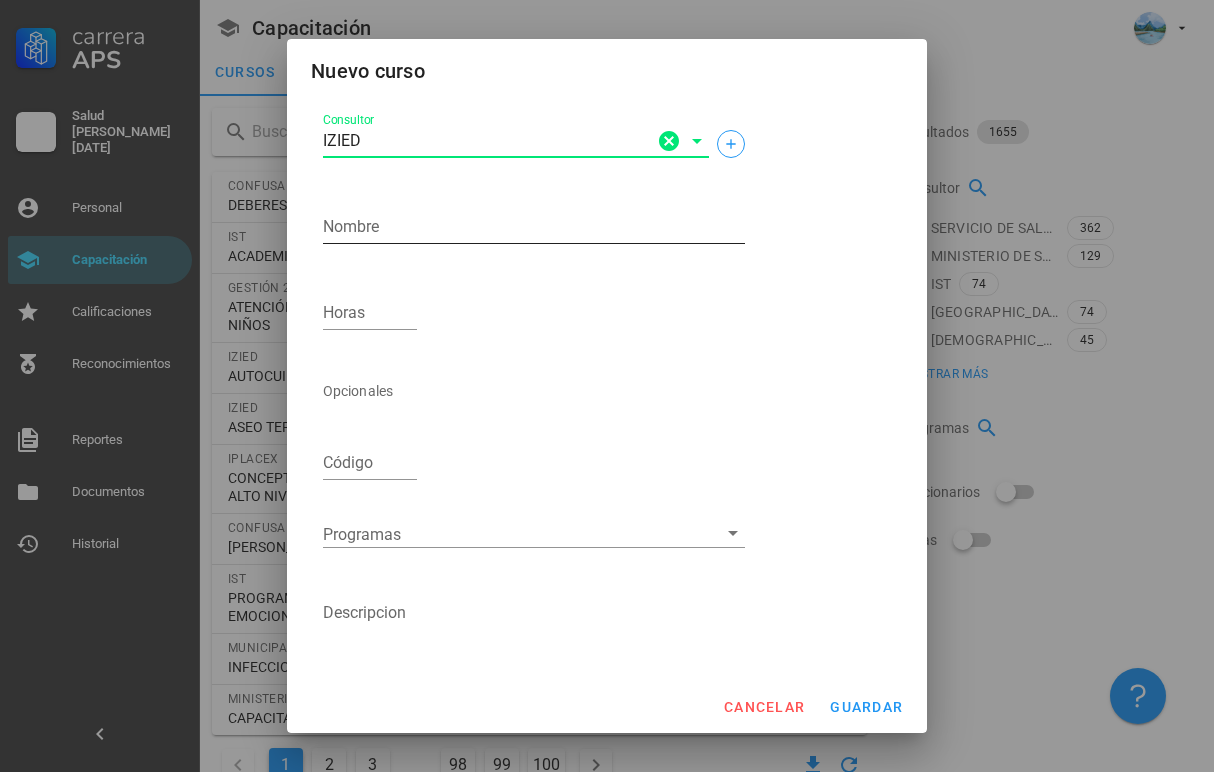 type on "IZIED" 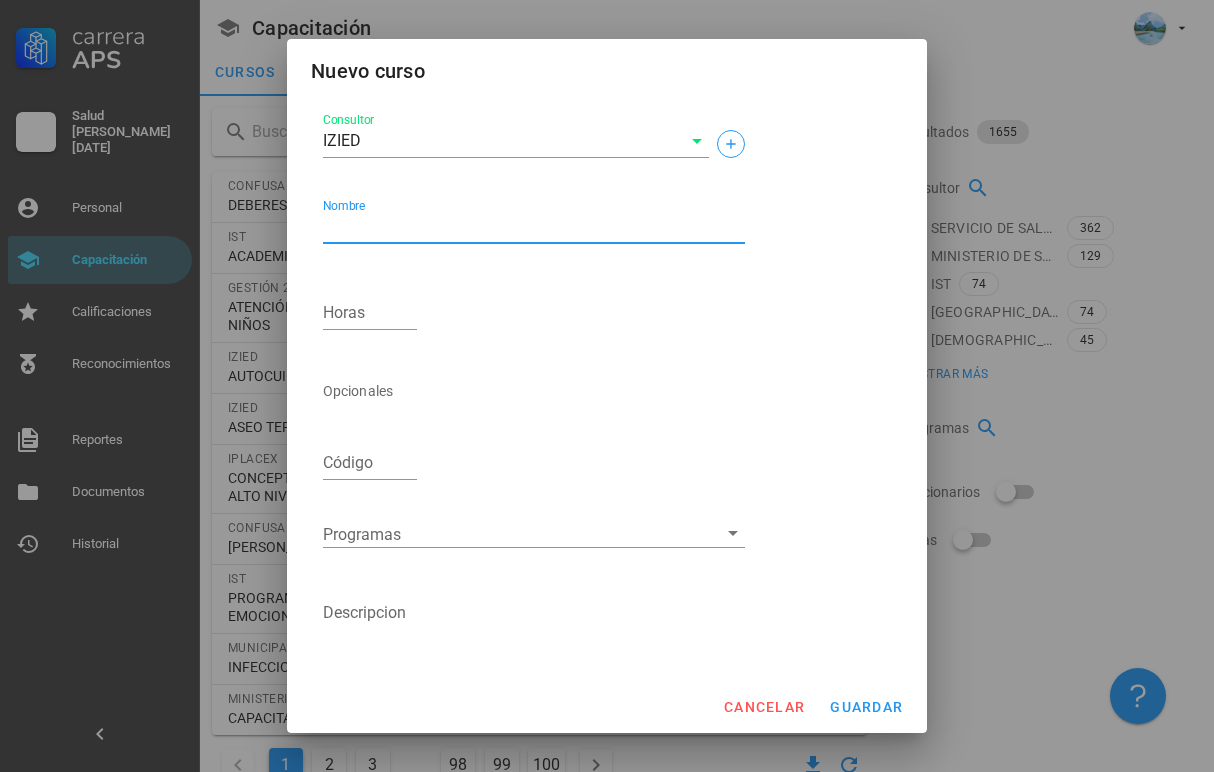 click on "Nombre" at bounding box center [534, 227] 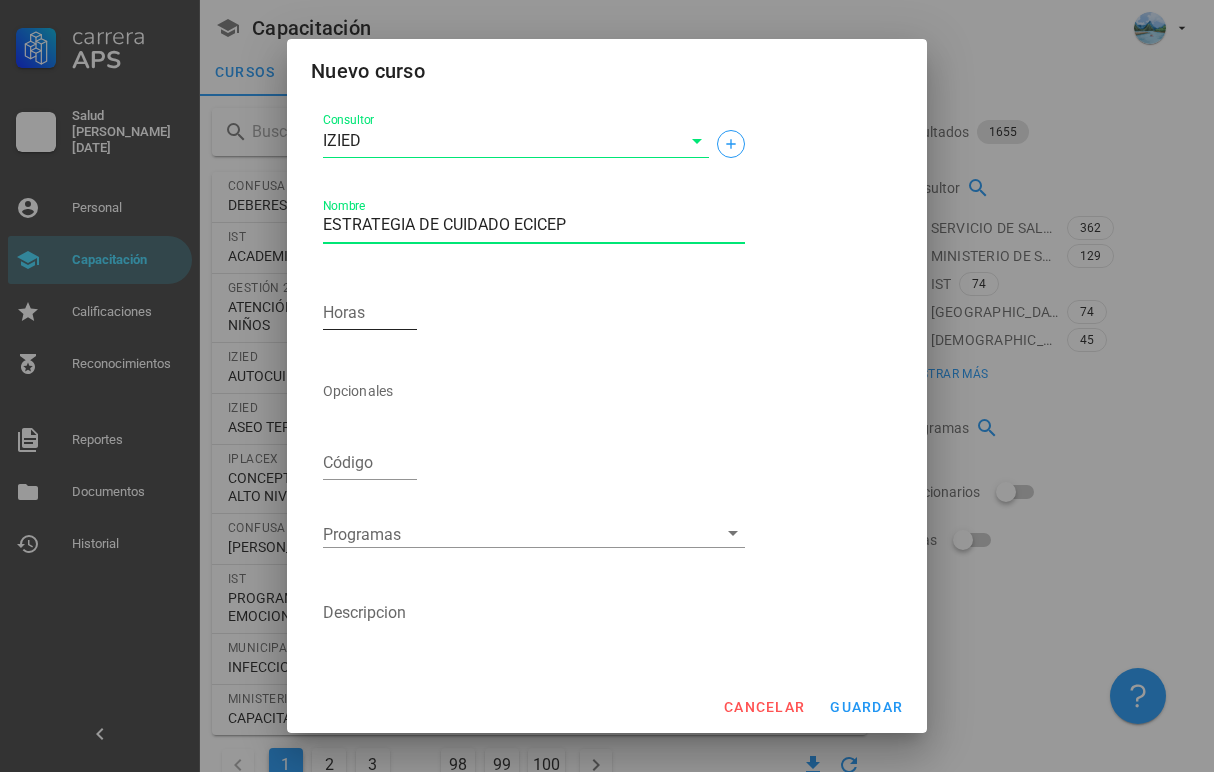type on "ESTRATEGIA DE CUIDADO ECICEP" 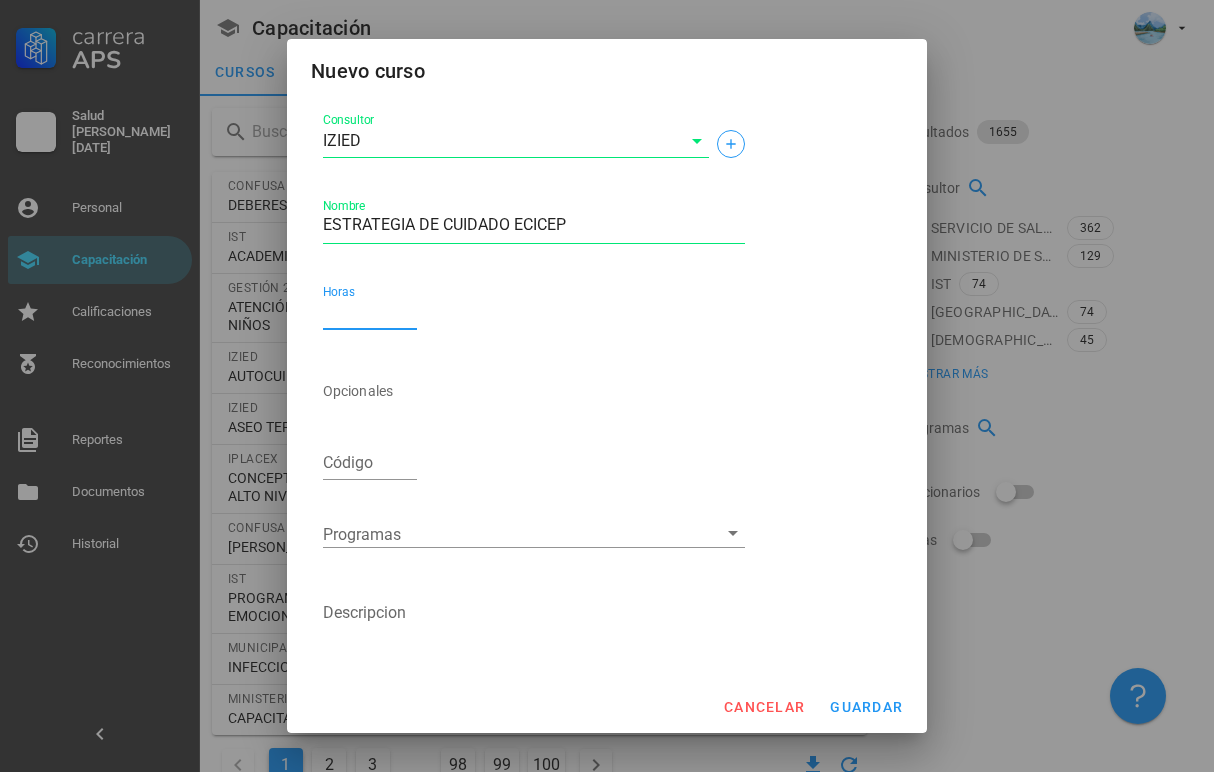 click on "Horas" at bounding box center [370, 313] 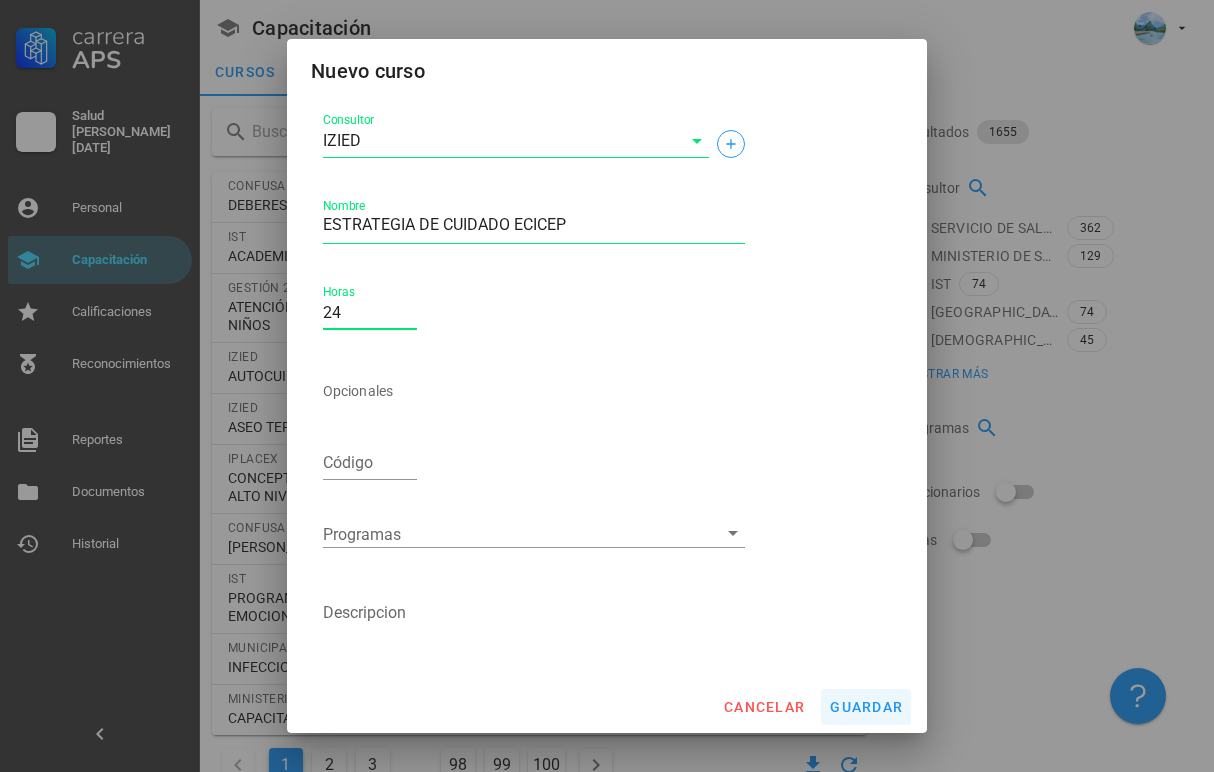 type on "24" 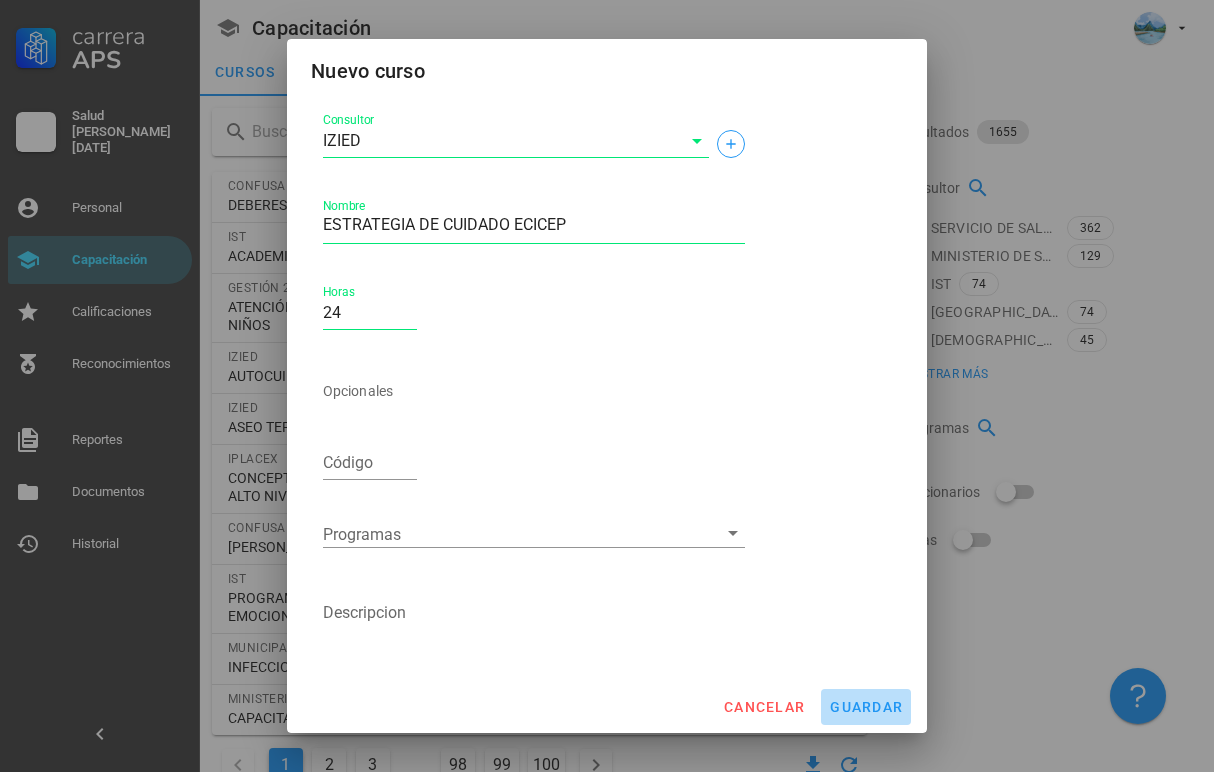click on "guardar" at bounding box center (866, 707) 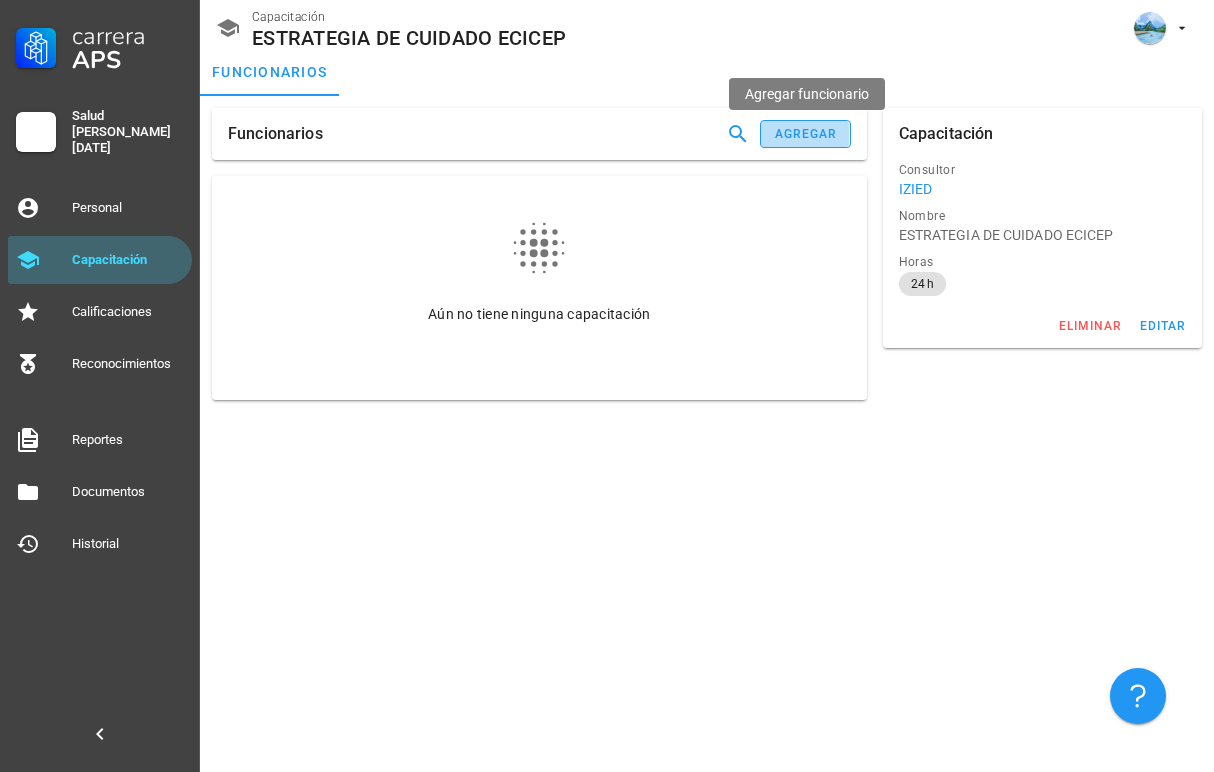 click on "agregar" at bounding box center [805, 134] 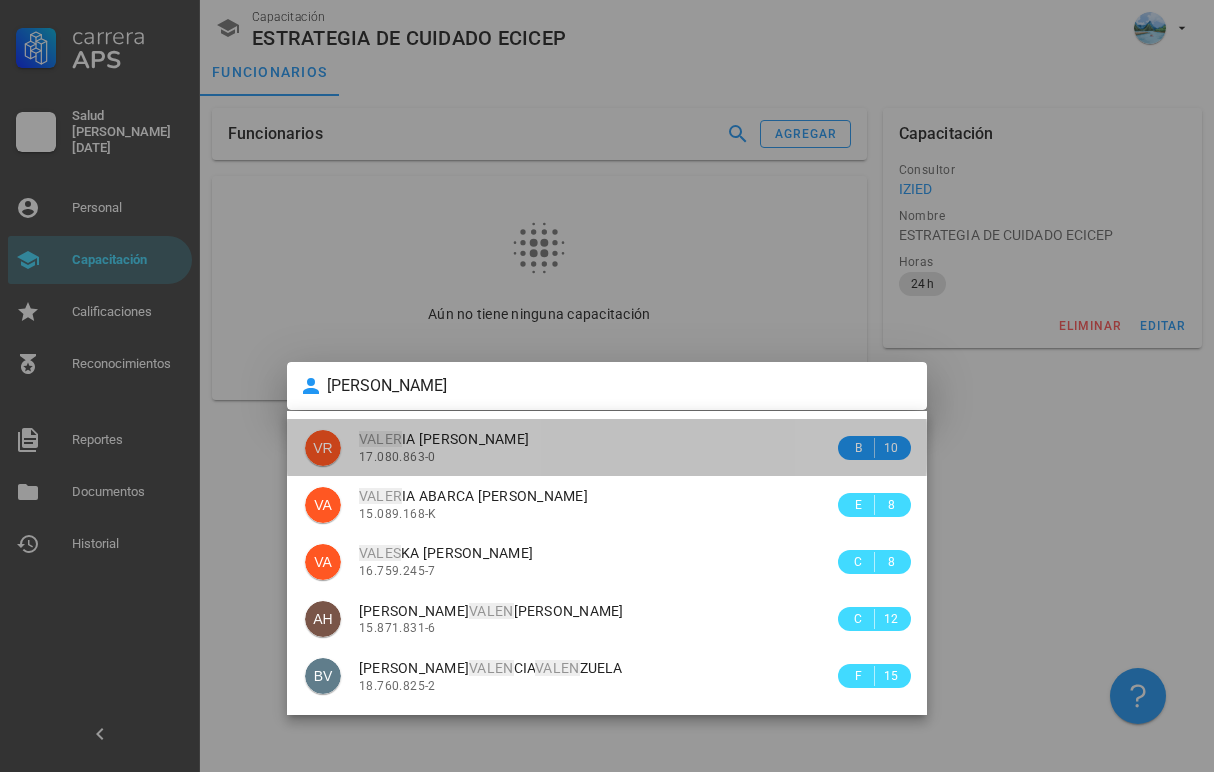 click on "17.080.863-0" at bounding box center (596, 457) 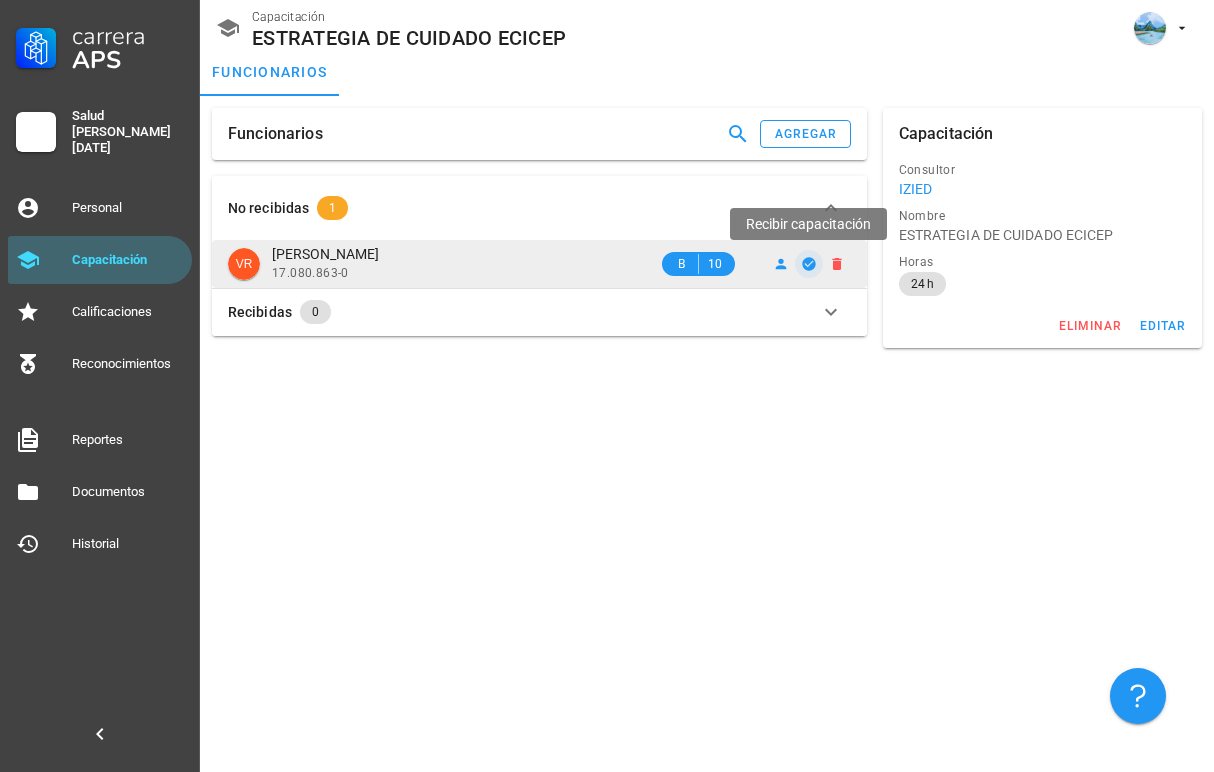 click 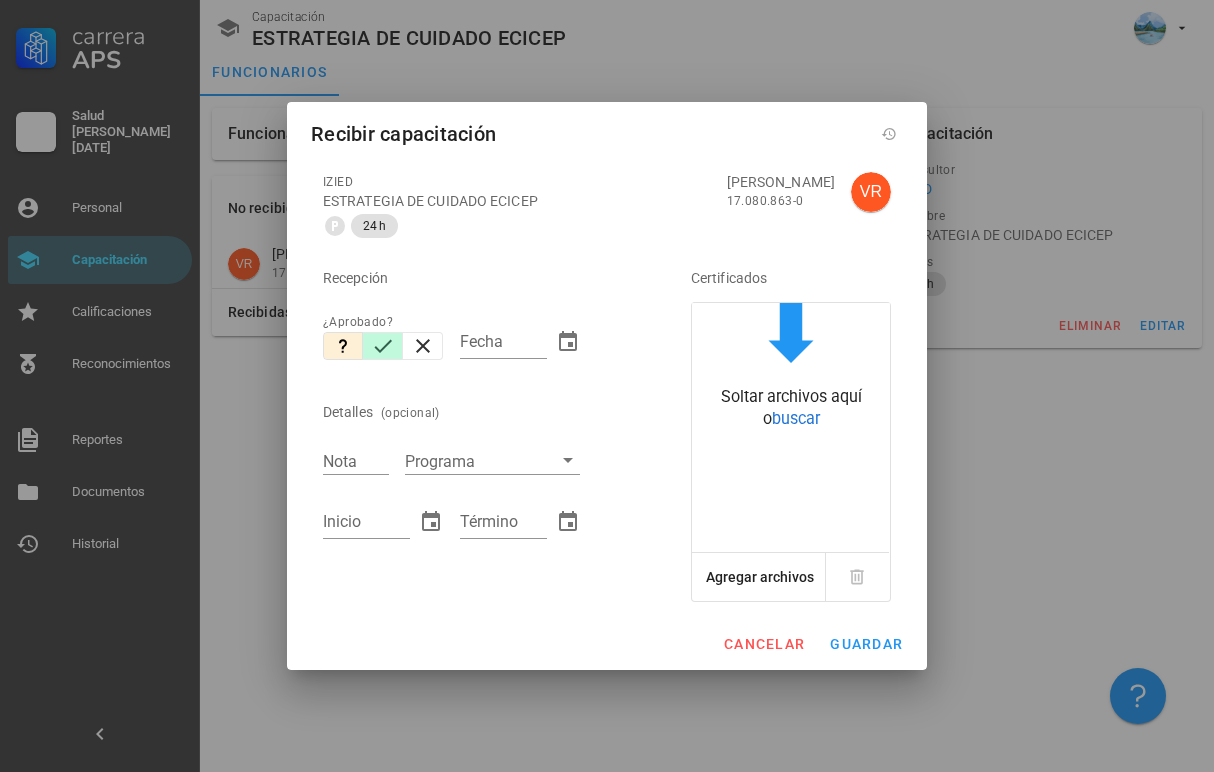 click 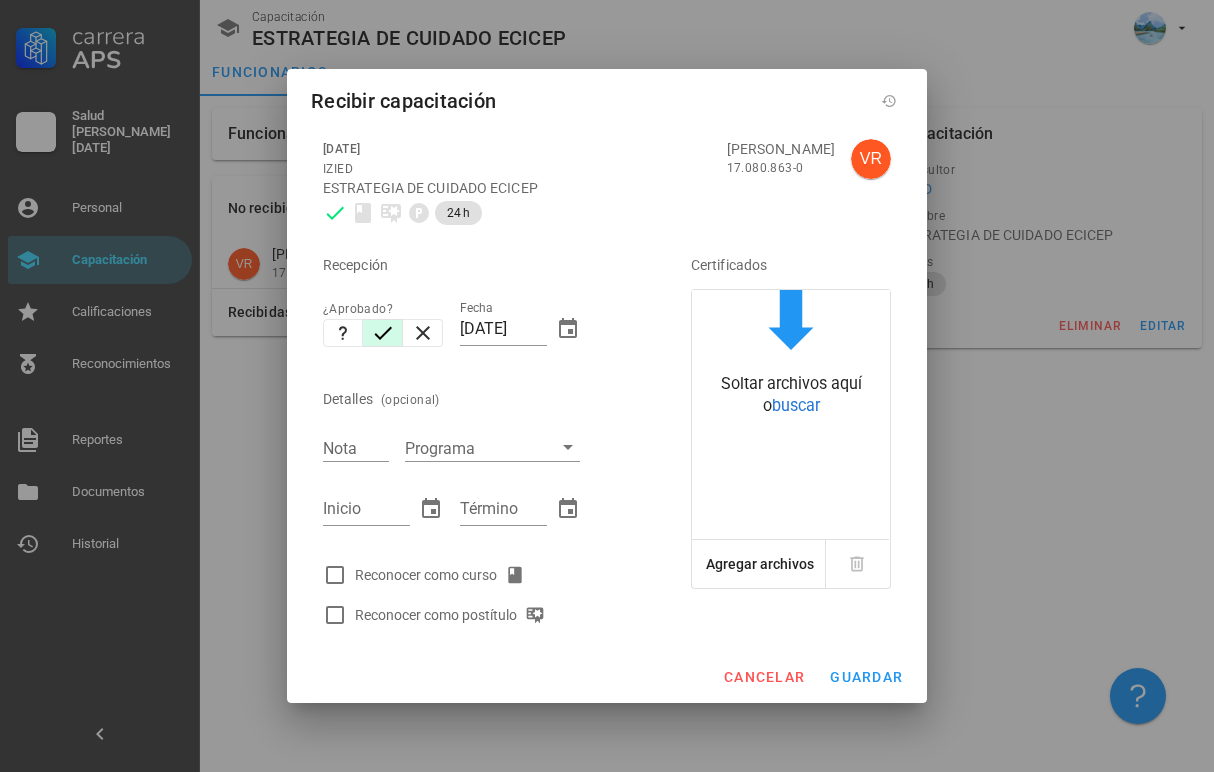 click on "Reconocer como curso" at bounding box center [444, 575] 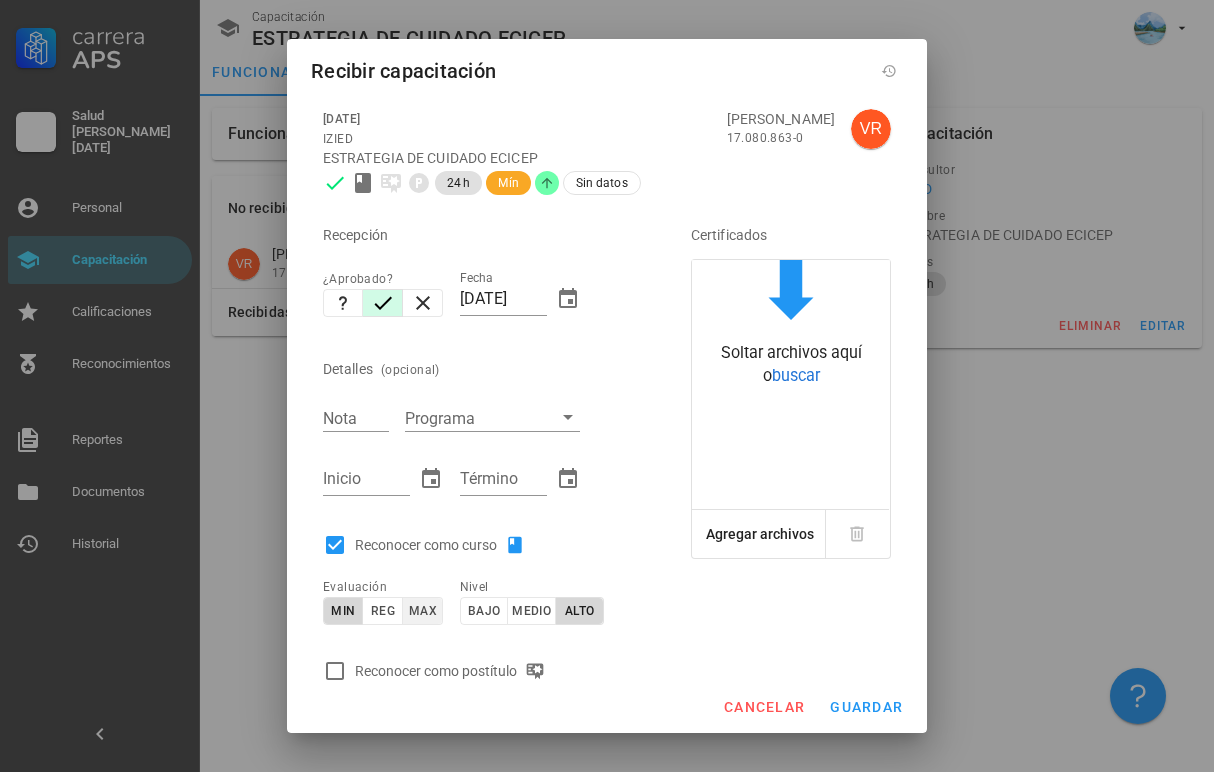 click on "max" at bounding box center [423, 611] 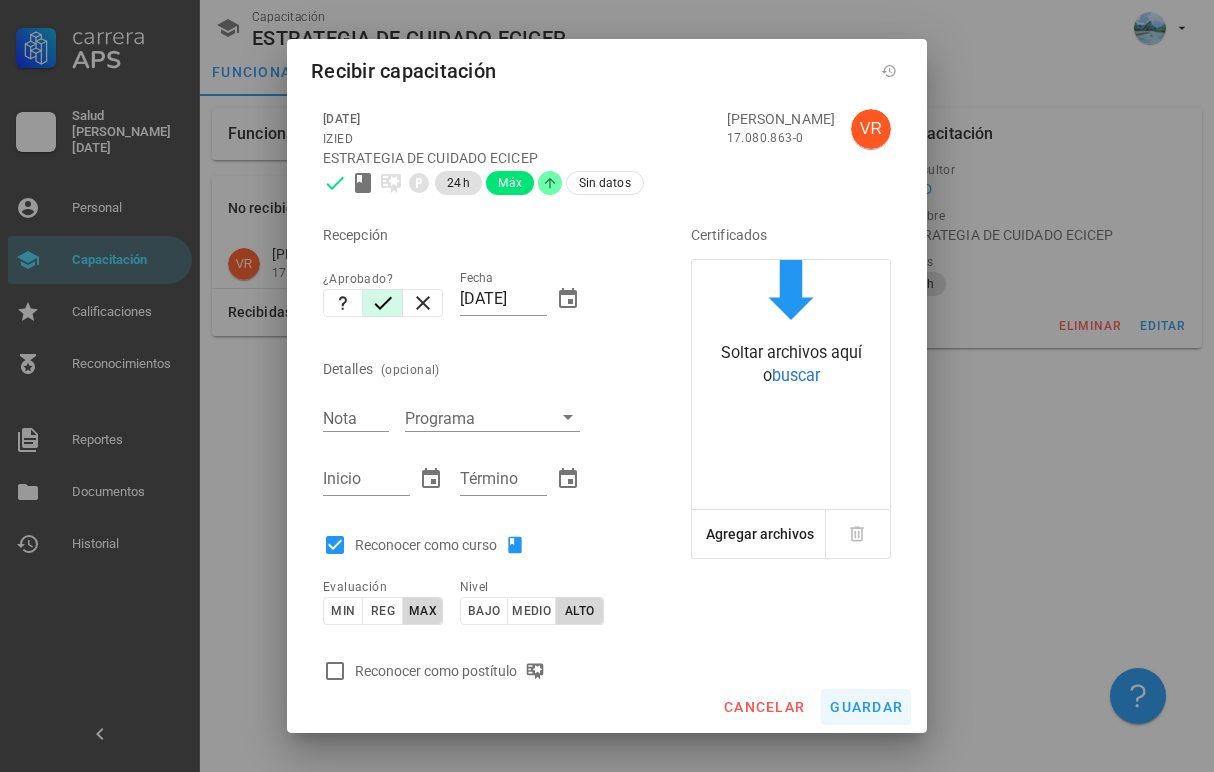 click on "guardar" at bounding box center (866, 707) 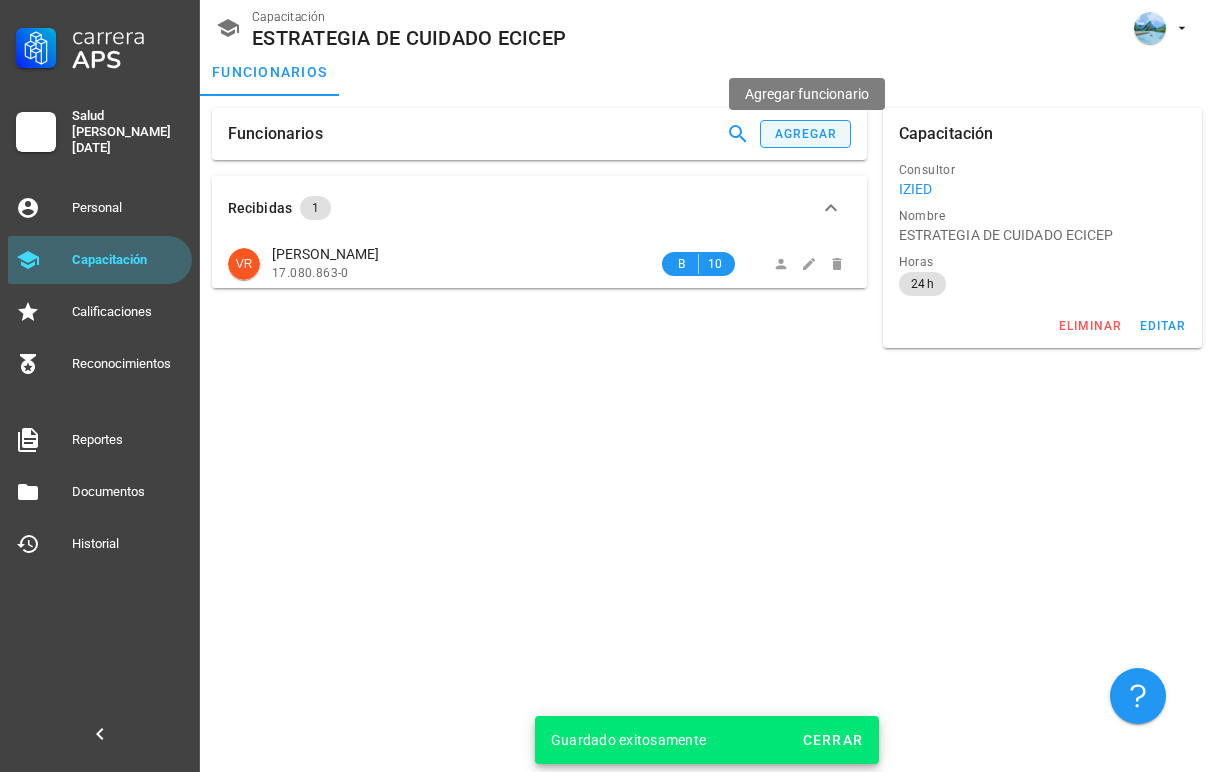 click on "agregar" at bounding box center [806, 134] 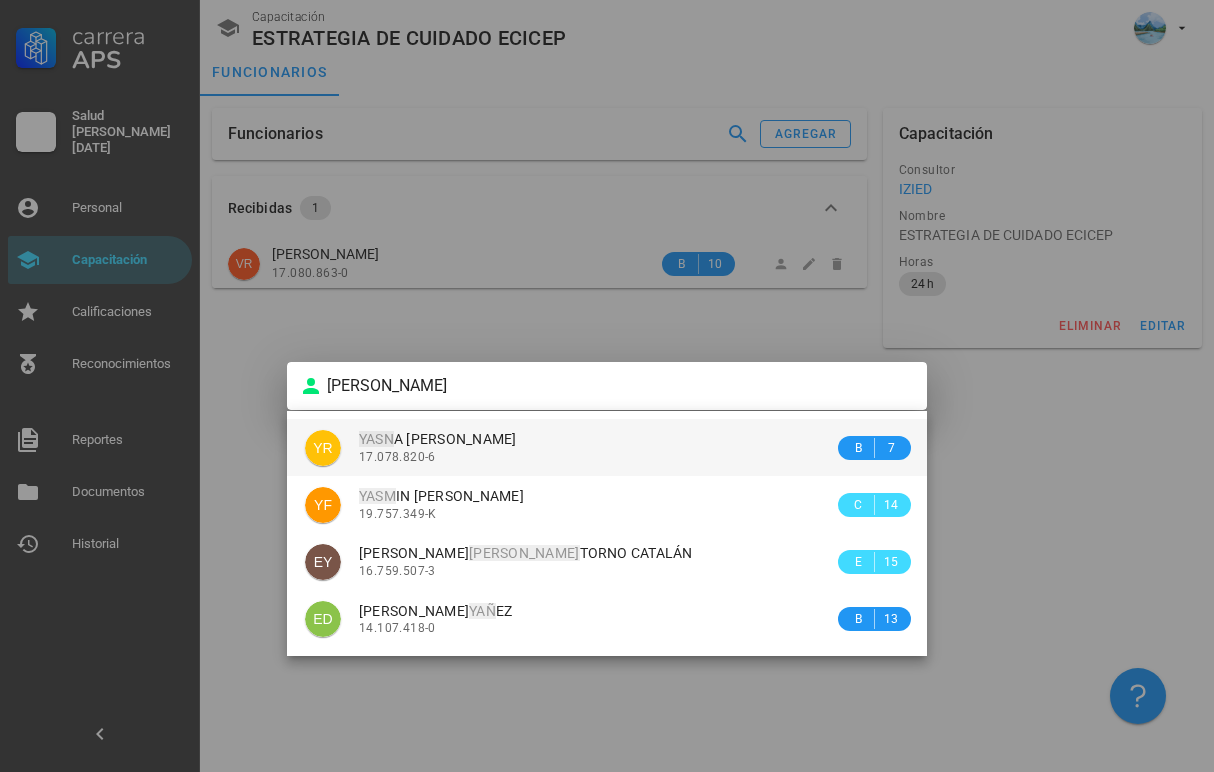 click on "YASN A ESTEPHANI RIVERO PINCHEIRA   17.078.820-6" at bounding box center (596, 447) 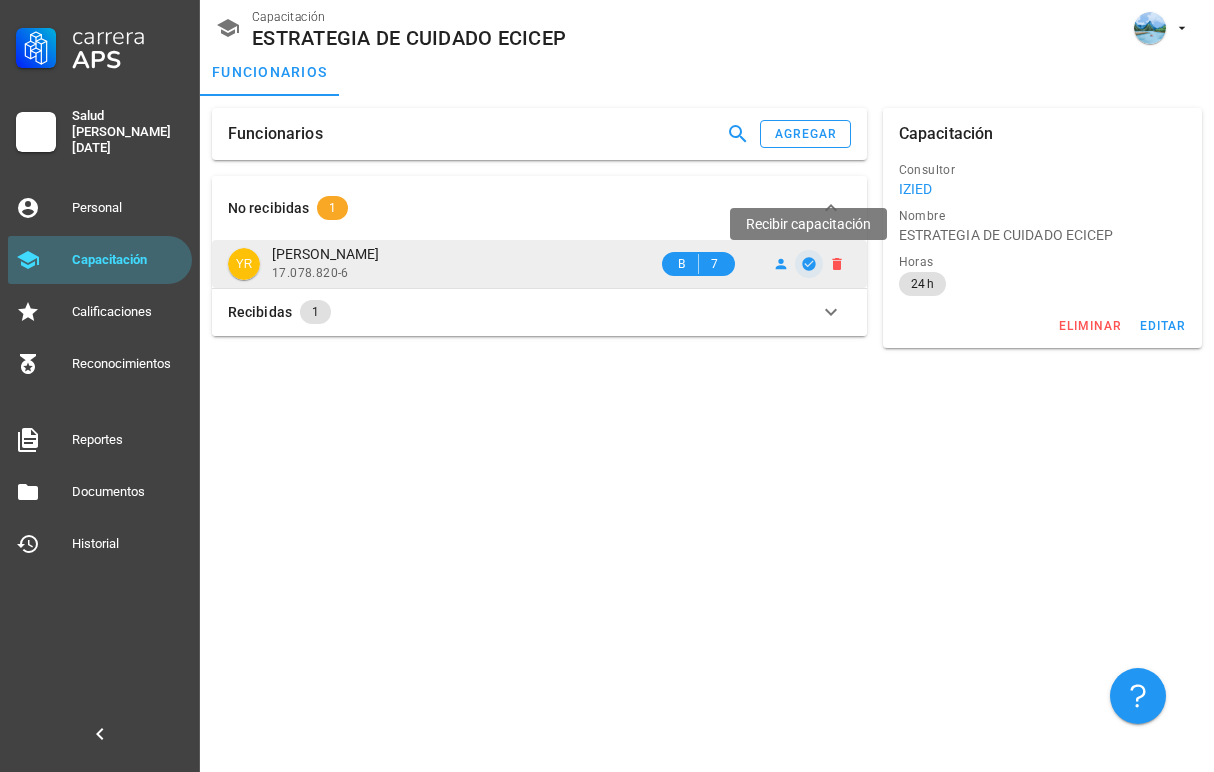 click 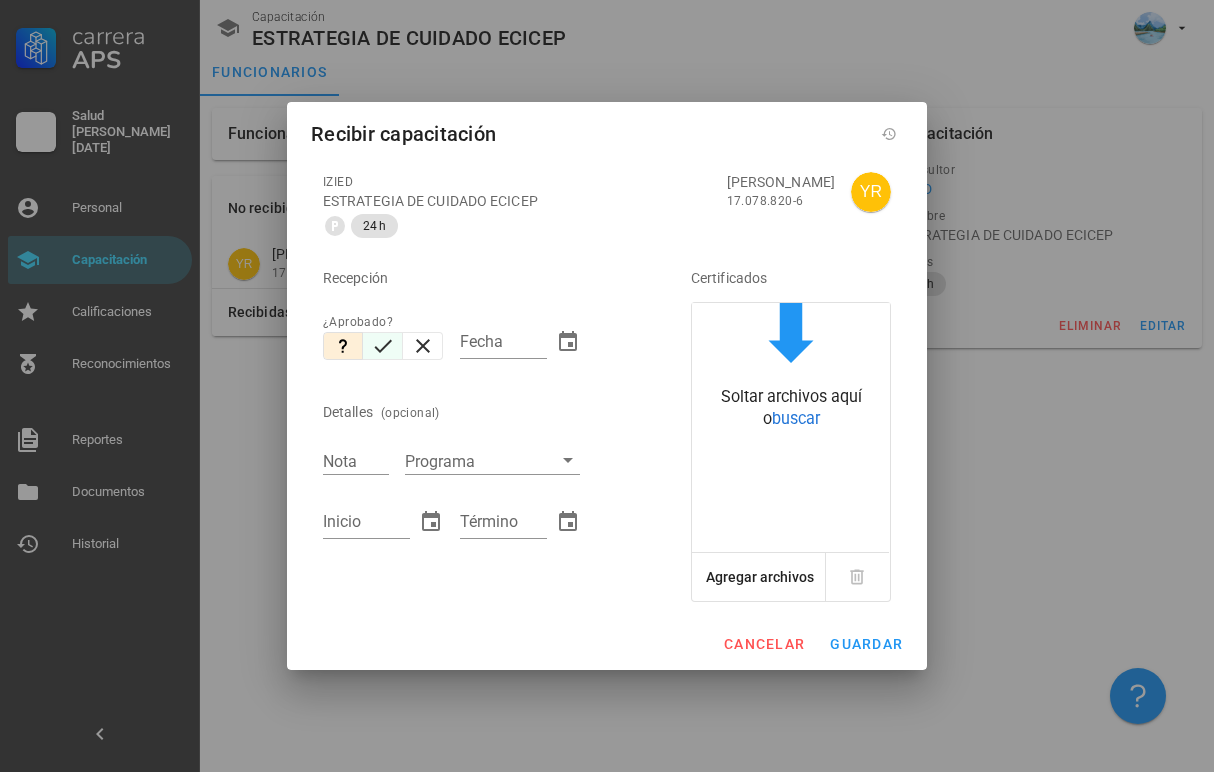click at bounding box center [383, 346] 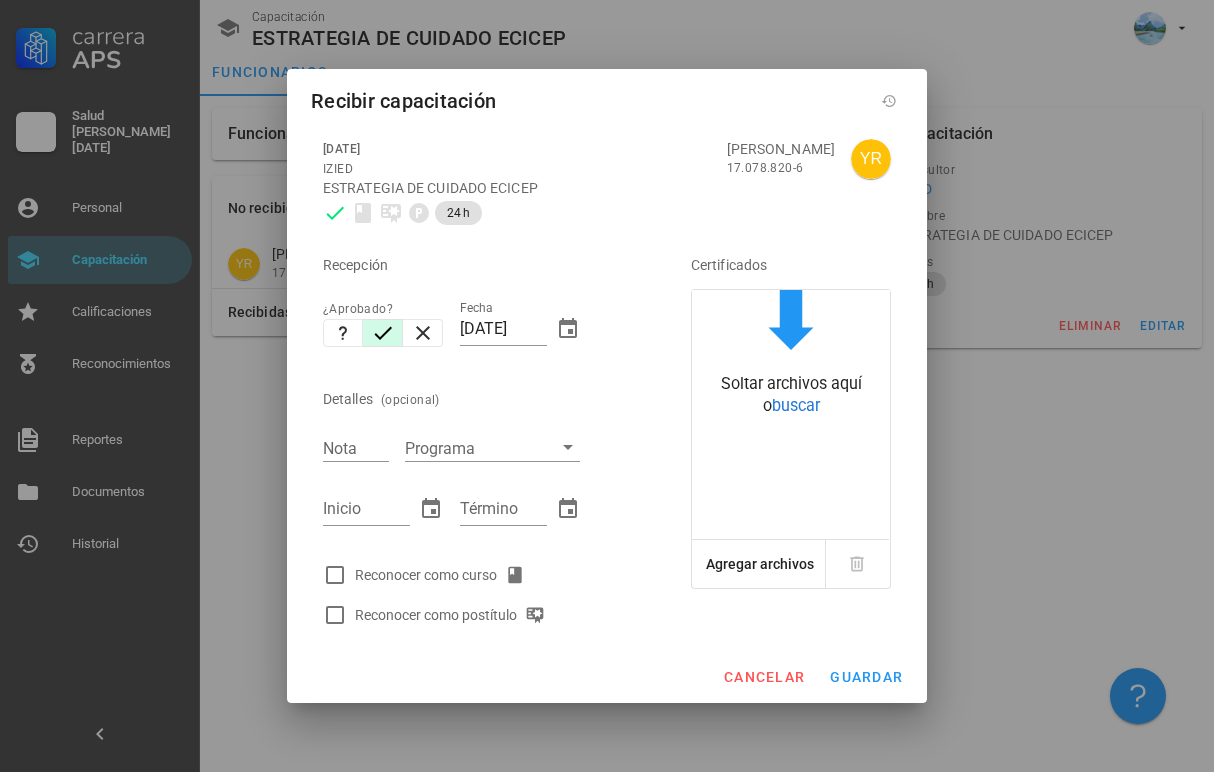 click on "Reconocer como curso" at bounding box center (444, 575) 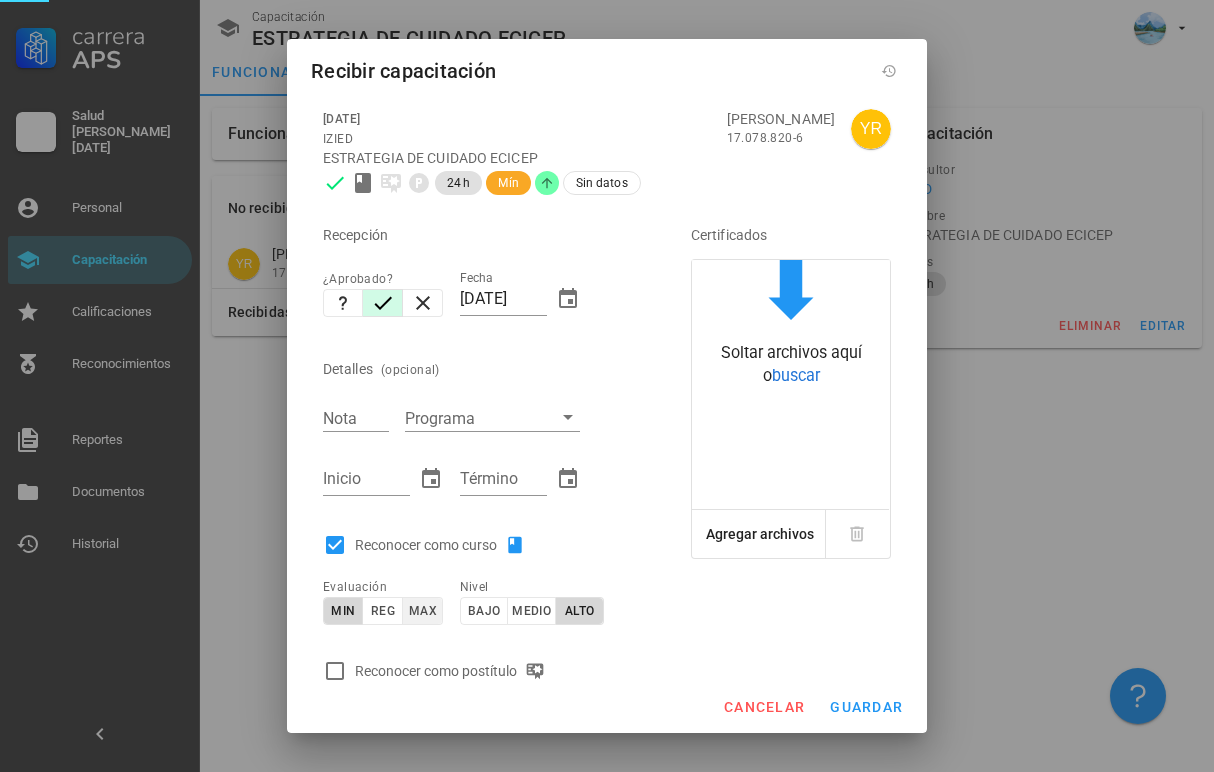click on "max" at bounding box center (422, 611) 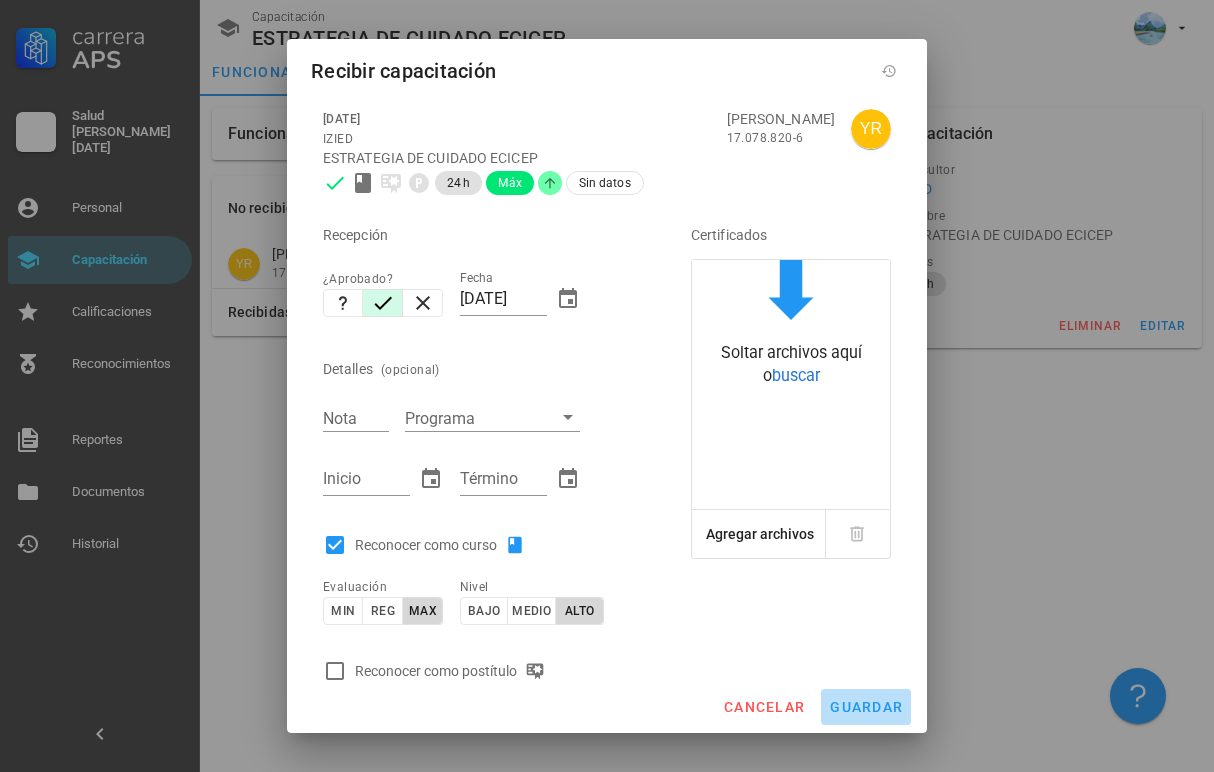 click on "guardar" at bounding box center [866, 707] 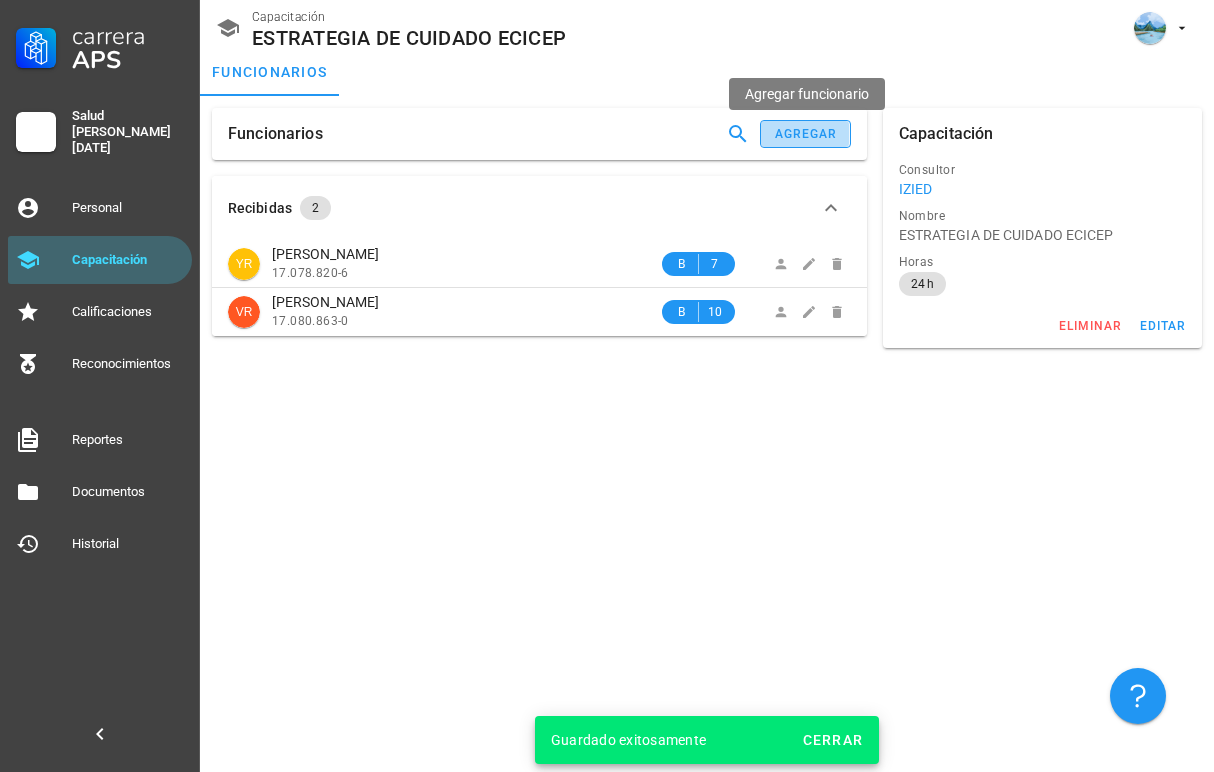 click on "agregar" at bounding box center [806, 134] 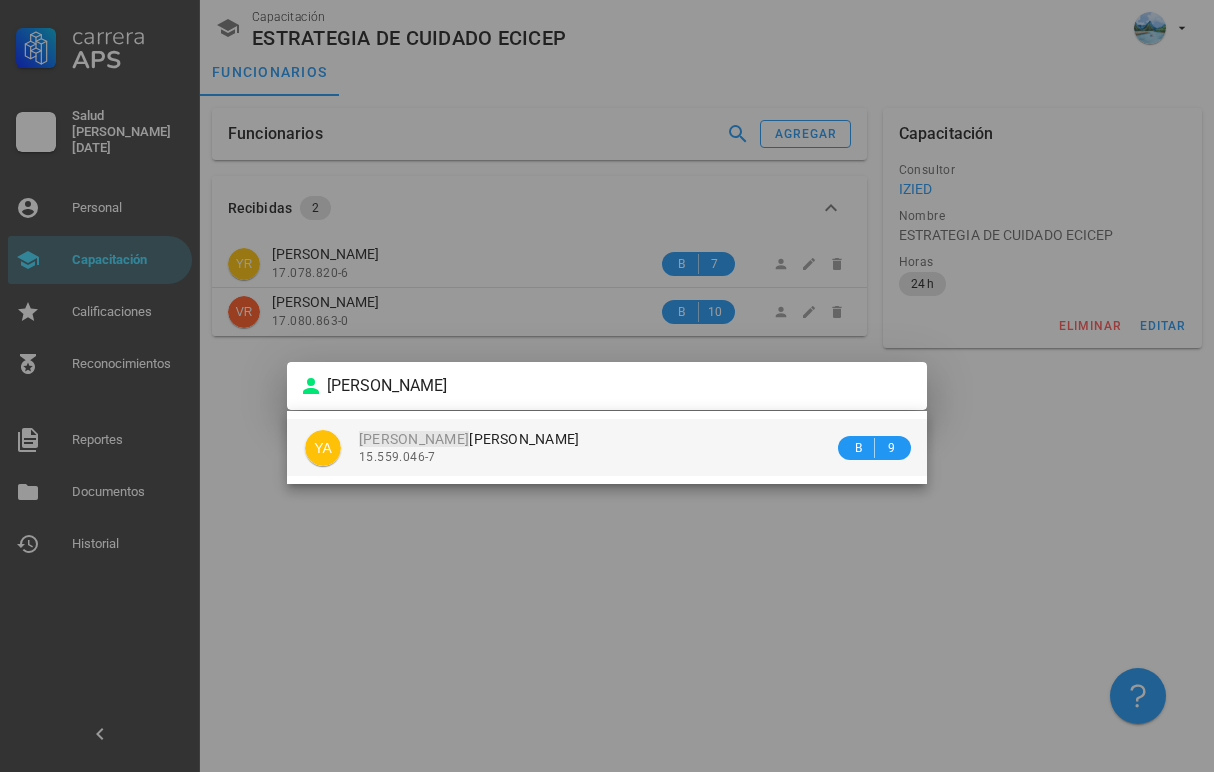 click on "YENNY  ALEJANDRA ARMIJO NAVARRO   15.559.046-7" at bounding box center (596, 447) 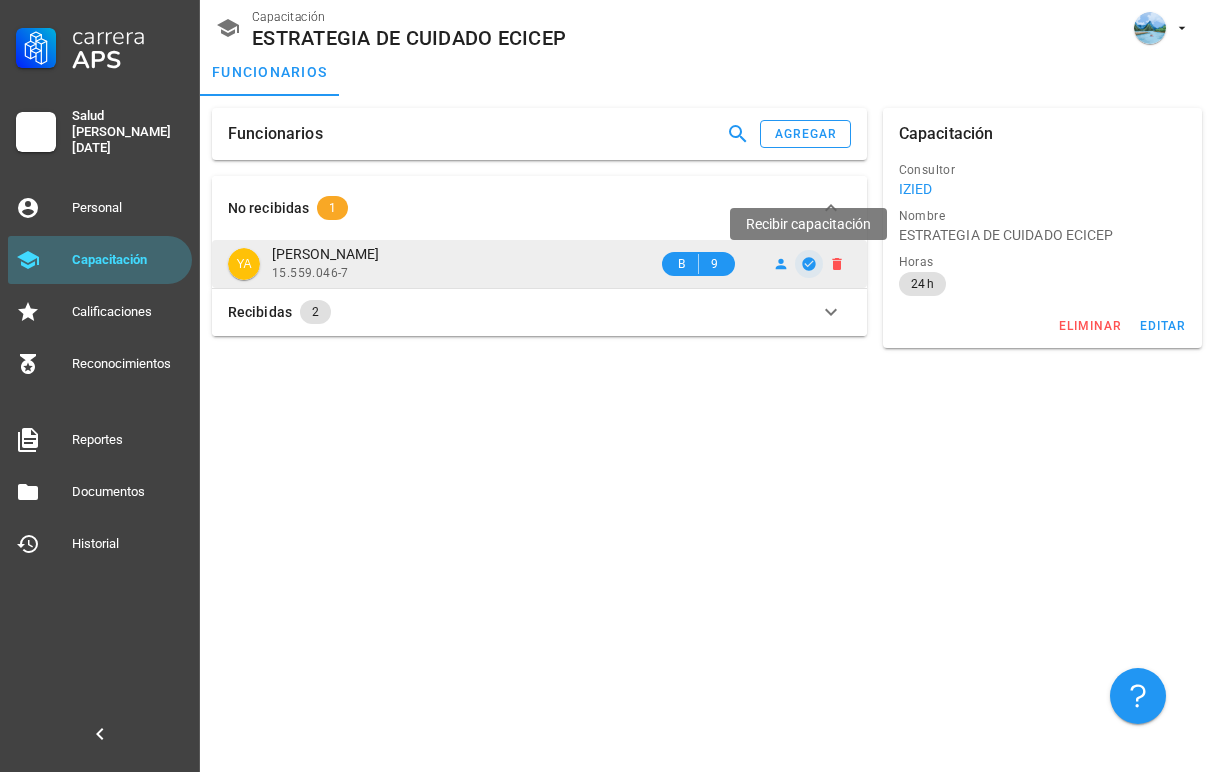 click 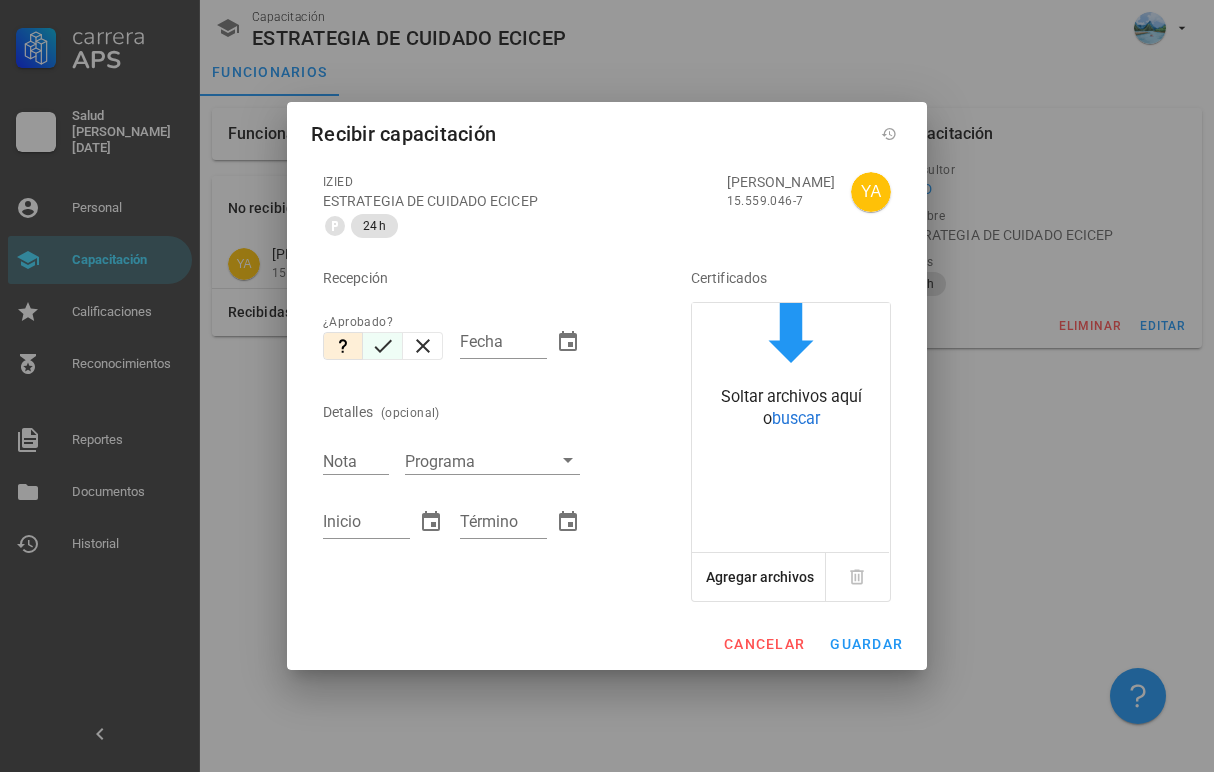 click 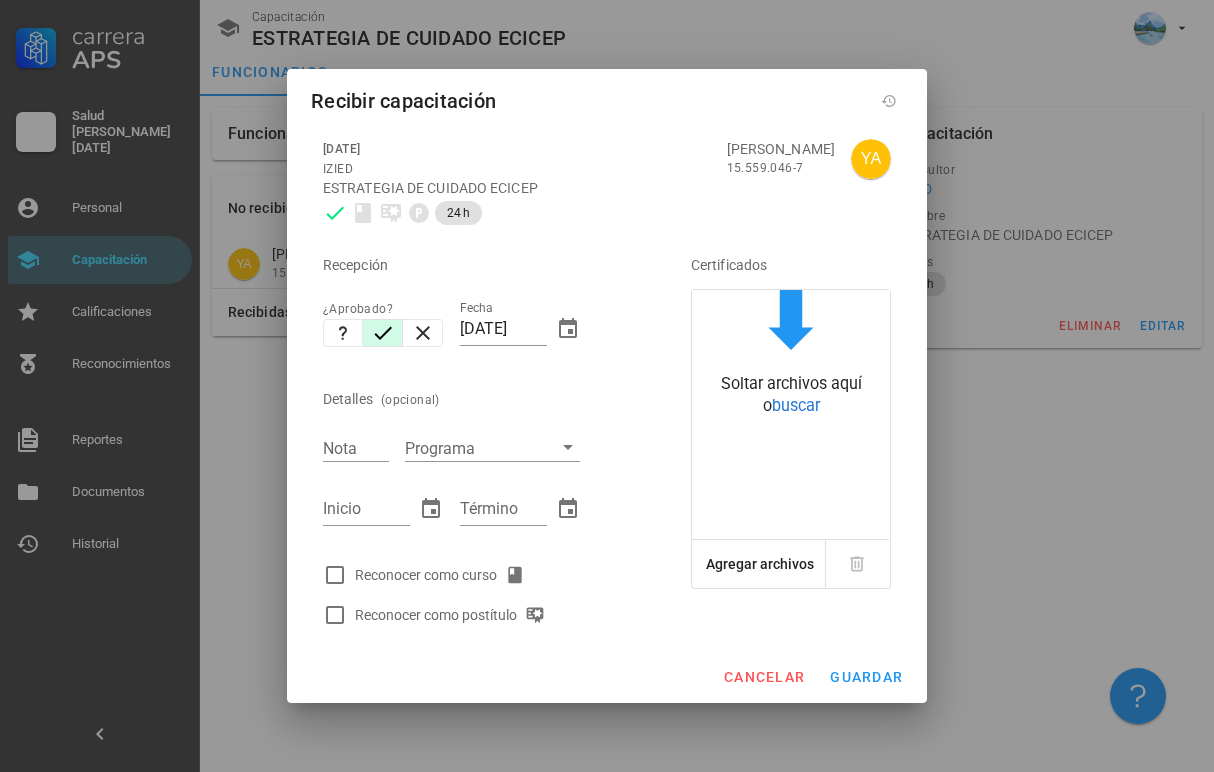 click on "Reconocer como curso" at bounding box center (444, 575) 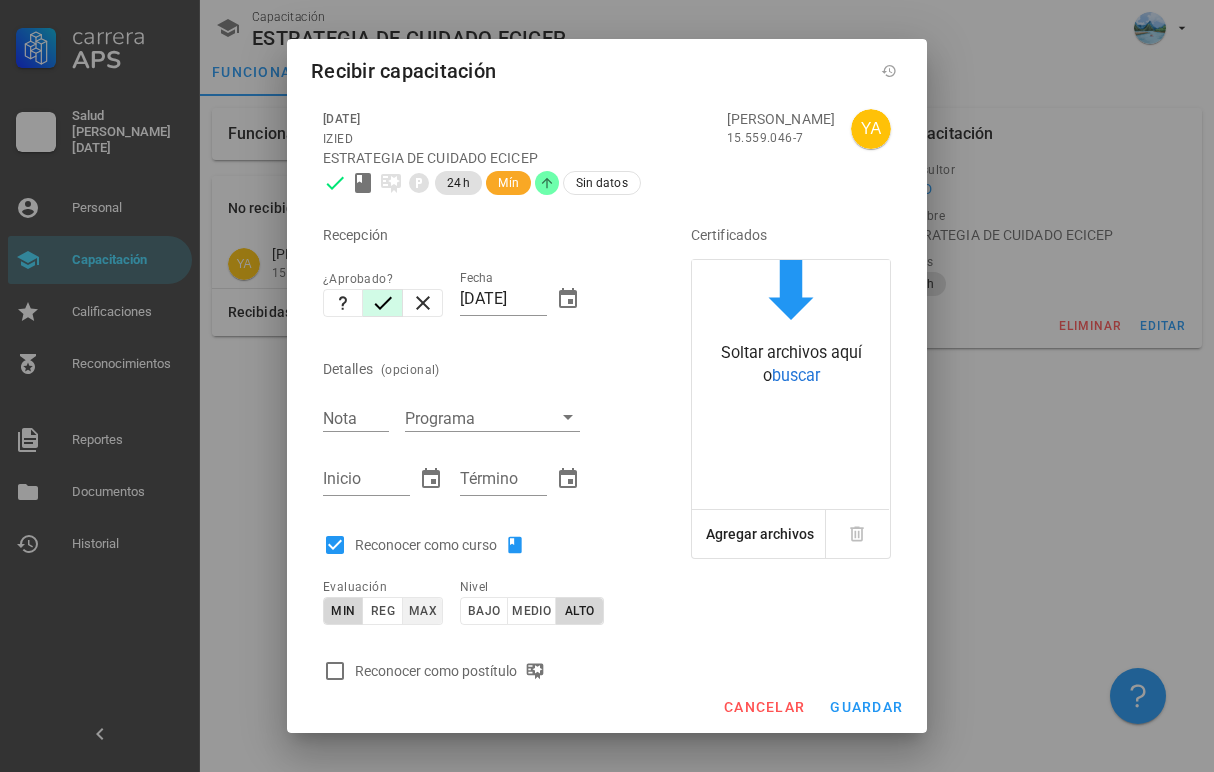 click on "max" at bounding box center [422, 611] 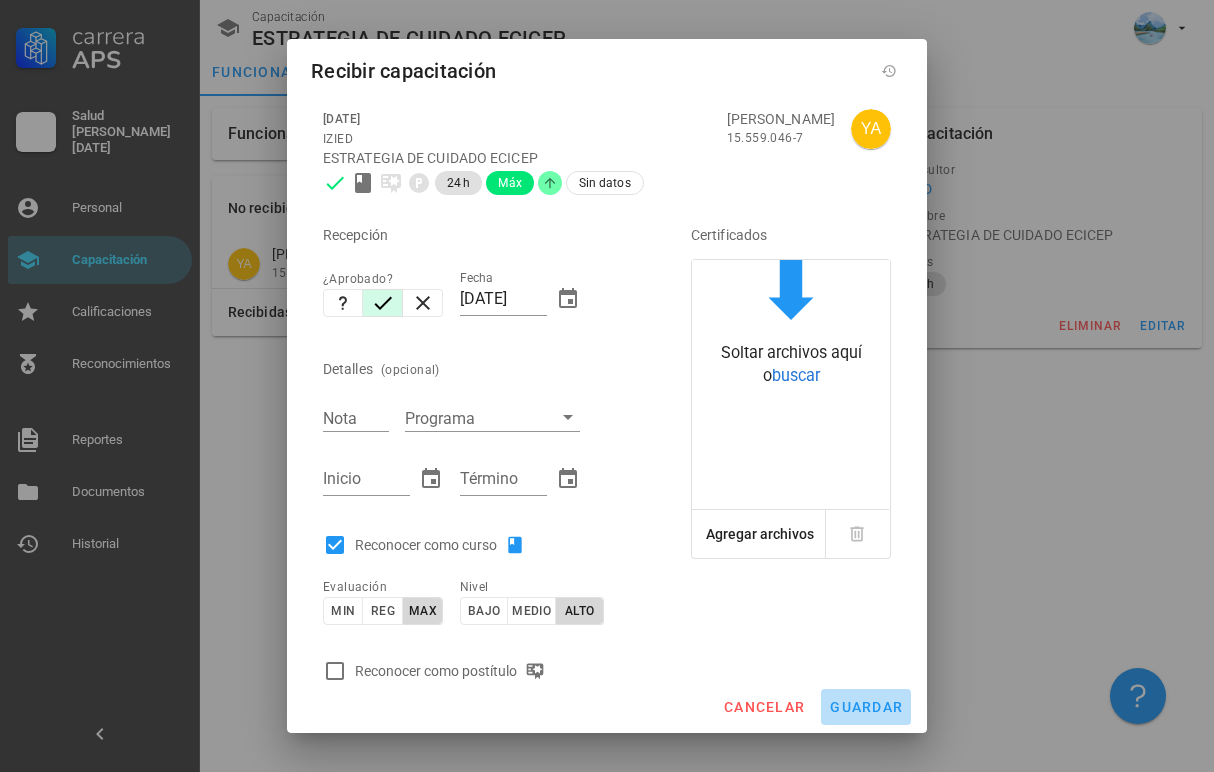click on "guardar" at bounding box center [866, 707] 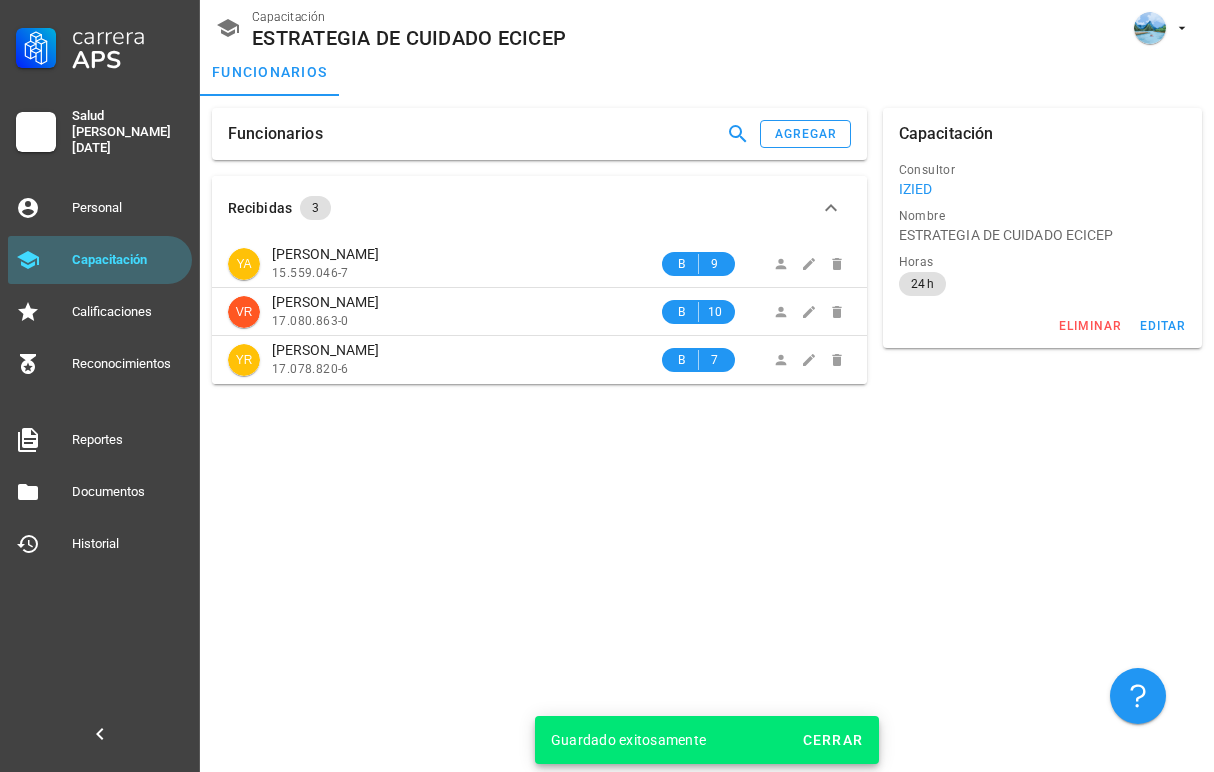 click on "Funcionarios
agregar" at bounding box center (539, 134) 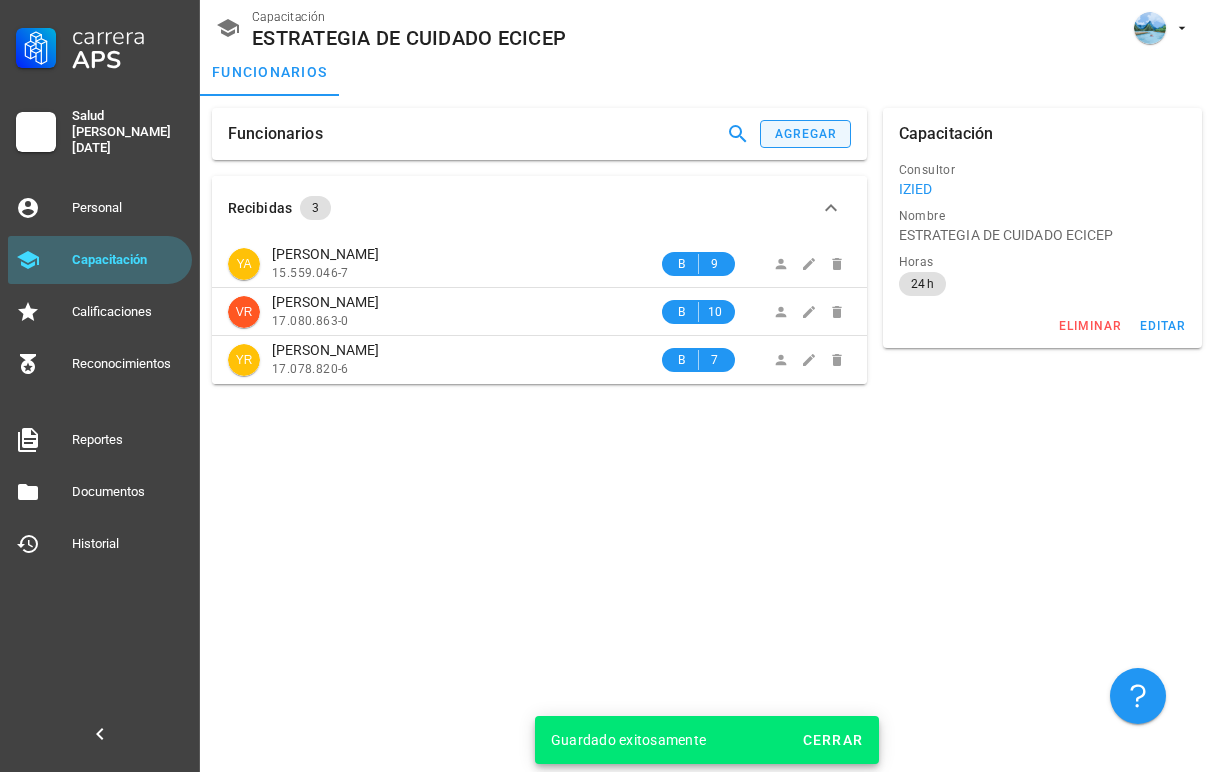 click on "agregar" at bounding box center [806, 134] 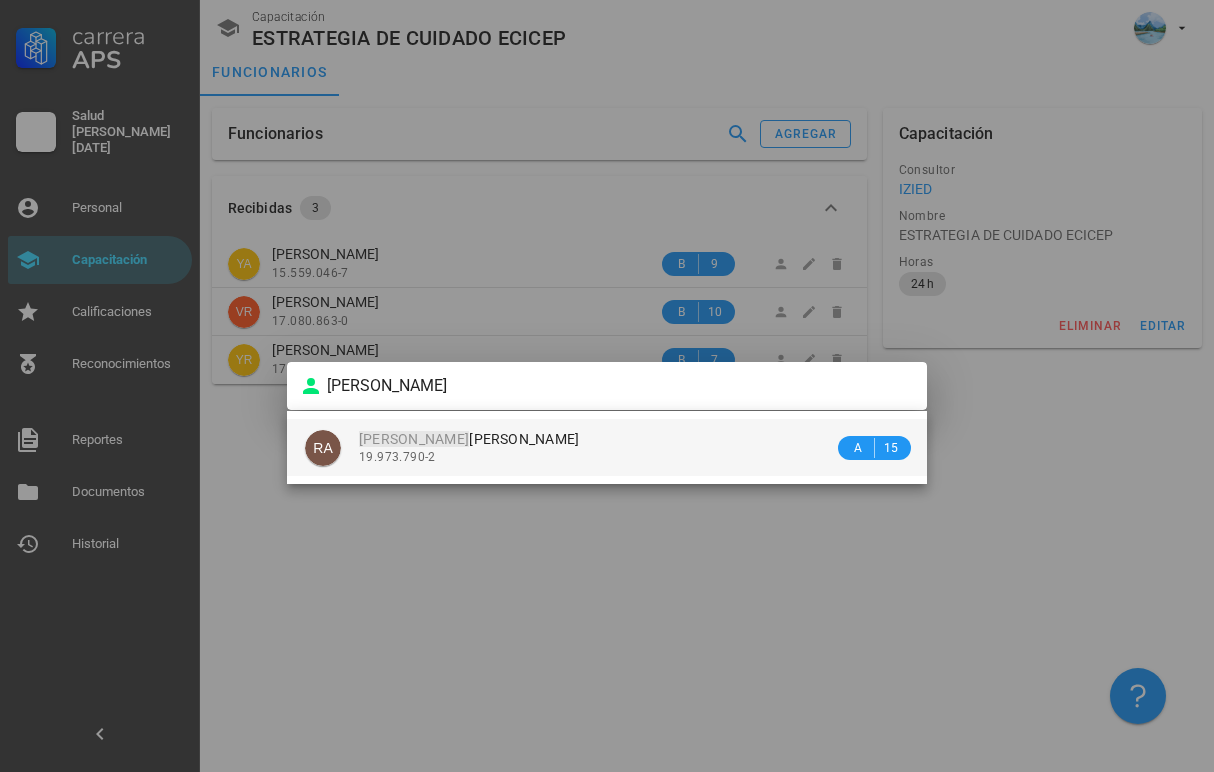 click on "RICARDO  NICOLAS ALVAREZ TORO   19.973.790-2" at bounding box center [596, 447] 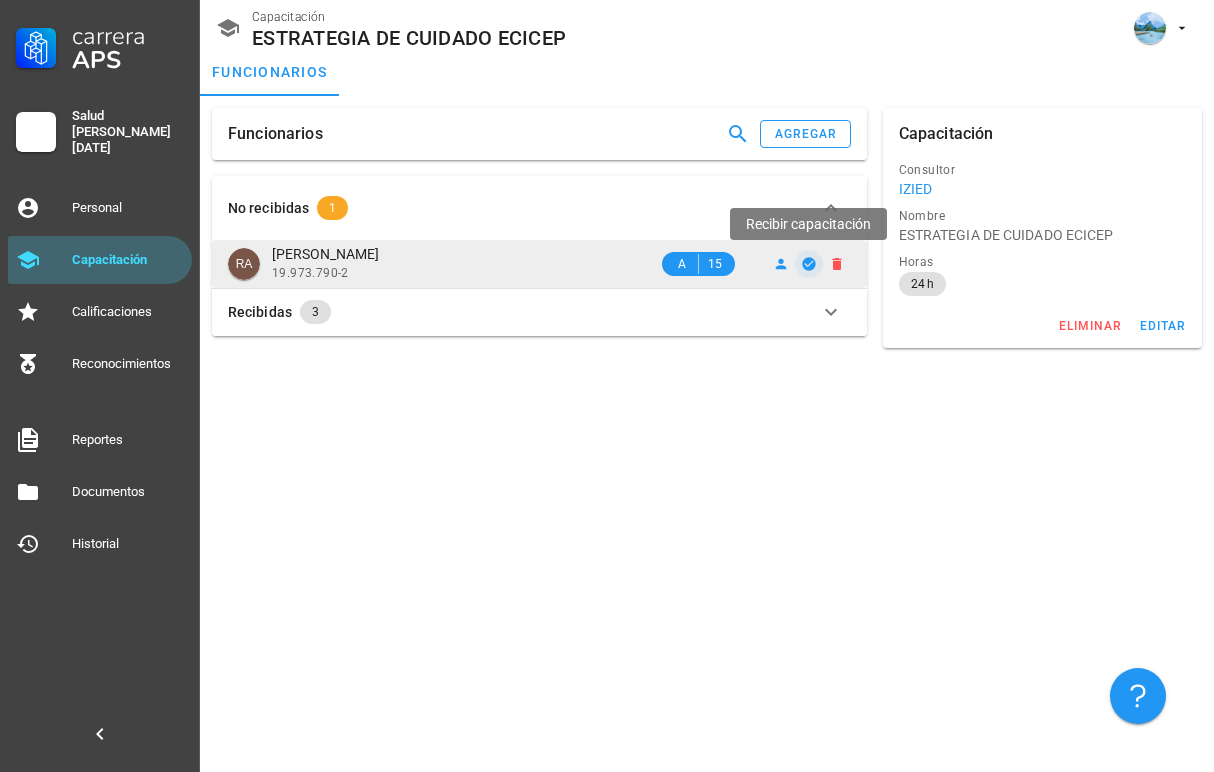click 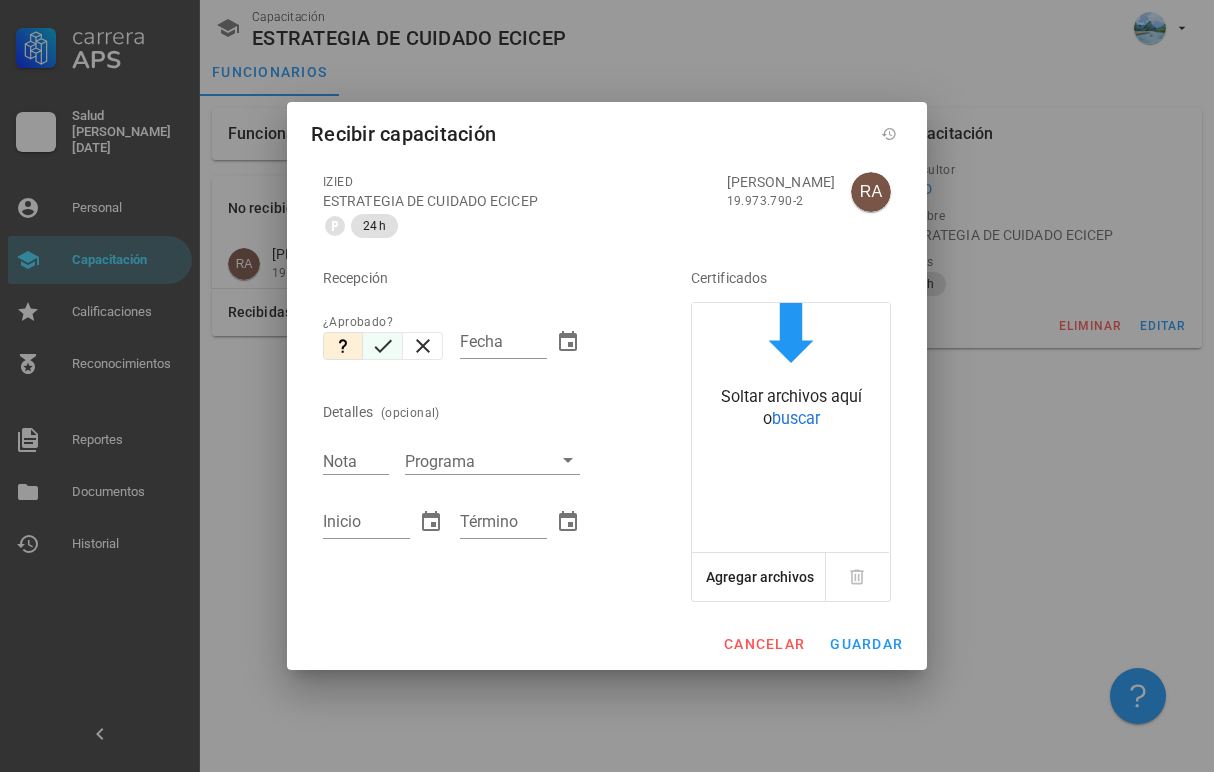 click 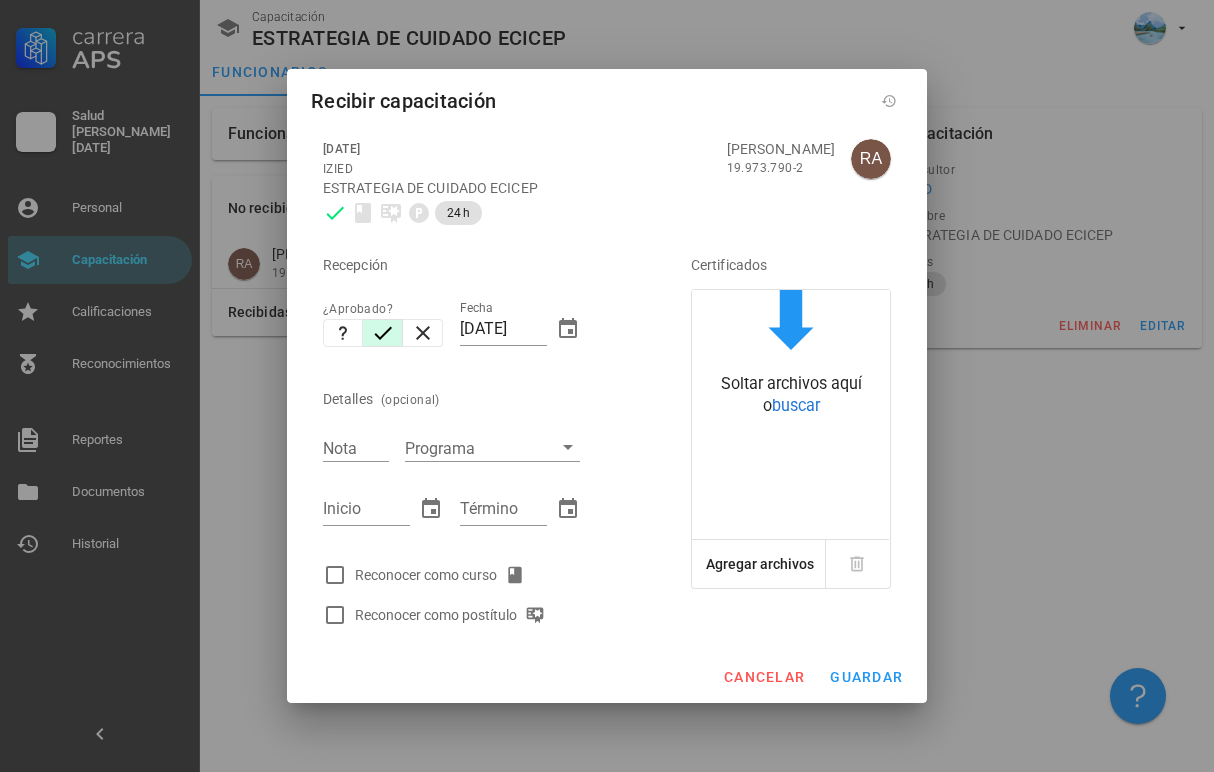 click on "Reconocer como curso" at bounding box center (444, 575) 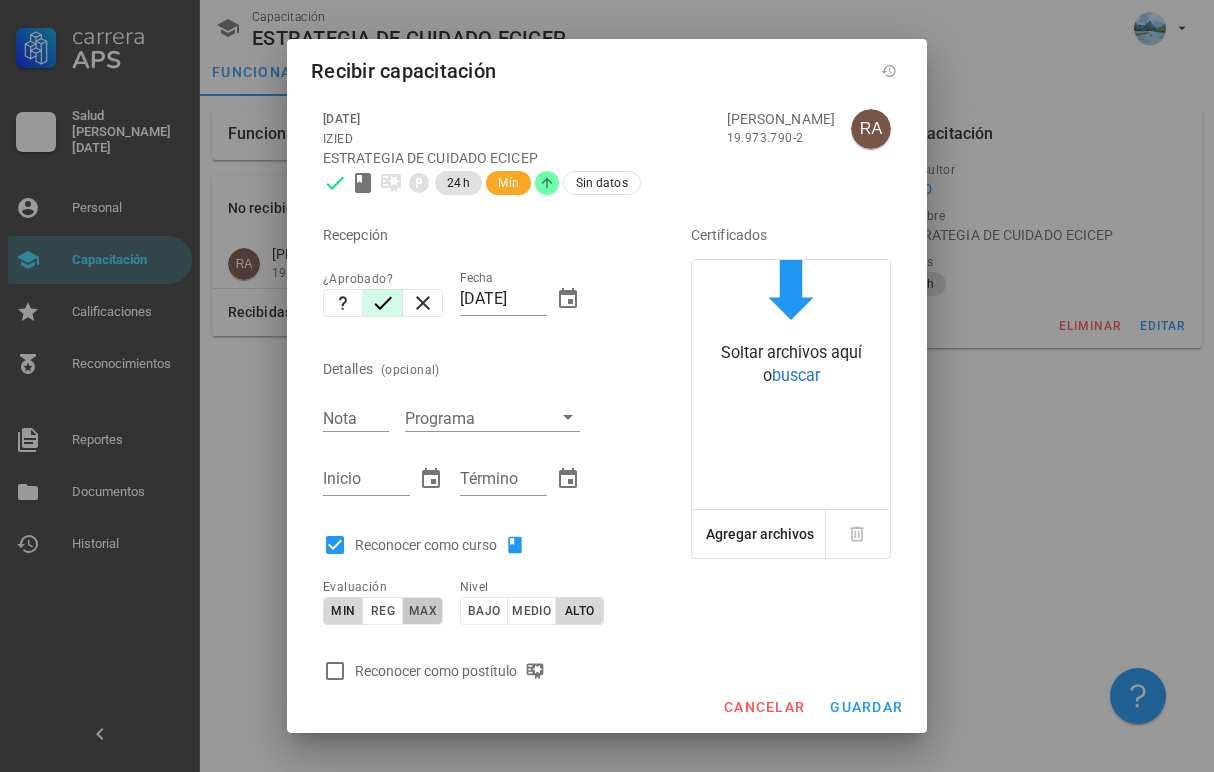 click on "max" at bounding box center (422, 611) 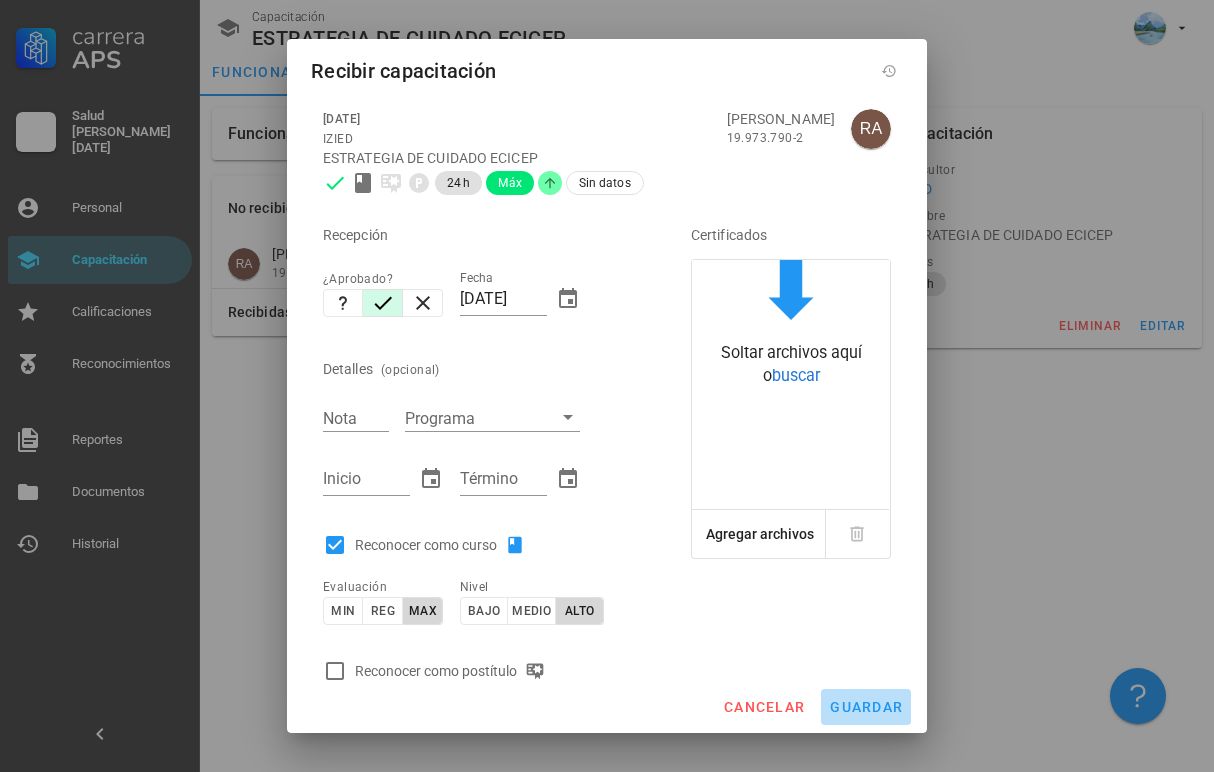 click on "guardar" at bounding box center [866, 707] 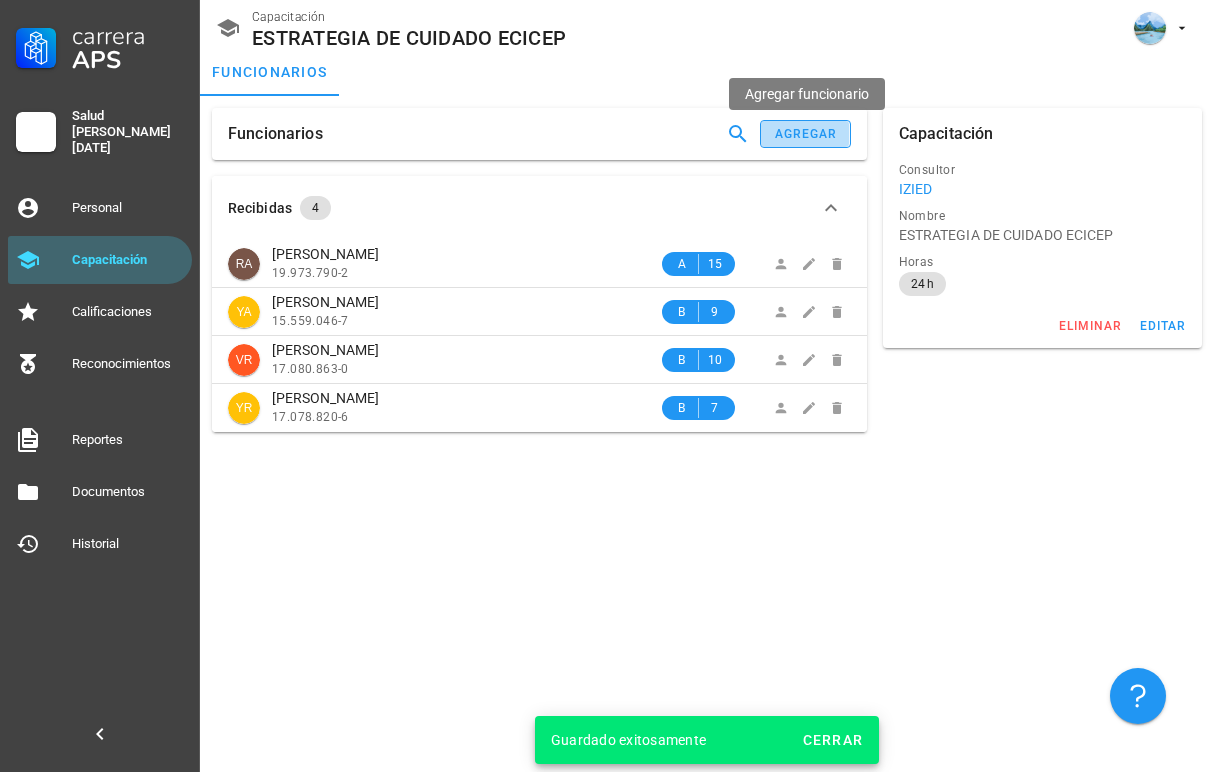click on "agregar" at bounding box center (805, 134) 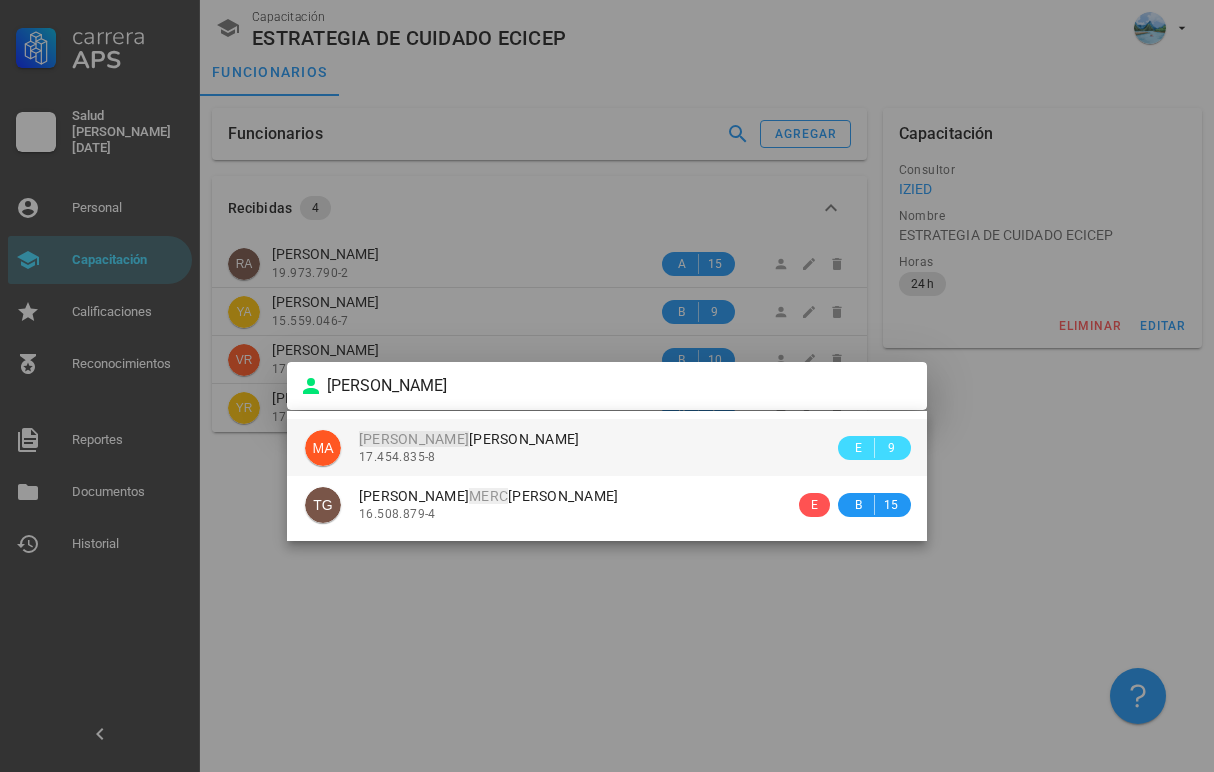 click on "[PERSON_NAME]" at bounding box center [469, 439] 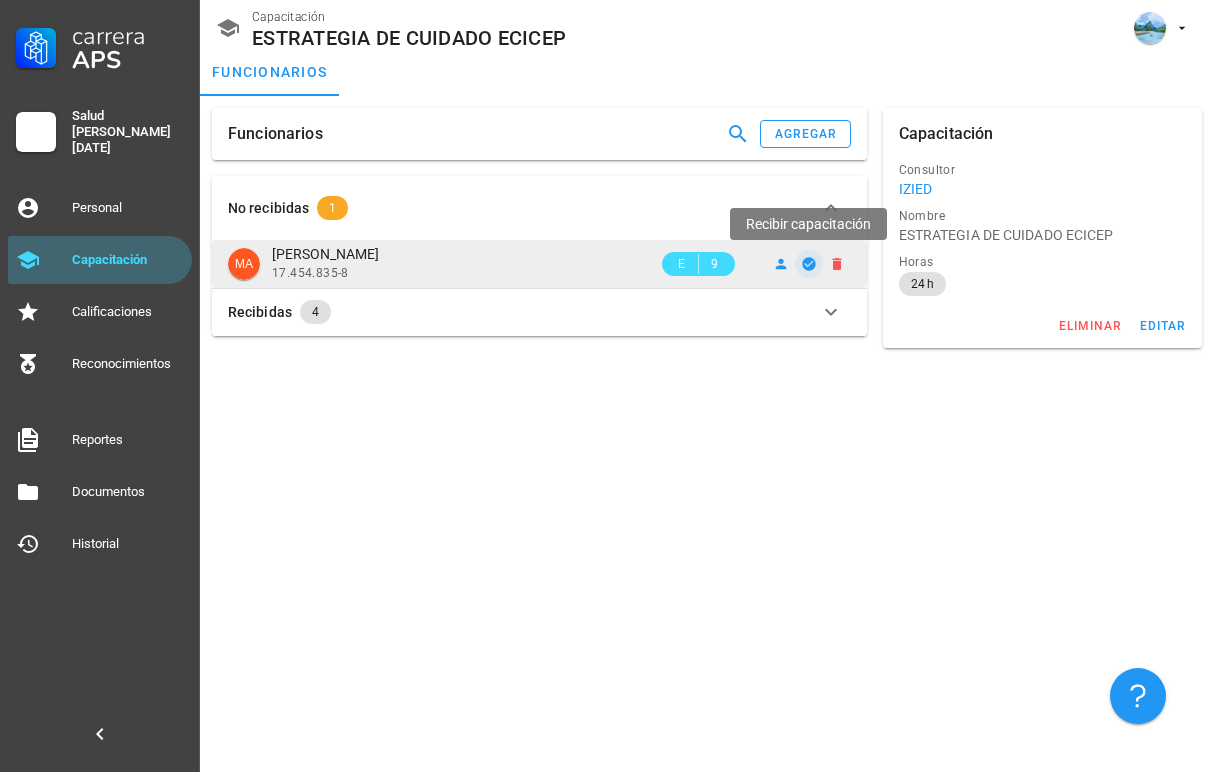 click 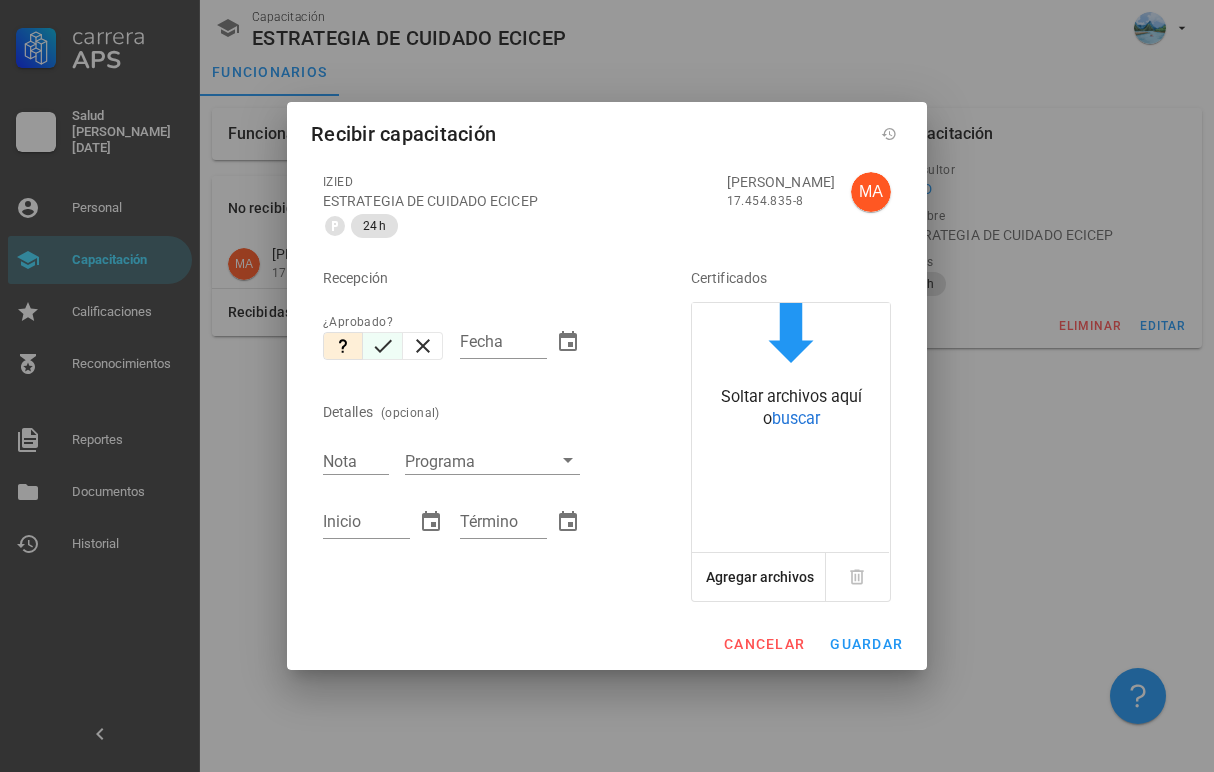 click 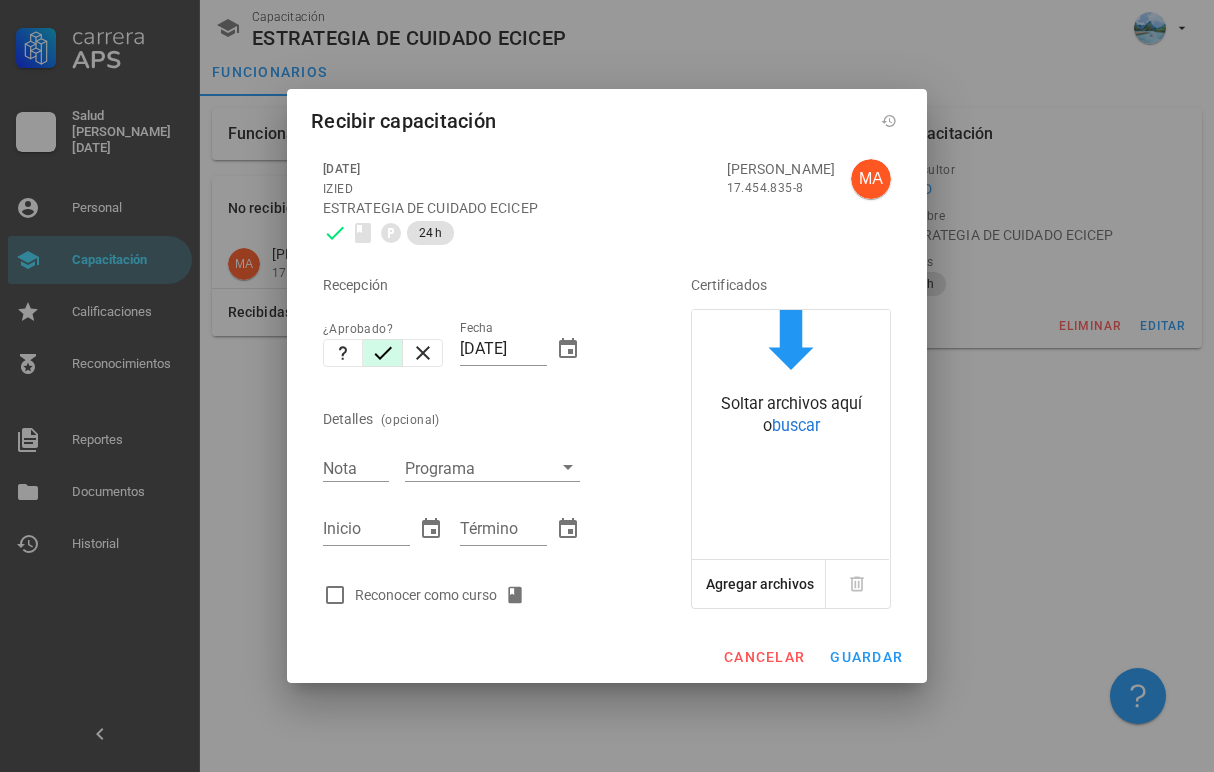 click on "Reconocer como curso" at bounding box center (444, 595) 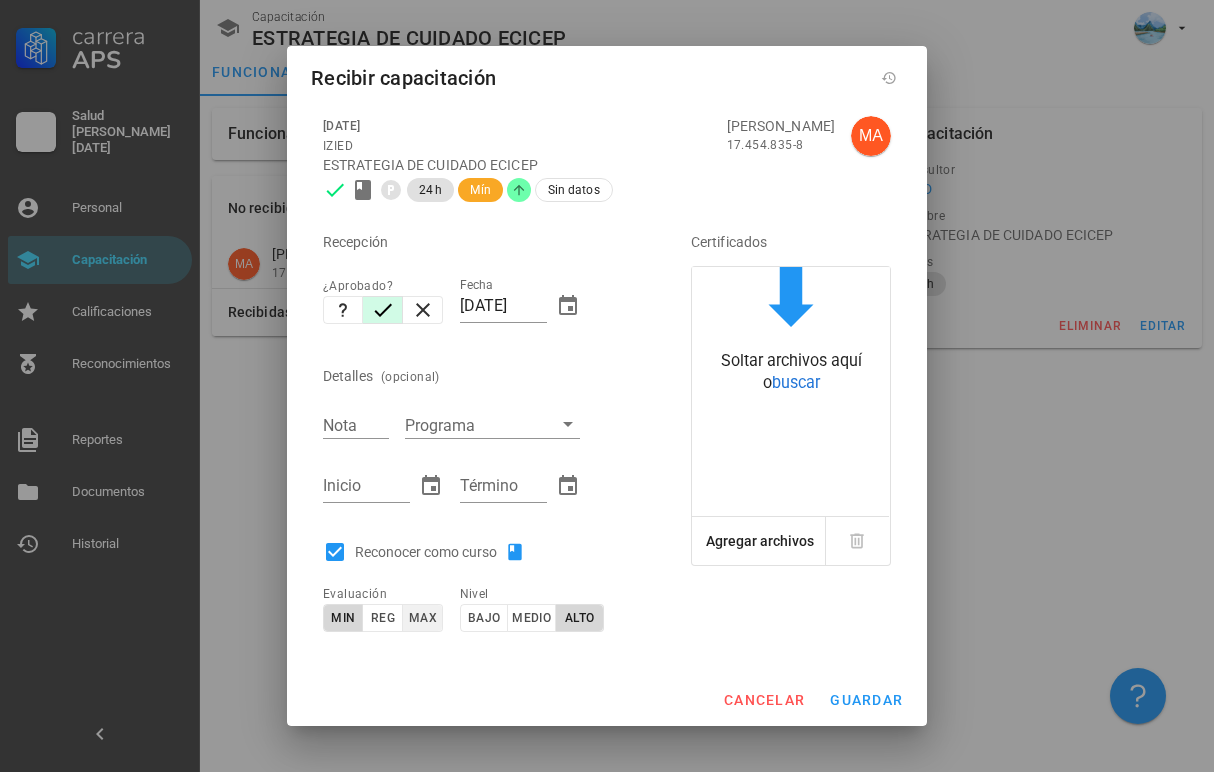 click on "max" at bounding box center (422, 618) 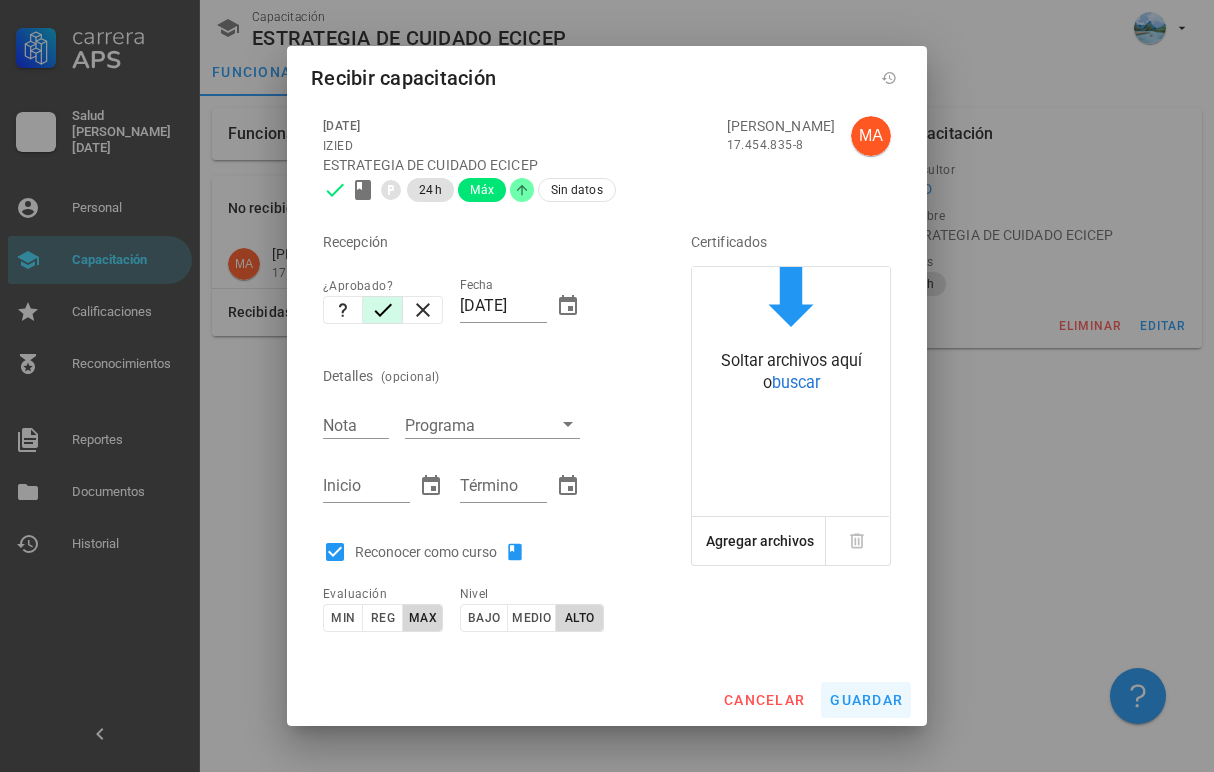 click on "guardar" at bounding box center [866, 700] 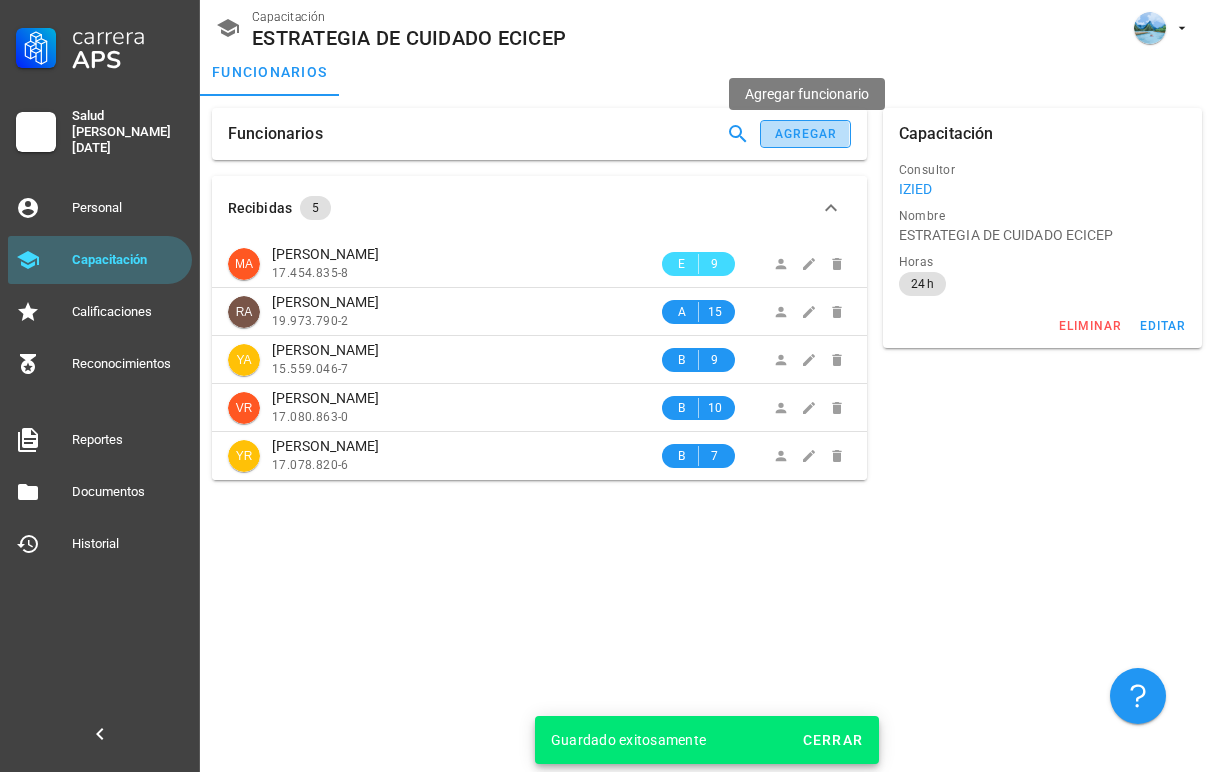 click on "agregar" at bounding box center (806, 134) 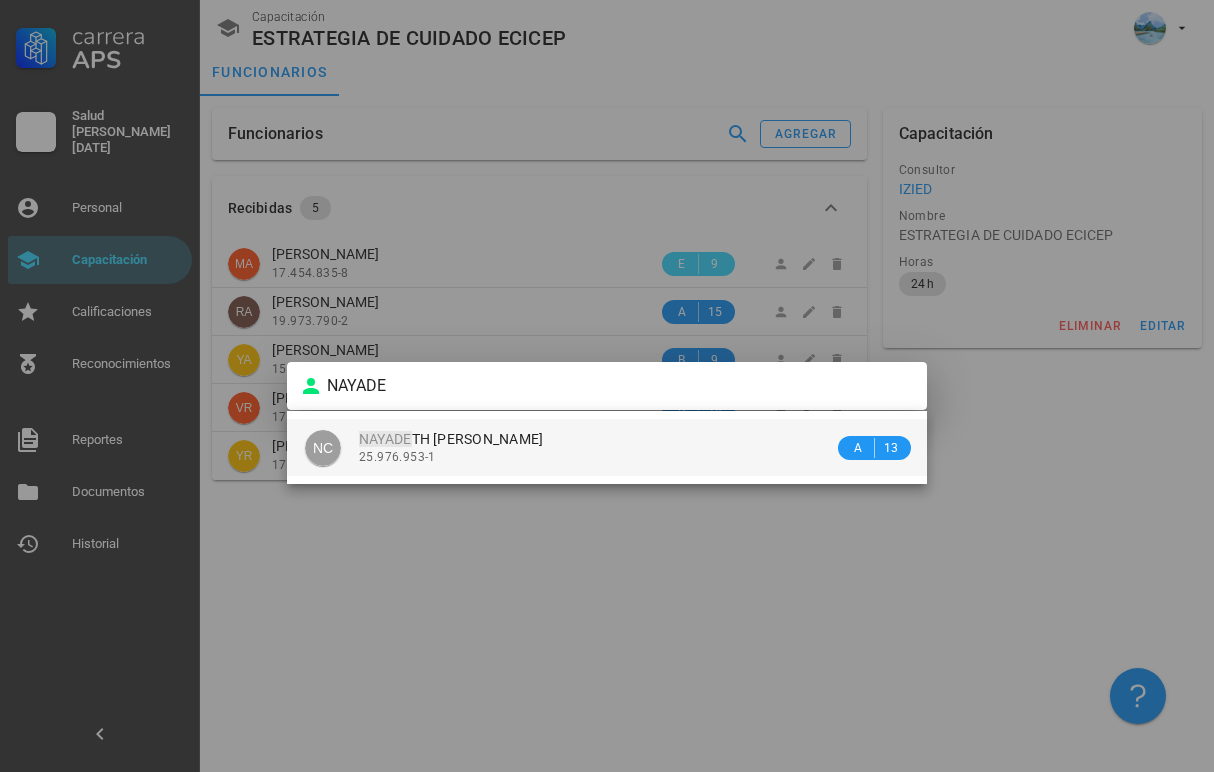 click on "NAYADE TH JOHANNA CARMONA SARMIENTO" at bounding box center [451, 439] 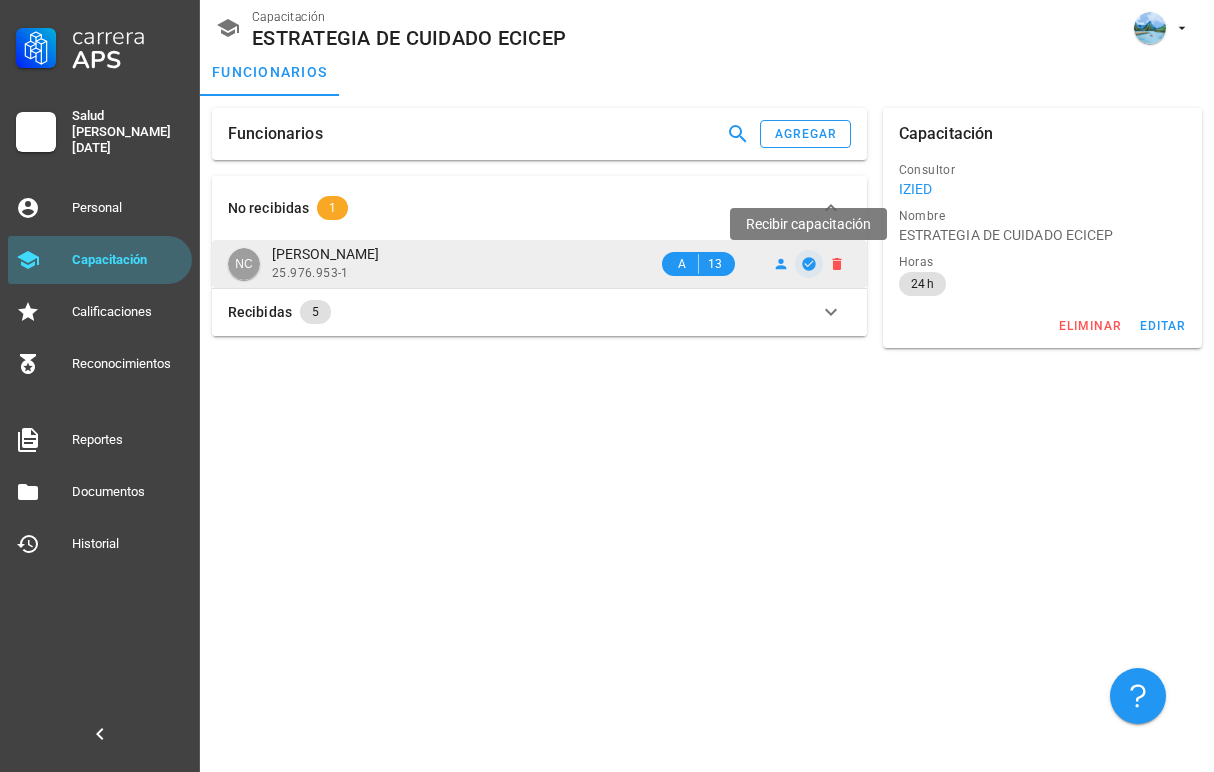 click 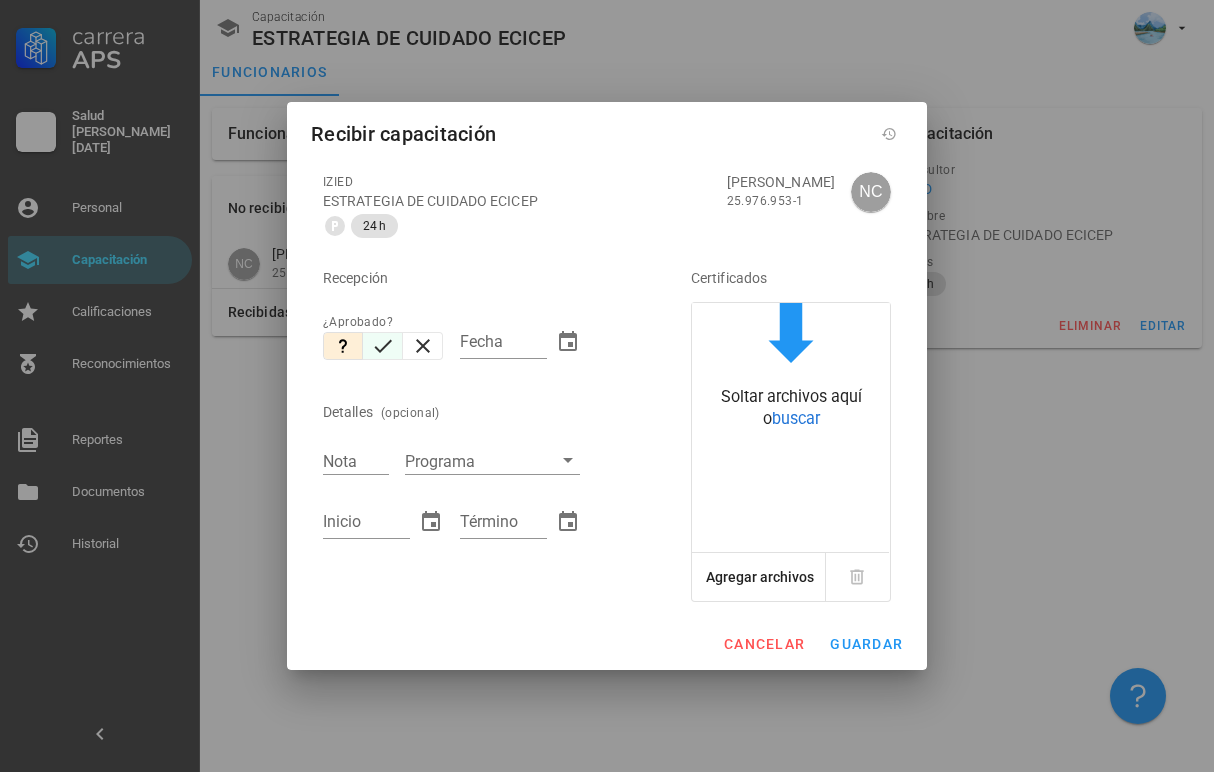 drag, startPoint x: 404, startPoint y: 356, endPoint x: 391, endPoint y: 352, distance: 13.601471 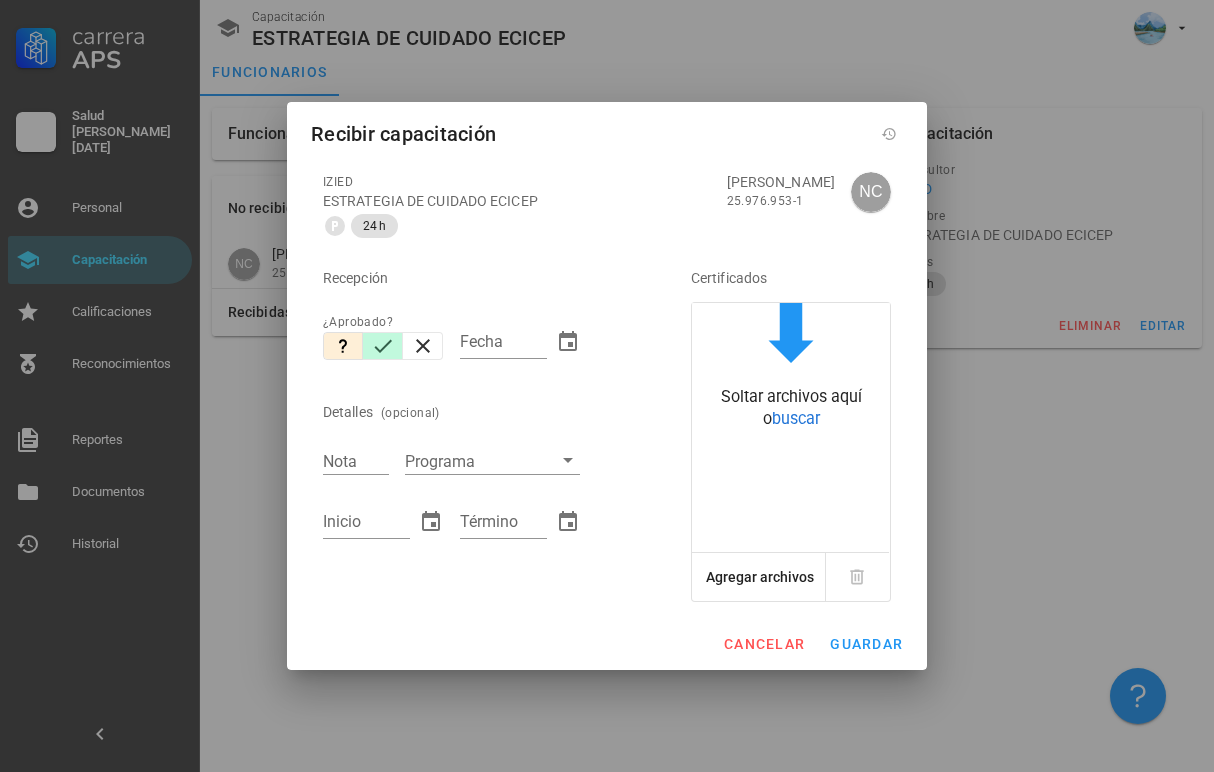 click 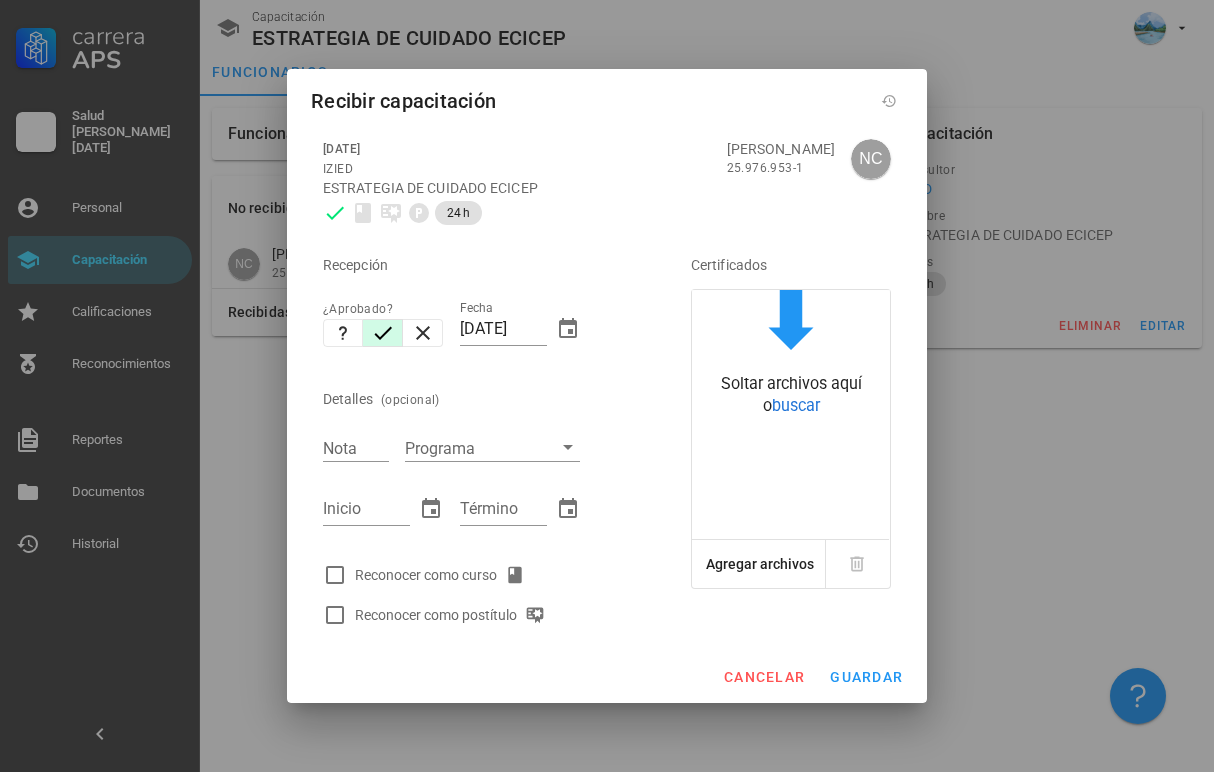 click on "Reconocer como curso" at bounding box center (479, 575) 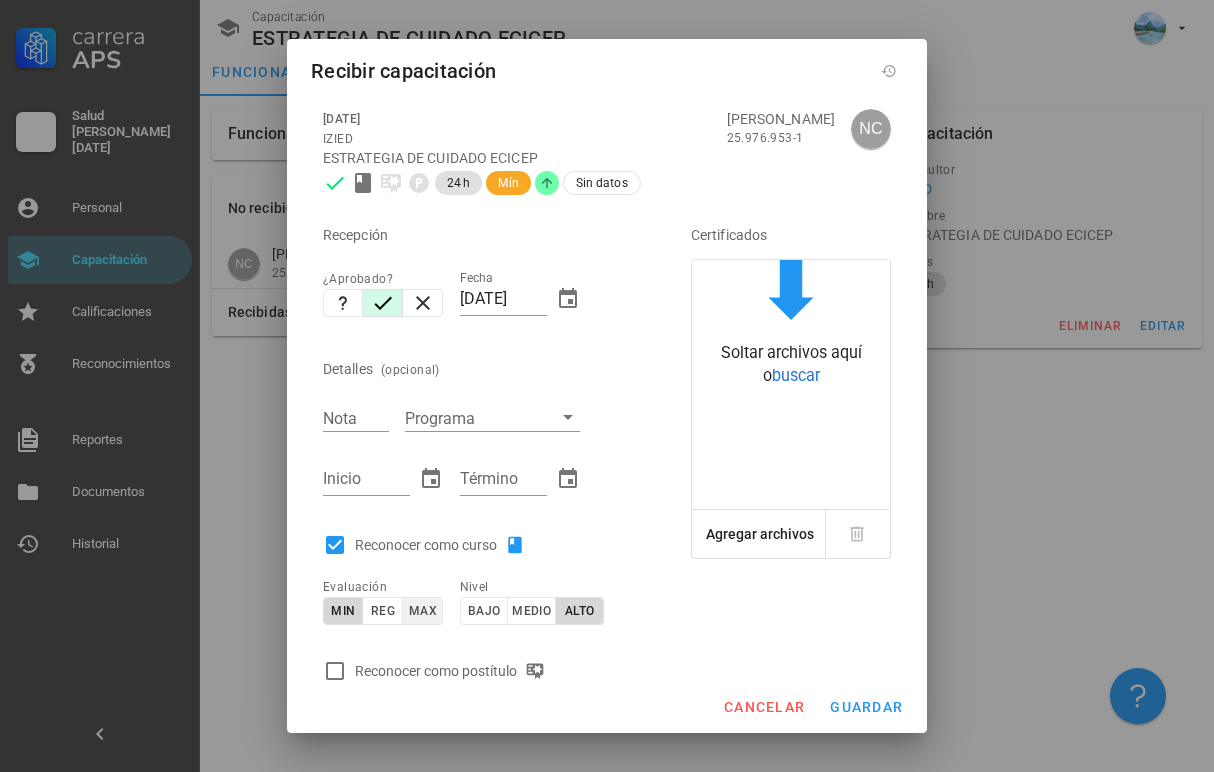 click on "max" at bounding box center (422, 611) 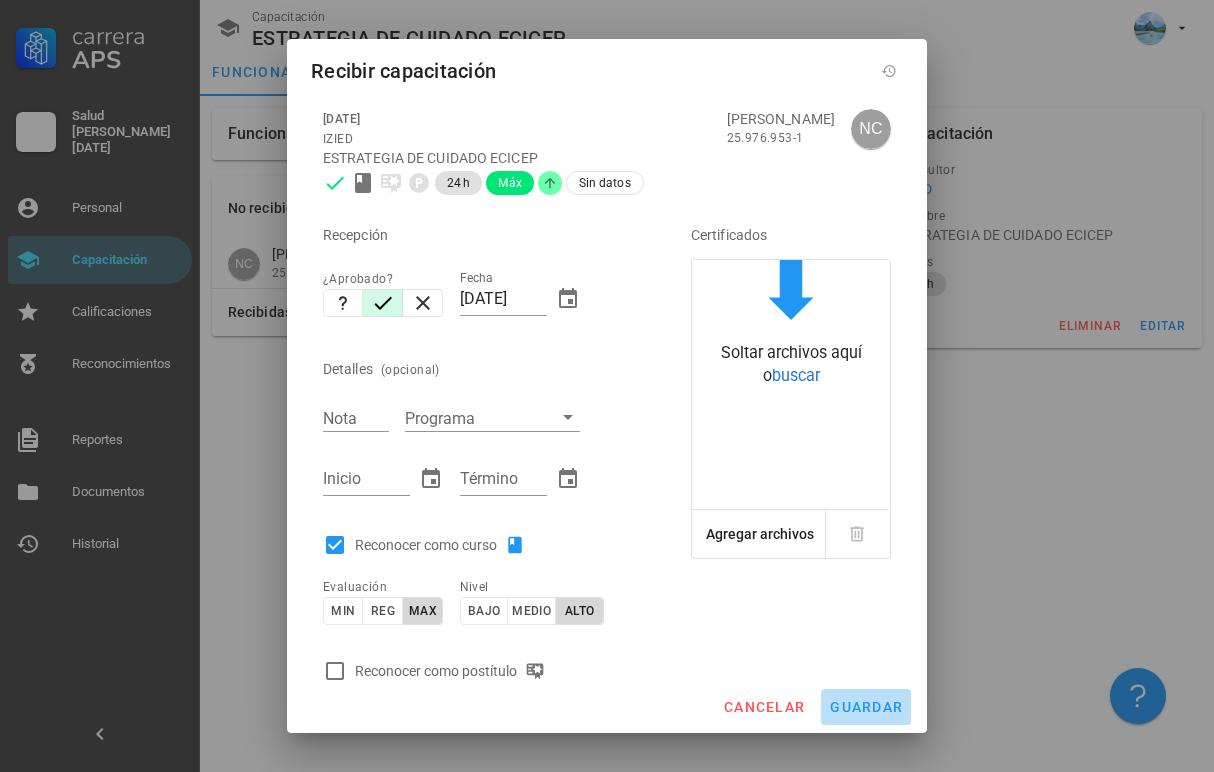 click on "guardar" at bounding box center [866, 707] 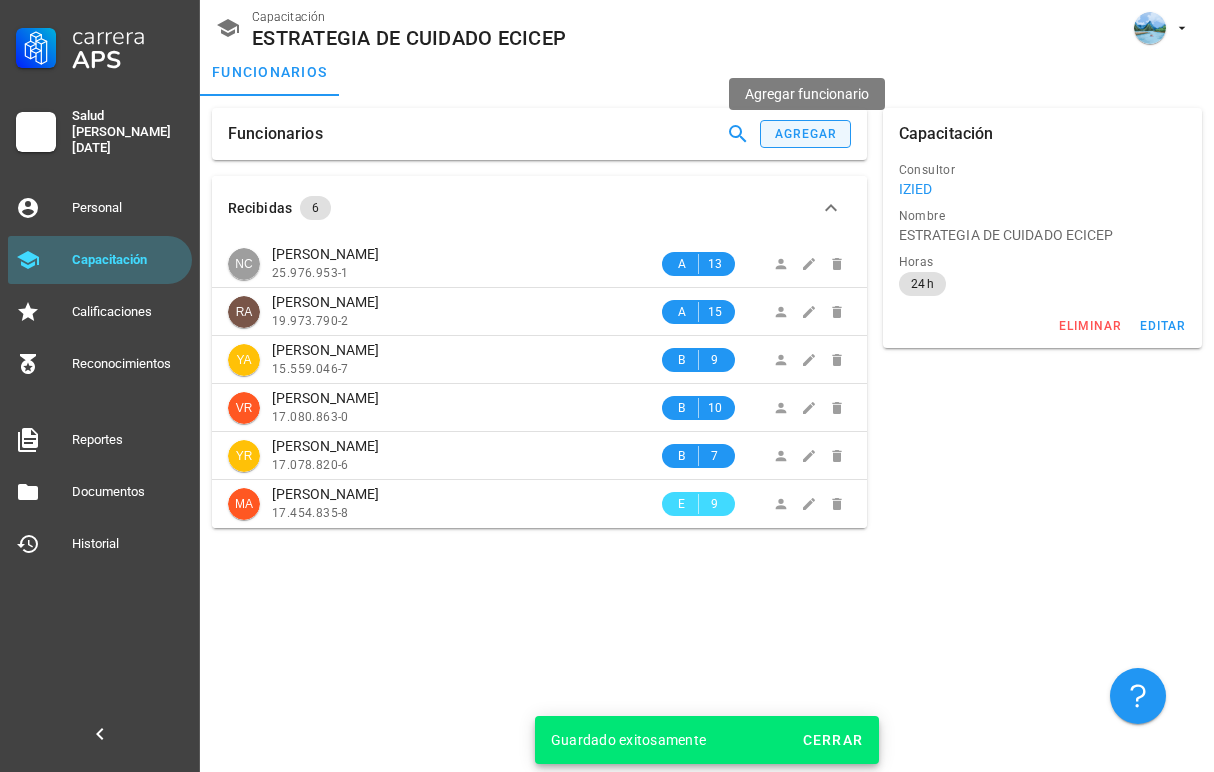 click on "agregar" at bounding box center (806, 134) 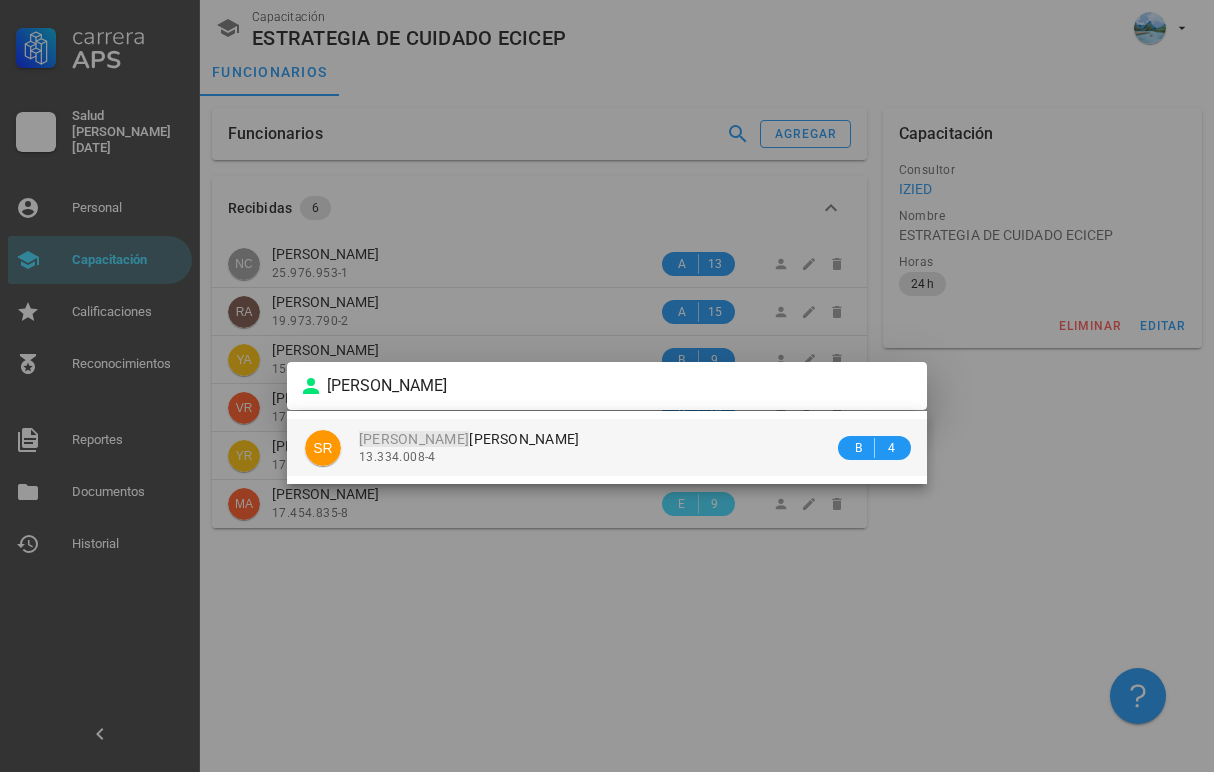 click on "SILVANA  REYES VILLATORO" at bounding box center [469, 439] 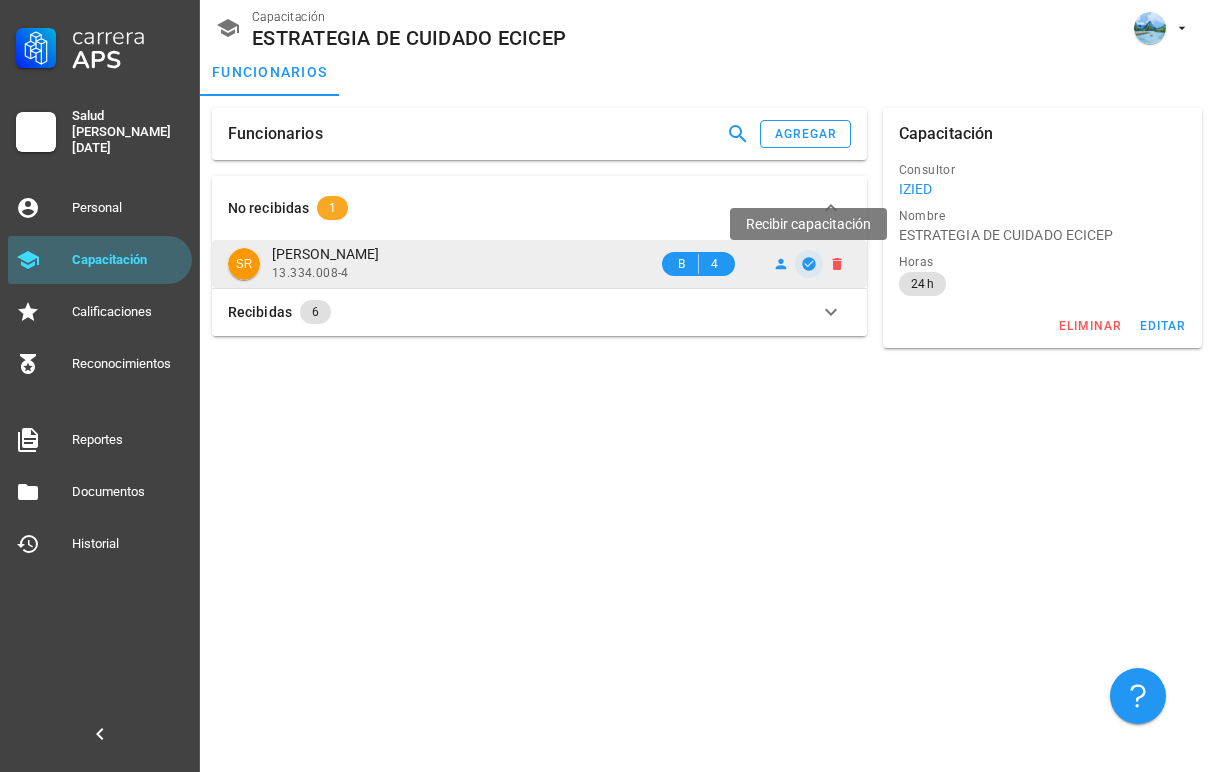 click 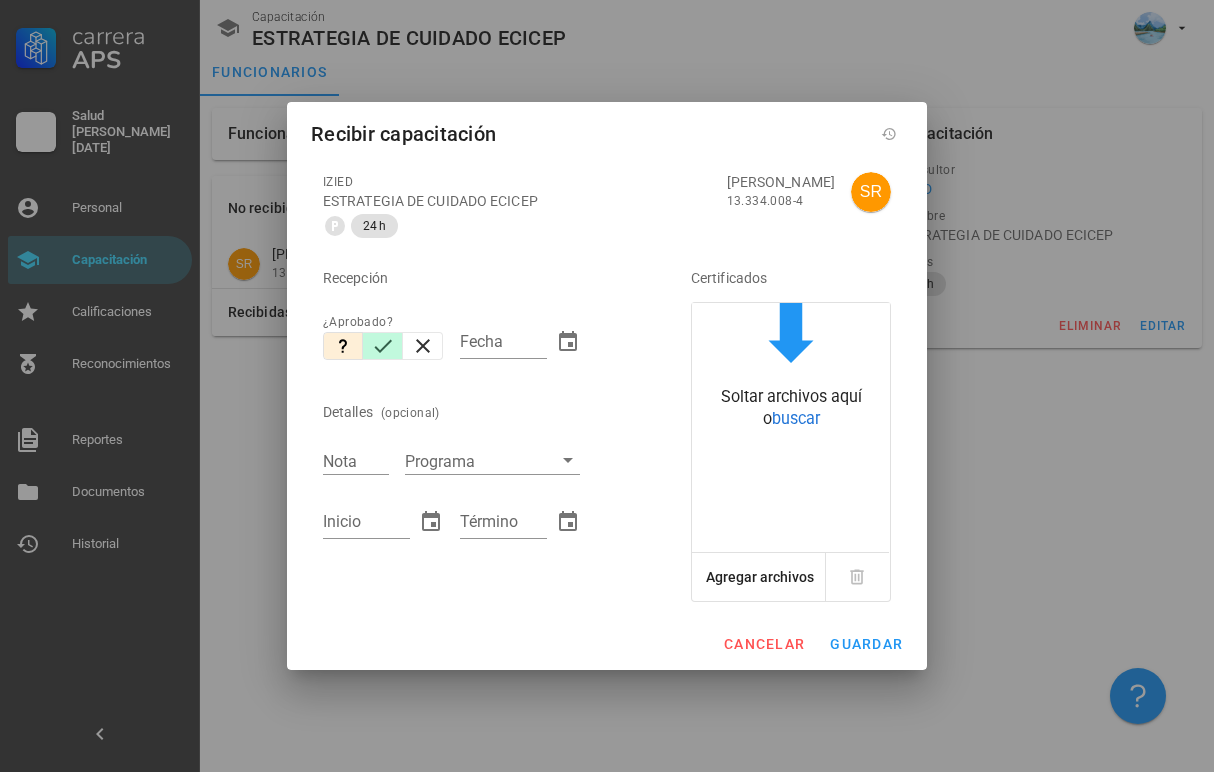 click at bounding box center [383, 346] 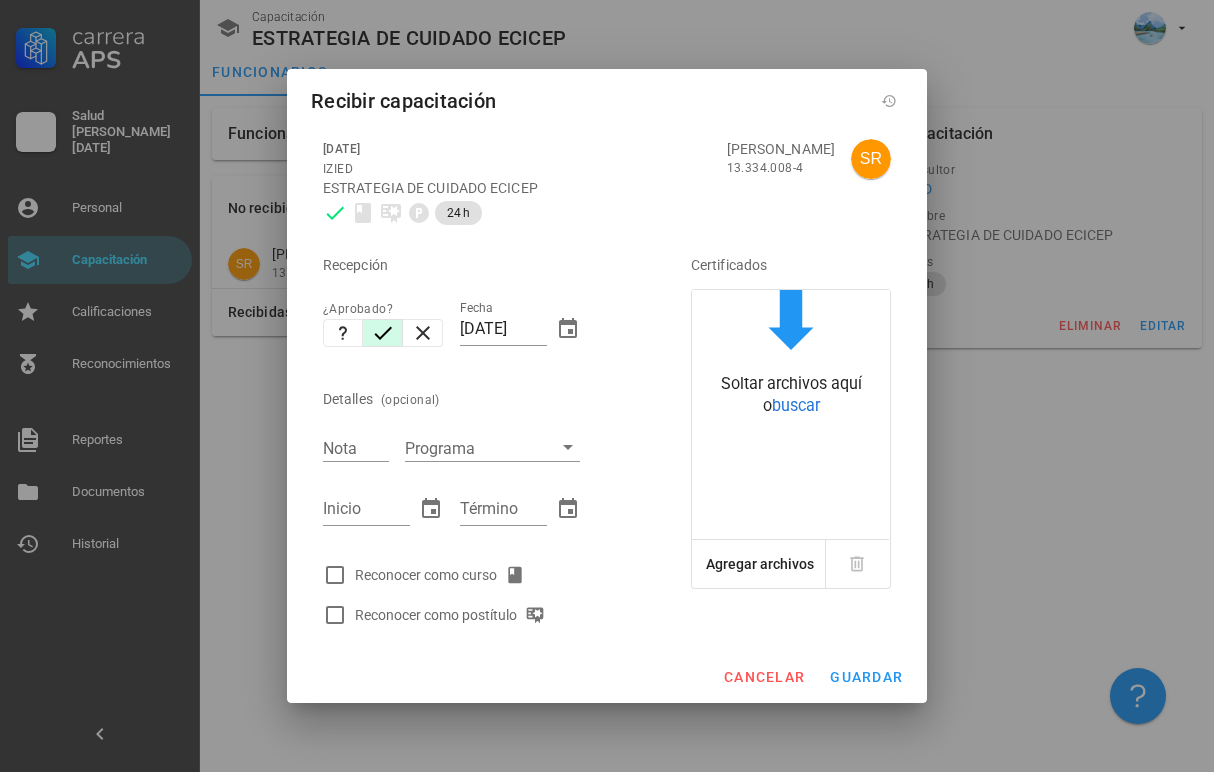 click on "Reconocer como curso" at bounding box center [444, 575] 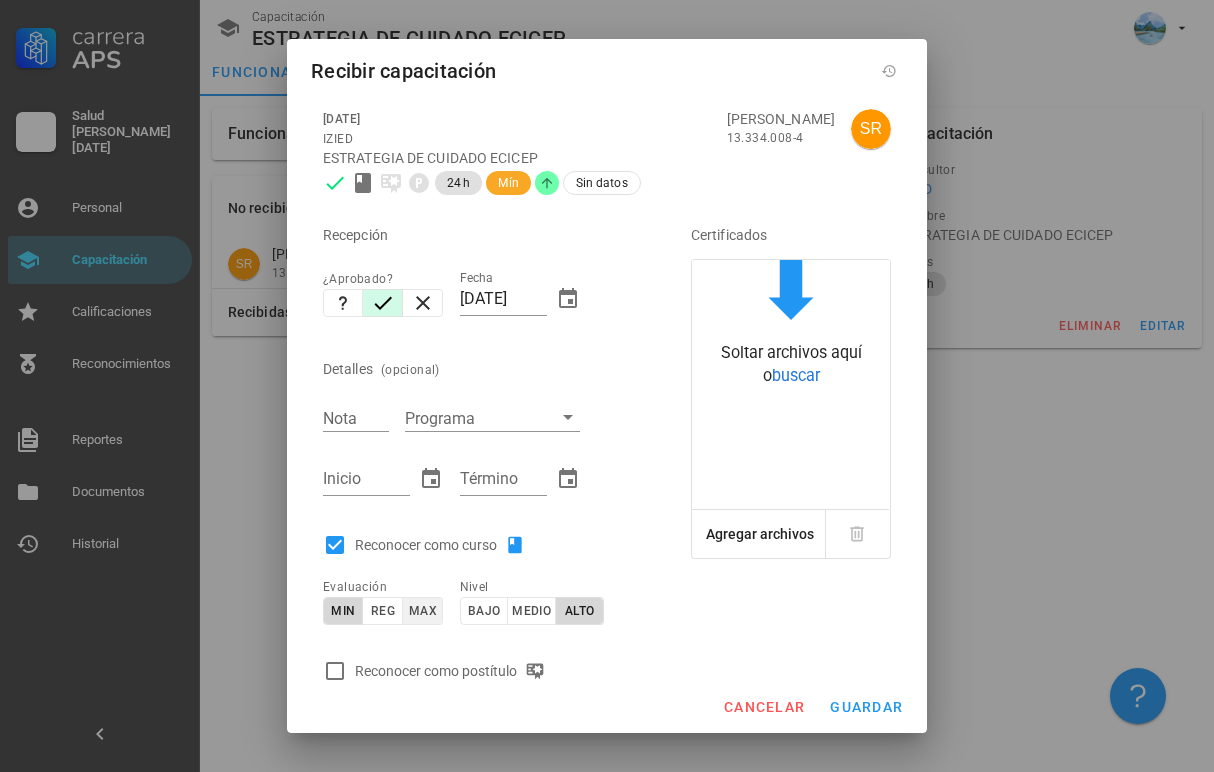 click on "max" at bounding box center (422, 611) 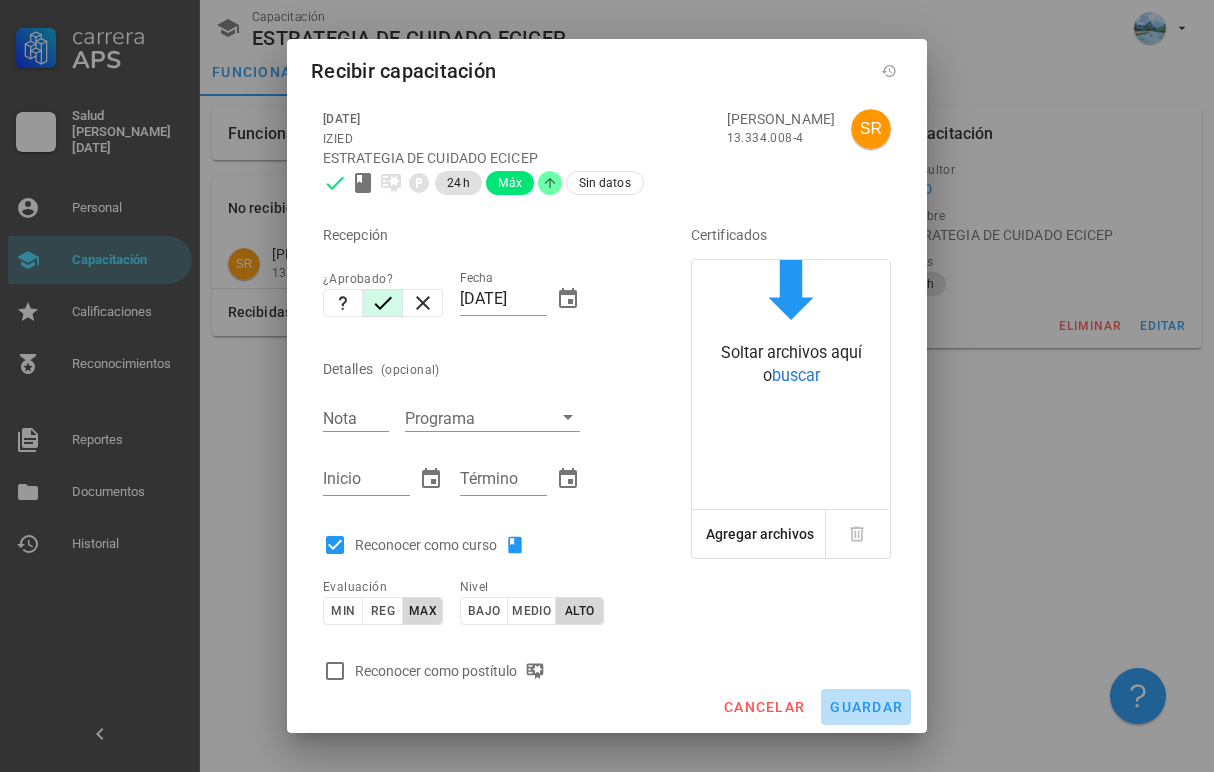 click on "guardar" at bounding box center [866, 707] 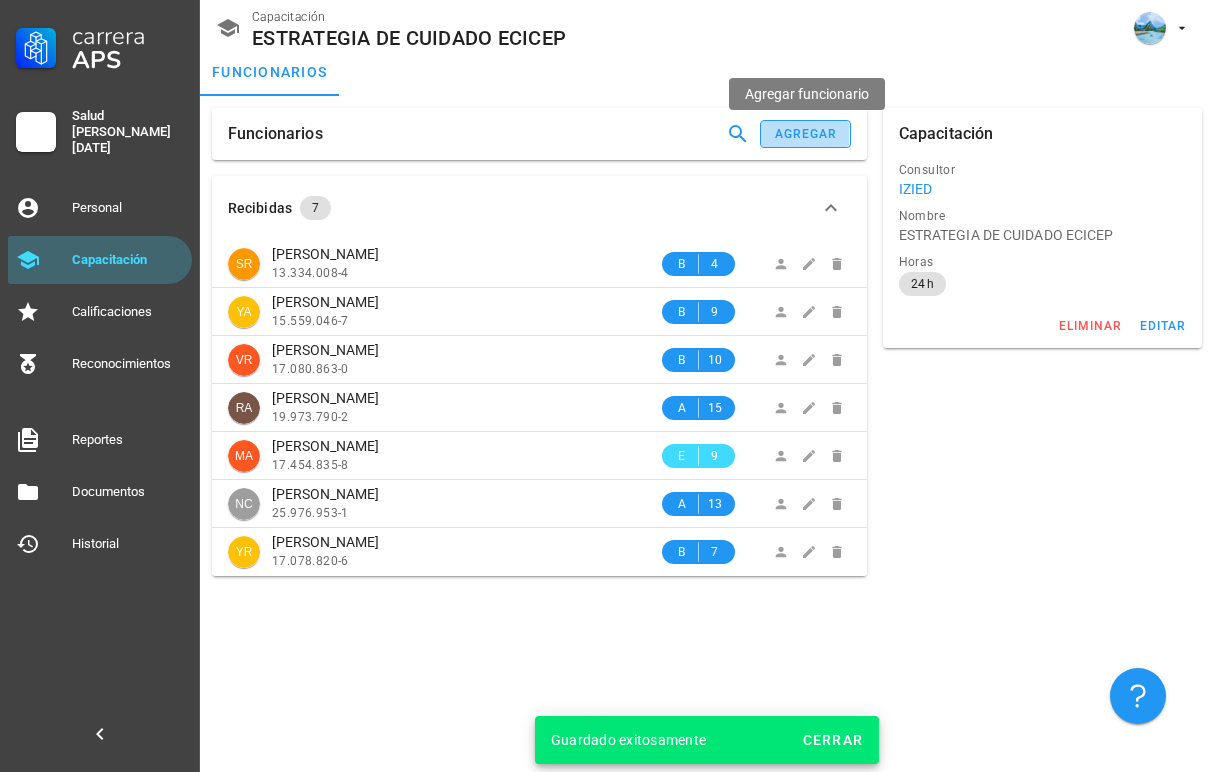 click on "agregar" at bounding box center [806, 134] 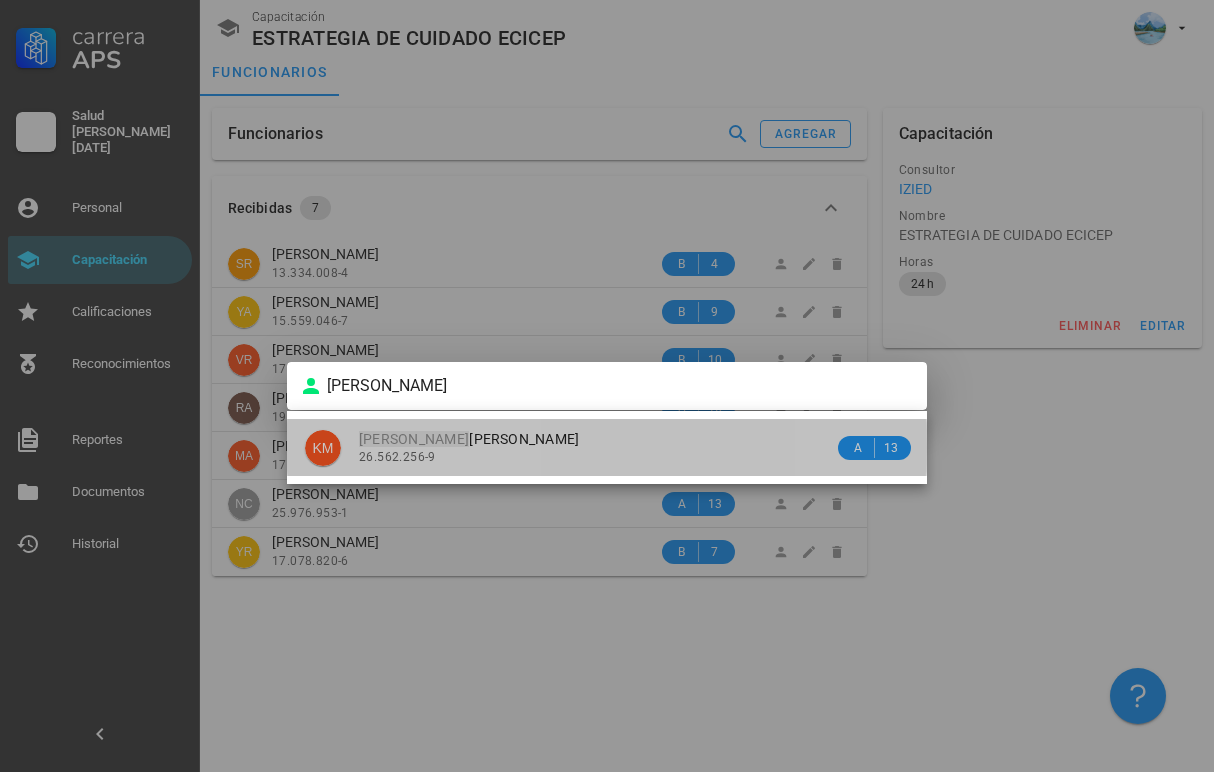 click on "KARODY  MORALES GARCES" at bounding box center [596, 439] 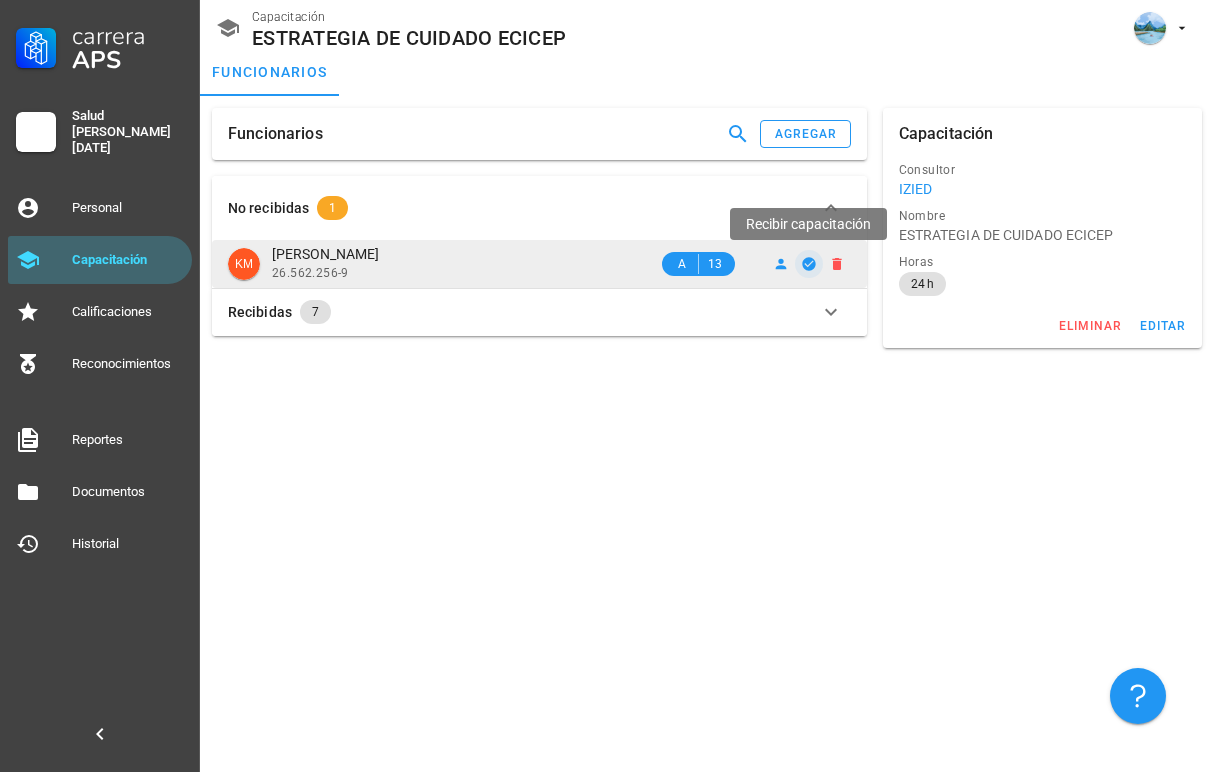 click 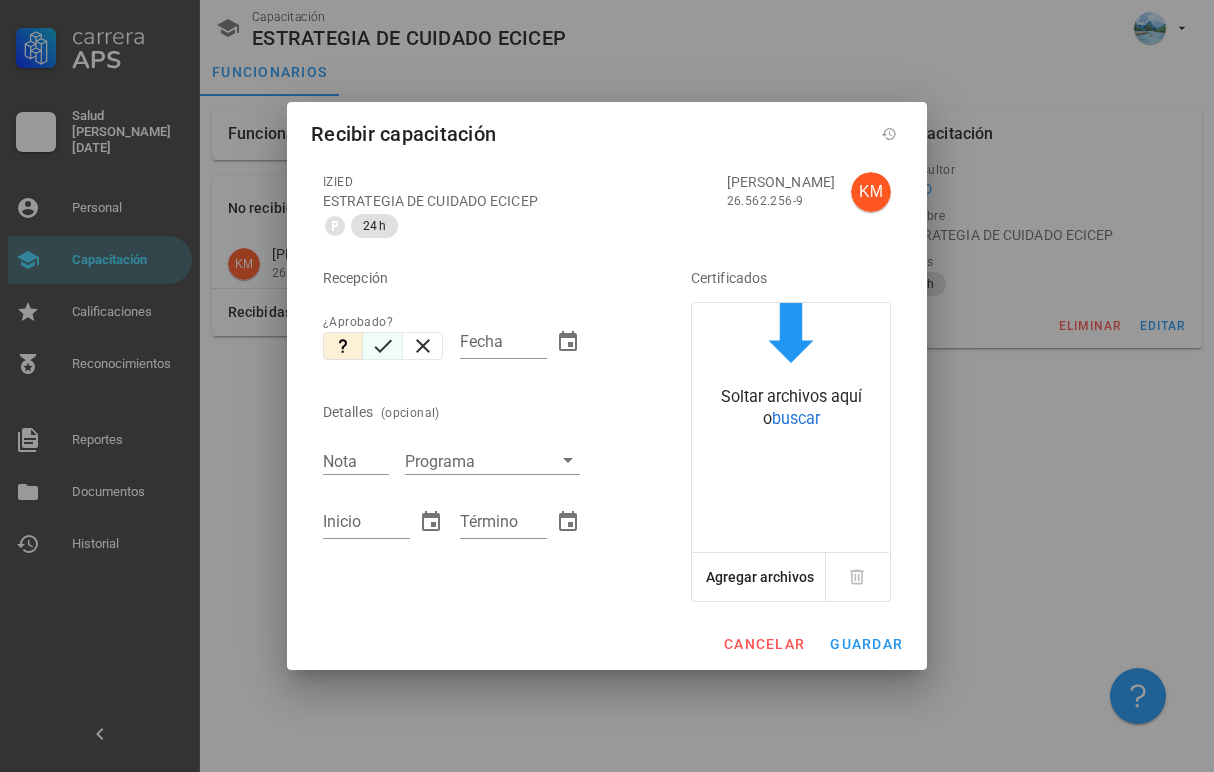 click 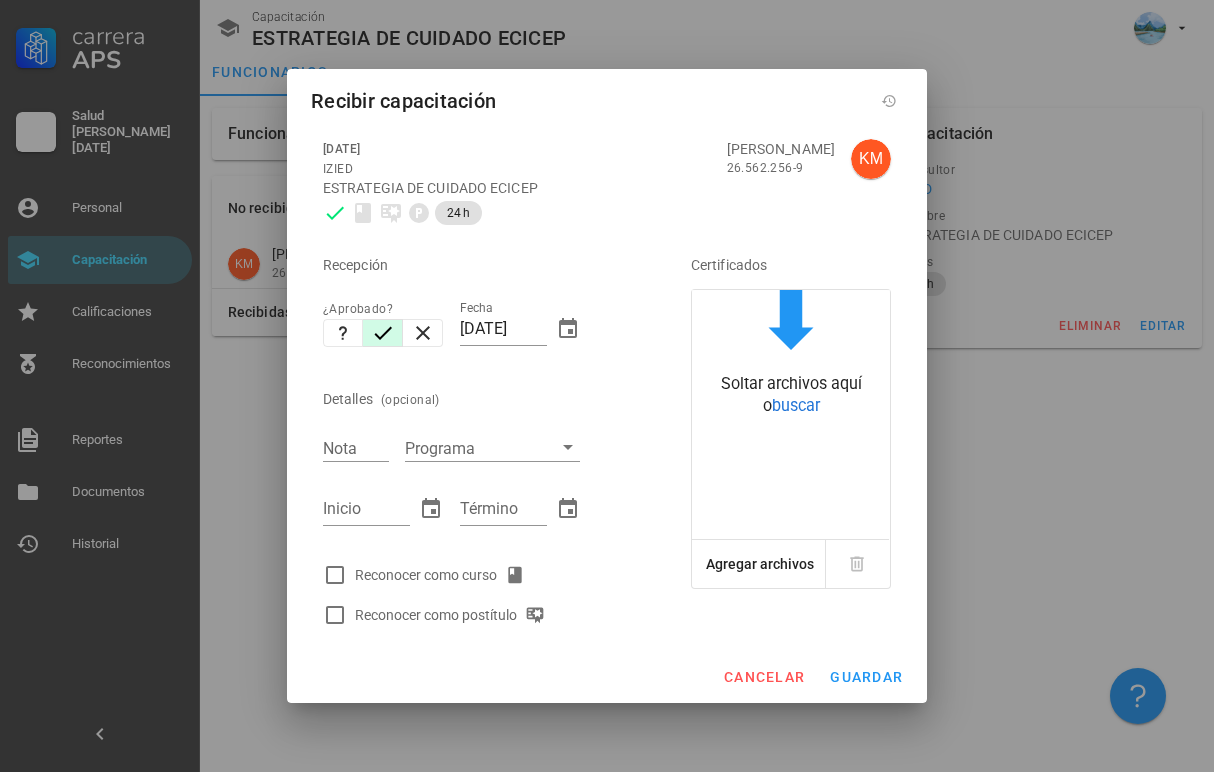 click on "Reconocer como curso" at bounding box center (444, 575) 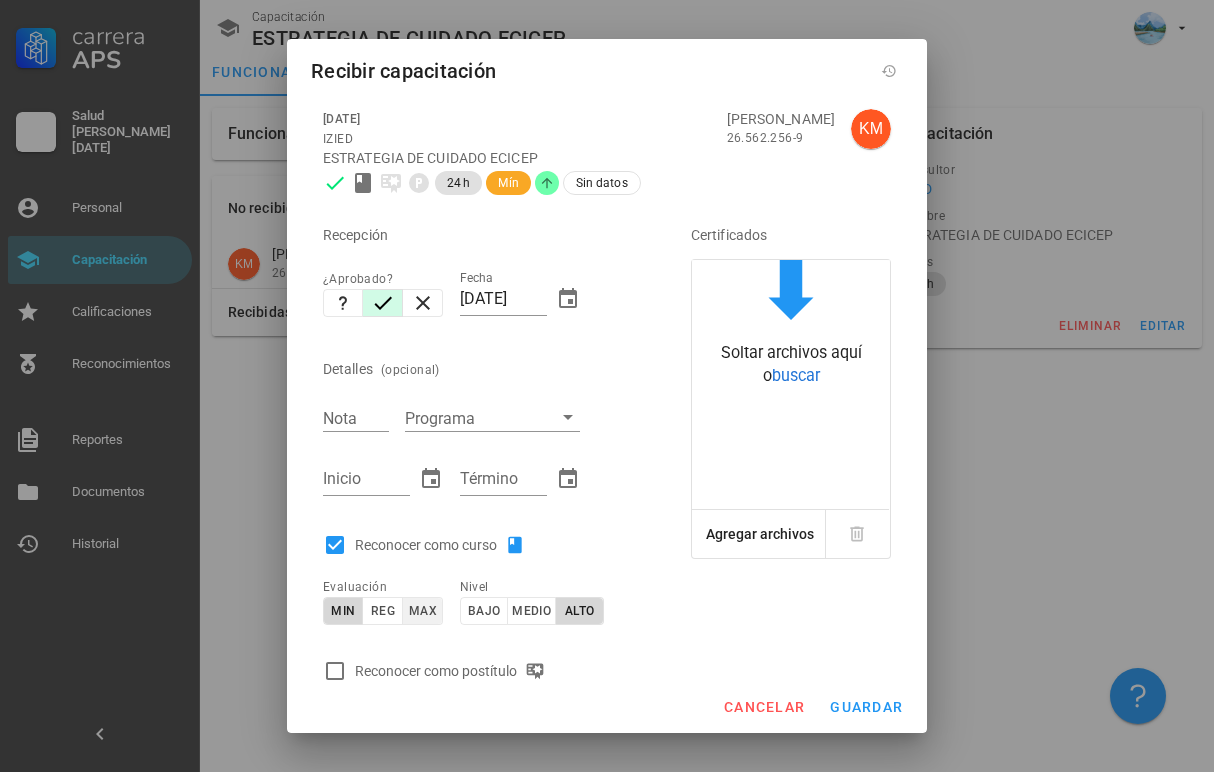 click on "max" at bounding box center [422, 611] 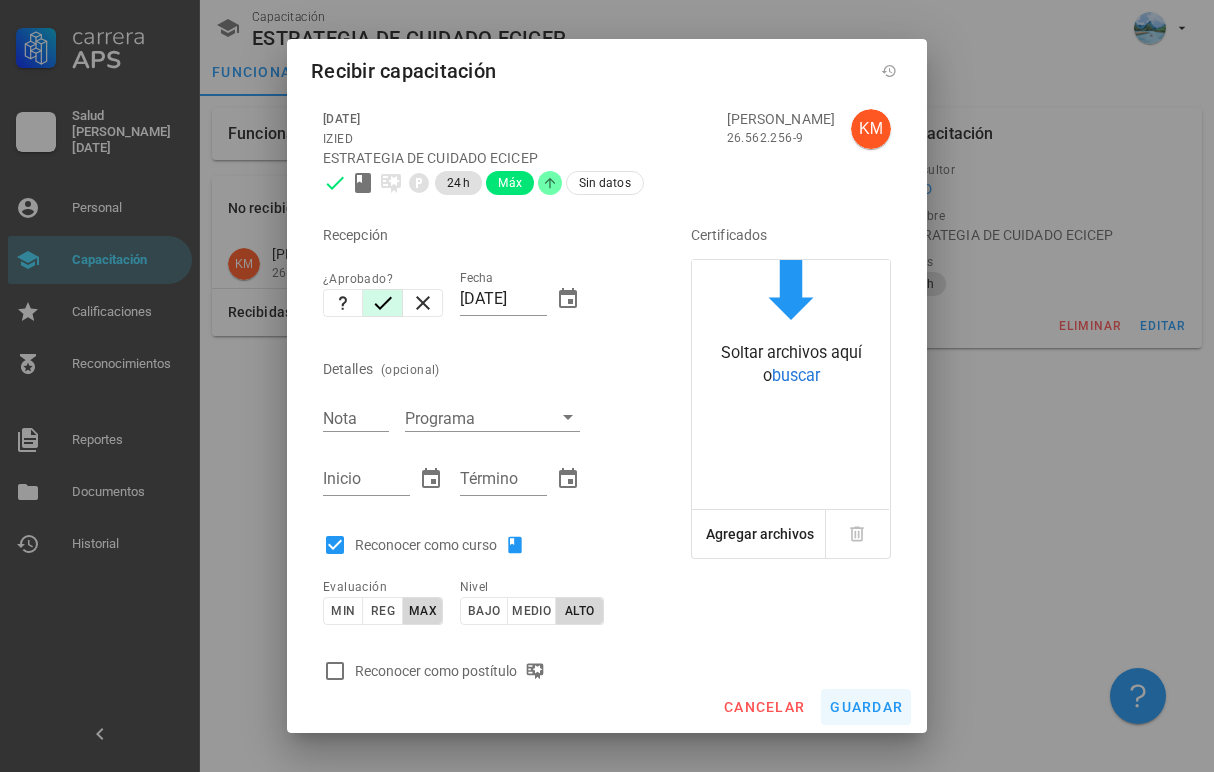 click on "guardar" at bounding box center (866, 707) 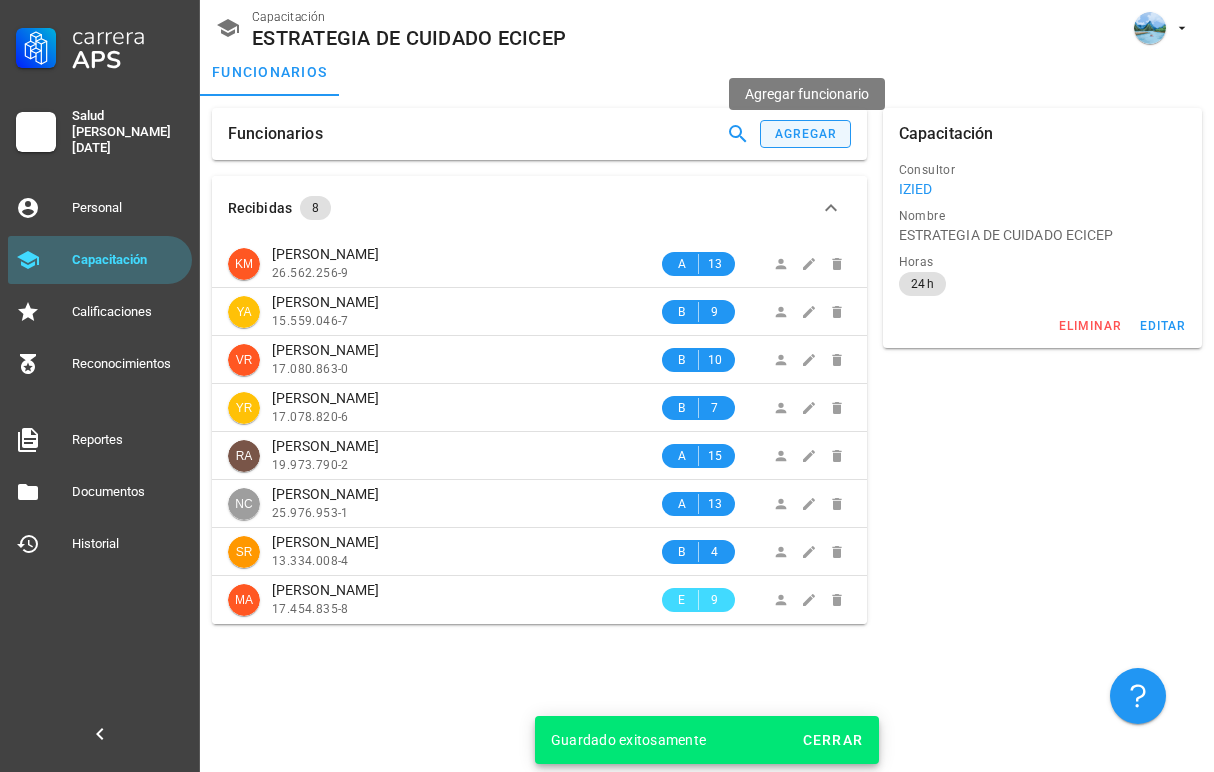 click on "agregar" at bounding box center (805, 134) 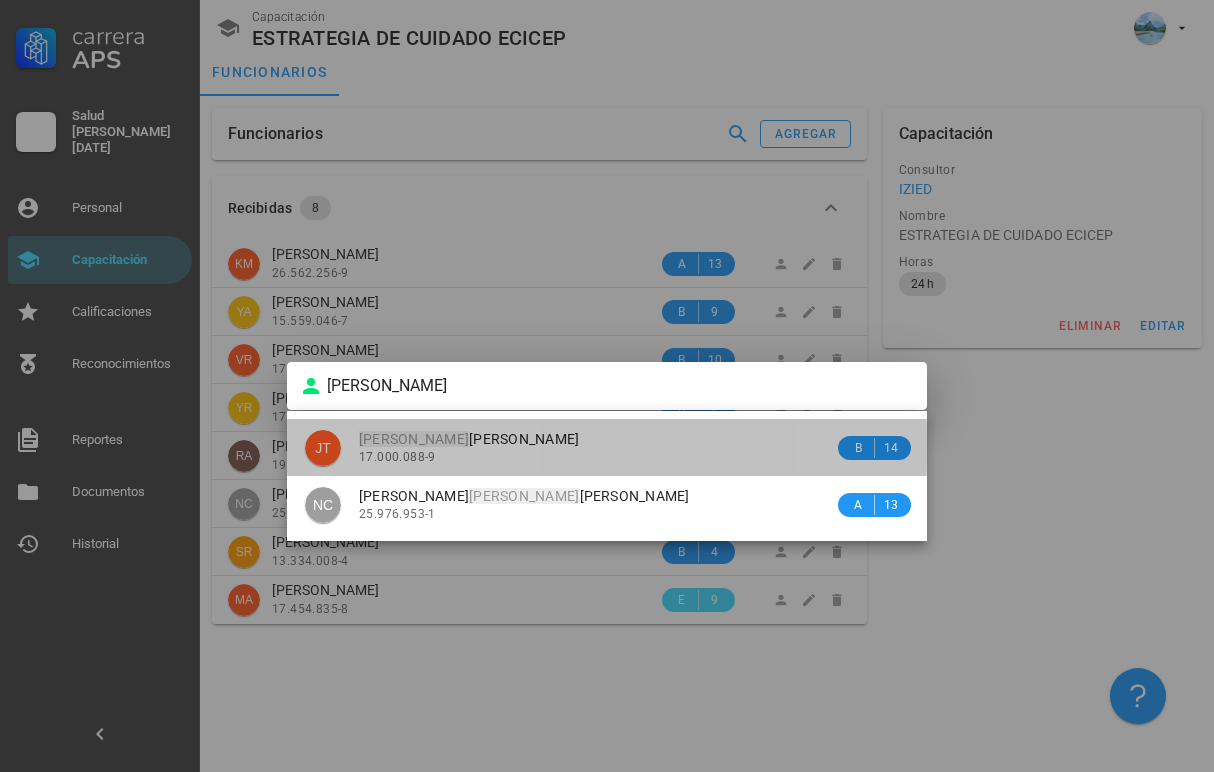 click on "JOHANNA  ANDREA TORRES FIGUEROA   17.000.088-9" at bounding box center (596, 447) 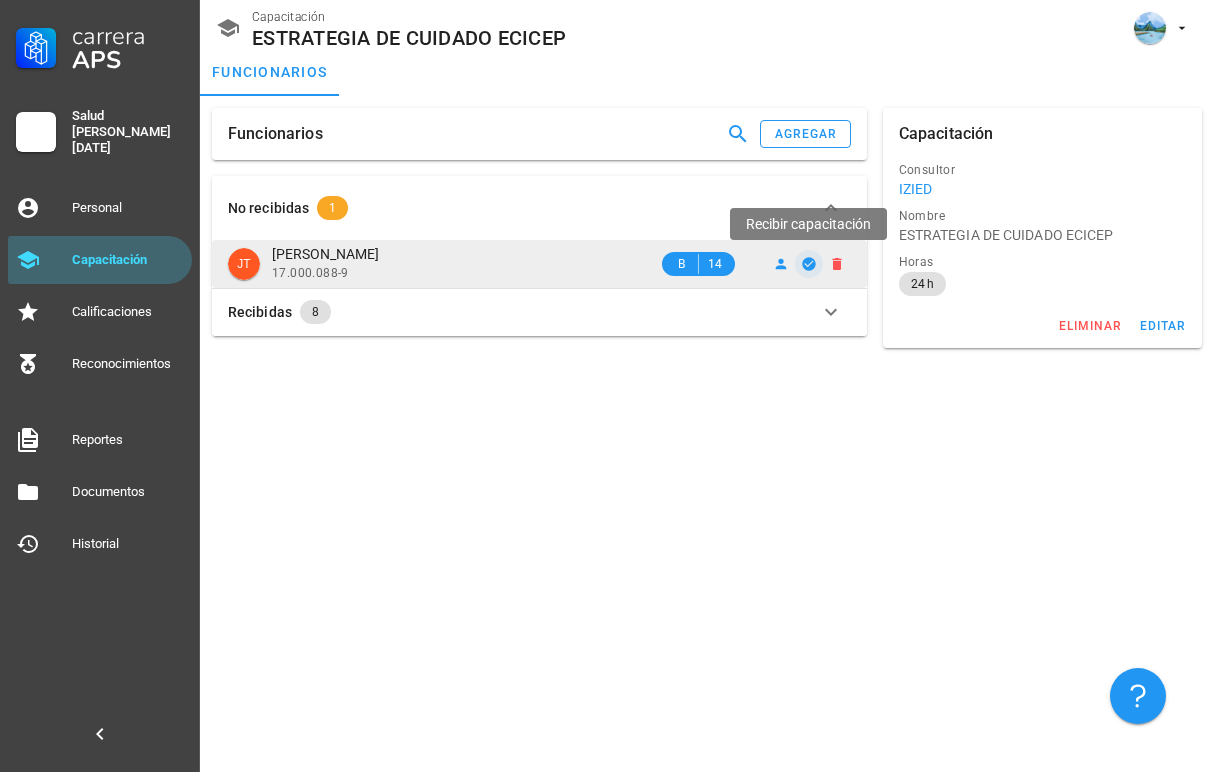 click 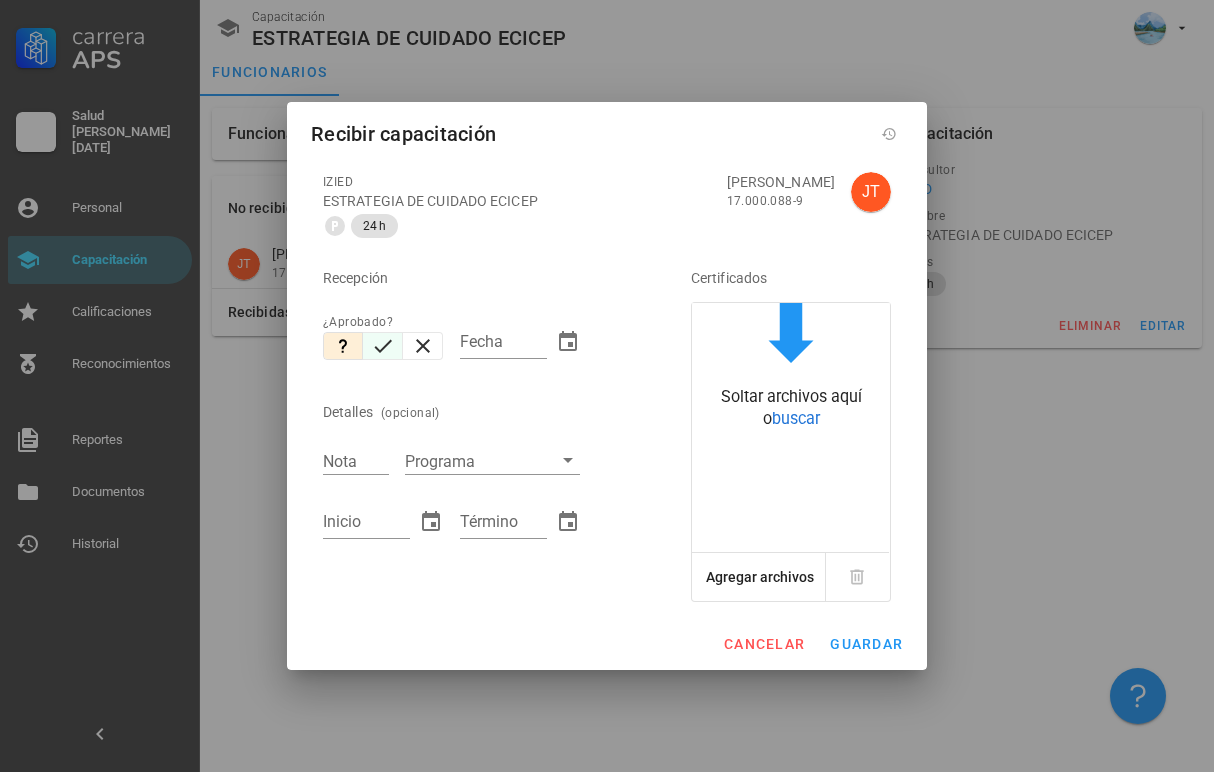 click 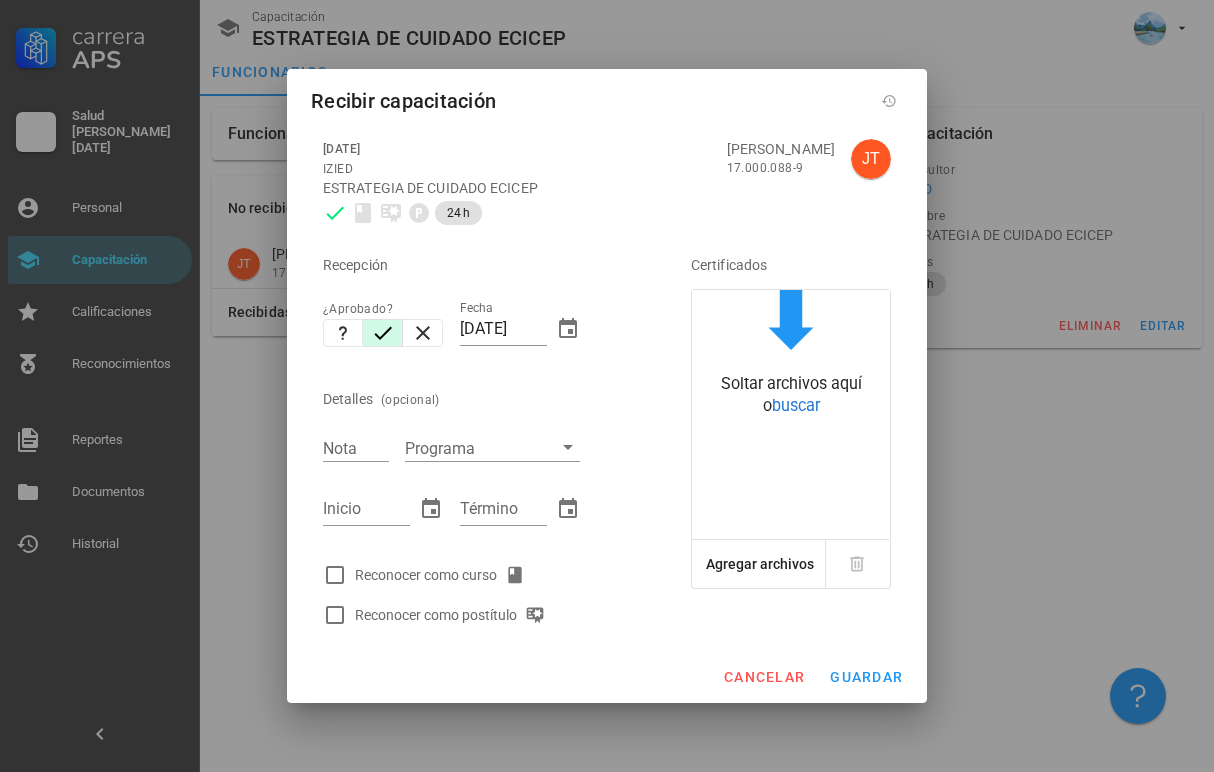 click on "Reconocer como curso" at bounding box center (444, 575) 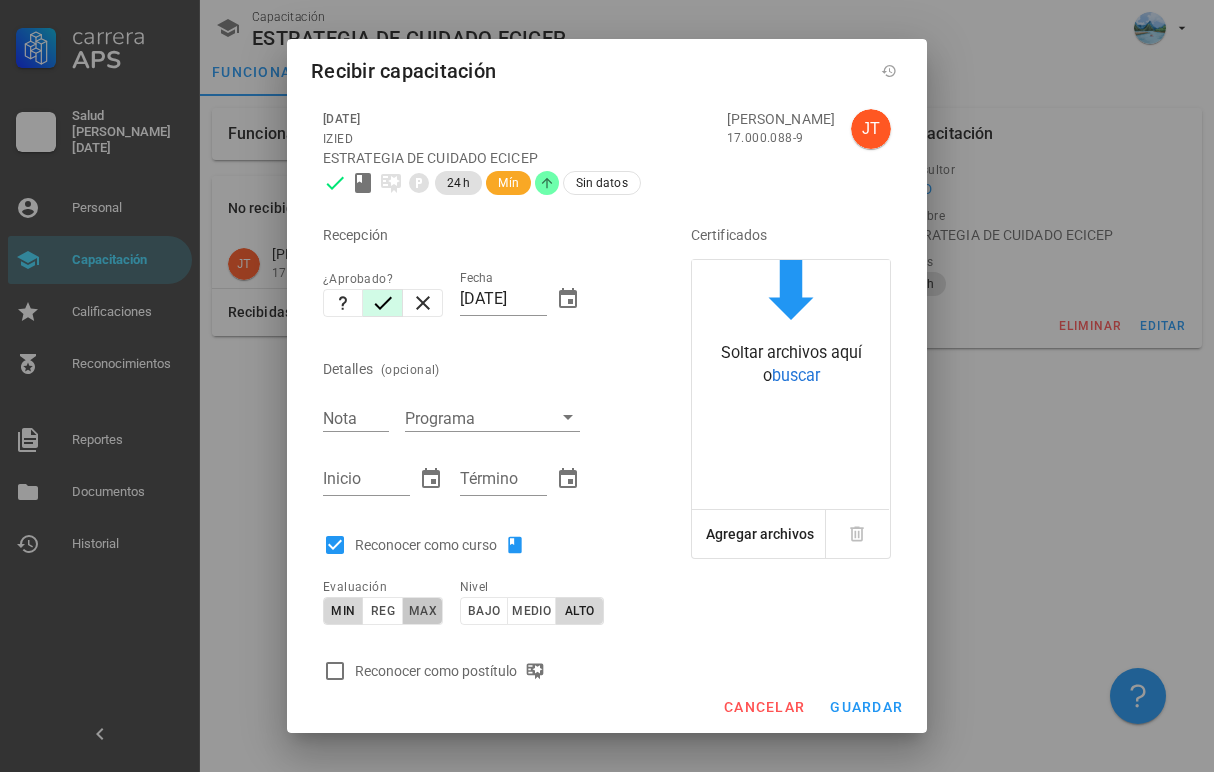 click on "max" at bounding box center [422, 611] 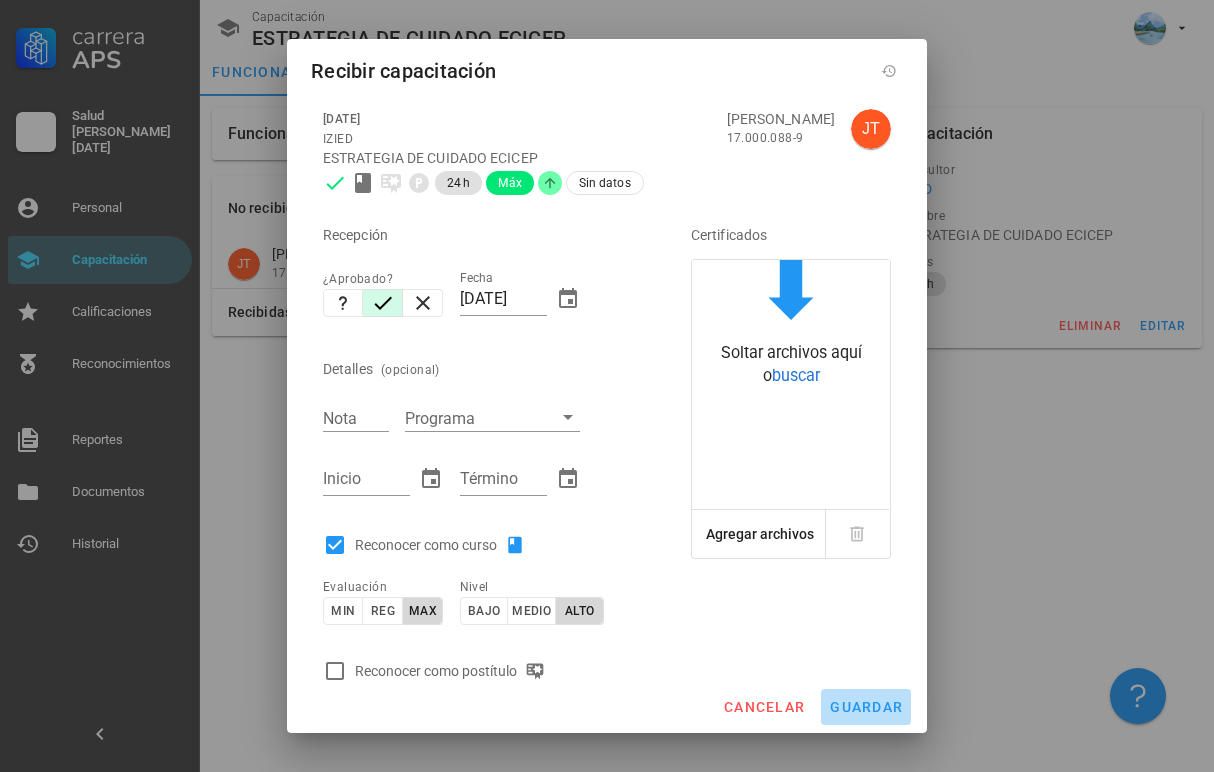 click on "guardar" at bounding box center [866, 707] 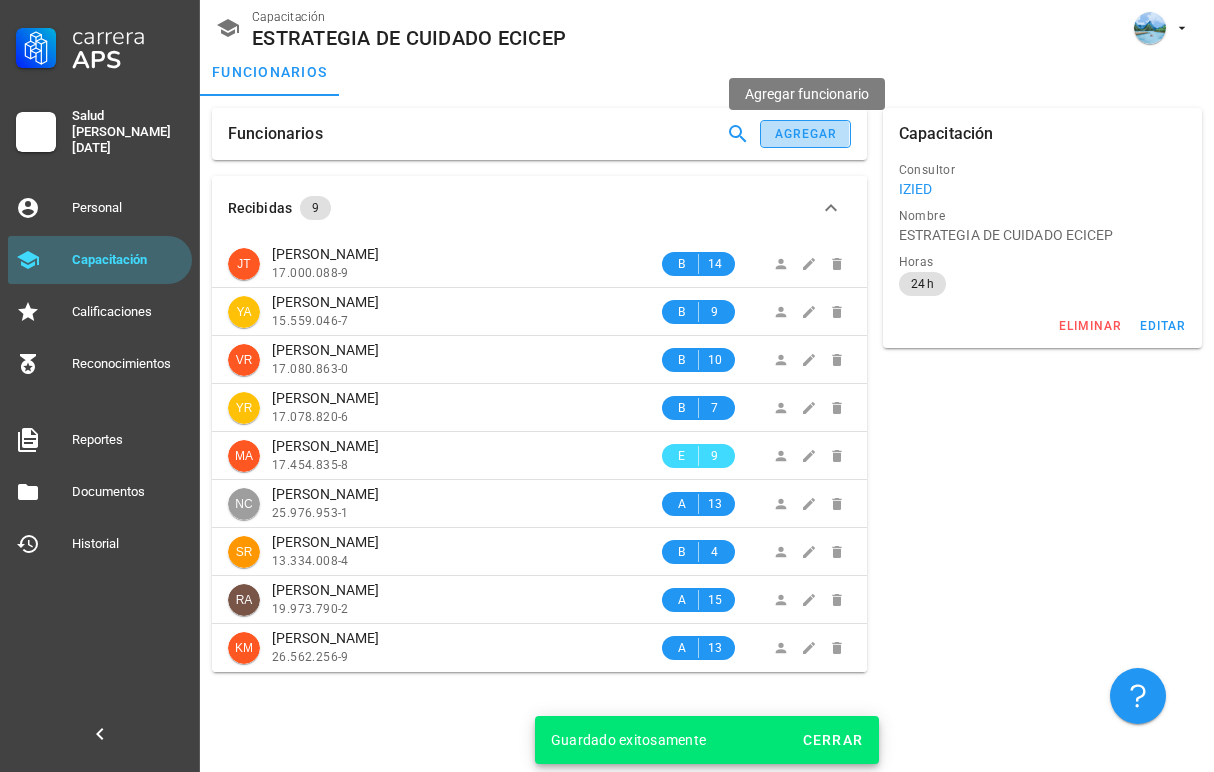 click on "agregar" at bounding box center (805, 134) 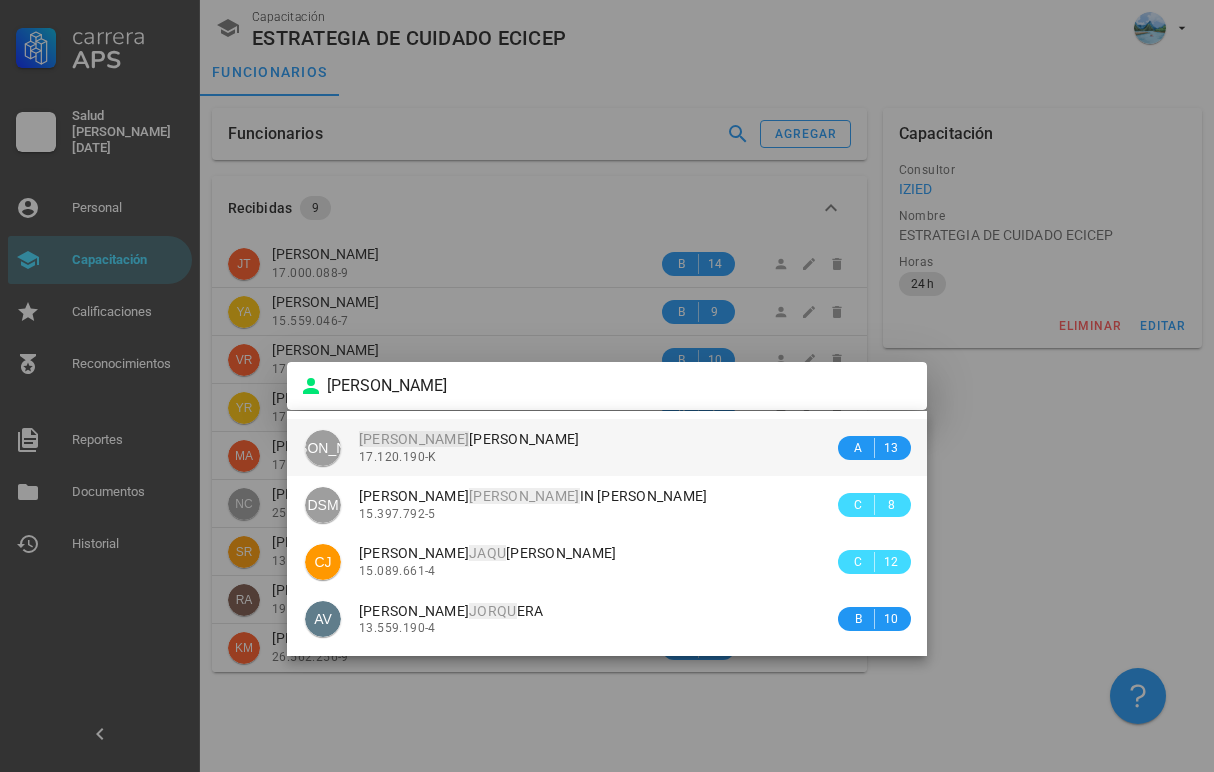 click on "JOAQU ÍN OLIVARES TERNICIER" at bounding box center [469, 439] 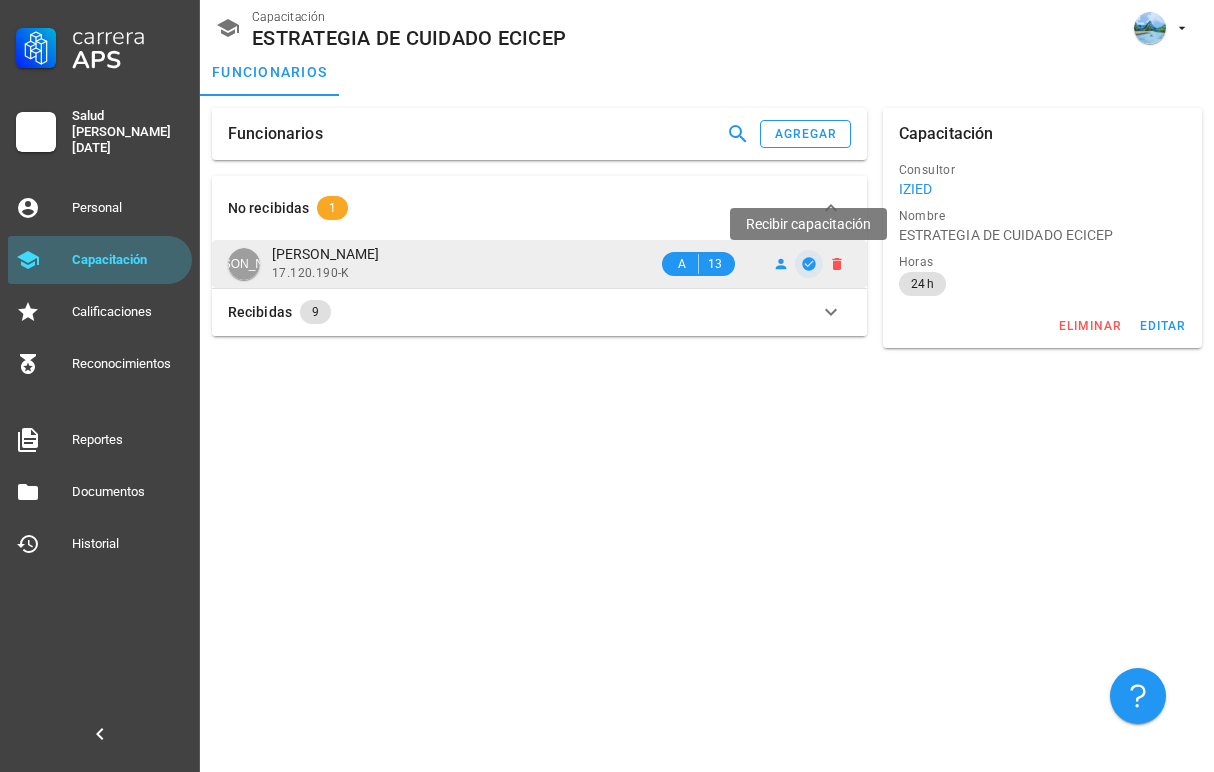 click 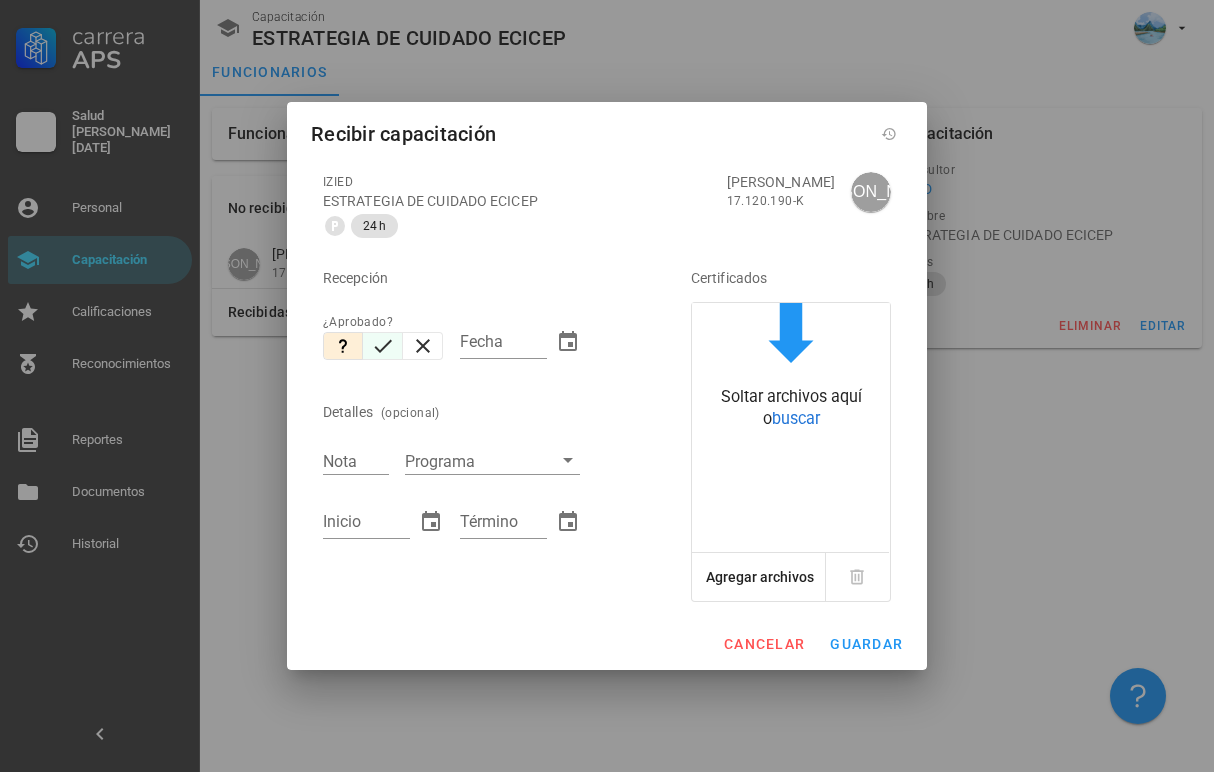 click at bounding box center (383, 346) 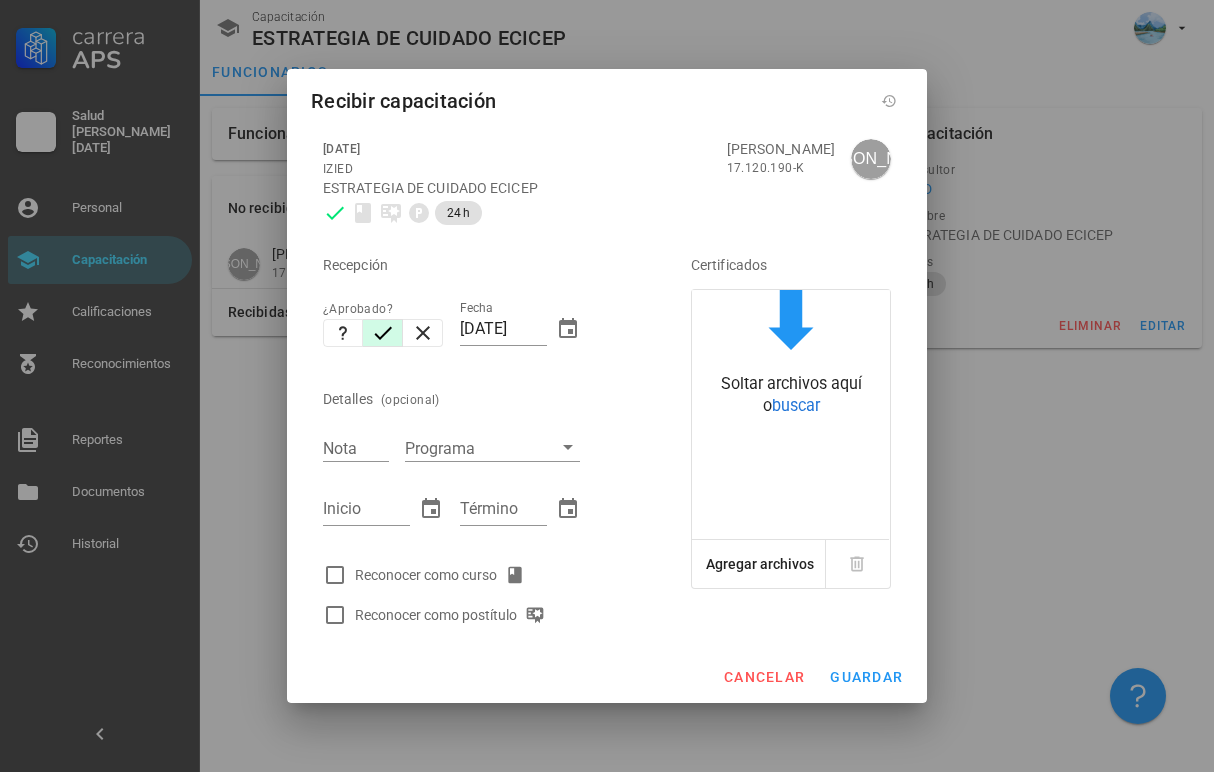 click on "Reconocer como curso" at bounding box center [444, 575] 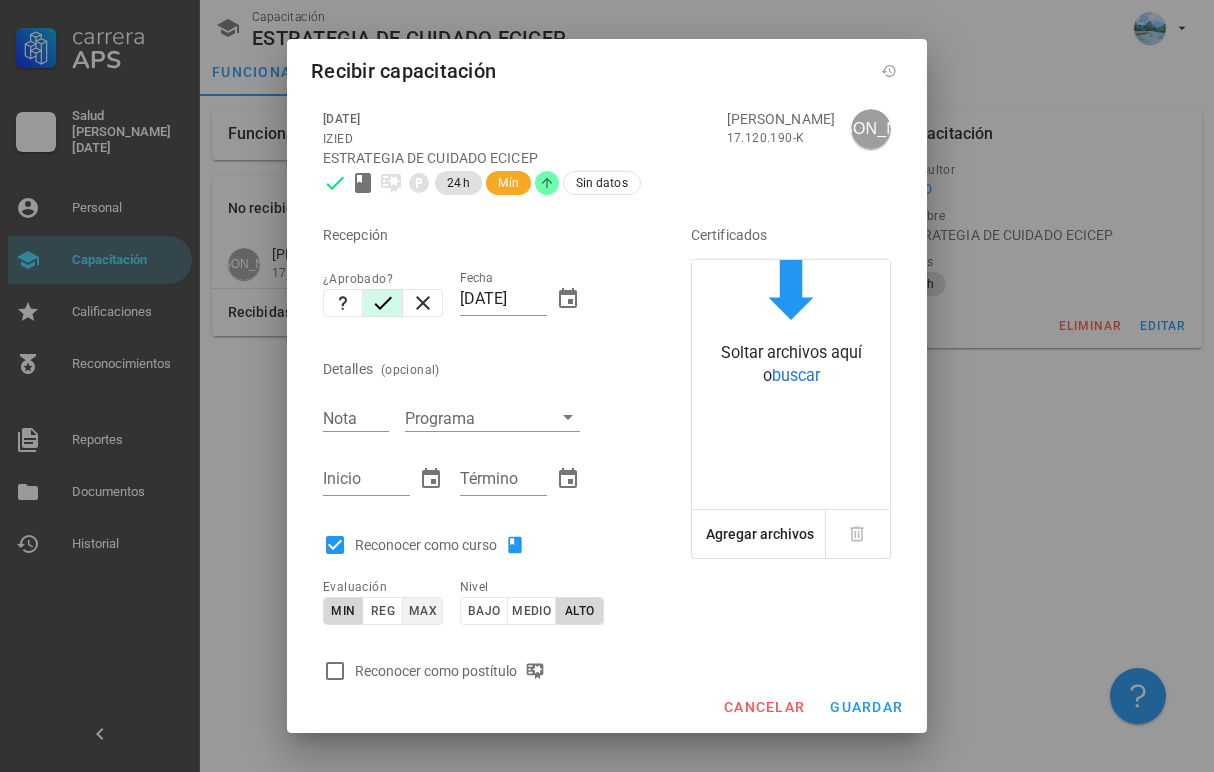 click on "max" at bounding box center (422, 611) 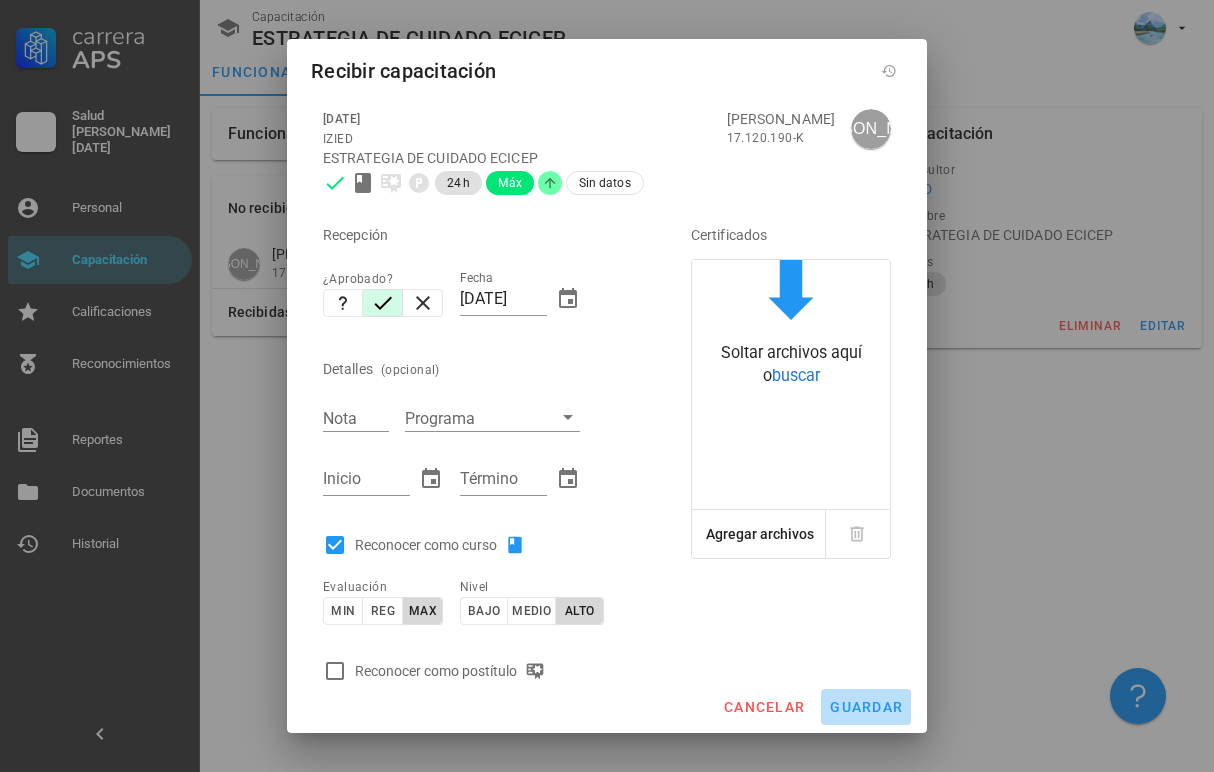 click on "guardar" at bounding box center (866, 707) 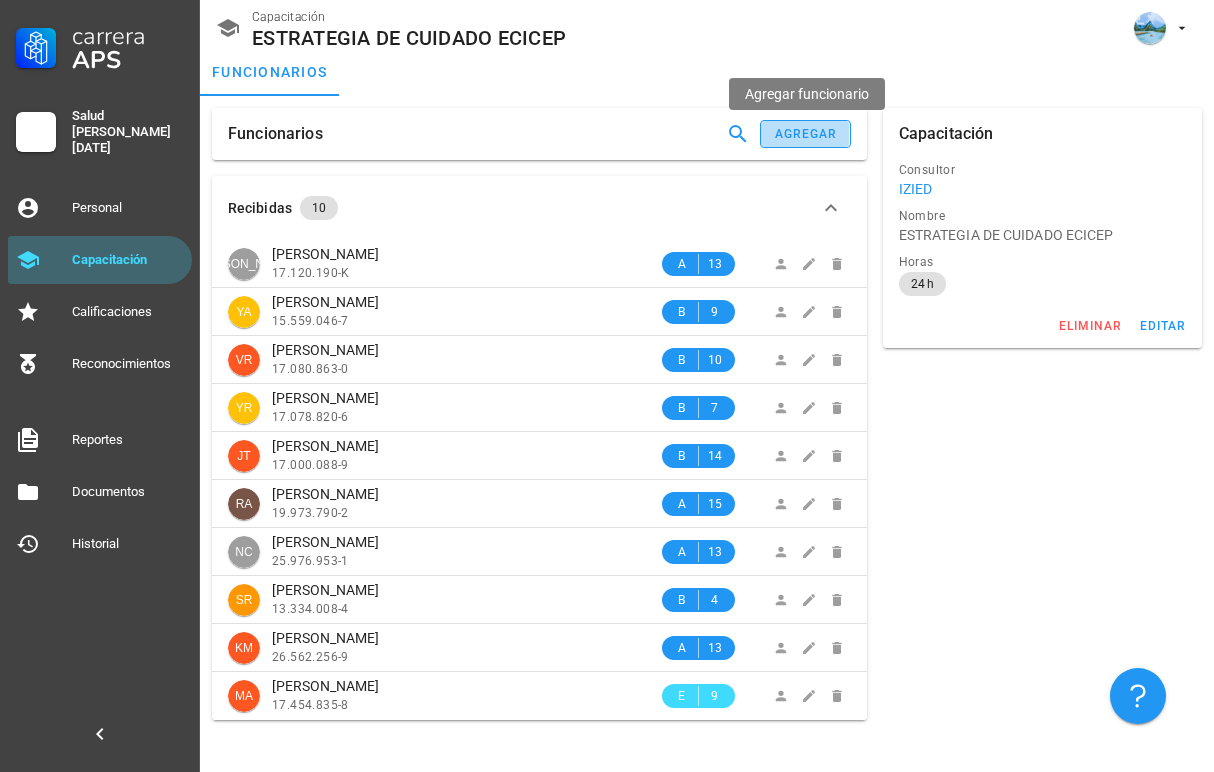 click on "agregar" at bounding box center [805, 134] 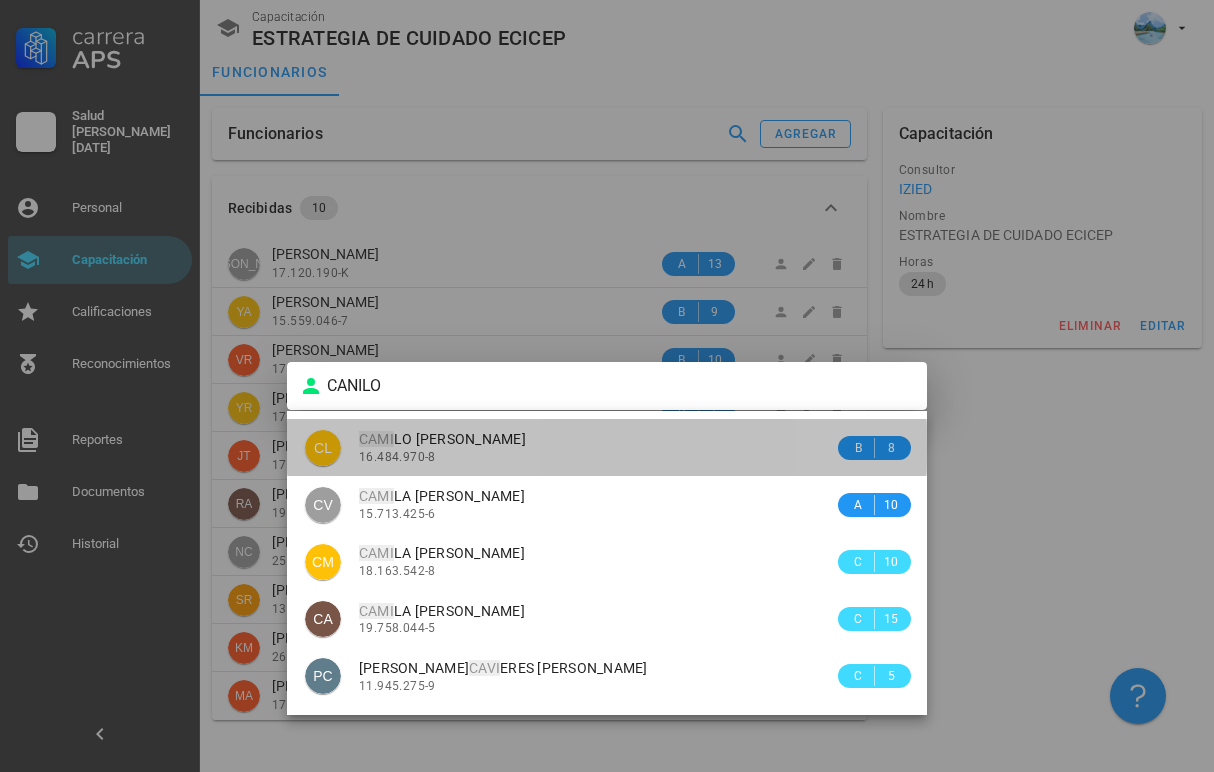 click on "16.484.970-8" at bounding box center (596, 457) 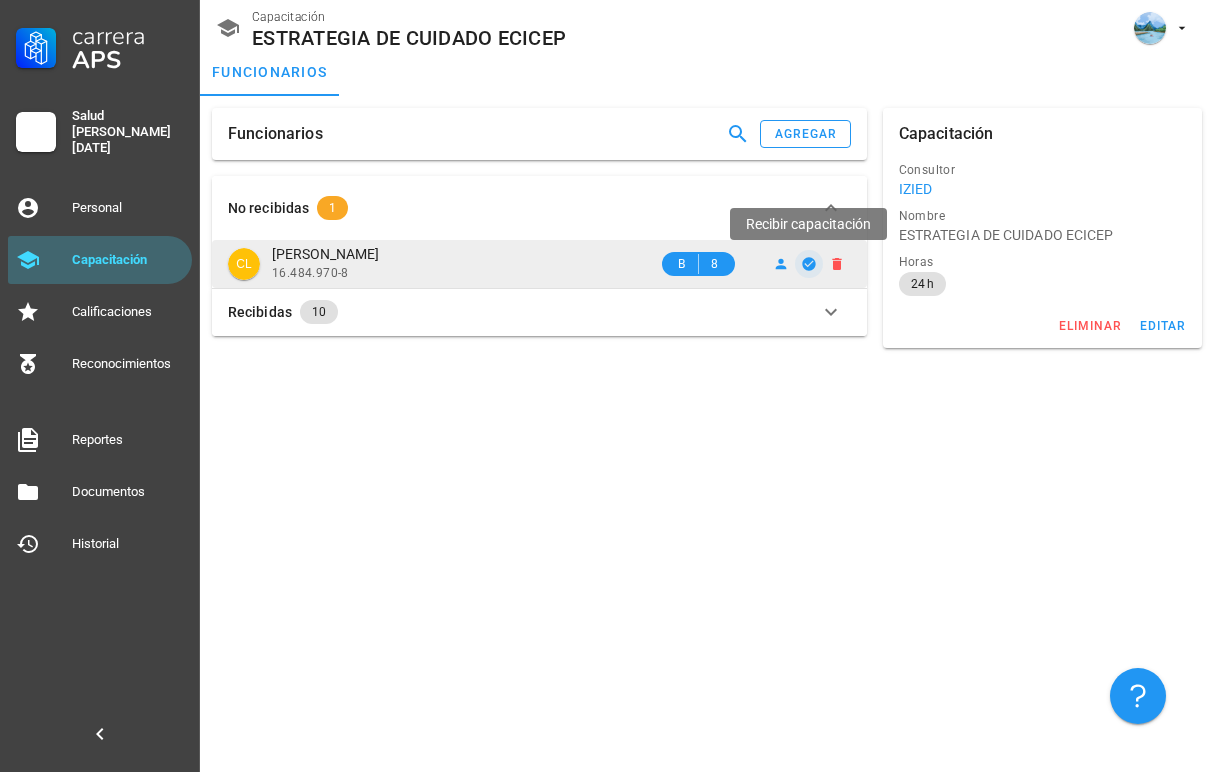 click 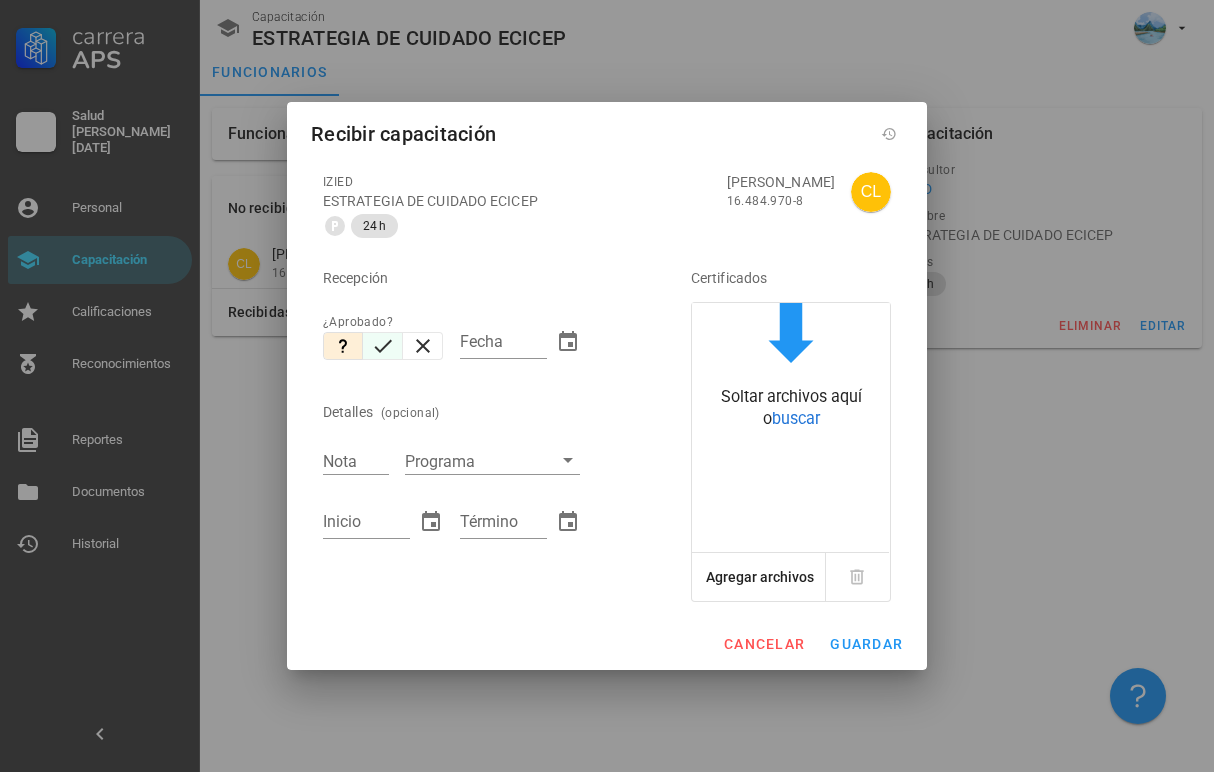 click 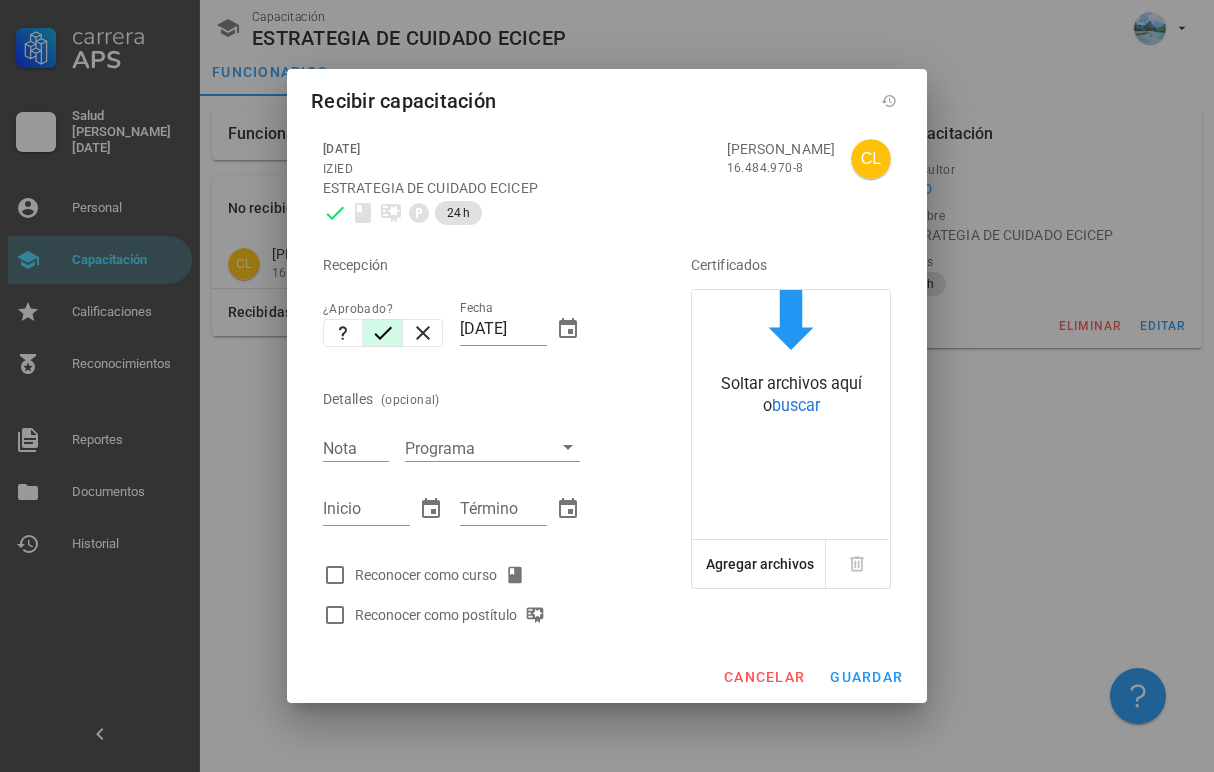click on "Reconocer como curso" at bounding box center [444, 575] 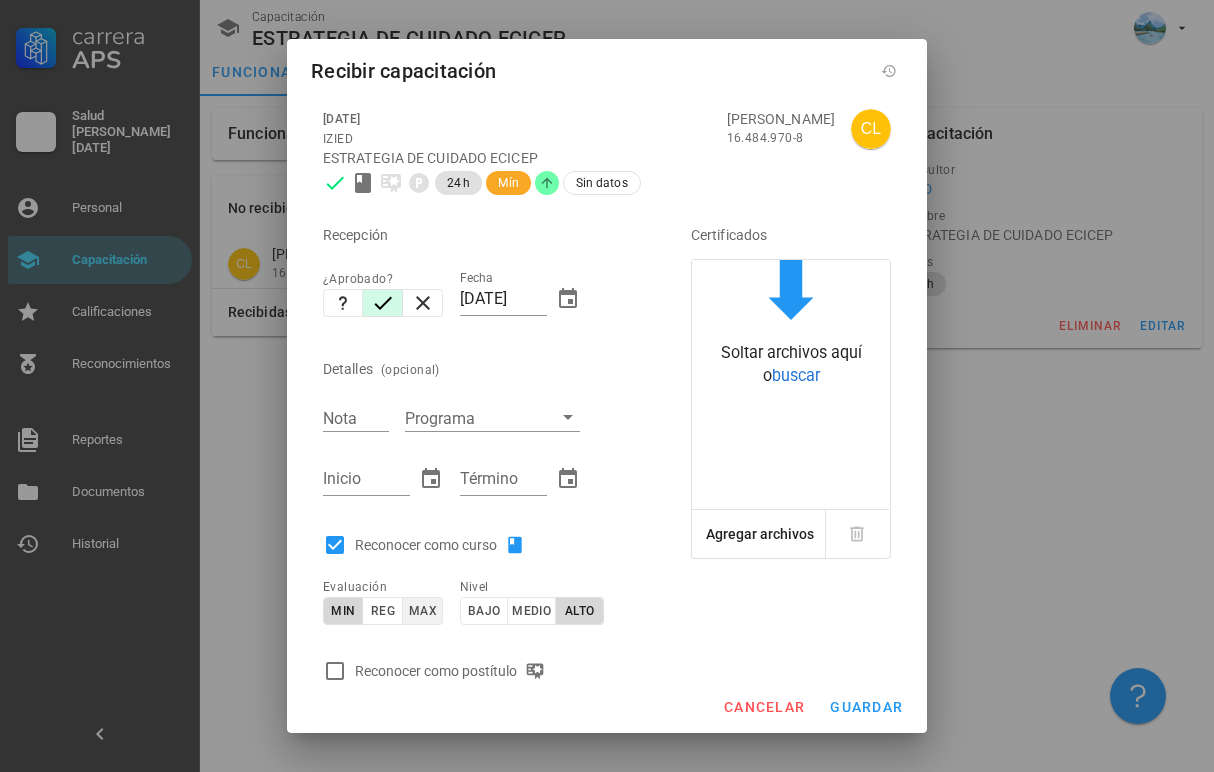 click on "max" at bounding box center [422, 611] 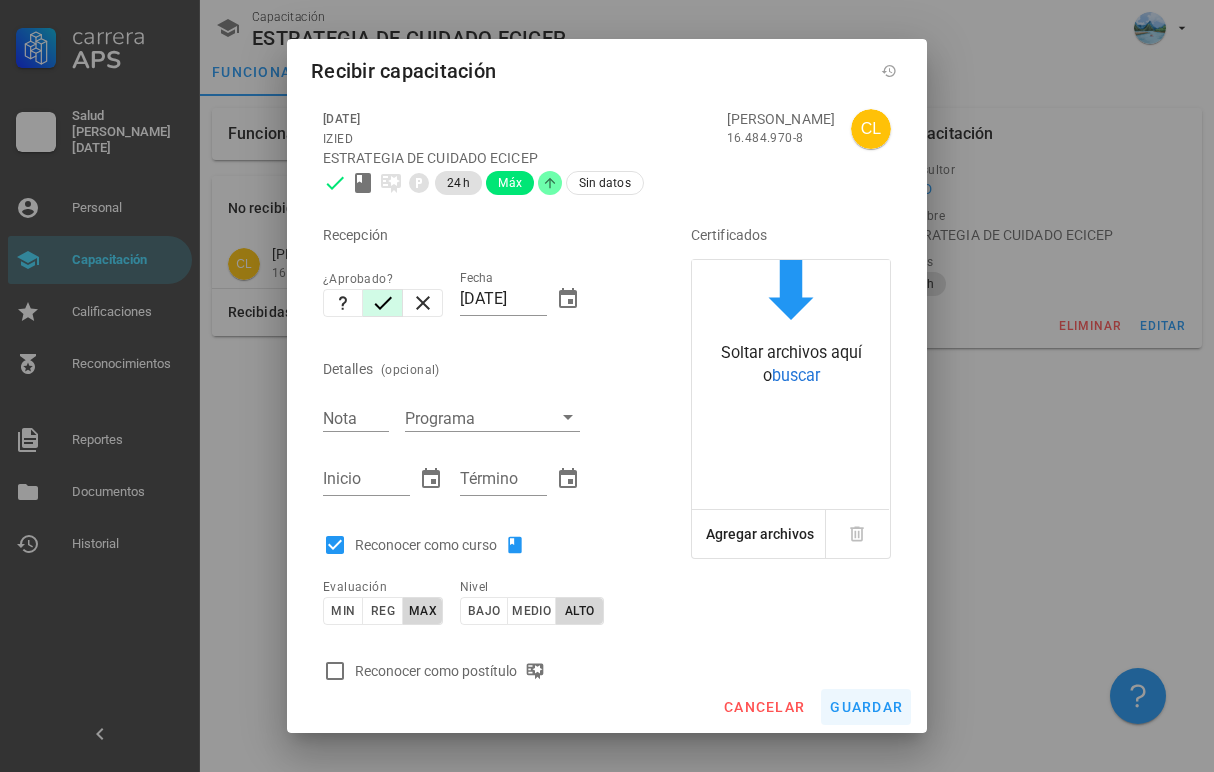 click on "guardar" at bounding box center [866, 707] 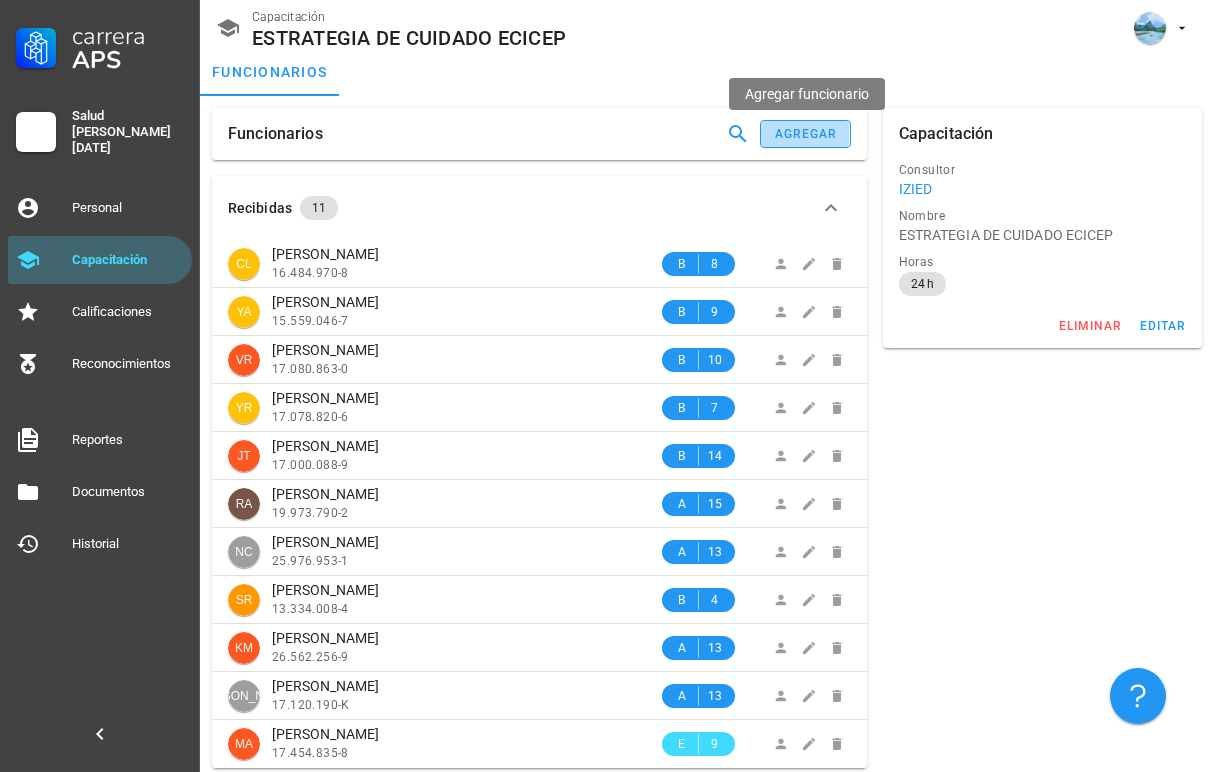 click on "agregar" at bounding box center (805, 134) 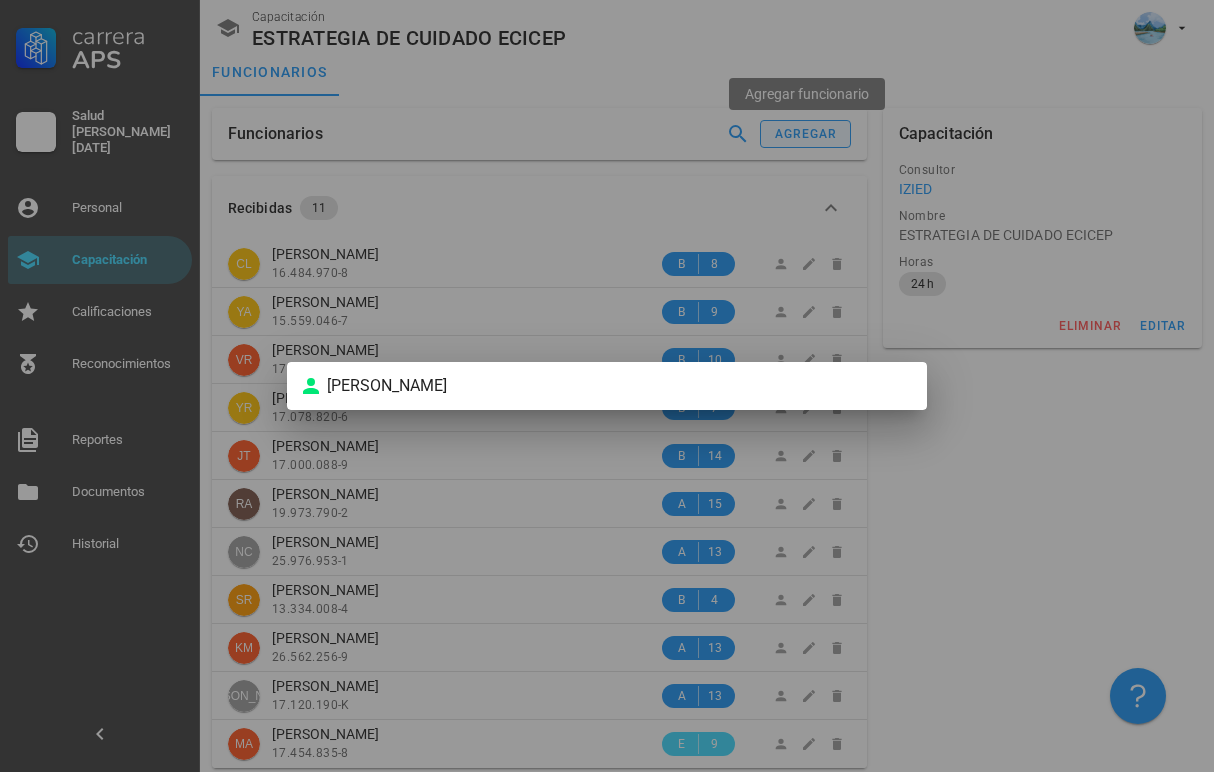 type on "L" 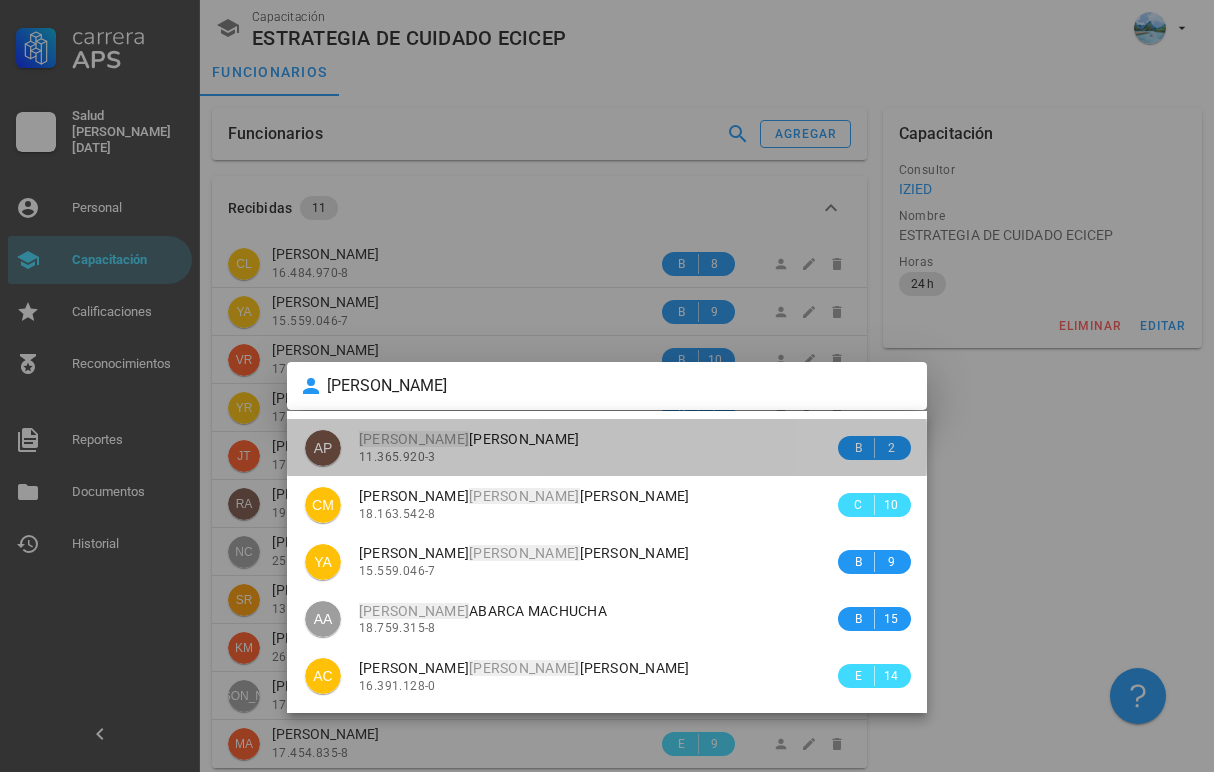 click on "ALEJANDRA  PEREZ PEREZ   11.365.920-3" at bounding box center (596, 447) 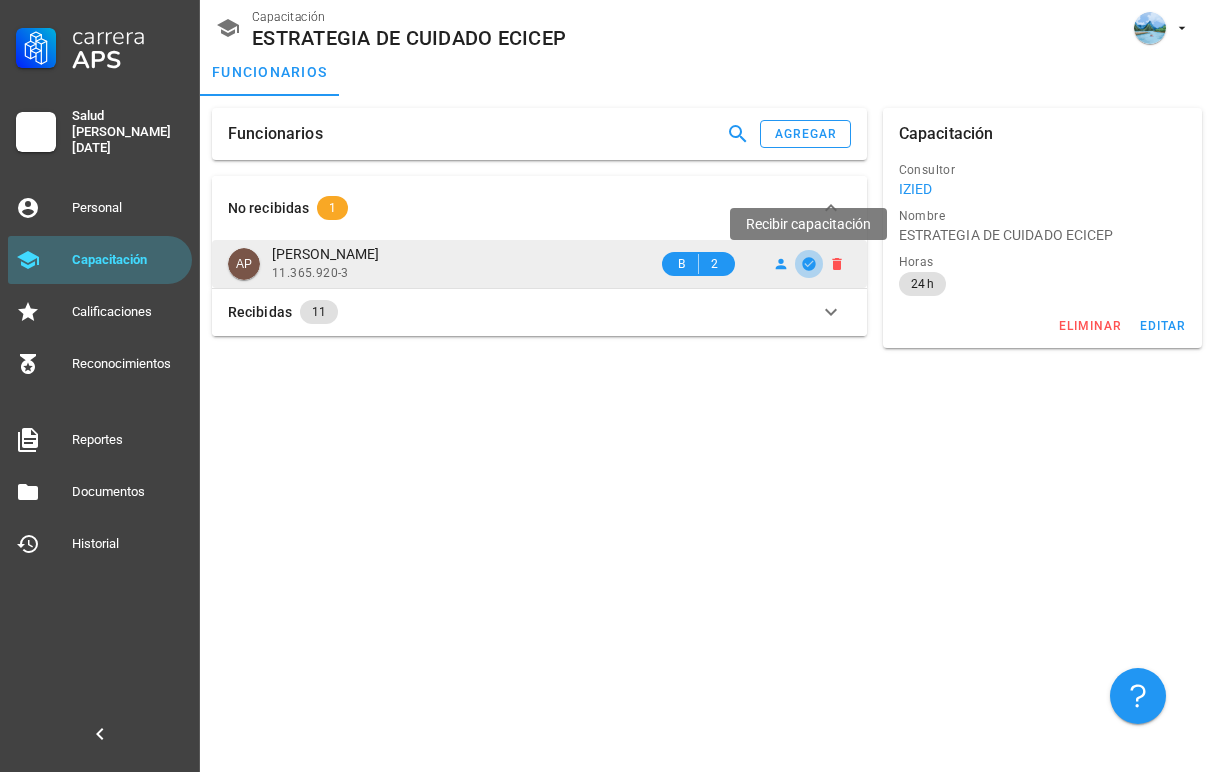 click 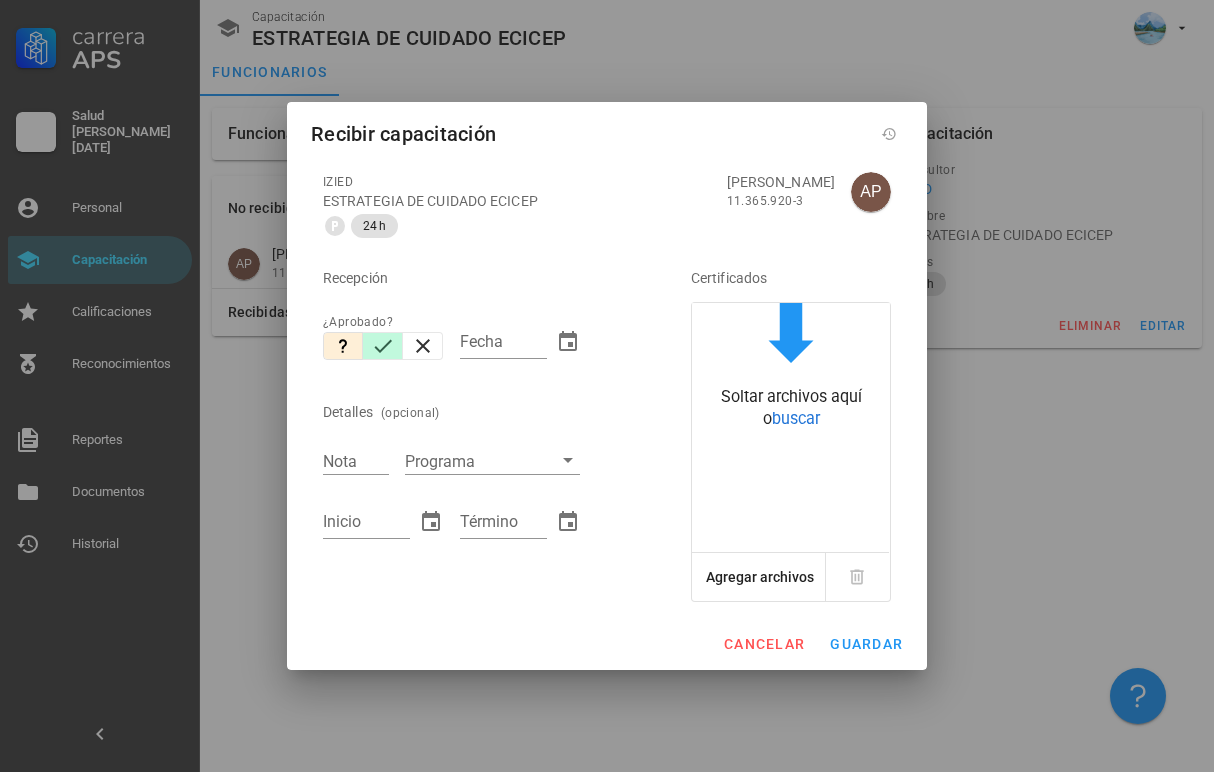 click 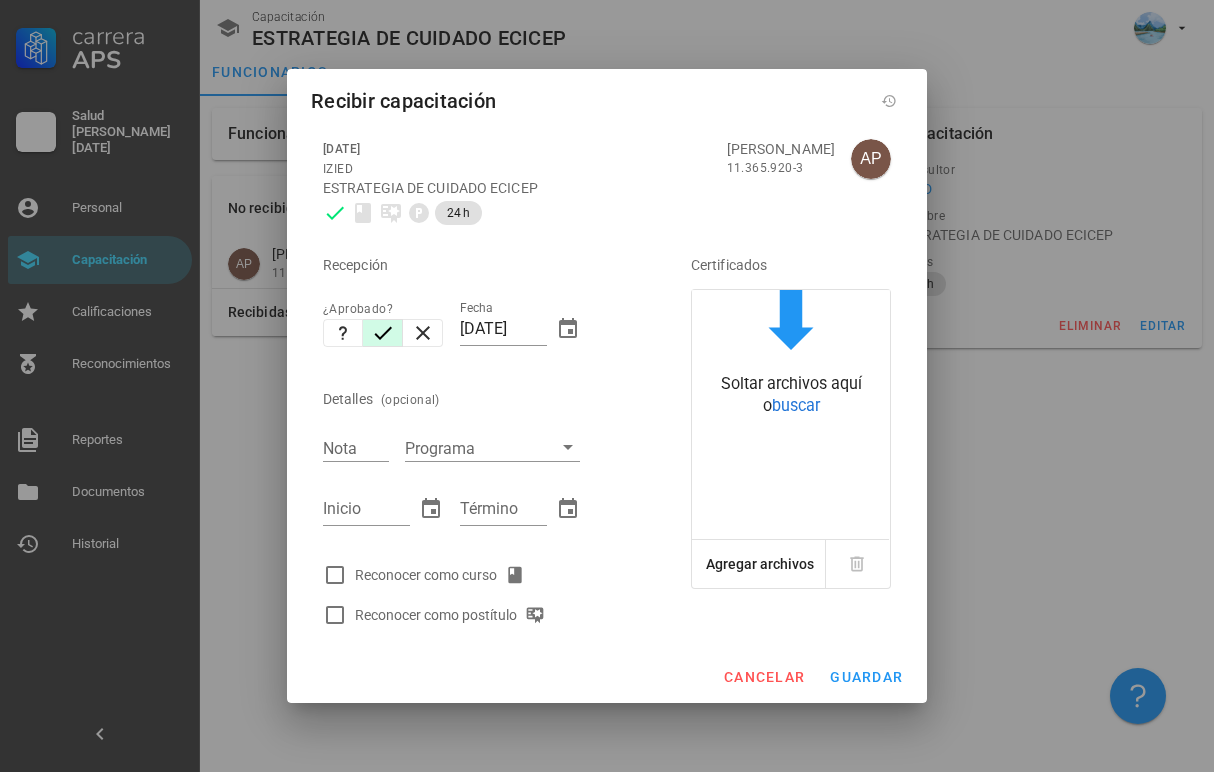 click on "Reconocer como curso" at bounding box center [444, 575] 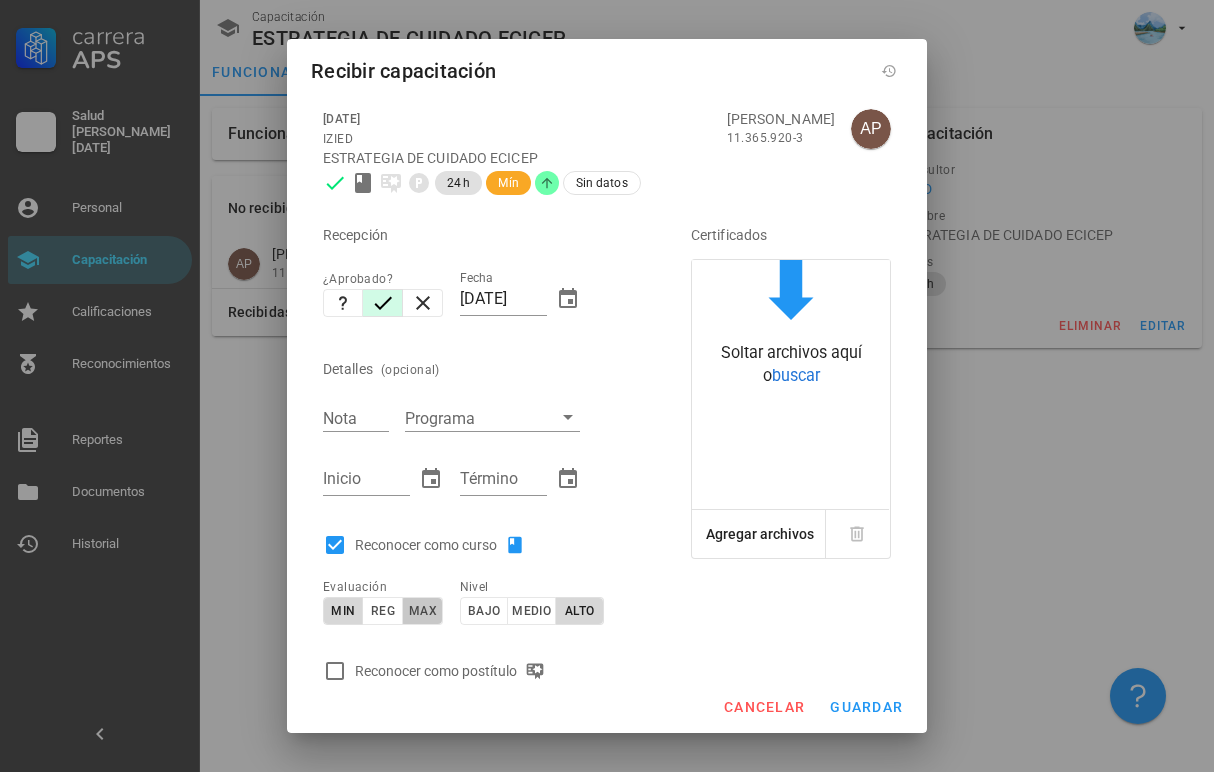 click on "max" at bounding box center (423, 611) 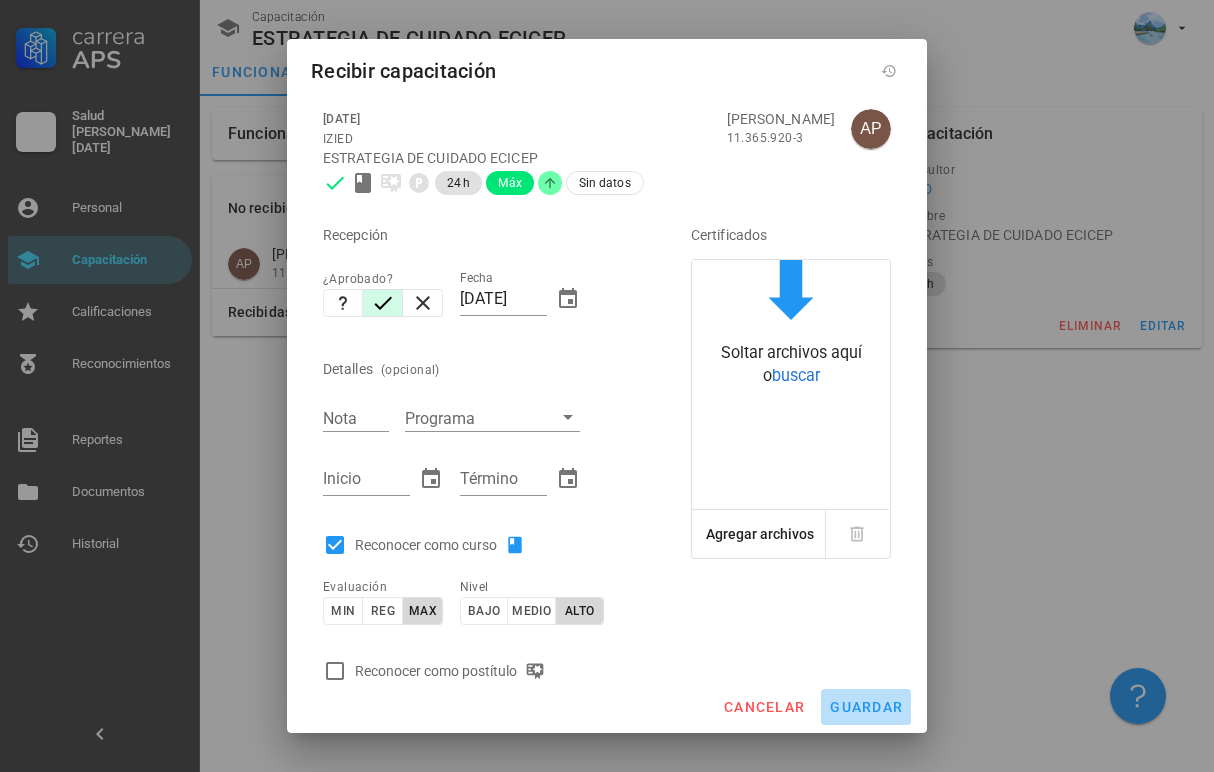 click on "guardar" at bounding box center (866, 707) 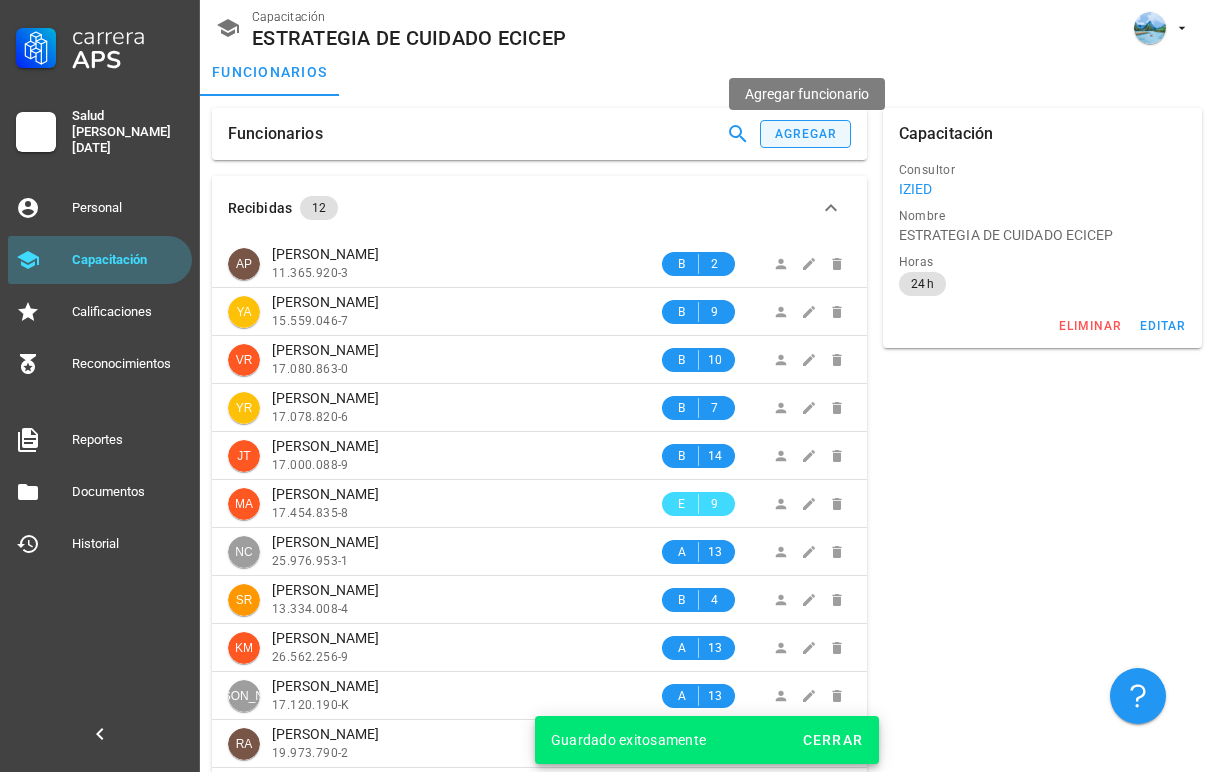 click on "agregar" at bounding box center (806, 134) 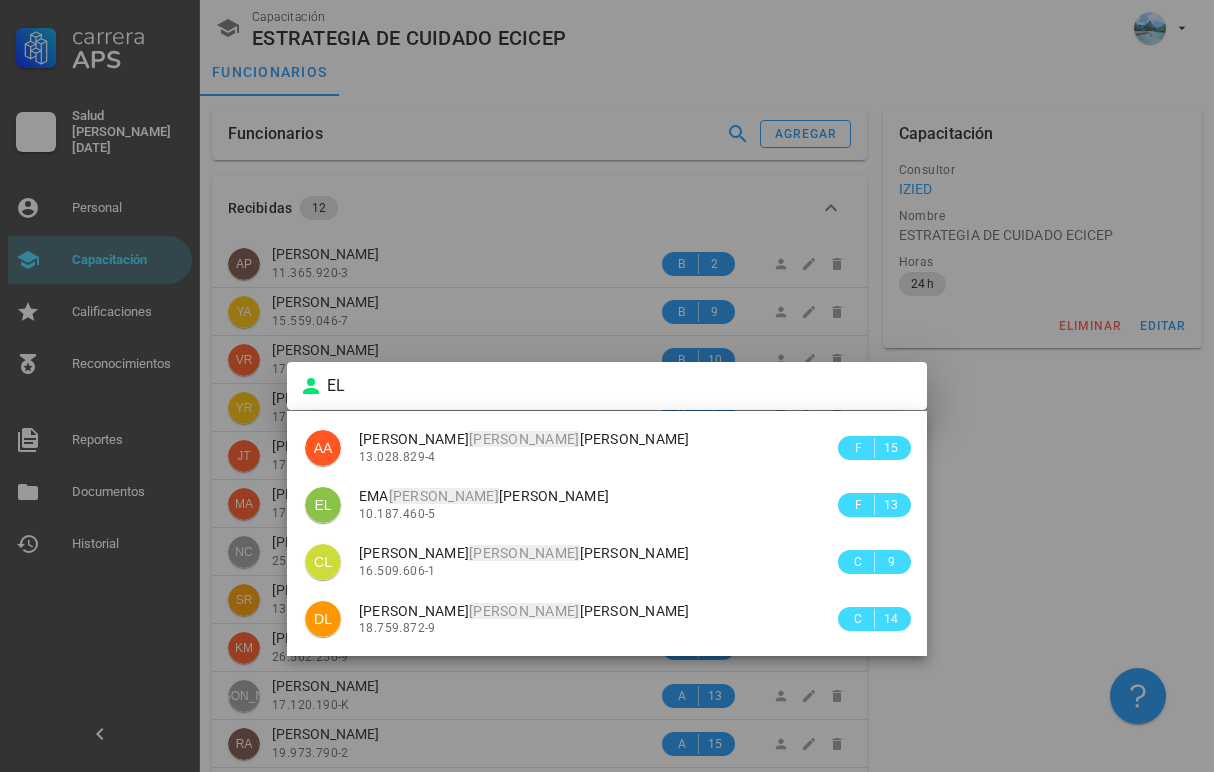type on "E" 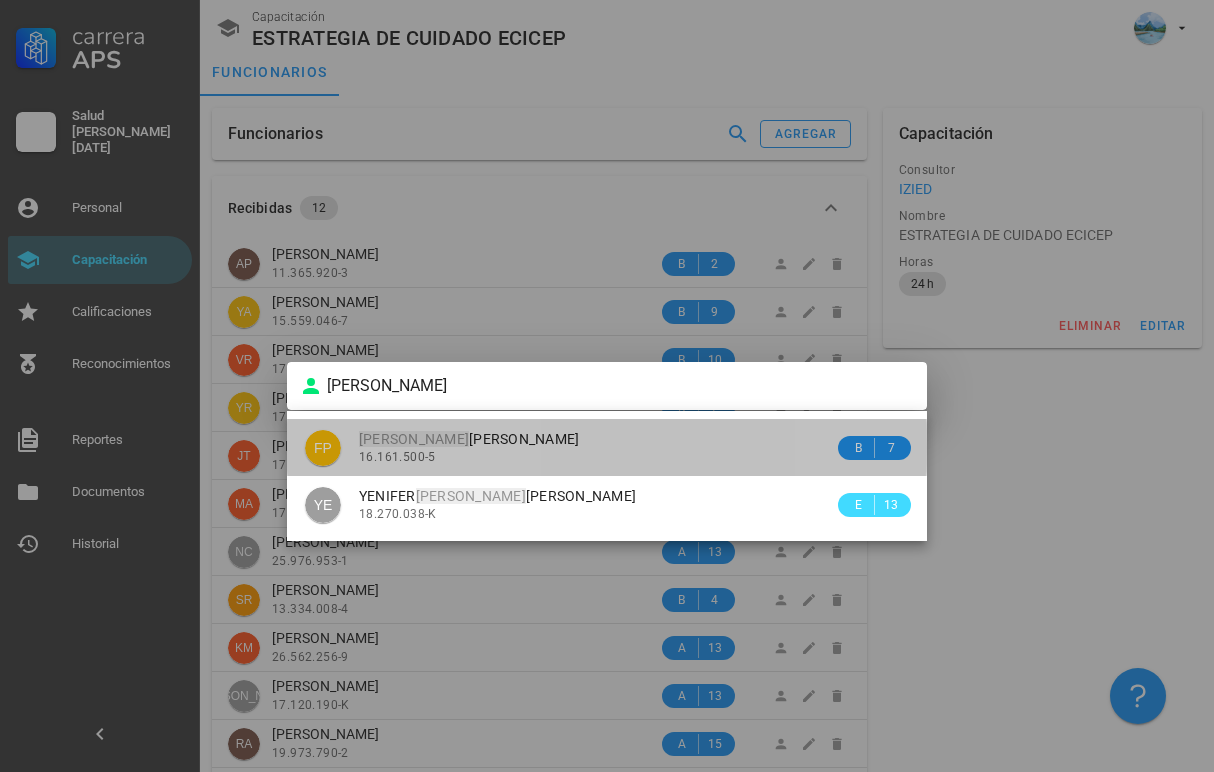 click on "16.161.500-5" at bounding box center (397, 457) 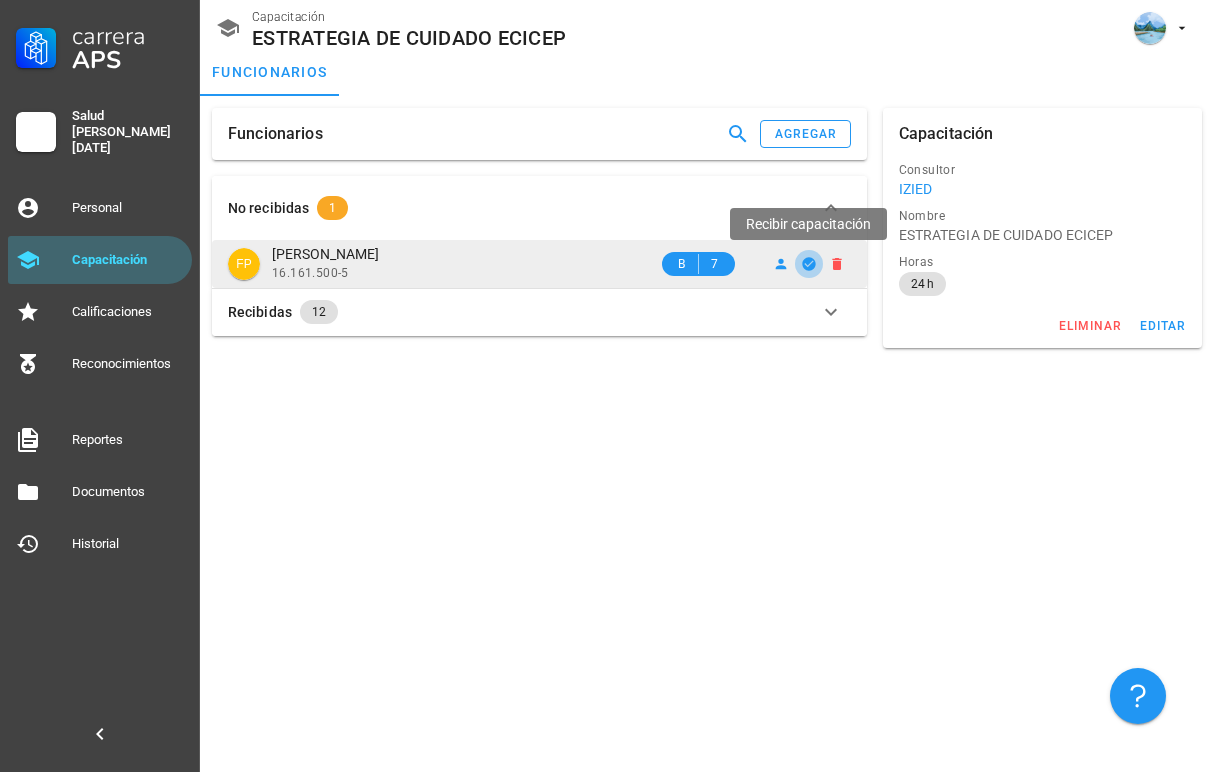 click 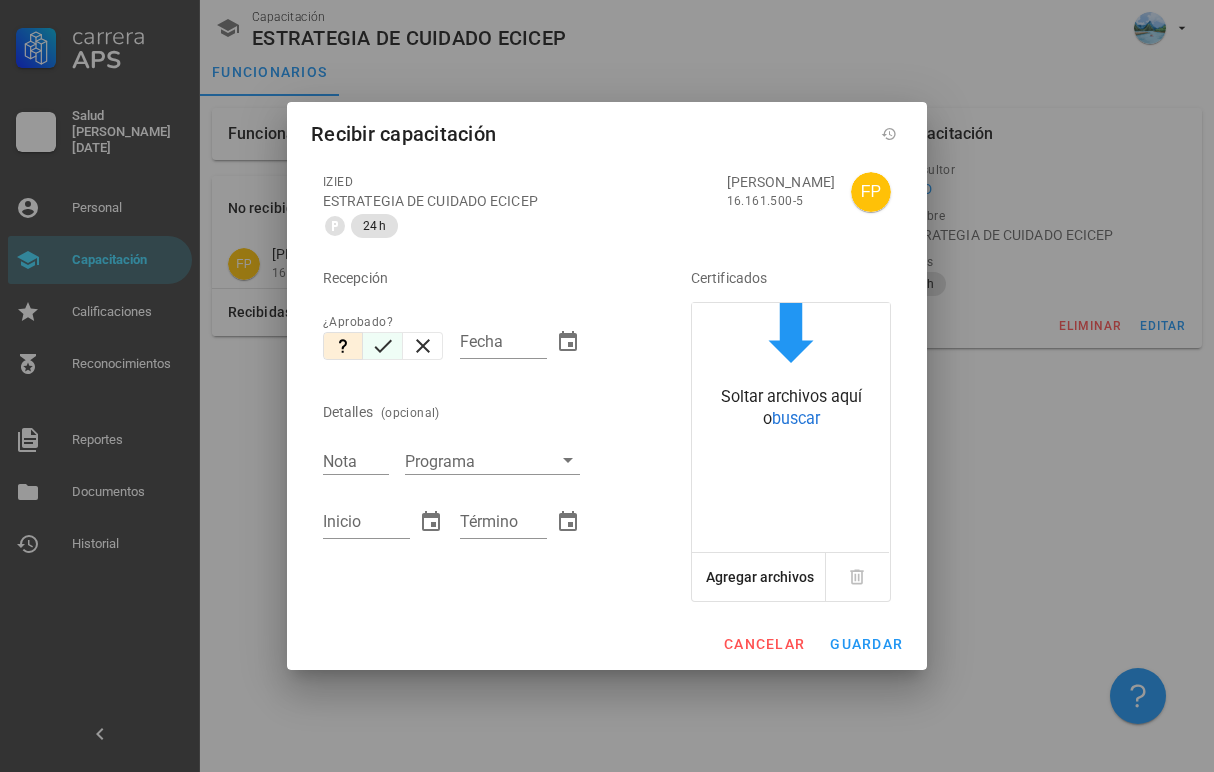 click 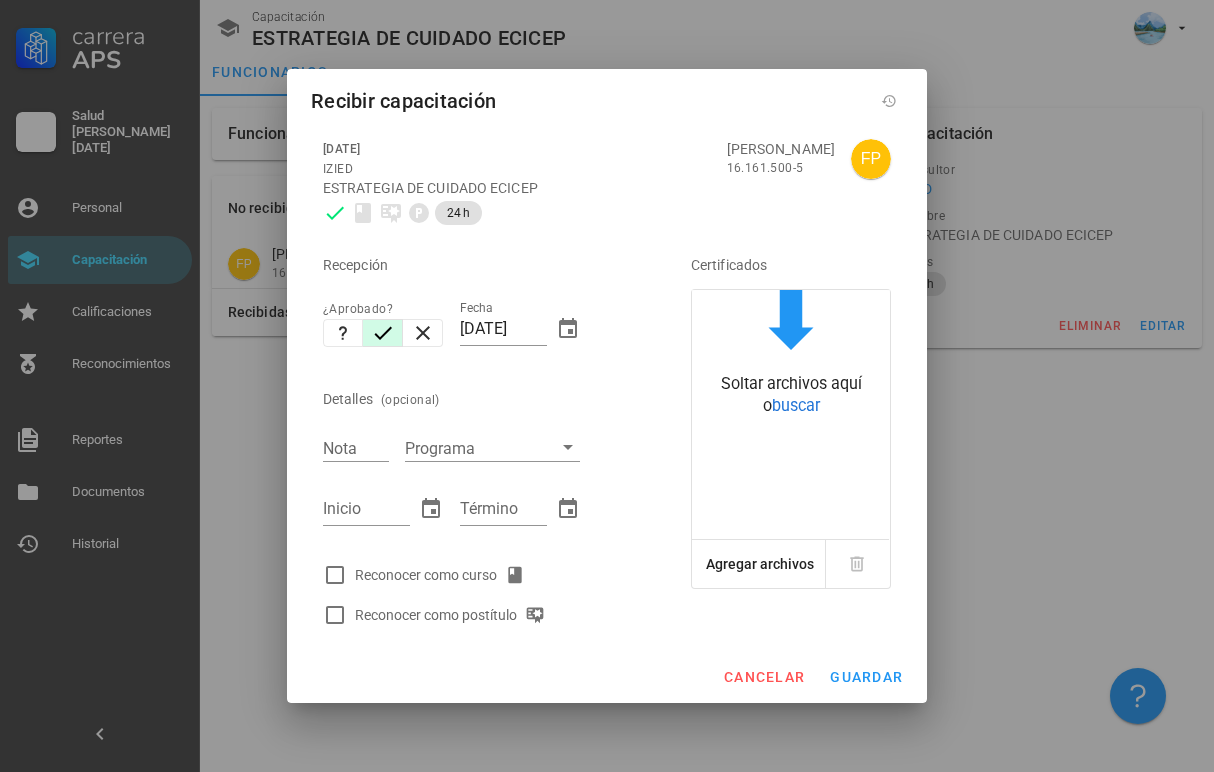 click on "Reconocer como curso" at bounding box center (444, 575) 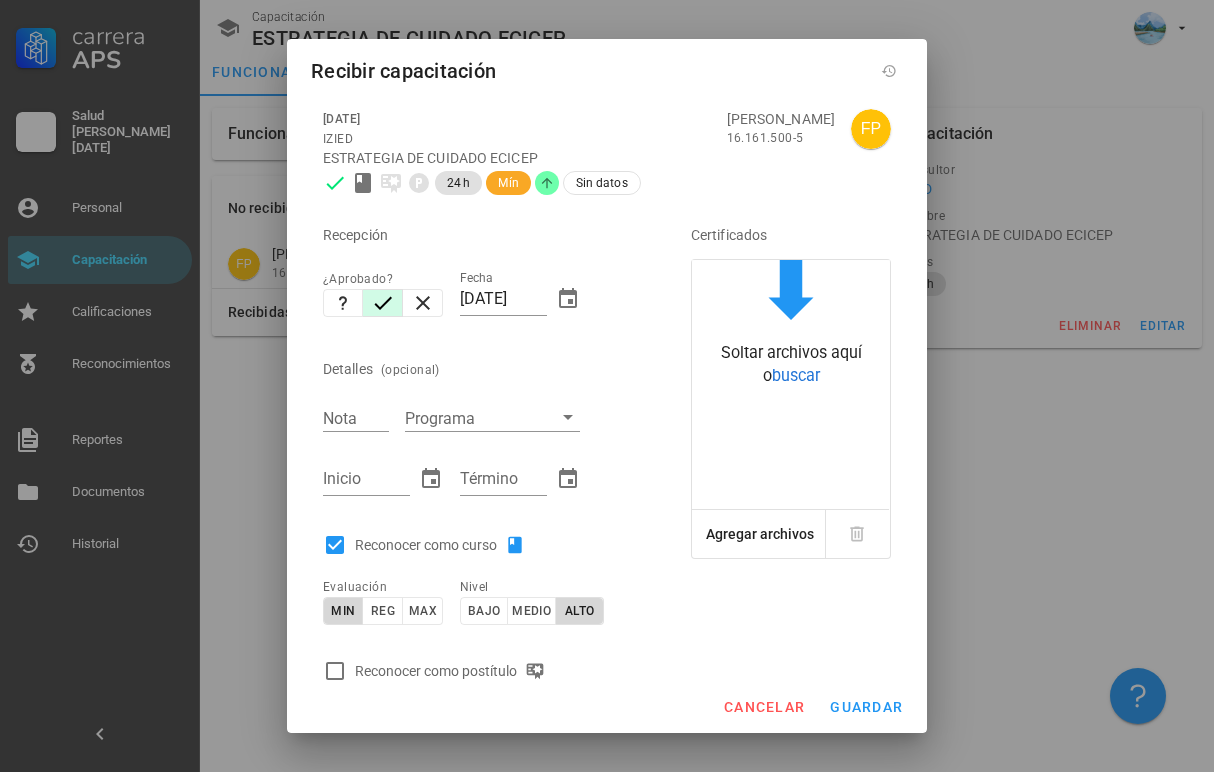 click on "min
reg
max" at bounding box center [383, 620] 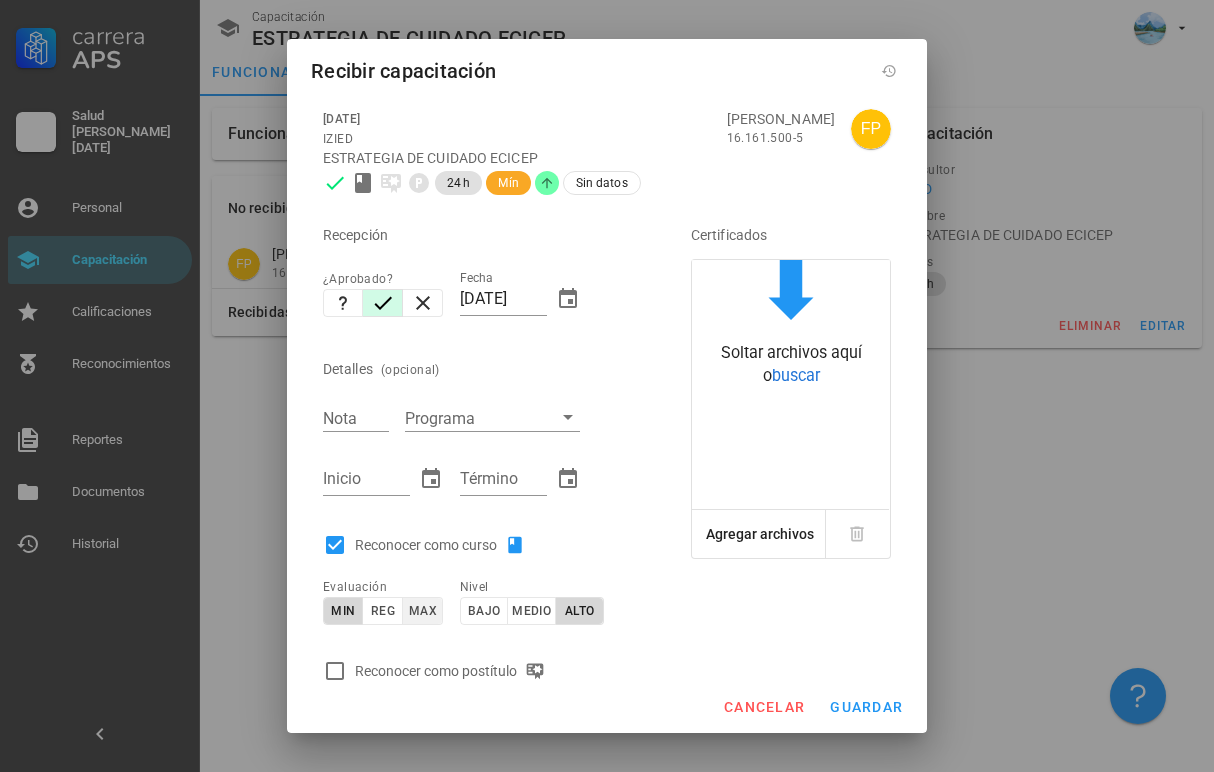 click on "max" at bounding box center (422, 611) 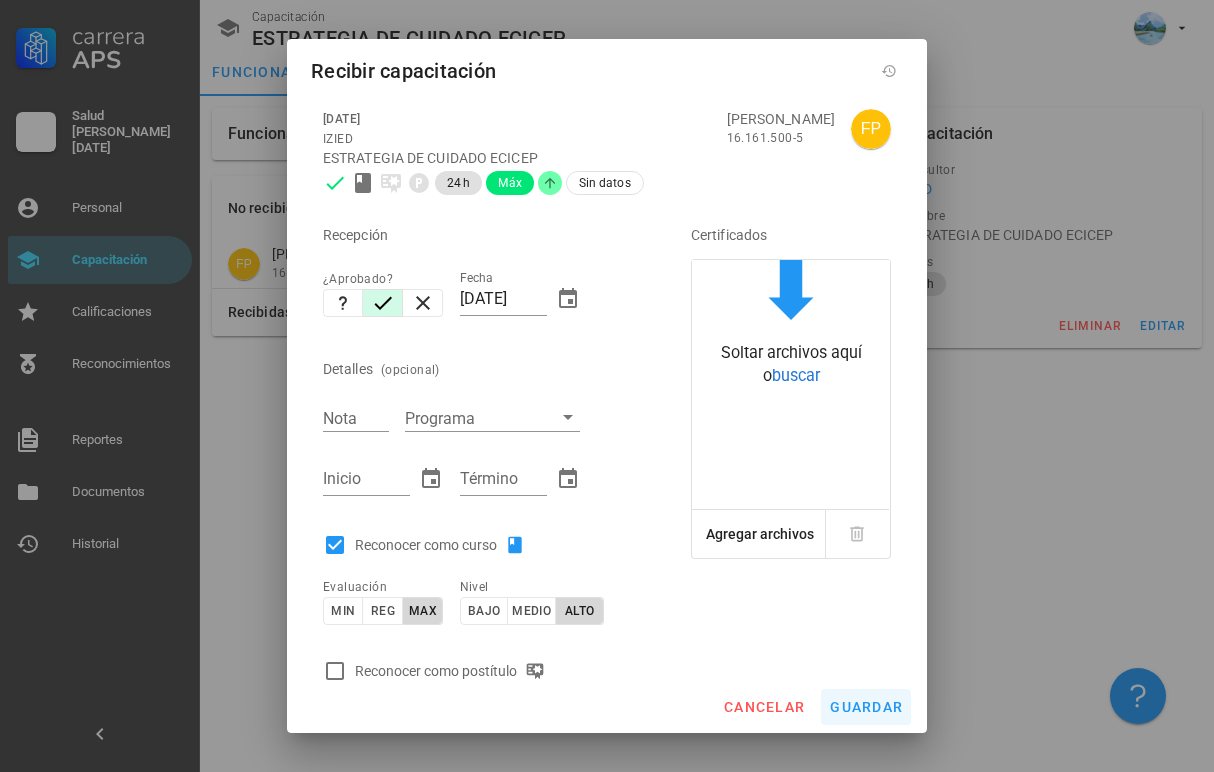 click on "guardar" at bounding box center (866, 707) 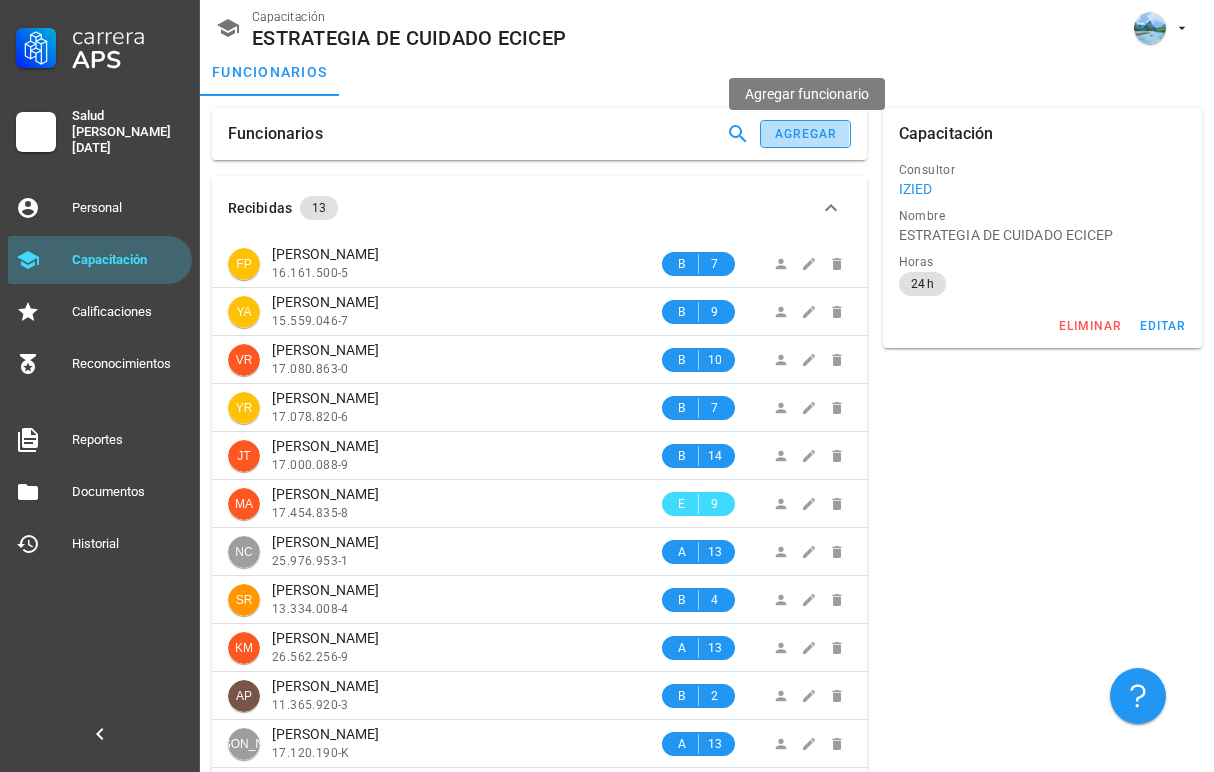 click on "agregar" at bounding box center (806, 134) 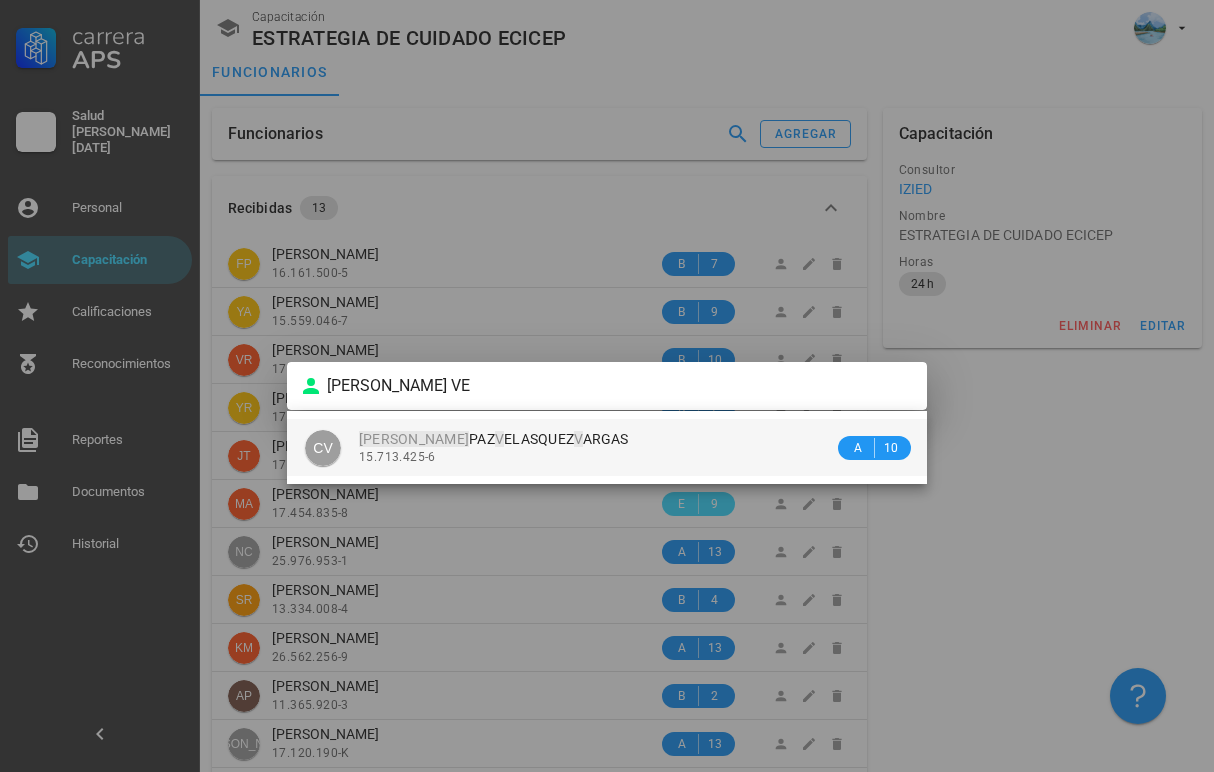 click on "CAMILA  PAZ  V ELASQUEZ  V ARGAS" at bounding box center [494, 439] 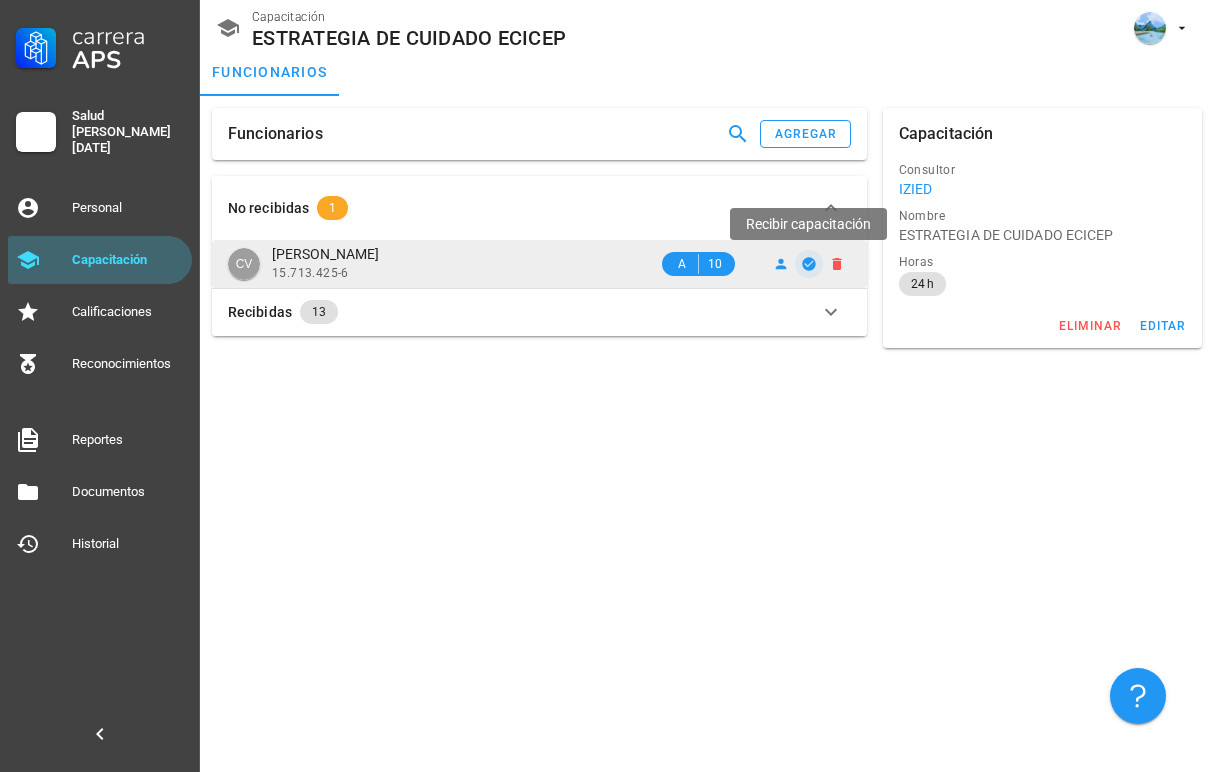 click 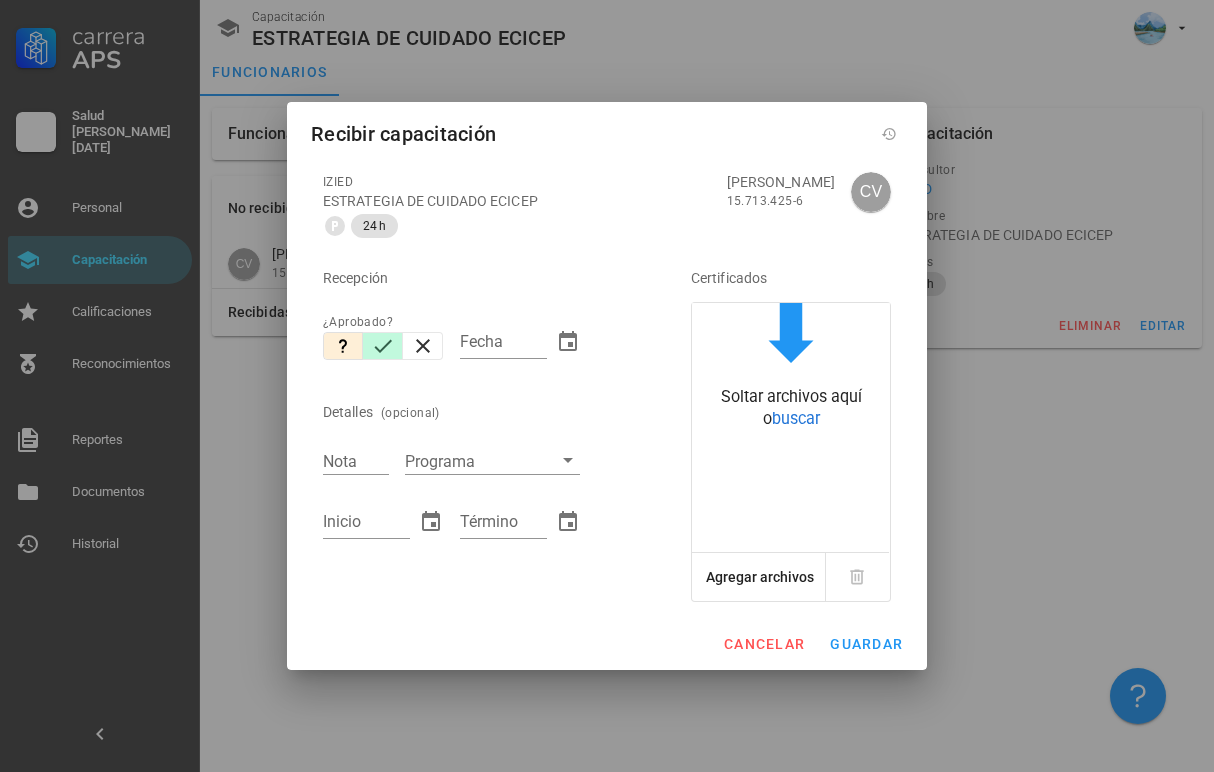 click at bounding box center [383, 346] 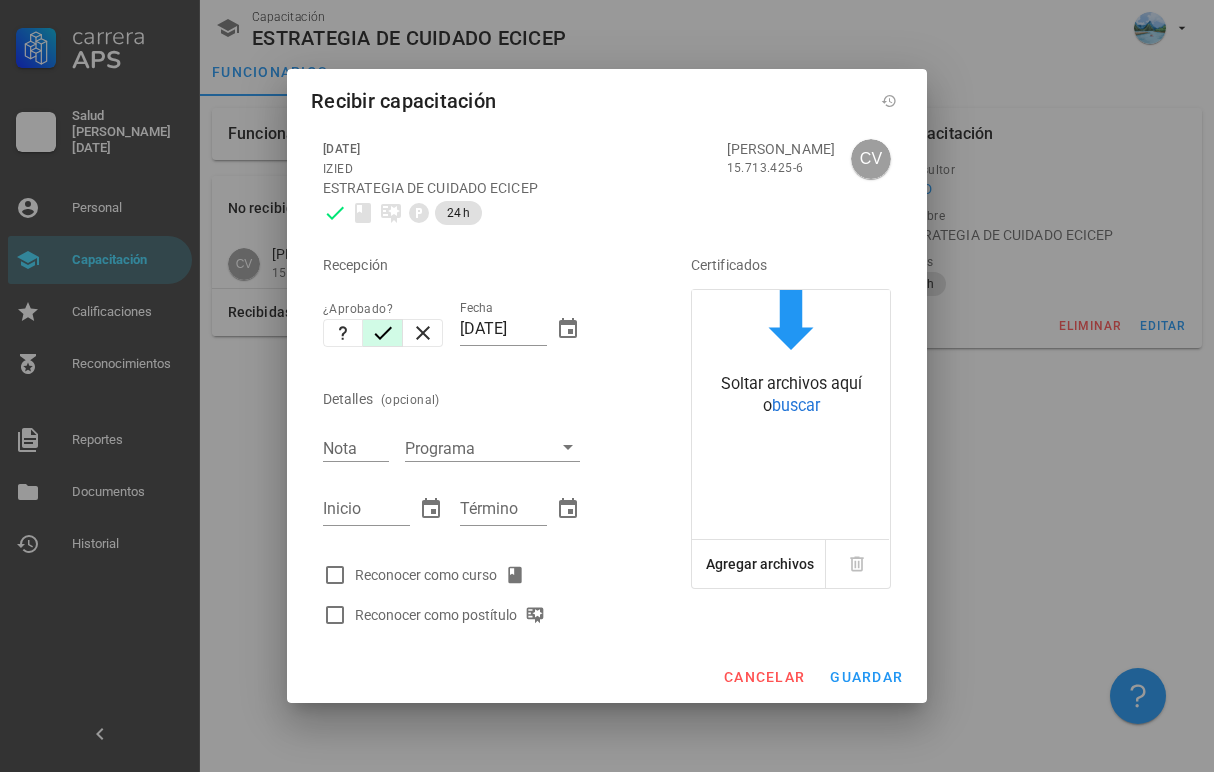 click on "Reconocer como curso" at bounding box center (444, 575) 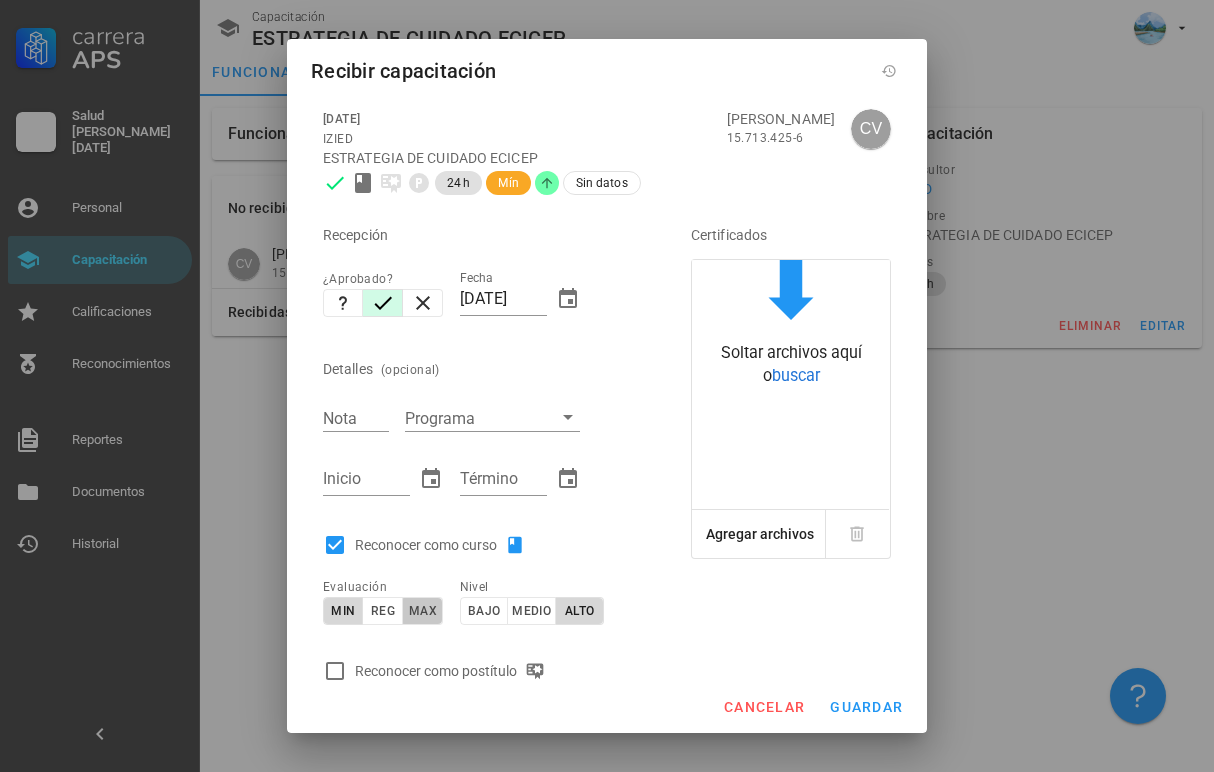 click on "max" at bounding box center [423, 611] 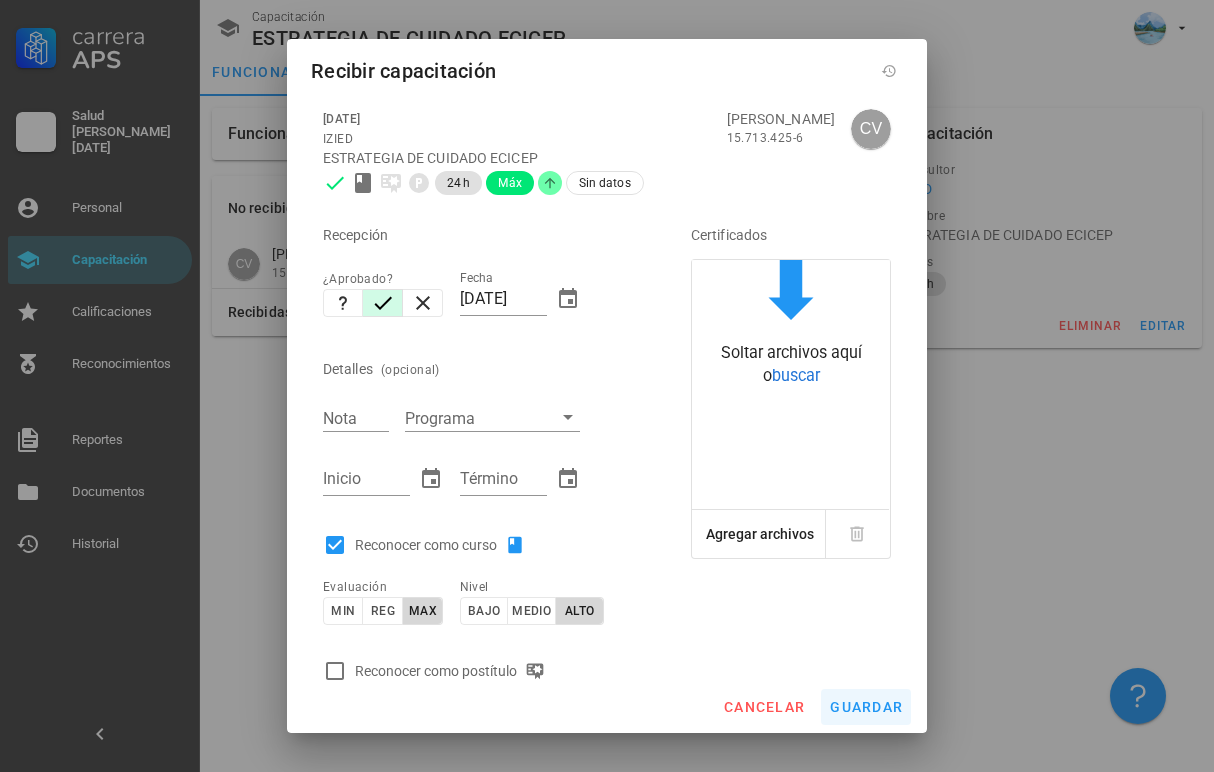 click on "guardar" at bounding box center (866, 707) 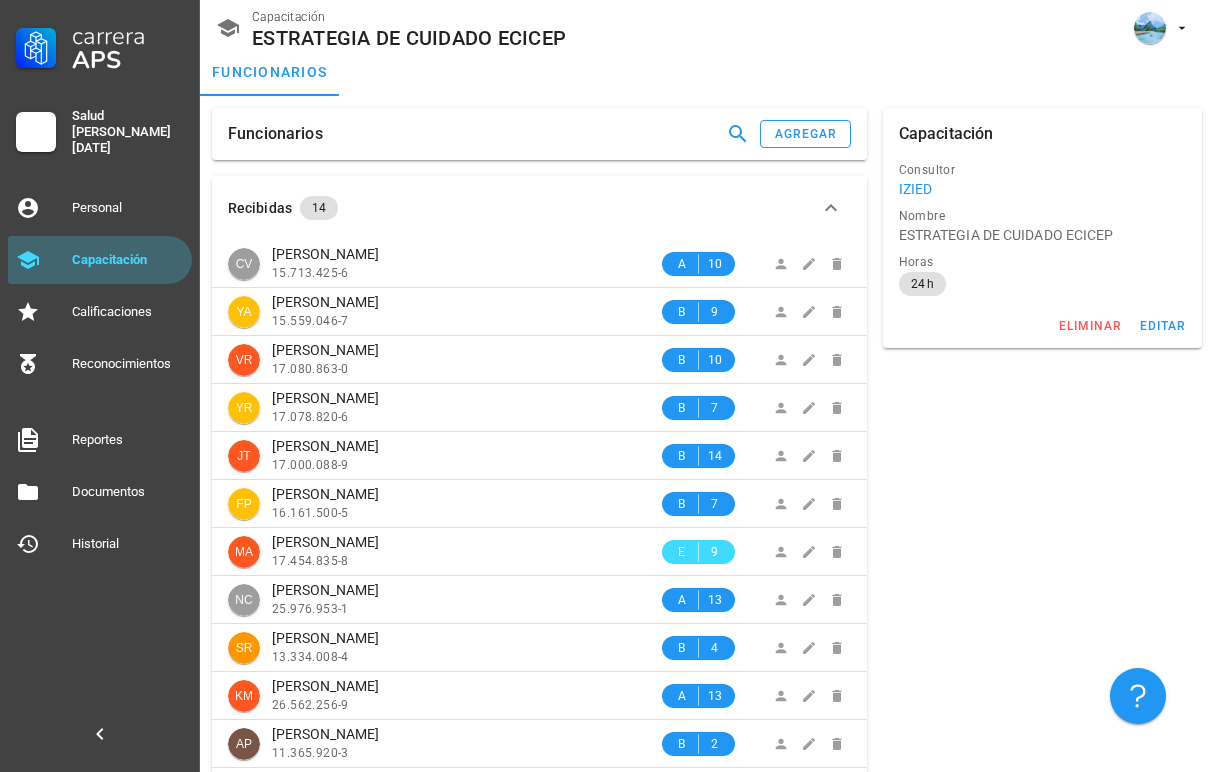 click on "Funcionarios
agregar" at bounding box center [539, 134] 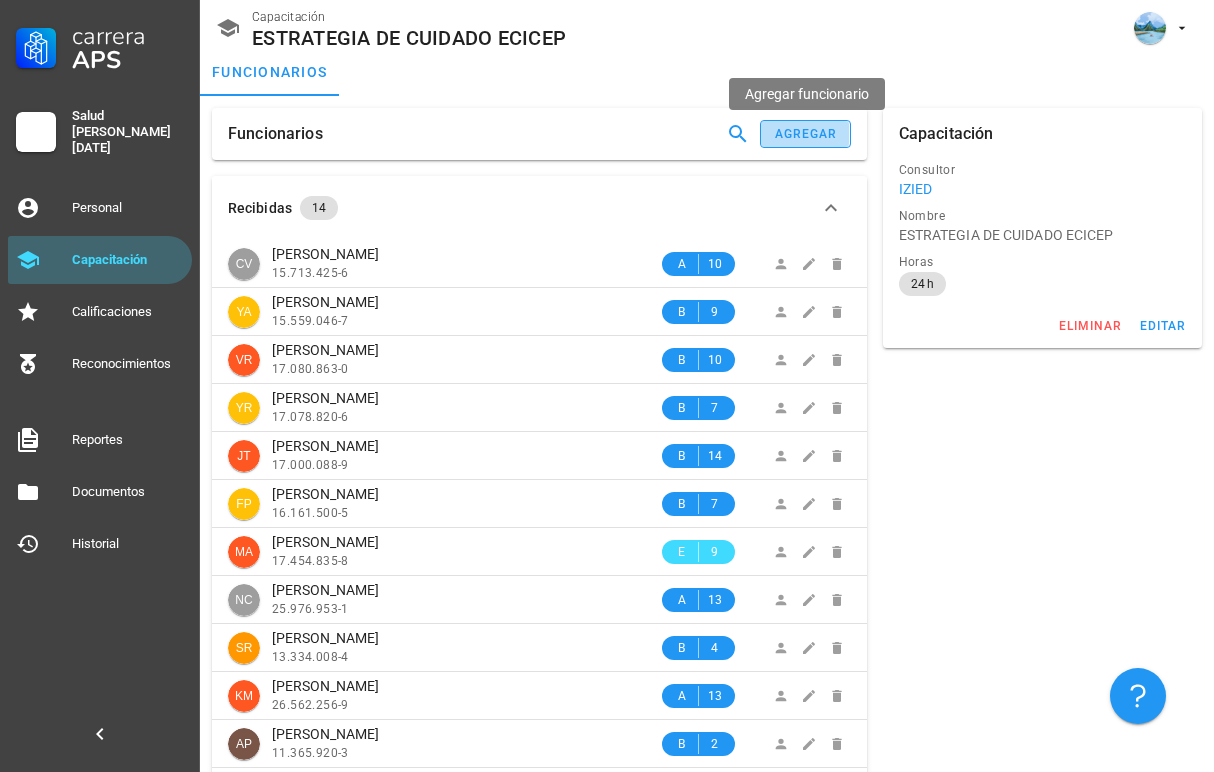 click on "agregar" at bounding box center (806, 134) 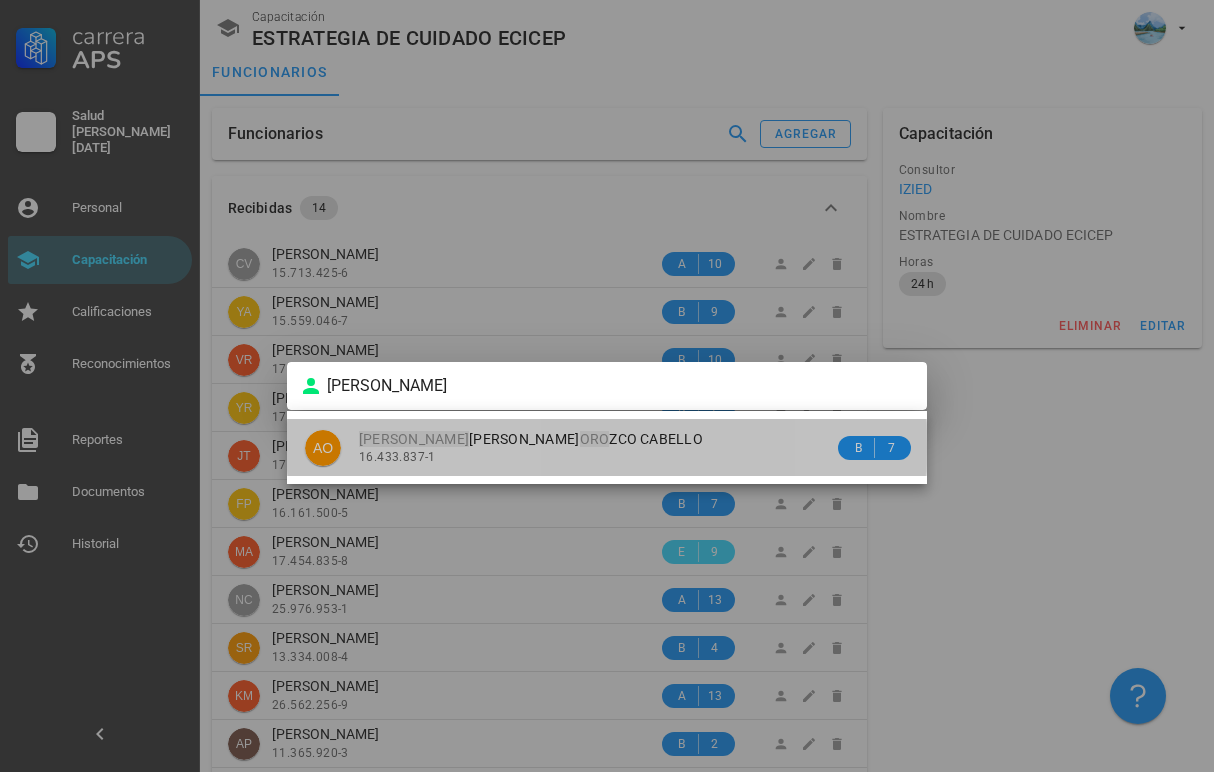click on "ANDREA  DEL PILAR  ORO ZCO CABELLO   16.433.837-1" at bounding box center (596, 447) 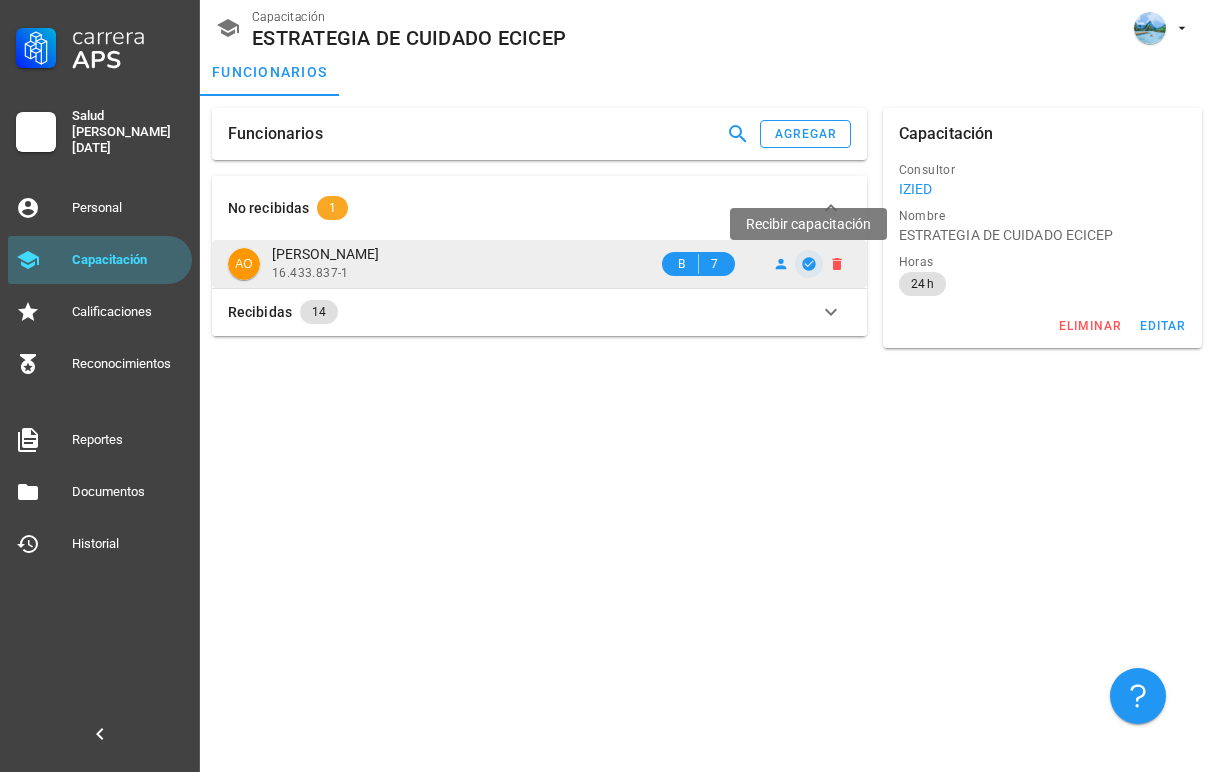 click 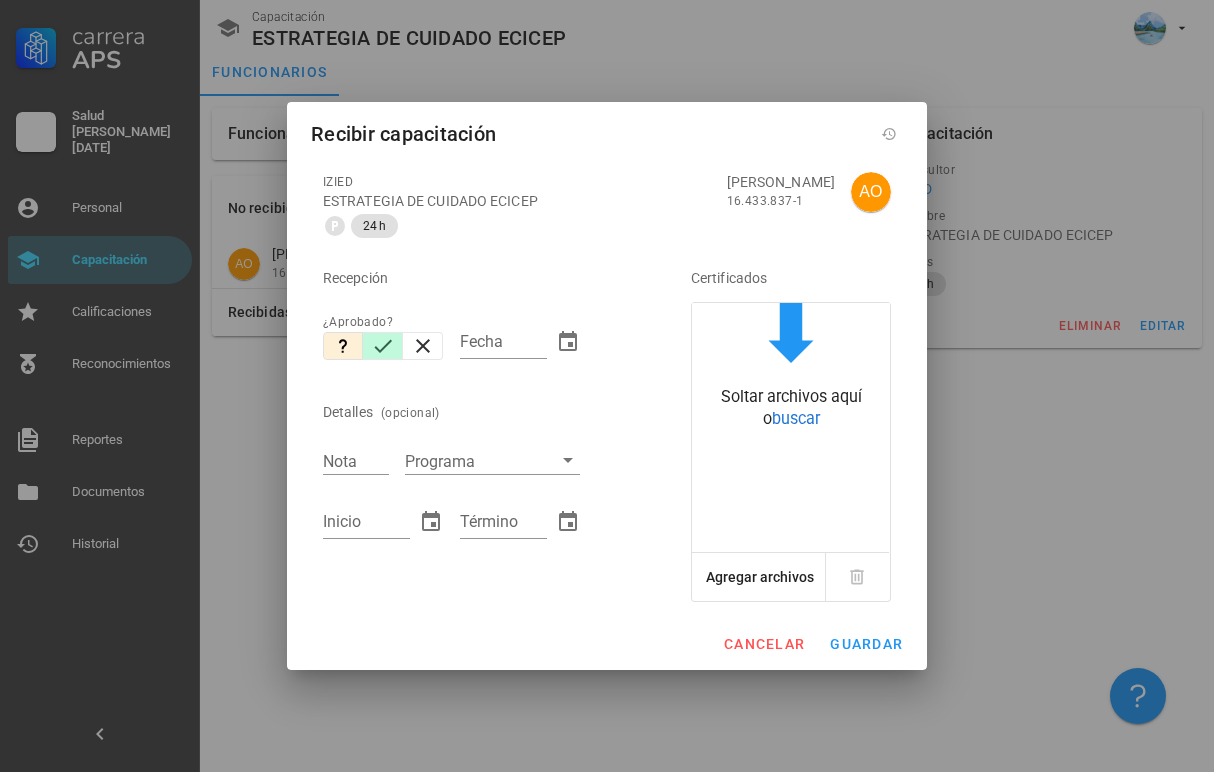 click 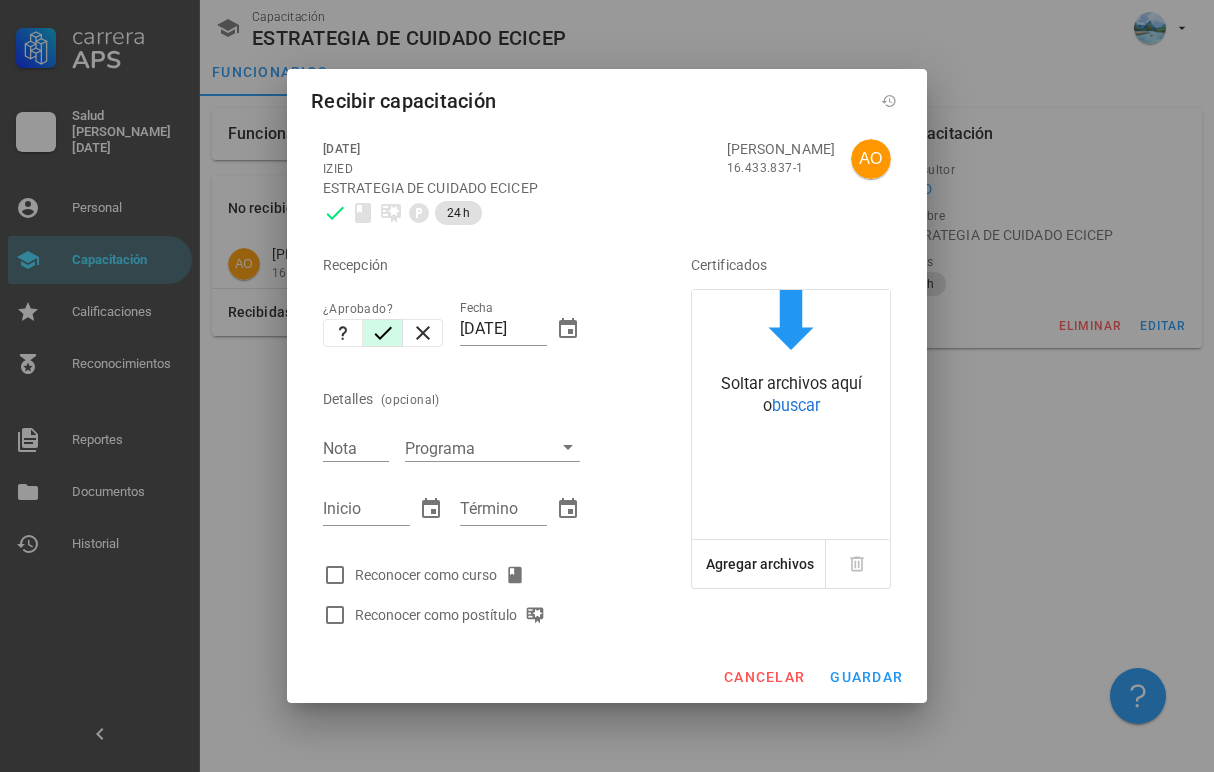 click on "Reconocer como curso" at bounding box center [444, 575] 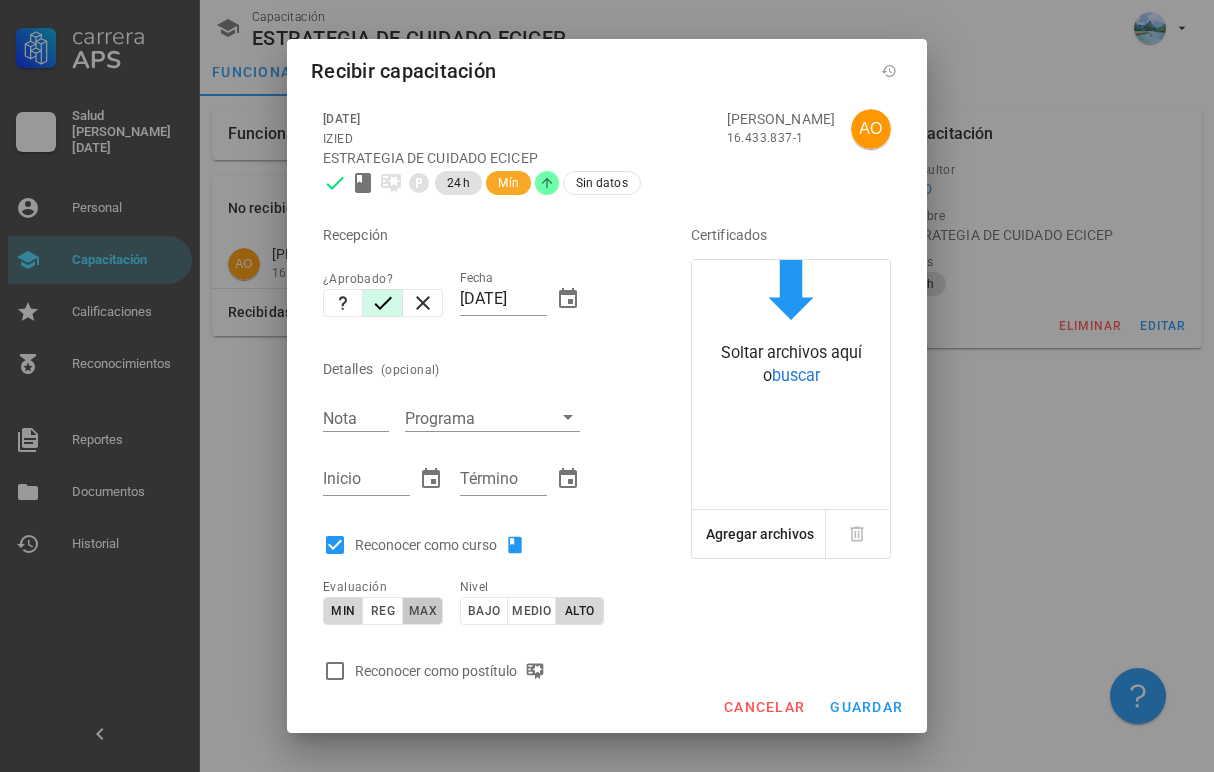 click on "max" at bounding box center [423, 611] 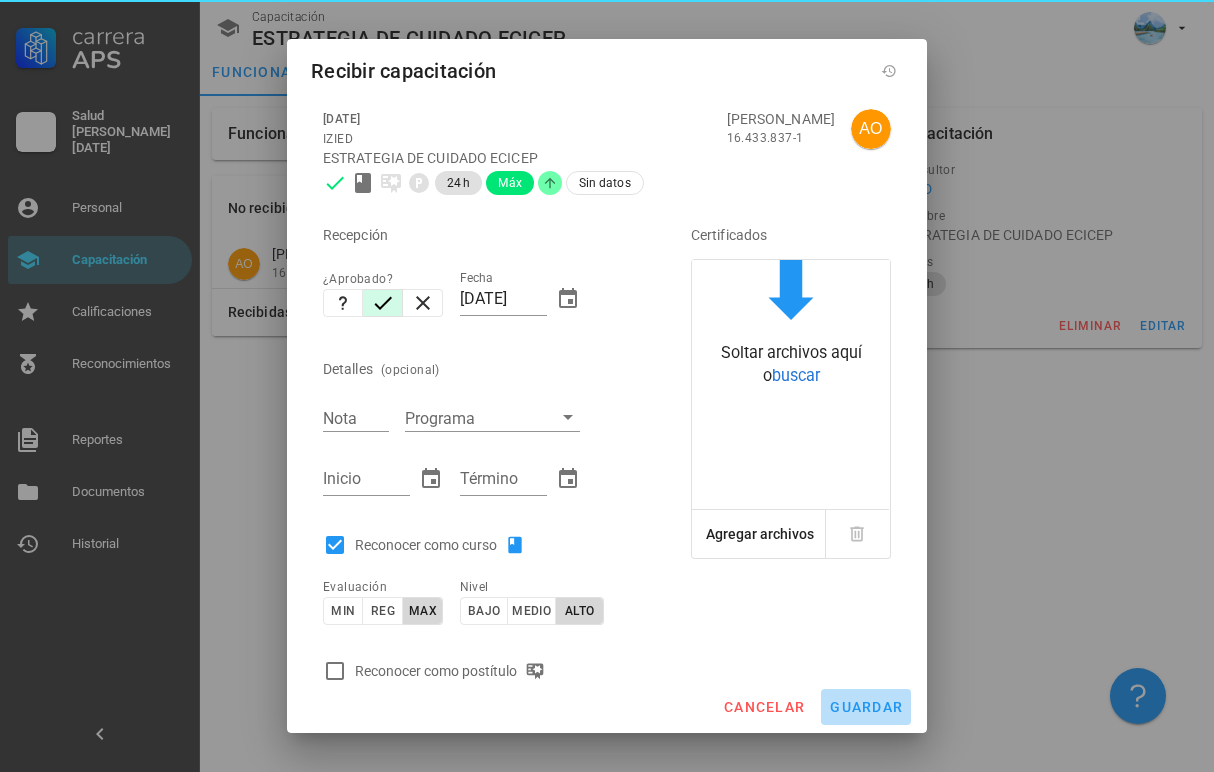 click on "guardar" at bounding box center (866, 707) 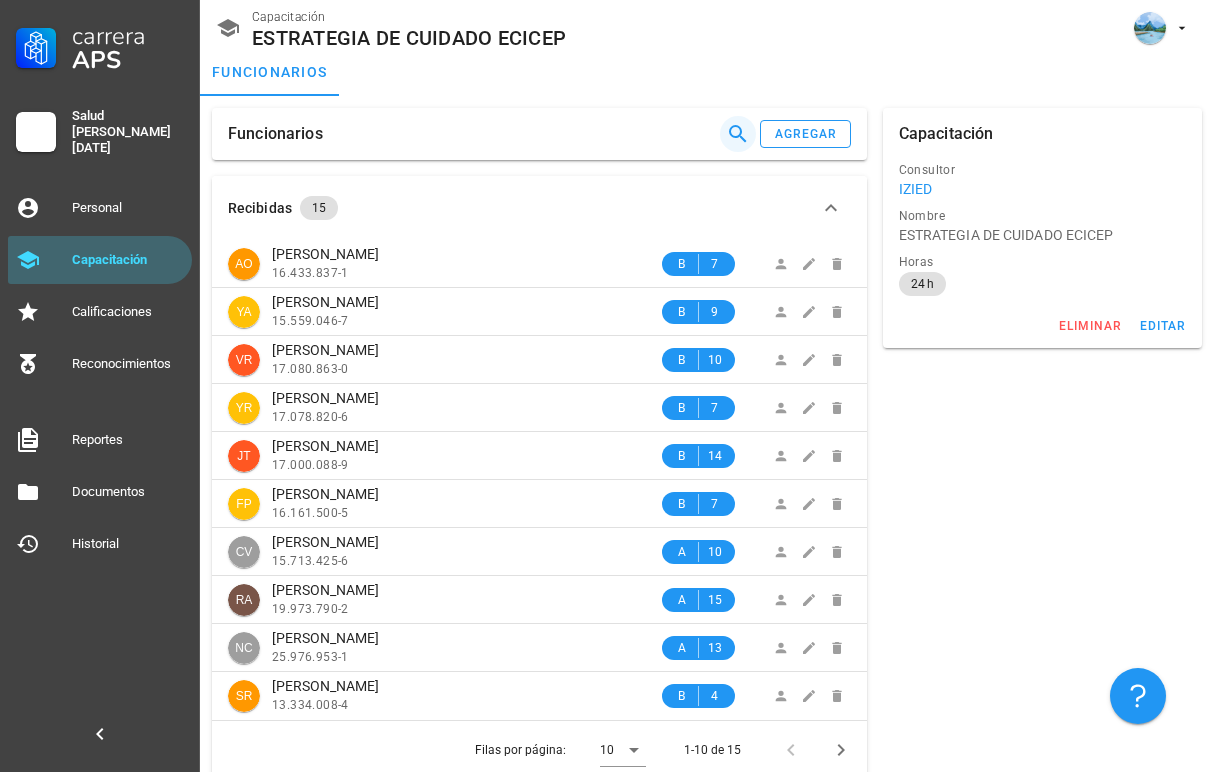 click 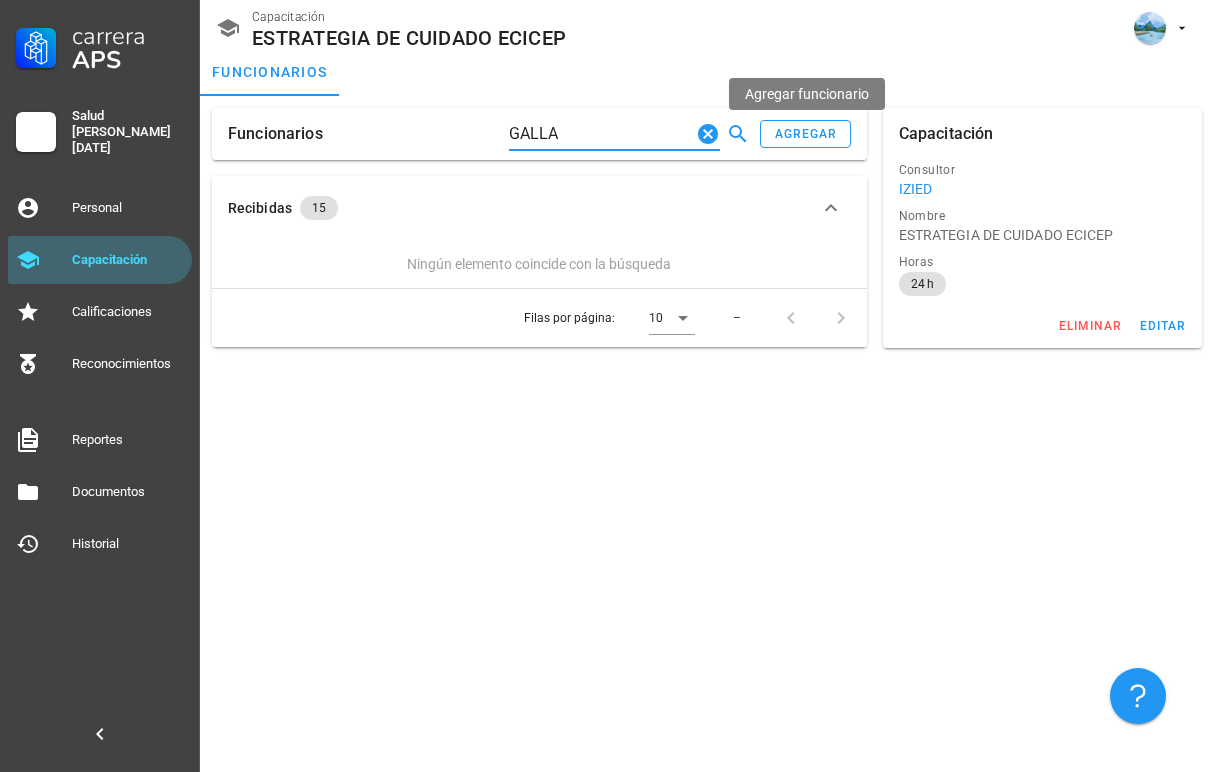 type on "GALLA" 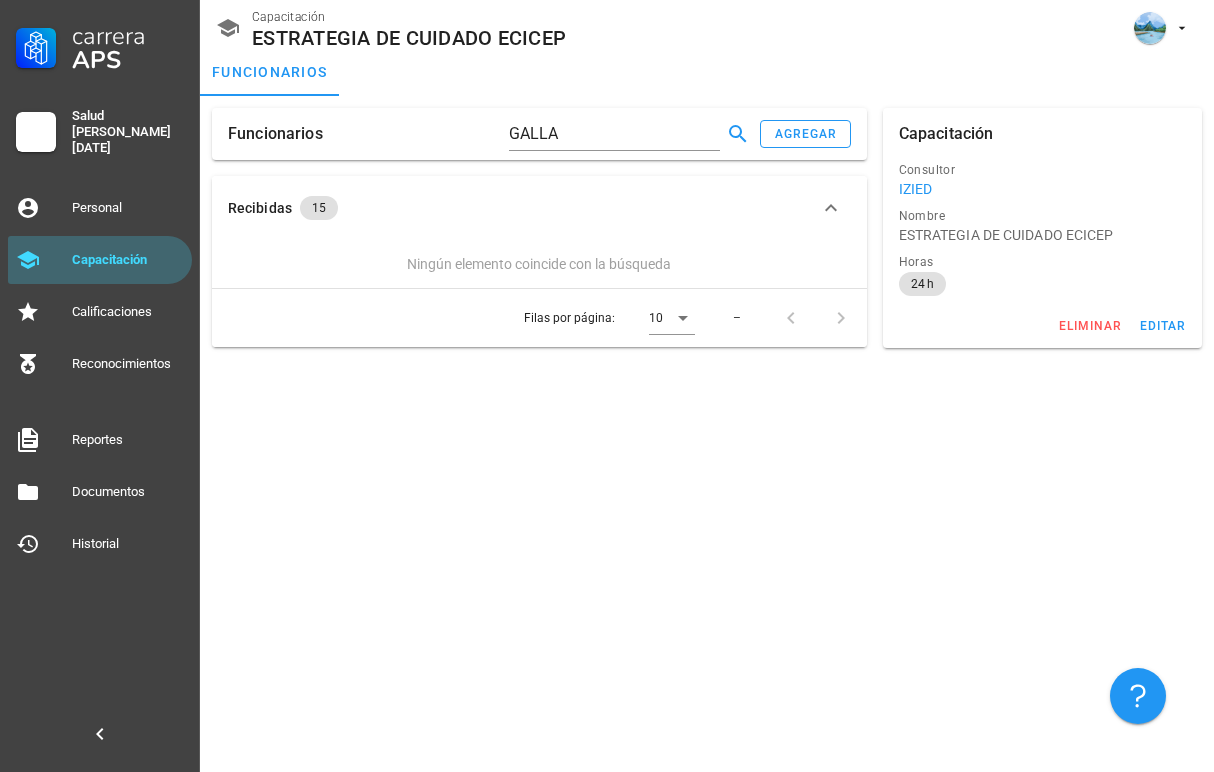 click on "Funcionarios
GALLA     agregar" at bounding box center (539, 134) 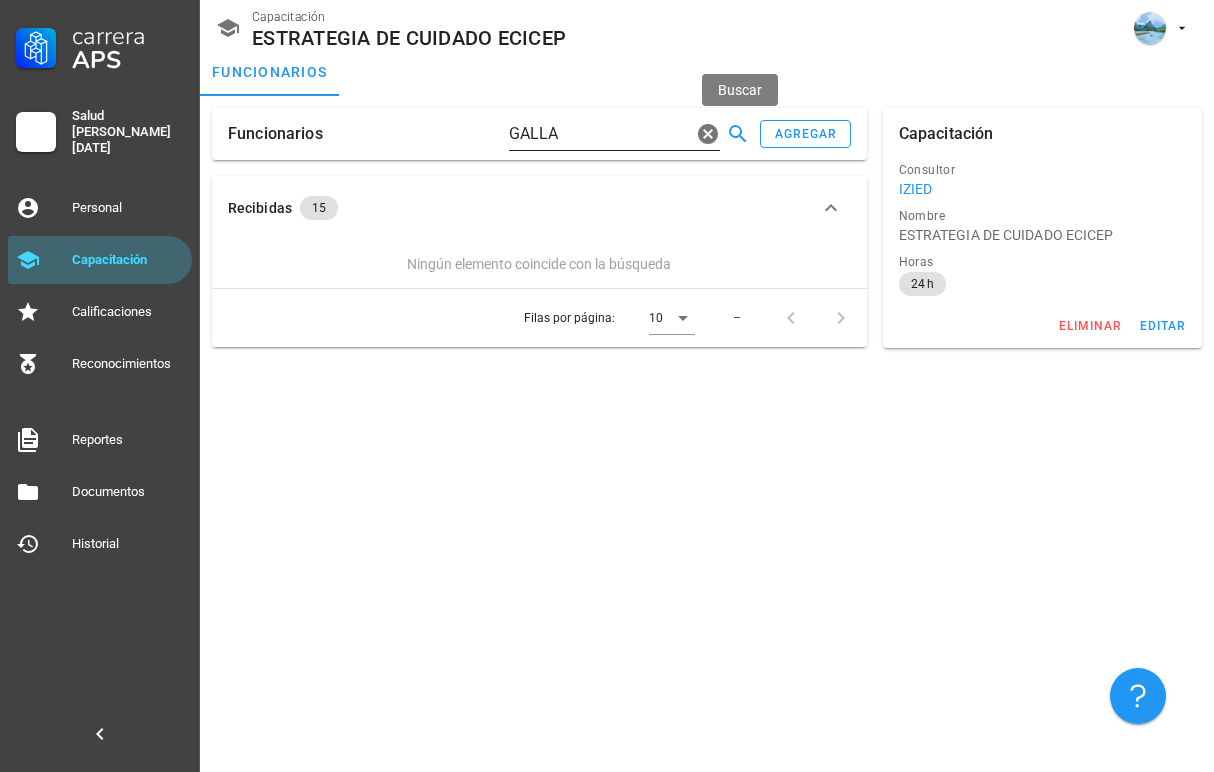 click 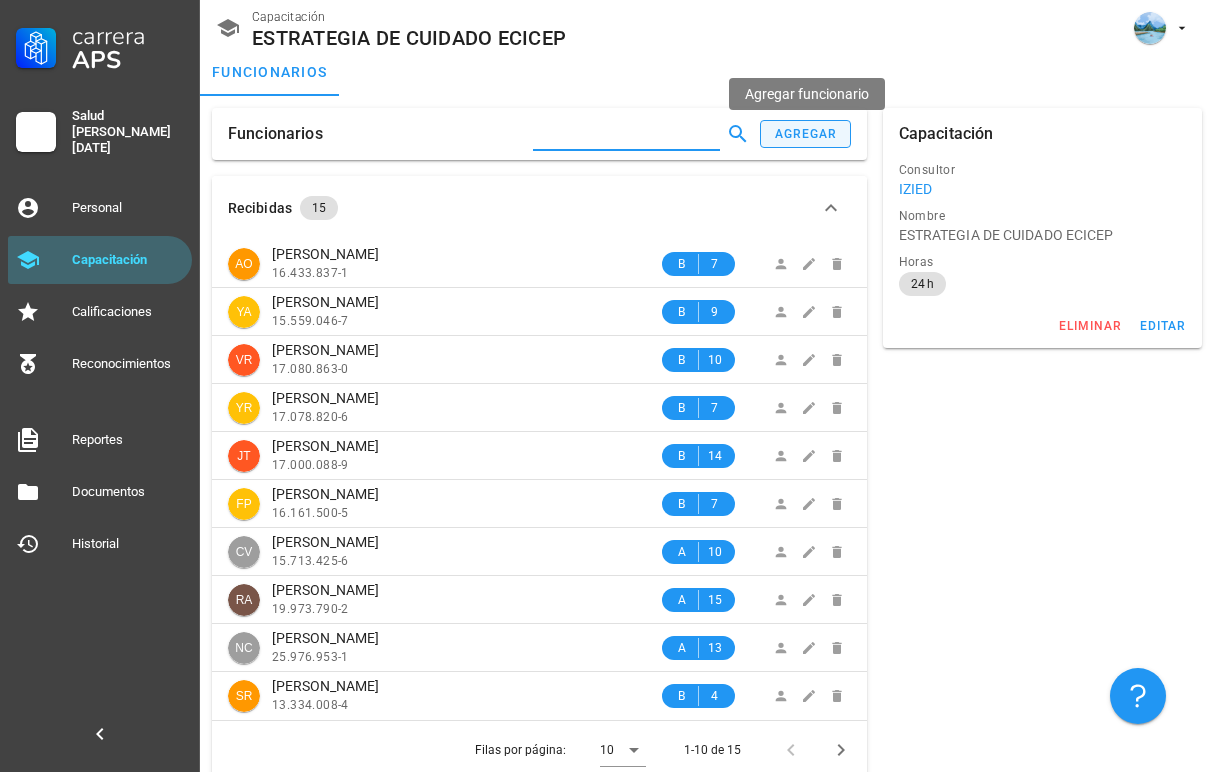 click on "agregar" at bounding box center (806, 134) 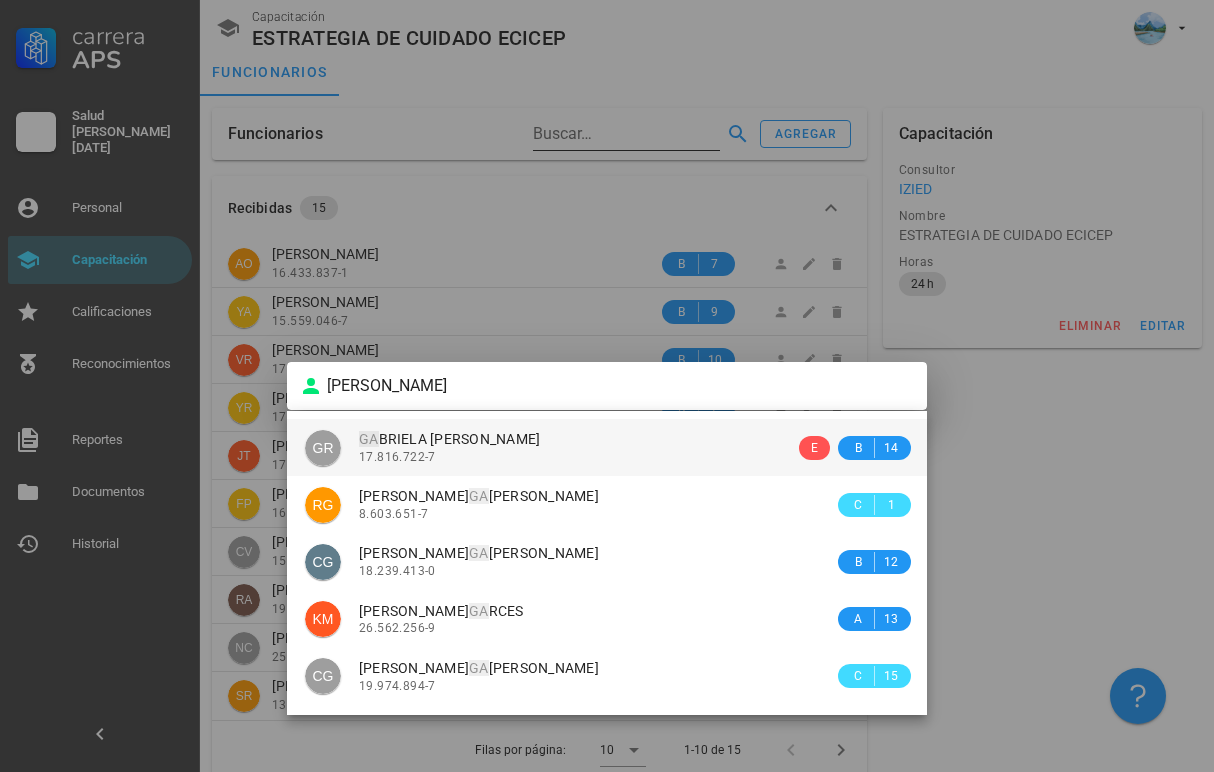 click on "GA BRIELA REINOSO MONTALVA" at bounding box center (577, 439) 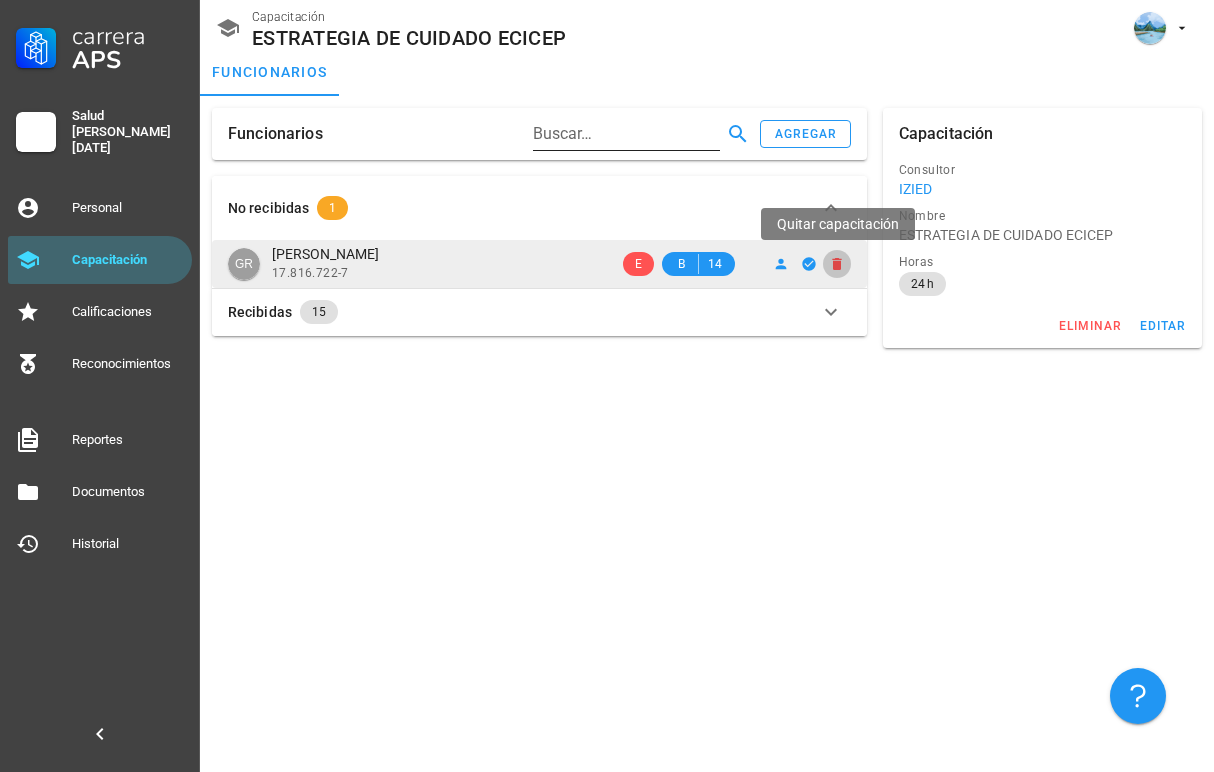 click 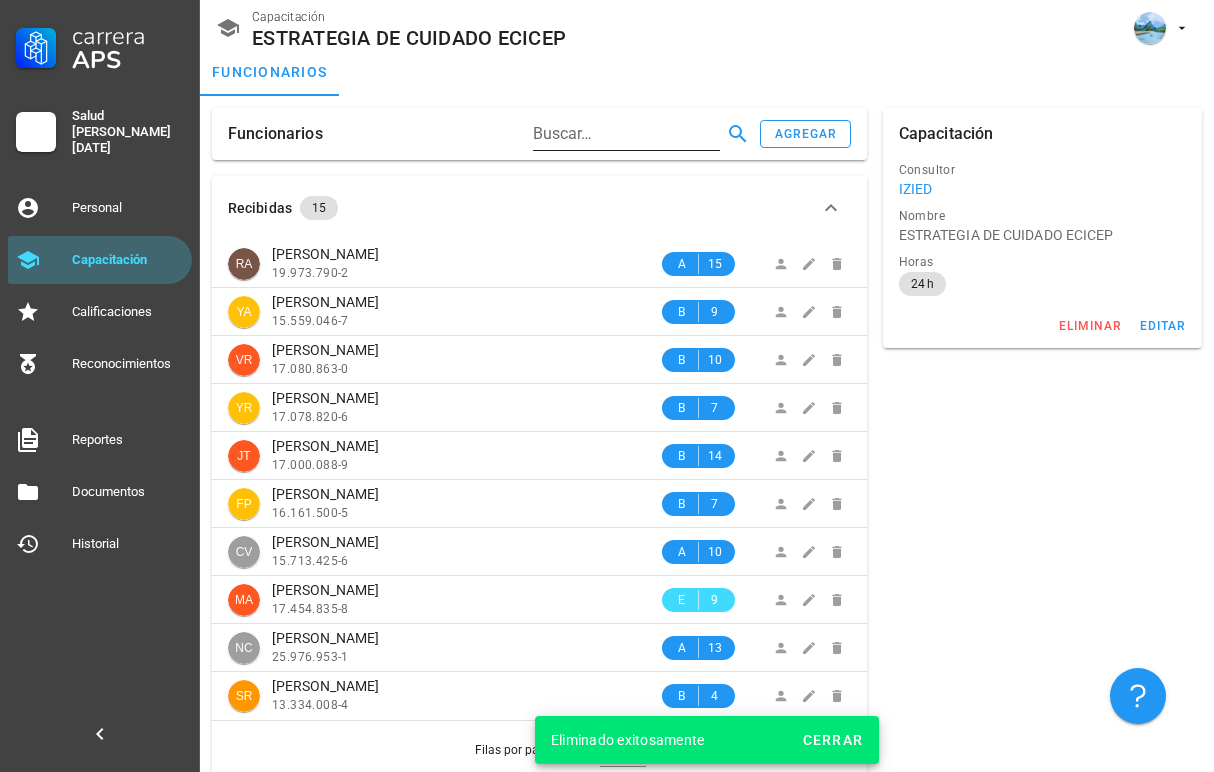 click on "Buscar…" at bounding box center [624, 134] 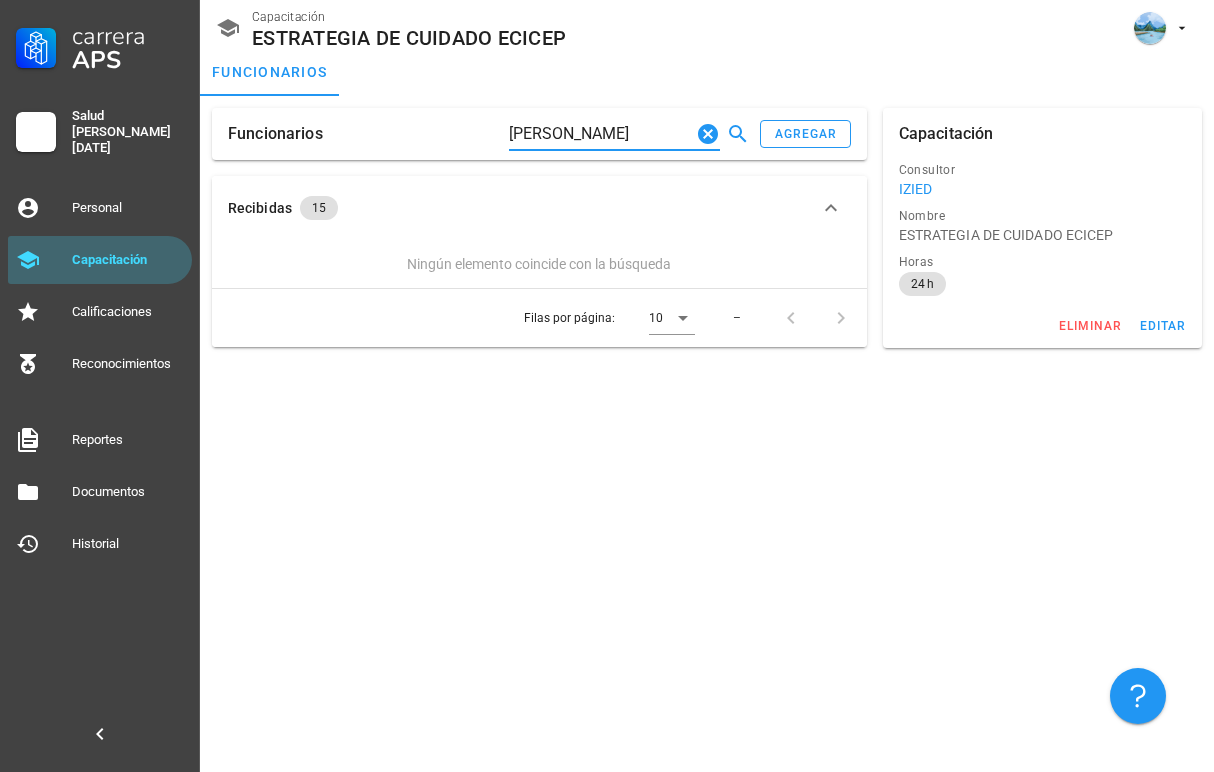 type on "GALLARDO" 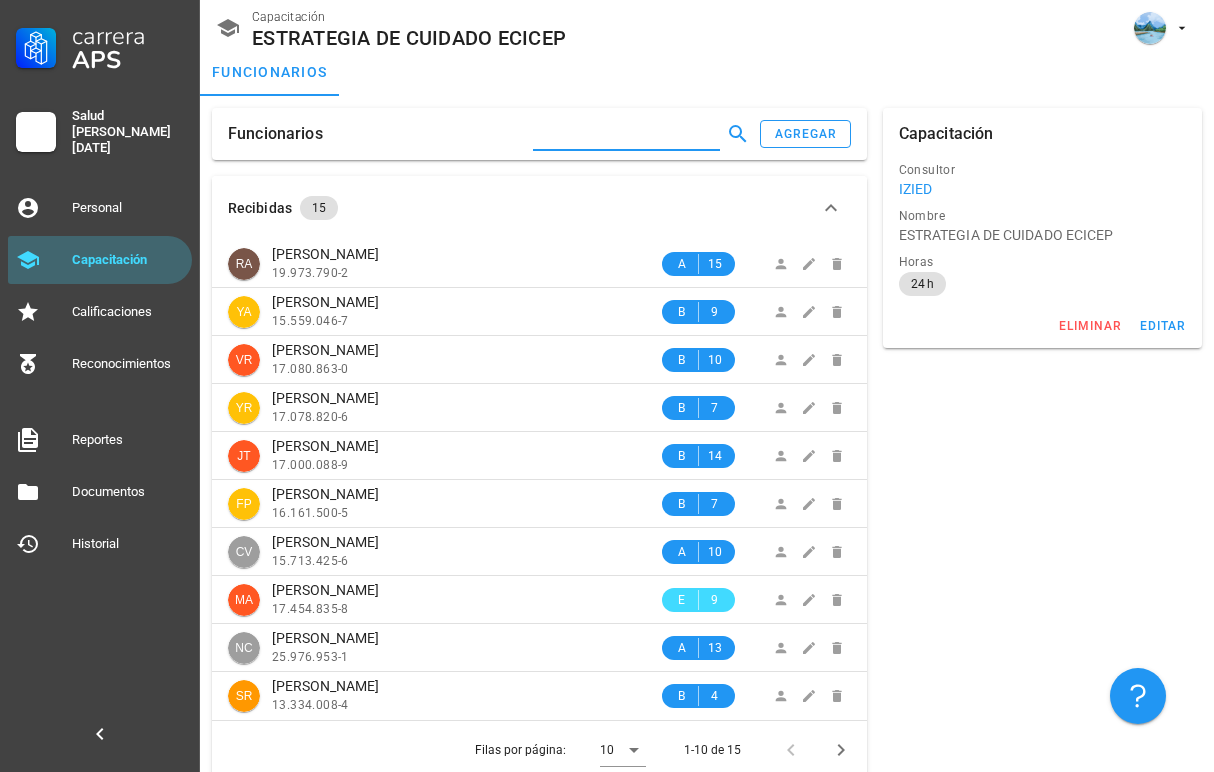 click at bounding box center (624, 134) 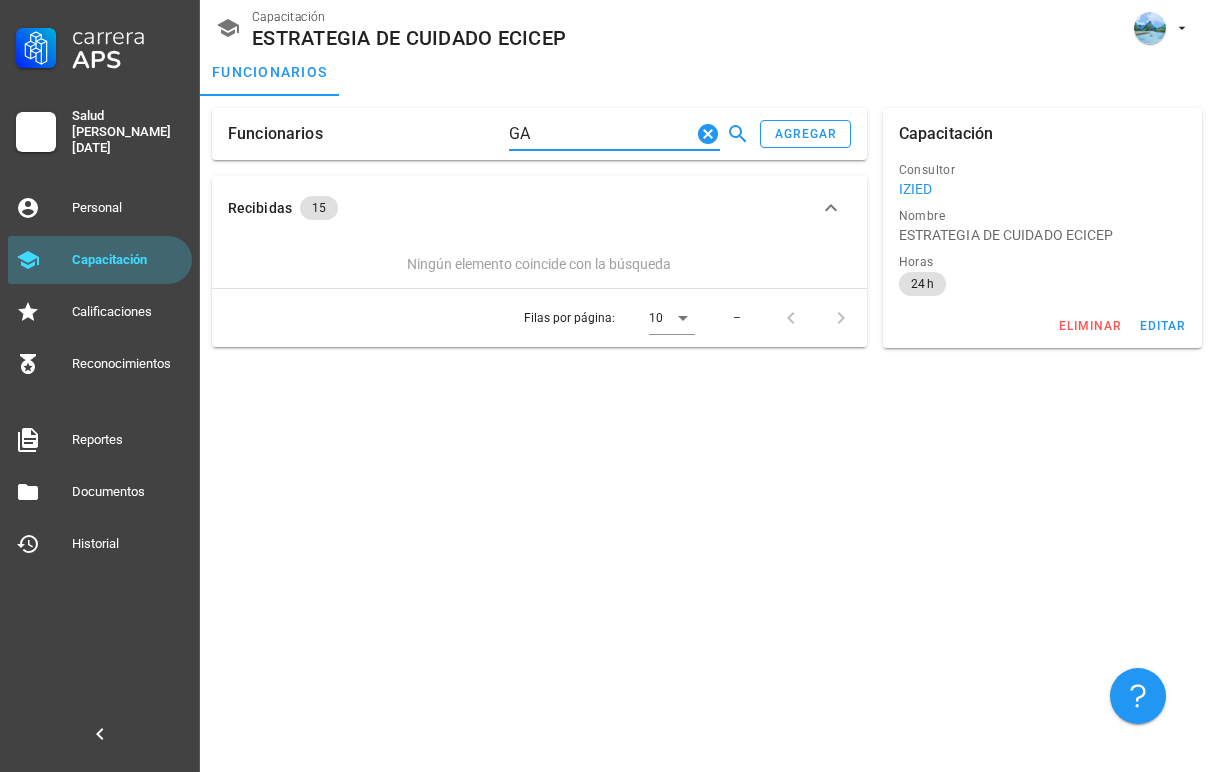 type on "G" 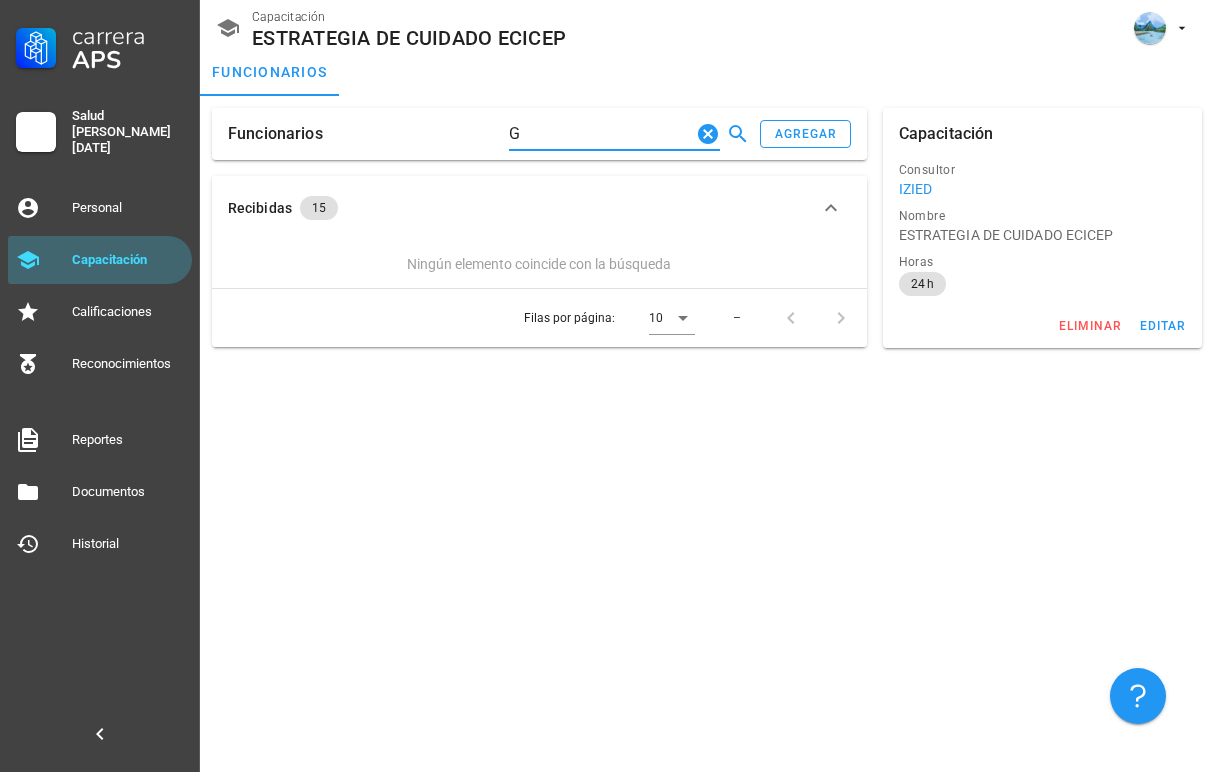 type 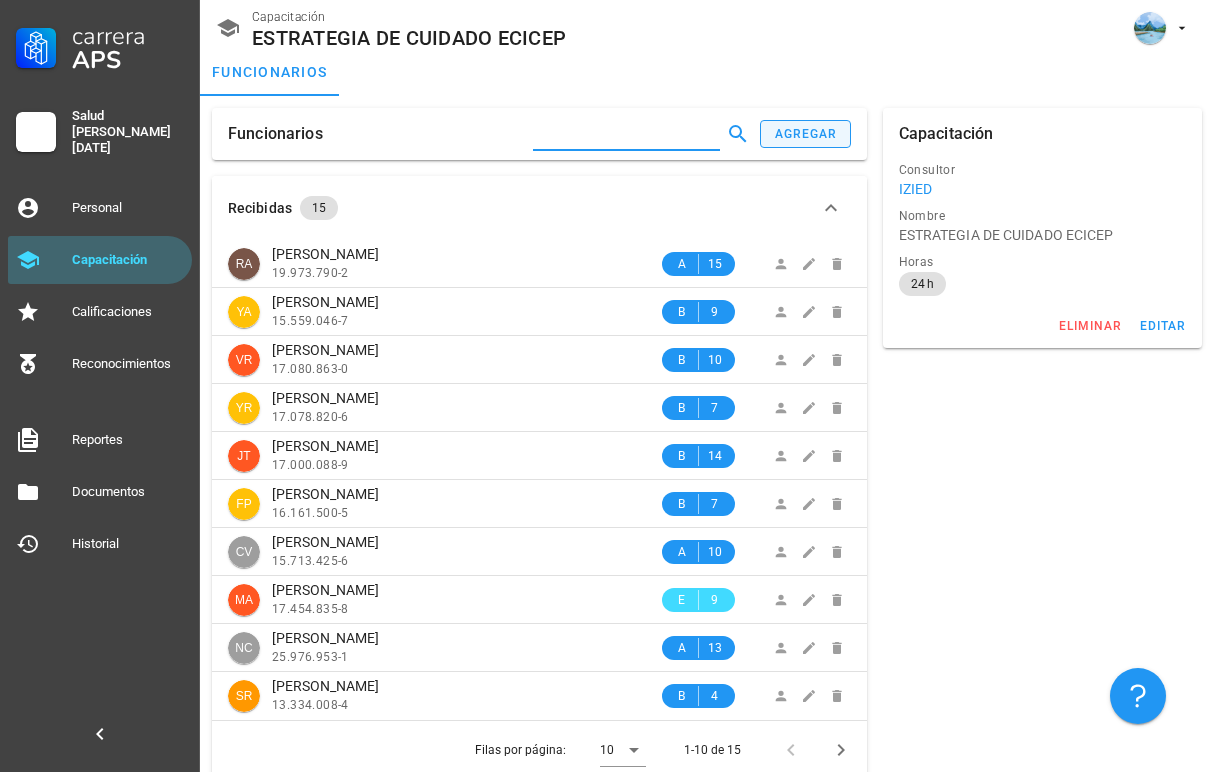 click on "agregar" at bounding box center [806, 134] 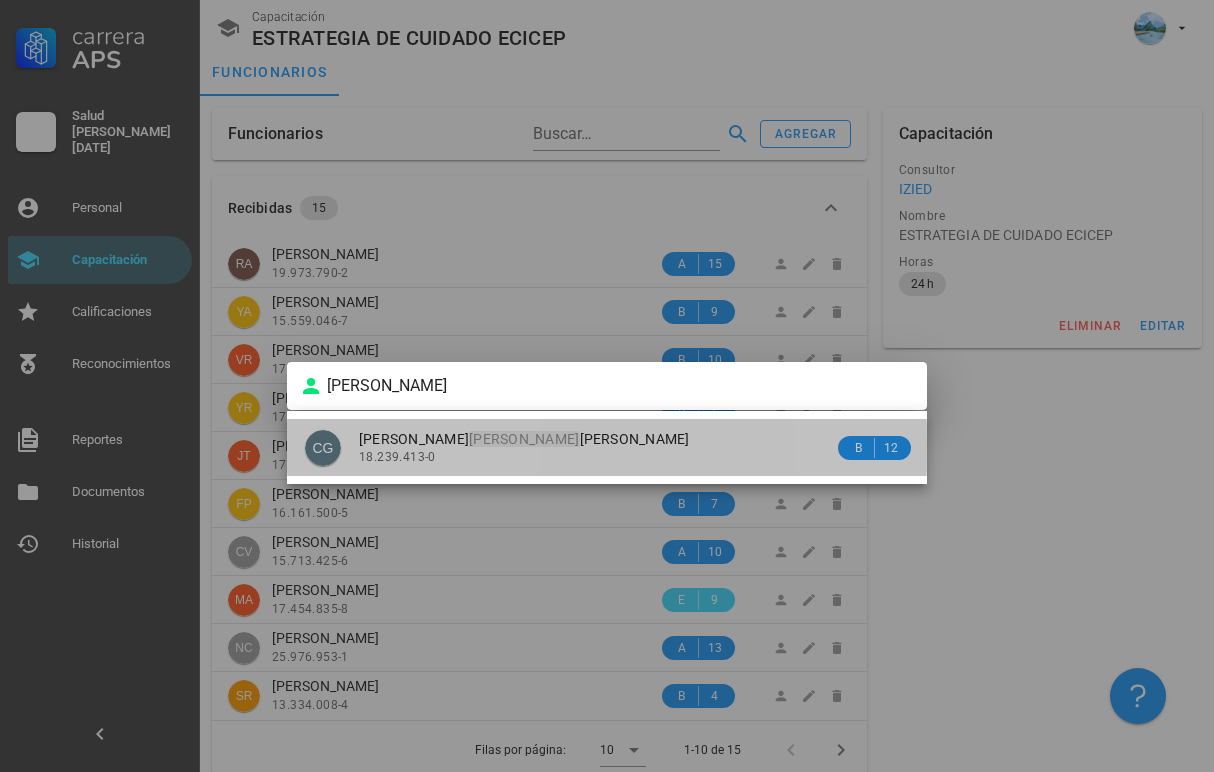 click on "CATALINA ANDREA  GALLARDO  RIVERA" at bounding box center [596, 439] 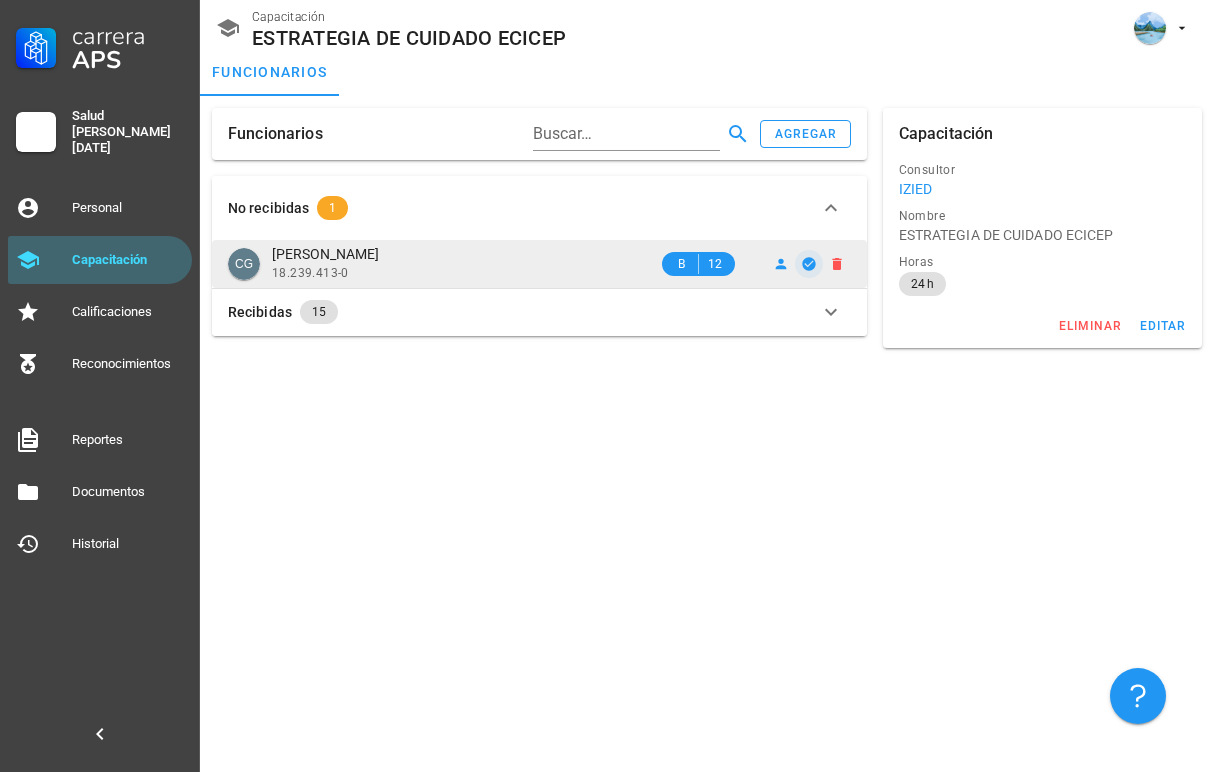 click 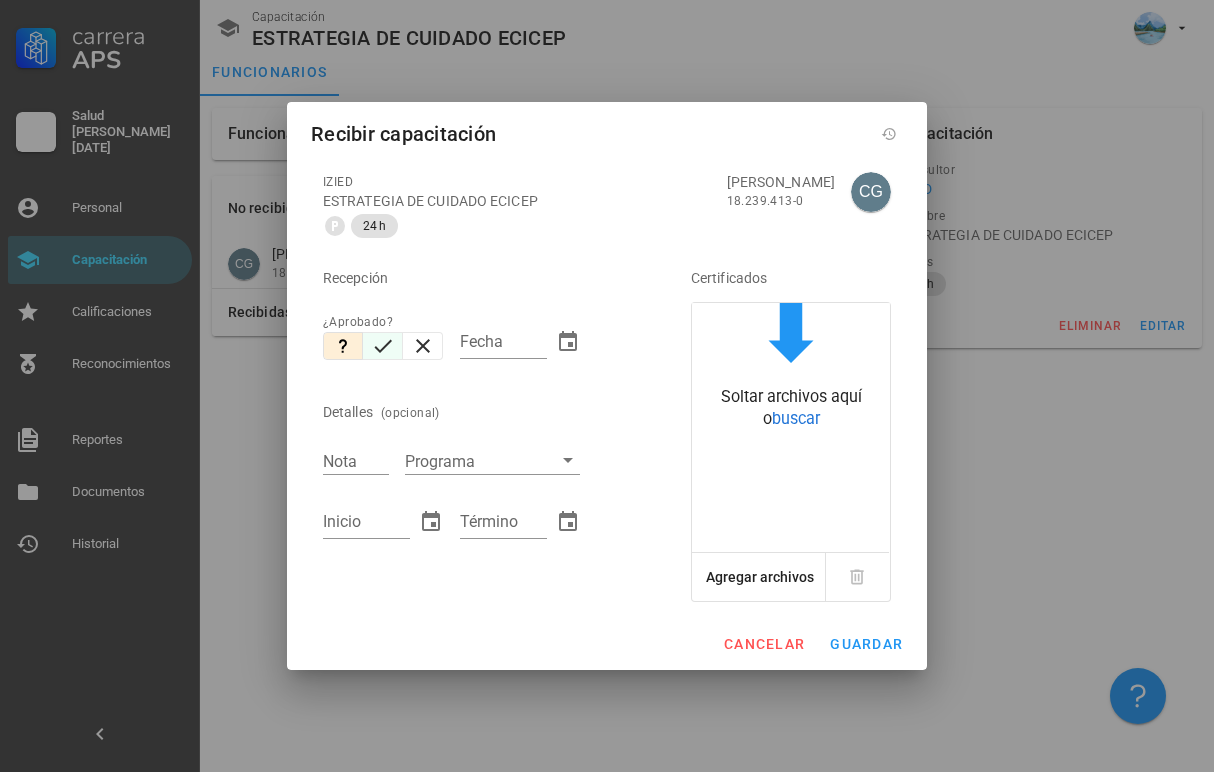 click 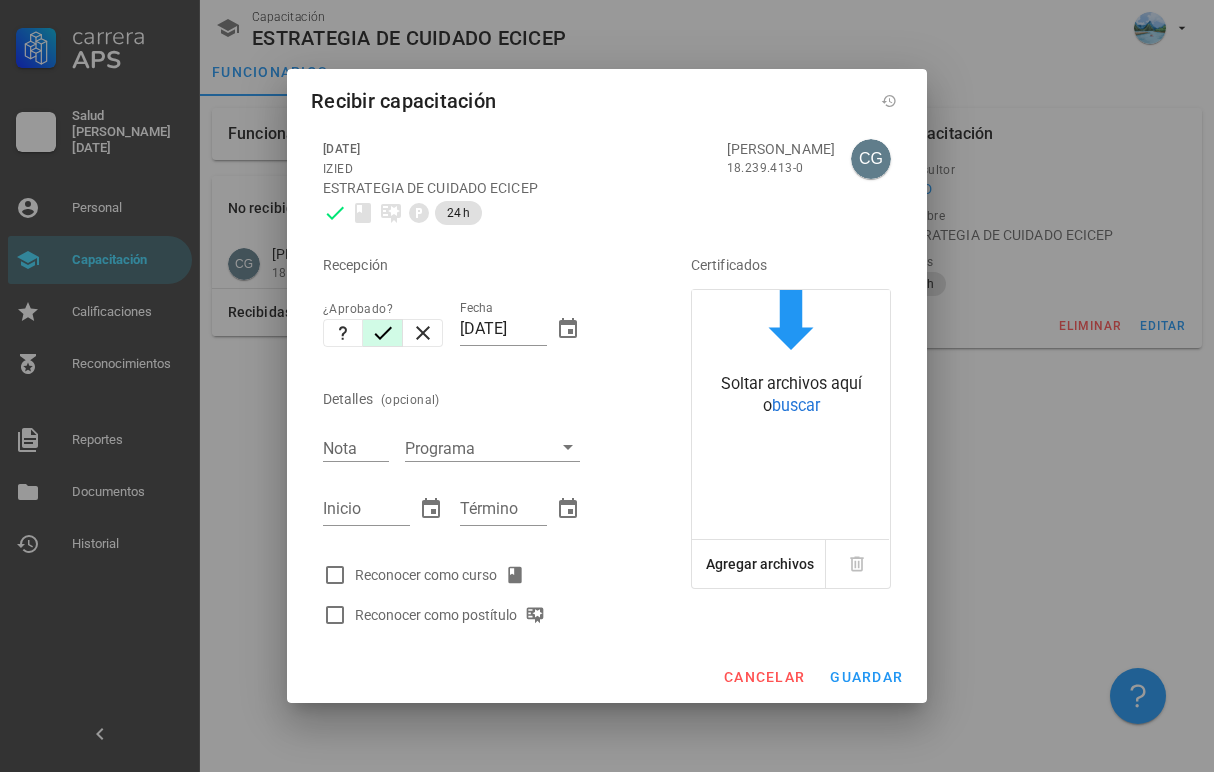 click on "Reconocer como curso" at bounding box center [444, 575] 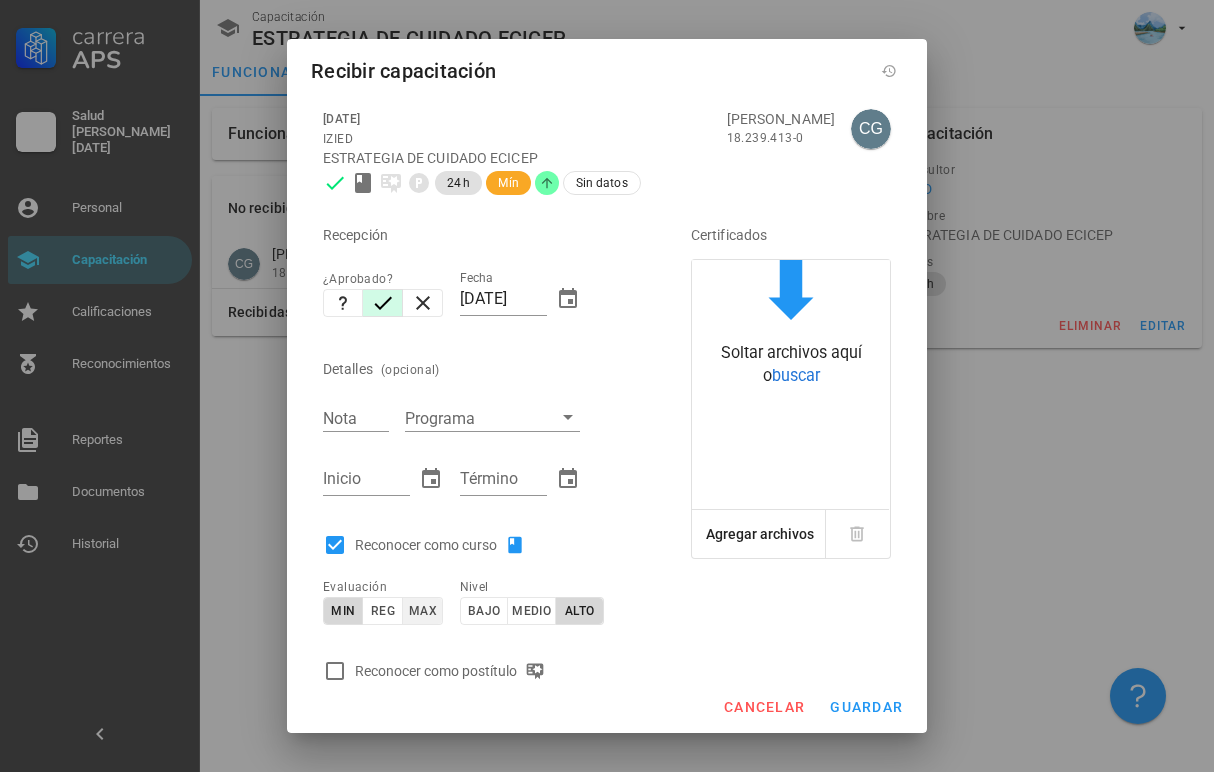 click on "max" at bounding box center (422, 611) 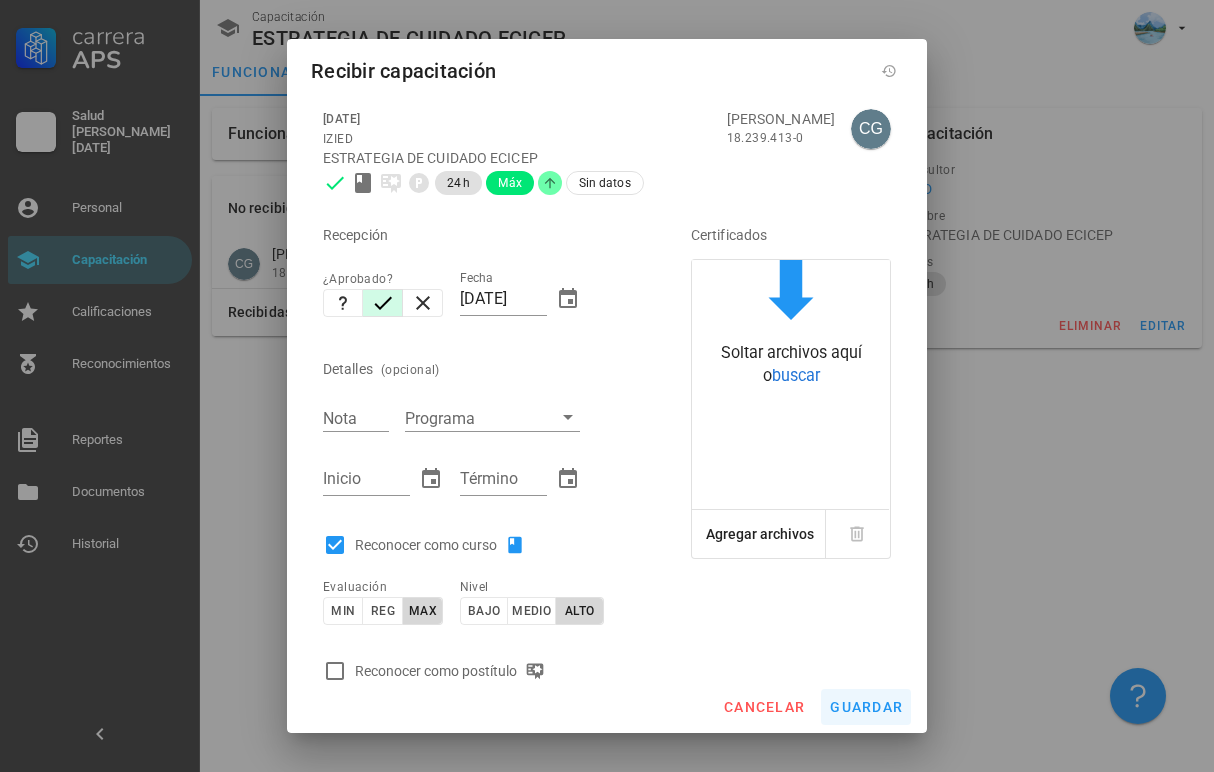 click on "guardar" at bounding box center (866, 707) 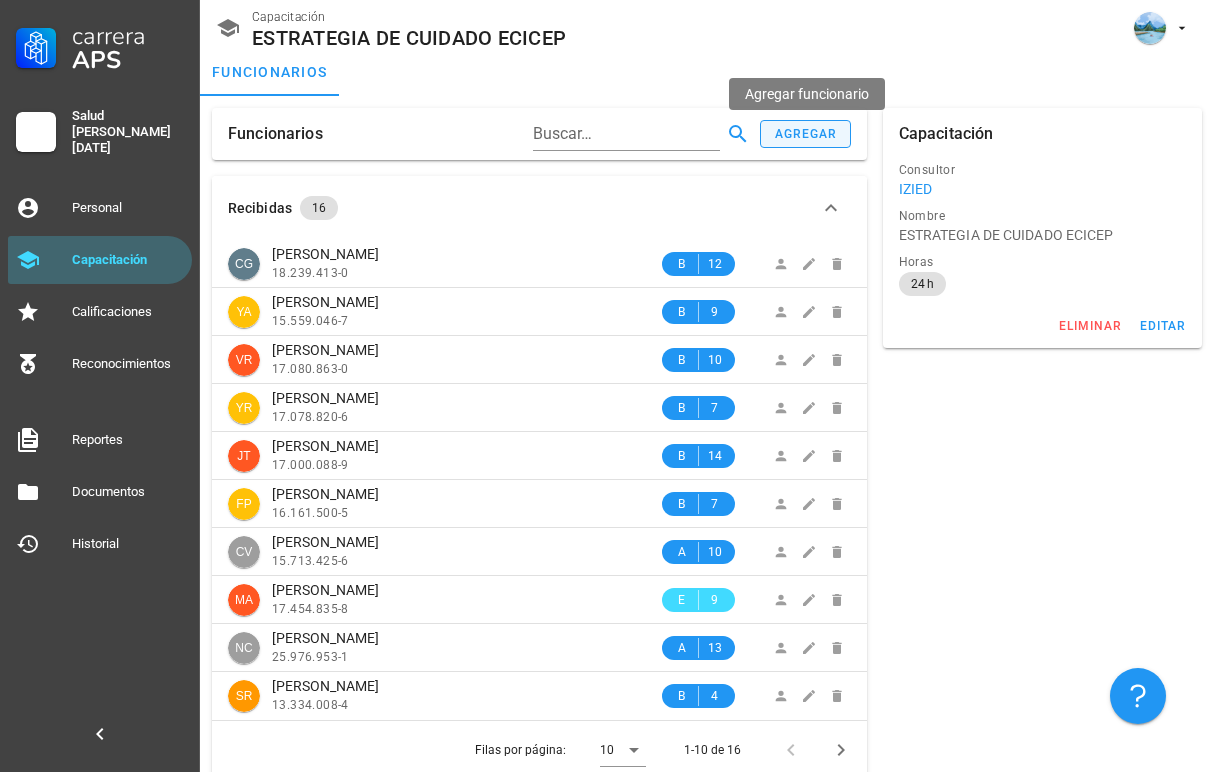 click on "agregar" at bounding box center [806, 134] 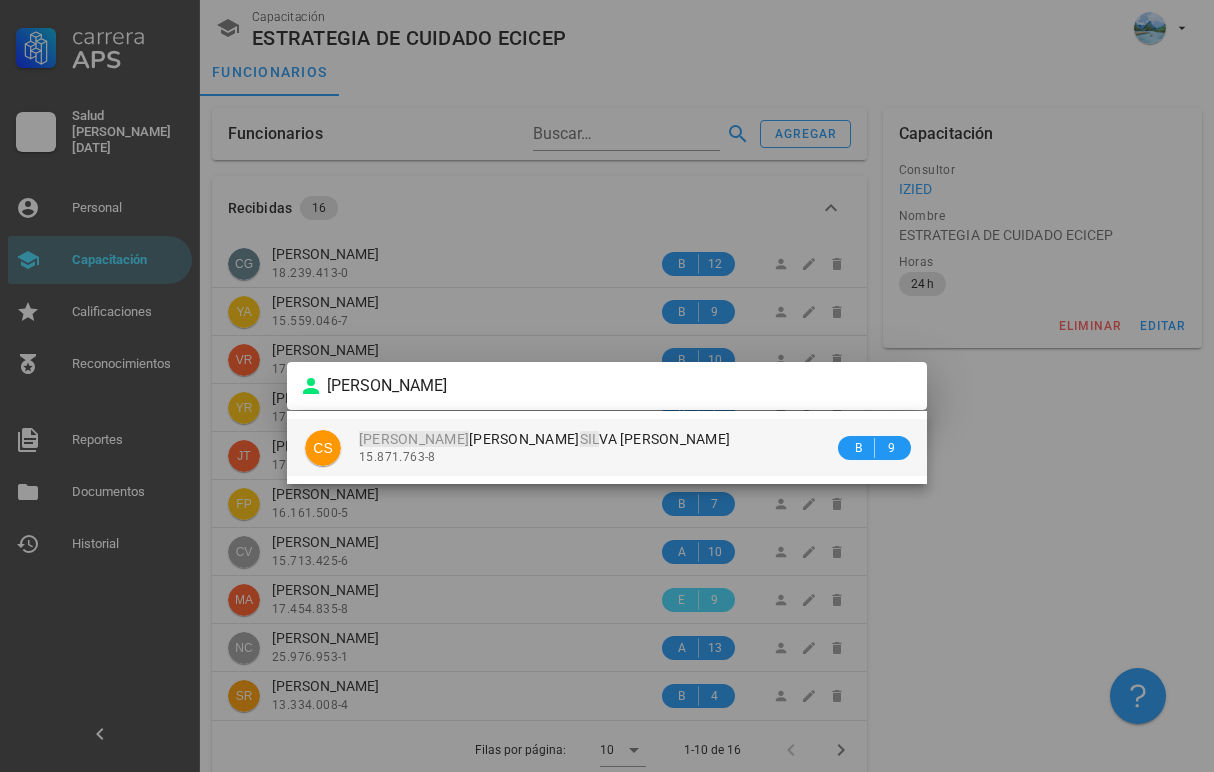 click on "CLAUDIA  JANETTE  SIL VA BUSTAMANTE" at bounding box center (544, 439) 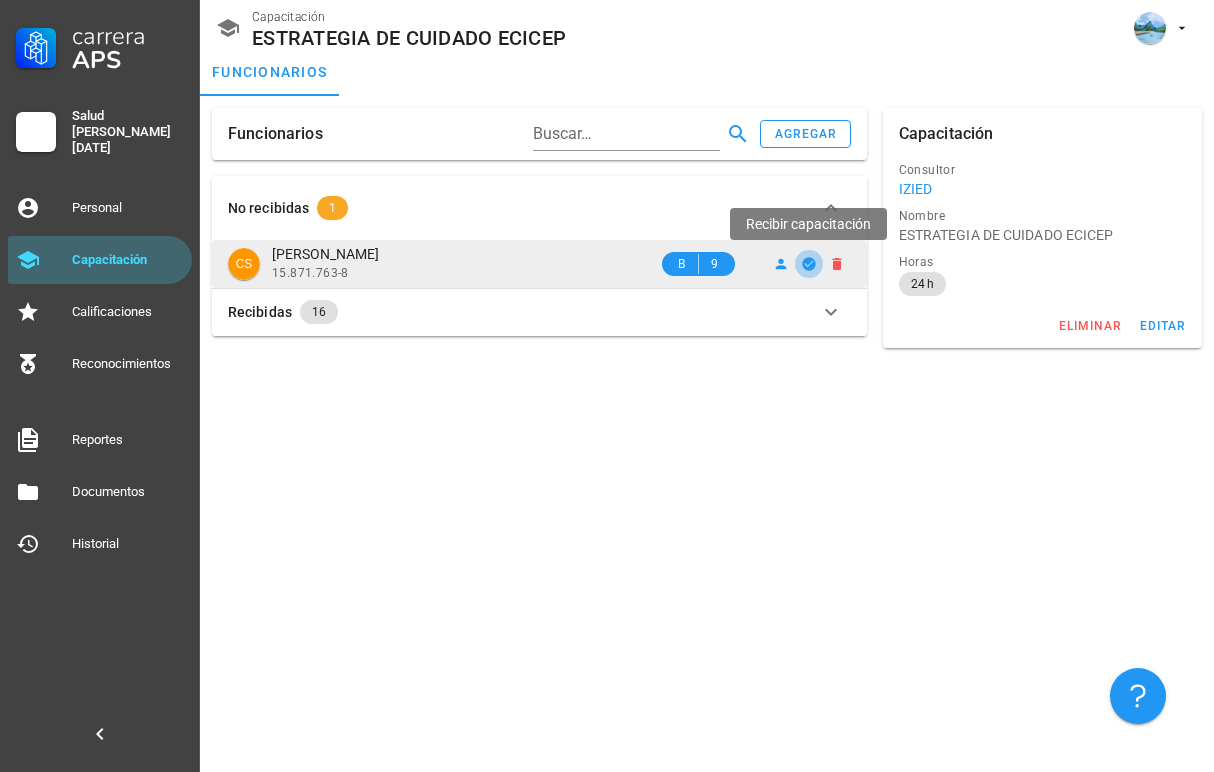 click at bounding box center (809, 264) 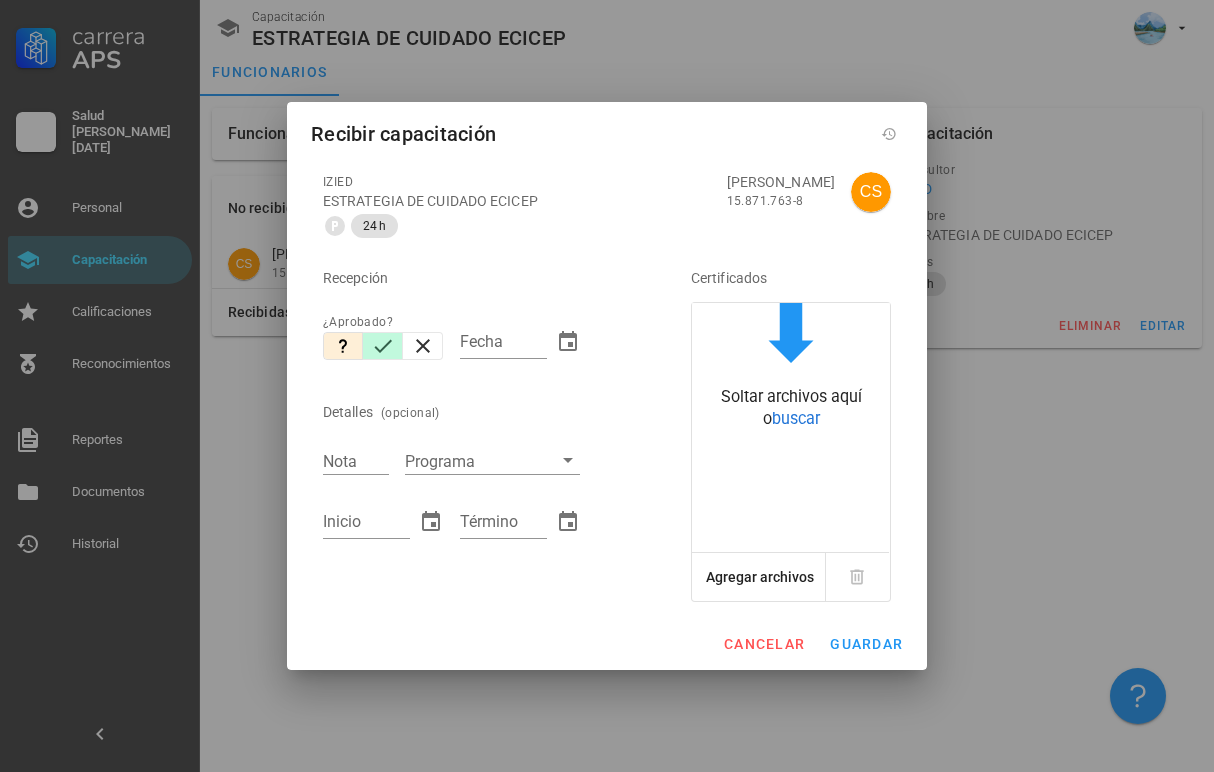 click 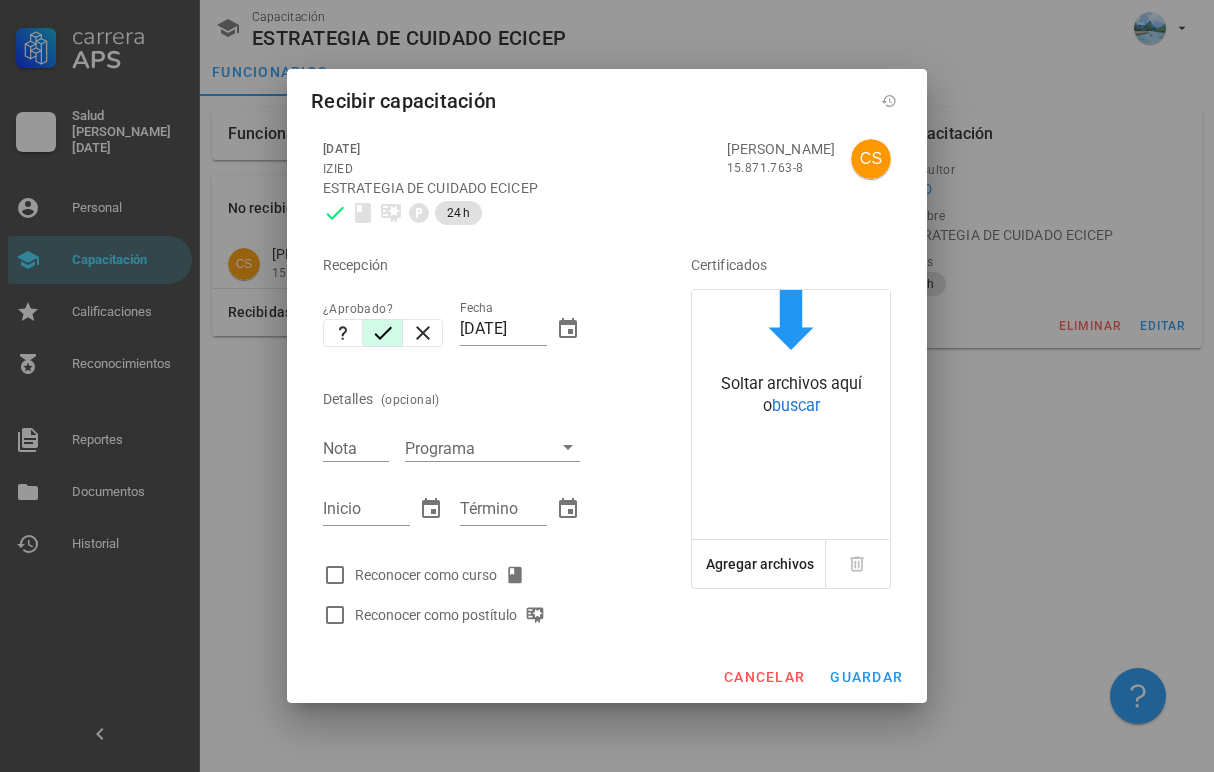 click on "Reconocer como curso" at bounding box center (444, 575) 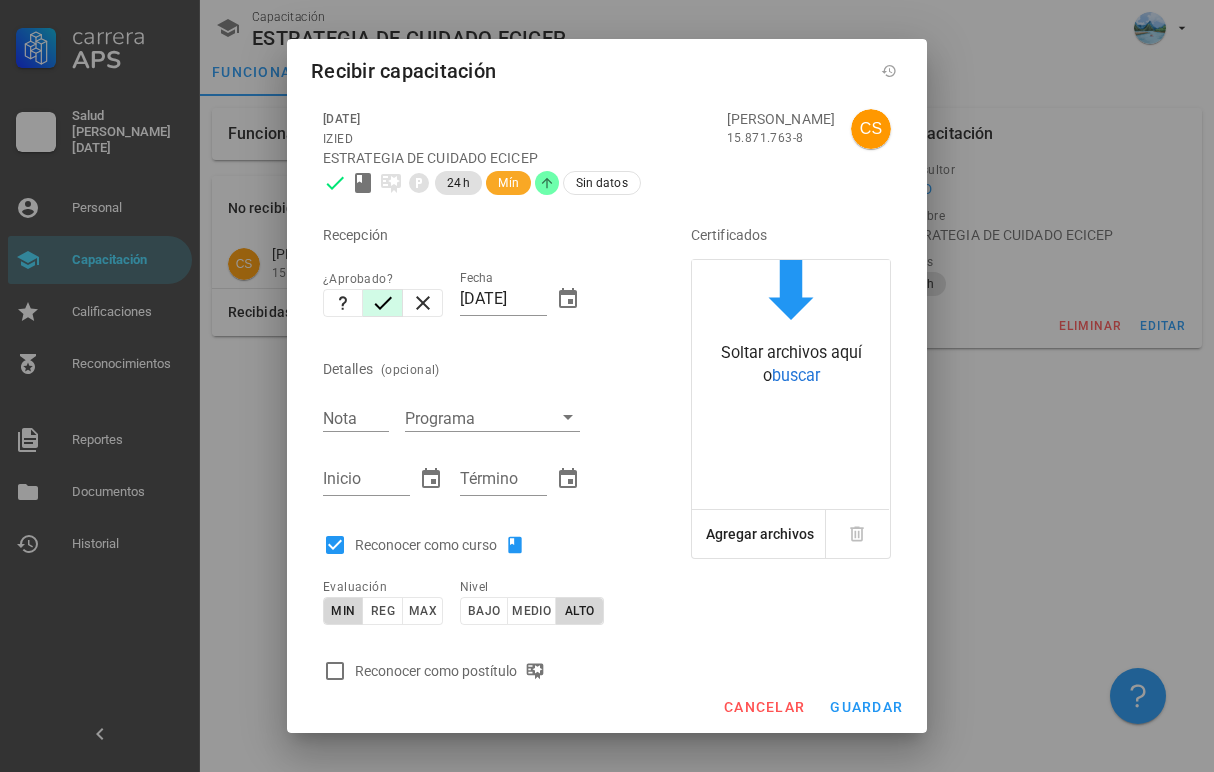 checkbox on "true" 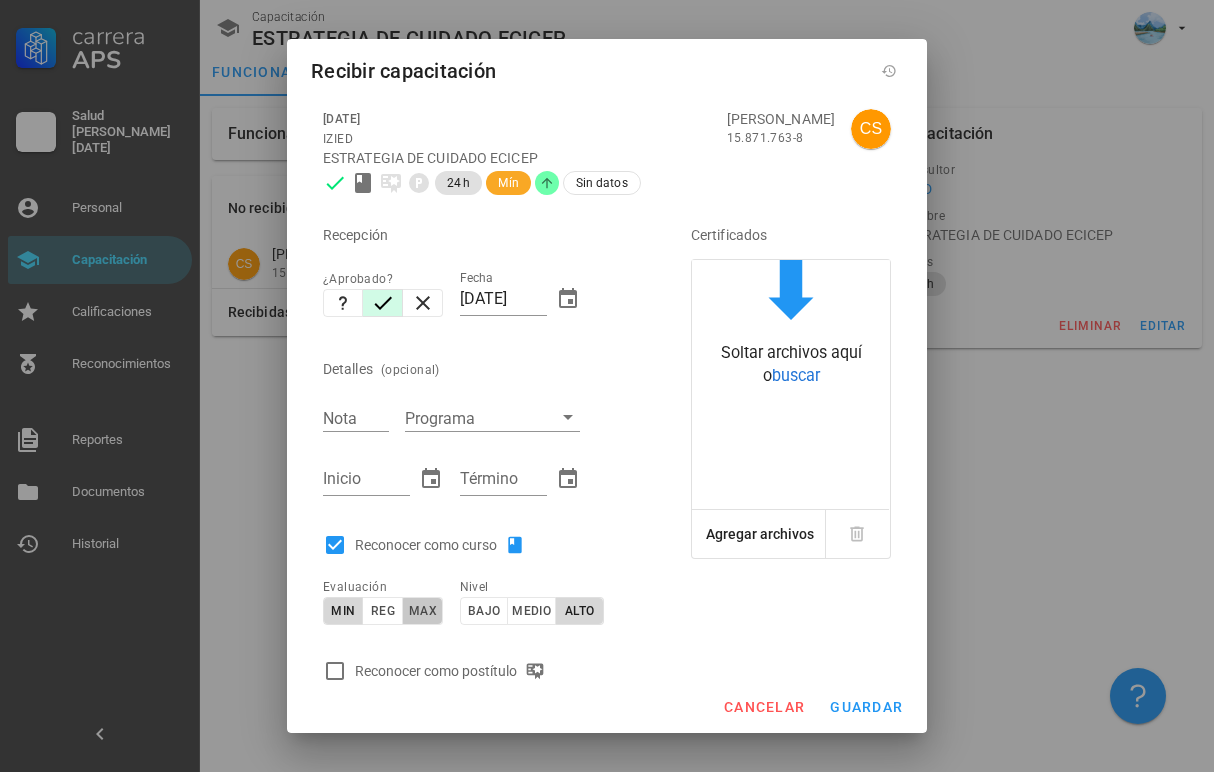 click on "max" at bounding box center [423, 611] 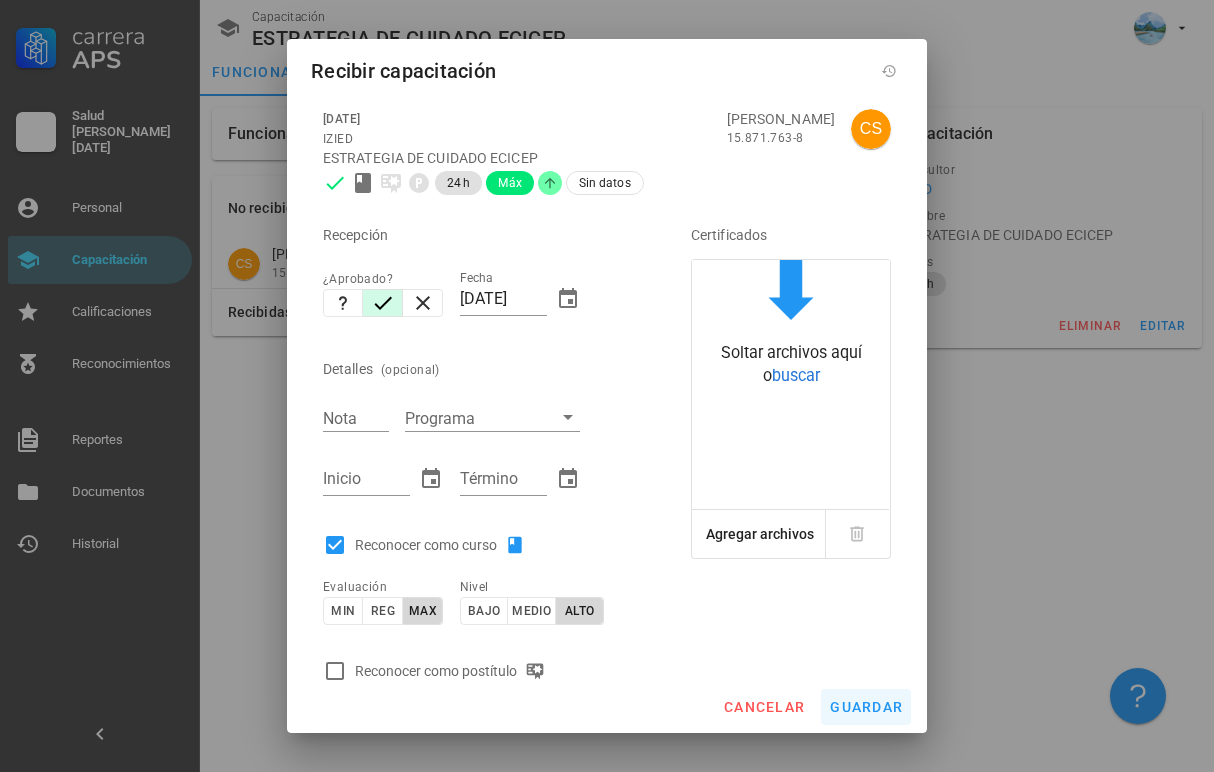 click on "guardar" at bounding box center [866, 707] 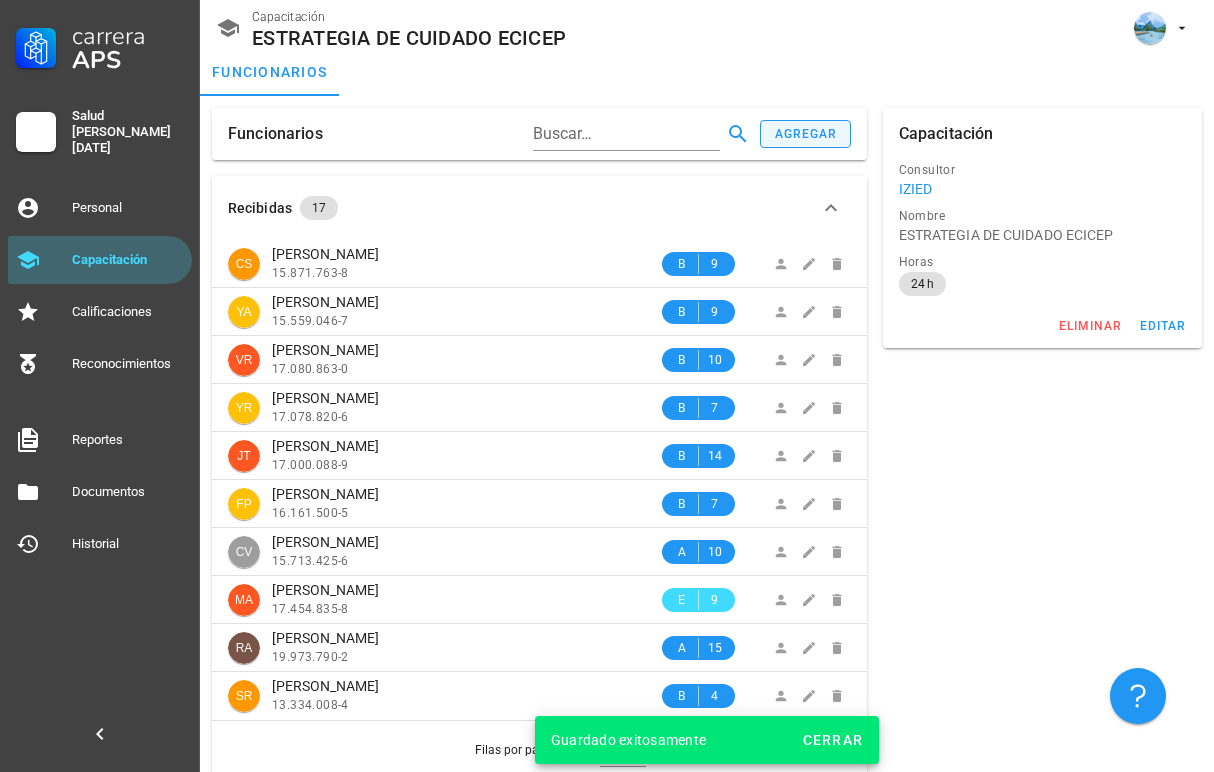 click on "agregar" at bounding box center (806, 134) 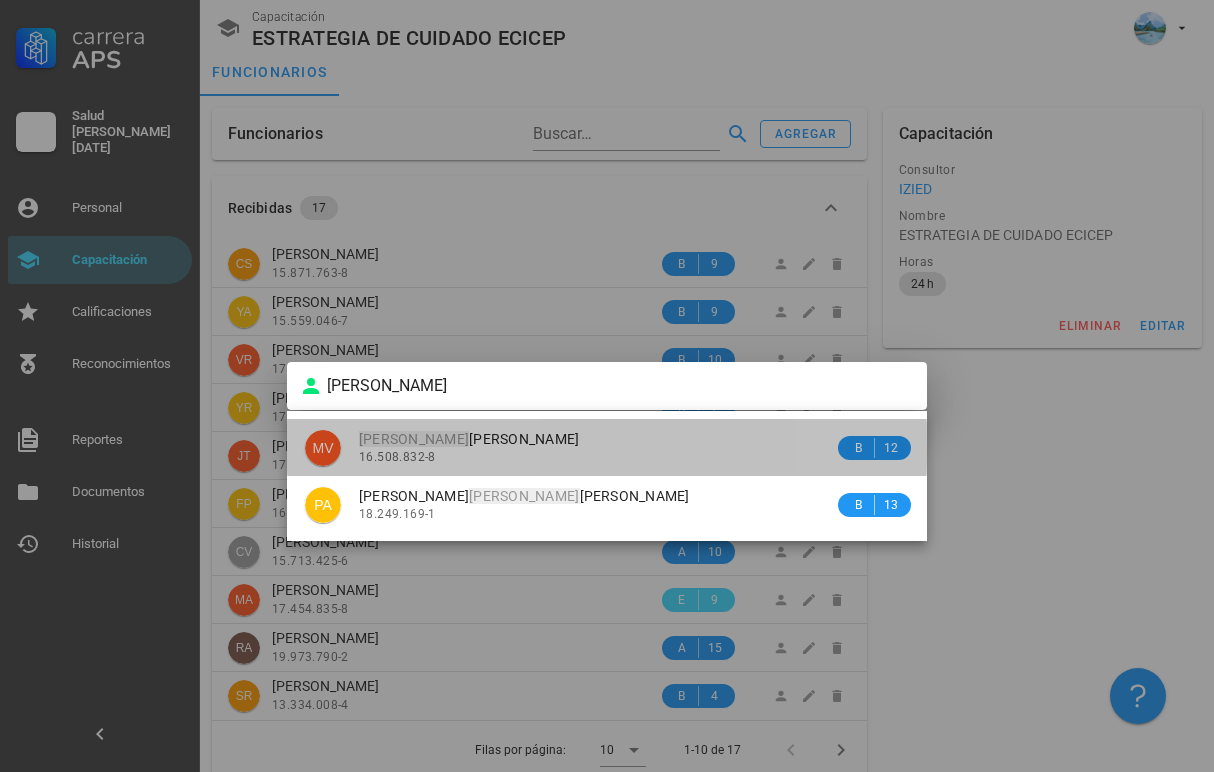 click on "MARCELO  NICOLÁS VARGAS   16.508.832-8" at bounding box center (596, 447) 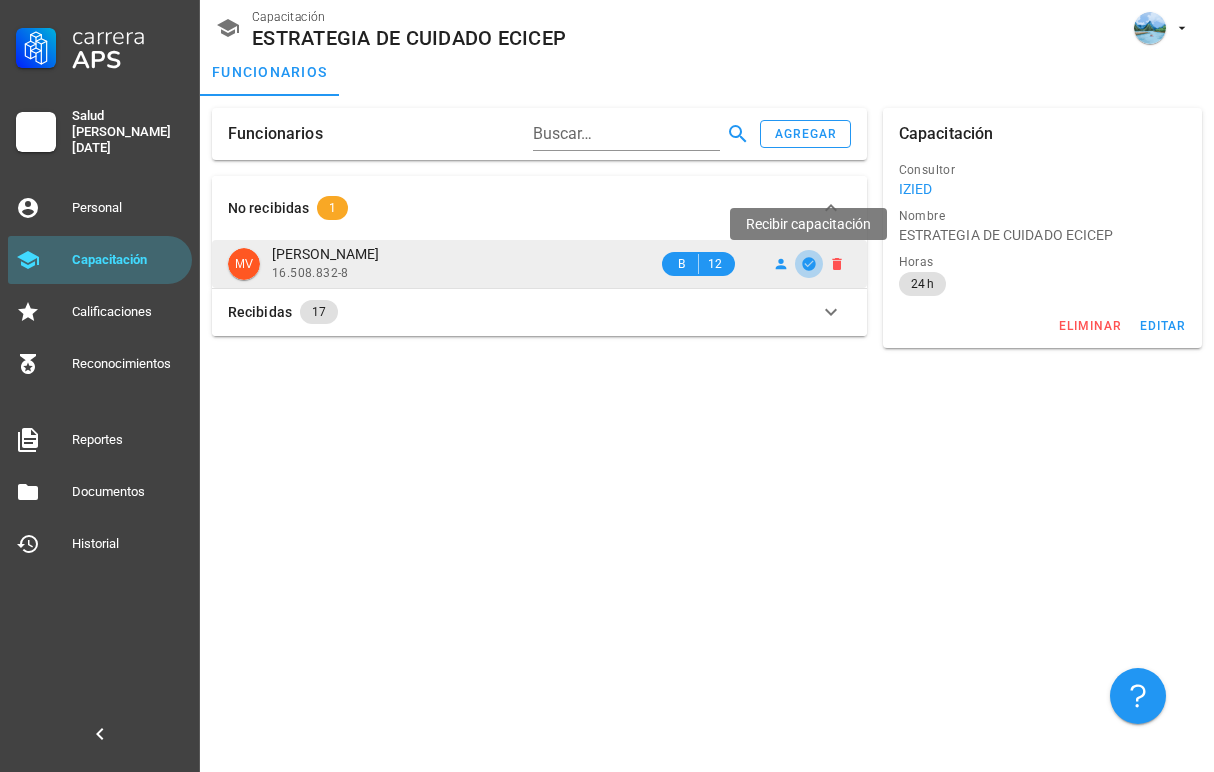 click 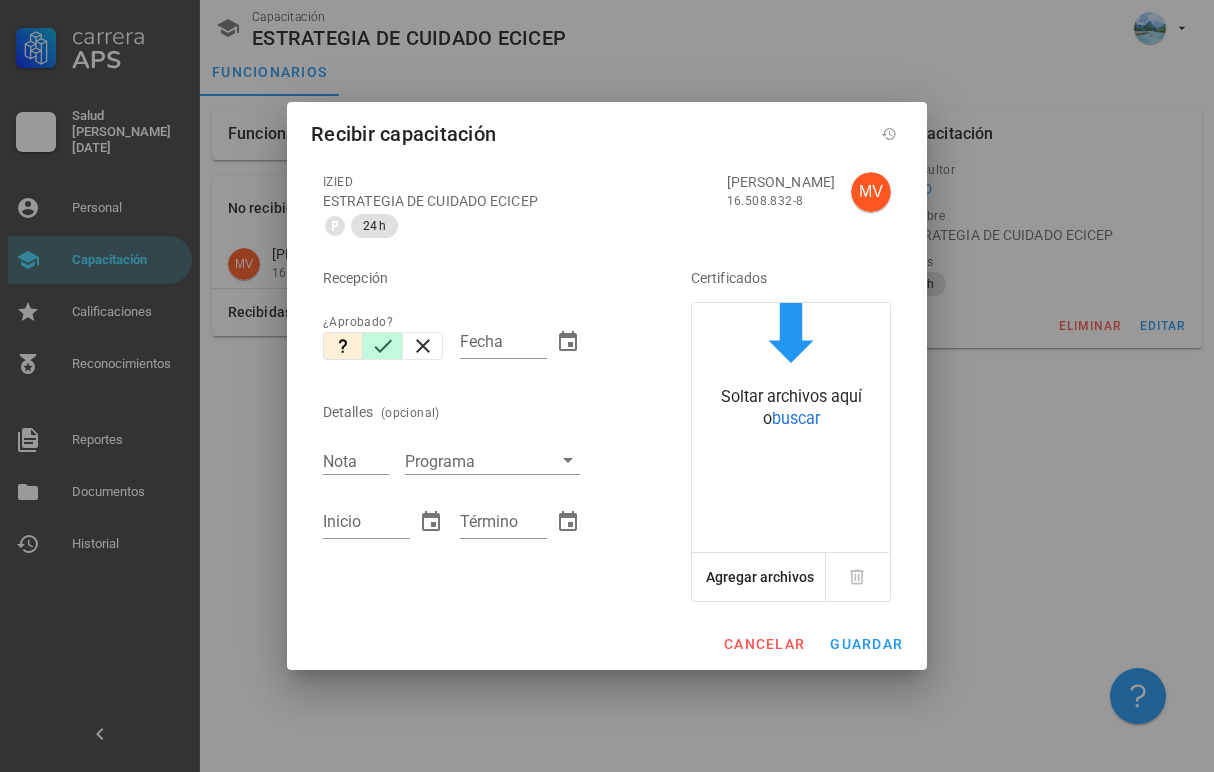 click 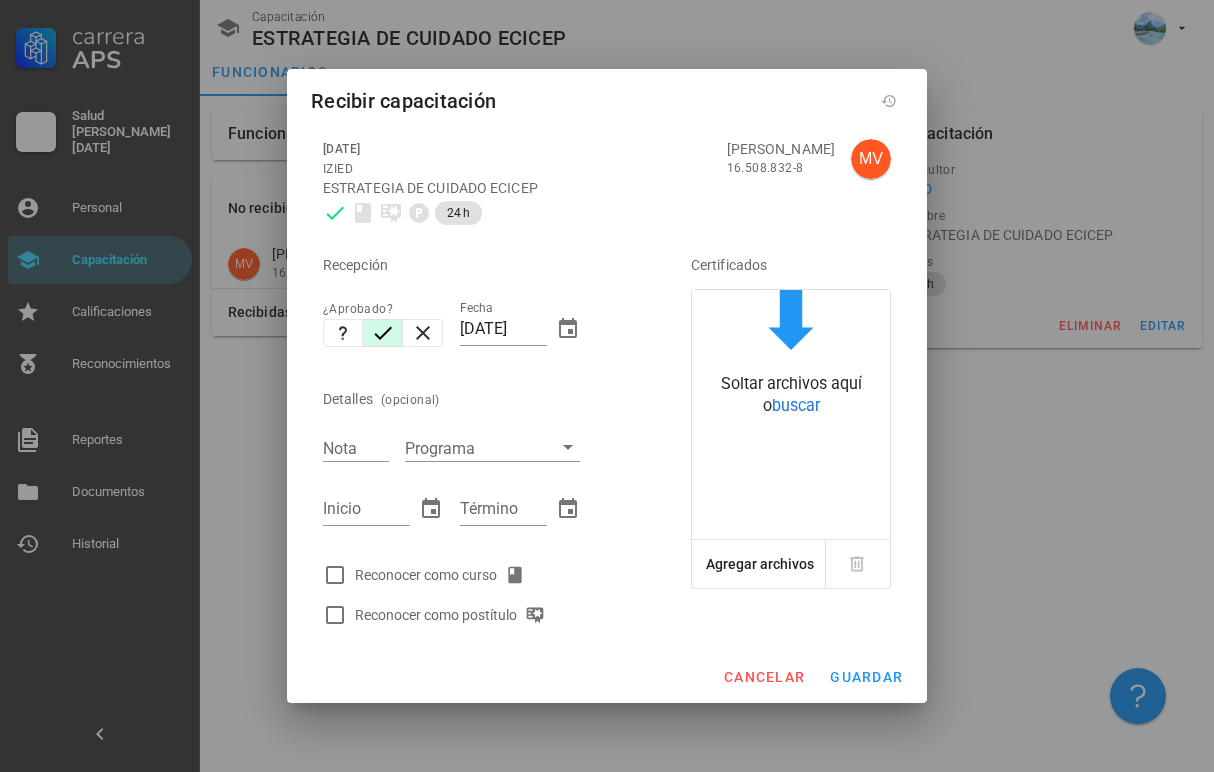 click on "Reconocer como curso" at bounding box center [444, 575] 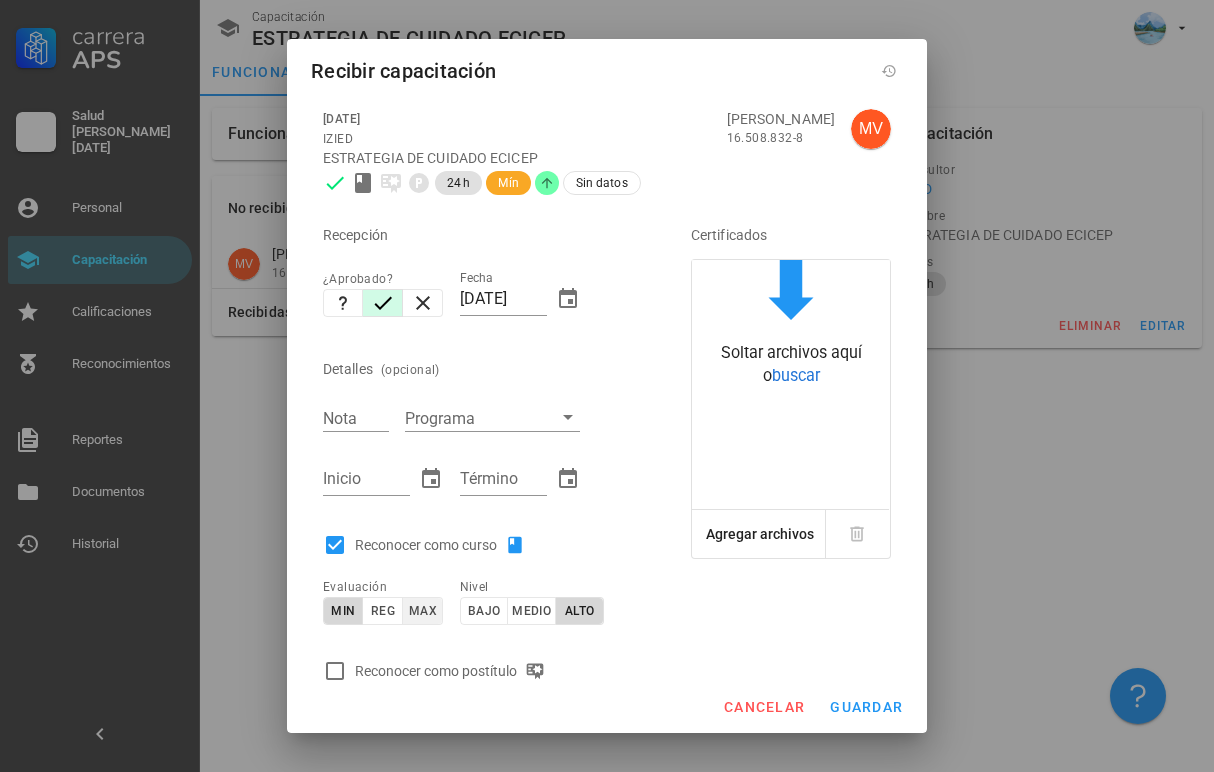 click on "max" at bounding box center [422, 611] 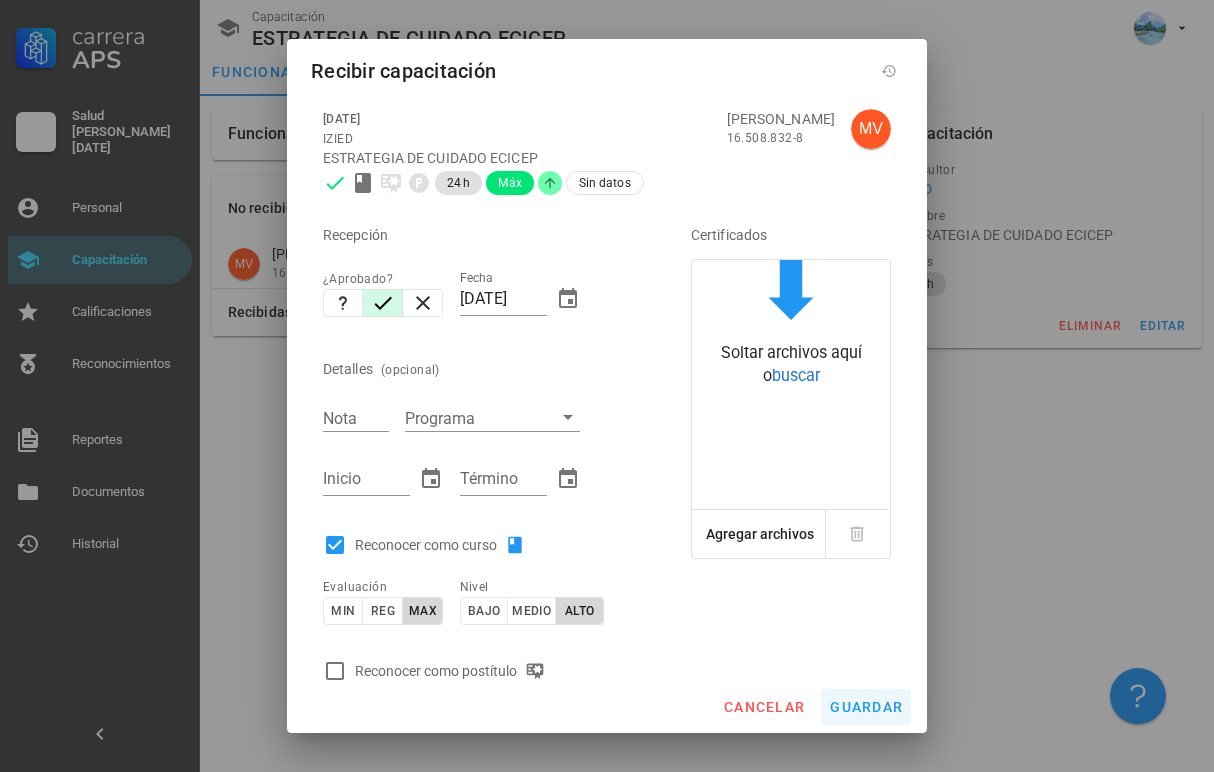 click on "guardar" at bounding box center [866, 707] 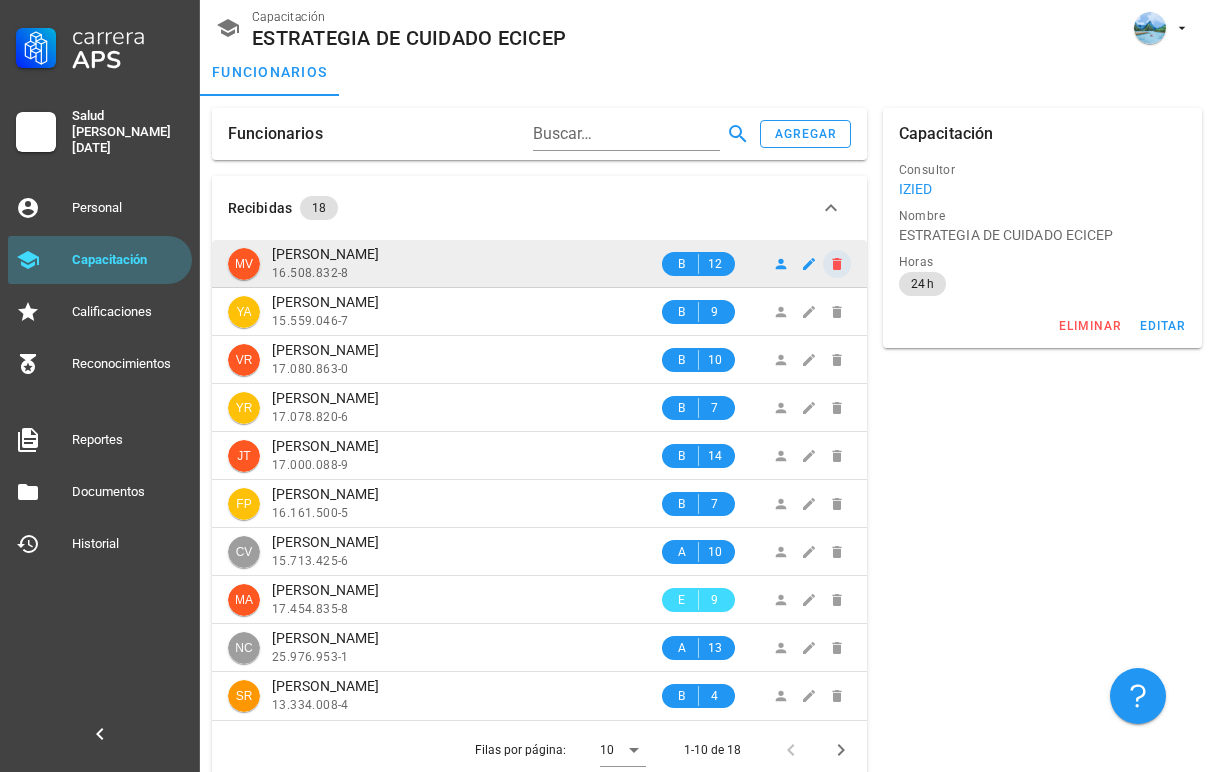 click 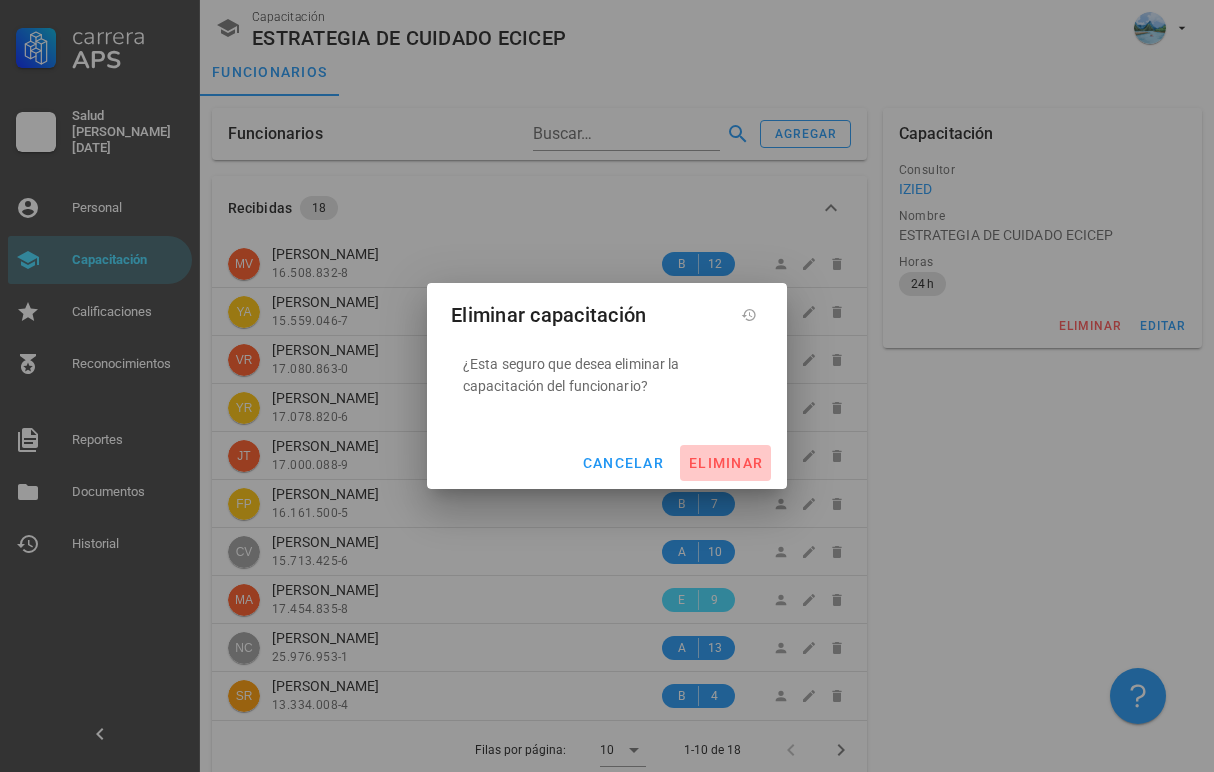 click on "eliminar" at bounding box center [725, 463] 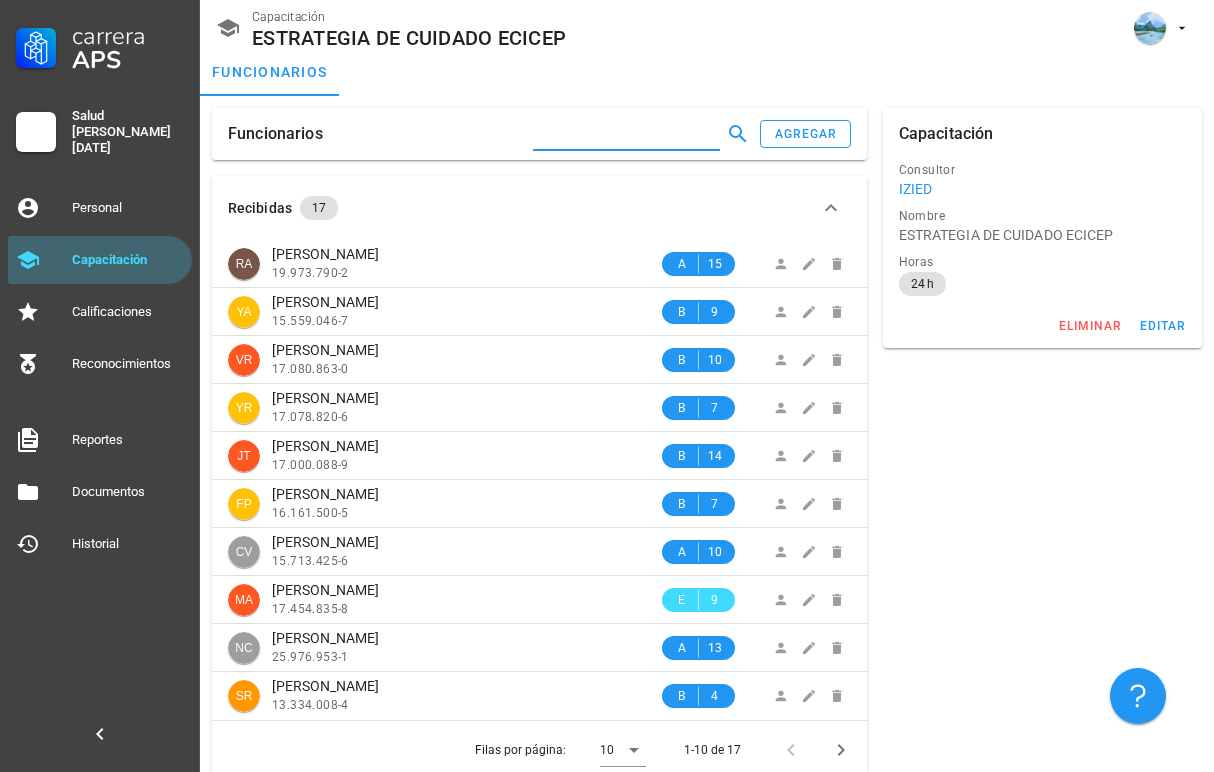 click at bounding box center [624, 134] 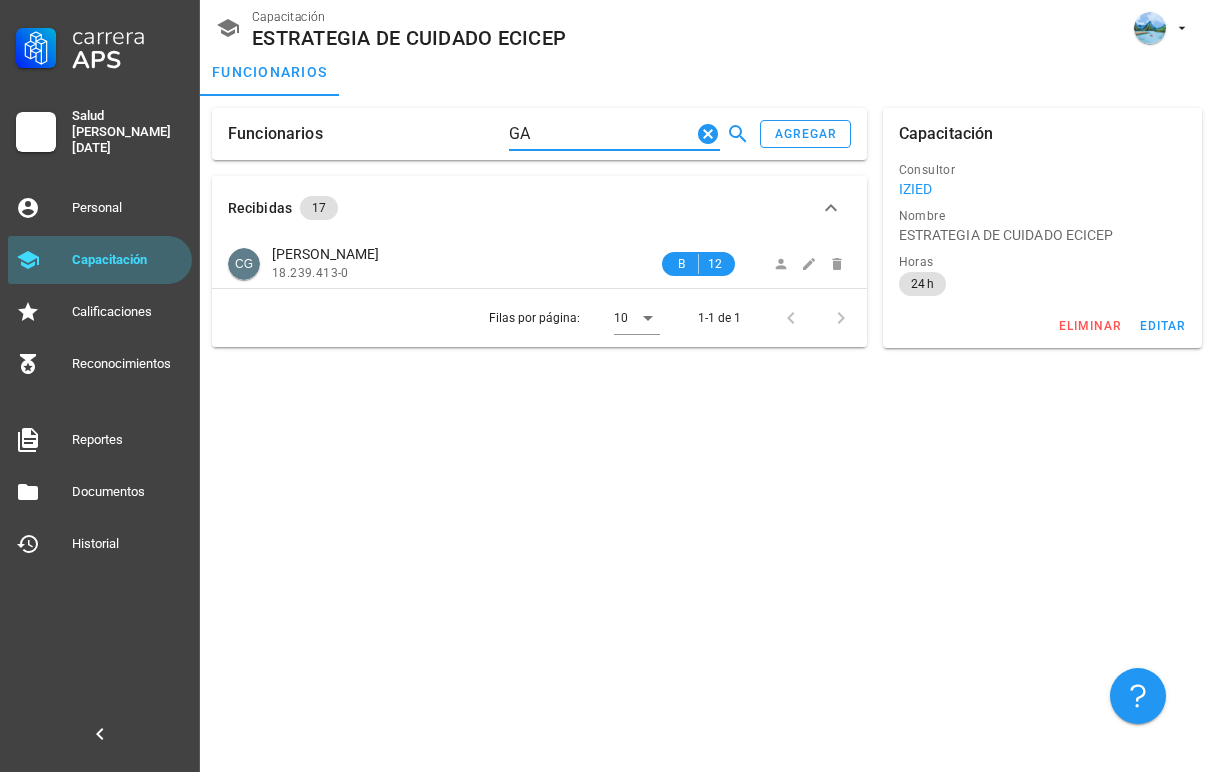 type on "G" 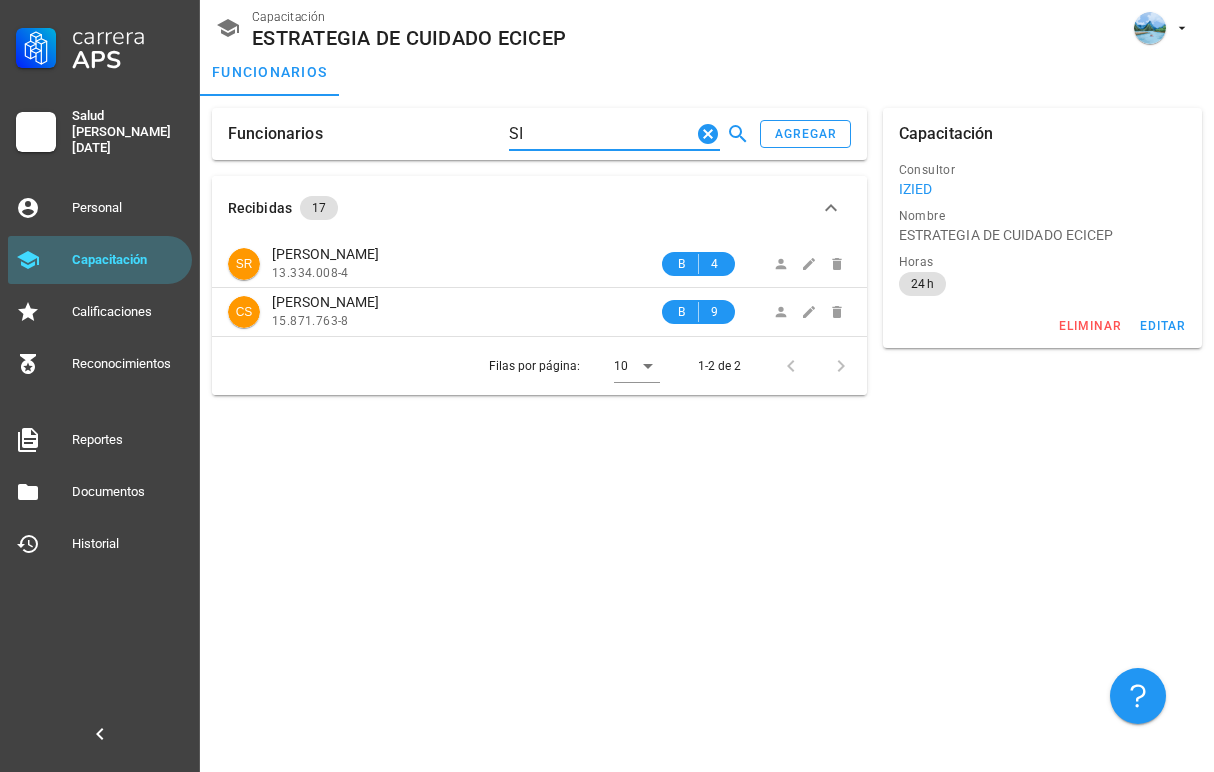 type on "S" 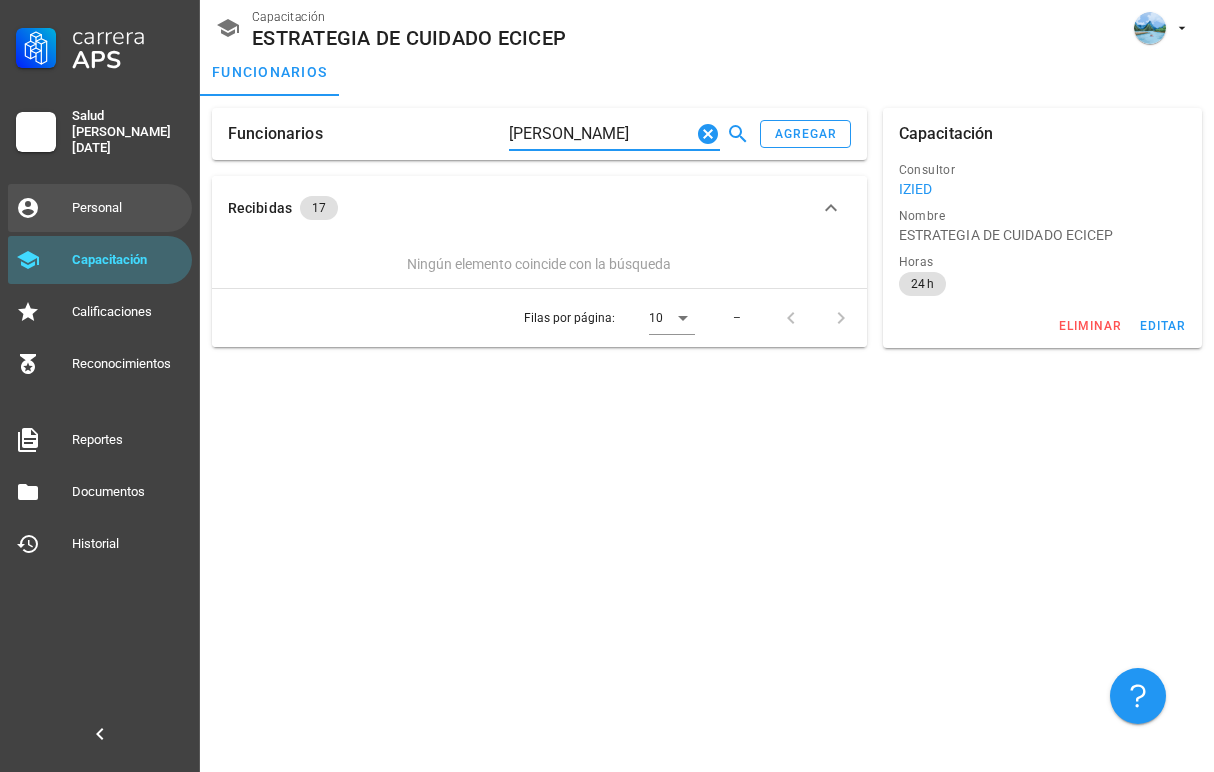 type on "MARCELO" 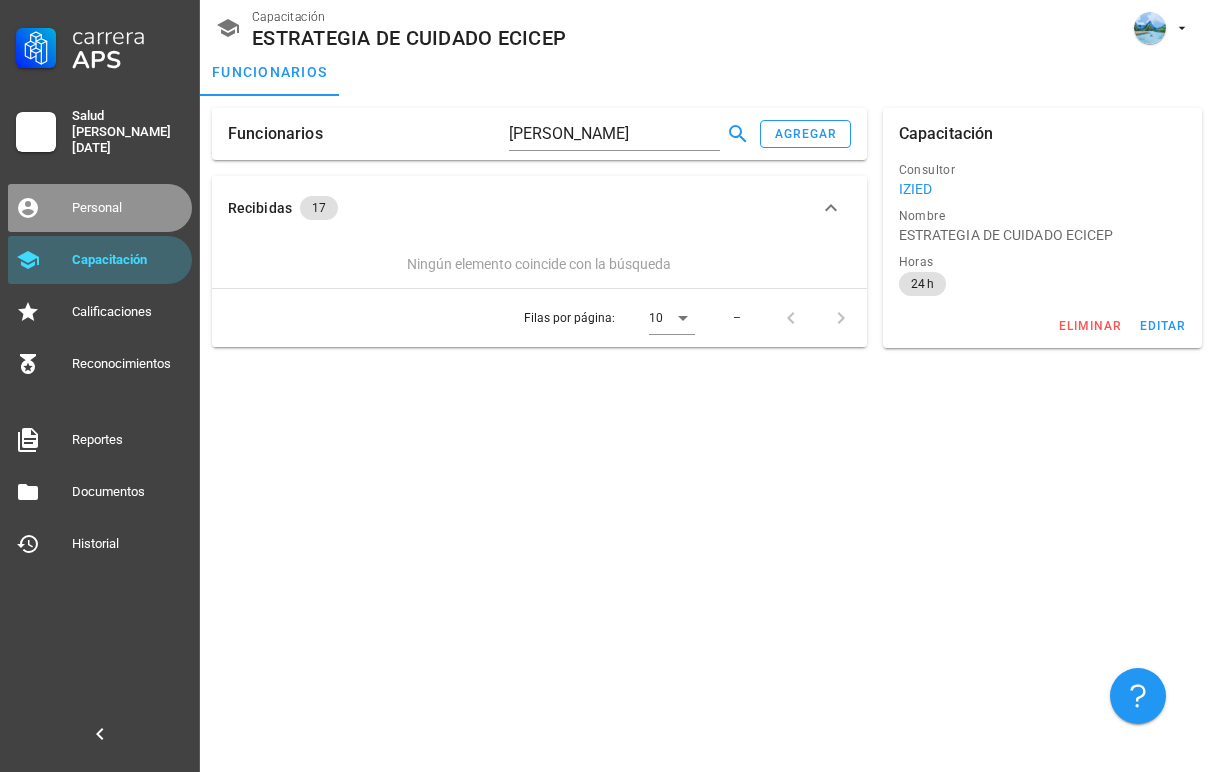 click on "Personal" at bounding box center [128, 208] 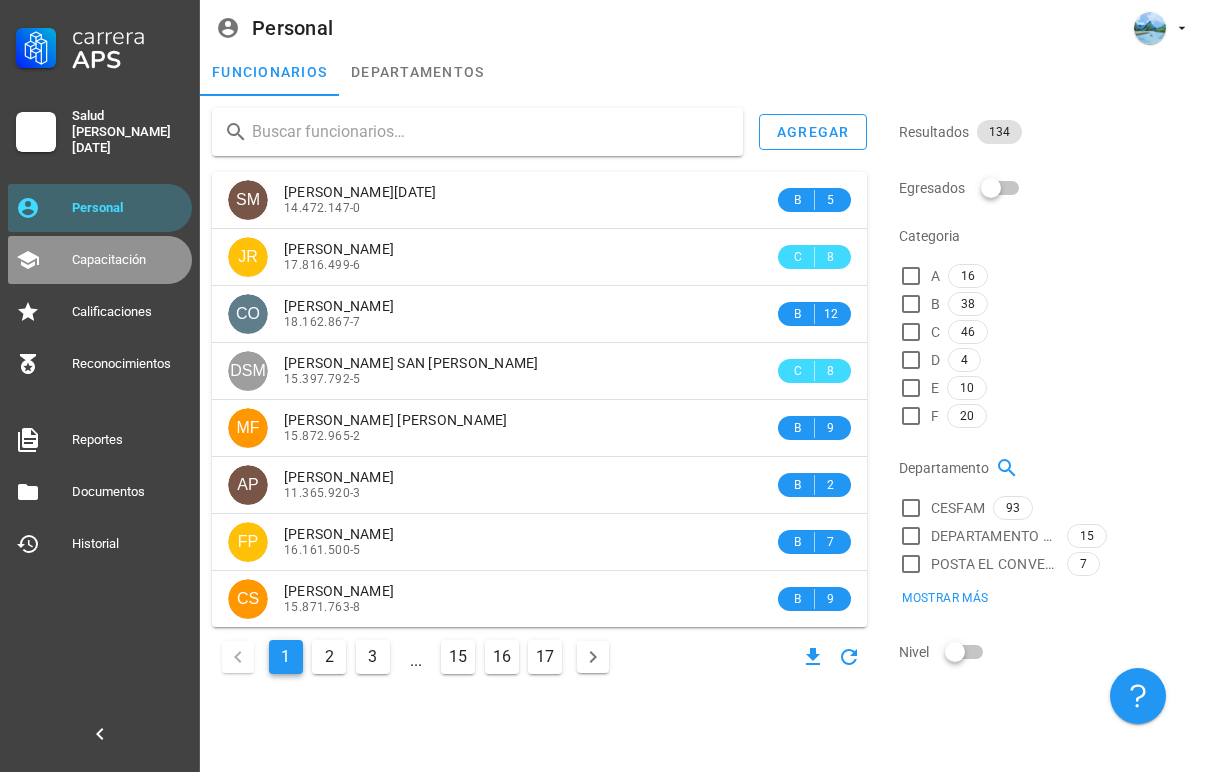 click on "Capacitación" at bounding box center [128, 260] 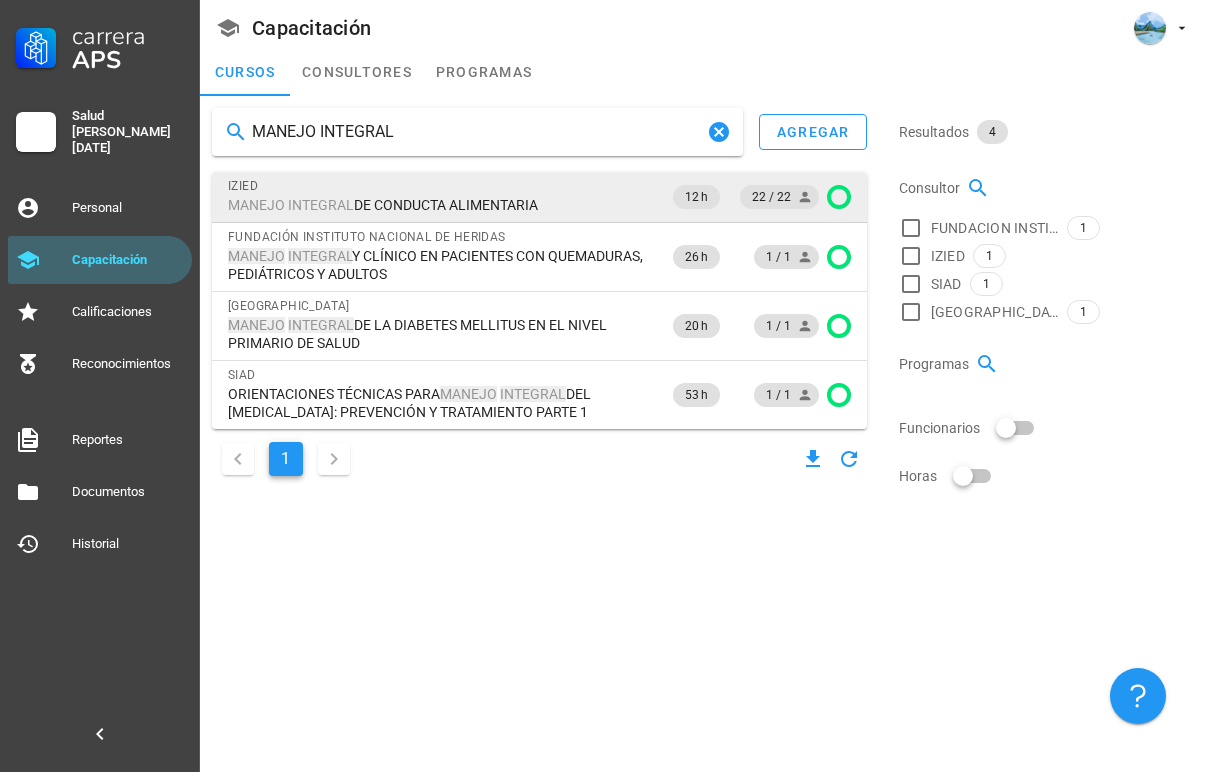 type on "MANEJO INTEGRAL" 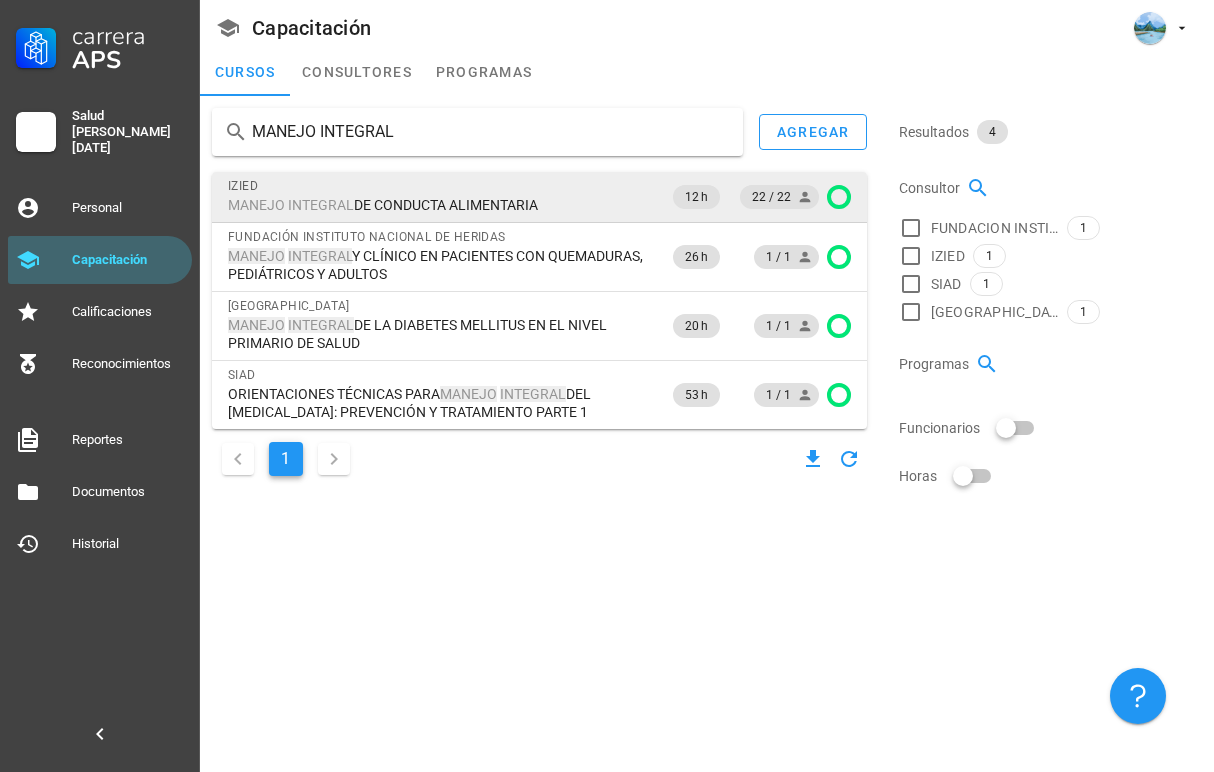 click on "MANEJO   INTEGRAL  DE CONDUCTA ALIMENTARIA" at bounding box center (383, 205) 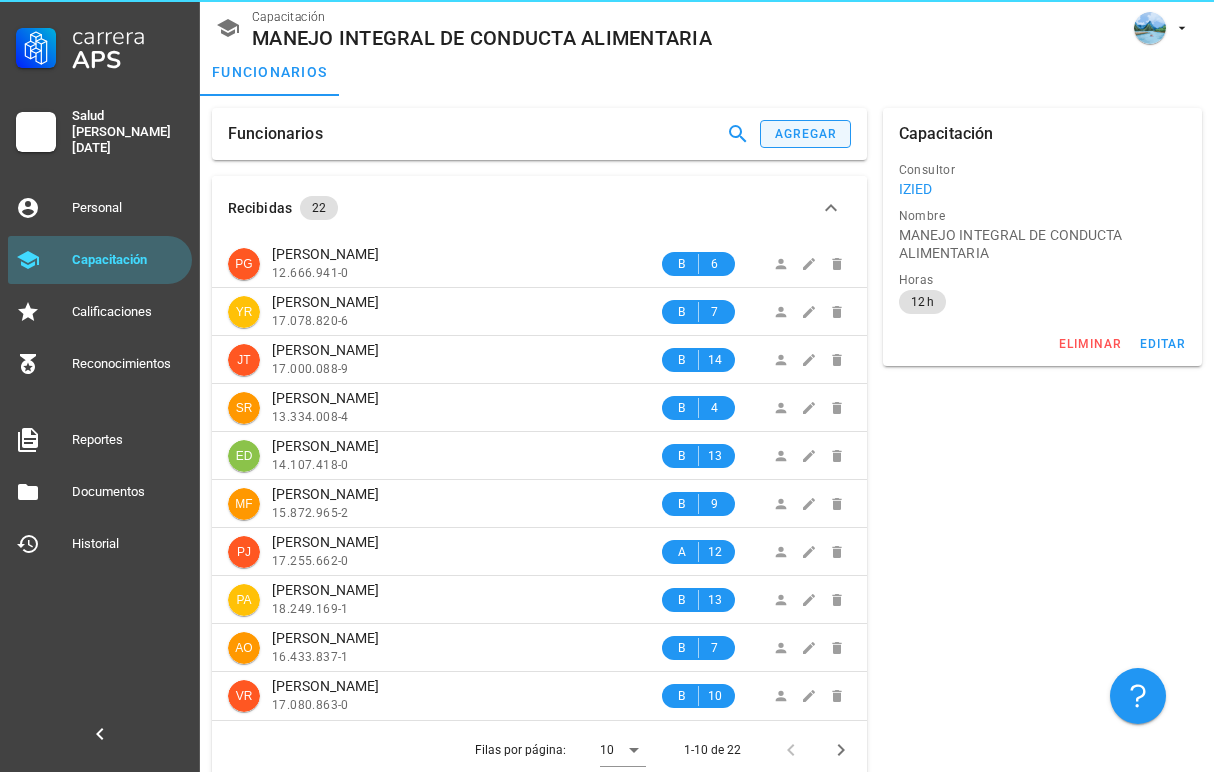 click on "agregar" at bounding box center [805, 134] 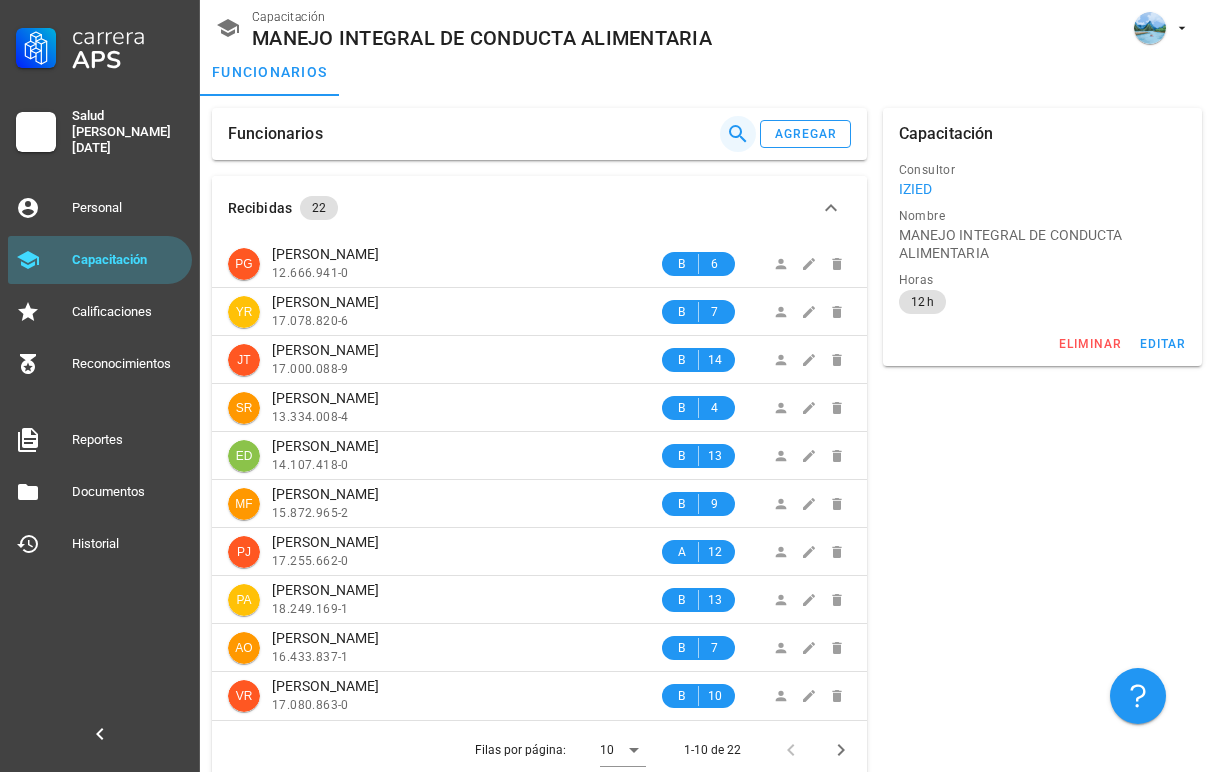 click at bounding box center [738, 134] 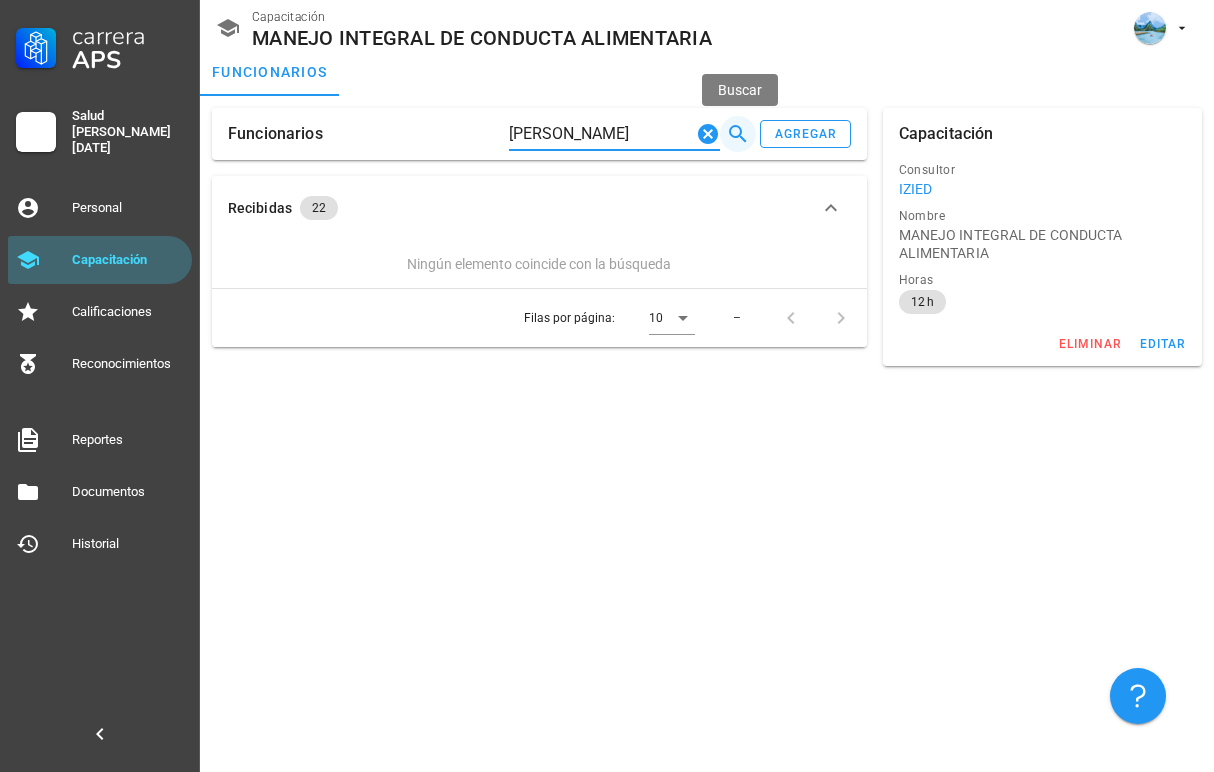 type on "MARCE" 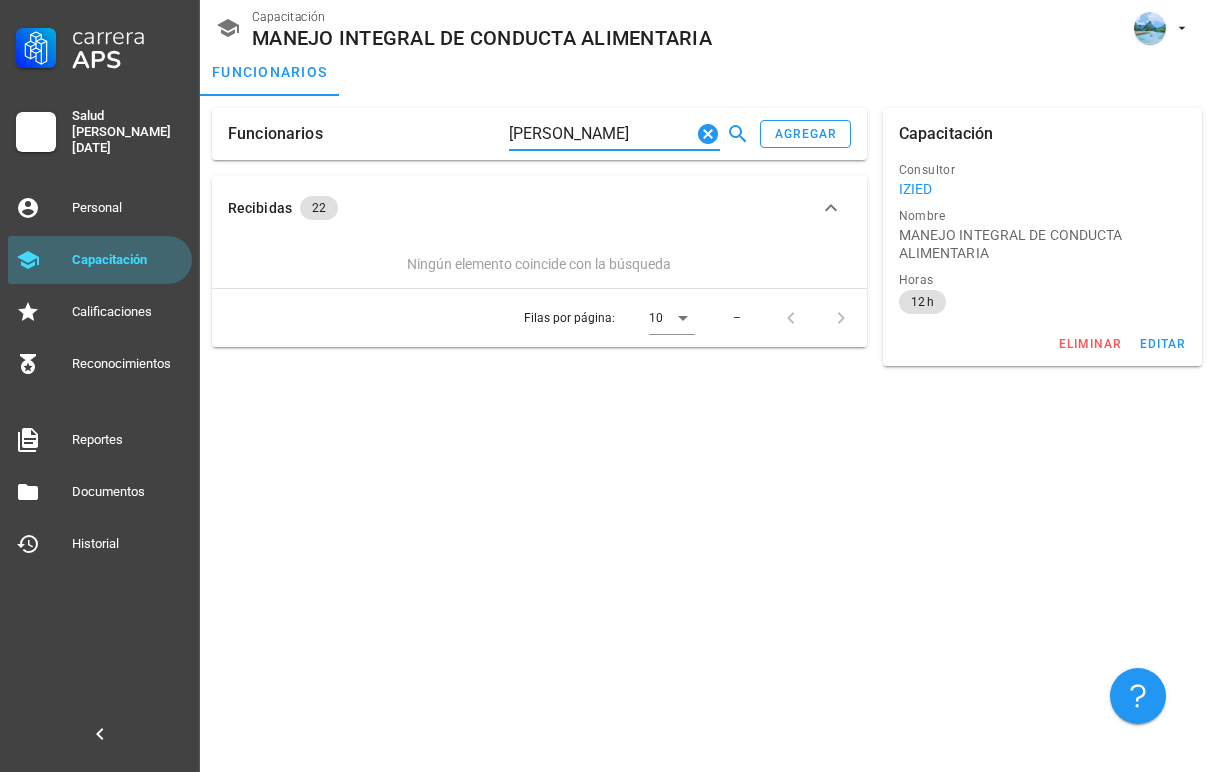 click 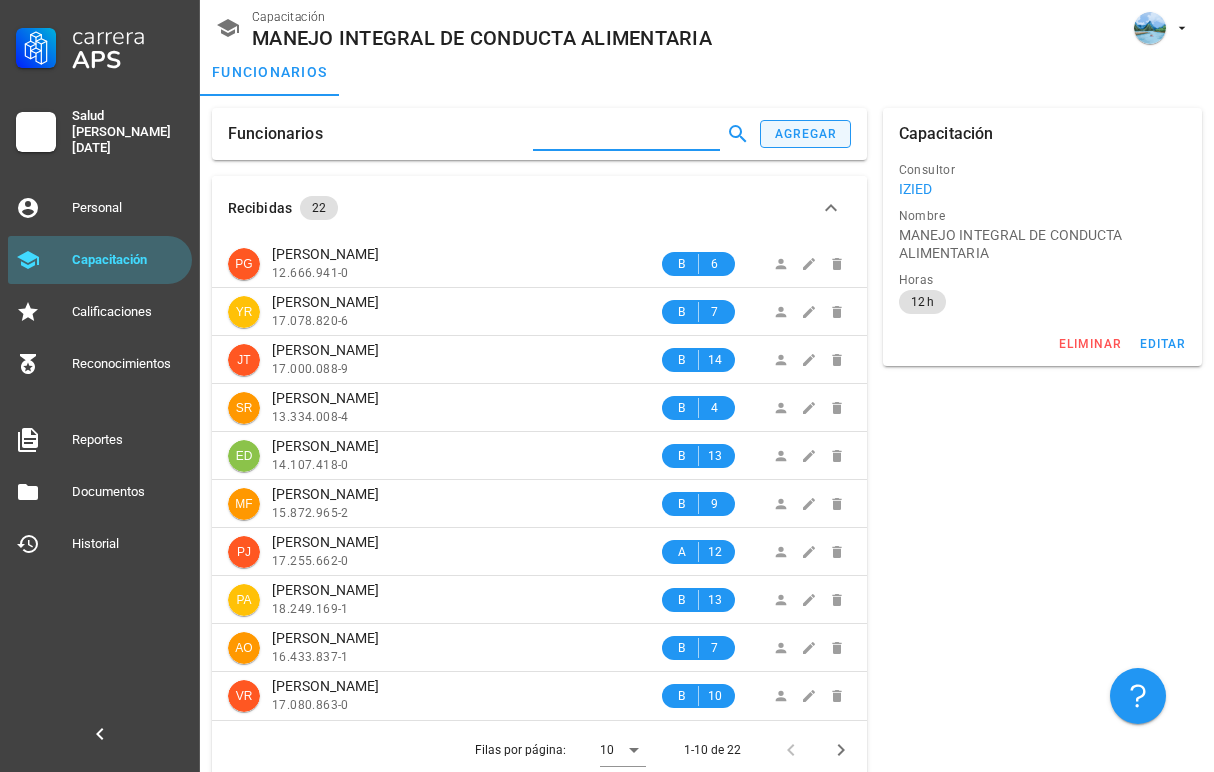 click on "agregar" at bounding box center [805, 134] 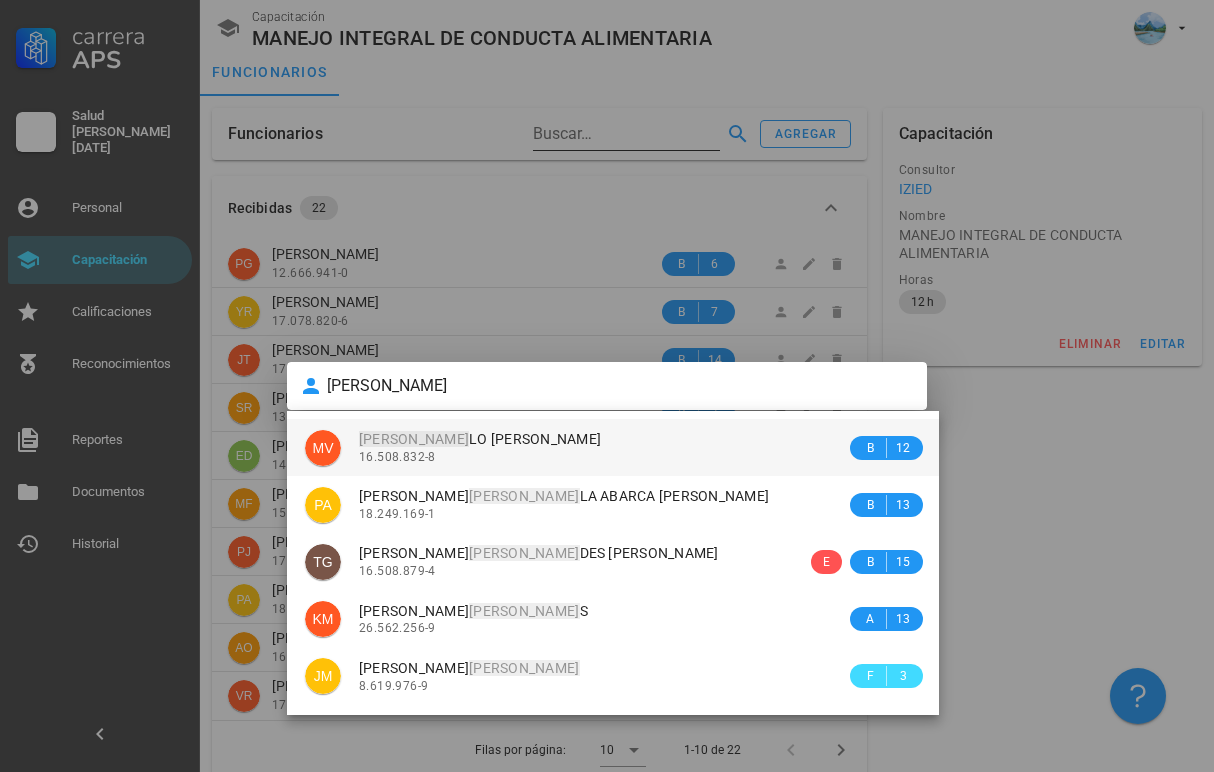 click on "MARCE LO NICOLÁS VARGAS" at bounding box center [480, 439] 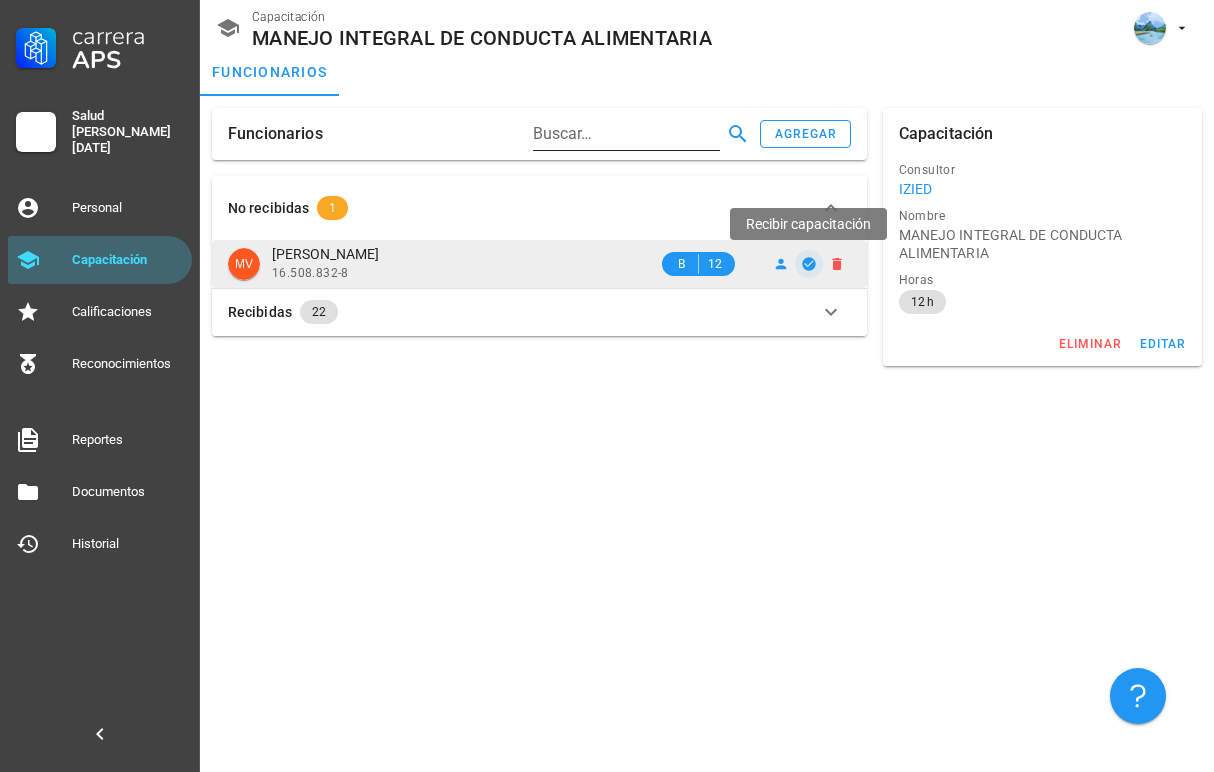 click 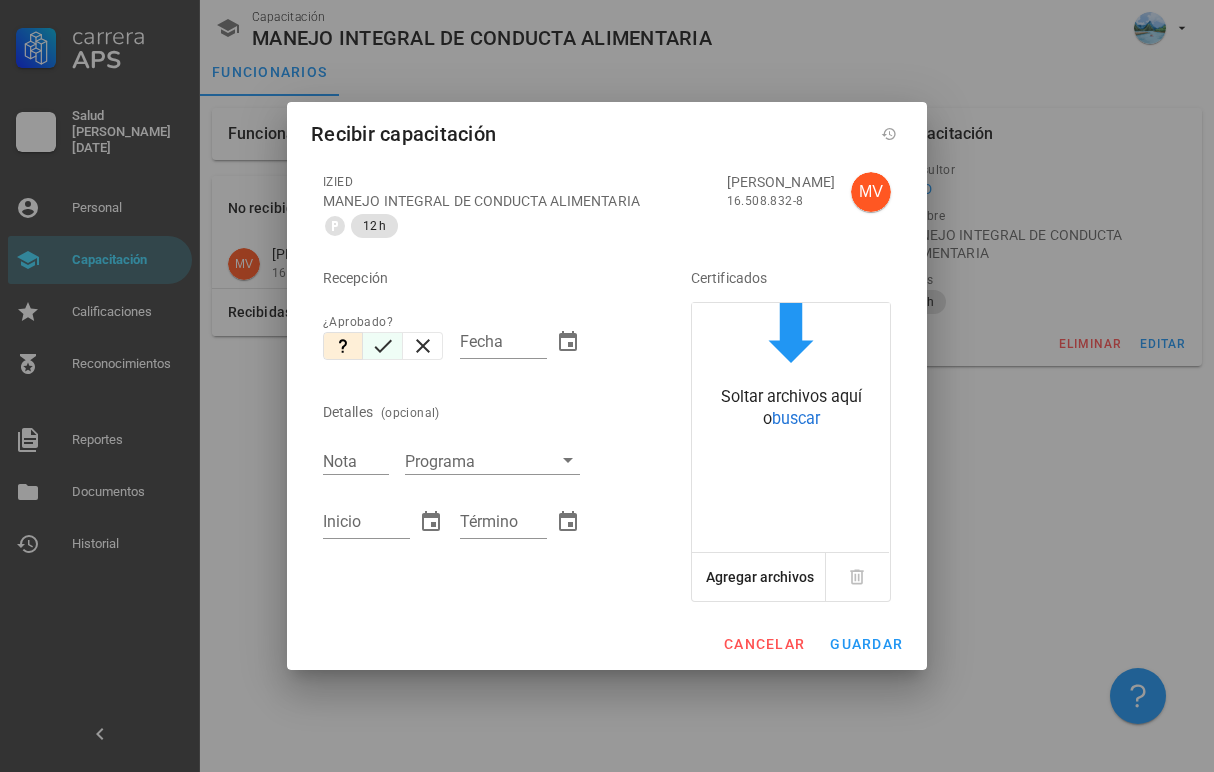 click at bounding box center [383, 346] 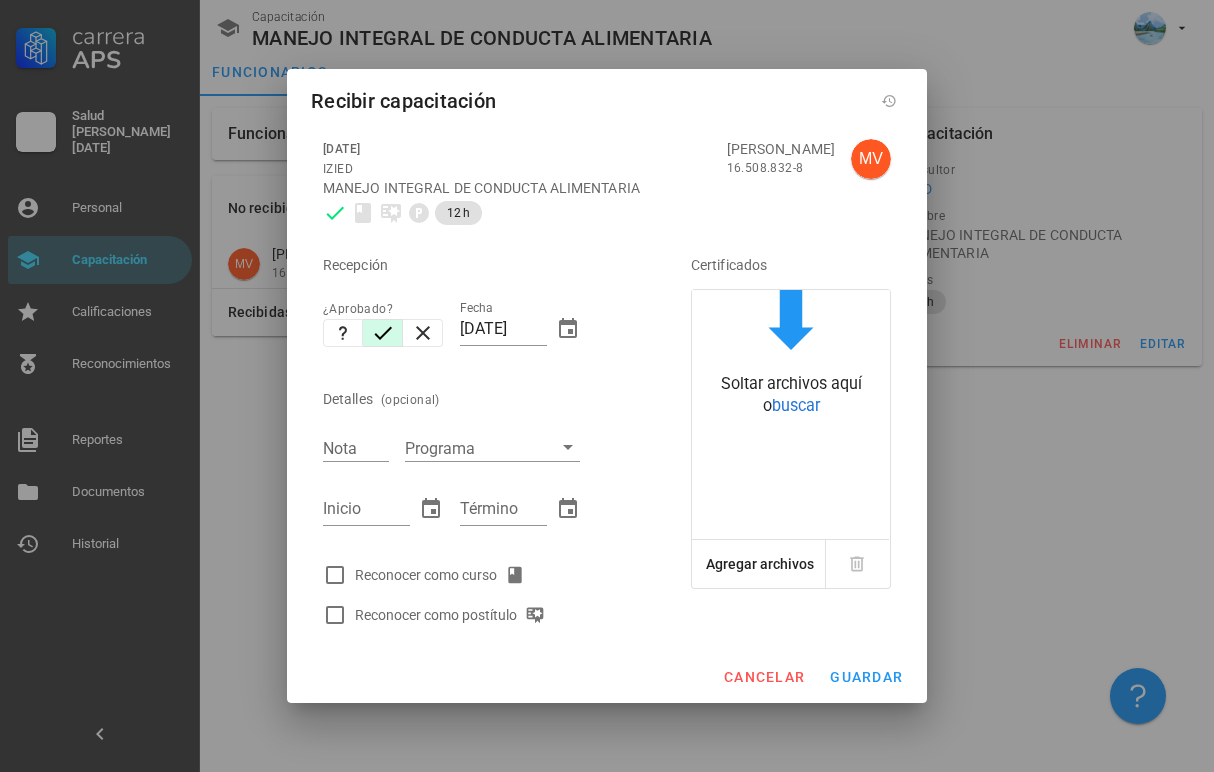 click on "Reconocer como curso" at bounding box center [444, 575] 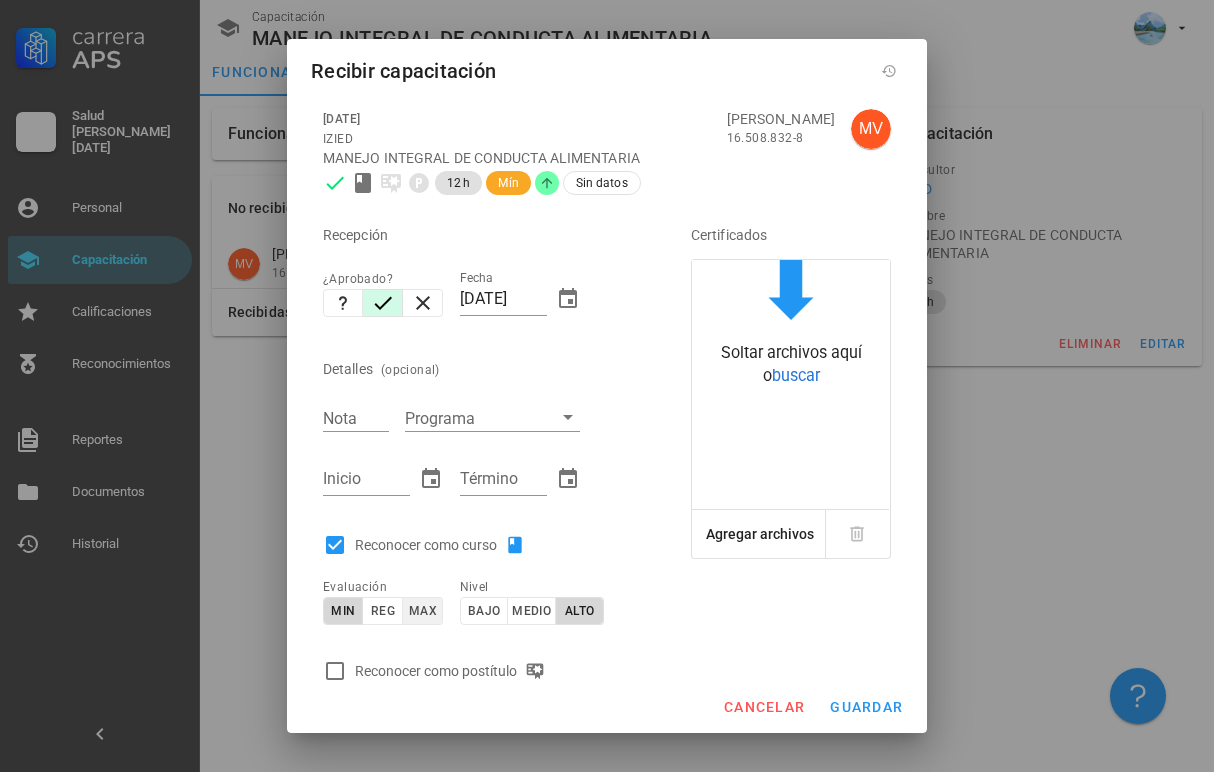 click on "max" at bounding box center [422, 611] 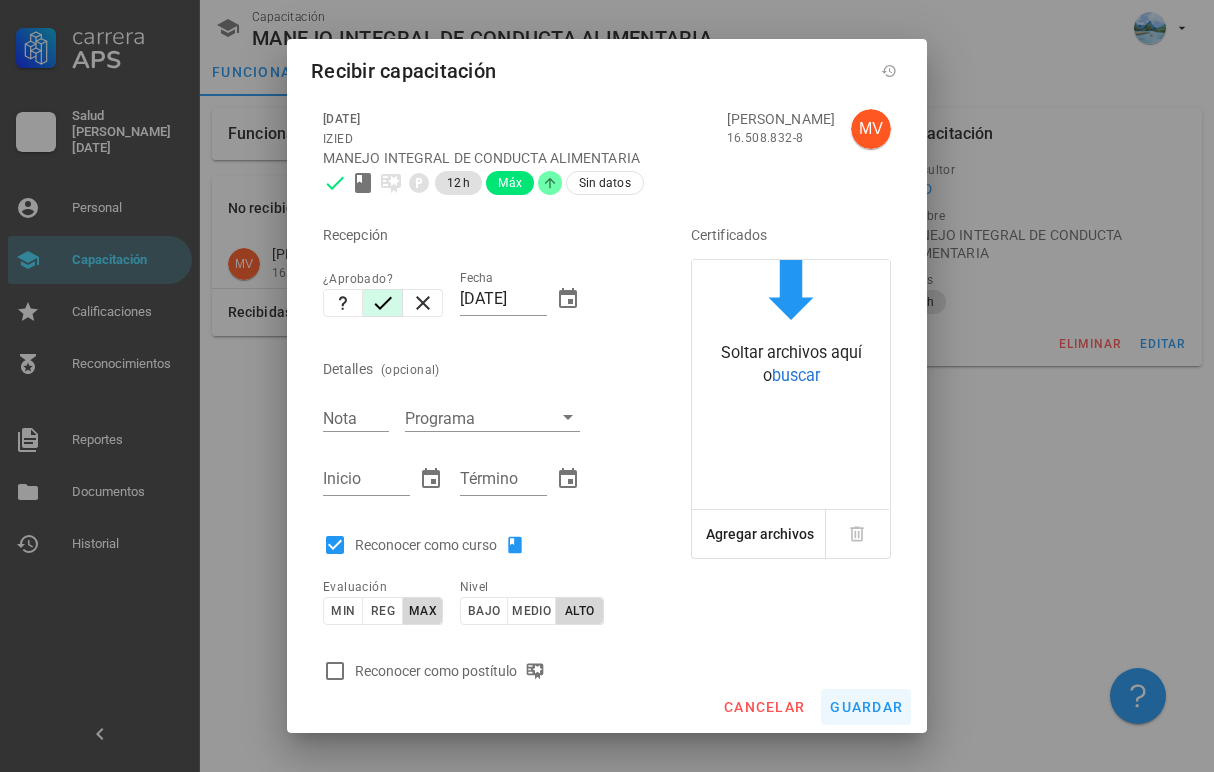 click on "guardar" at bounding box center [866, 707] 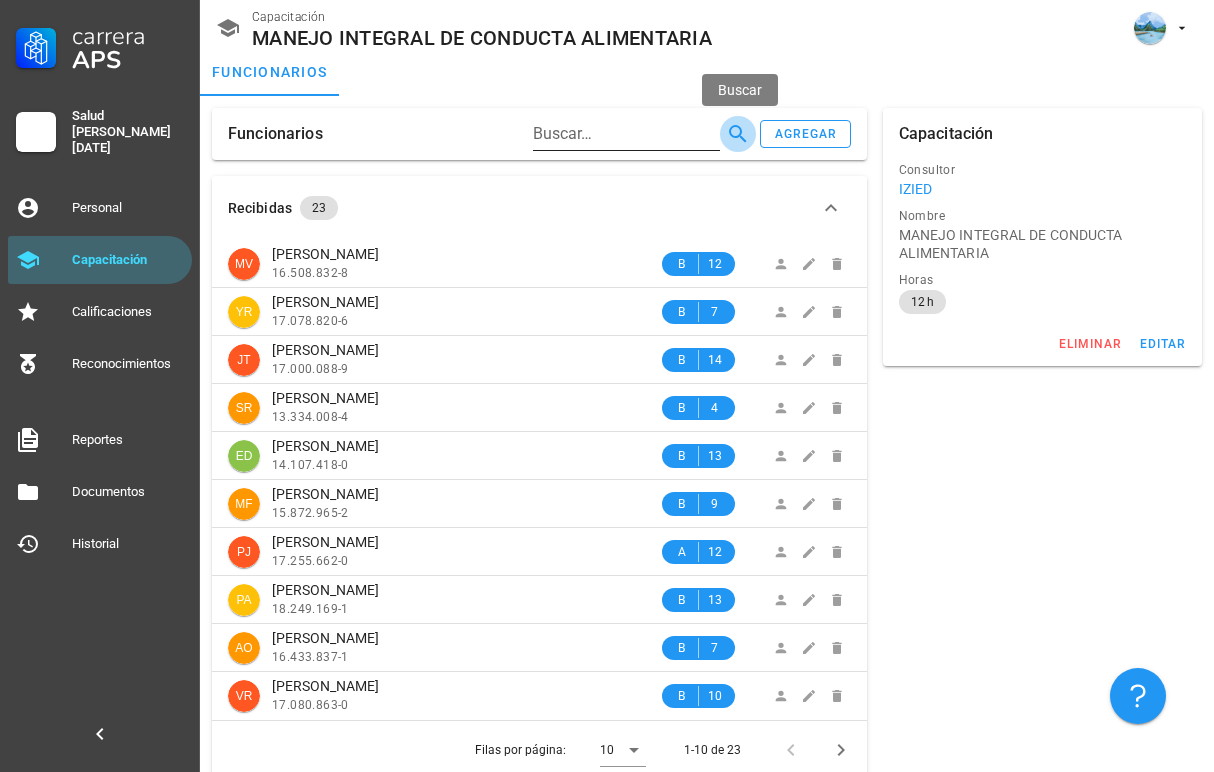 click at bounding box center (738, 134) 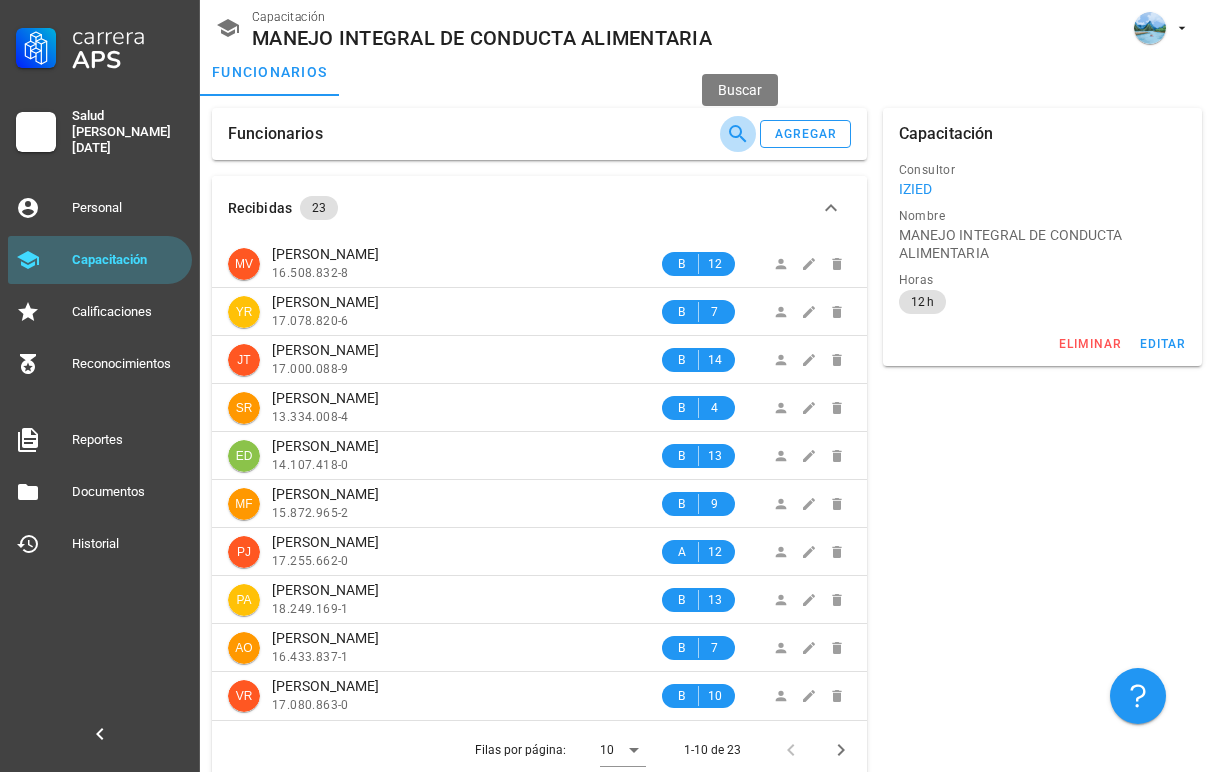 click at bounding box center [738, 134] 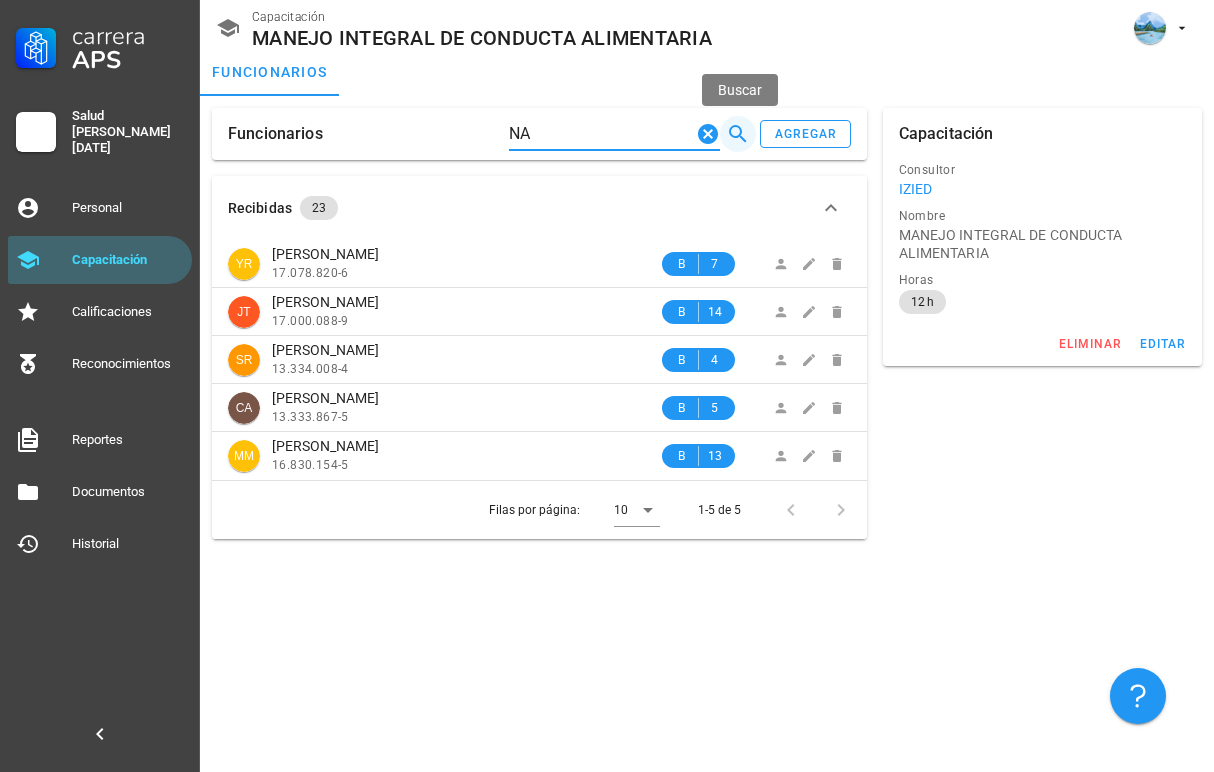 type on "NAY" 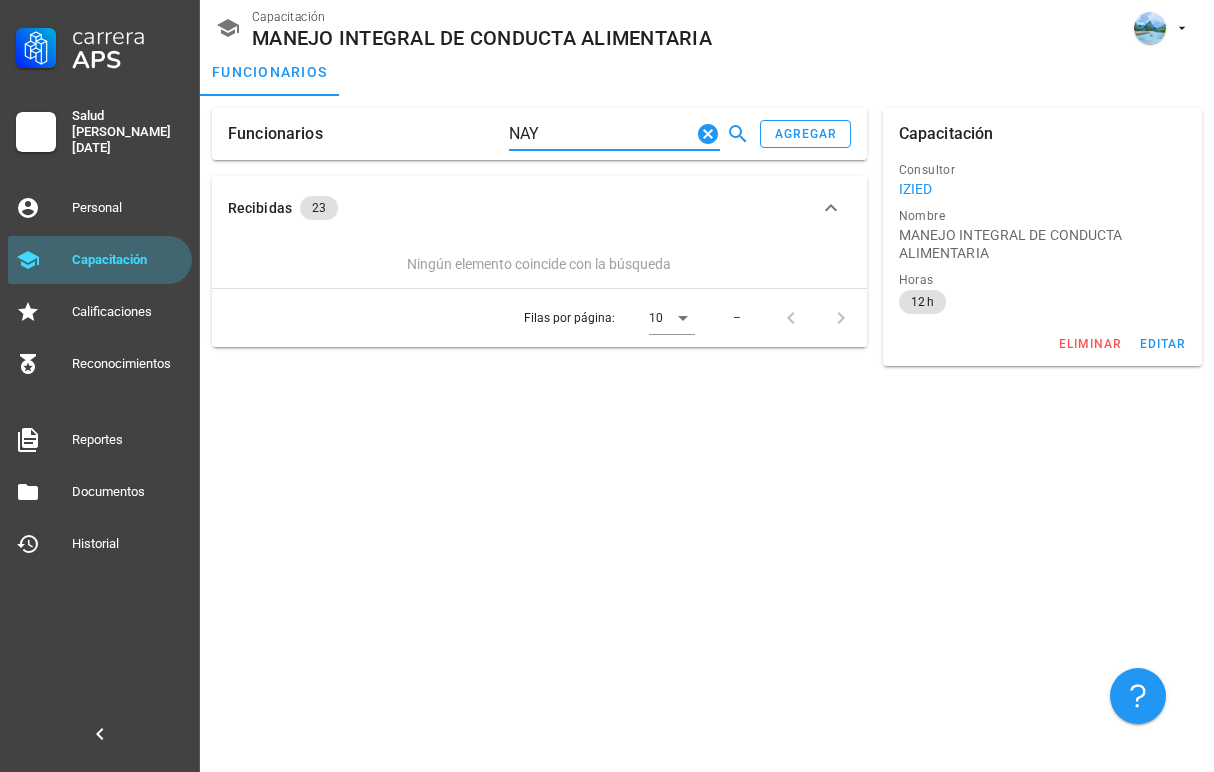 click 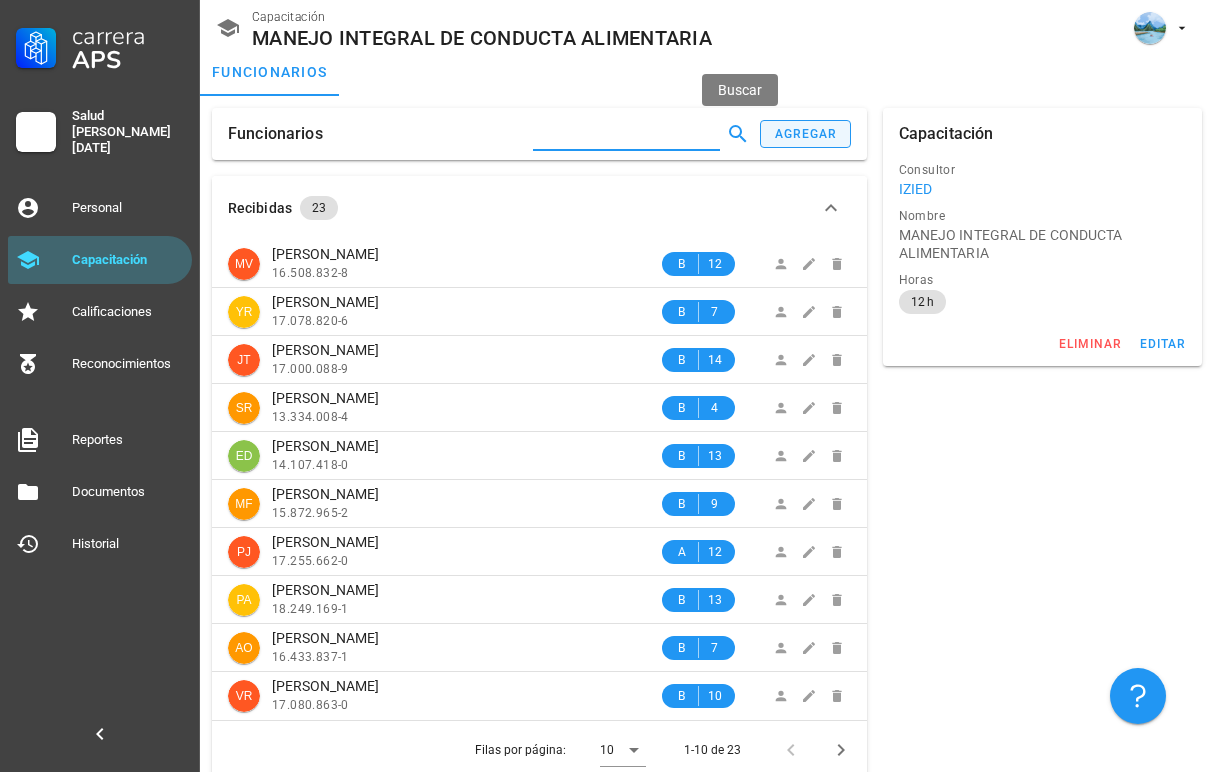 click on "agregar" at bounding box center (805, 134) 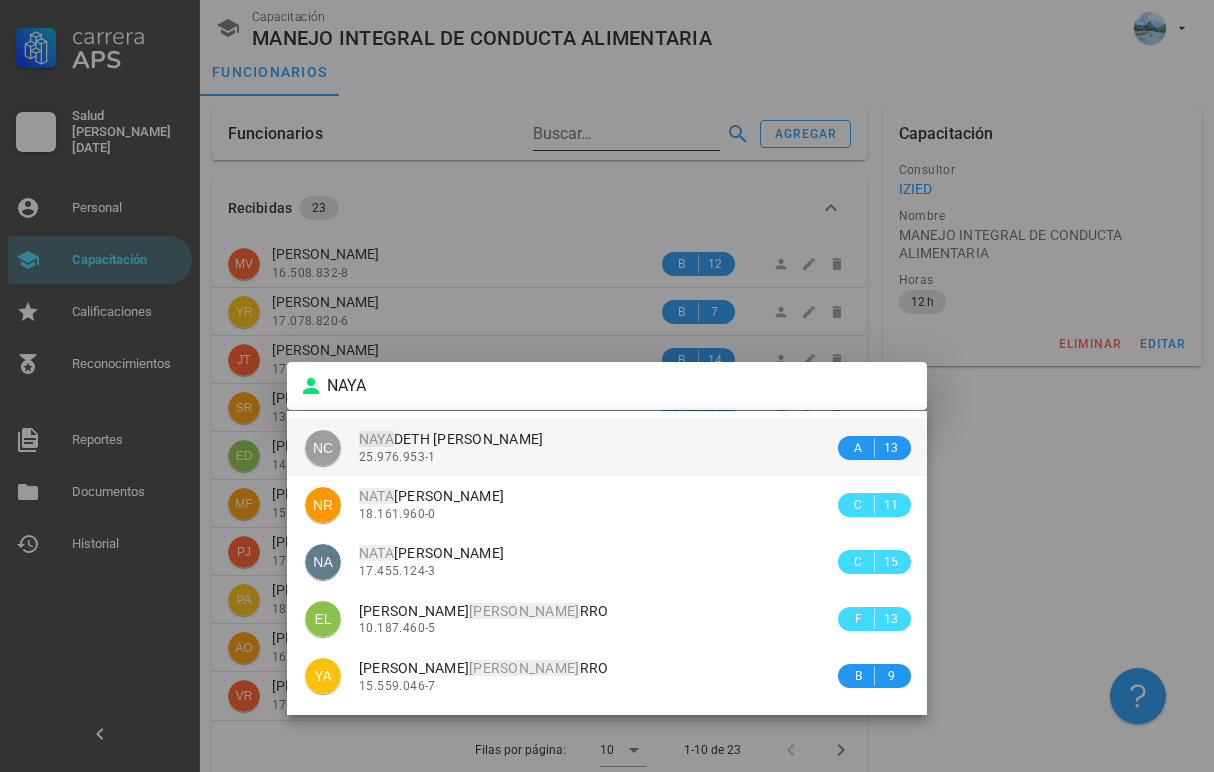 click on "NAYA DETH JOHANNA CARMONA SARMIENTO" at bounding box center [451, 439] 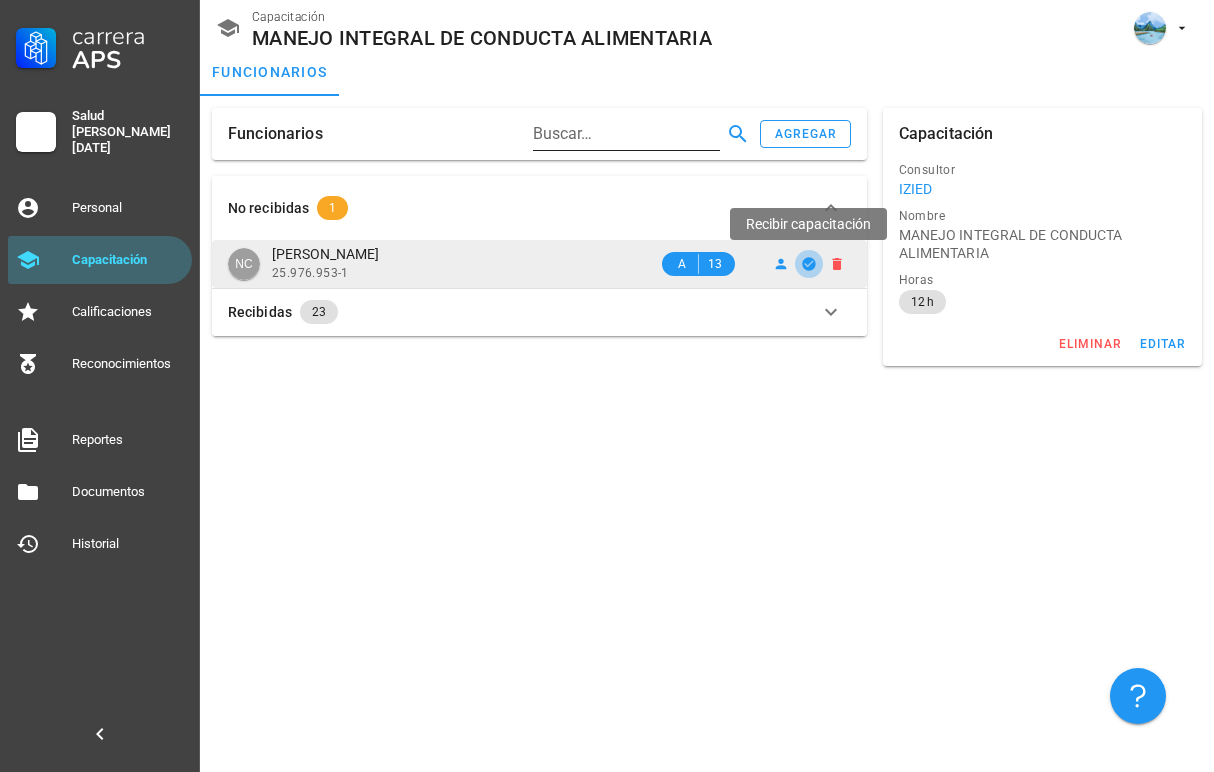 click 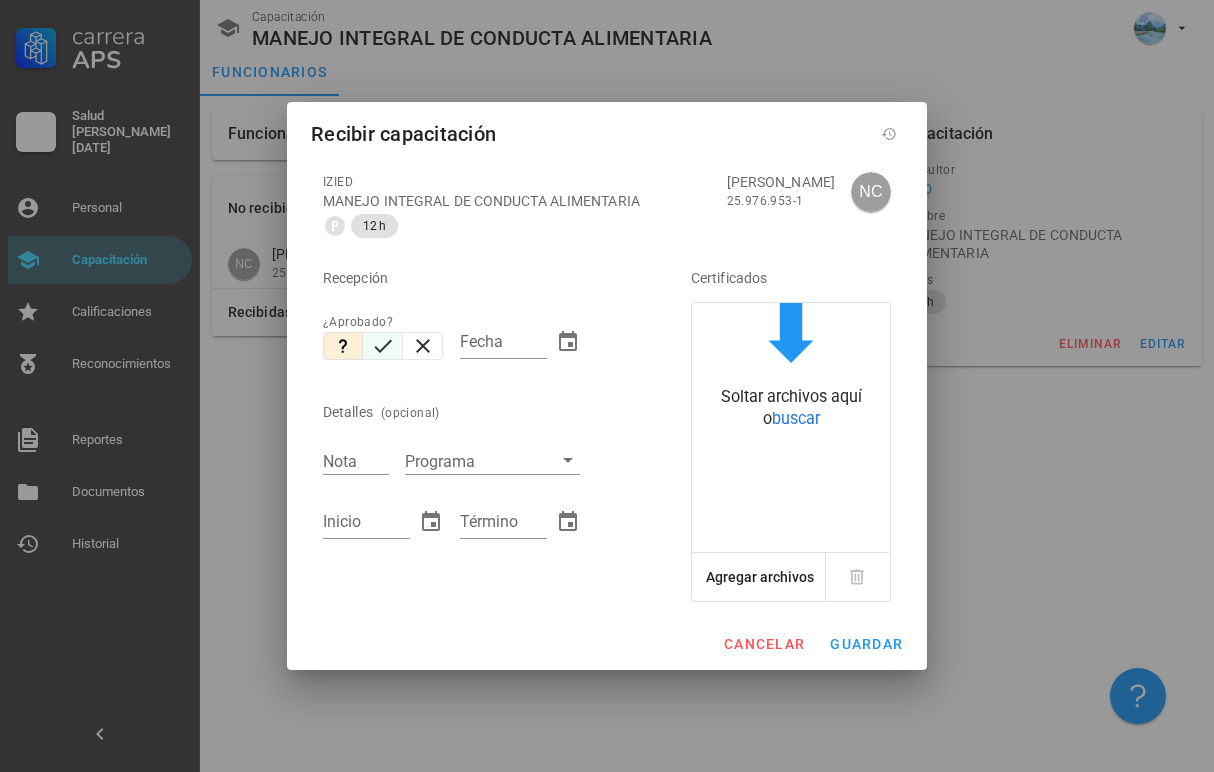 click 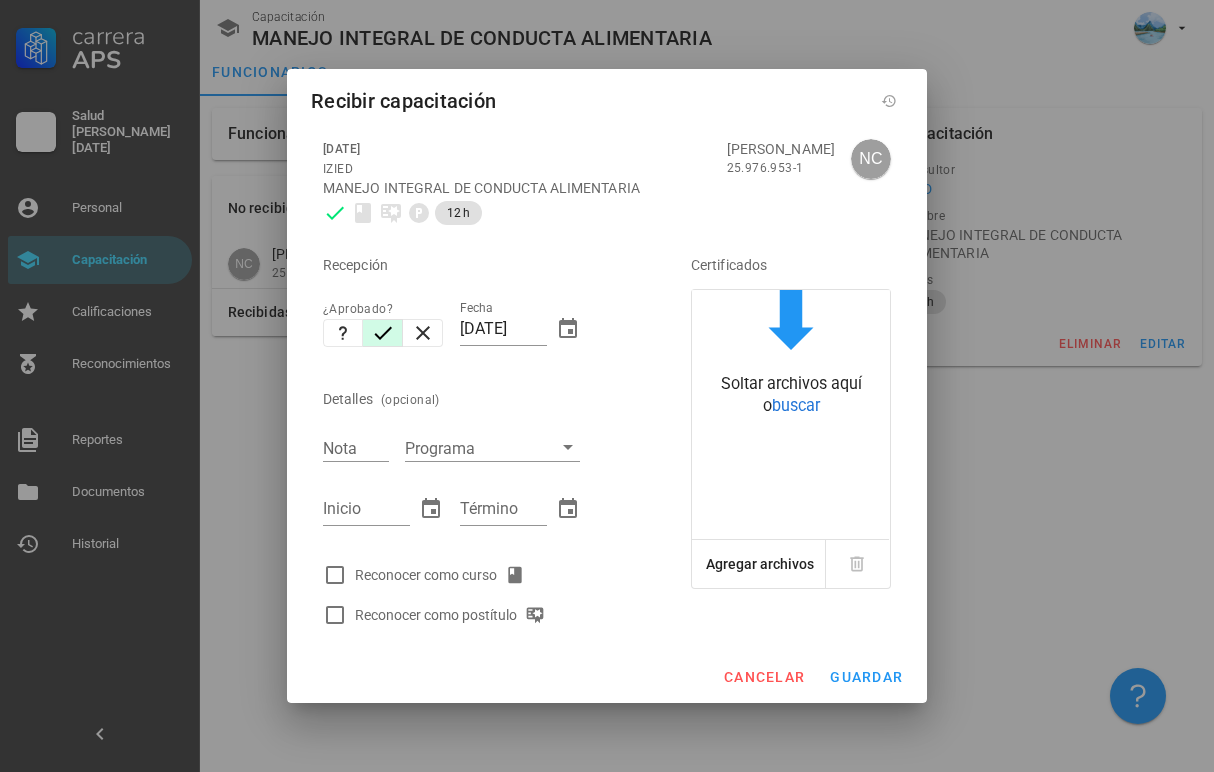 click on "Reconocer como curso" at bounding box center [444, 575] 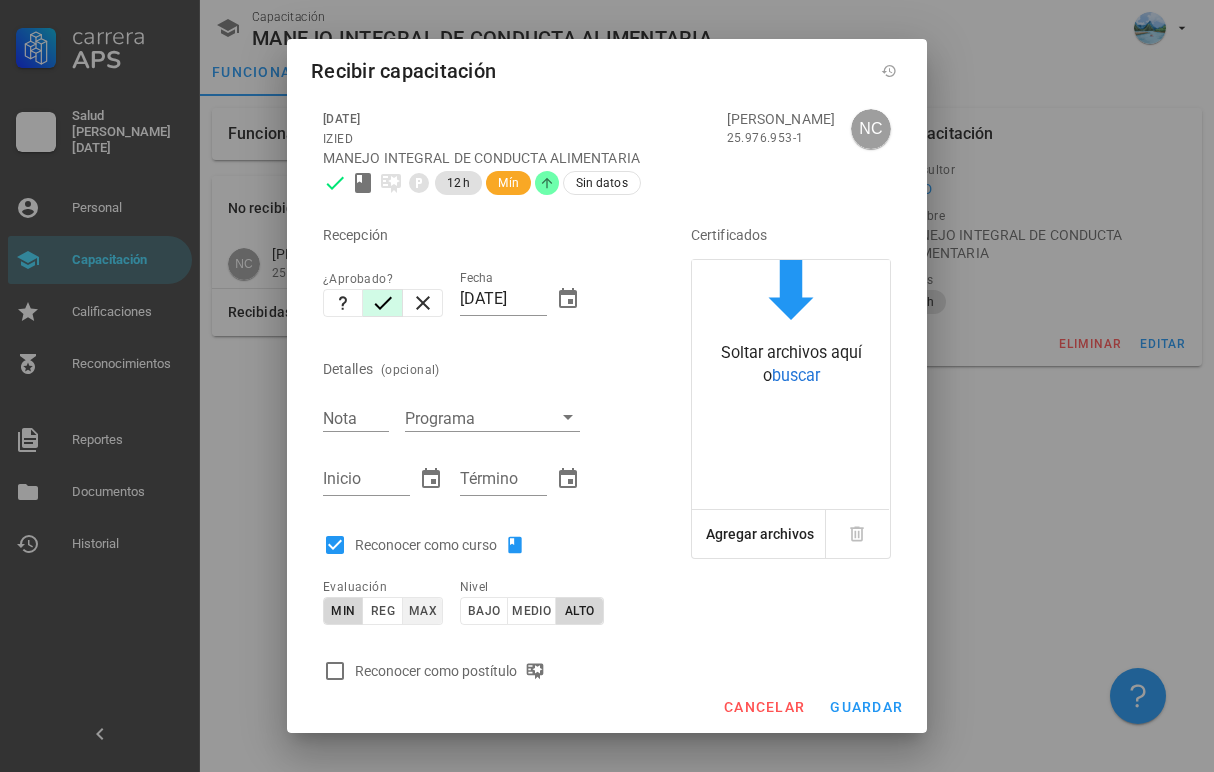 click on "max" at bounding box center [422, 611] 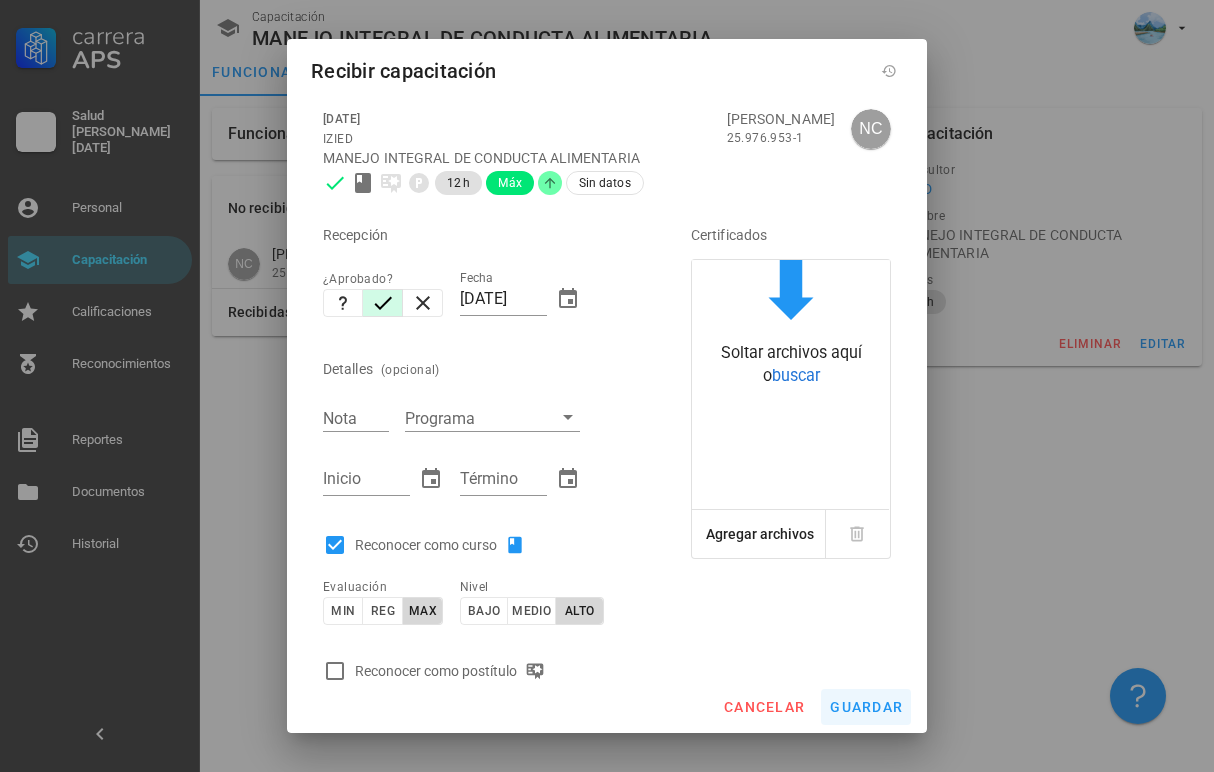 click on "guardar" at bounding box center [866, 707] 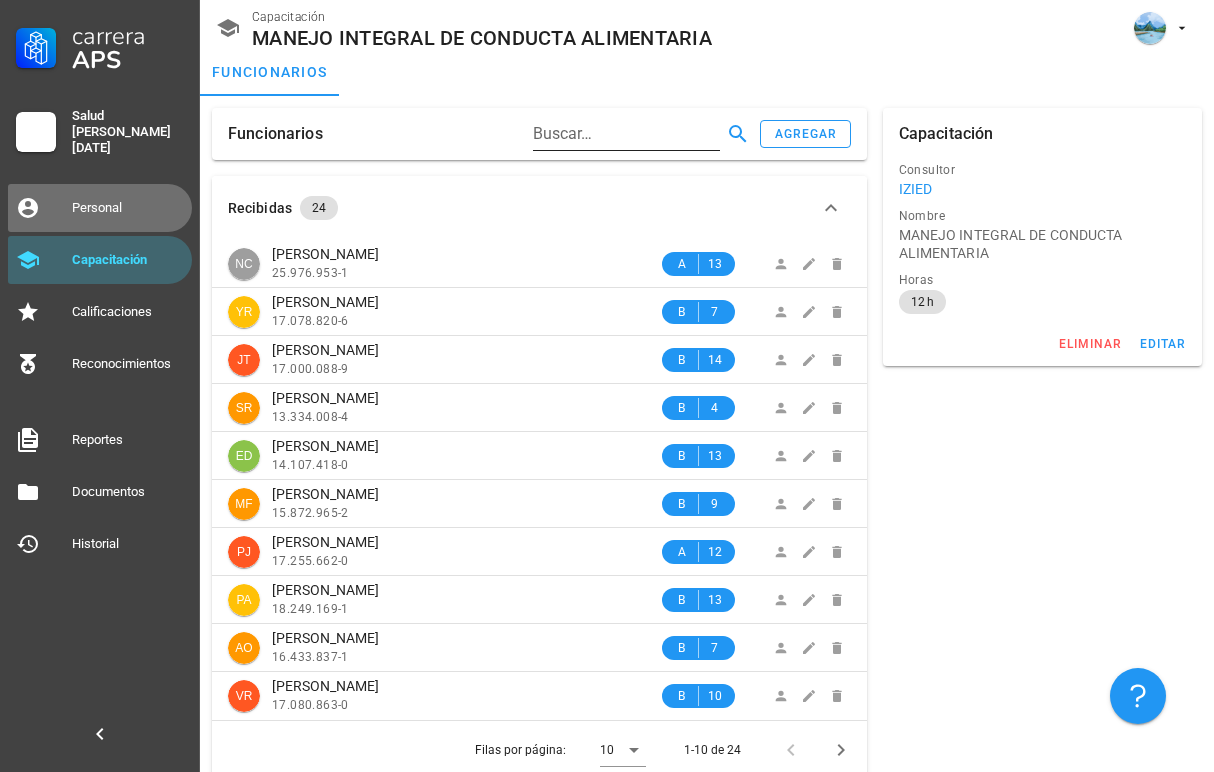click on "Personal" at bounding box center (128, 208) 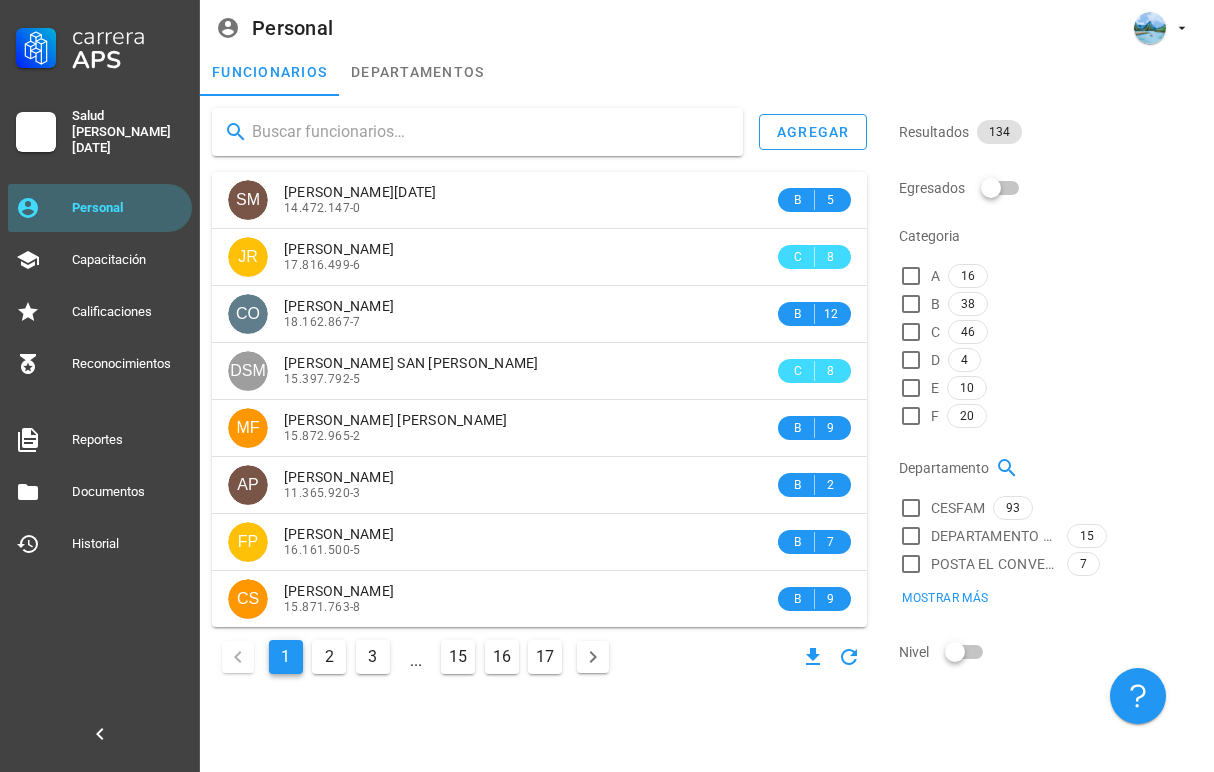 click at bounding box center [489, 132] 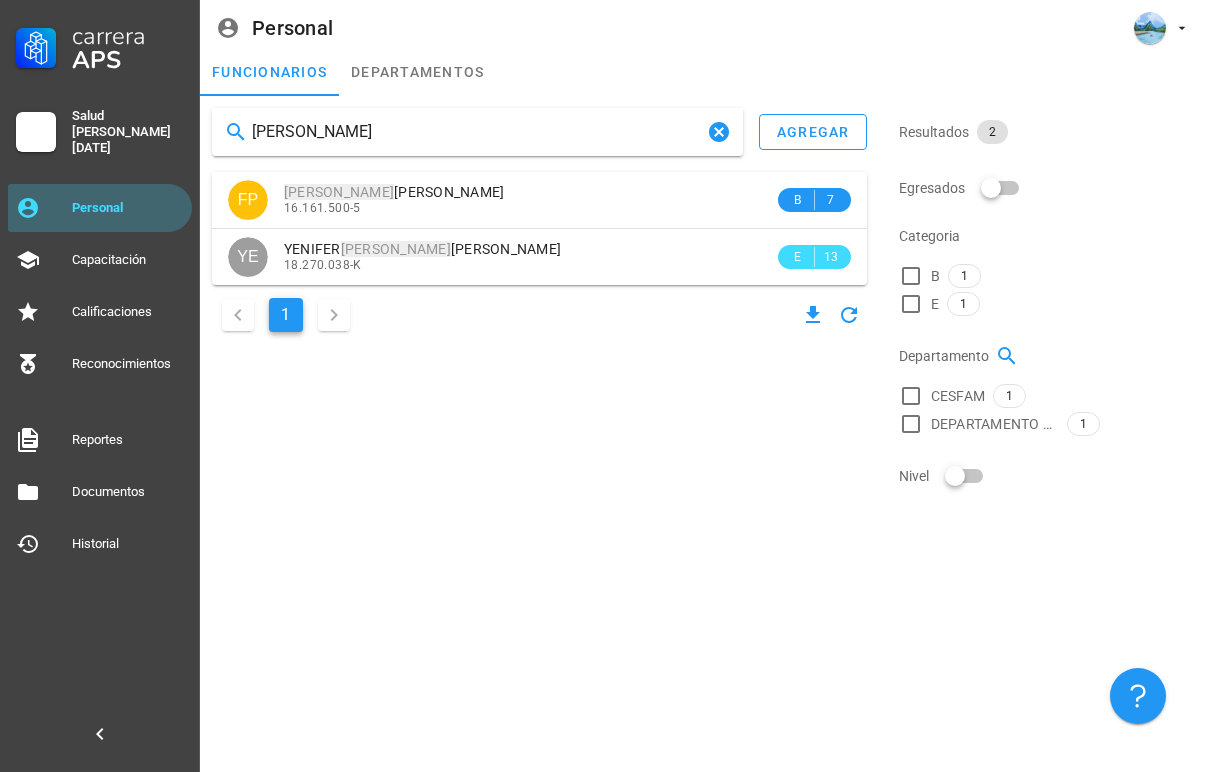 type on "[PERSON_NAME]" 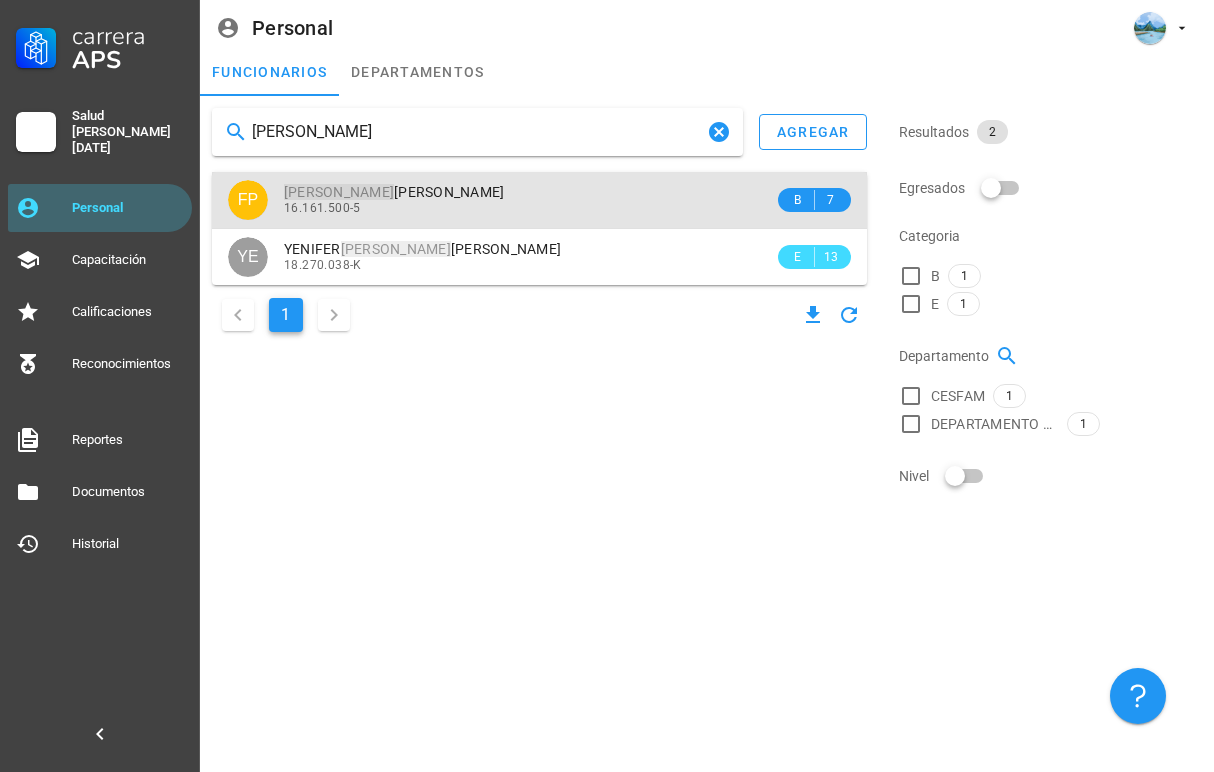 click on "FABIOLA  ANDREA PINO JERIA" at bounding box center [394, 192] 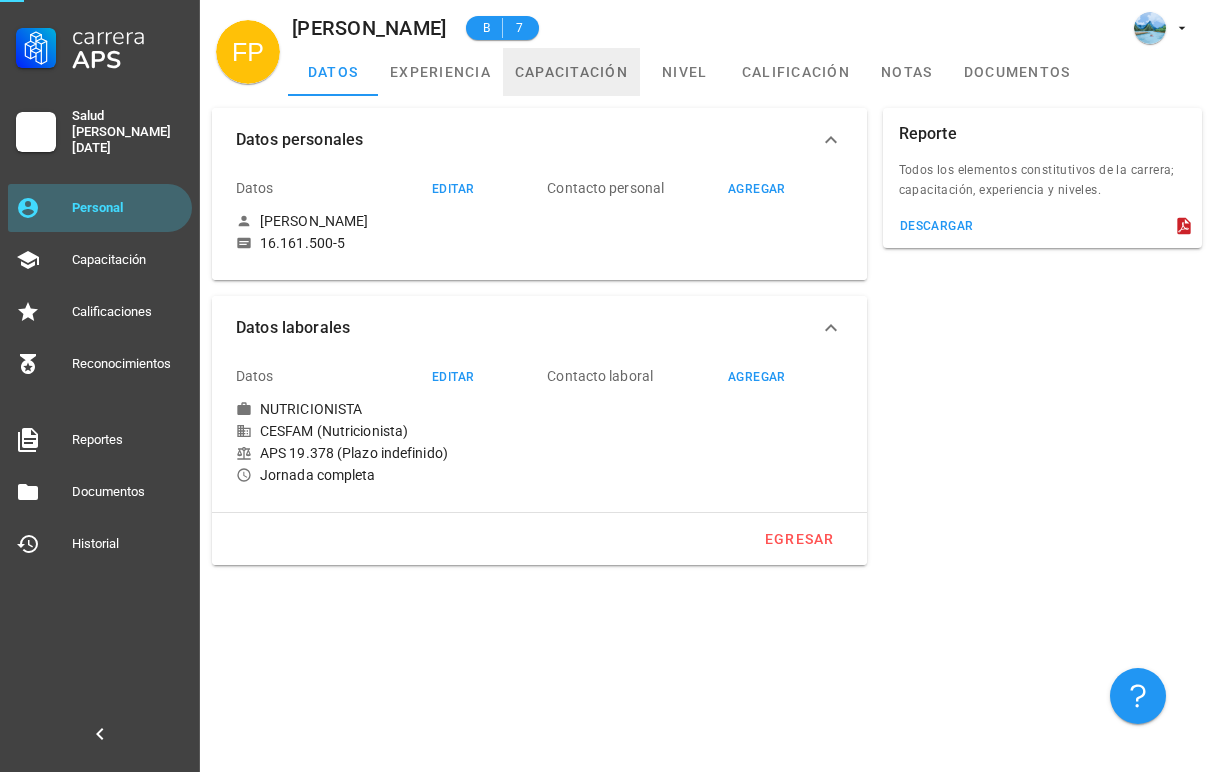 click on "capacitación" at bounding box center [571, 72] 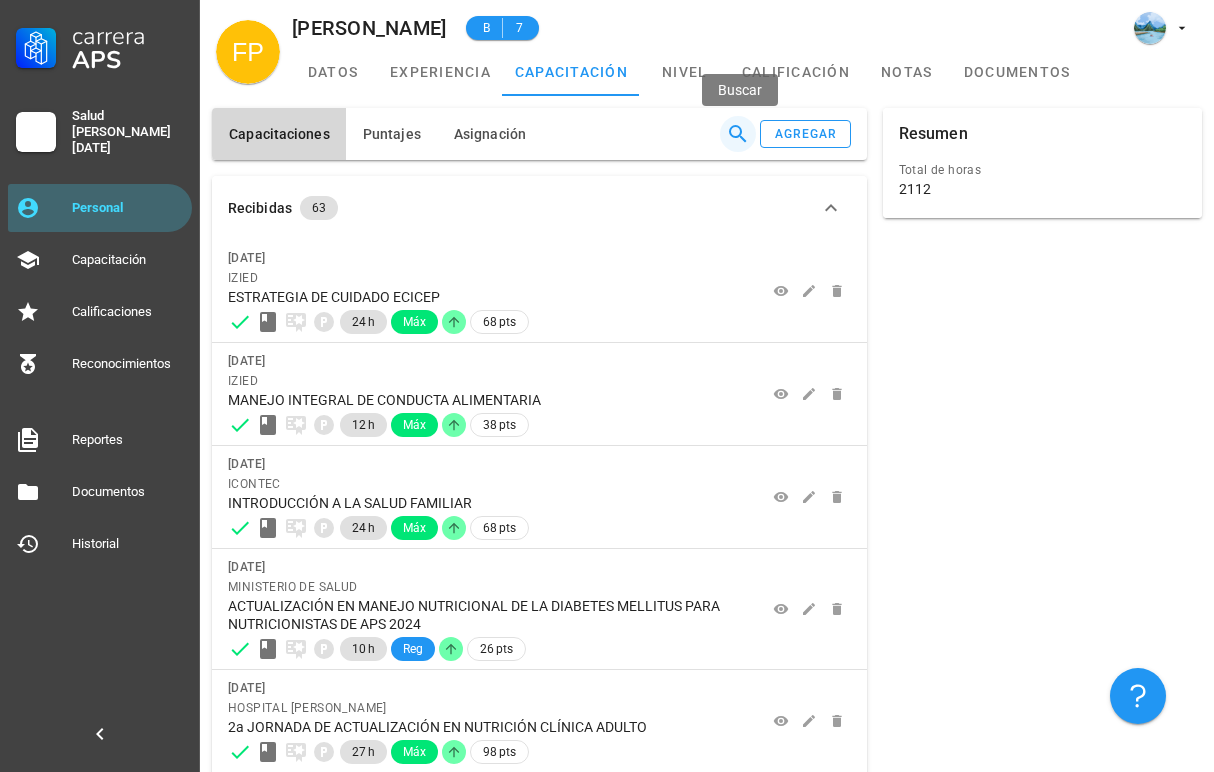 click 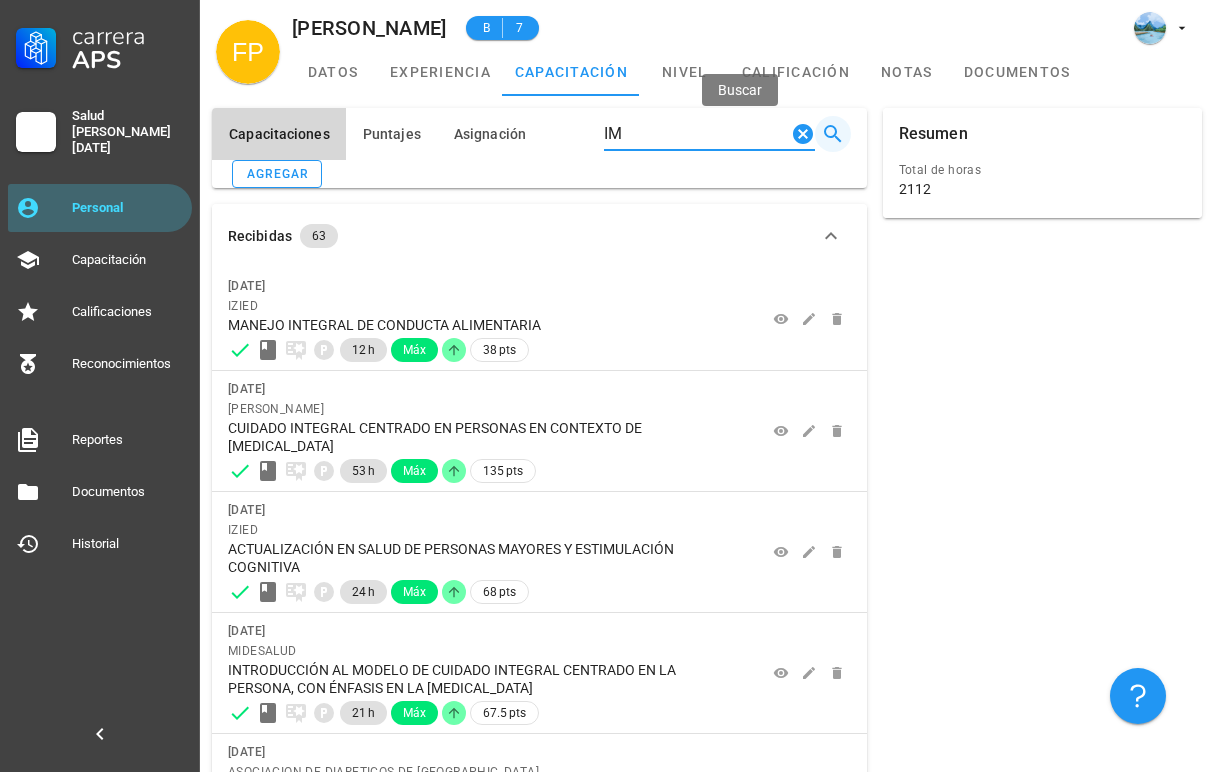 type on "IMP" 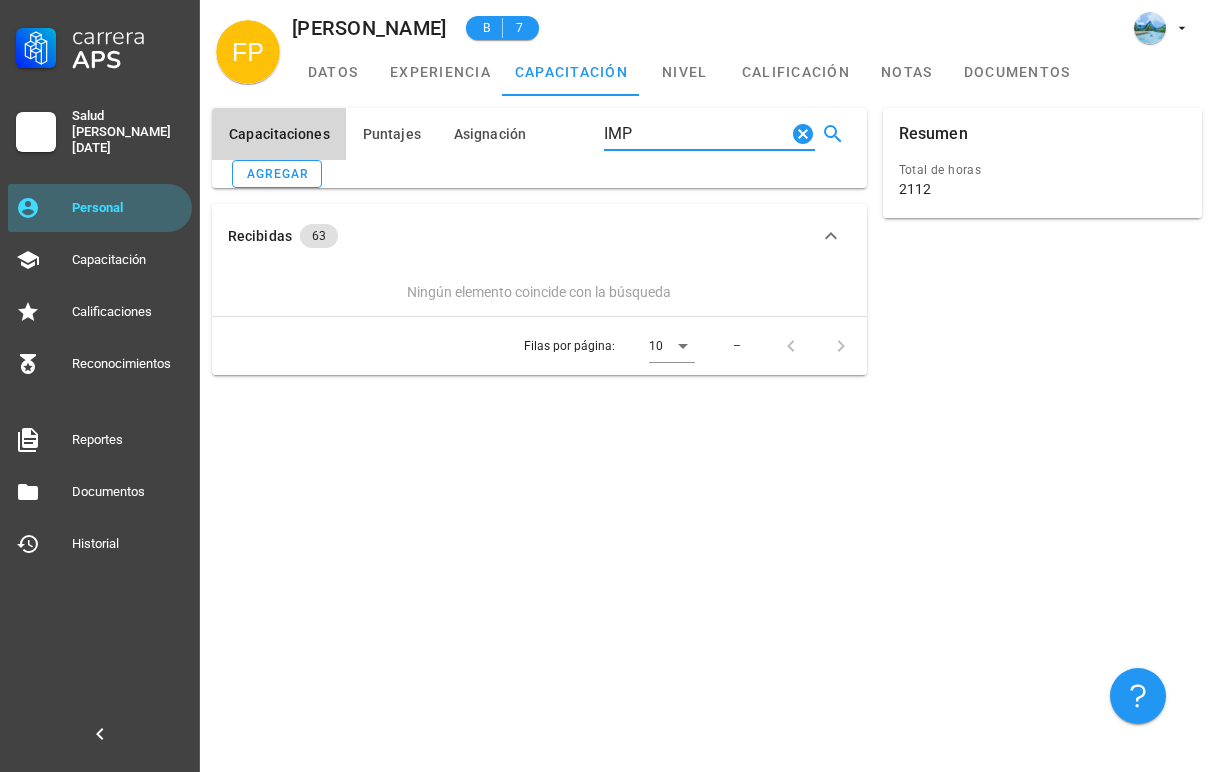 click 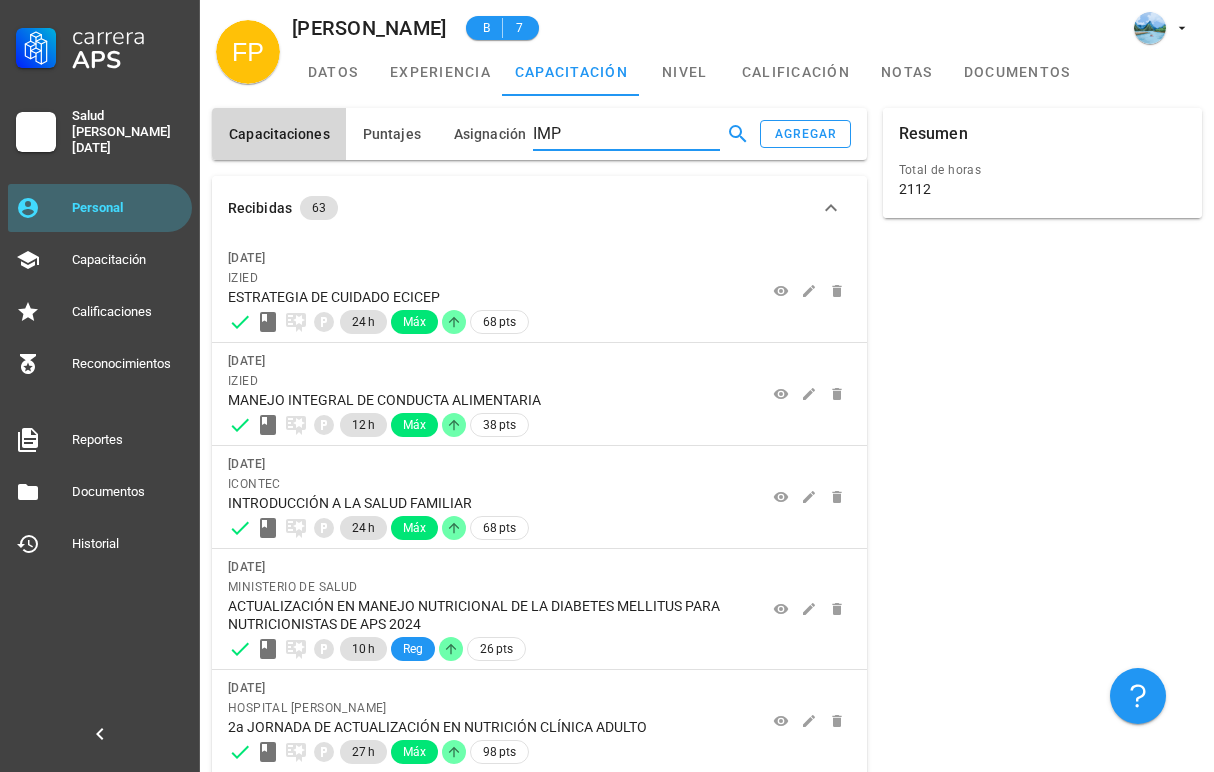 type 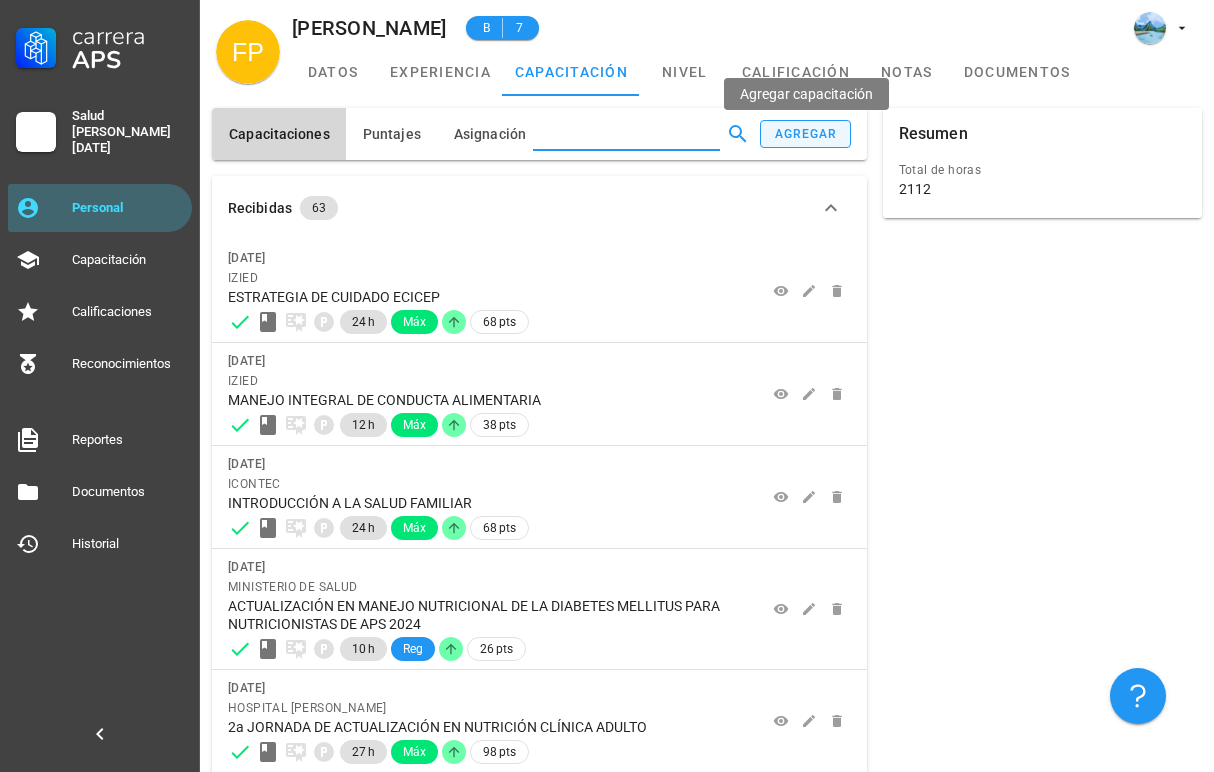 click on "agregar" at bounding box center (806, 134) 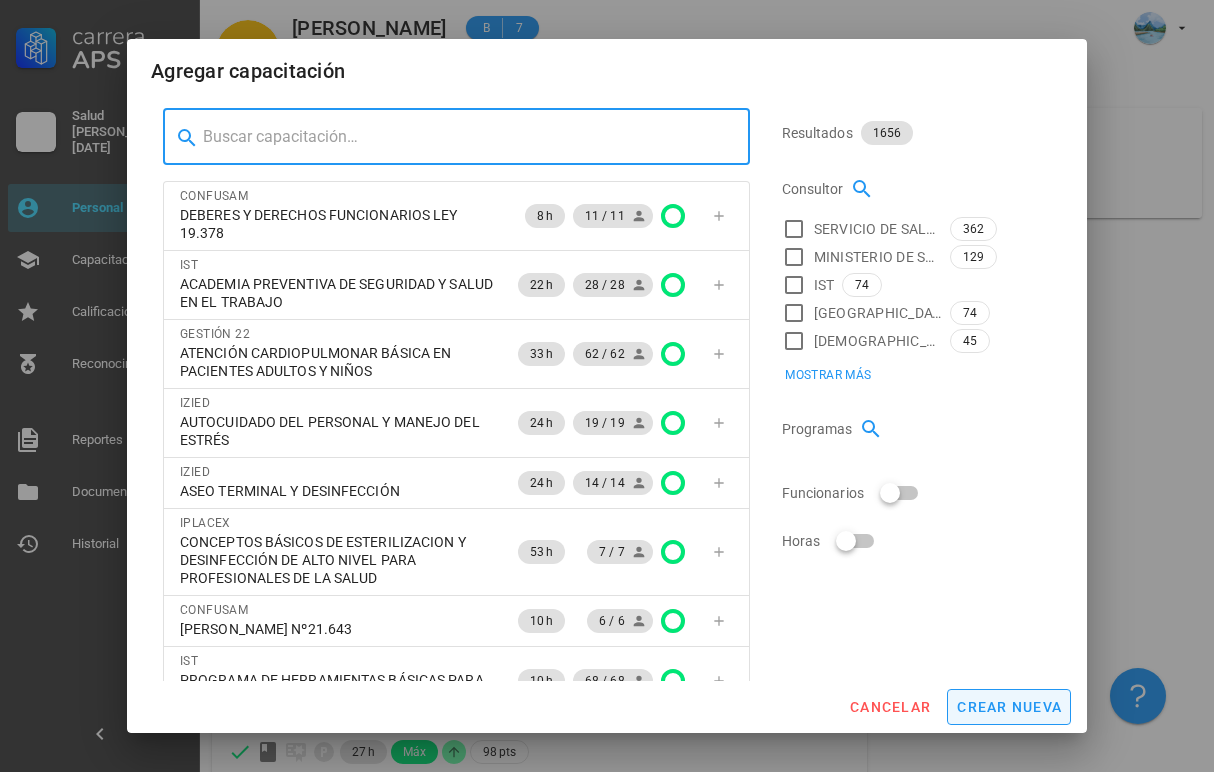 click on "crear nueva" at bounding box center (1009, 707) 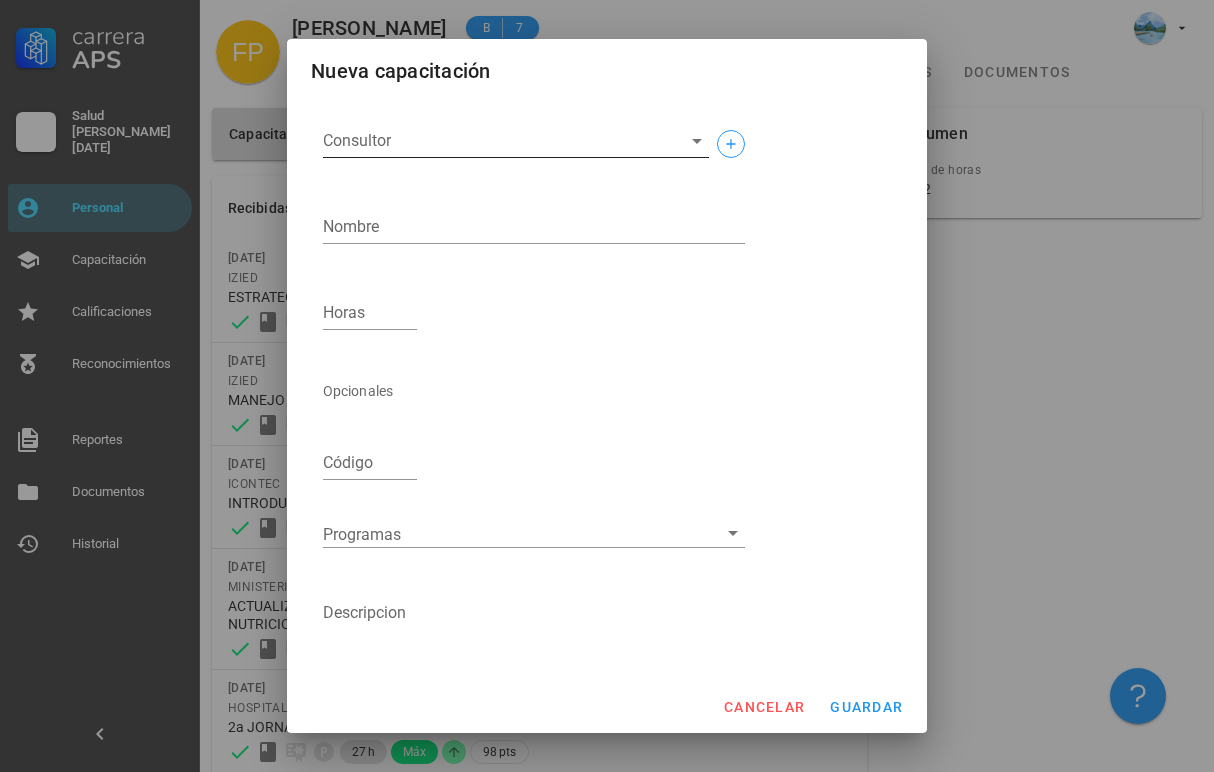 click on "Consultor" at bounding box center [516, 152] 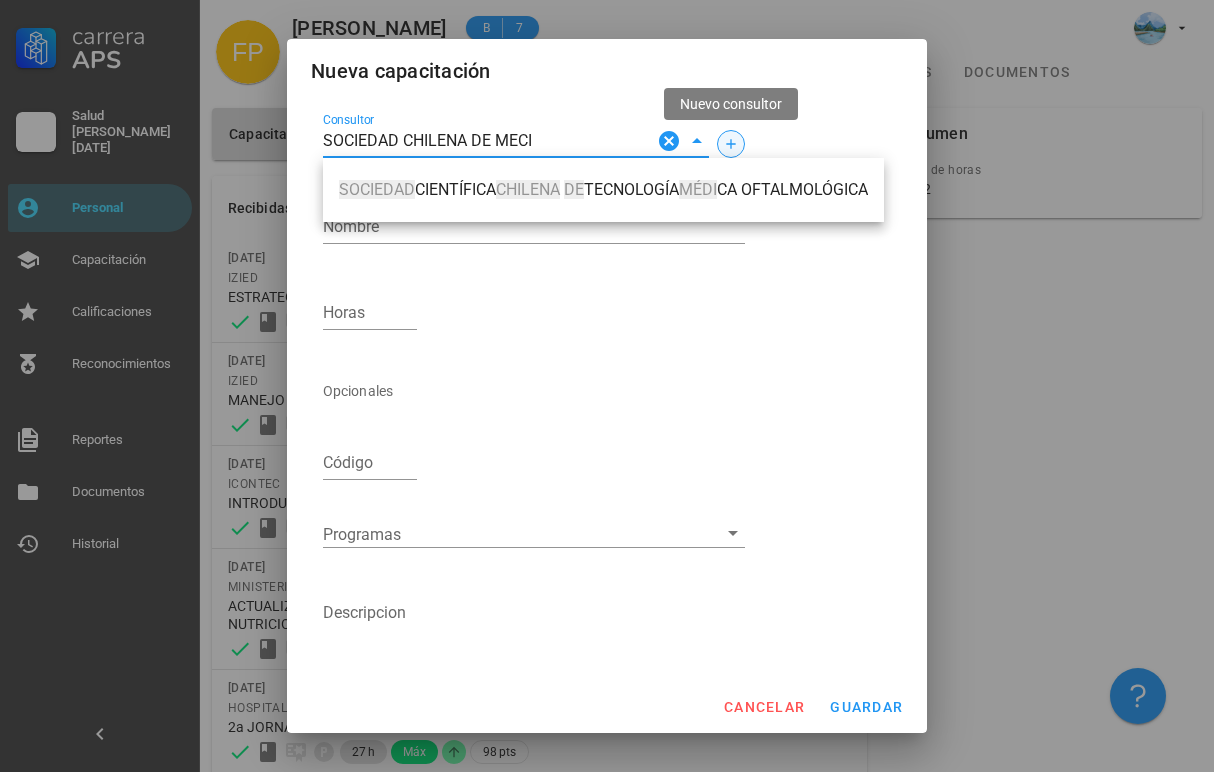 type on "SOCIEDAD CHILENA DE MECI" 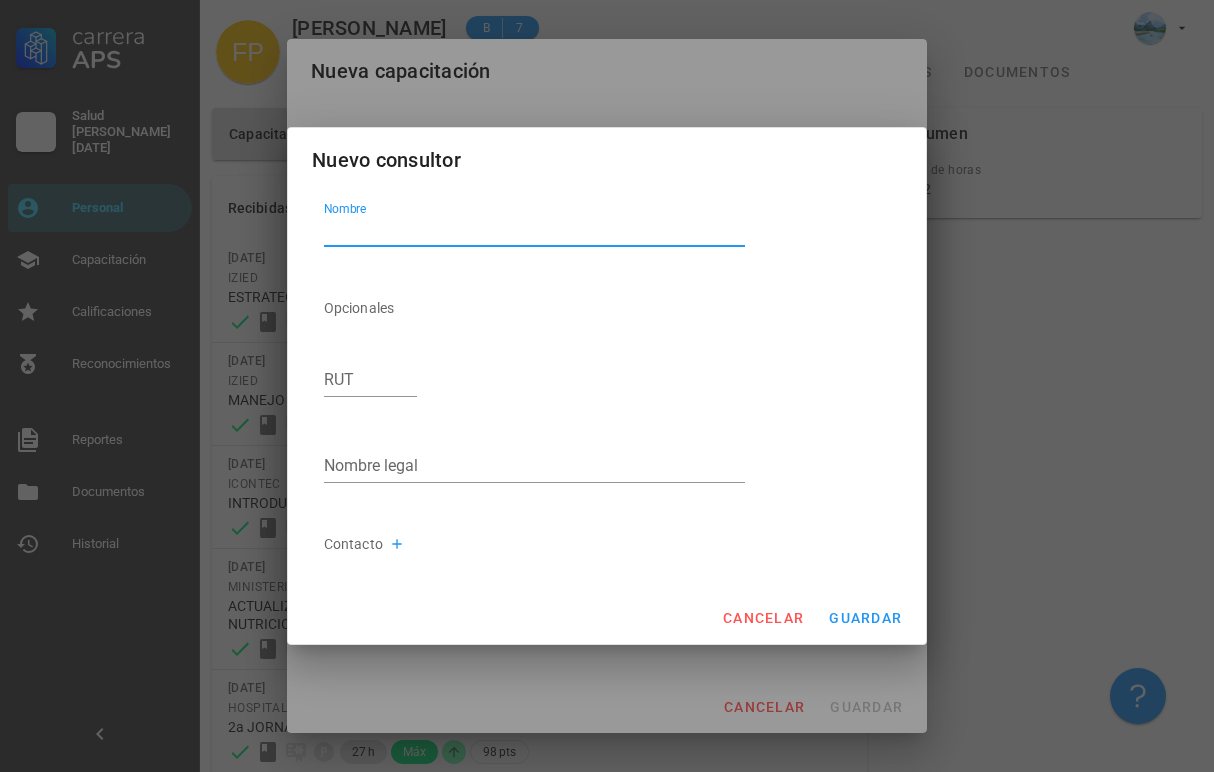 click on "Nombre" at bounding box center (534, 230) 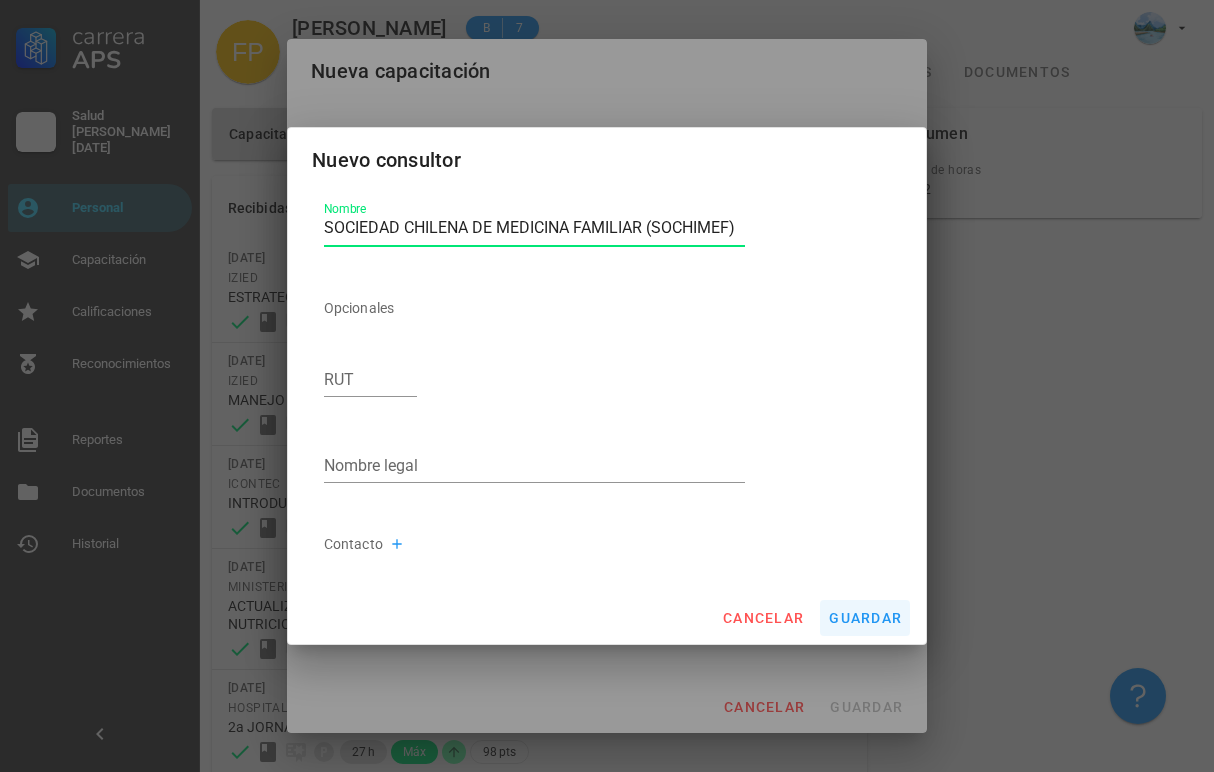 type on "SOCIEDAD CHILENA DE MEDICINA FAMILIAR (SOCHIMEF)" 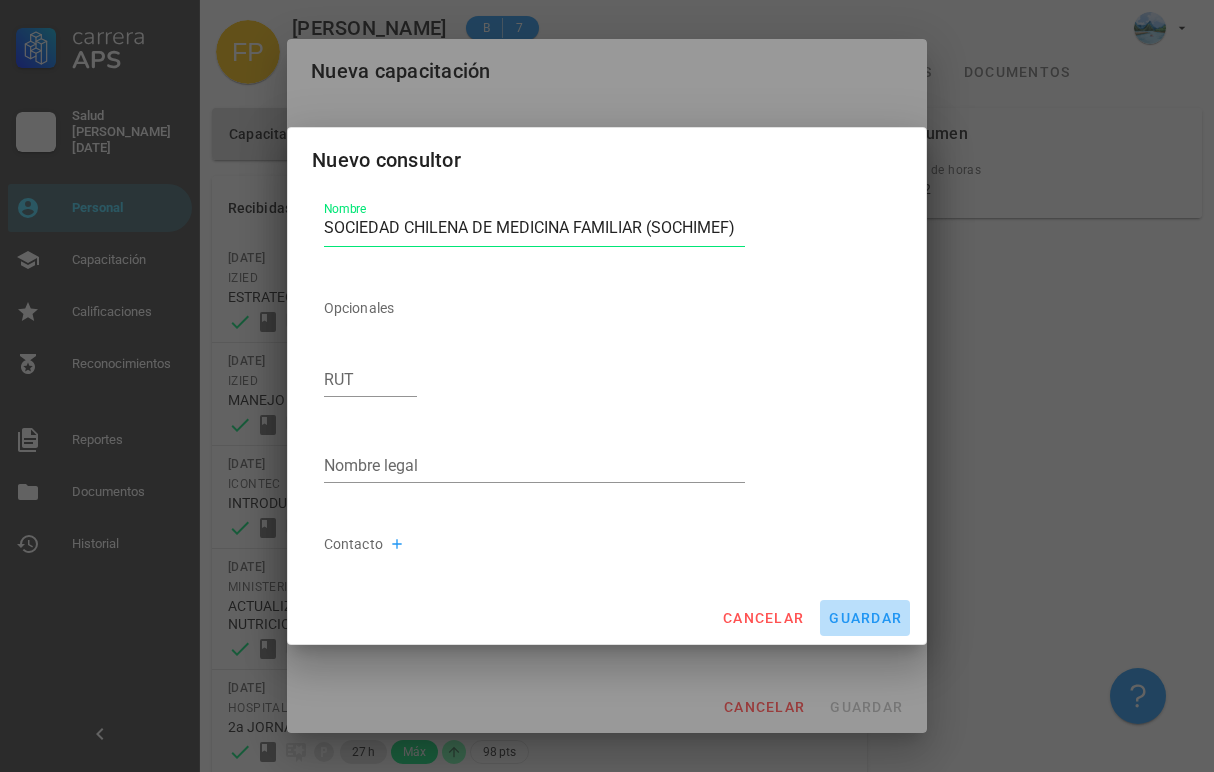 click on "guardar" at bounding box center (865, 618) 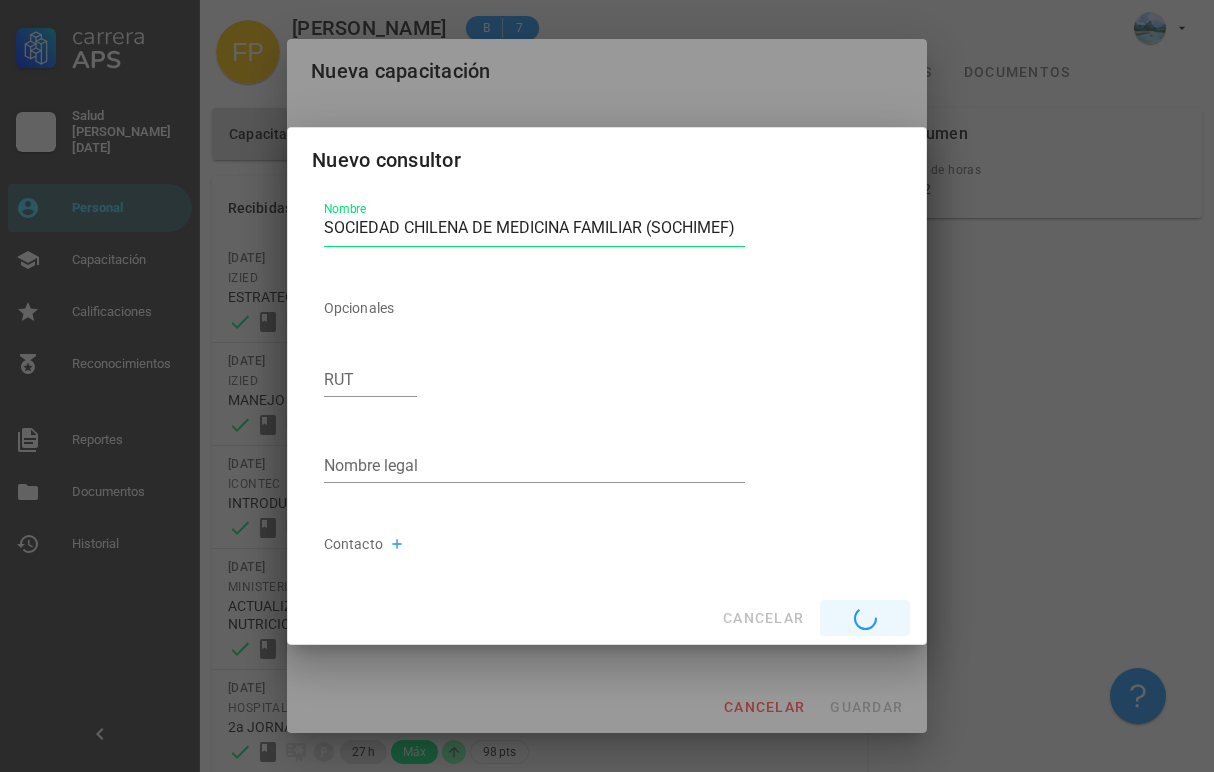 type on "SOCIEDAD CHILENA DE MEDICINA FAMILIAR (SOCHIMEF)" 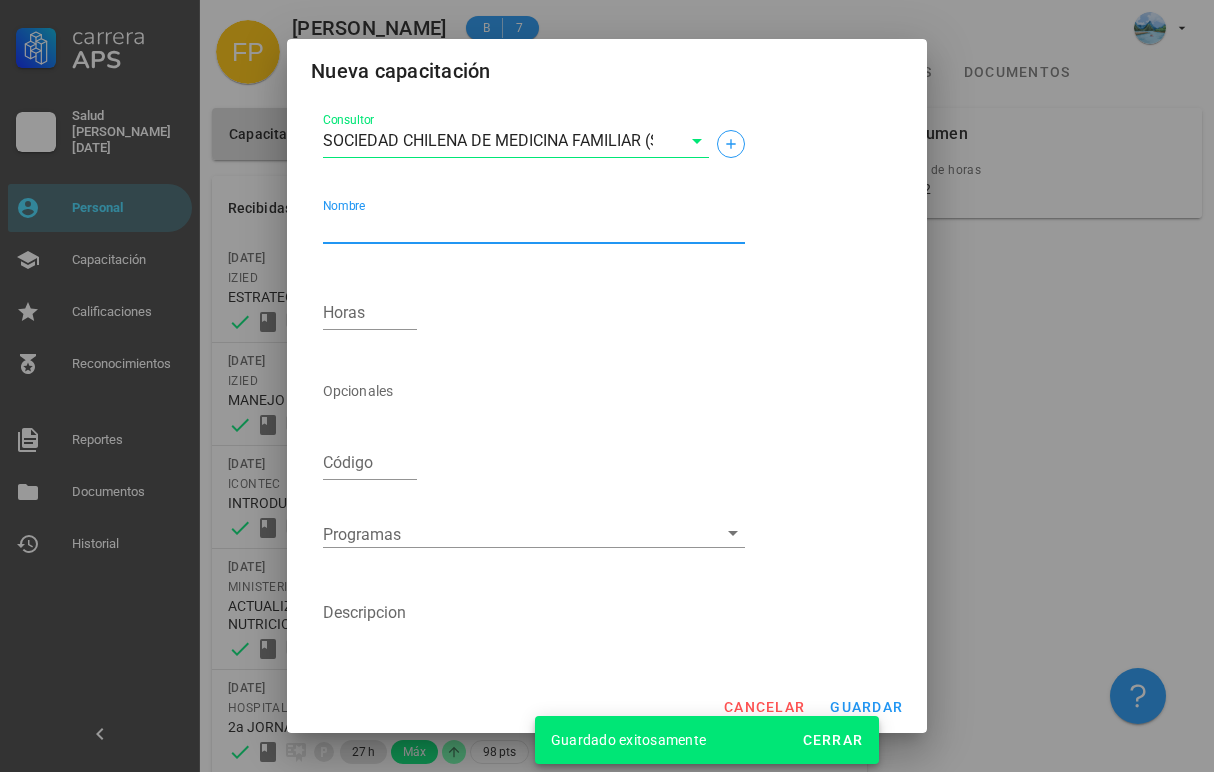 click on "Nombre" at bounding box center (534, 227) 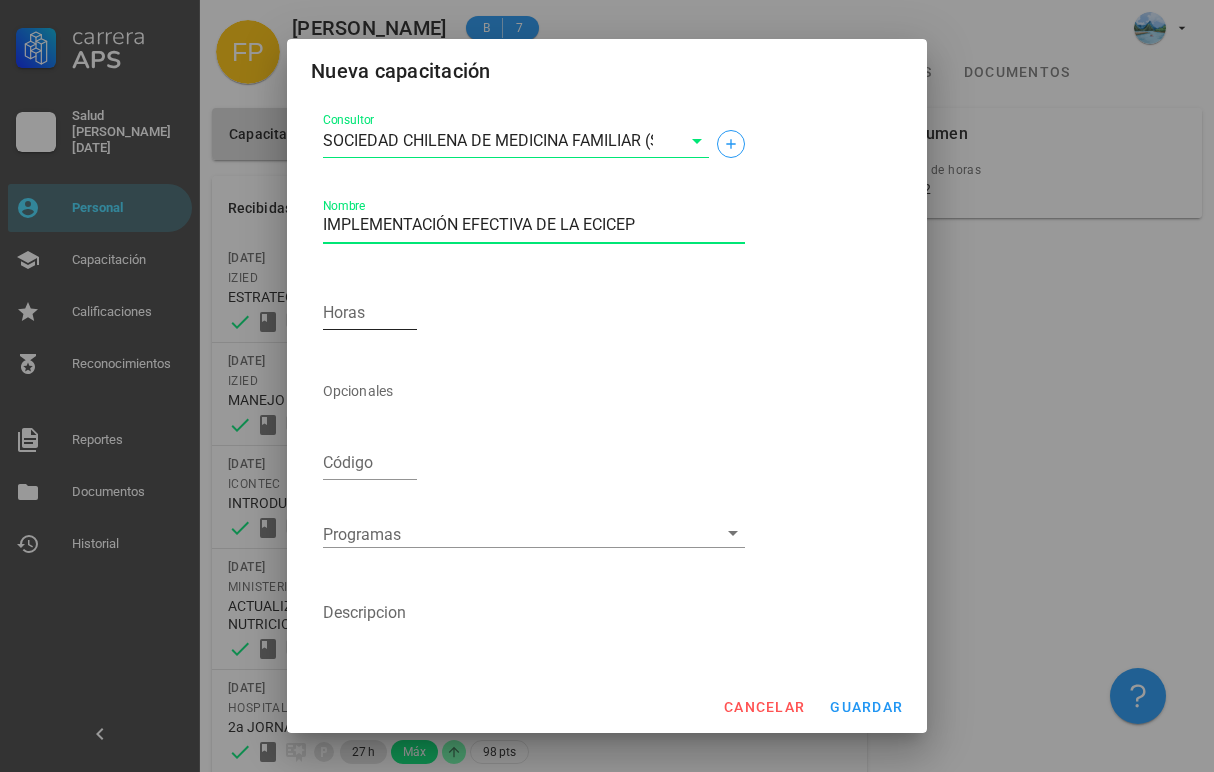 type on "IMPLEMENTACIÓN EFECTIVA DE LA ECICEP" 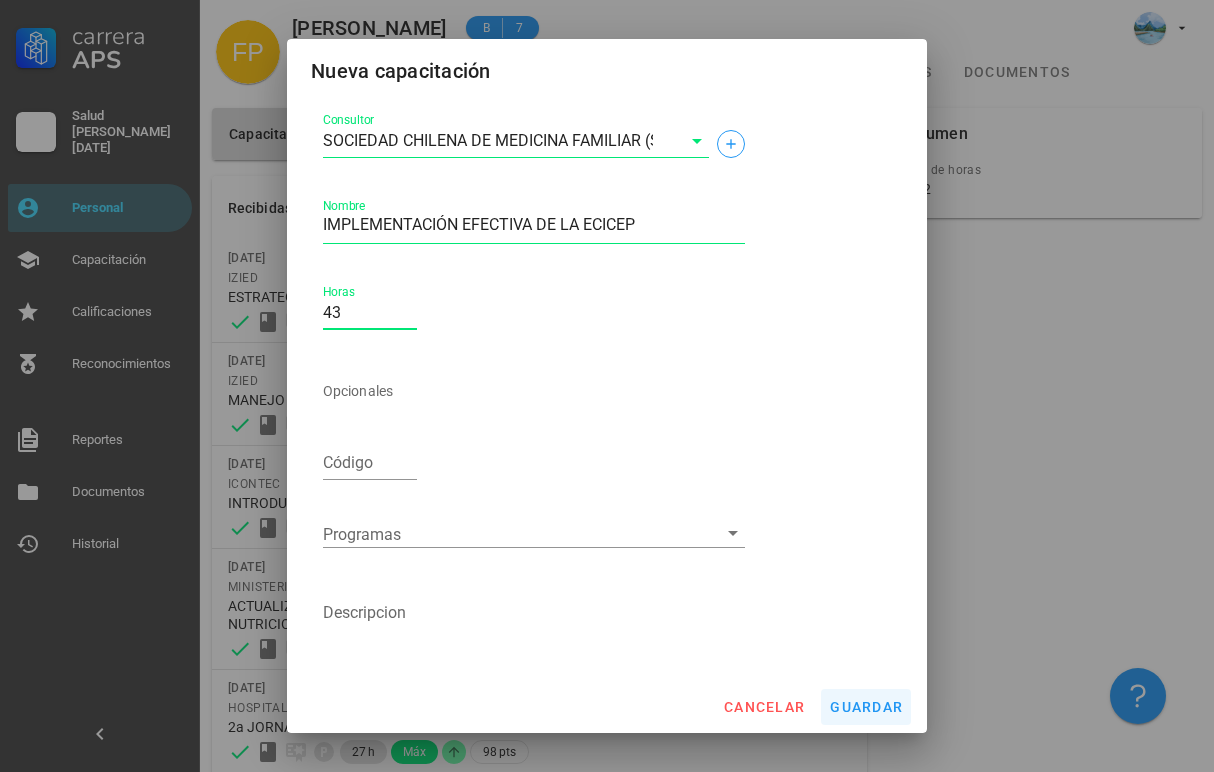 type on "43" 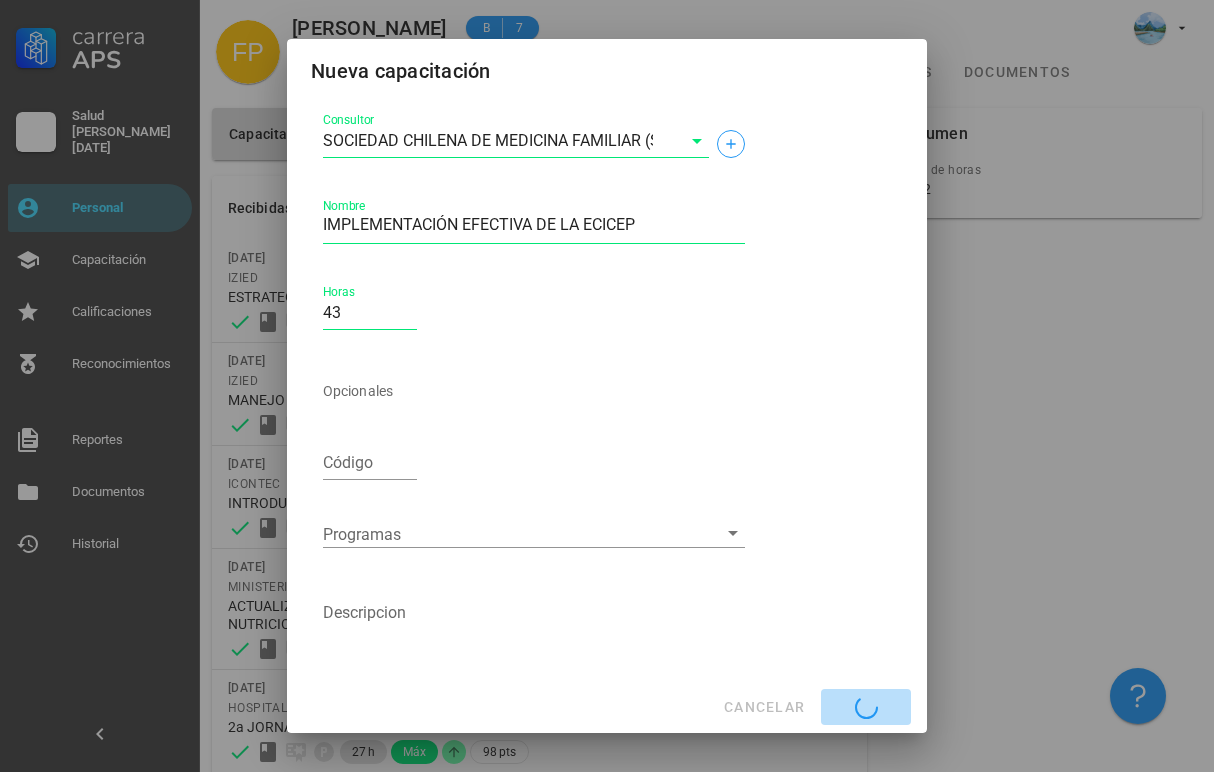 type 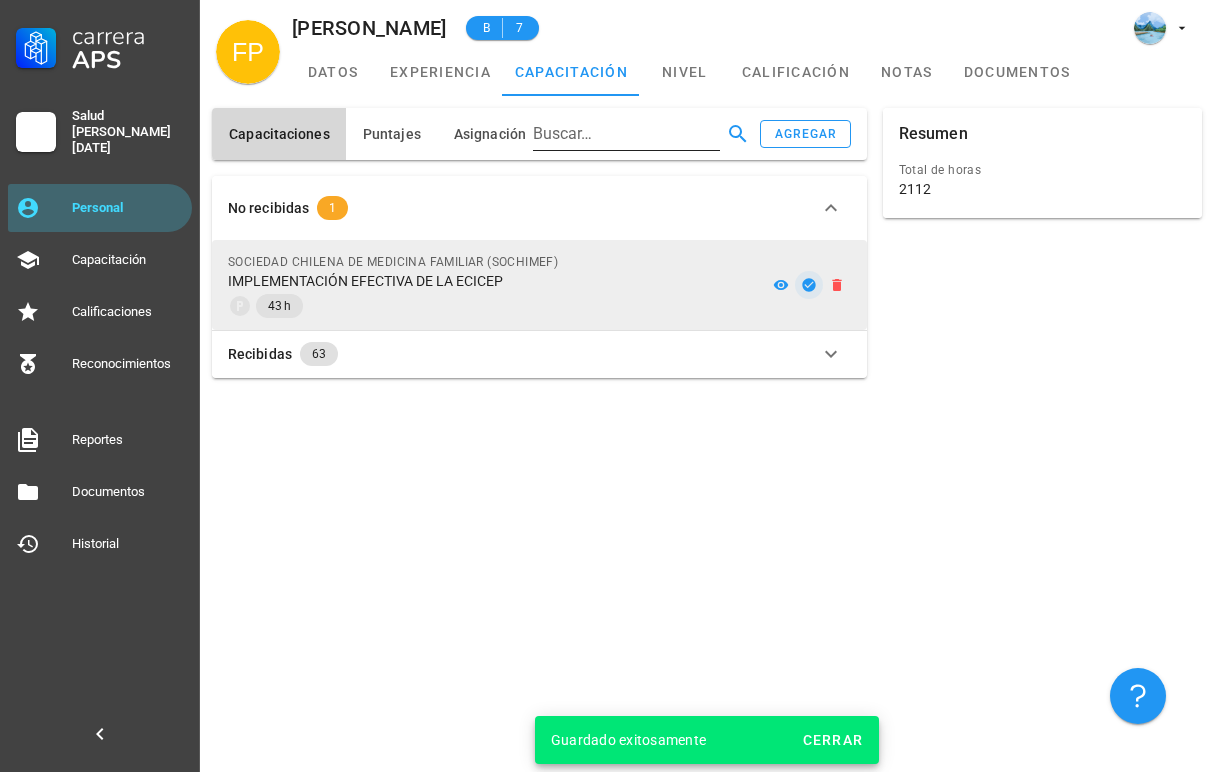 click 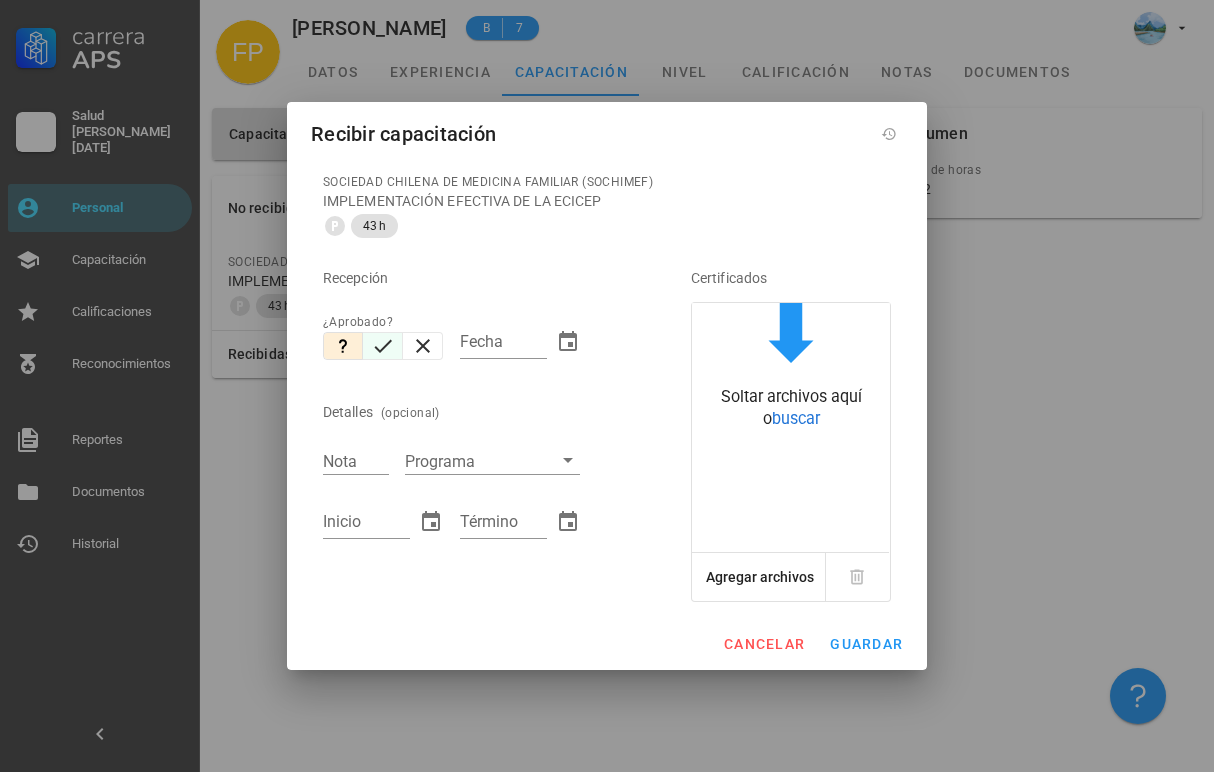 click 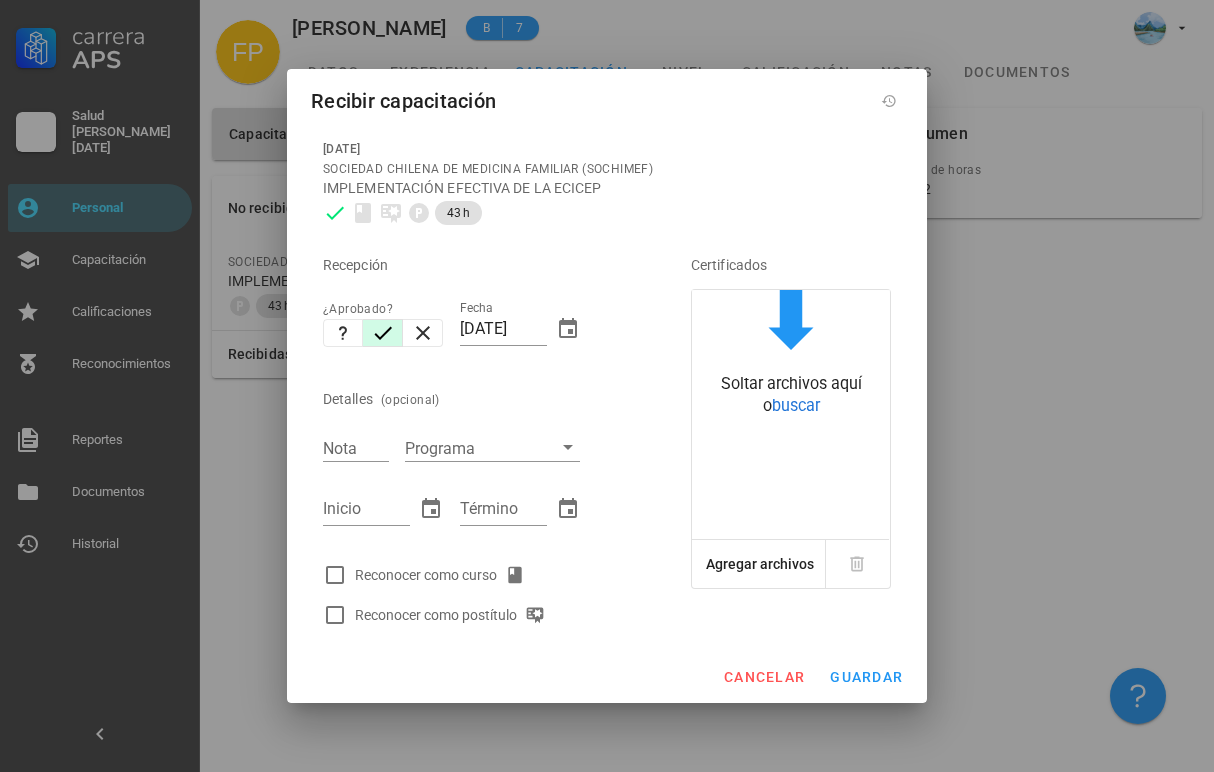 click on "Reconocer como curso" at bounding box center (444, 575) 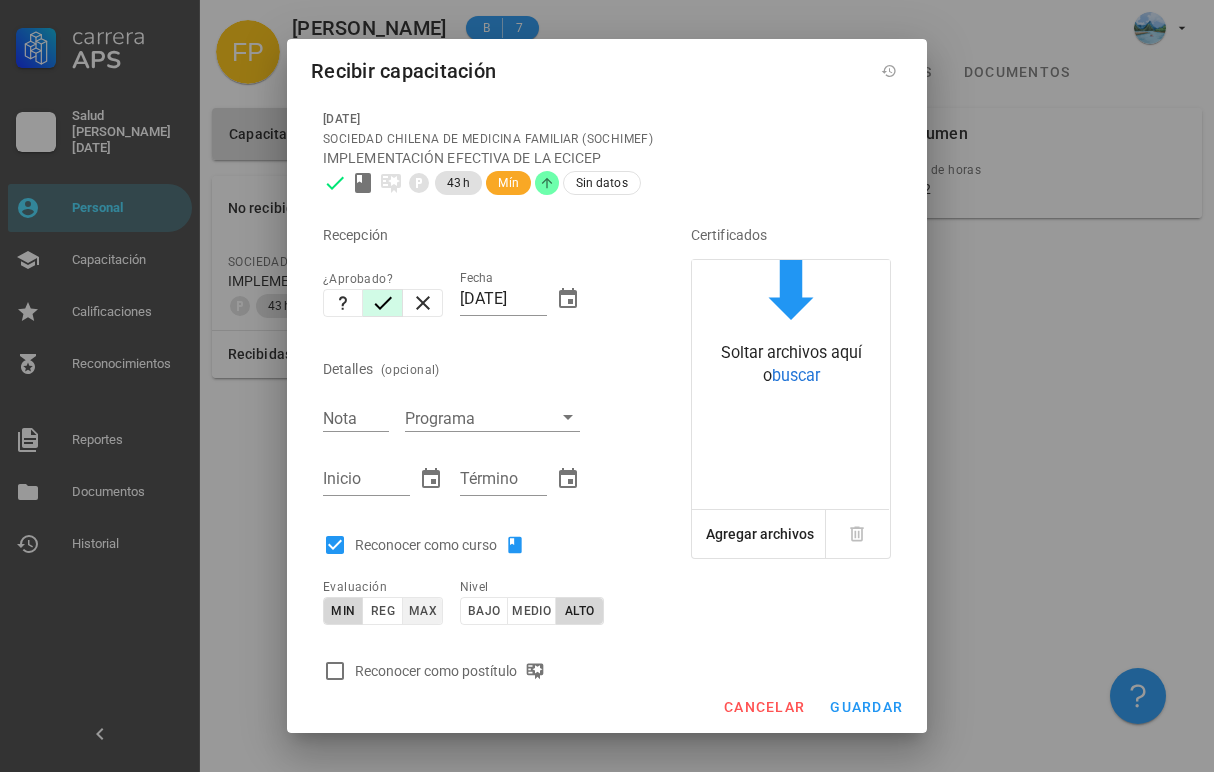 click on "max" at bounding box center [422, 611] 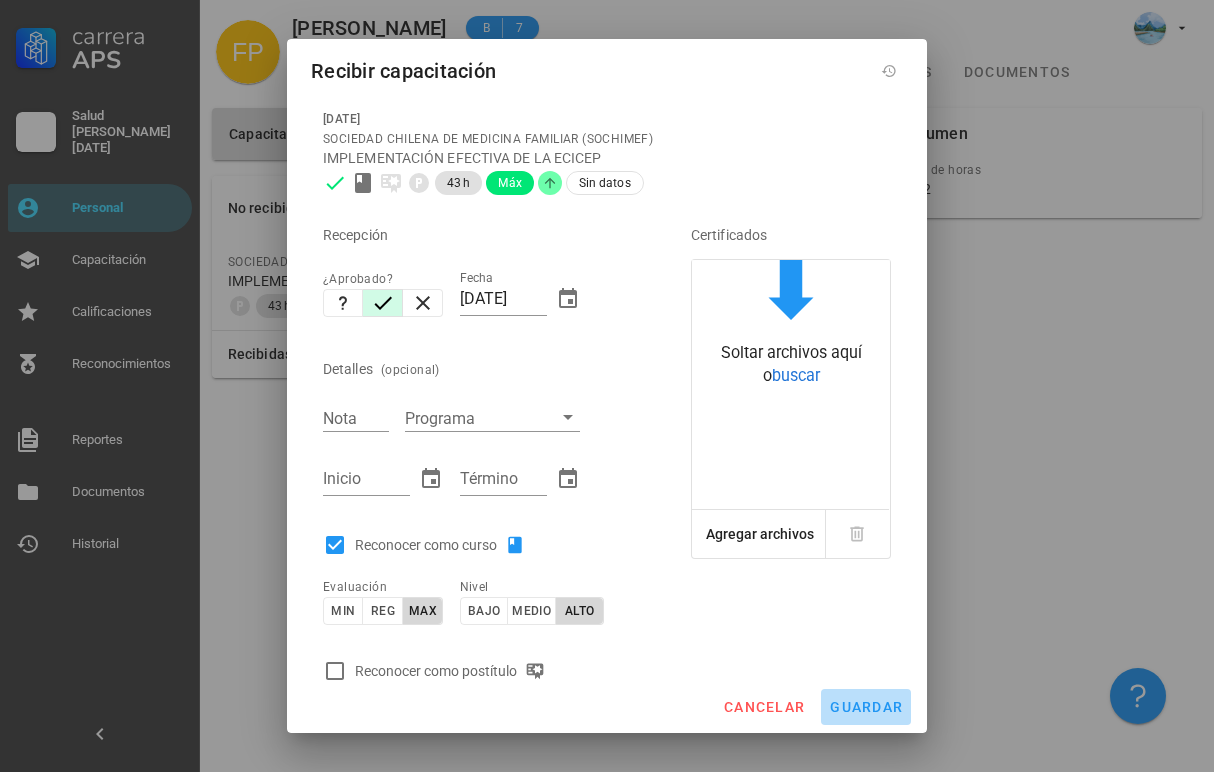 click on "guardar" at bounding box center [866, 707] 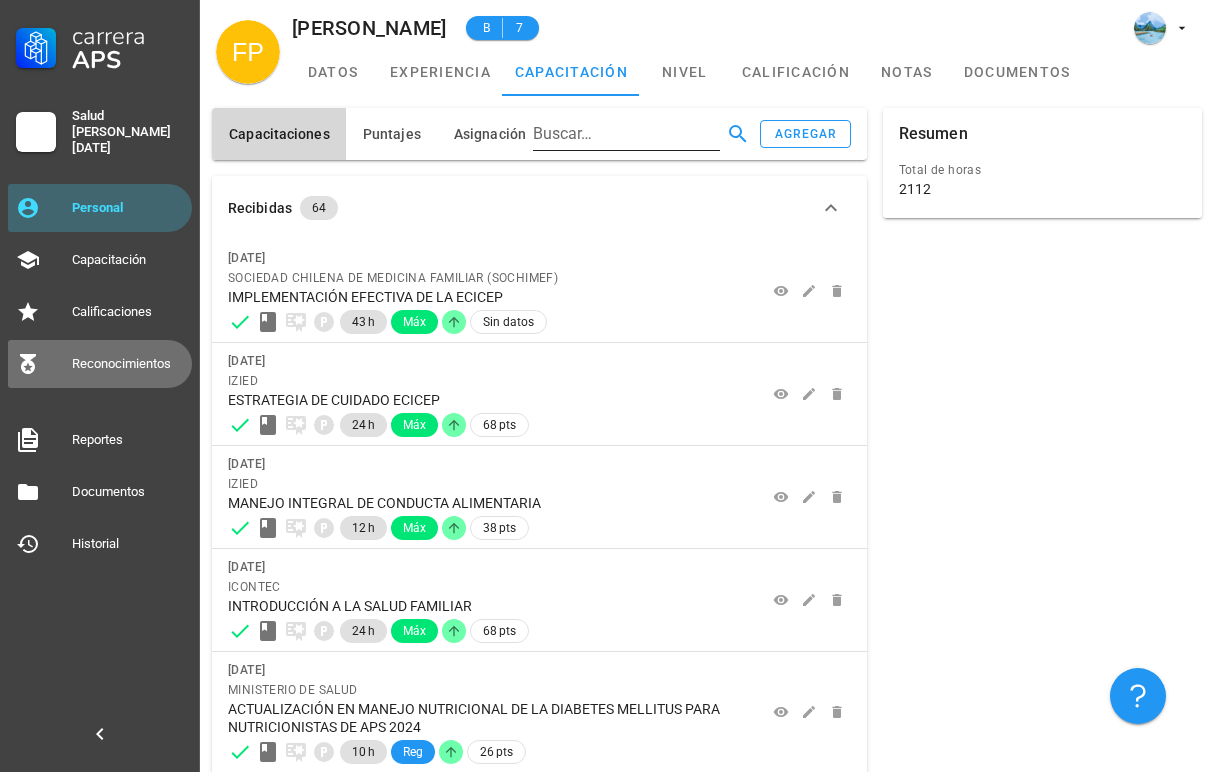 click on "Reconocimientos" at bounding box center (128, 364) 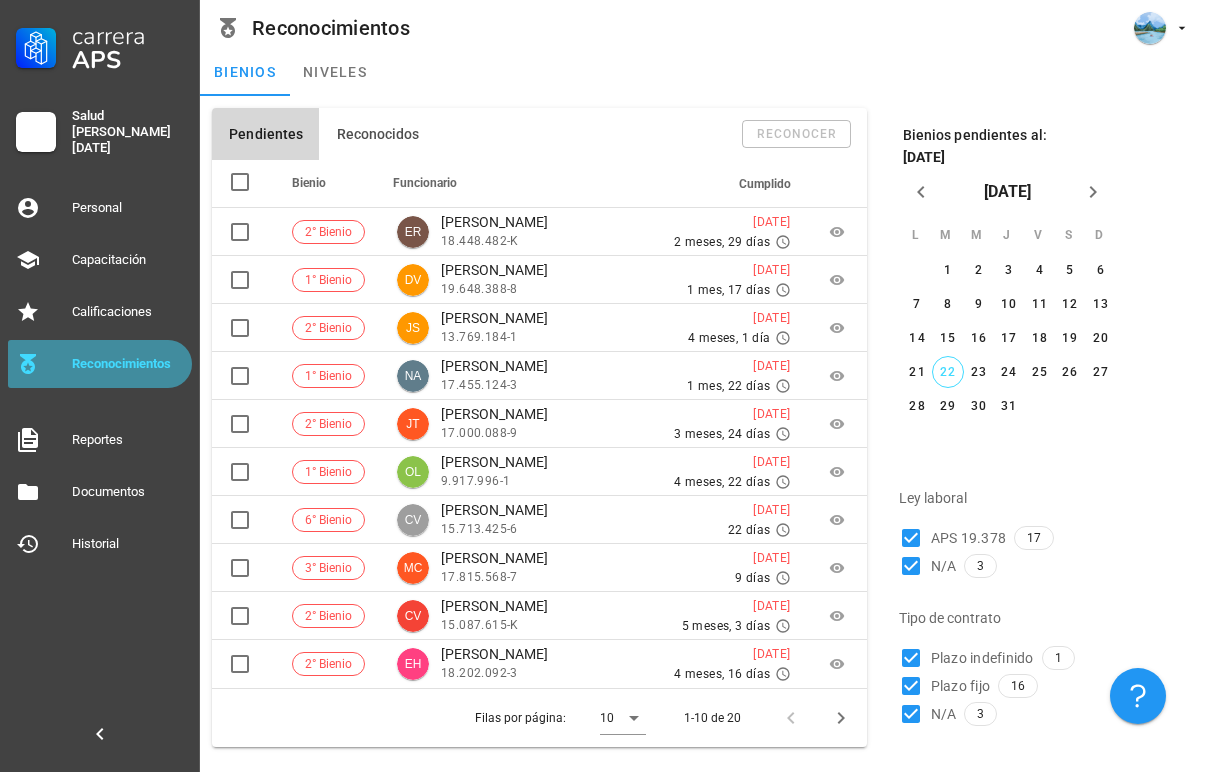 click on "Reconocimientos" at bounding box center [128, 364] 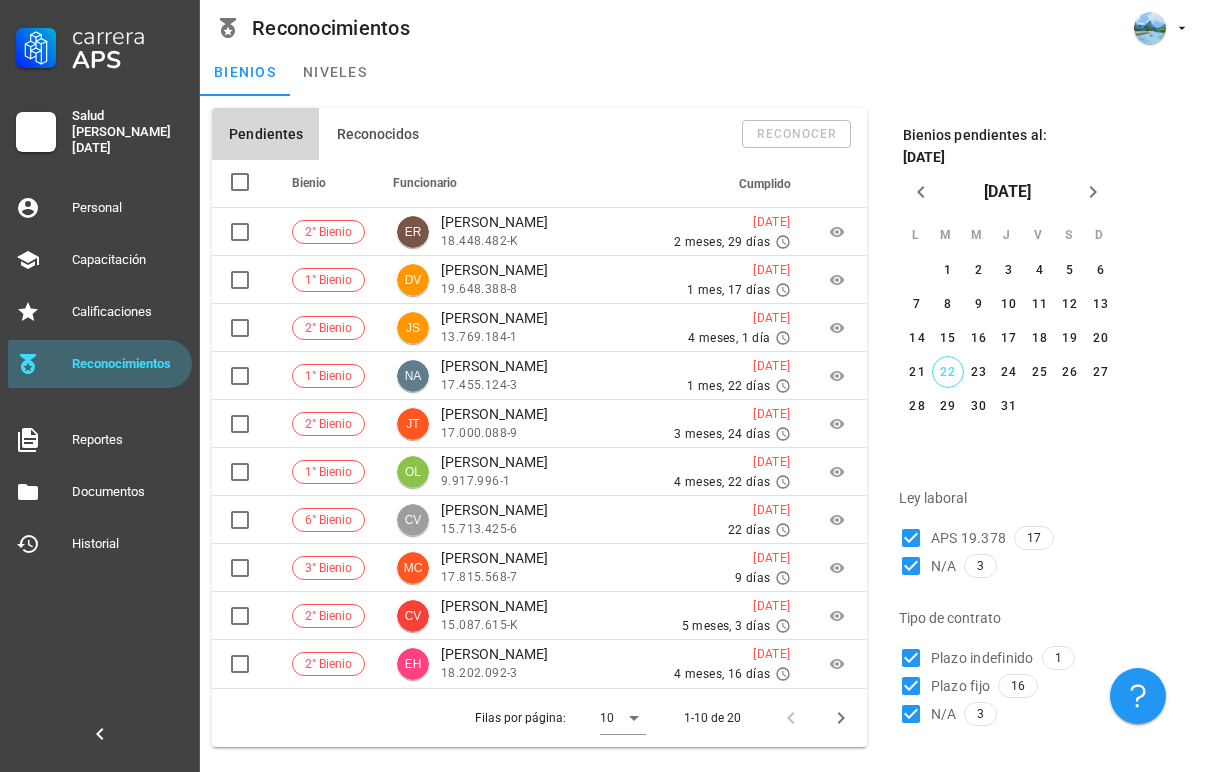 drag, startPoint x: 564, startPoint y: 134, endPoint x: 523, endPoint y: 134, distance: 41 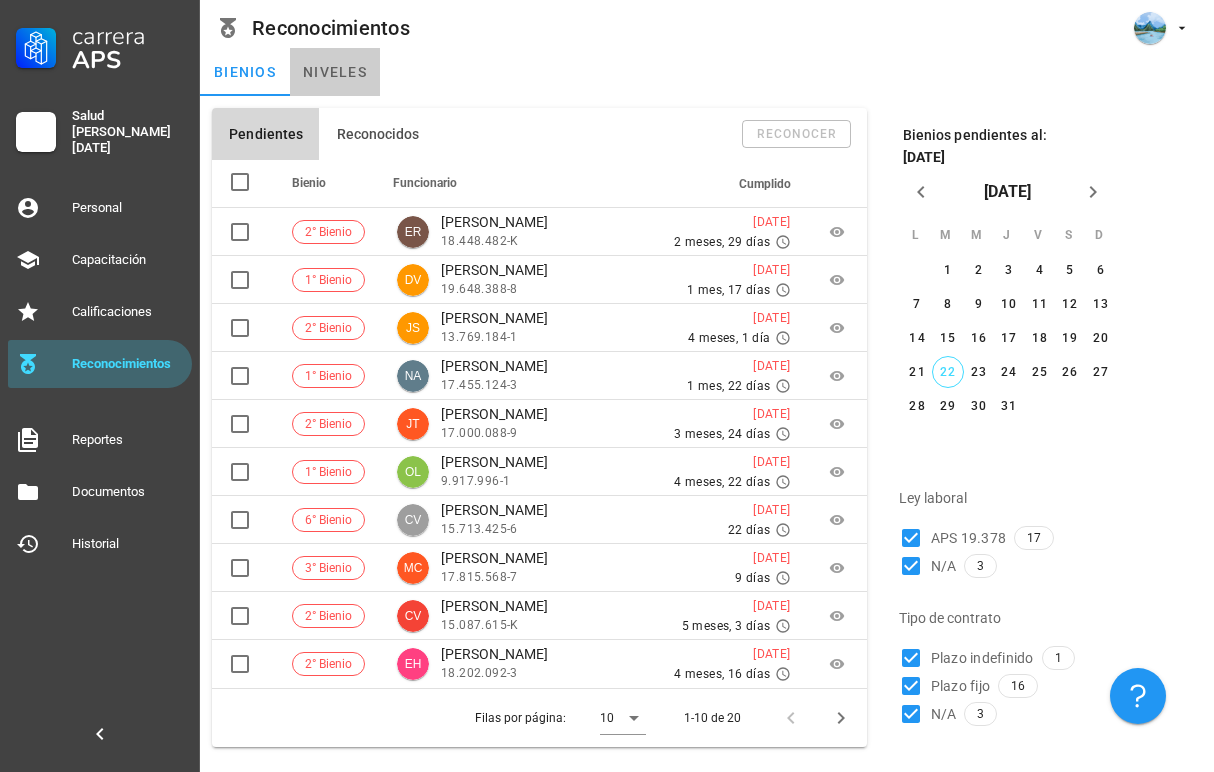 click on "niveles" at bounding box center (335, 72) 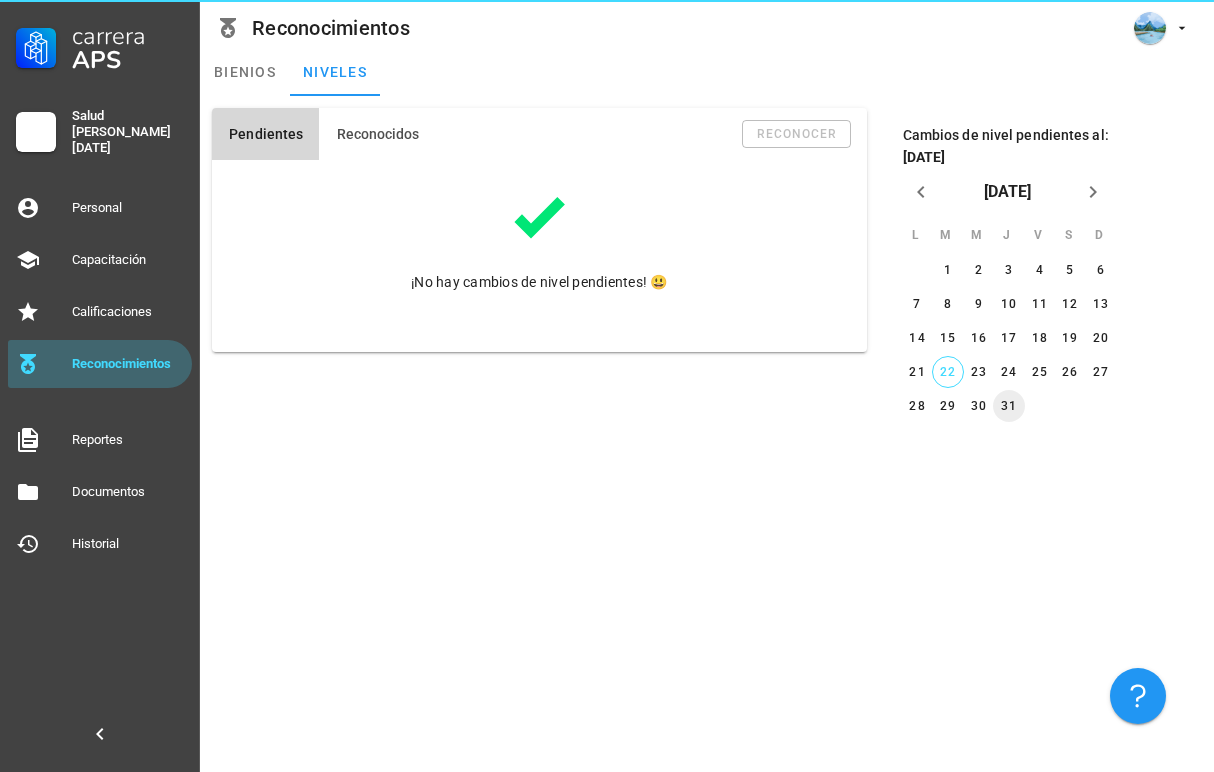 click on "31" at bounding box center [1008, 406] 